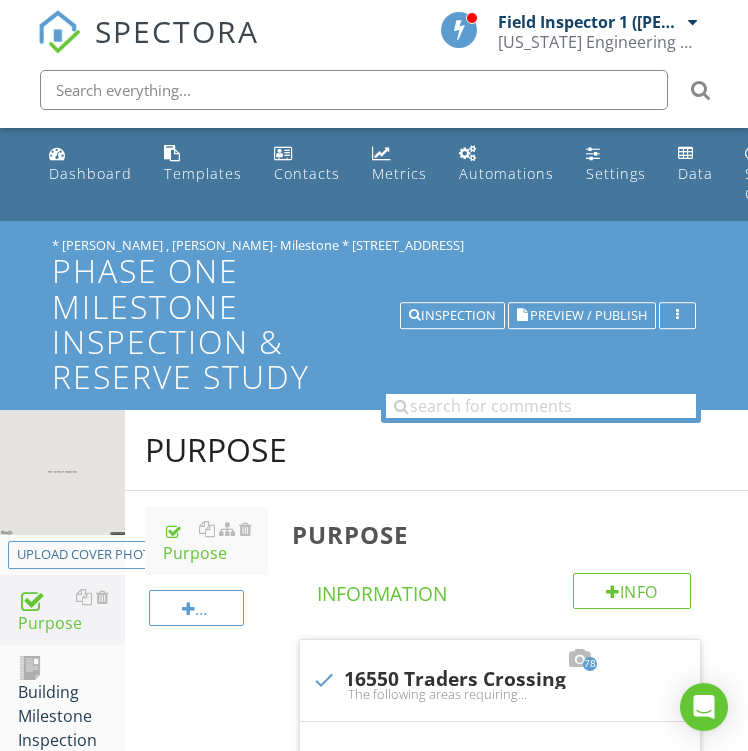 scroll, scrollTop: 560, scrollLeft: 0, axis: vertical 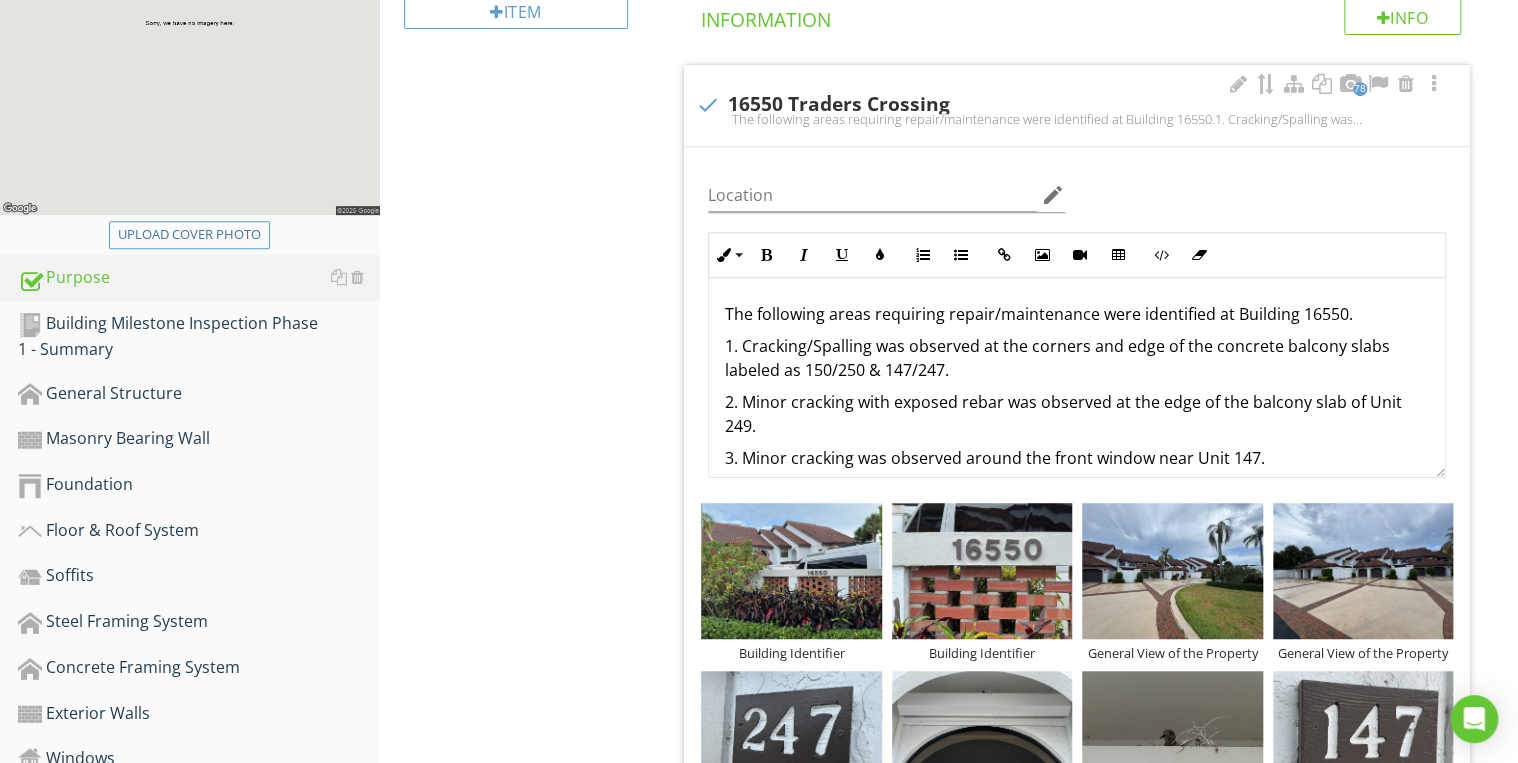click on "1. Cracking/Spalling was observed at the corners and edge of the concrete balcony slabs labeled as 150/250 & 147/247." at bounding box center [1077, 358] 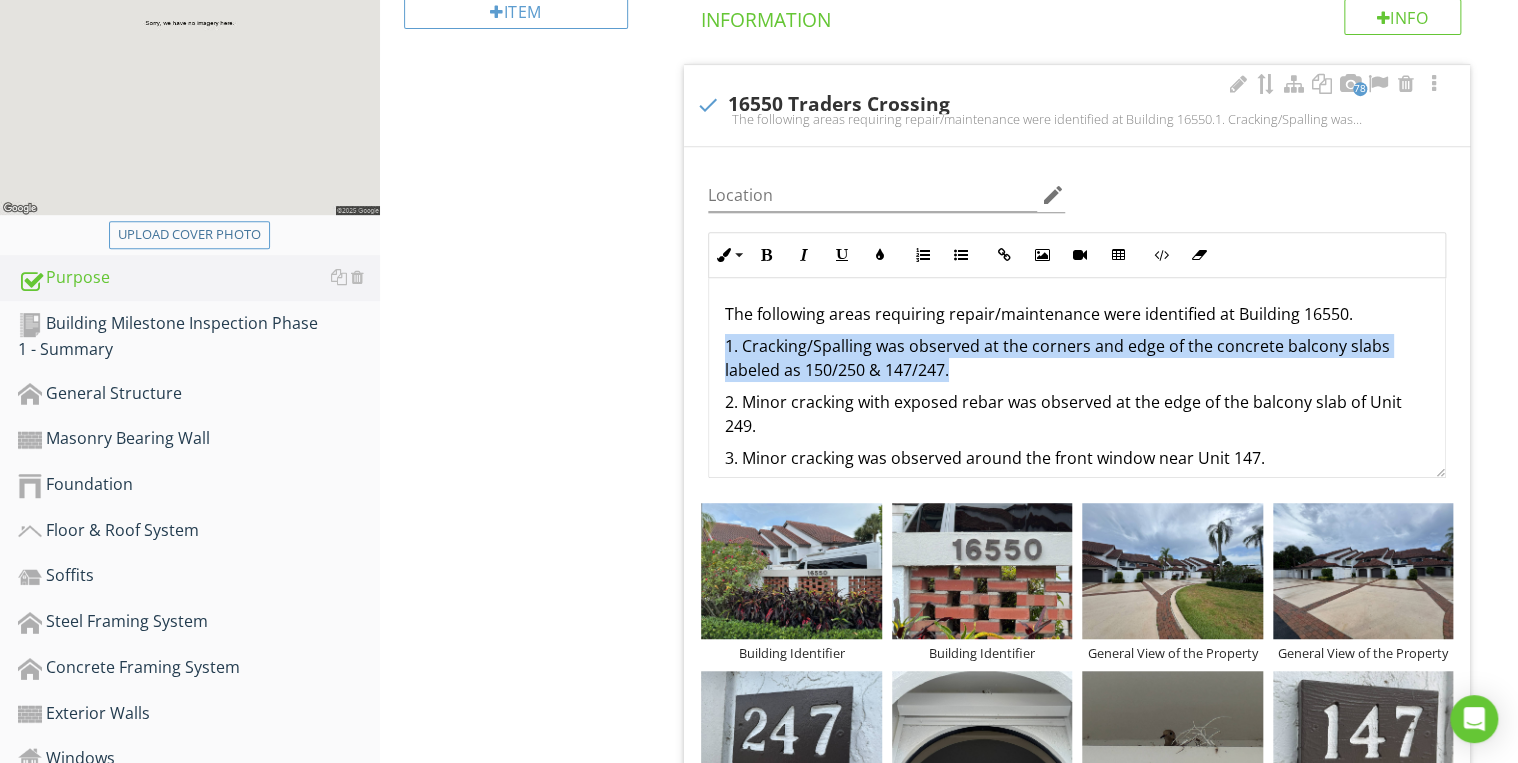 drag, startPoint x: 951, startPoint y: 368, endPoint x: 721, endPoint y: 344, distance: 231.24878 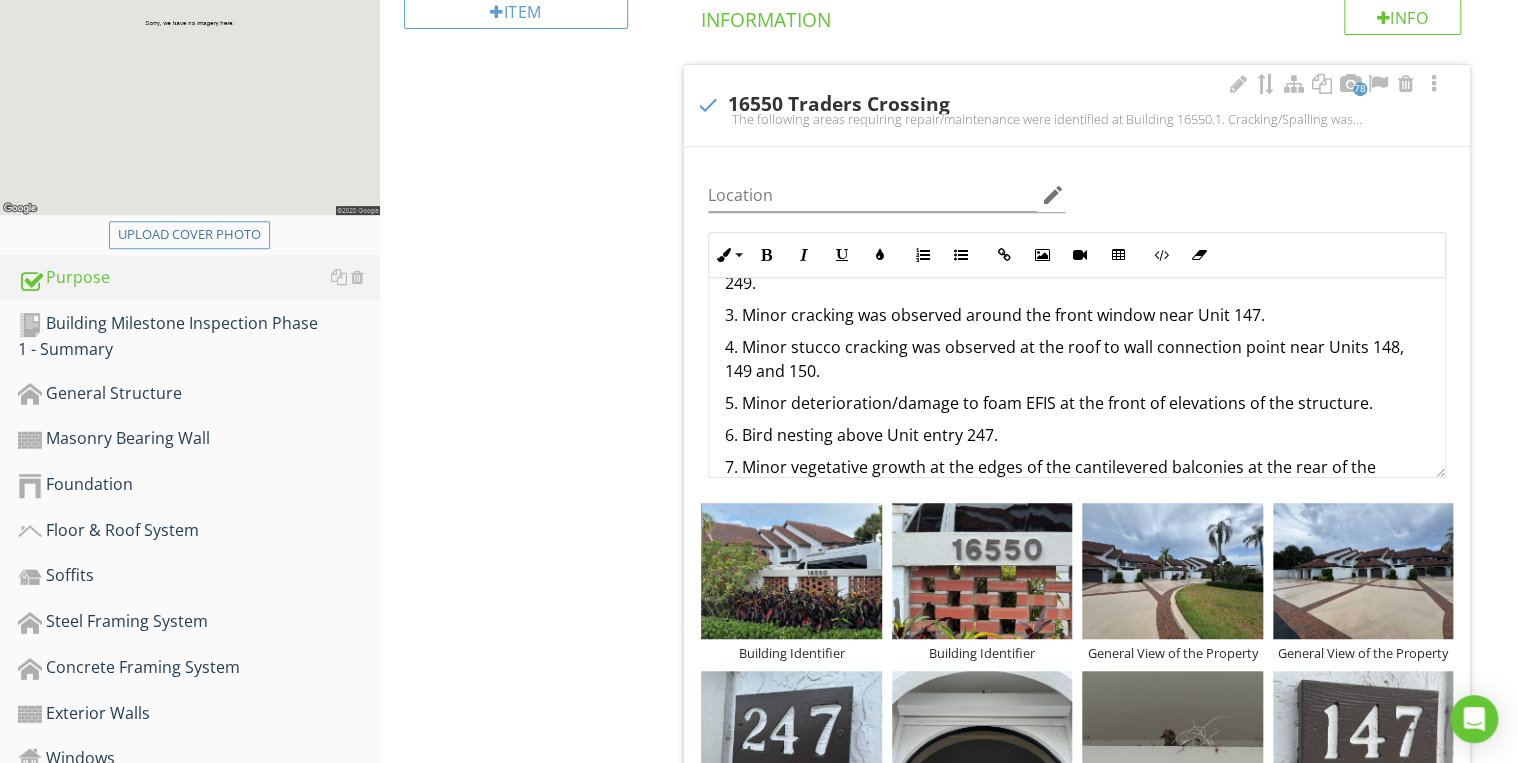 scroll, scrollTop: 288, scrollLeft: 0, axis: vertical 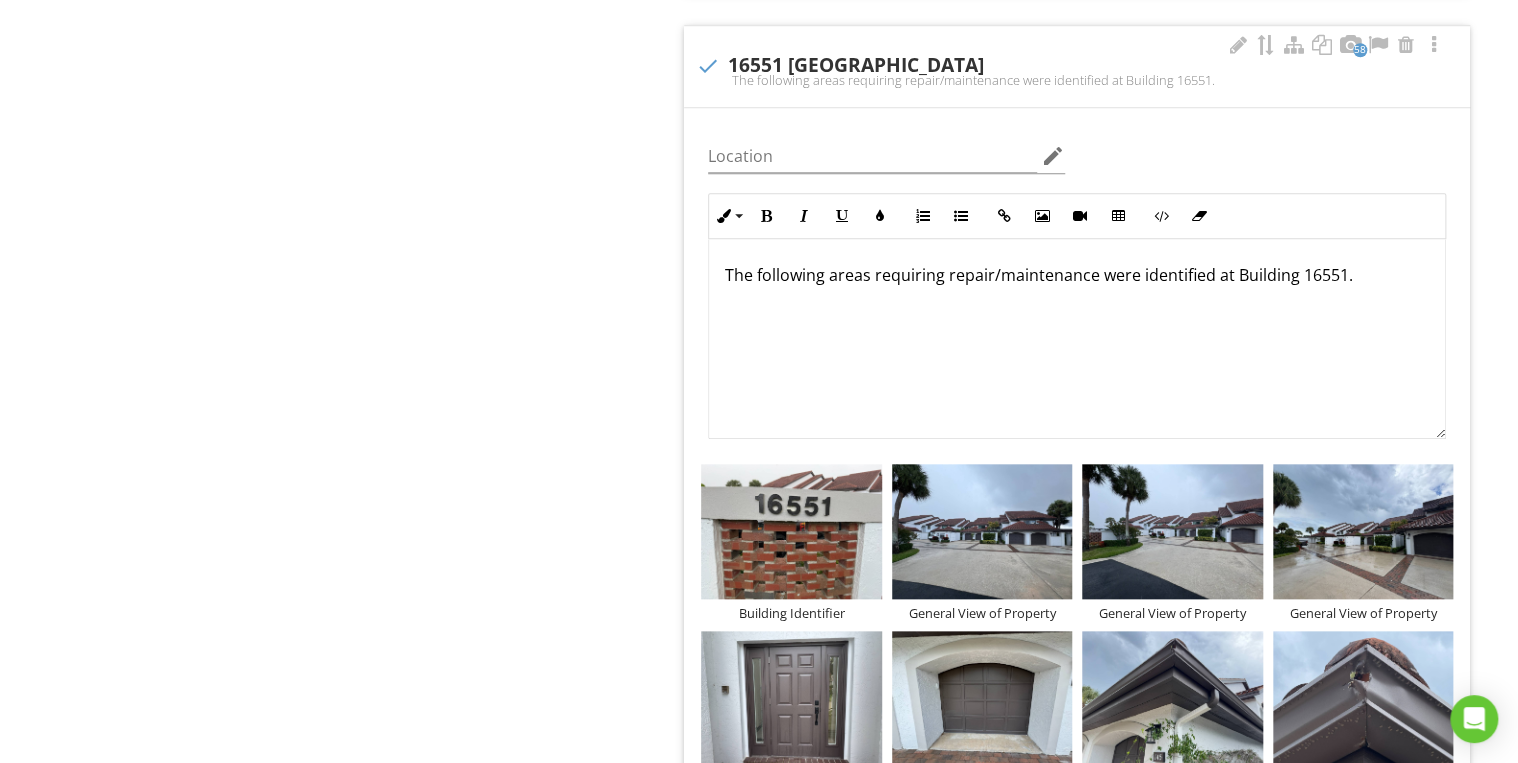 click on "The following areas requiring repair/maintenance were identified at Building 16551." at bounding box center [1077, 275] 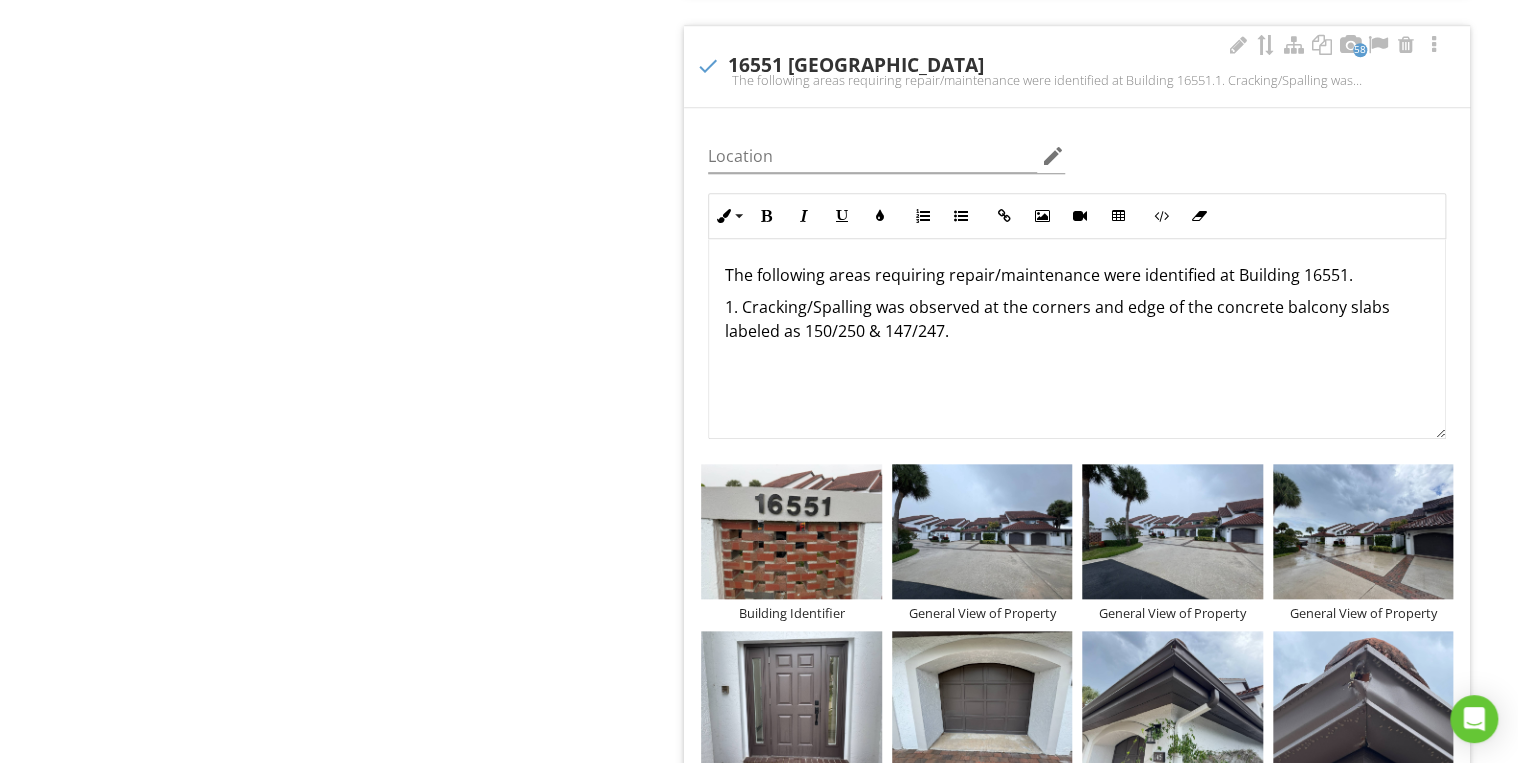 click on "1. Cracking/Spalling was observed at the corners and edge of the concrete balcony slabs labeled as 150/250 & 147/247." at bounding box center (1077, 319) 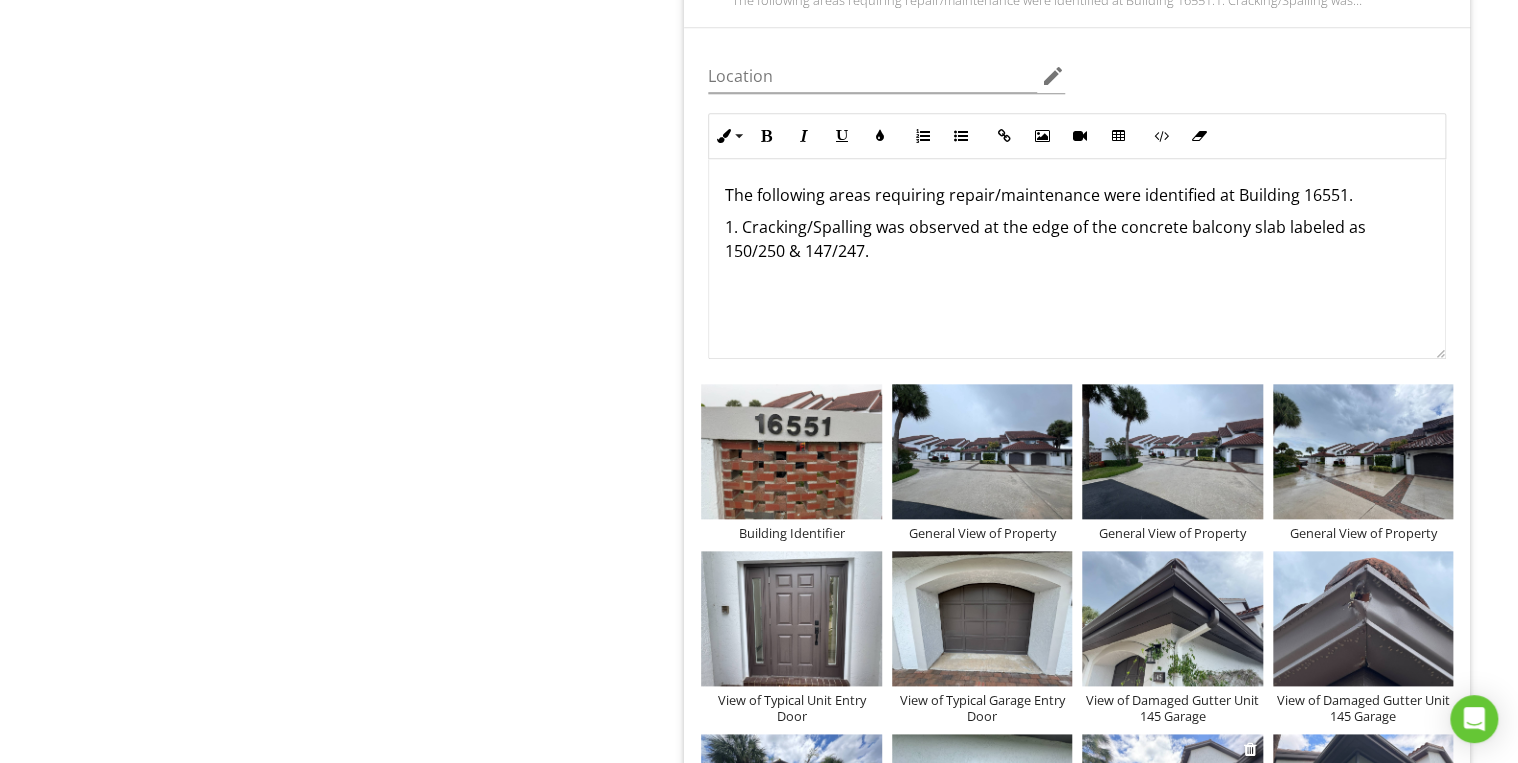 scroll, scrollTop: 4320, scrollLeft: 0, axis: vertical 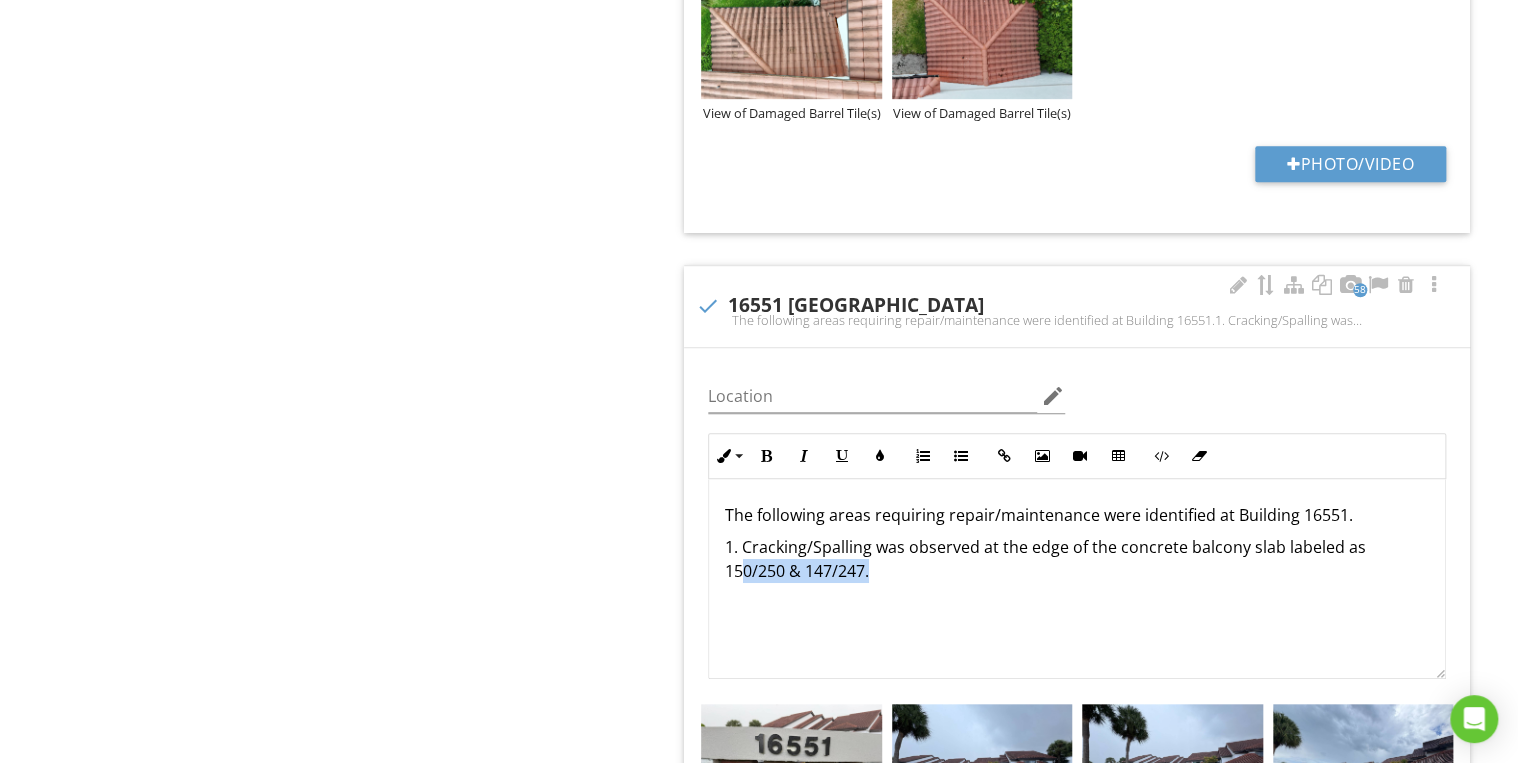 drag, startPoint x: 873, startPoint y: 603, endPoint x: 745, endPoint y: 614, distance: 128.47179 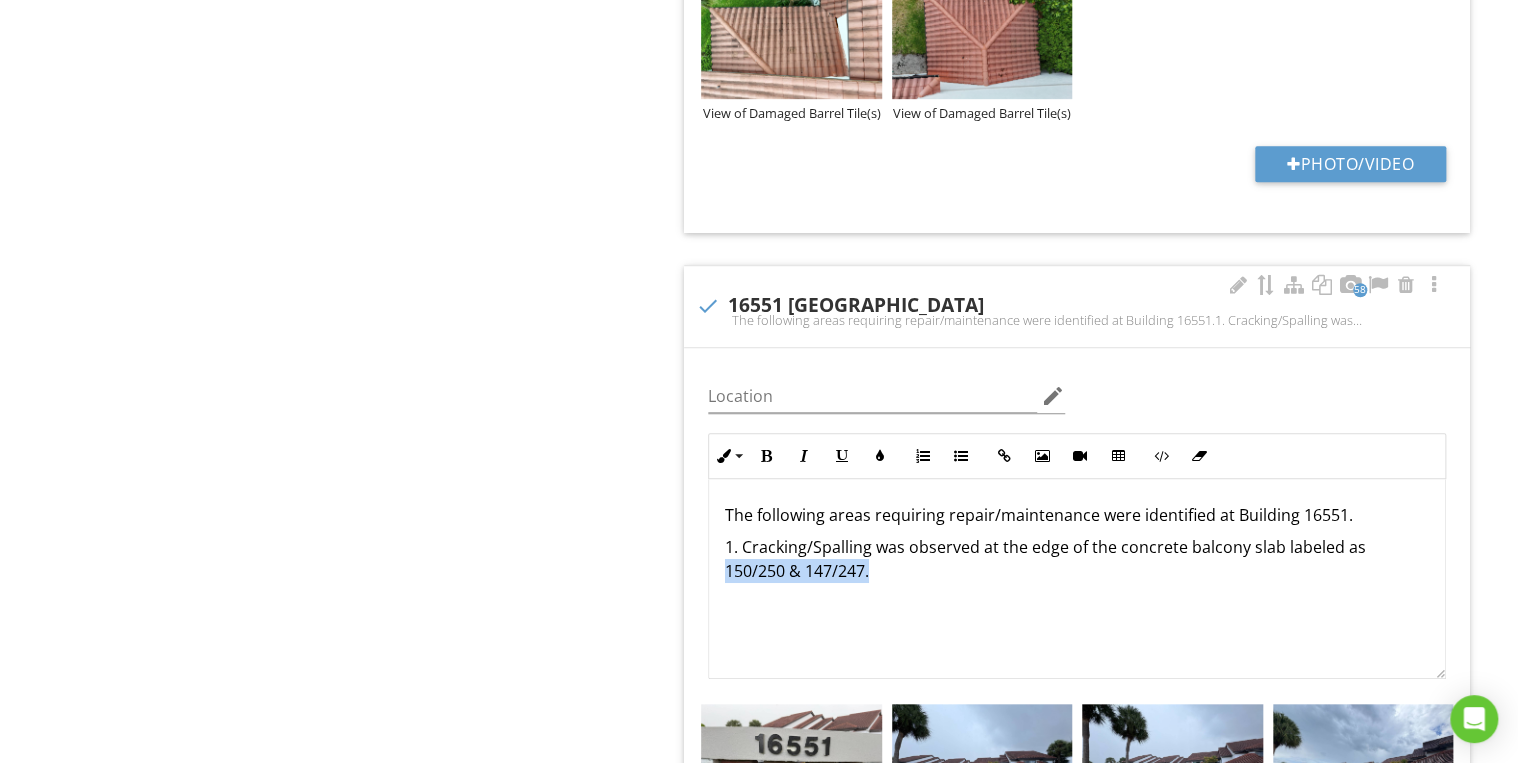 drag, startPoint x: 915, startPoint y: 610, endPoint x: 695, endPoint y: 620, distance: 220.22716 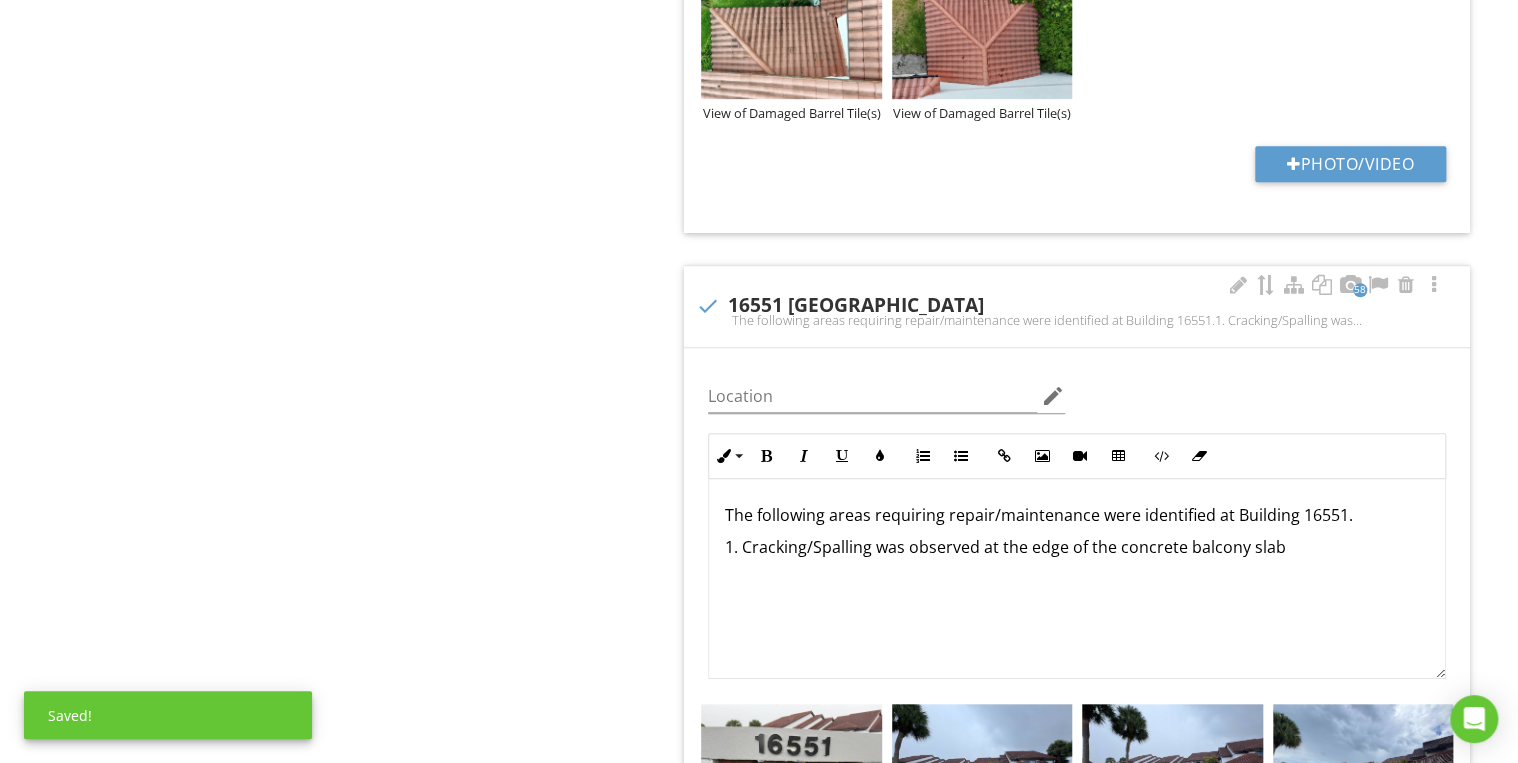 type 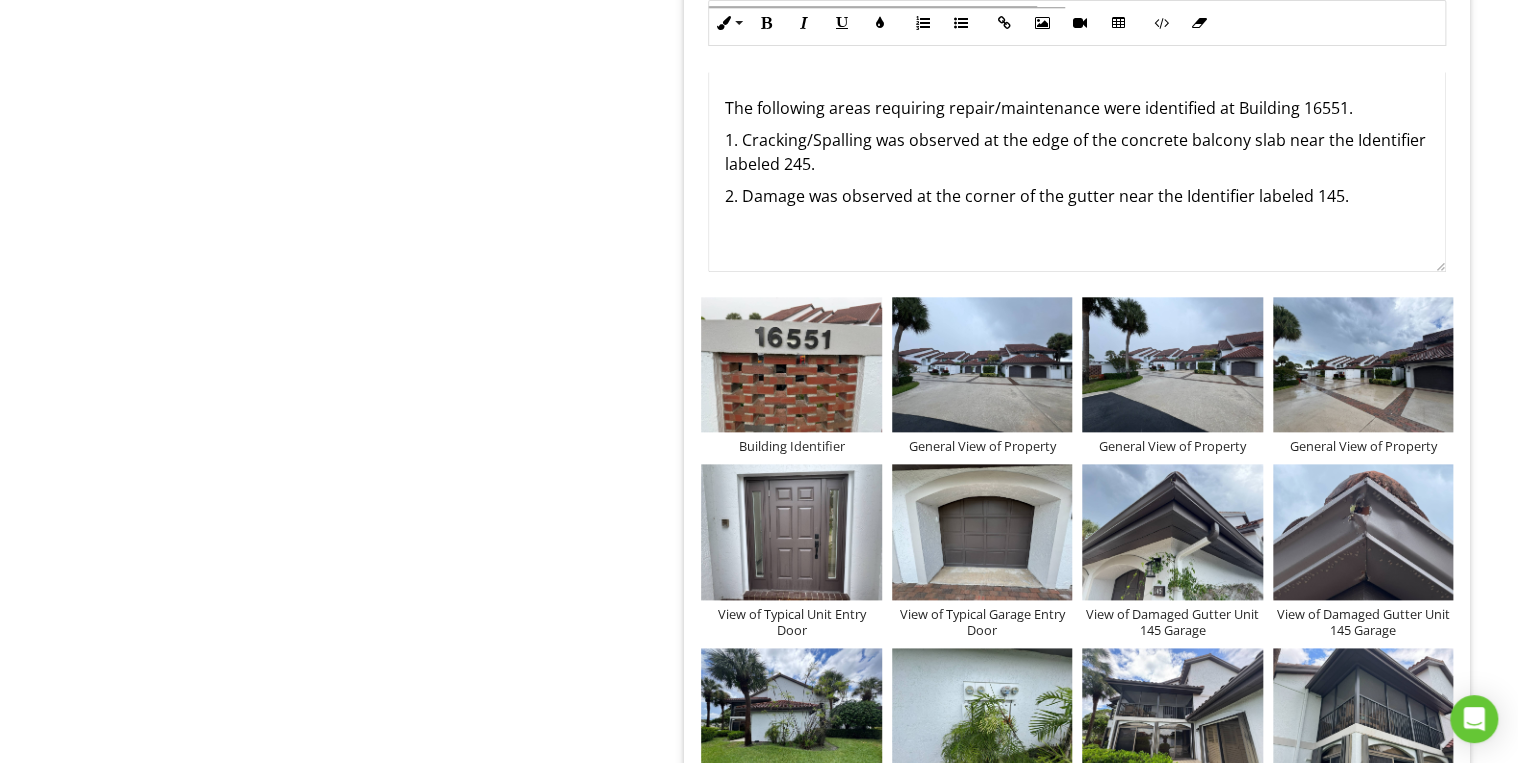 scroll, scrollTop: 4720, scrollLeft: 0, axis: vertical 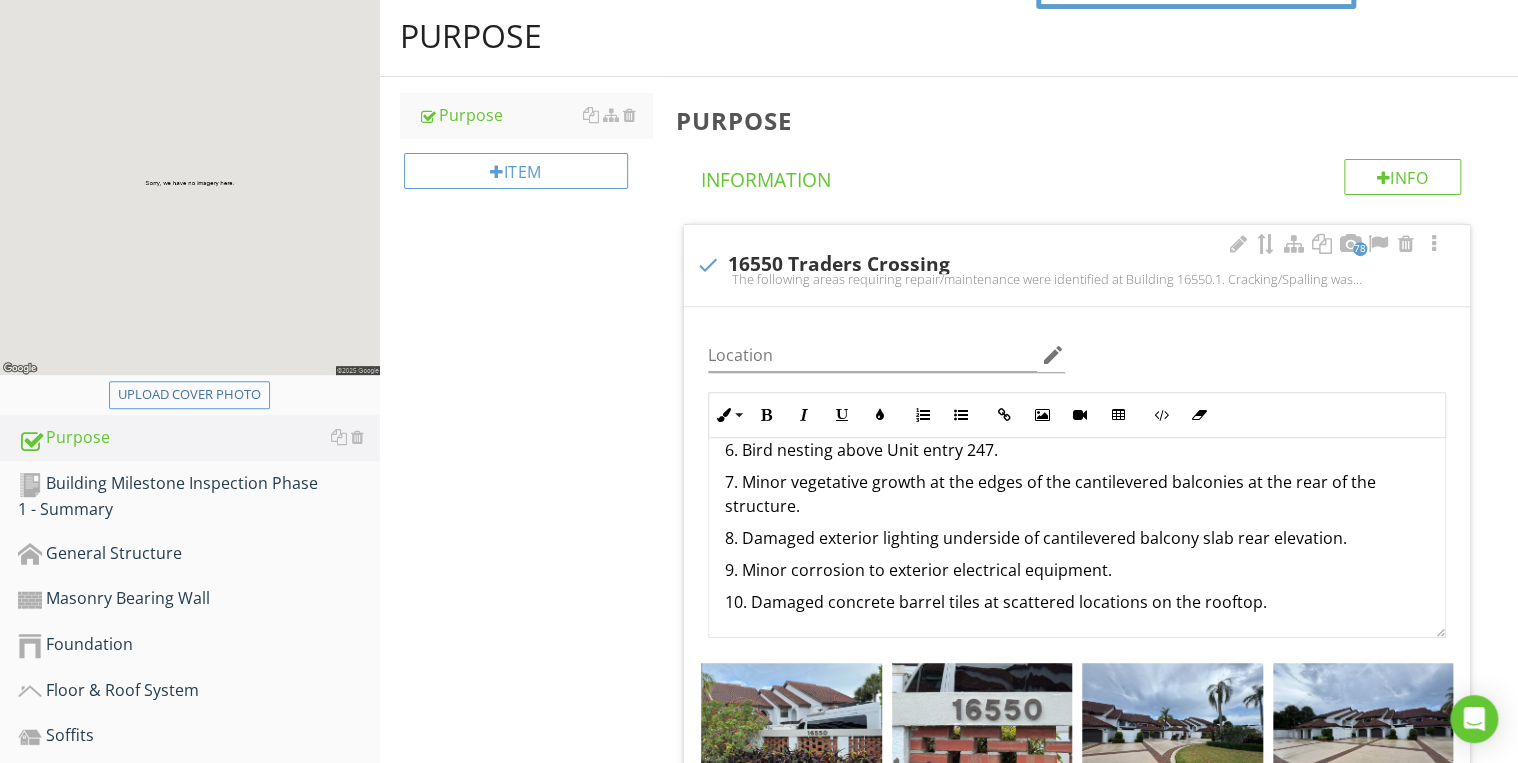 drag, startPoint x: 1272, startPoint y: 598, endPoint x: 752, endPoint y: 612, distance: 520.1884 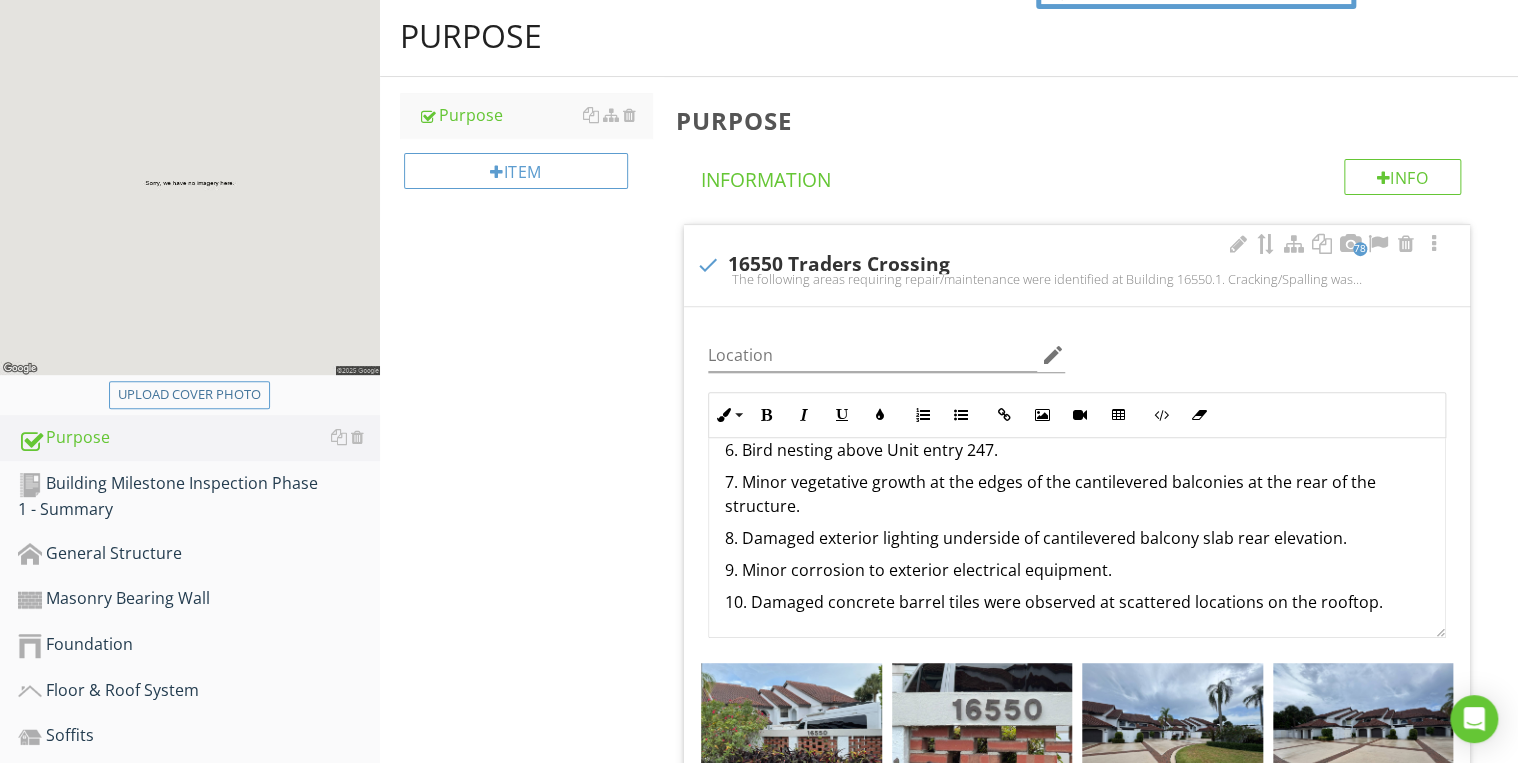 drag, startPoint x: 1382, startPoint y: 599, endPoint x: 752, endPoint y: 604, distance: 630.01984 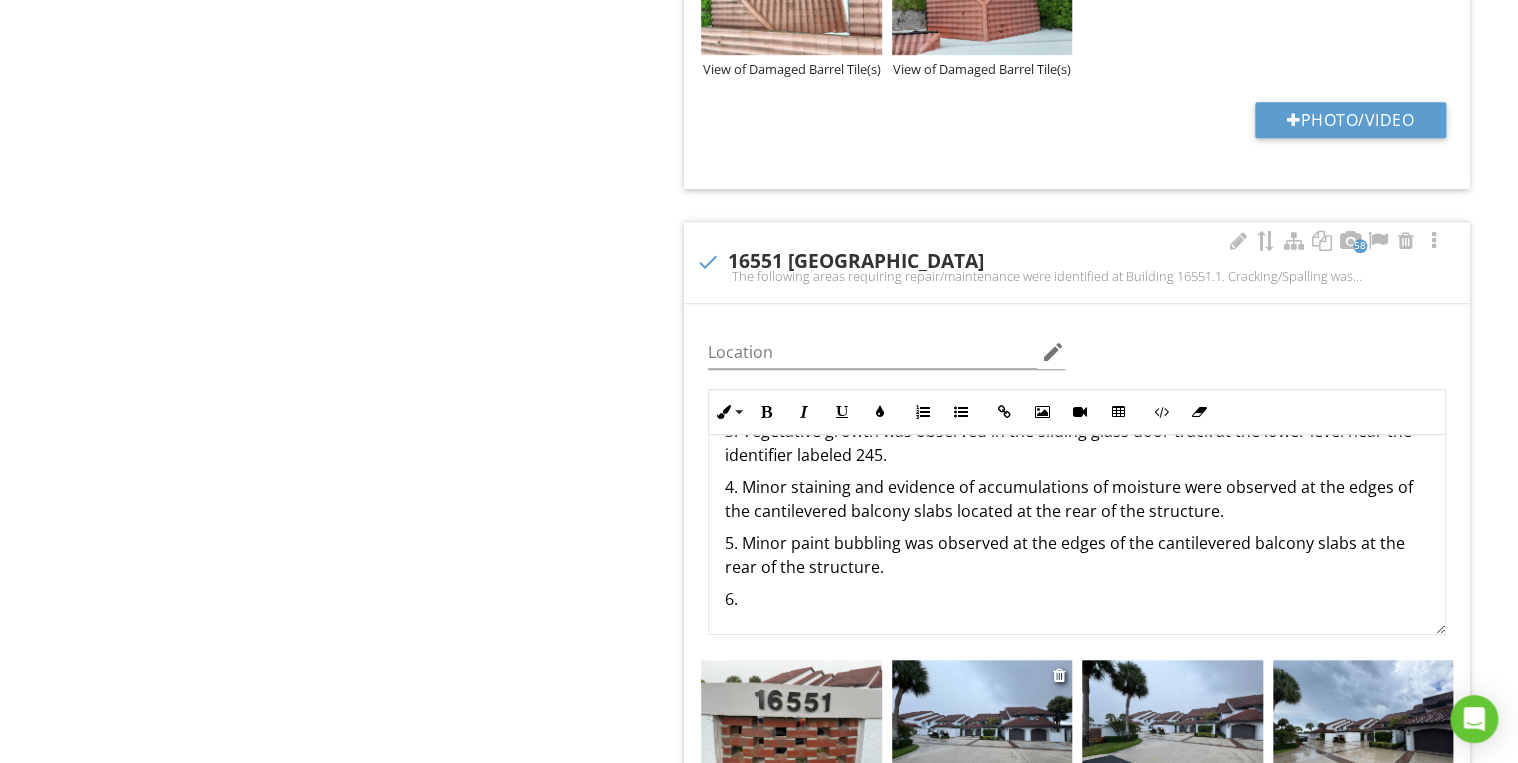 scroll, scrollTop: 4560, scrollLeft: 0, axis: vertical 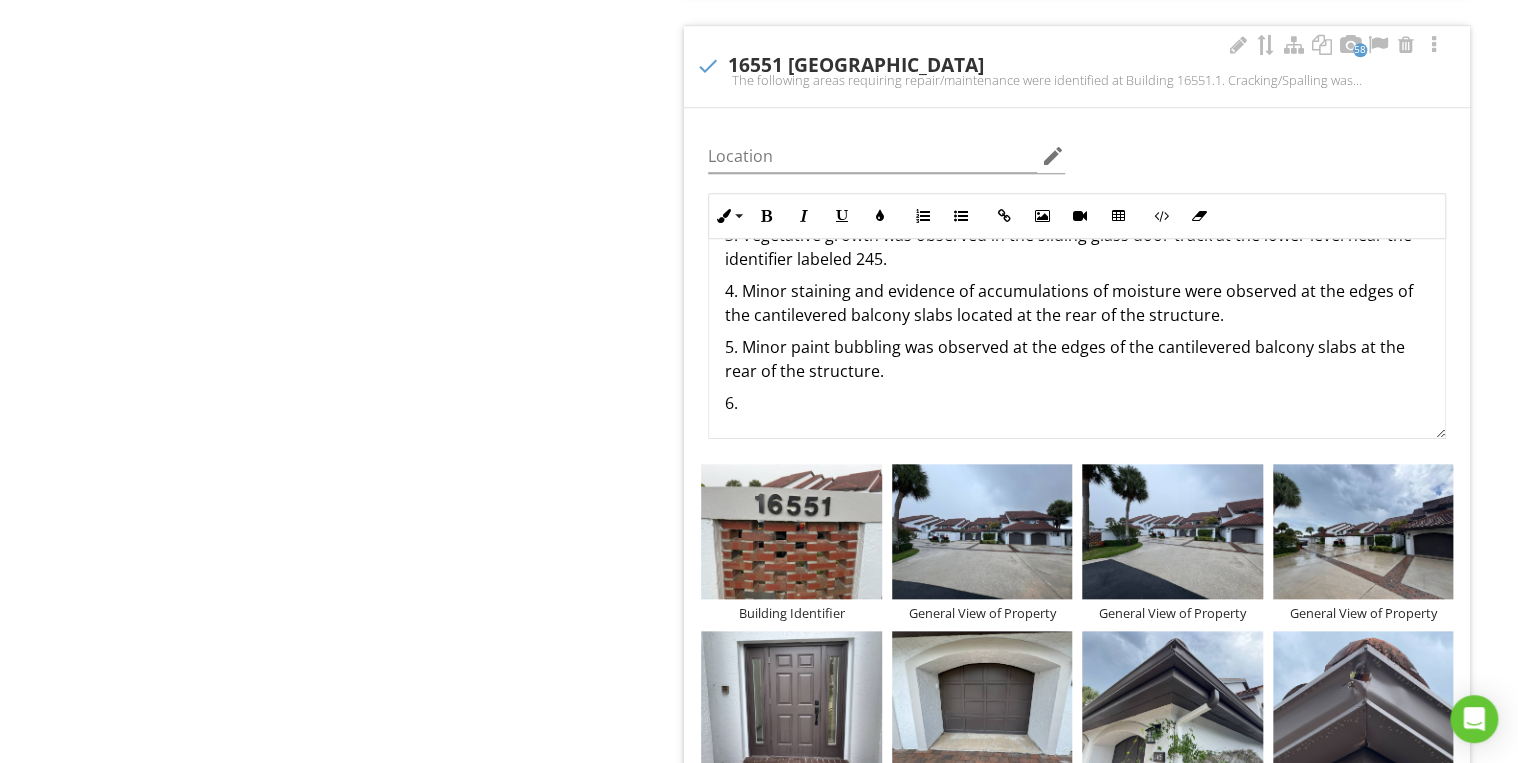 click on "6." at bounding box center (1077, 403) 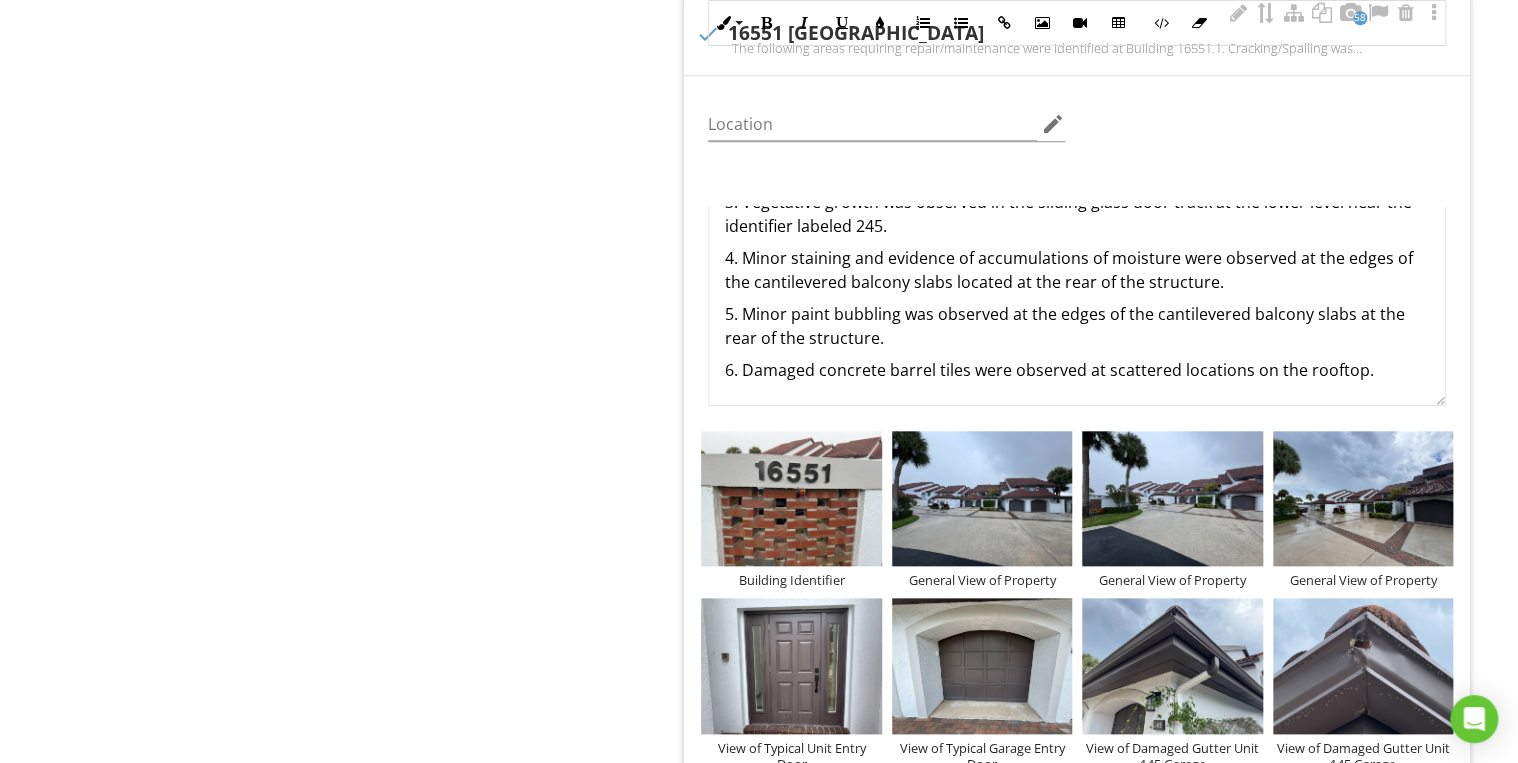 scroll, scrollTop: 4400, scrollLeft: 0, axis: vertical 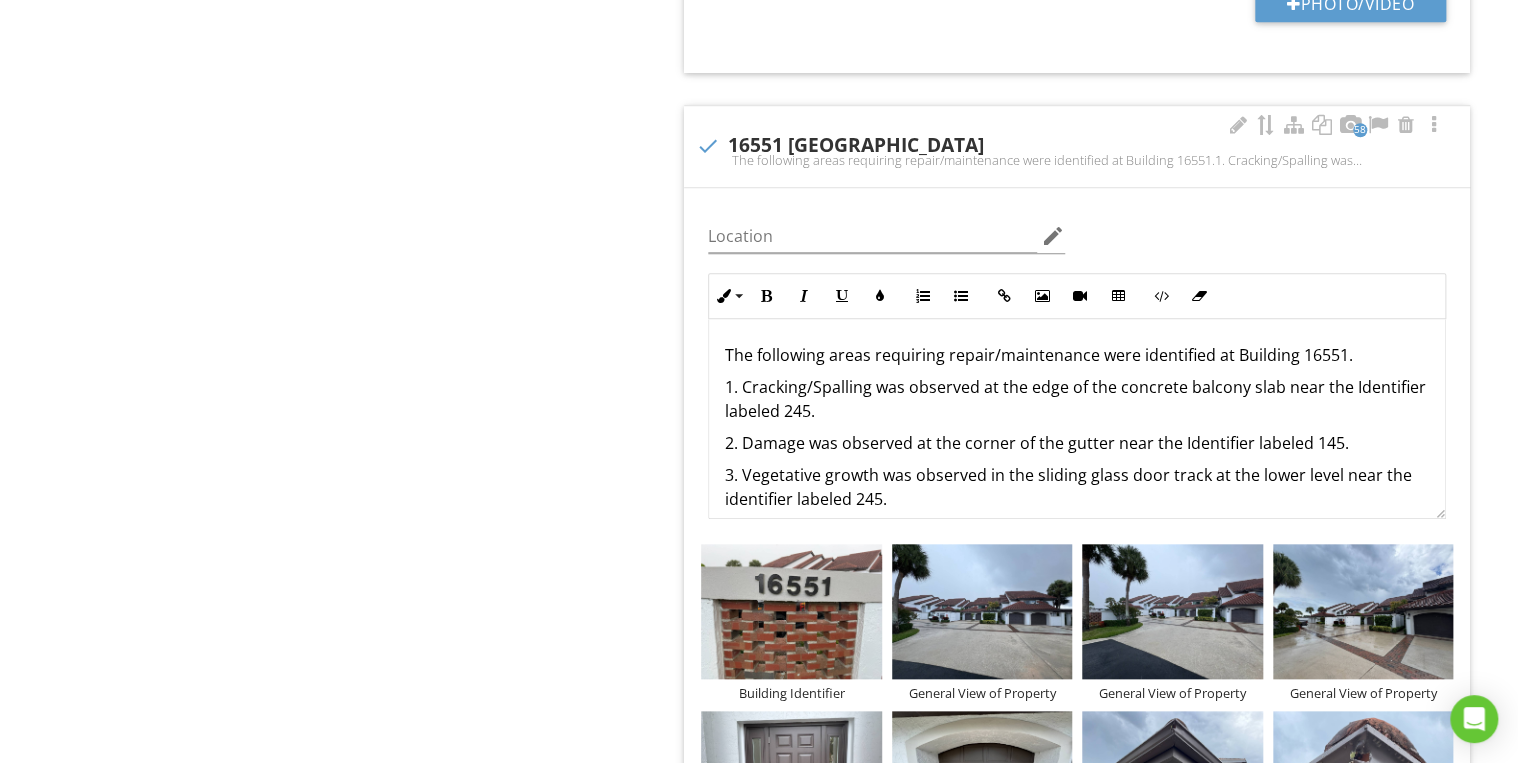 click on "The following areas requiring repair/maintenance were identified at Building 16551." at bounding box center [1077, 355] 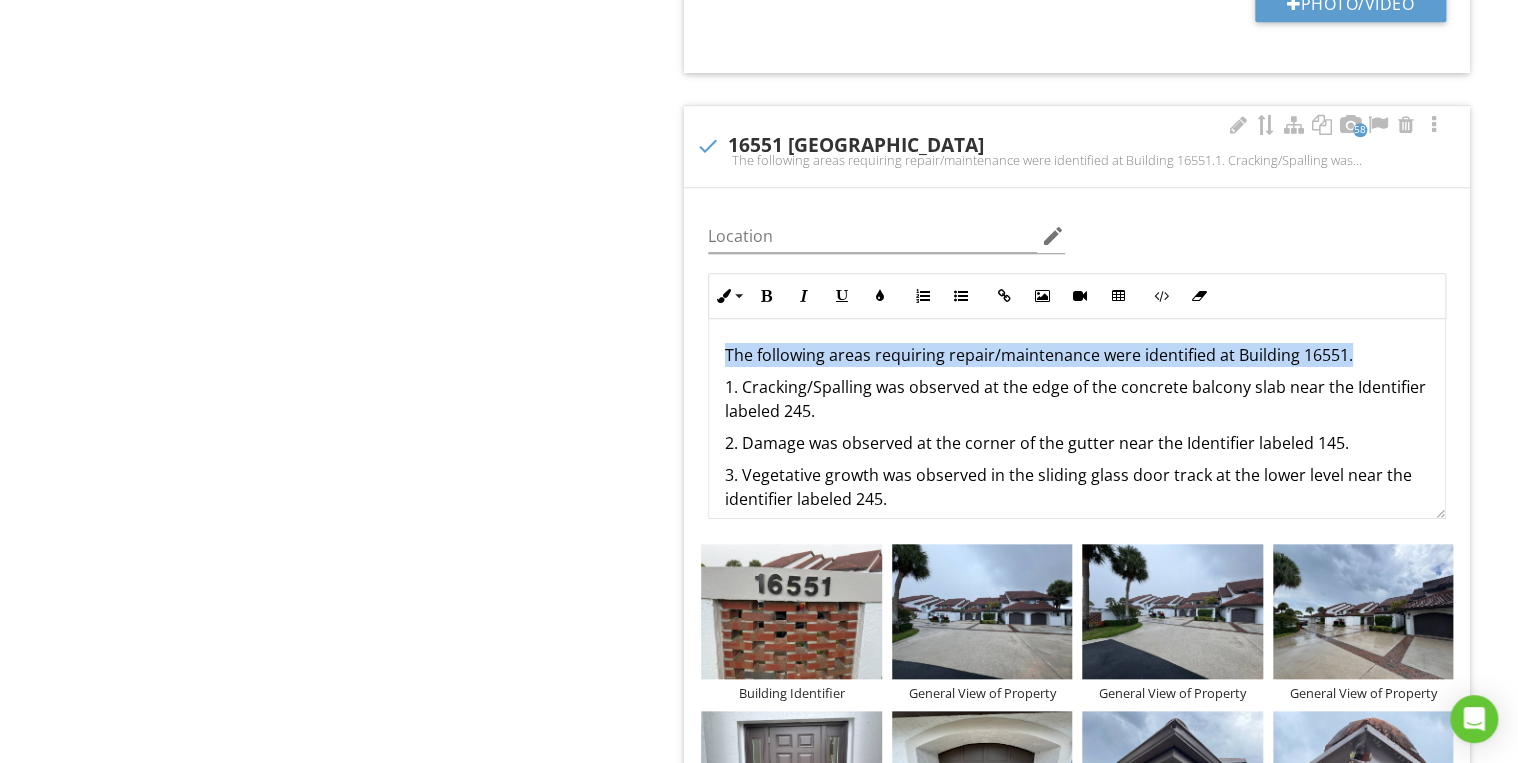 drag, startPoint x: 1348, startPoint y: 388, endPoint x: 716, endPoint y: 380, distance: 632.05066 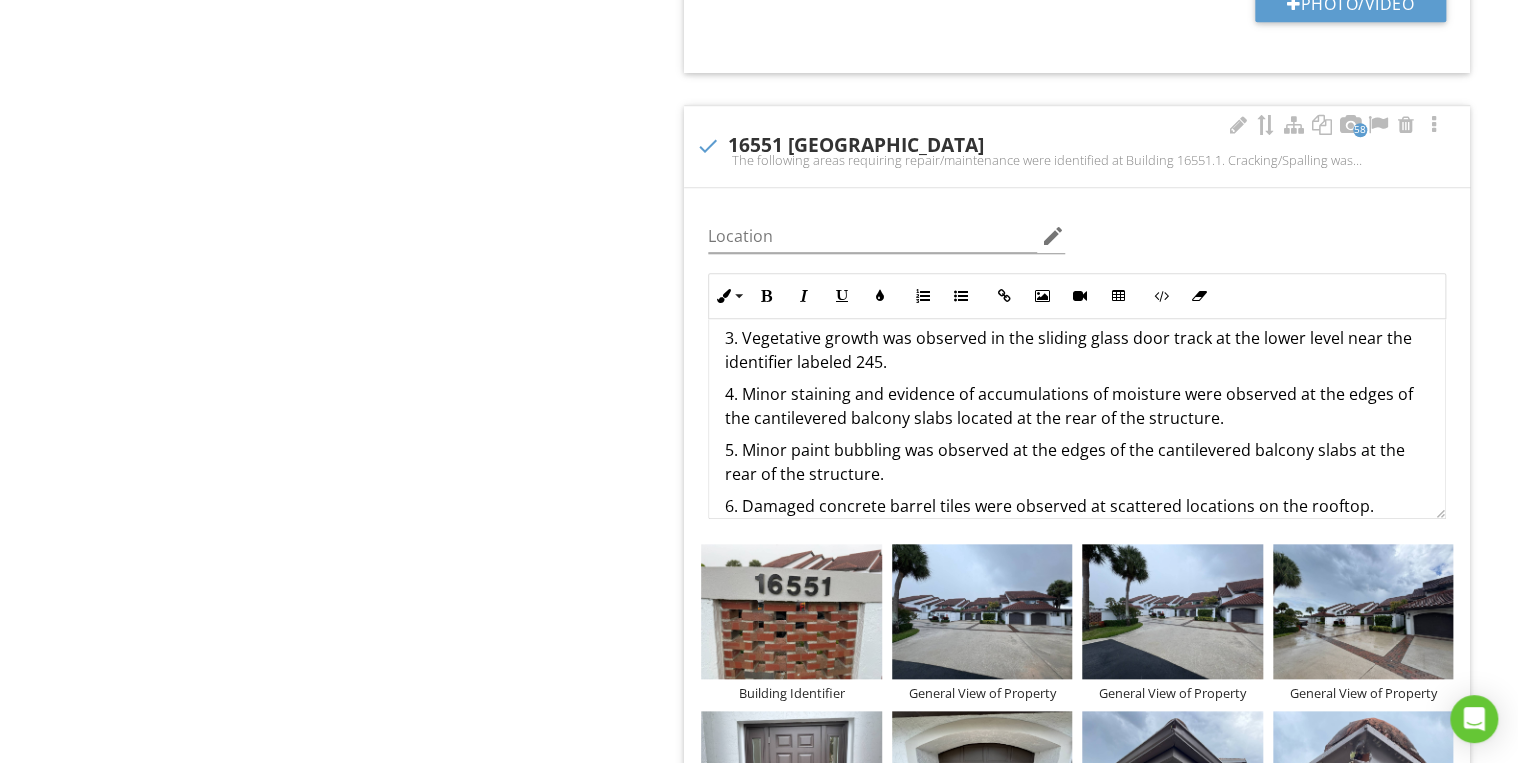 scroll, scrollTop: 160, scrollLeft: 0, axis: vertical 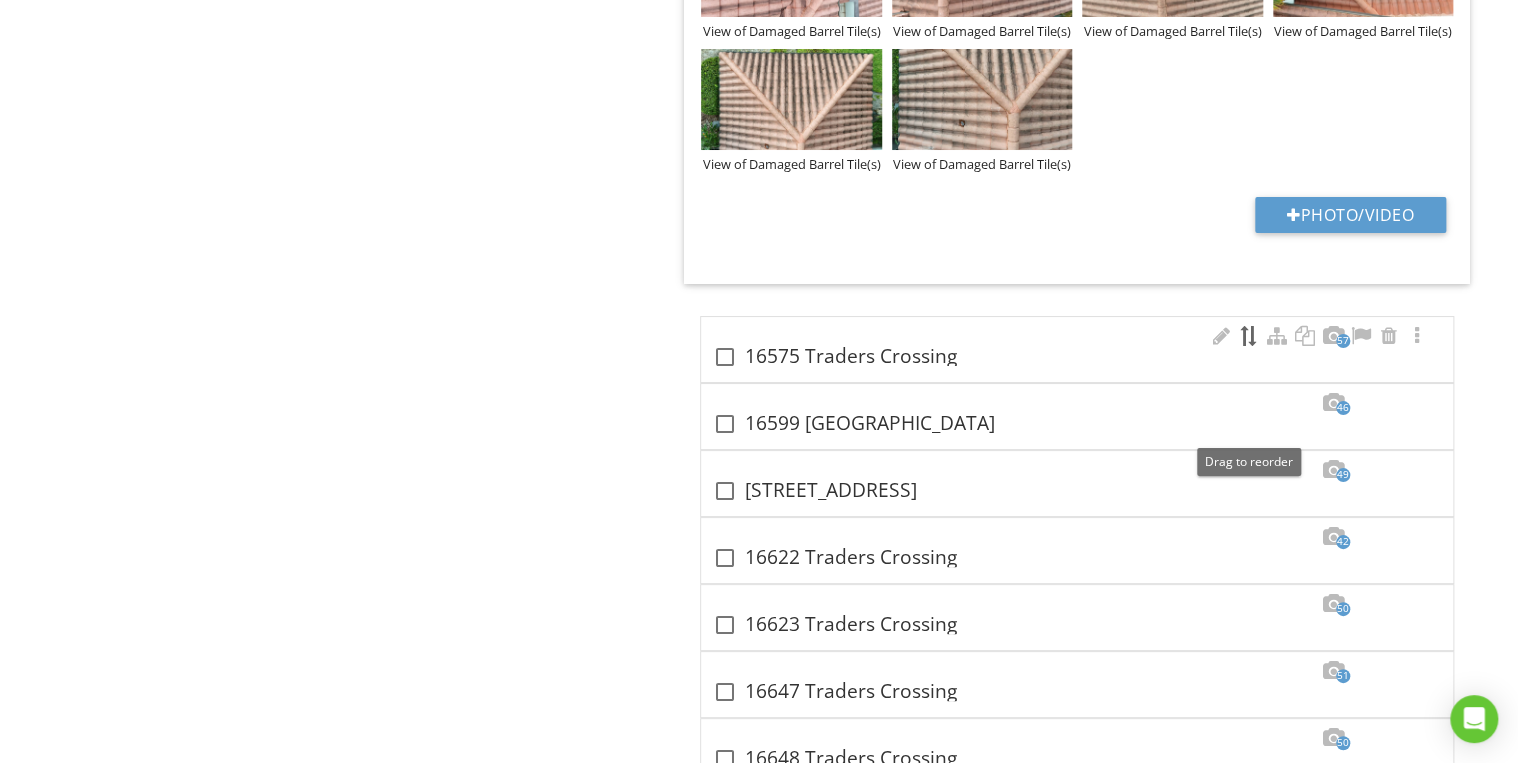 click at bounding box center [1249, 336] 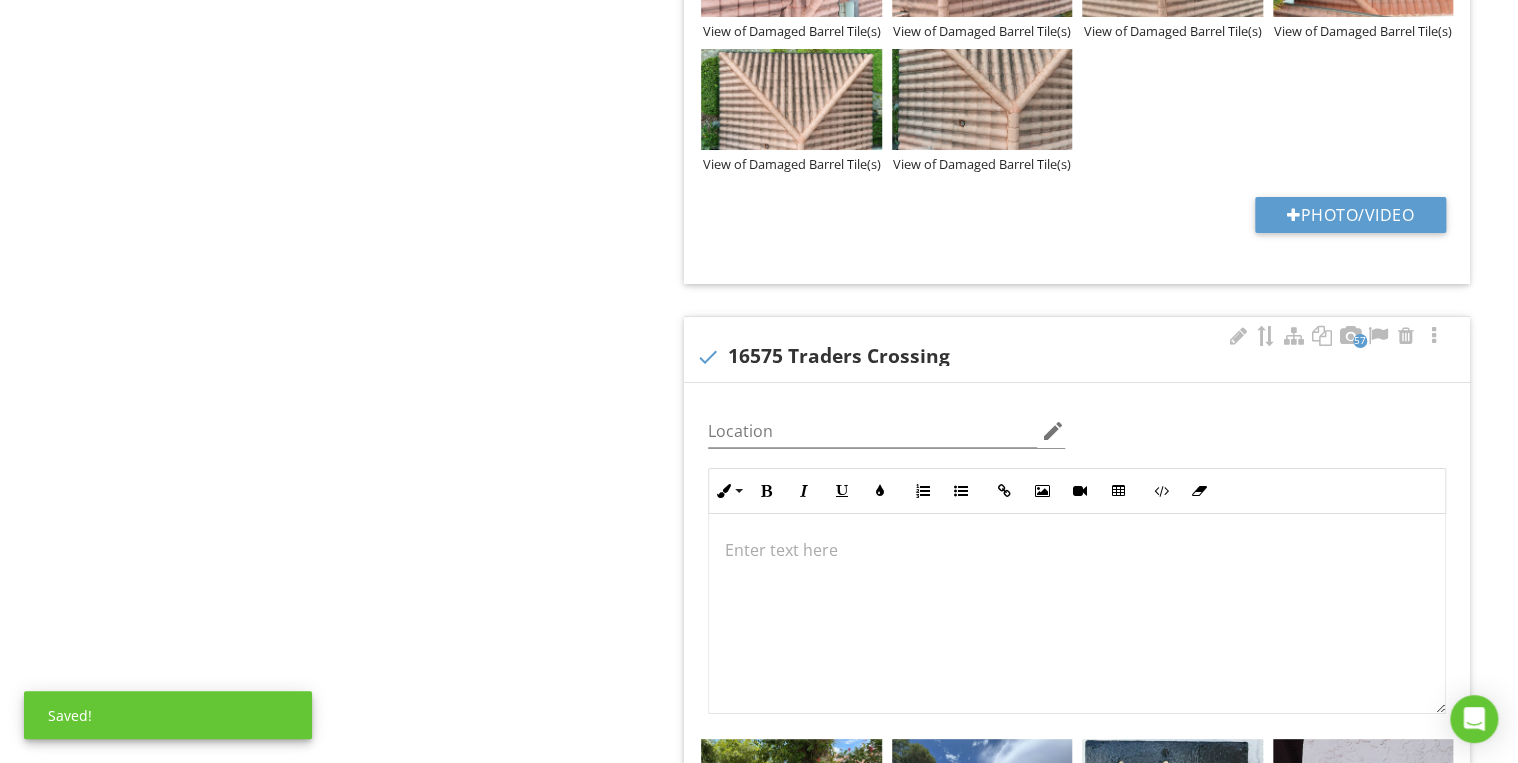 scroll, scrollTop: 0, scrollLeft: 0, axis: both 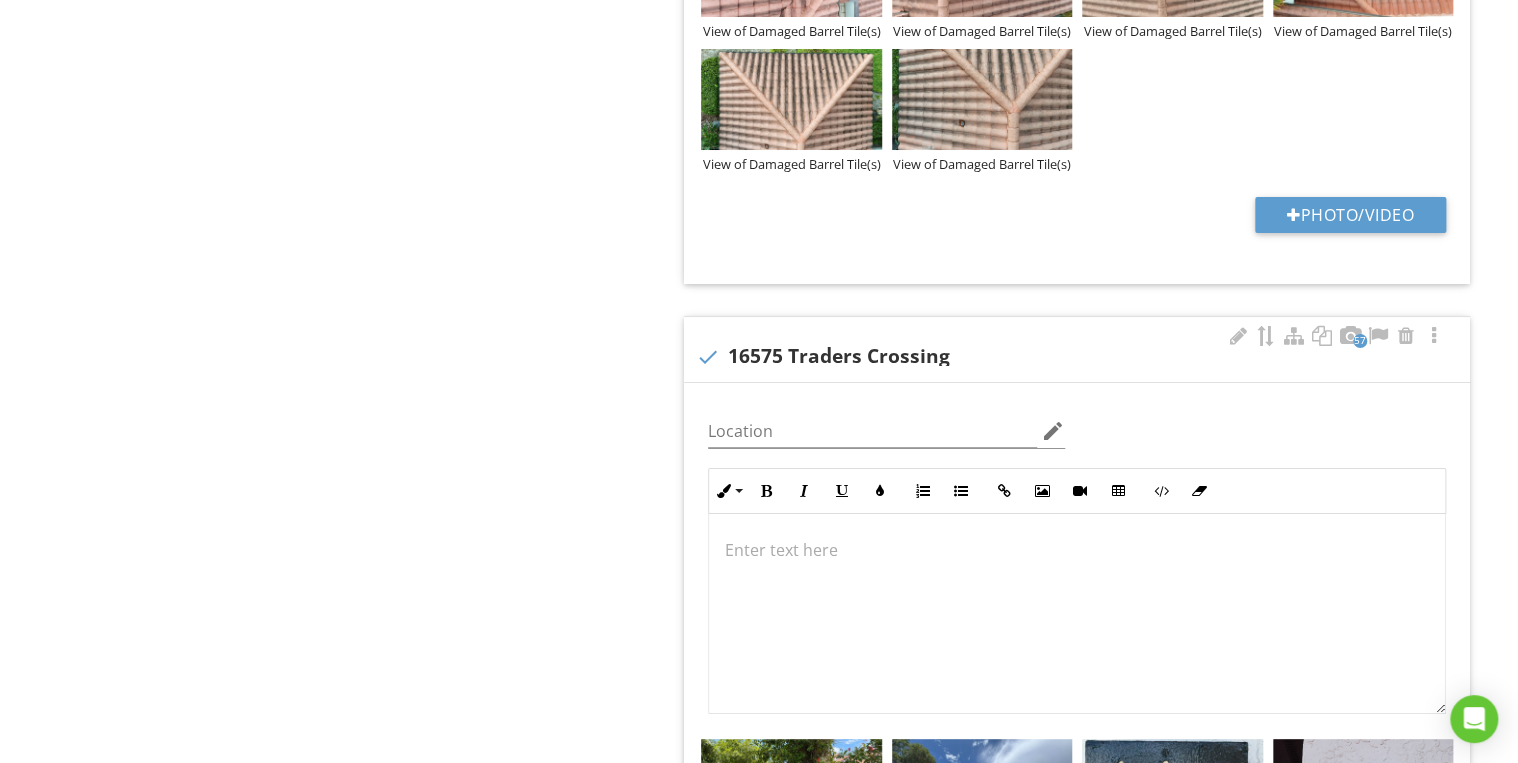 click at bounding box center (1077, 550) 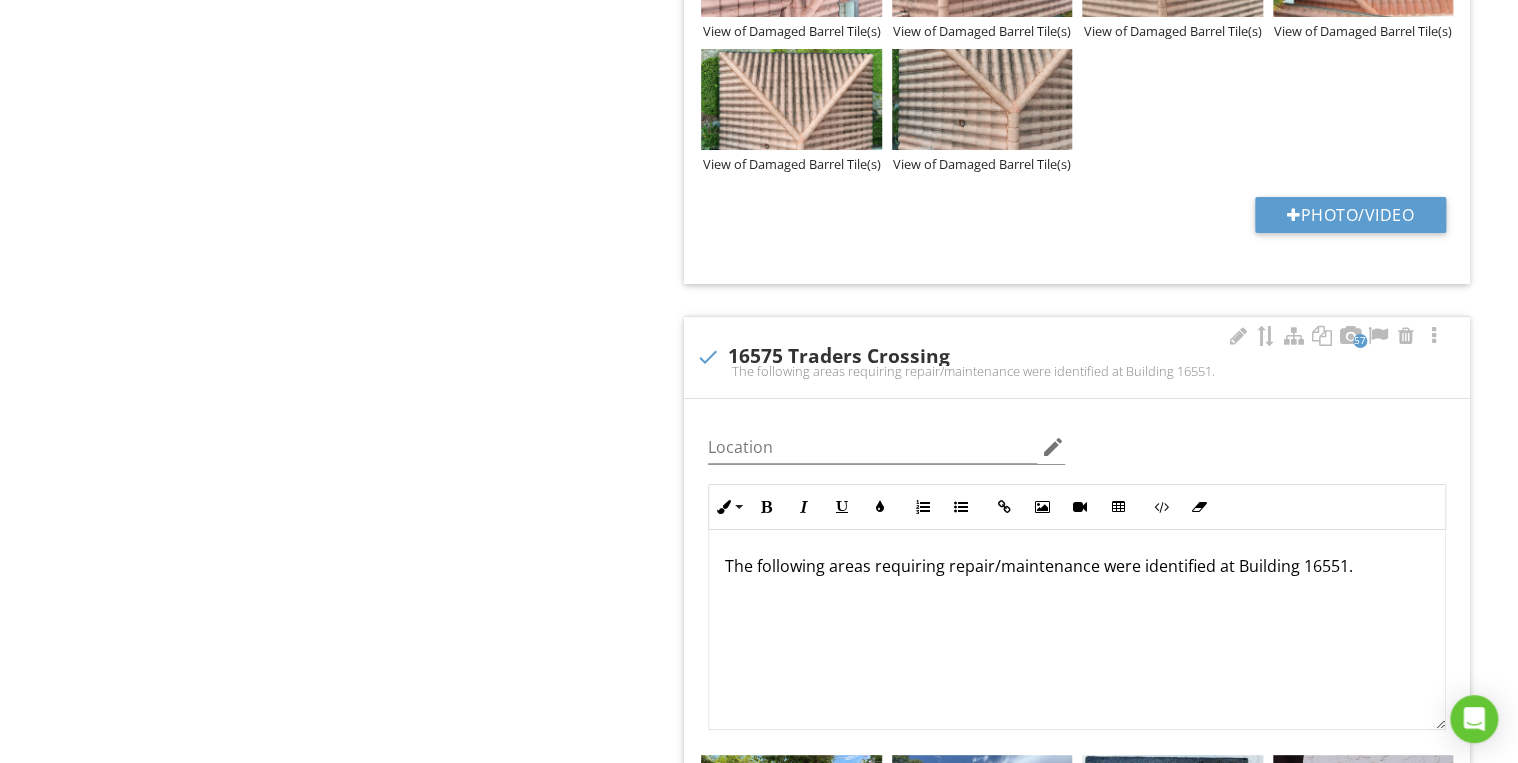 scroll, scrollTop: 7536, scrollLeft: 0, axis: vertical 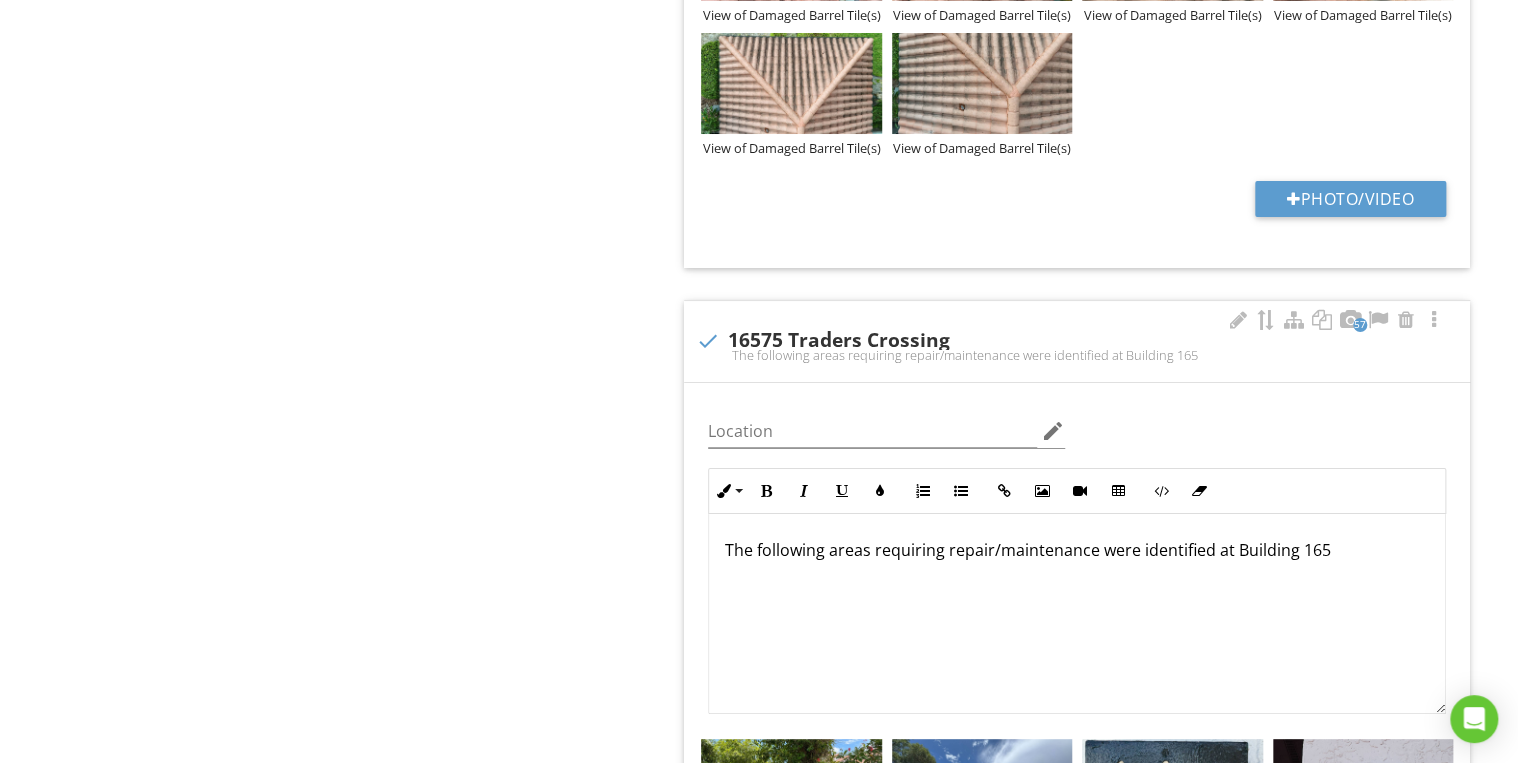 type 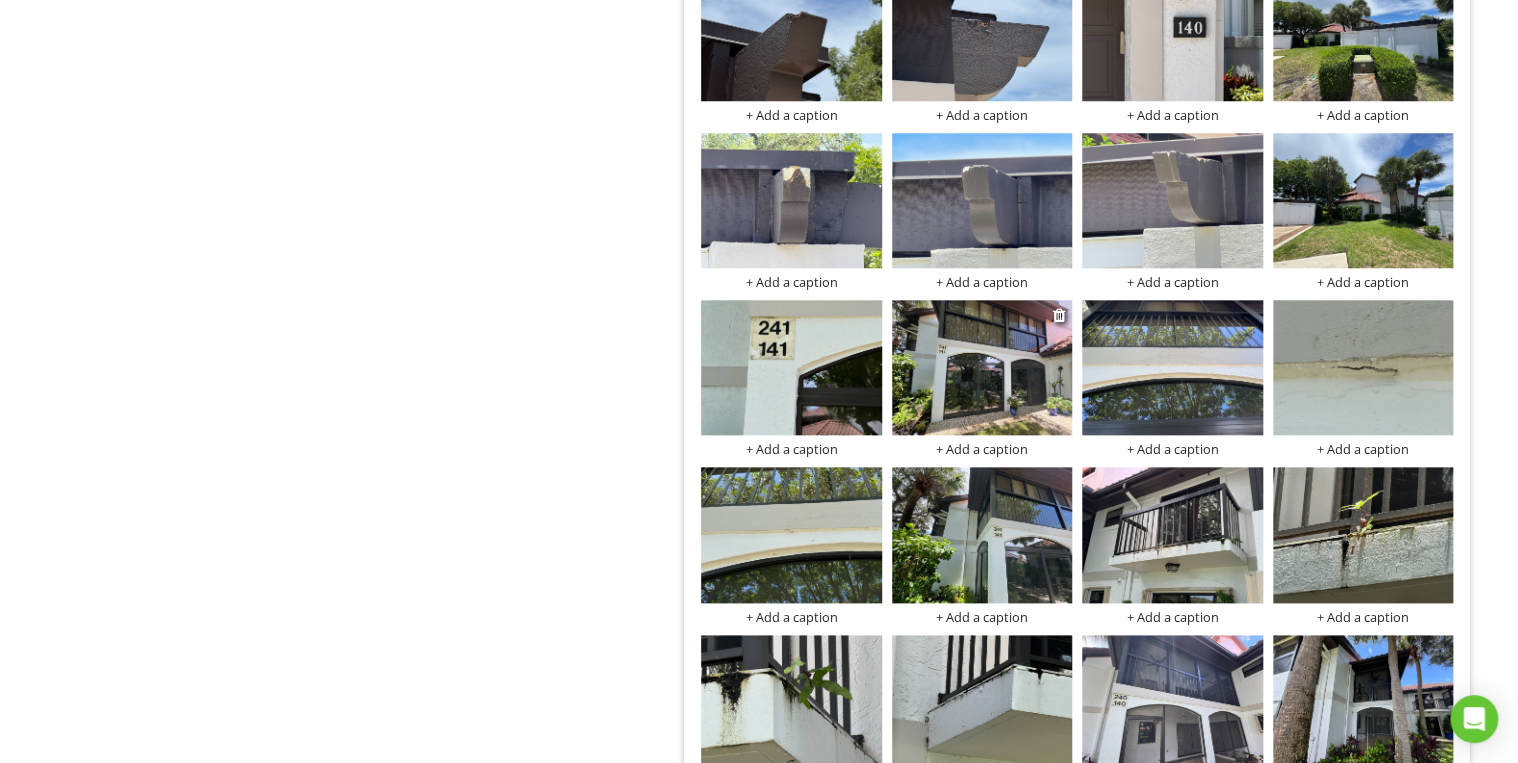 scroll, scrollTop: 8496, scrollLeft: 0, axis: vertical 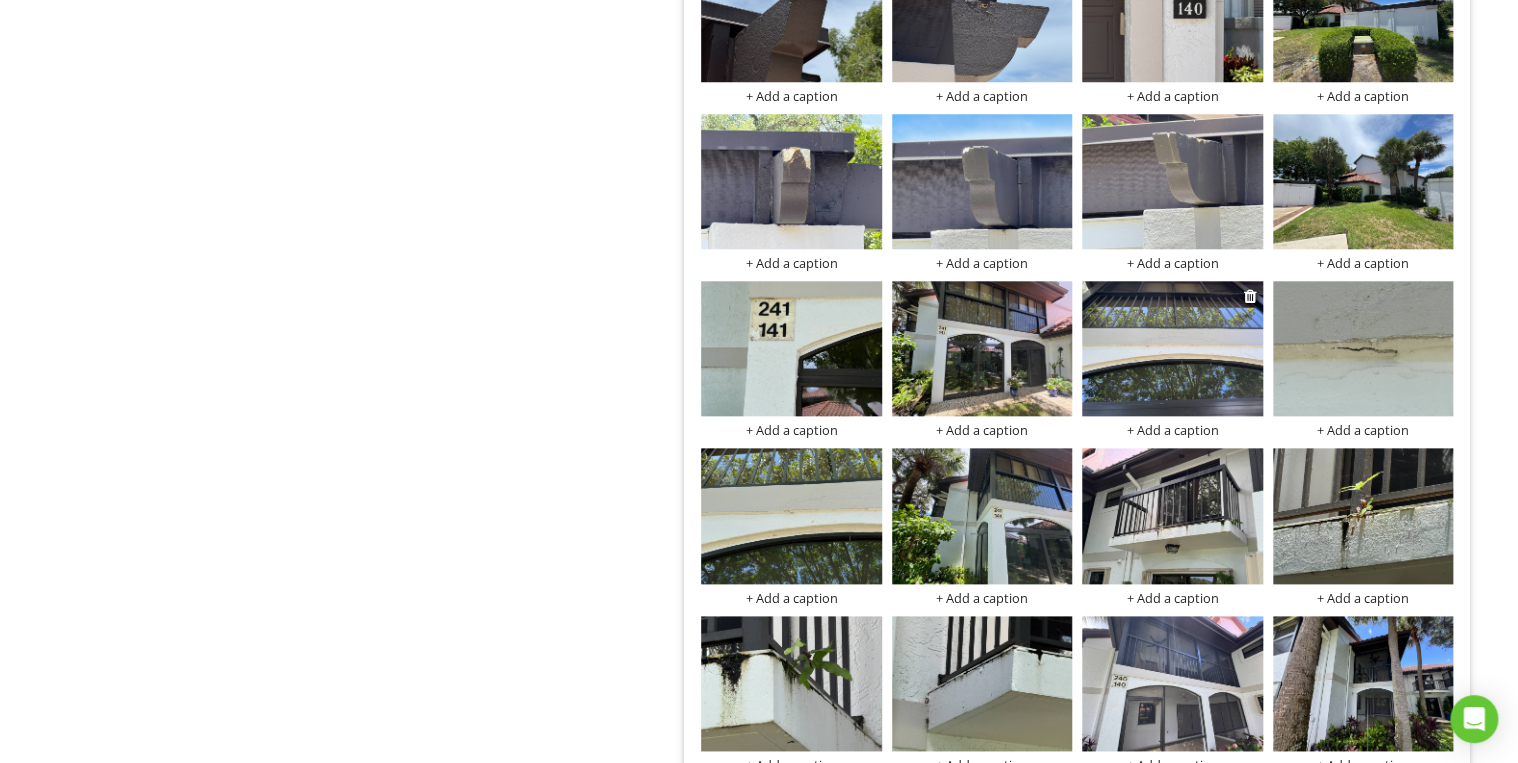 click at bounding box center [1172, 348] 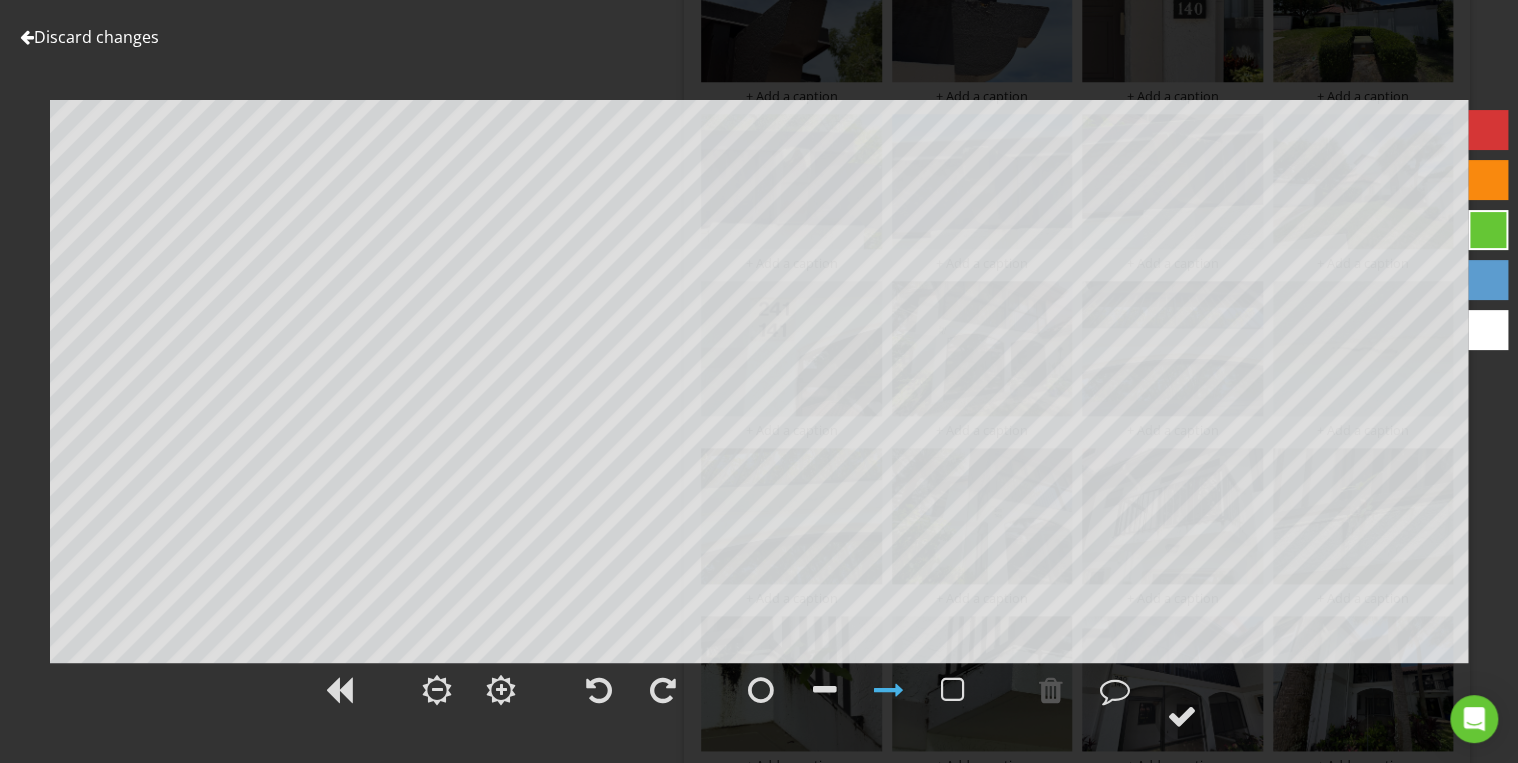 click on "Discard changes" at bounding box center (89, 37) 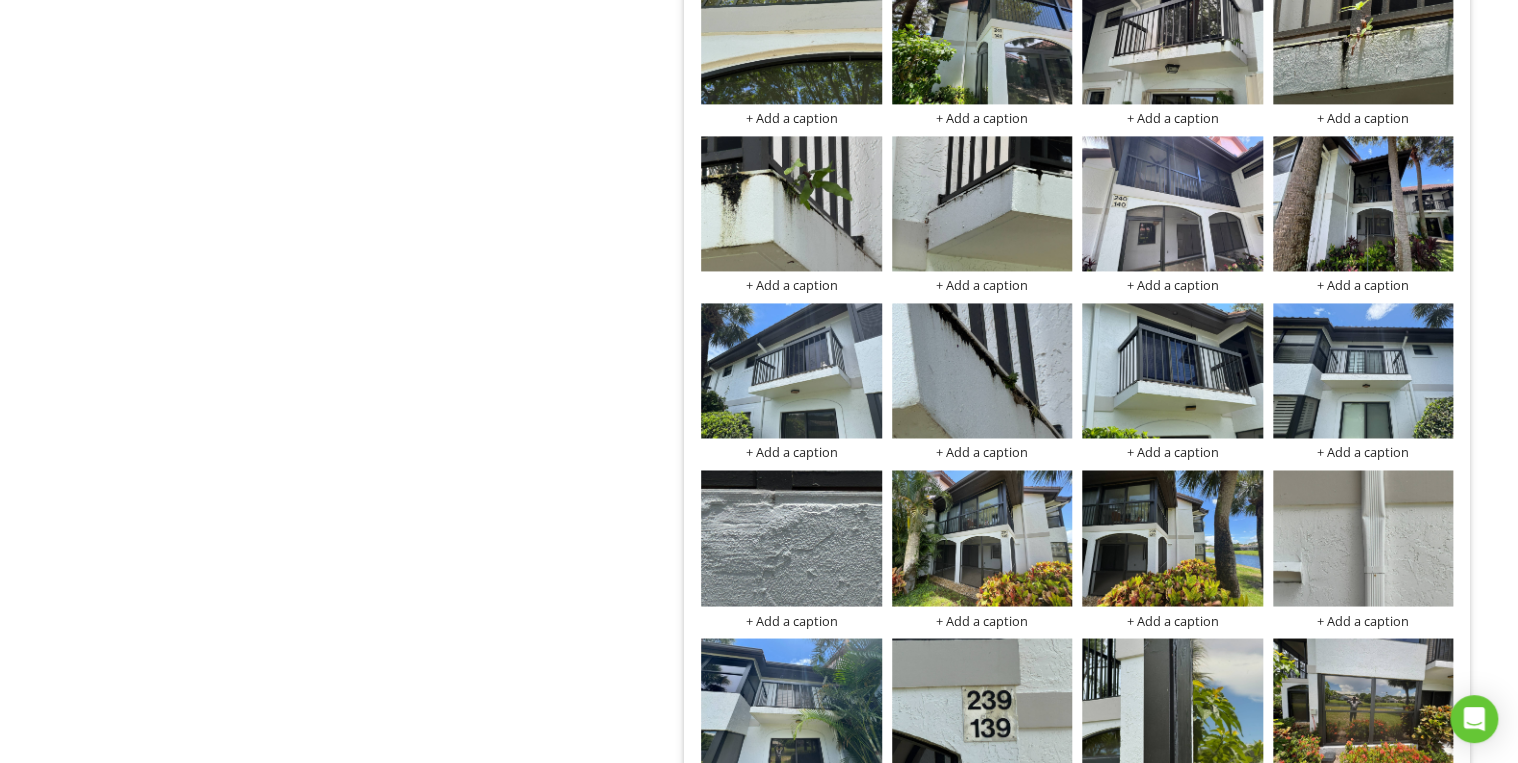 scroll, scrollTop: 9056, scrollLeft: 0, axis: vertical 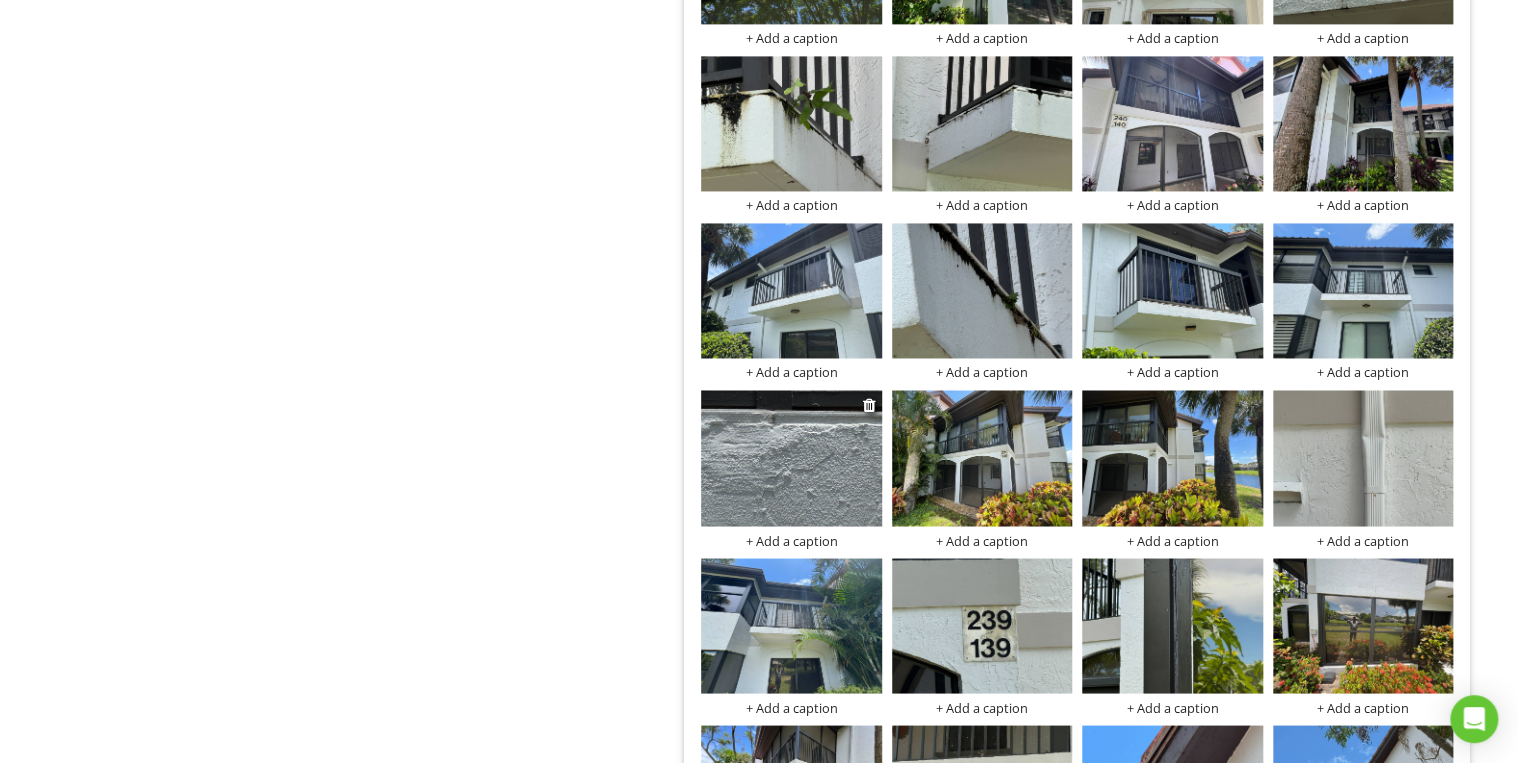click at bounding box center [791, 457] 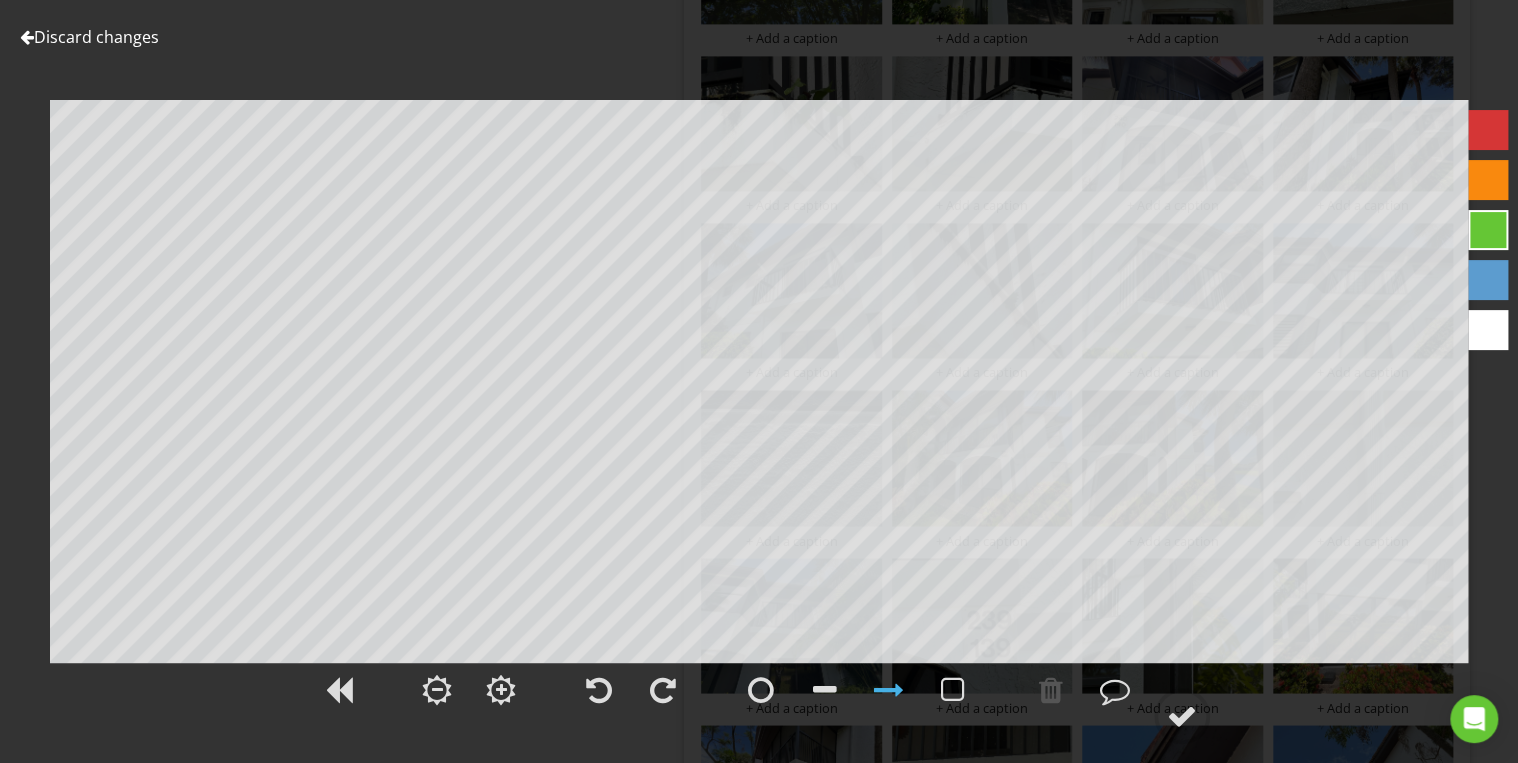 click on "Discard changes" at bounding box center [89, 37] 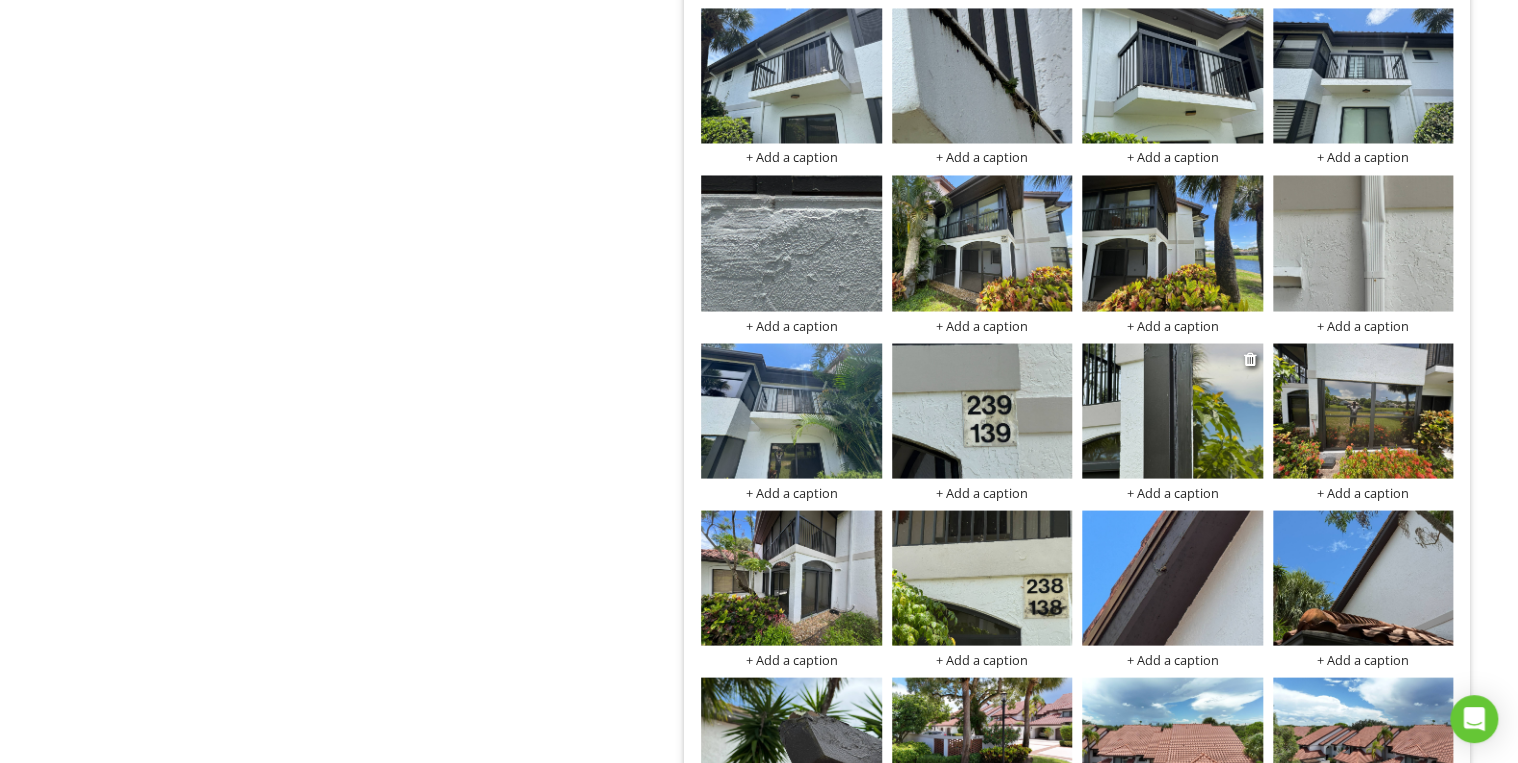 scroll, scrollTop: 9376, scrollLeft: 0, axis: vertical 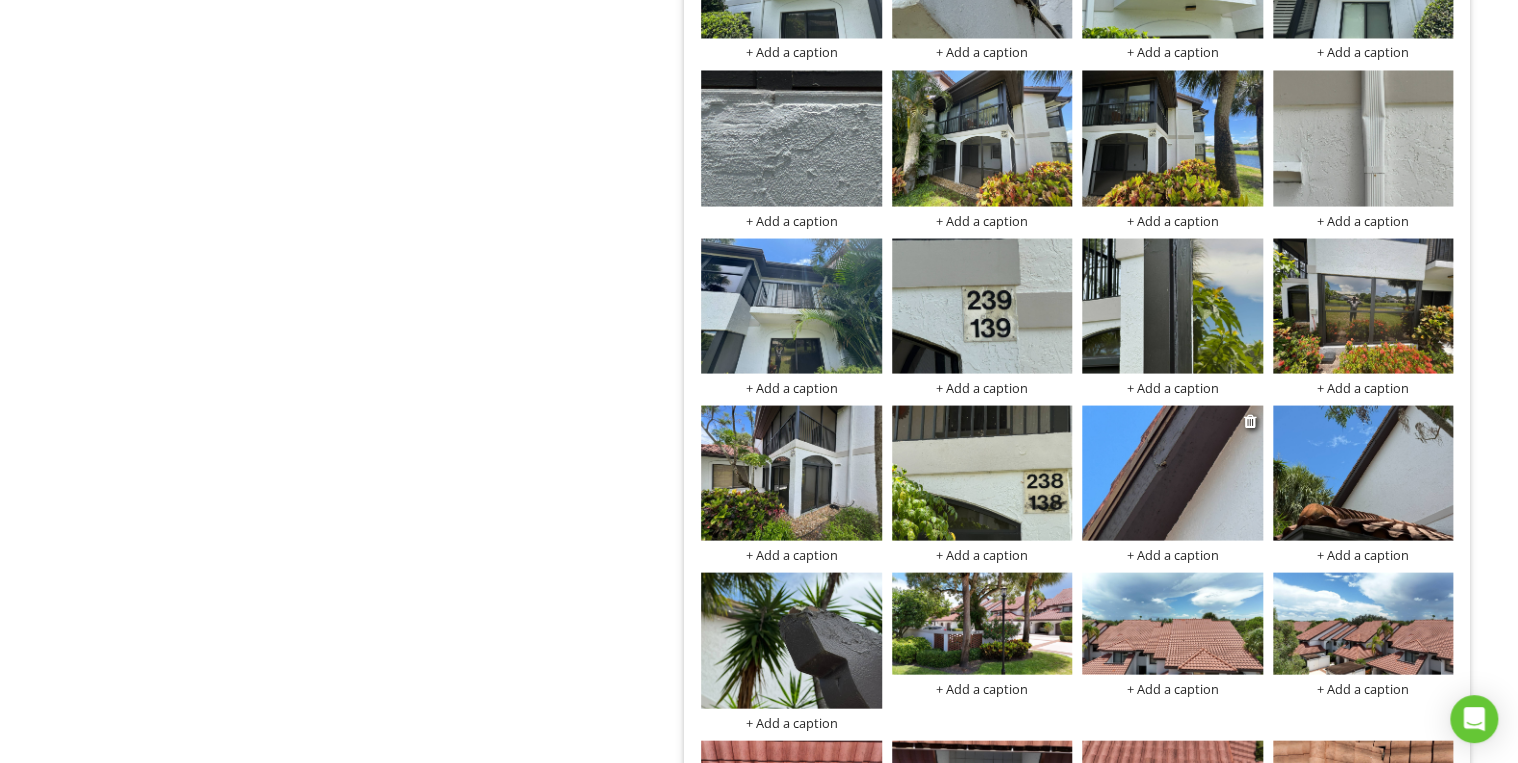 click at bounding box center [1172, 472] 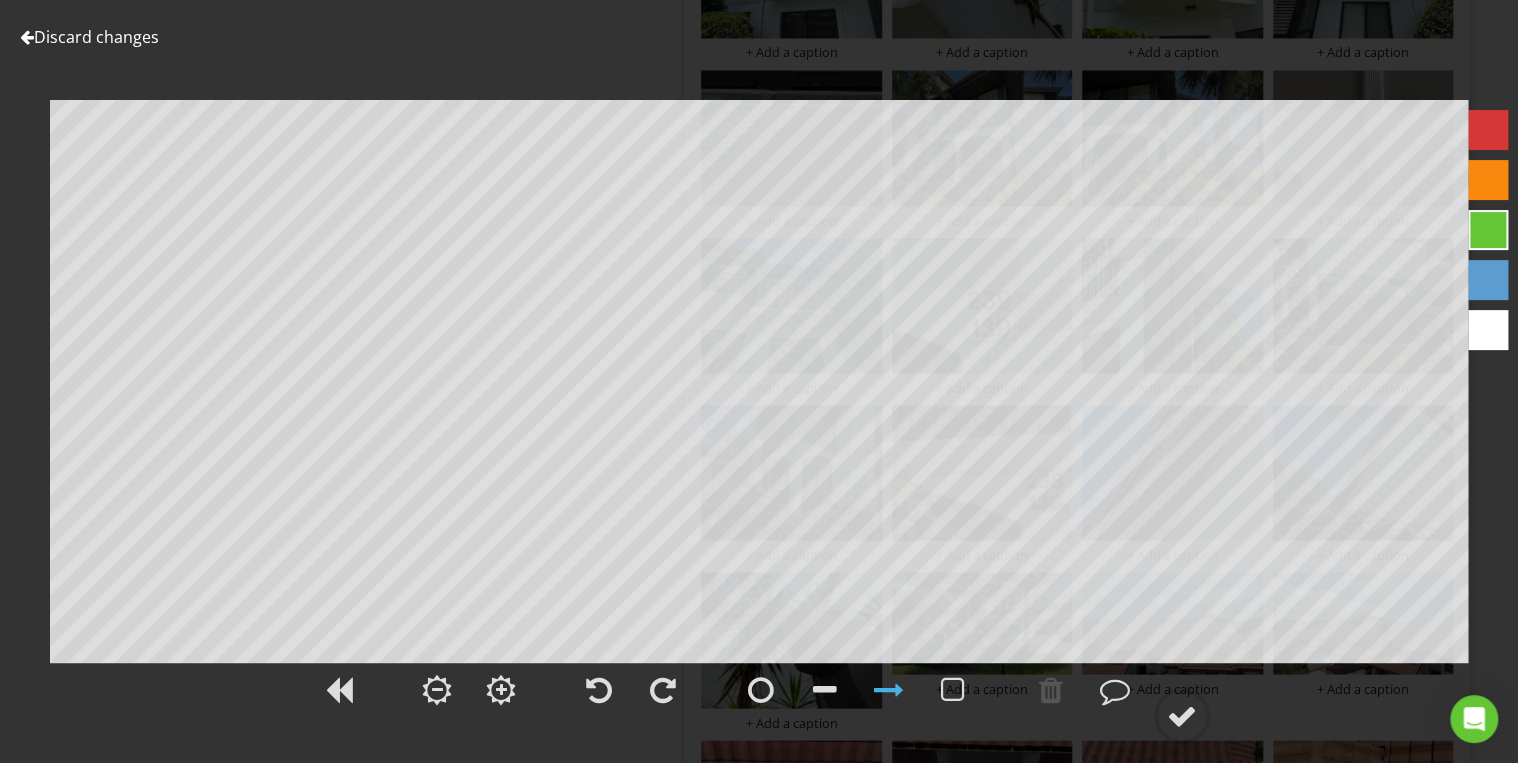 click on "Discard changes" at bounding box center [89, 37] 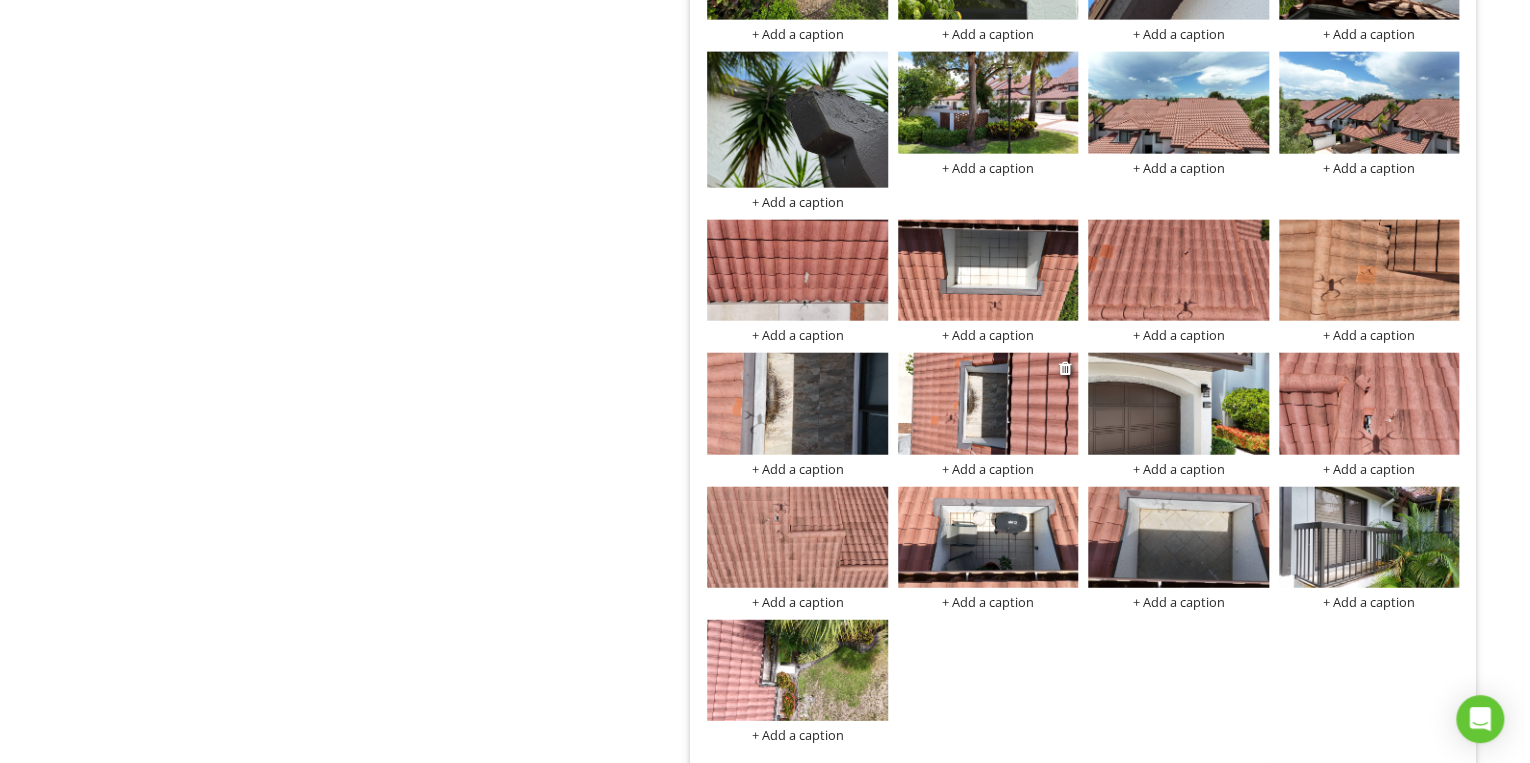 scroll, scrollTop: 10016, scrollLeft: 0, axis: vertical 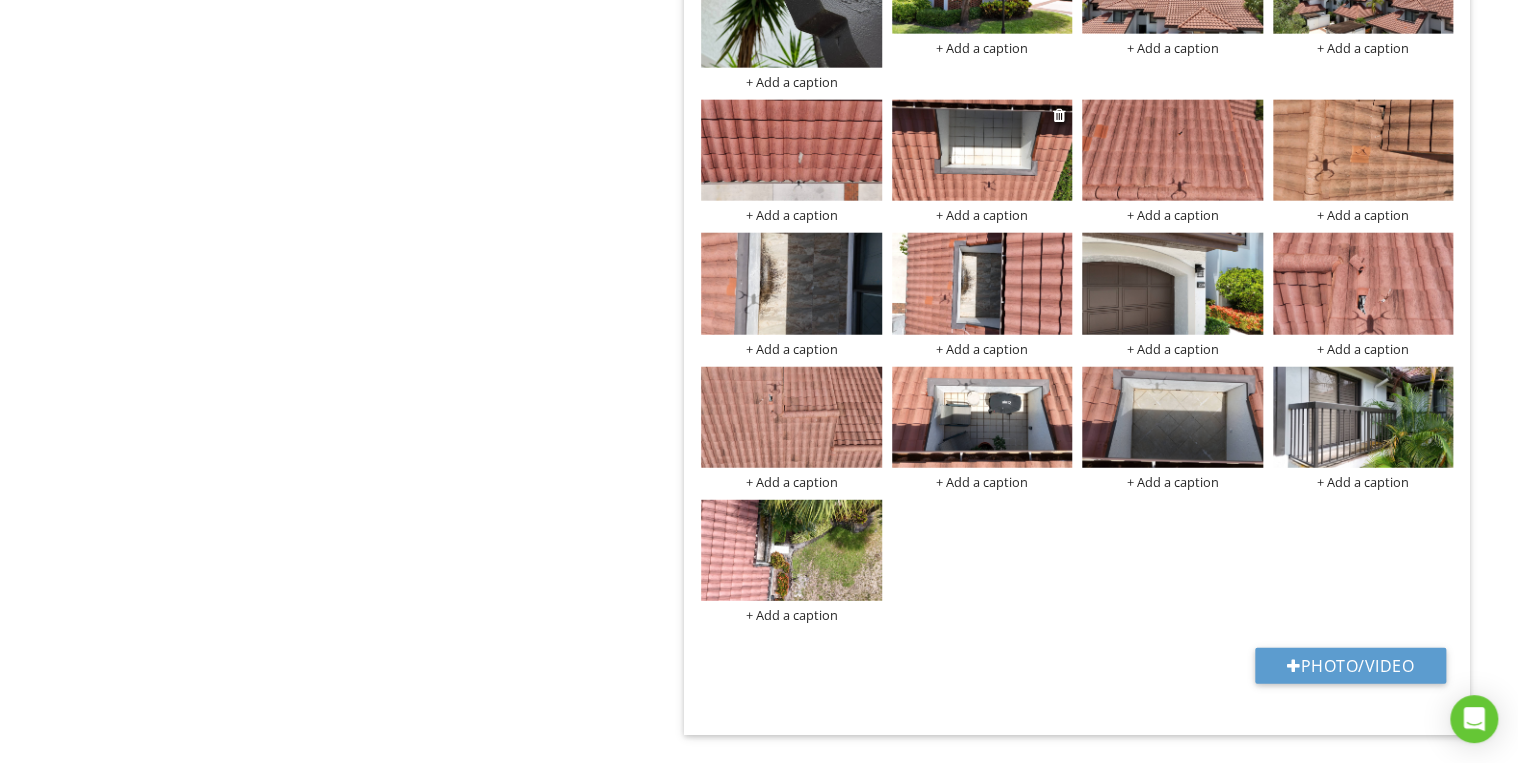 click at bounding box center (982, 150) 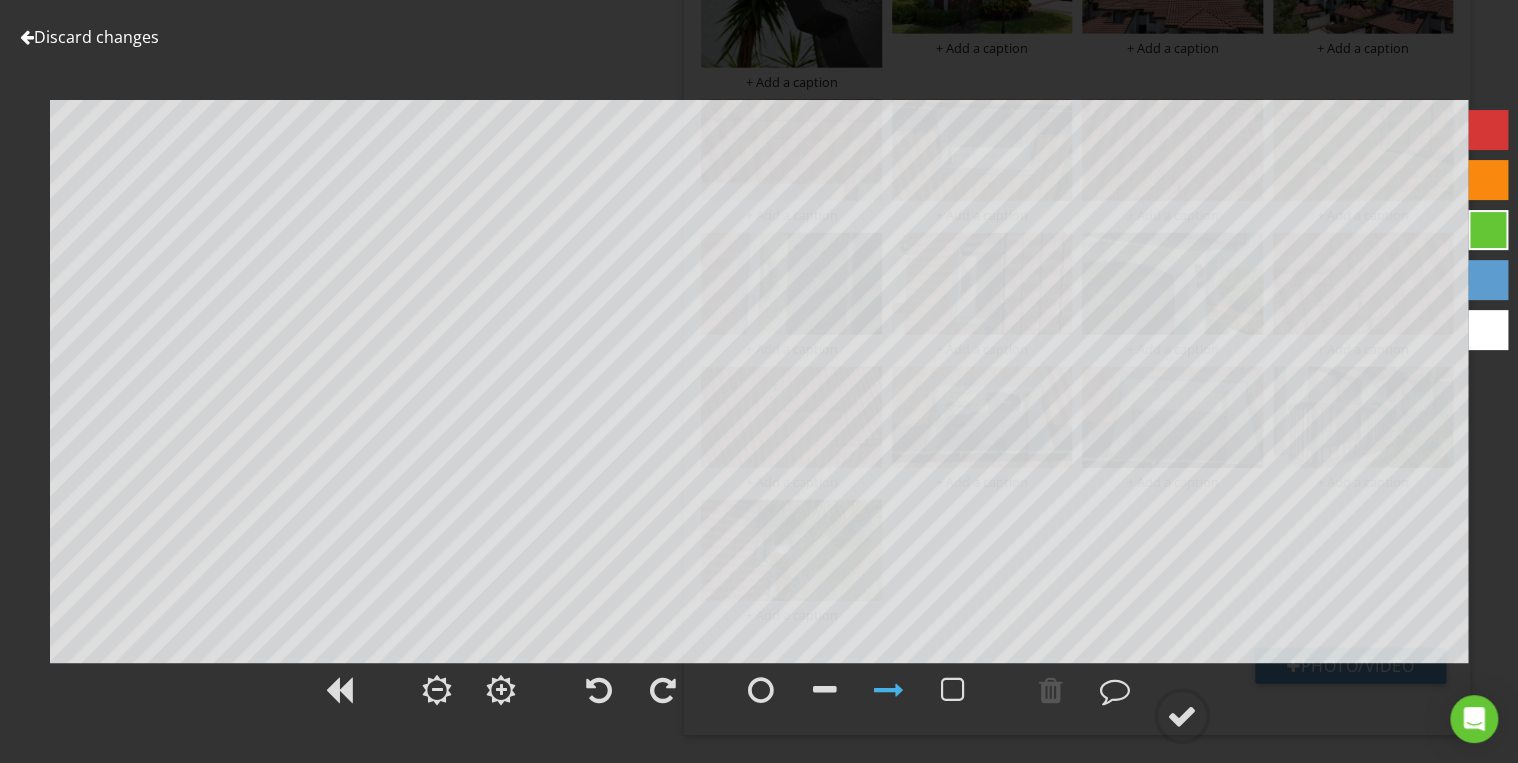 click on "Discard changes" at bounding box center (89, 37) 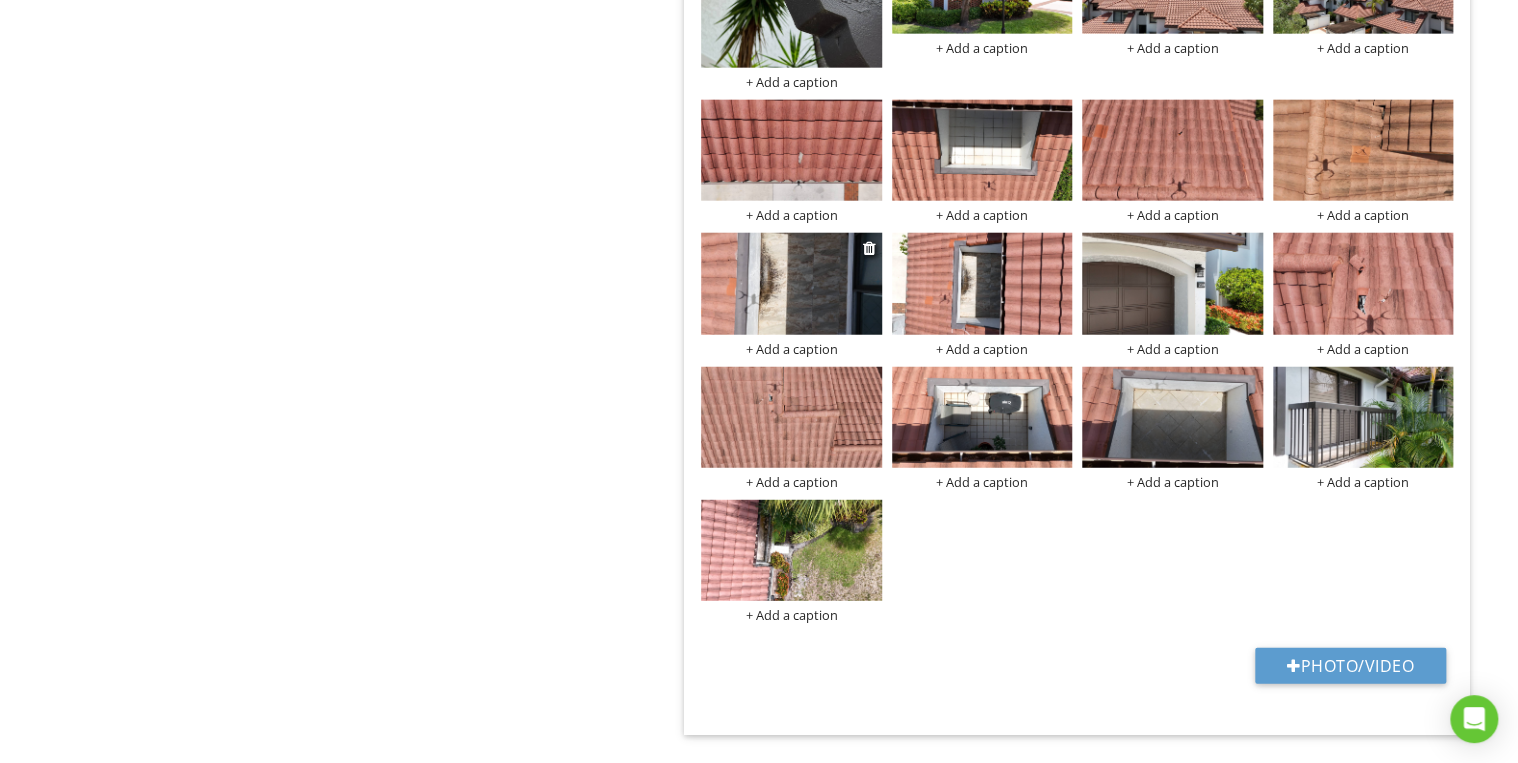 click at bounding box center (791, 283) 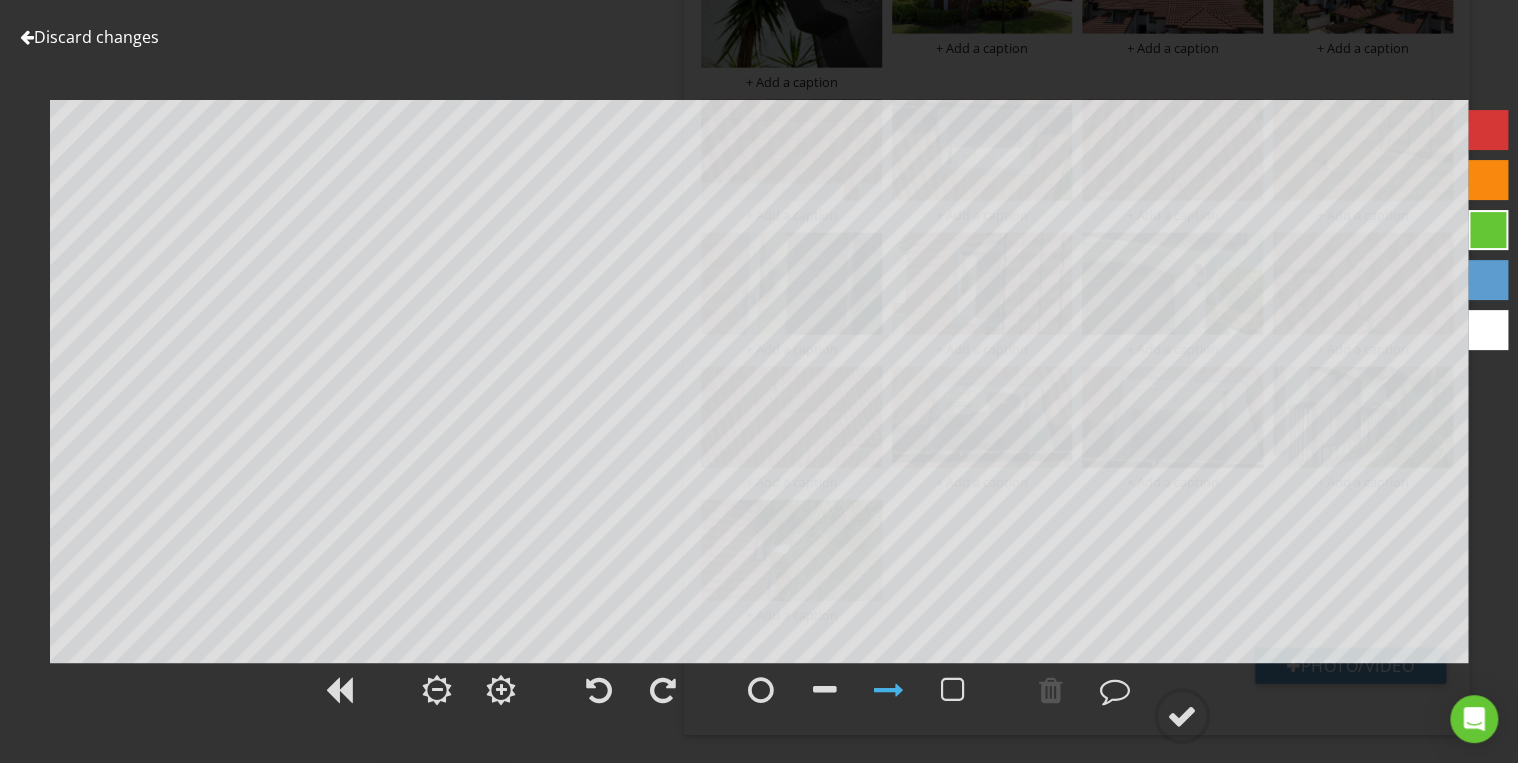 click on "Discard changes" at bounding box center (89, 37) 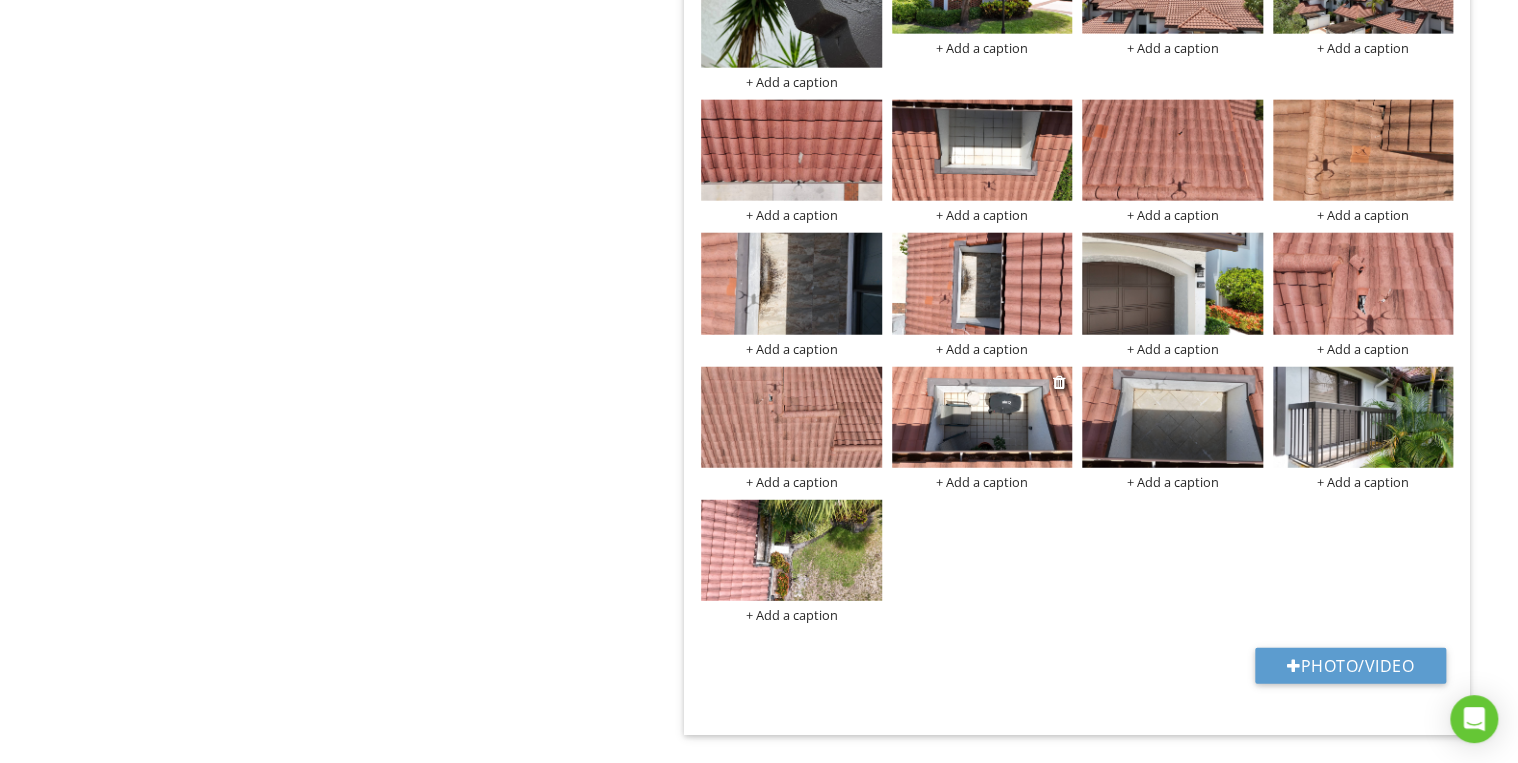click at bounding box center [982, 417] 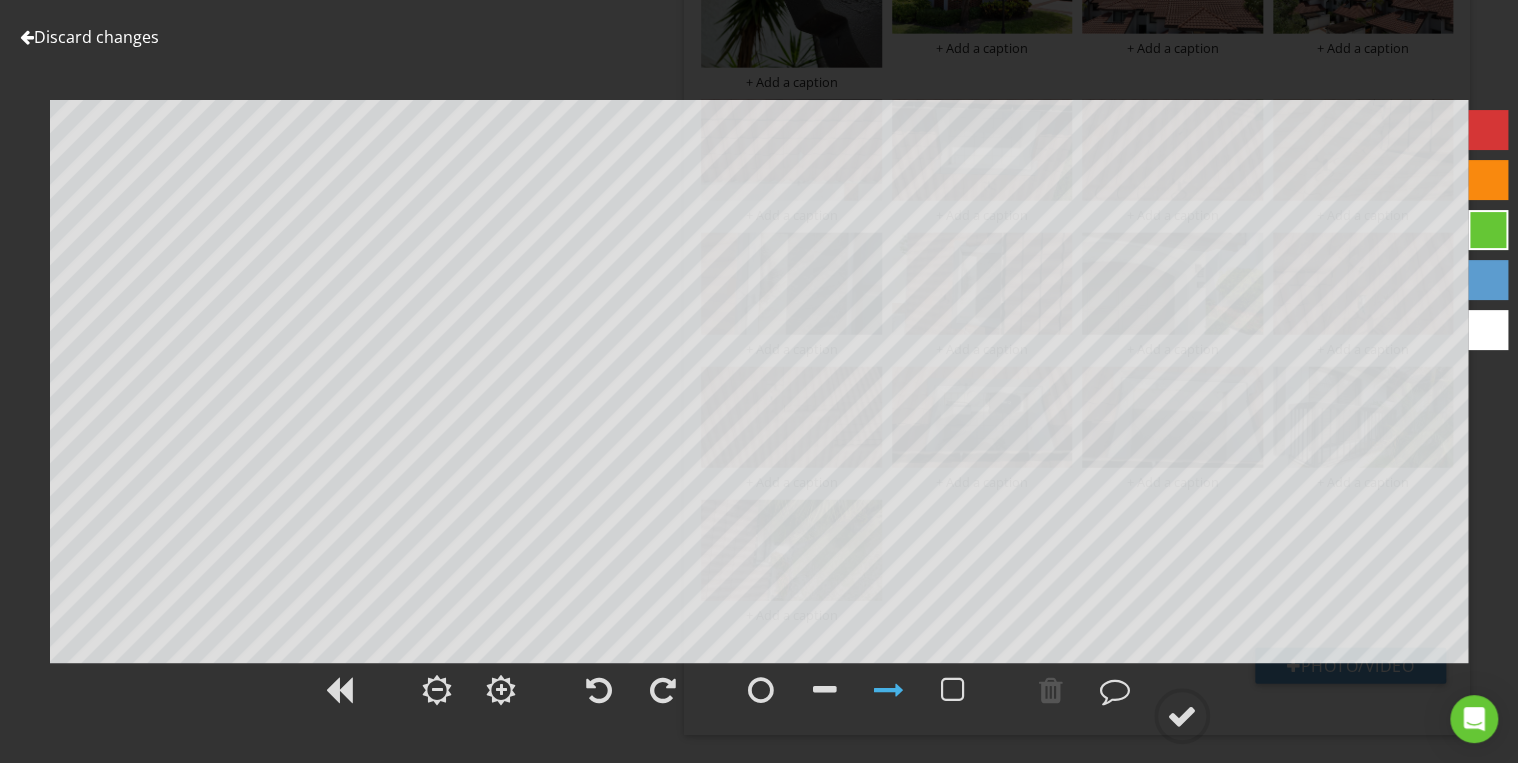 click on "Discard changes" at bounding box center (89, 37) 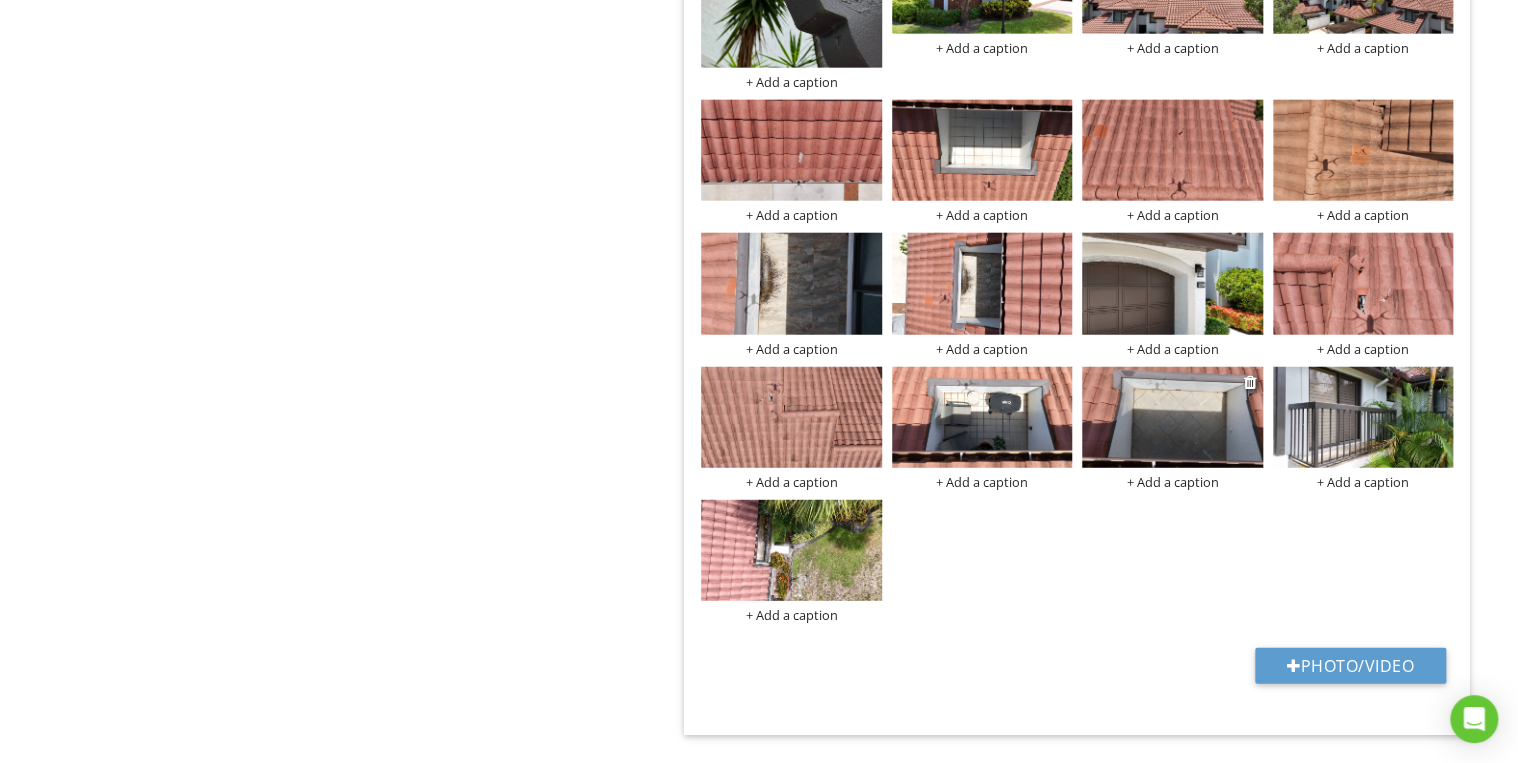 click at bounding box center [1172, 417] 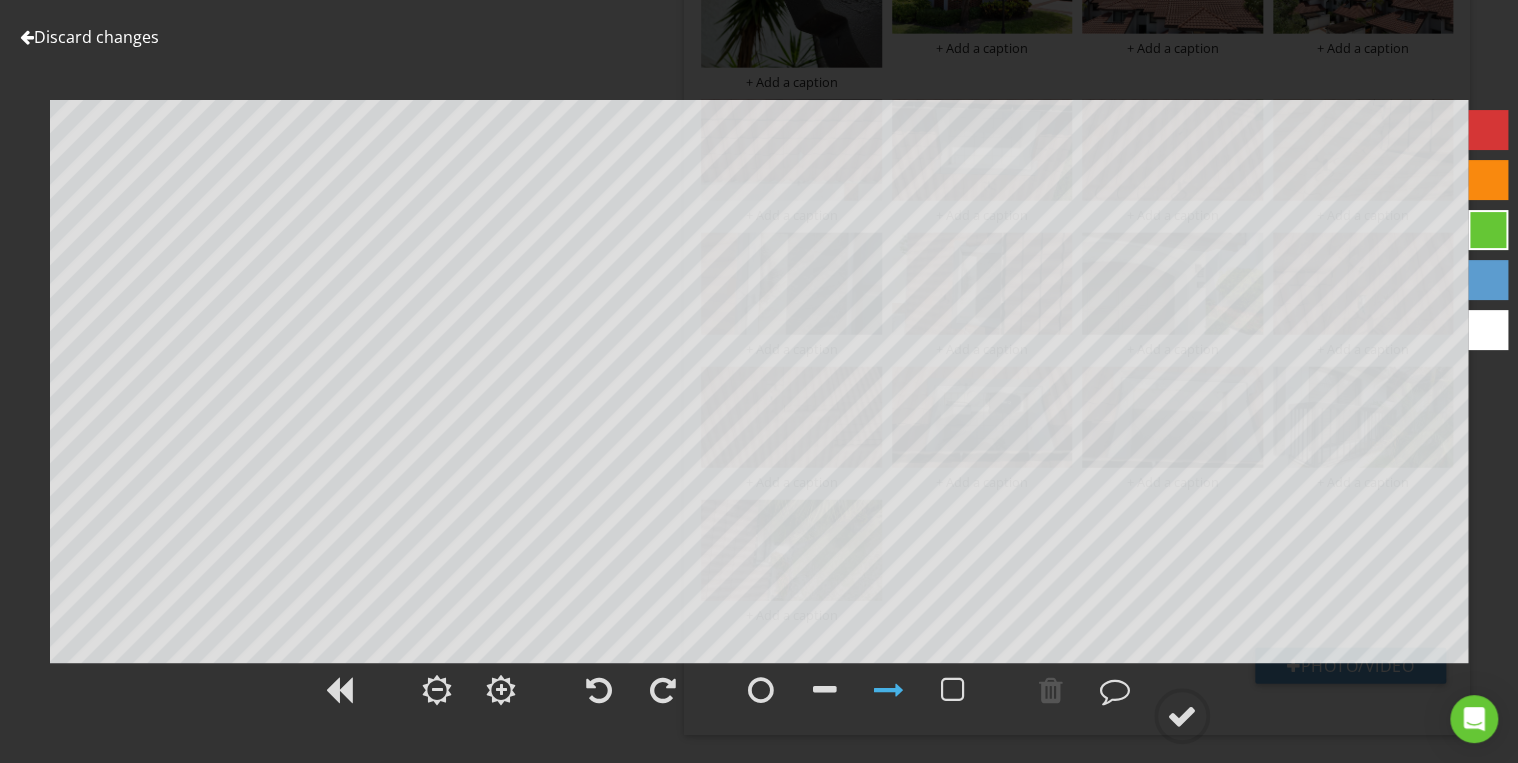 click on "Discard changes" at bounding box center [89, 37] 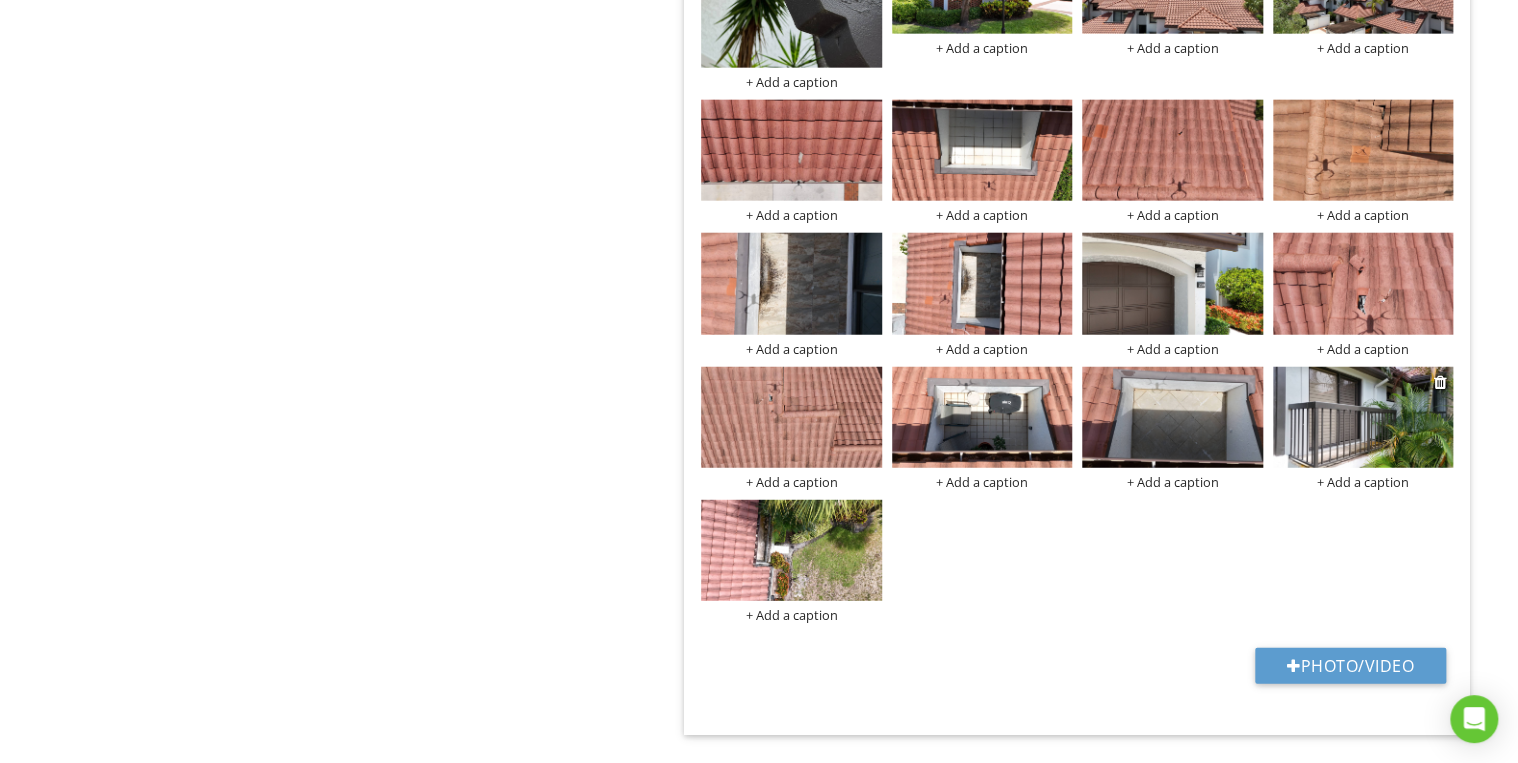 click at bounding box center [1363, 417] 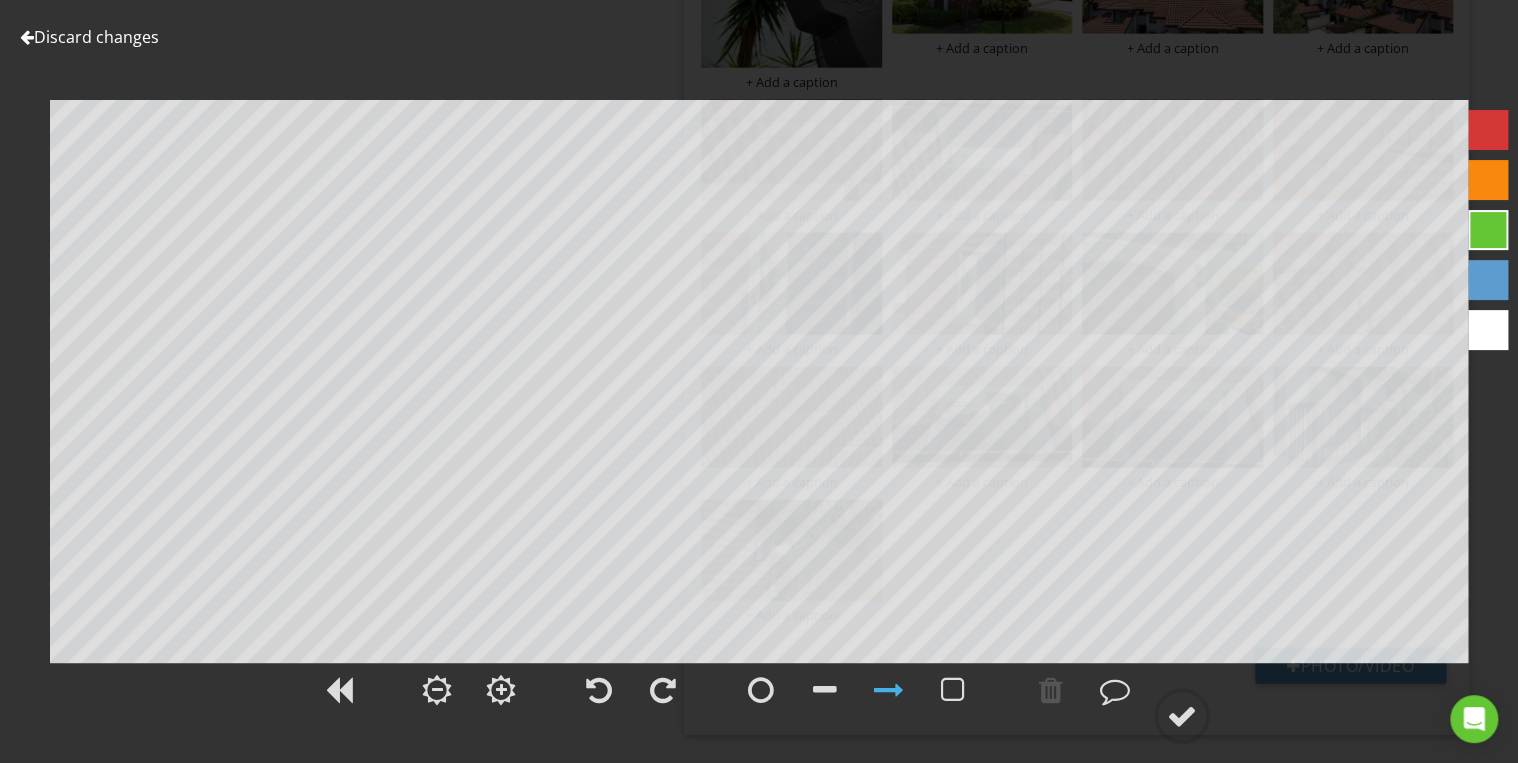 click on "Discard changes" at bounding box center [89, 37] 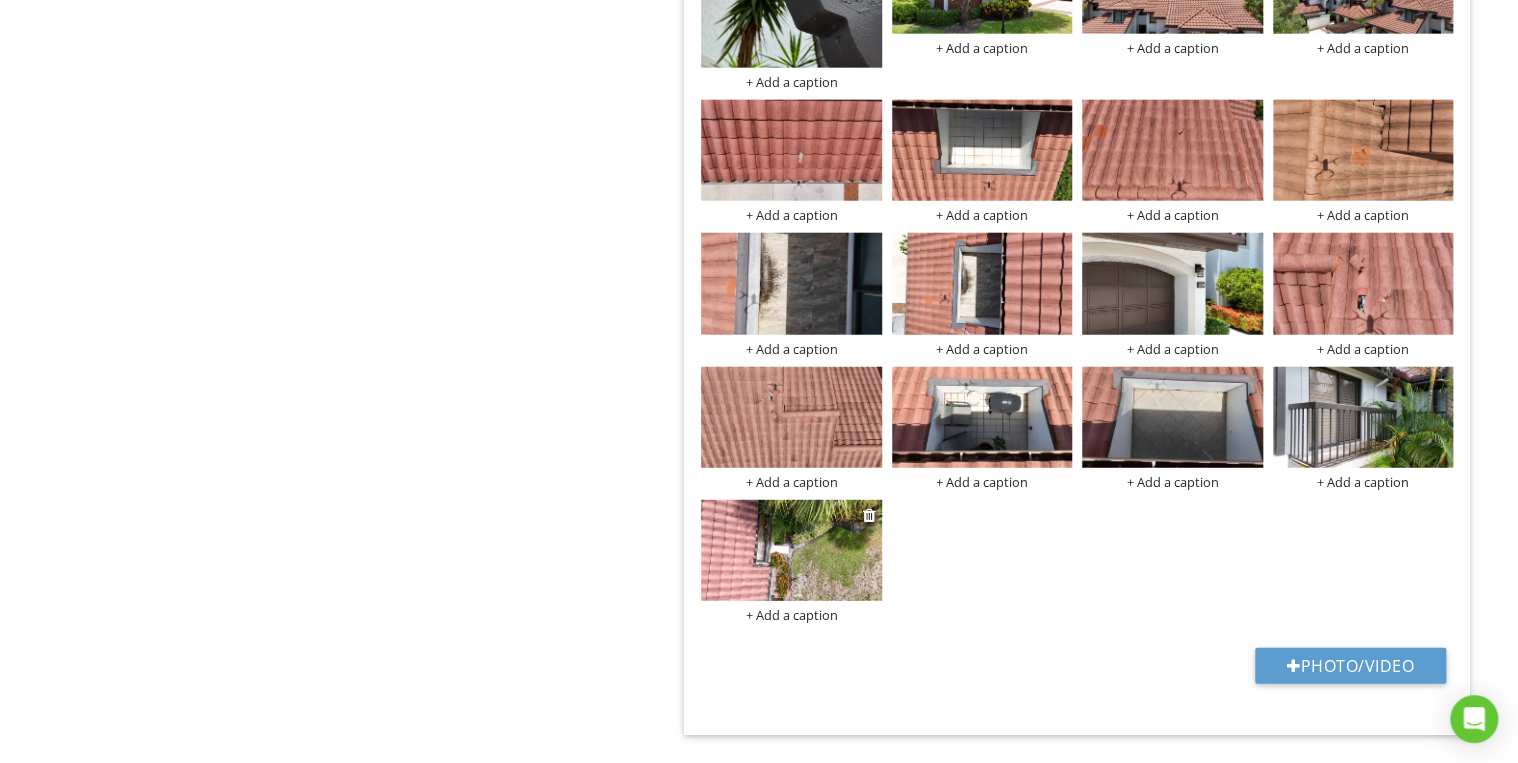click at bounding box center [791, 550] 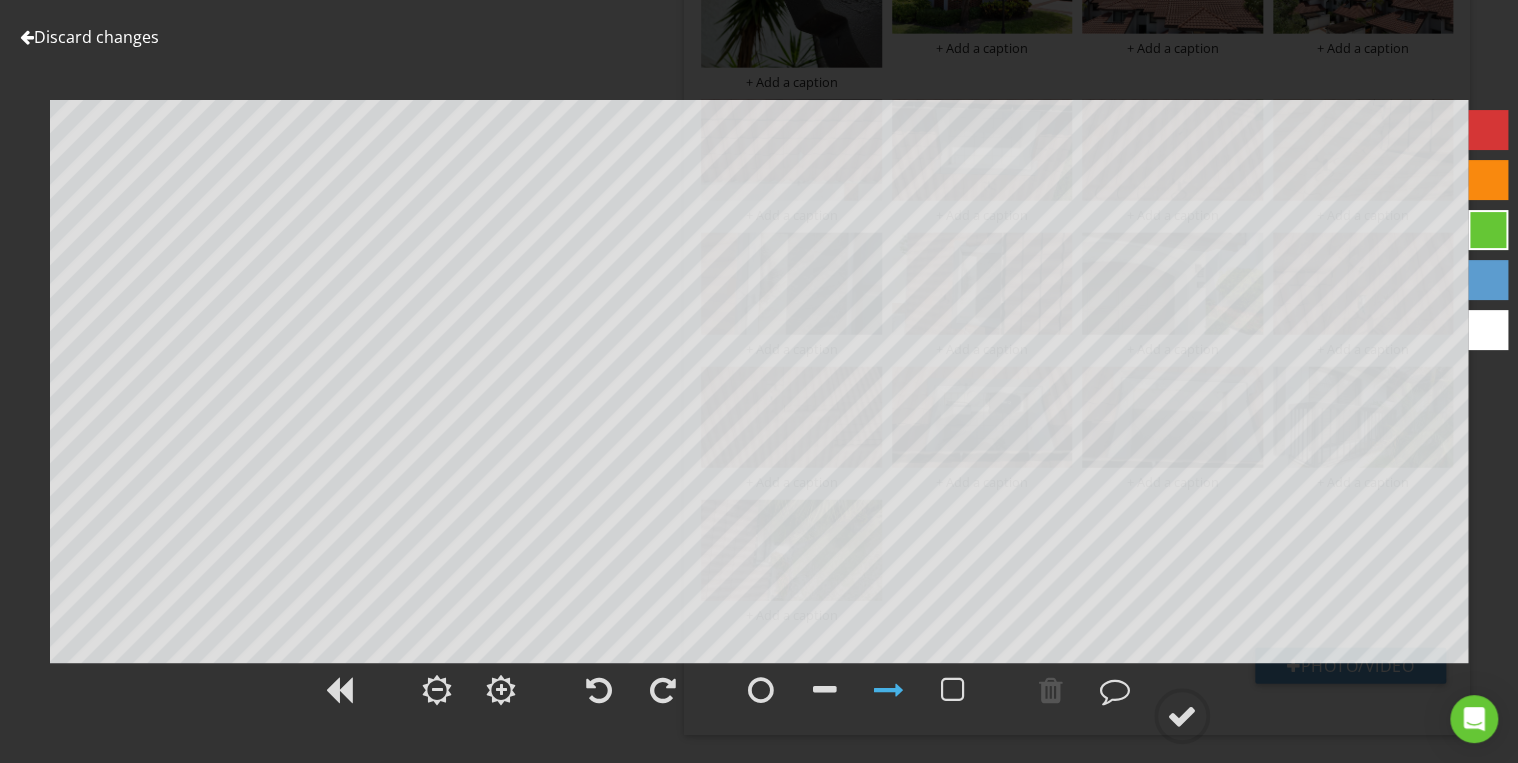 click on "Discard changes" at bounding box center (89, 37) 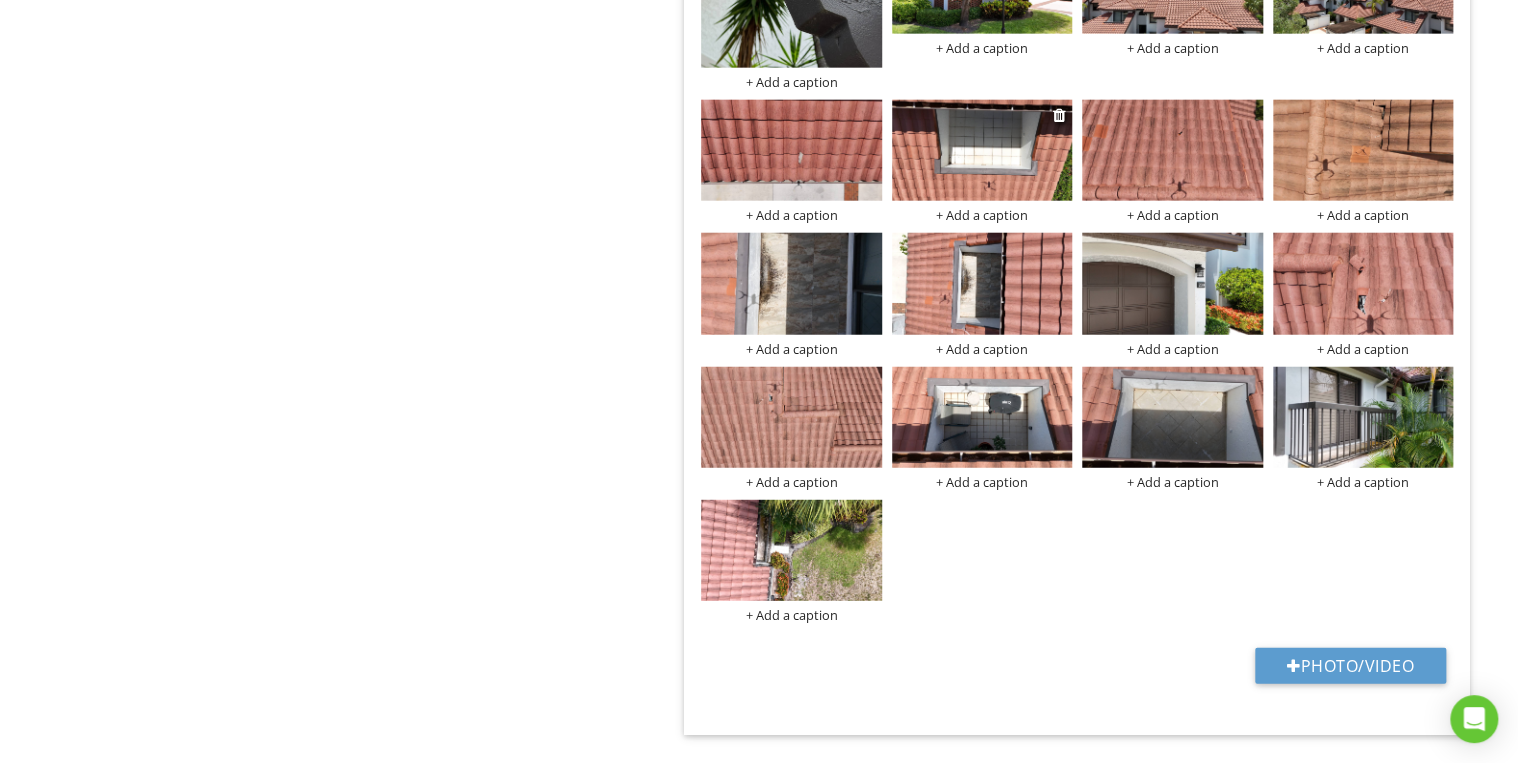 click on "+ Add a caption" at bounding box center (982, 215) 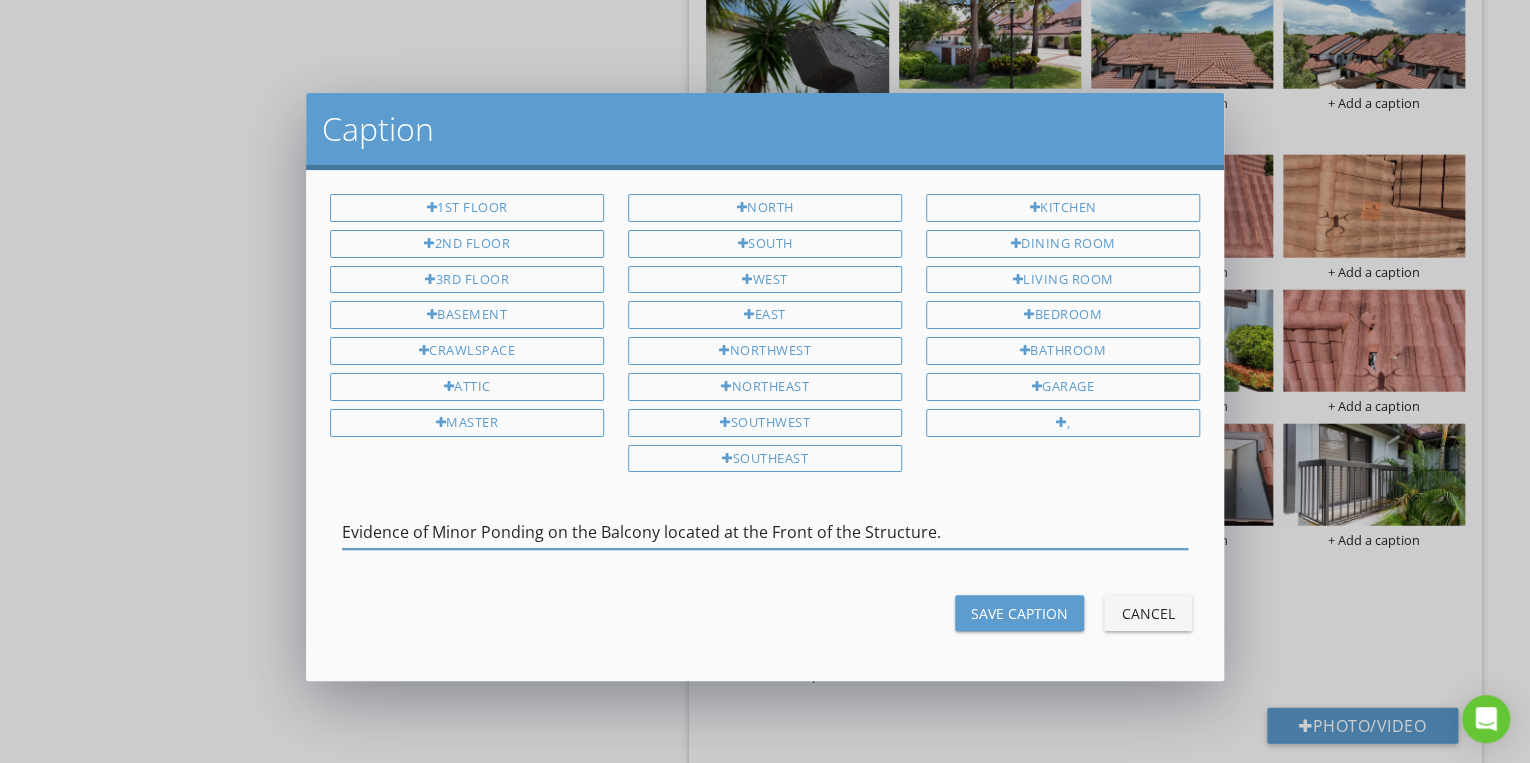type on "Evidence of Minor Ponding on the Balcony located at the Front of the Structure." 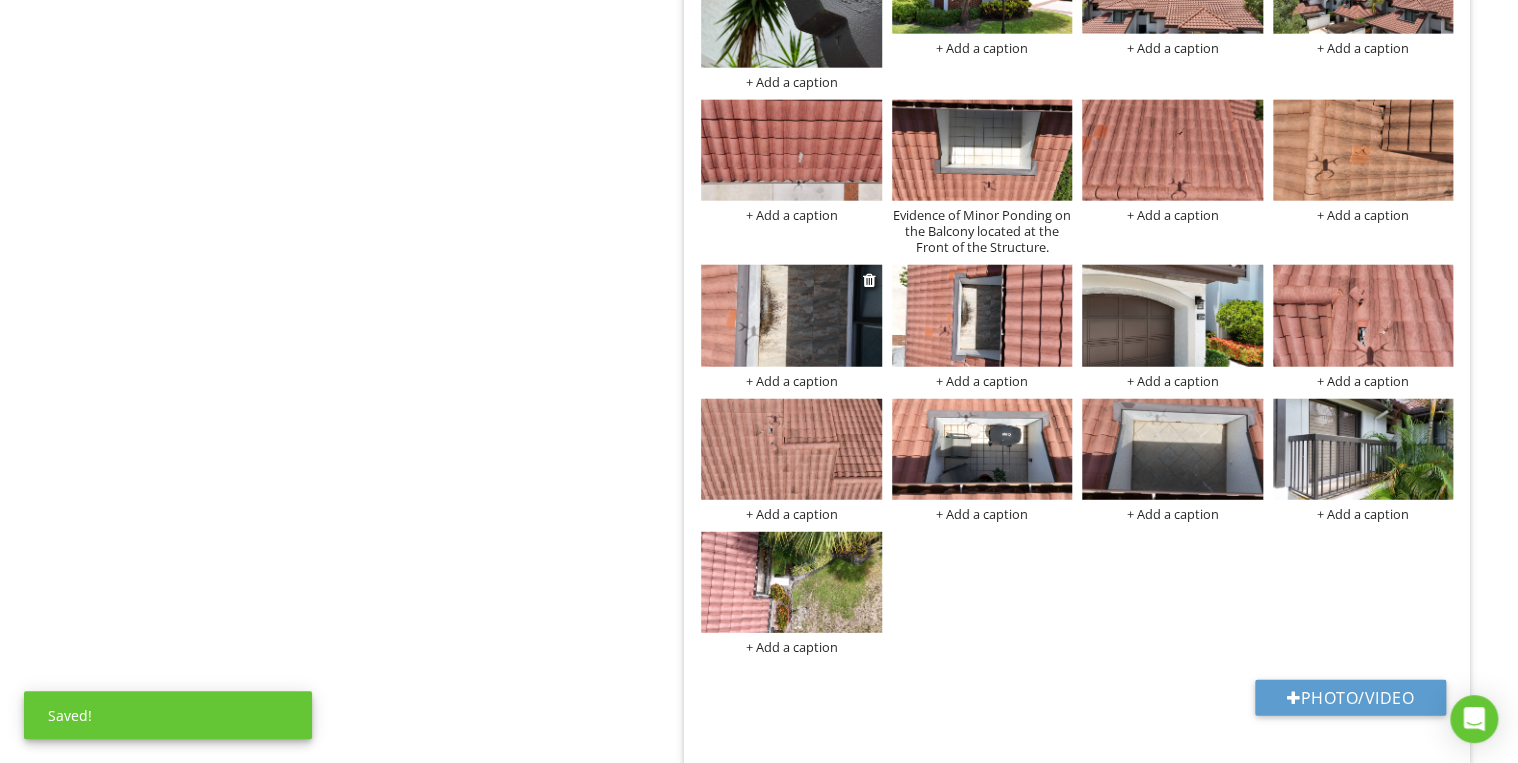 click on "+ Add a caption" at bounding box center (791, 381) 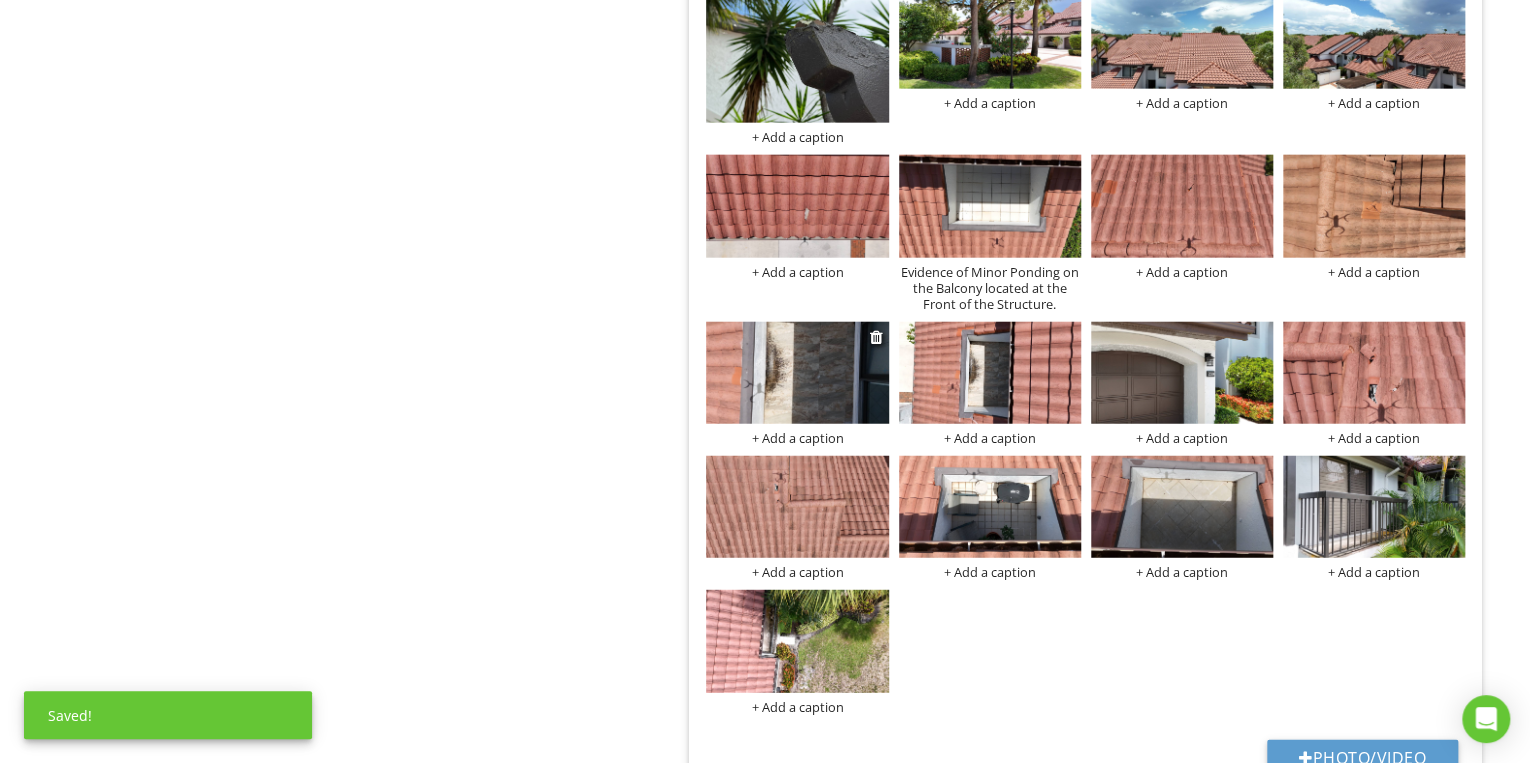 scroll, scrollTop: 0, scrollLeft: 0, axis: both 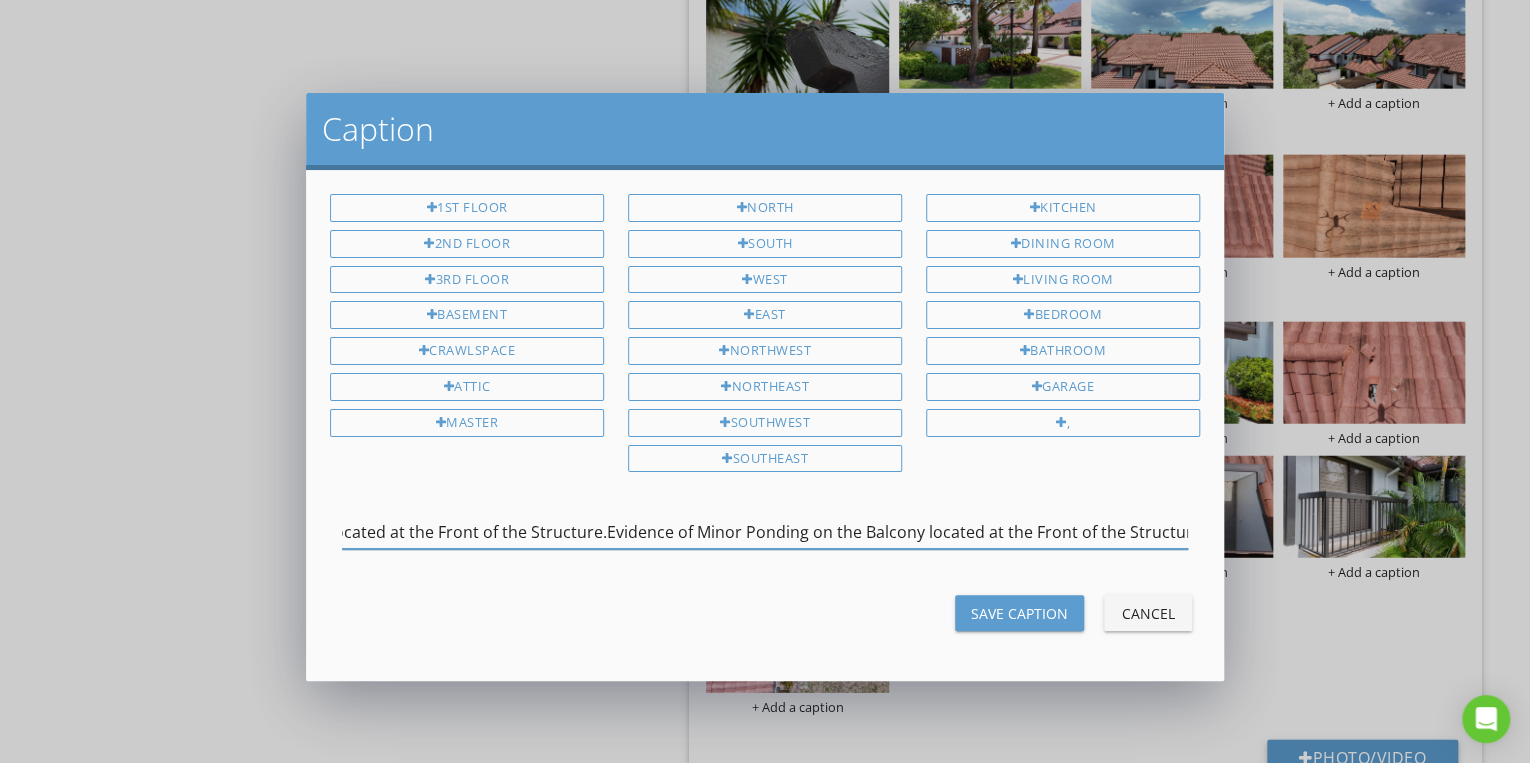 drag, startPoint x: 599, startPoint y: 520, endPoint x: 1236, endPoint y: 472, distance: 638.8059 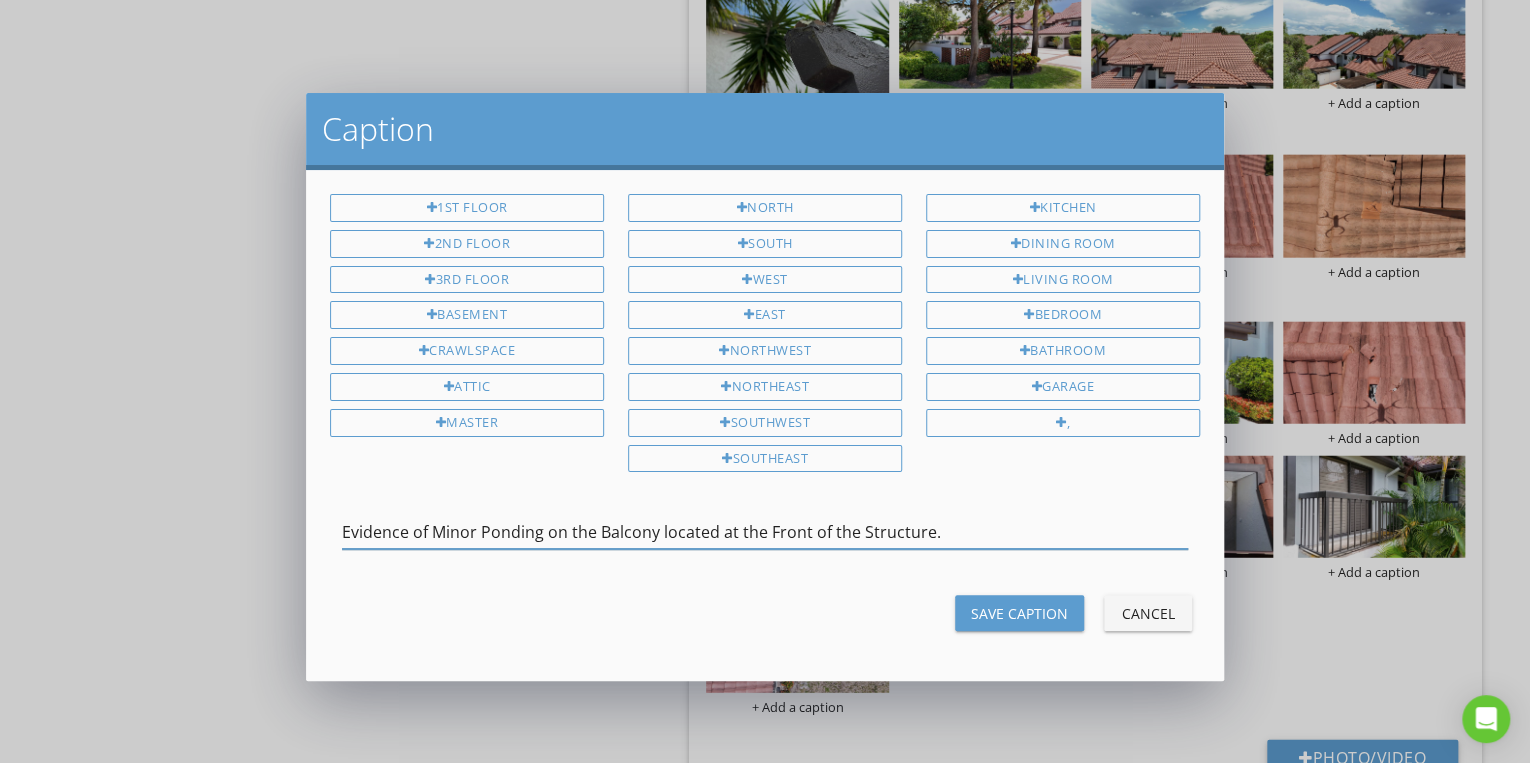 scroll, scrollTop: 0, scrollLeft: 0, axis: both 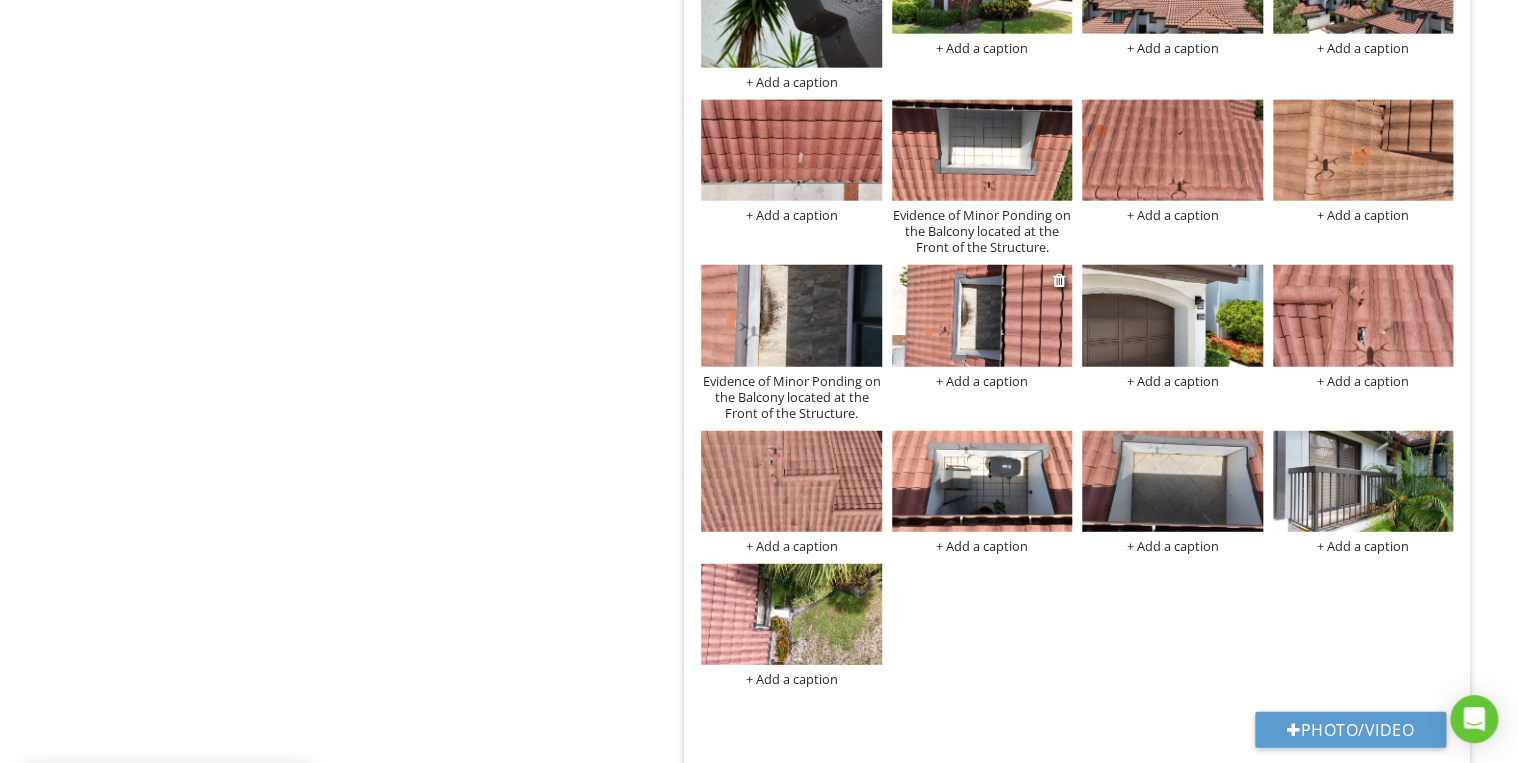 click on "+ Add a caption" at bounding box center (982, 381) 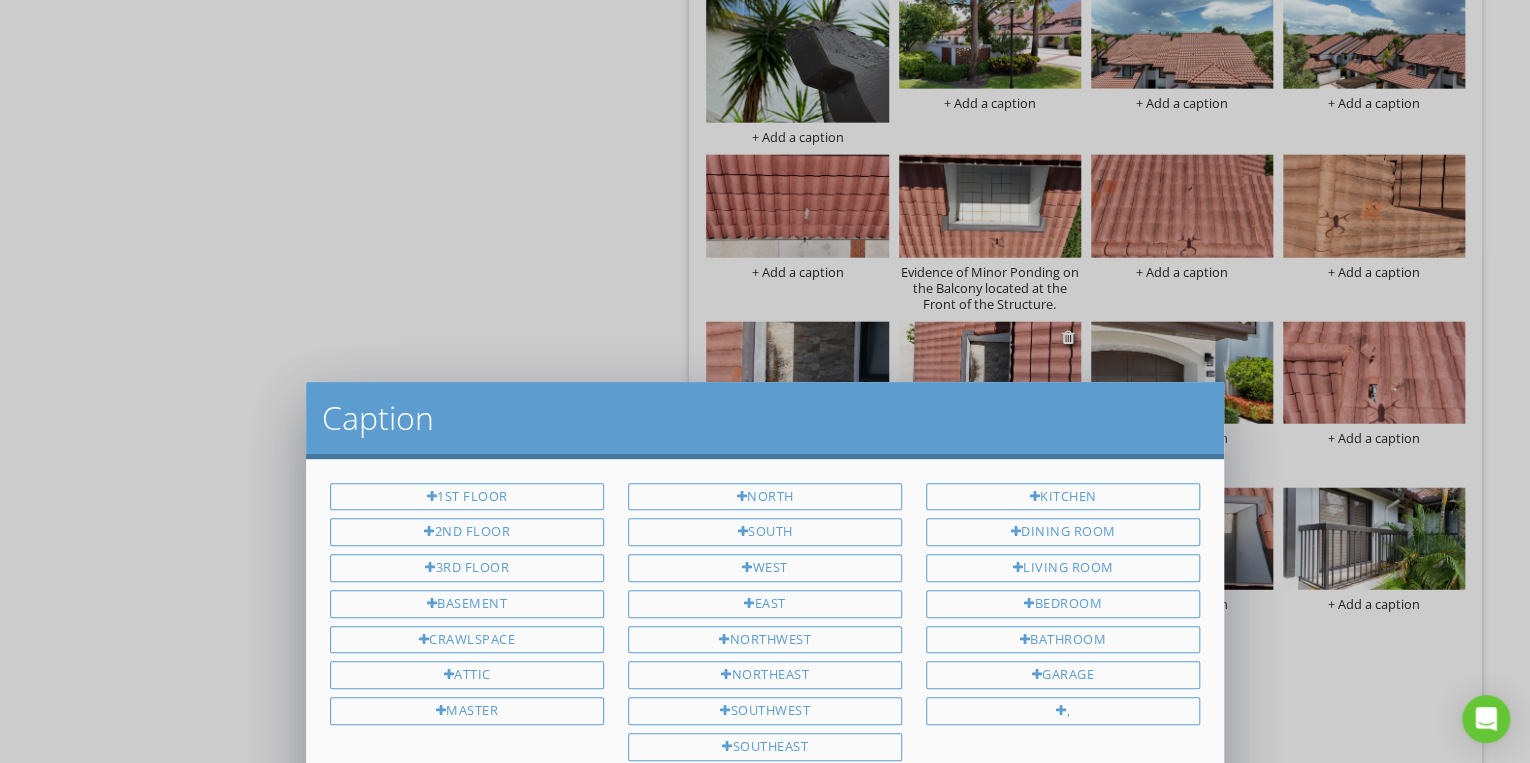 scroll, scrollTop: 0, scrollLeft: 0, axis: both 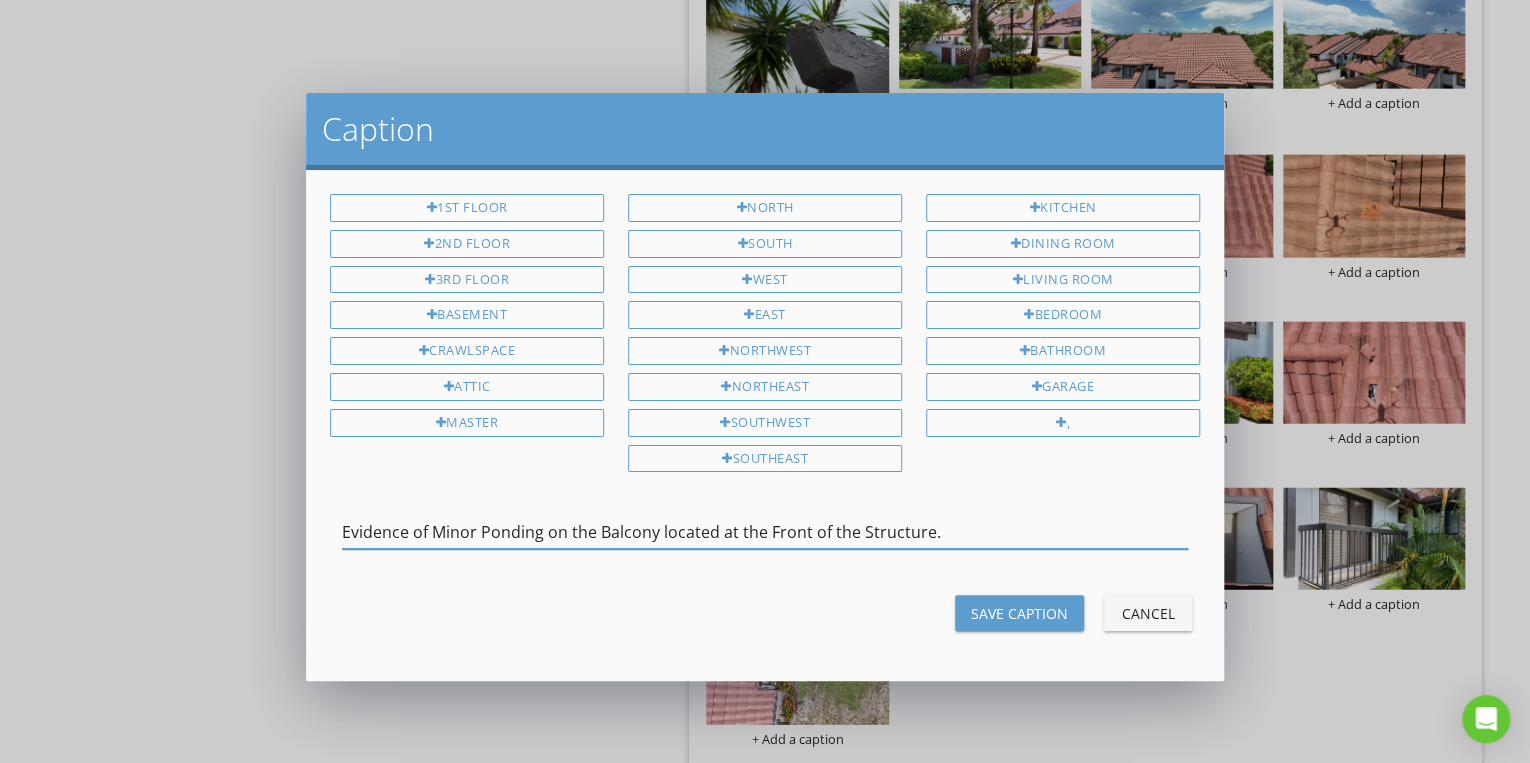 type on "Evidence of Minor Ponding on the Balcony located at the Front of the Structure." 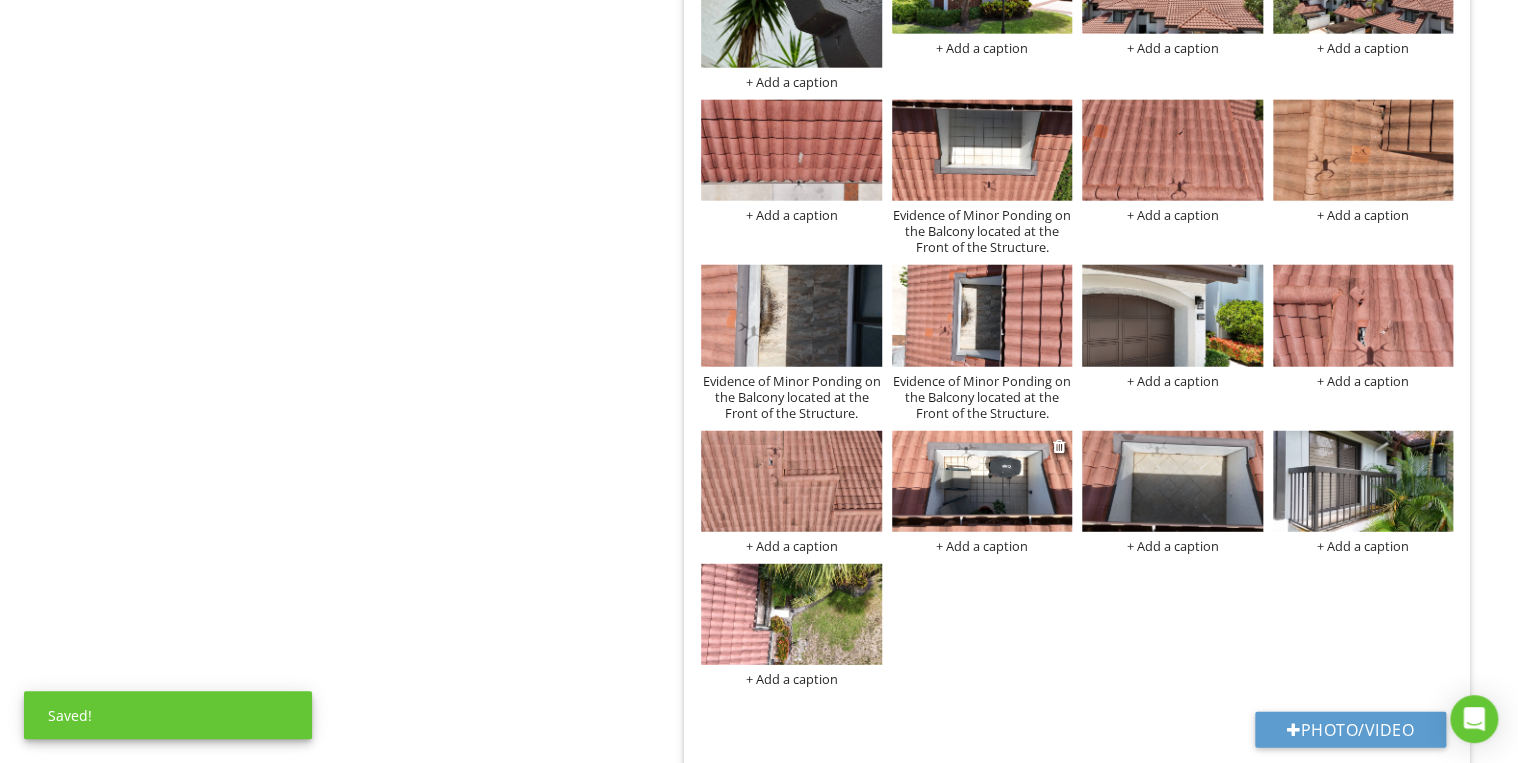 click on "+ Add a caption" at bounding box center [982, 546] 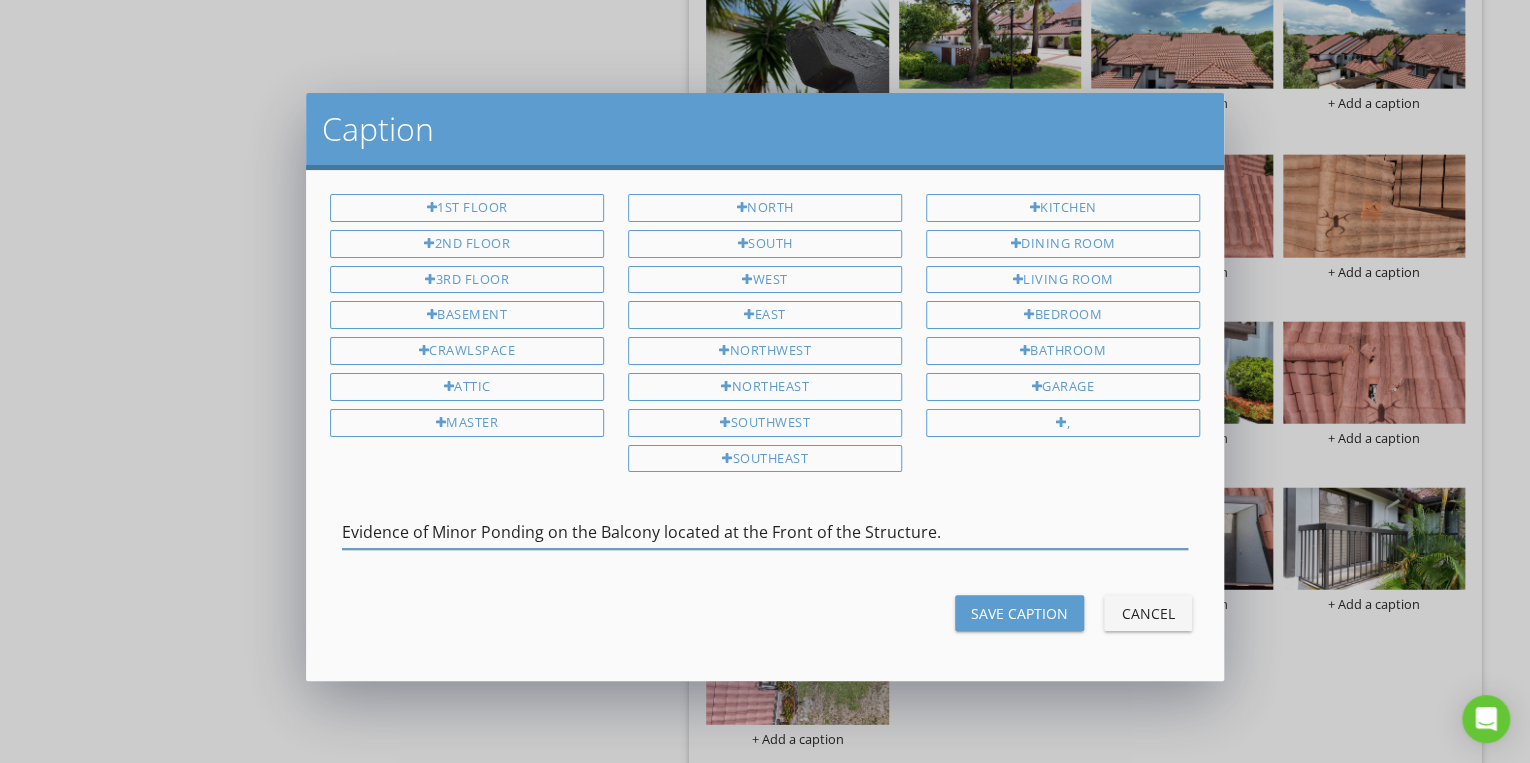 type on "Evidence of Minor Ponding on the Balcony located at the Front of the Structure." 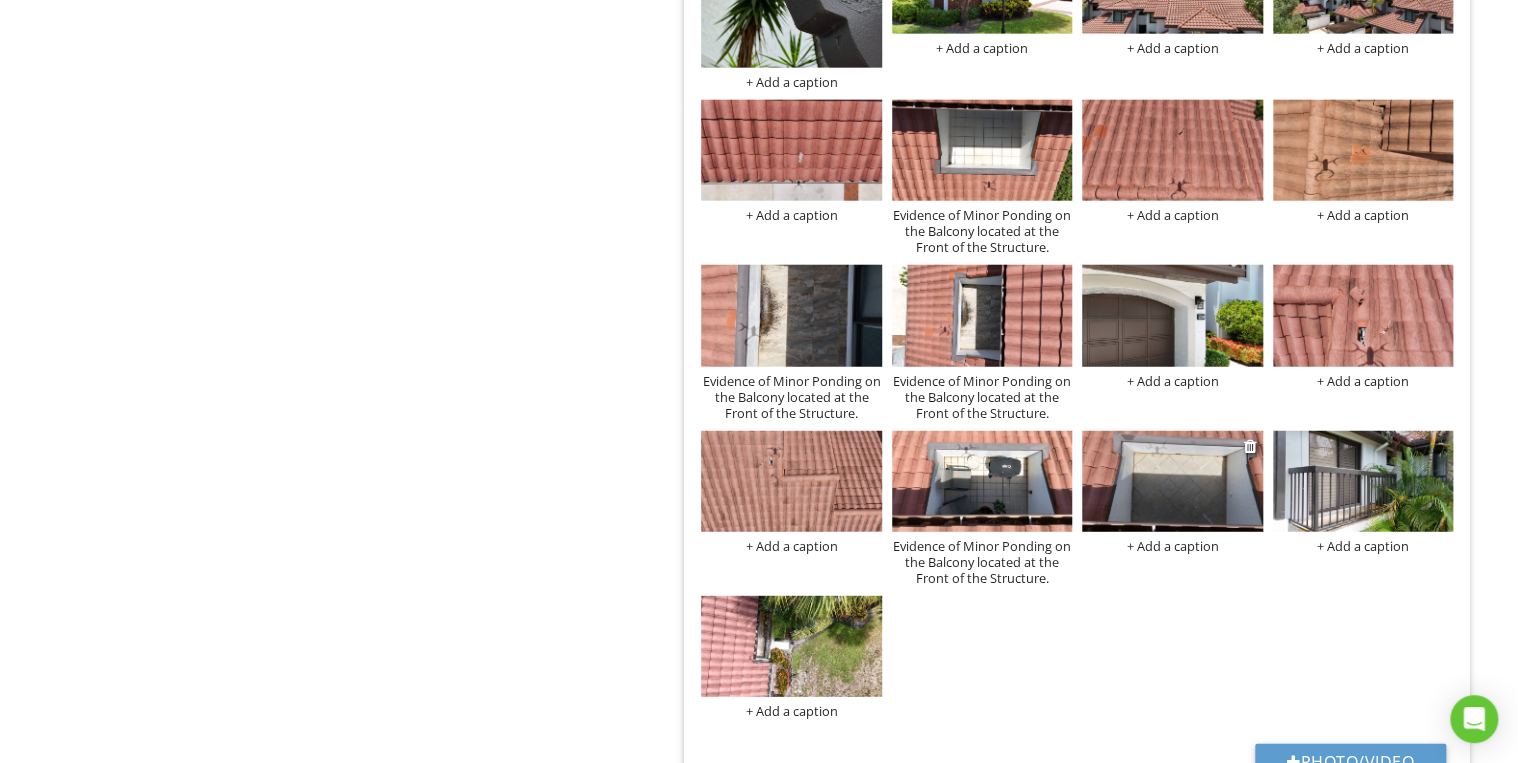 click on "+ Add a caption" at bounding box center [1172, 546] 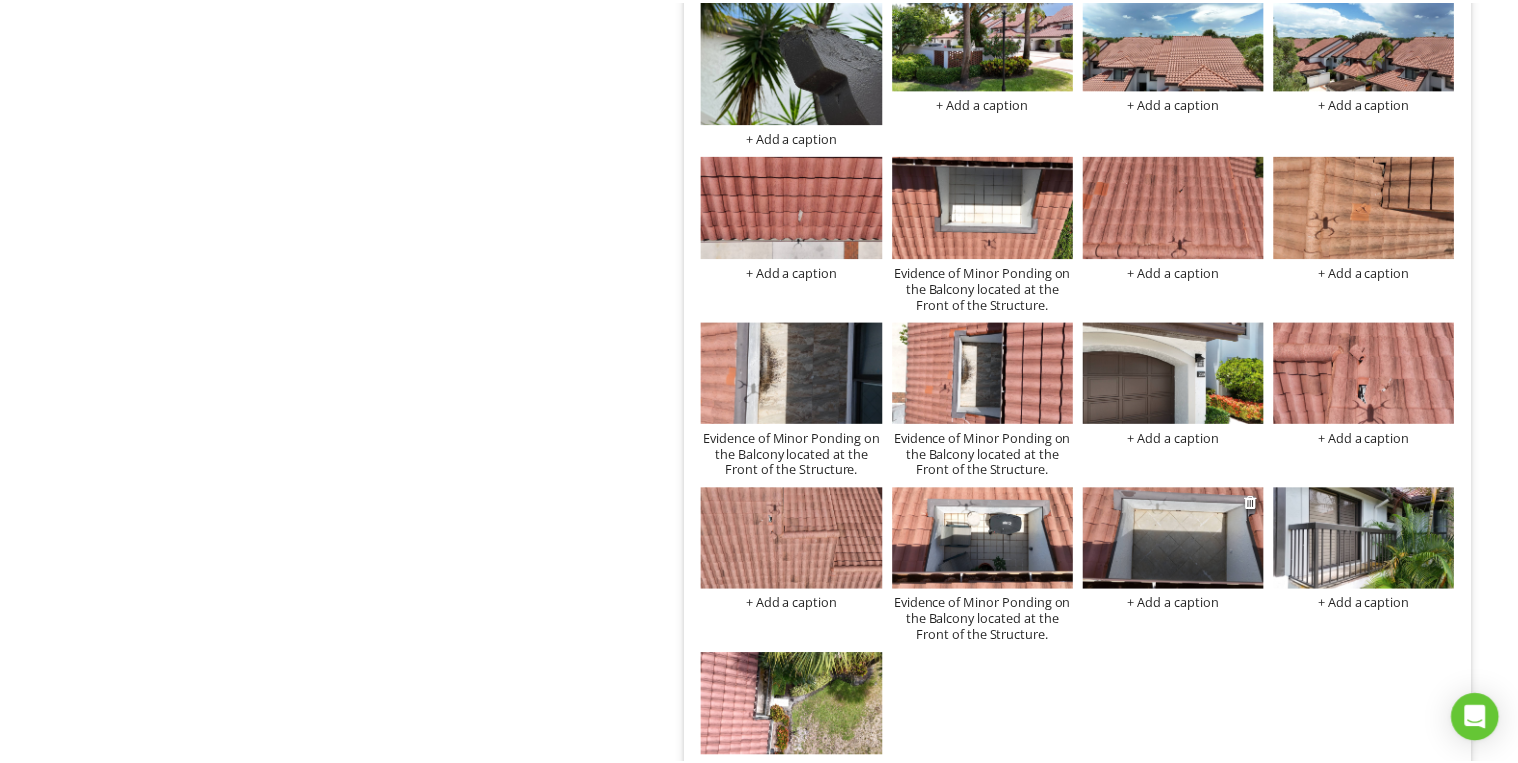 scroll, scrollTop: 0, scrollLeft: 0, axis: both 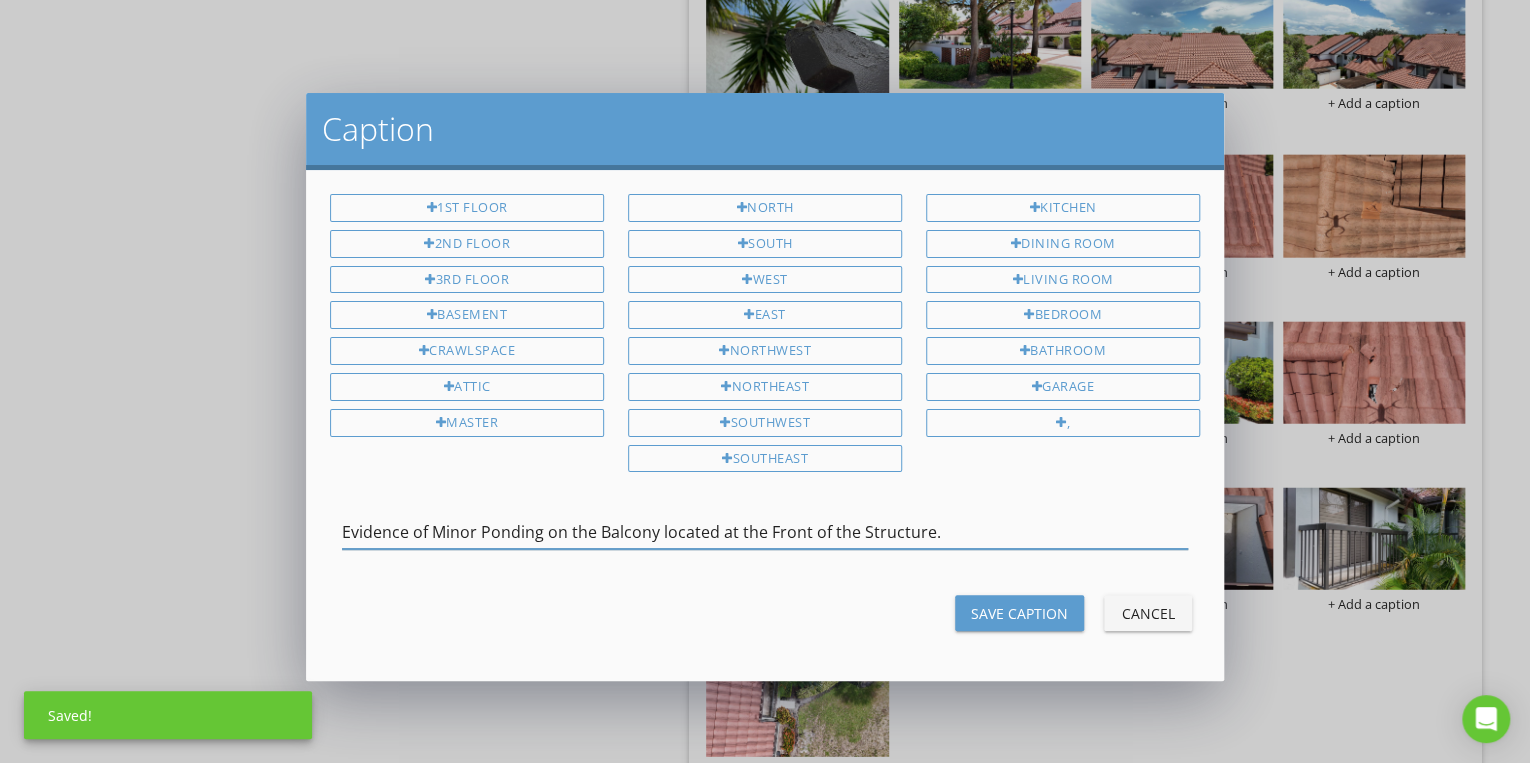 type on "Evidence of Minor Ponding on the Balcony located at the Front of the Structure." 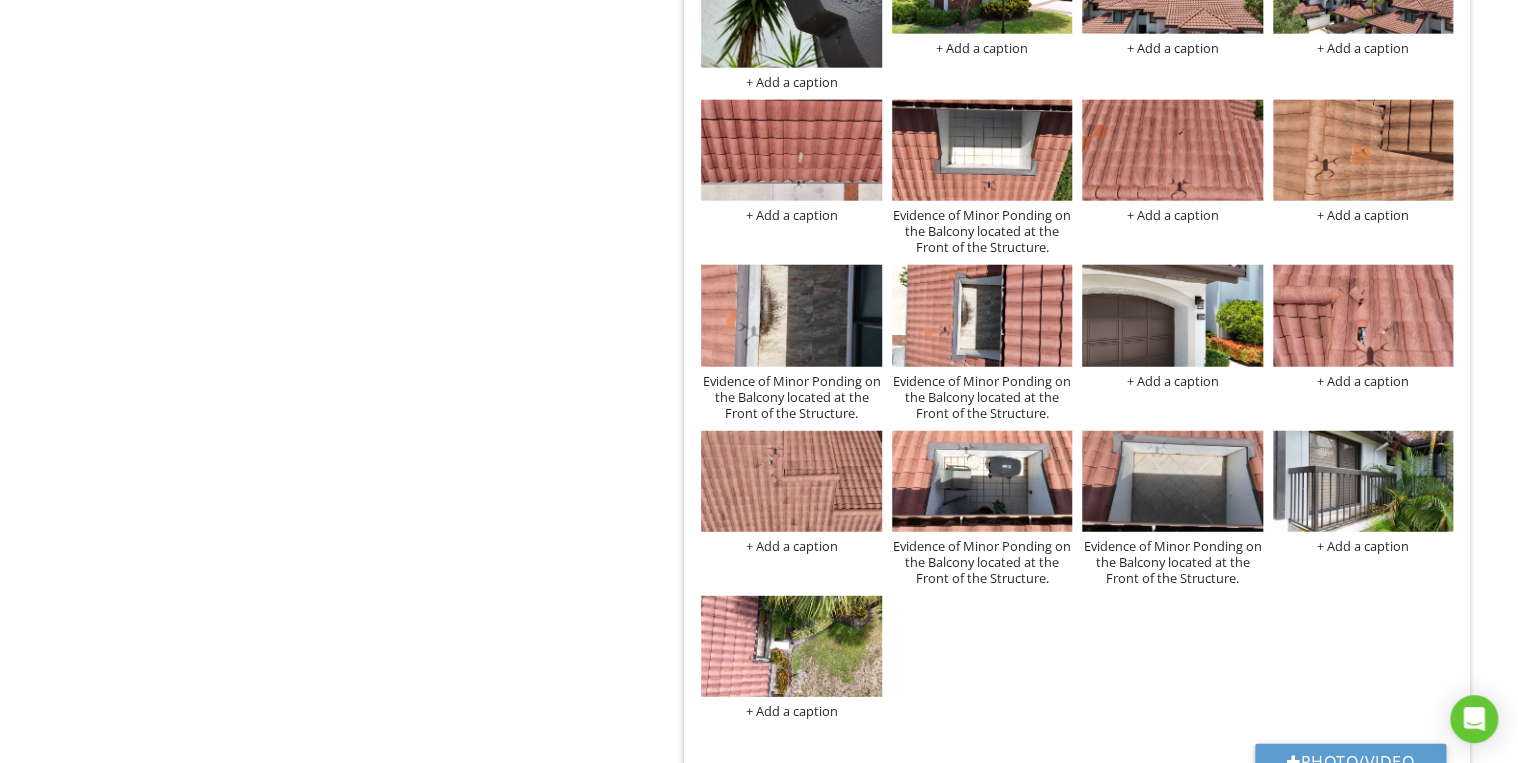scroll, scrollTop: 9856, scrollLeft: 0, axis: vertical 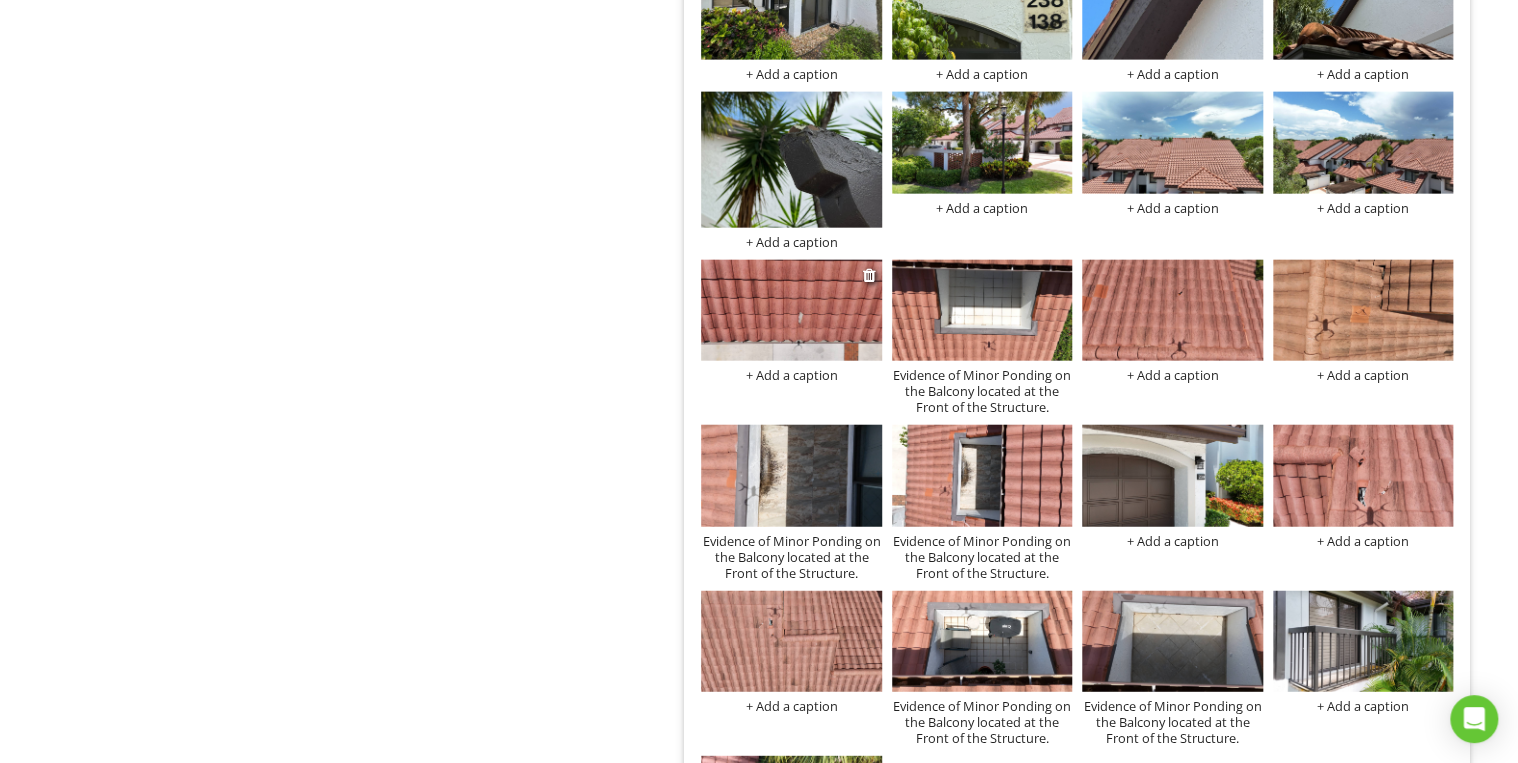 click at bounding box center (791, 310) 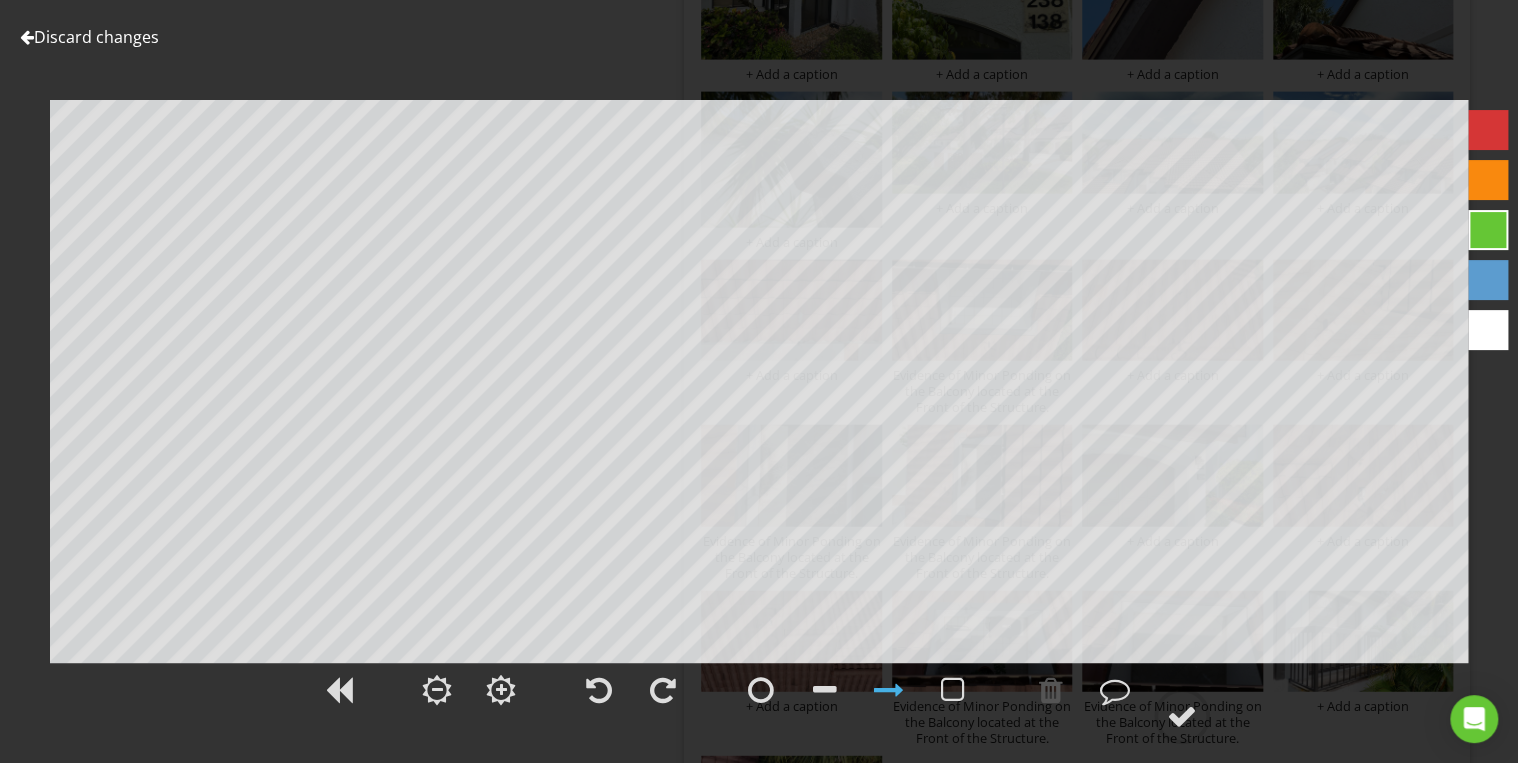 click on "Discard changes" at bounding box center [89, 37] 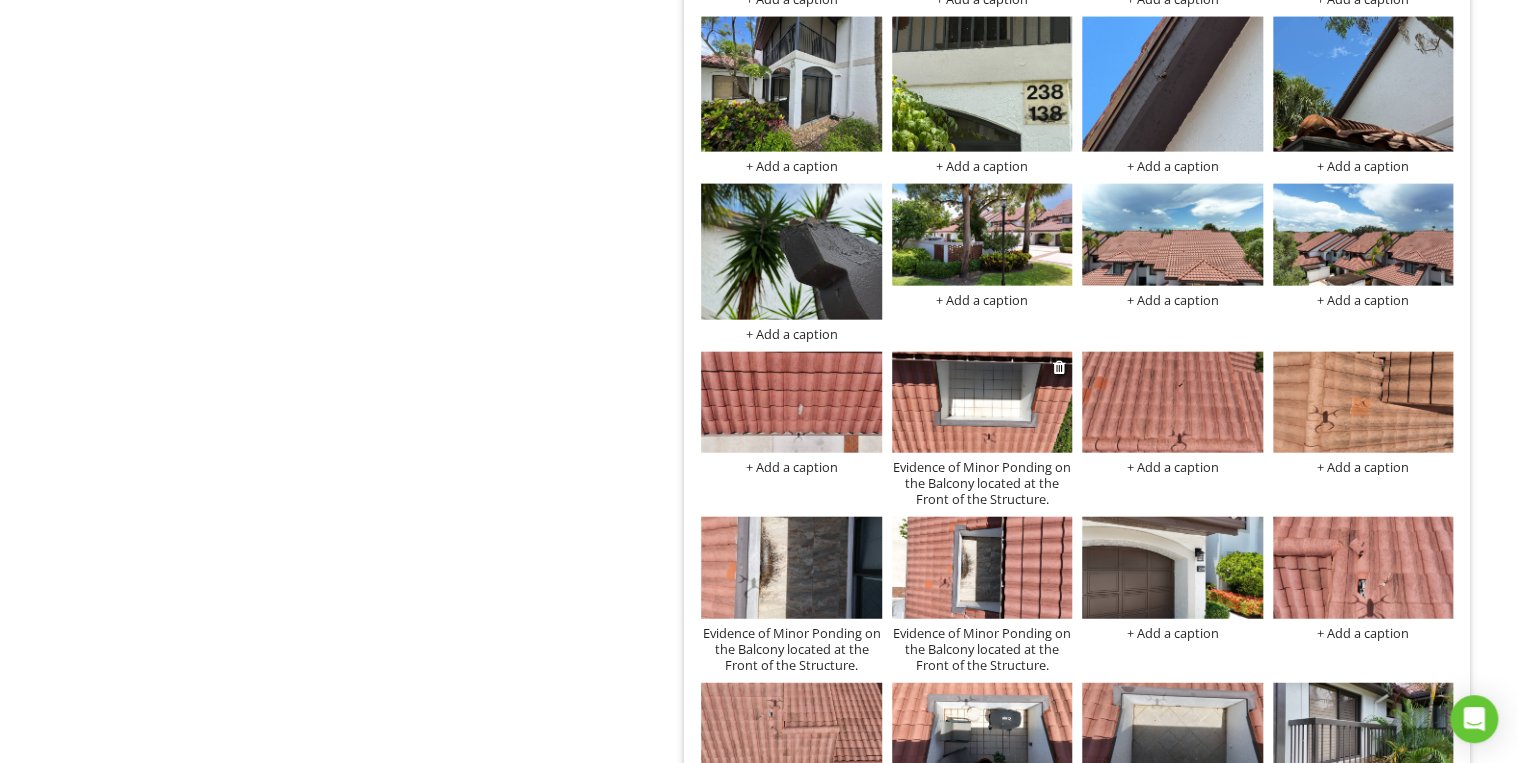 scroll, scrollTop: 9936, scrollLeft: 0, axis: vertical 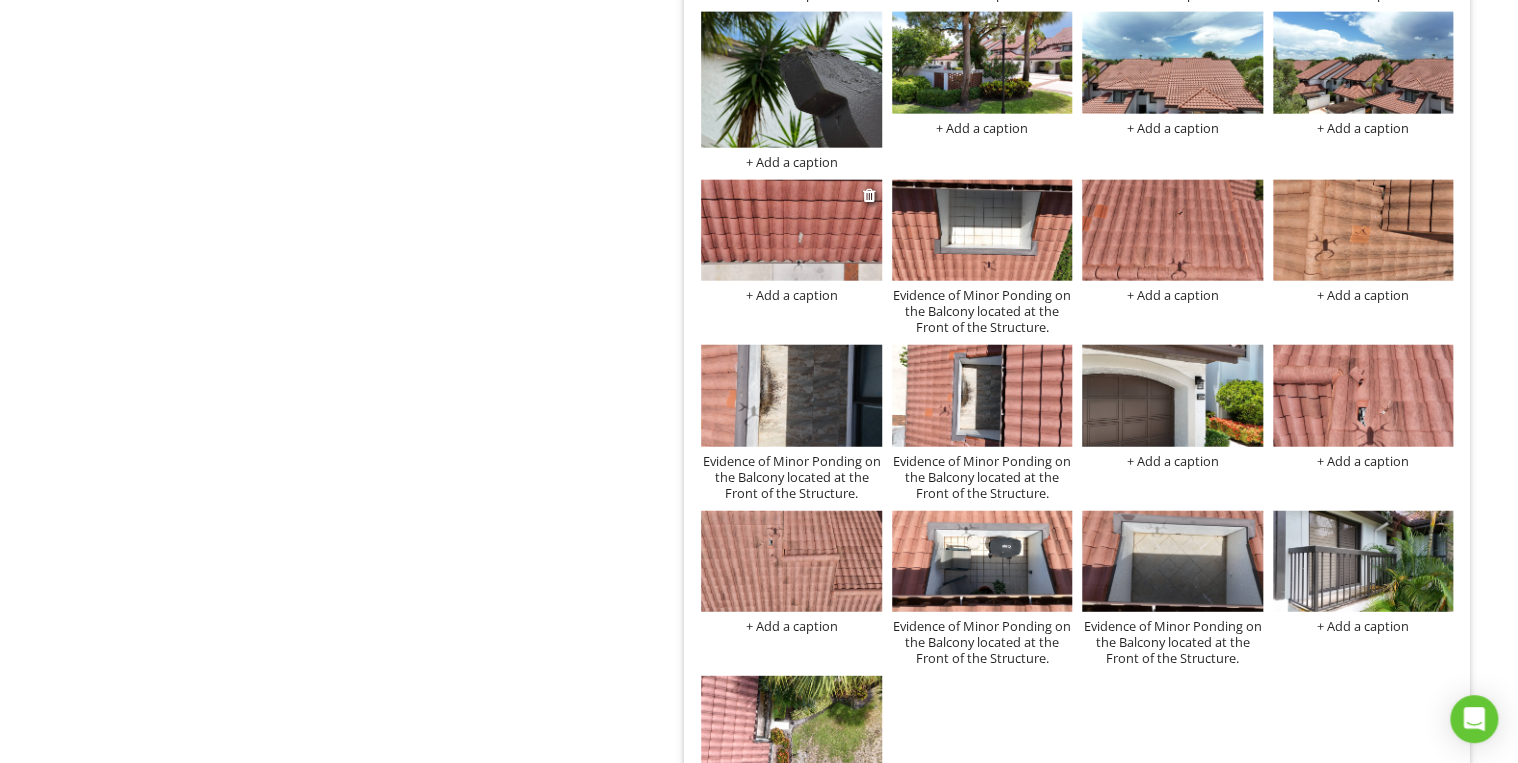 click on "+ Add a caption" at bounding box center (791, 295) 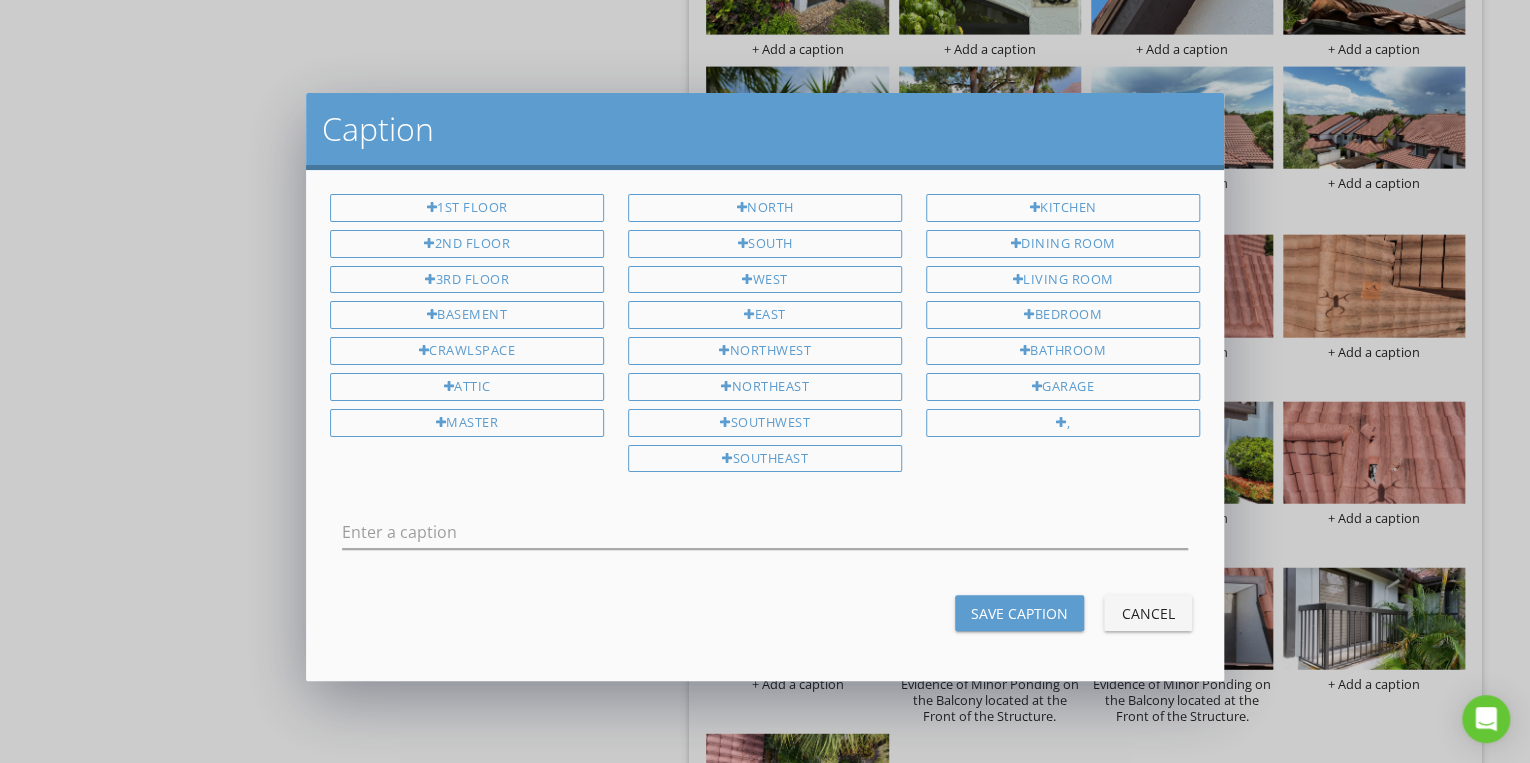 click on "Cancel" at bounding box center (1148, 613) 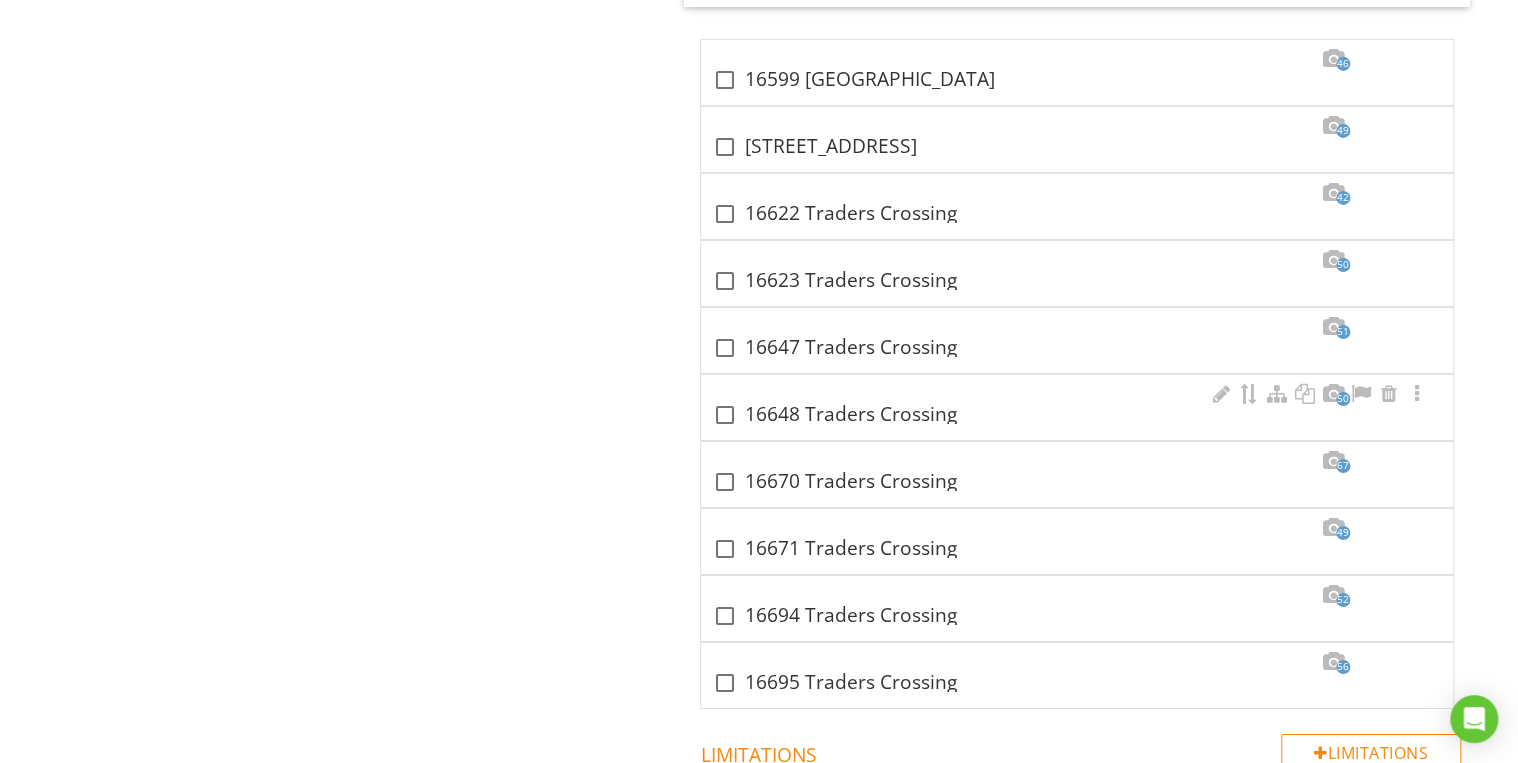 scroll, scrollTop: 11100, scrollLeft: 0, axis: vertical 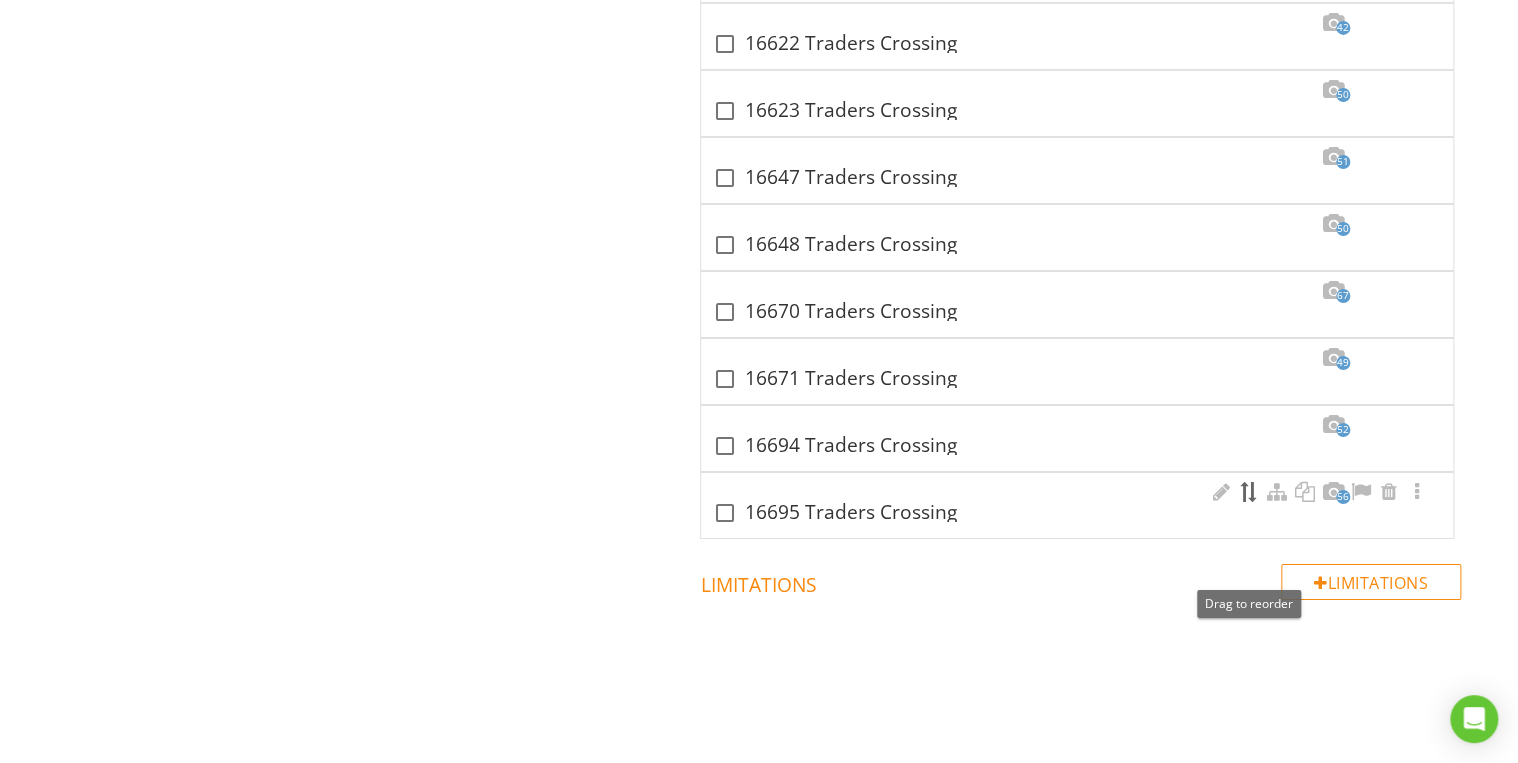 click at bounding box center (1249, 492) 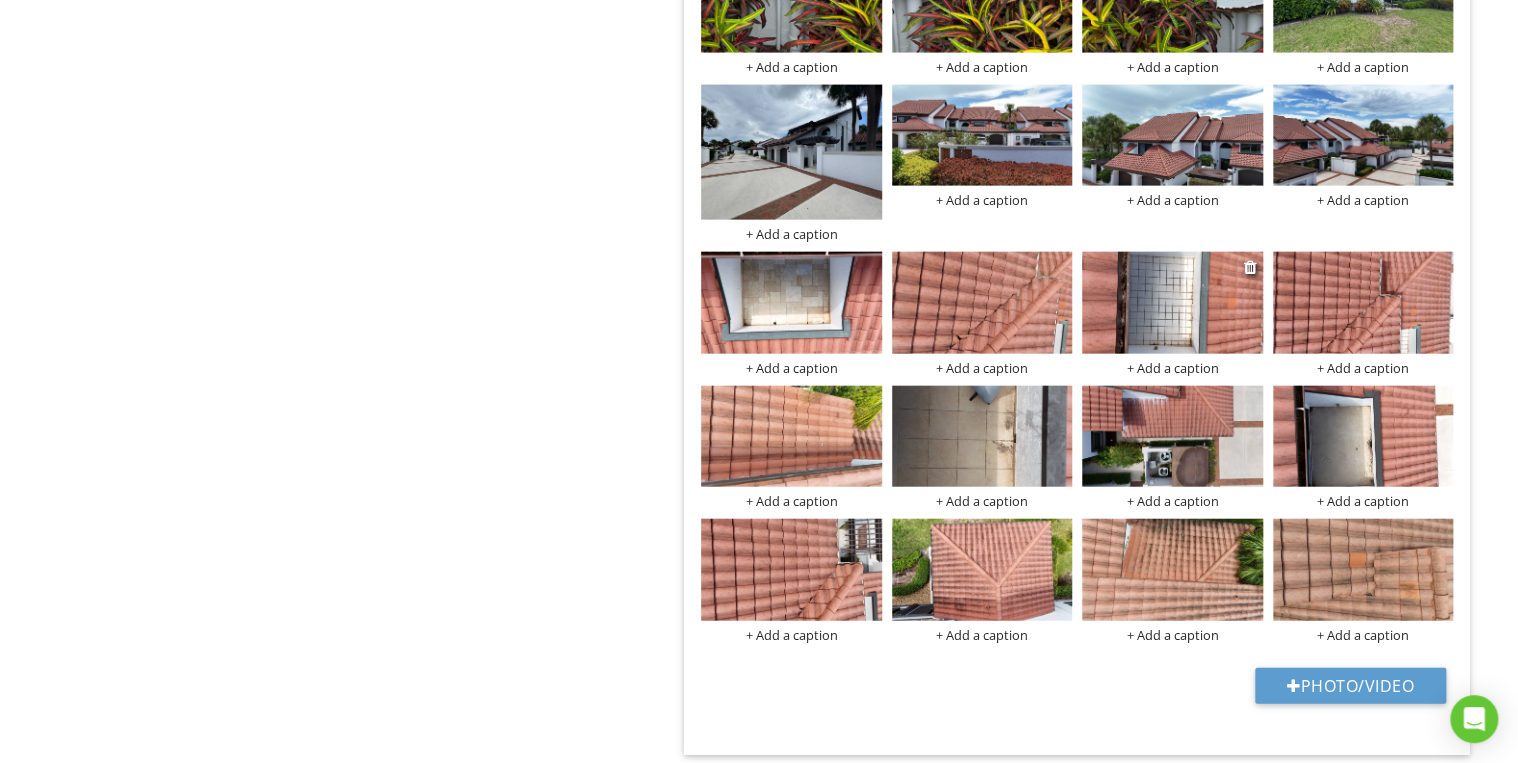 scroll, scrollTop: 13580, scrollLeft: 0, axis: vertical 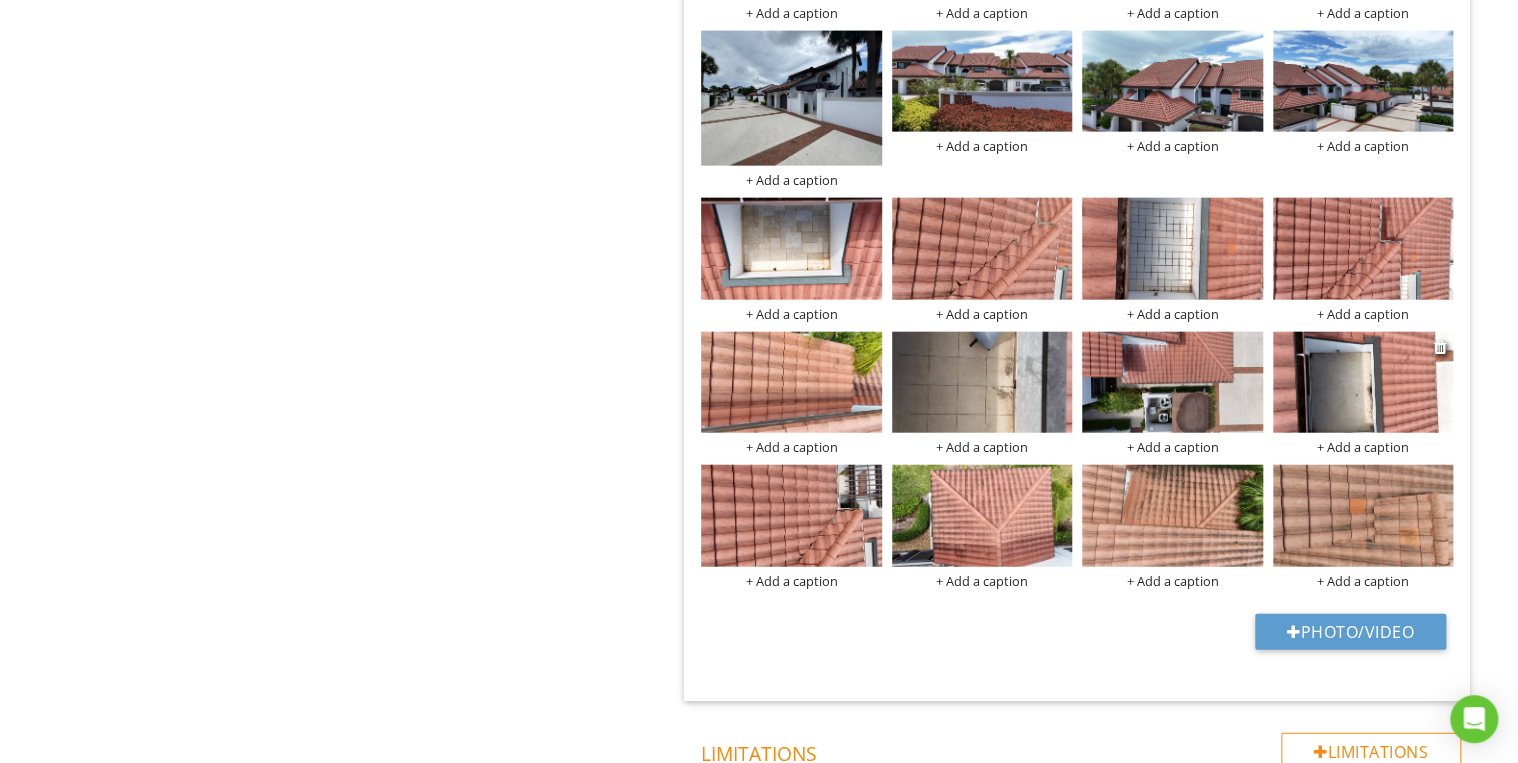click at bounding box center [1363, 382] 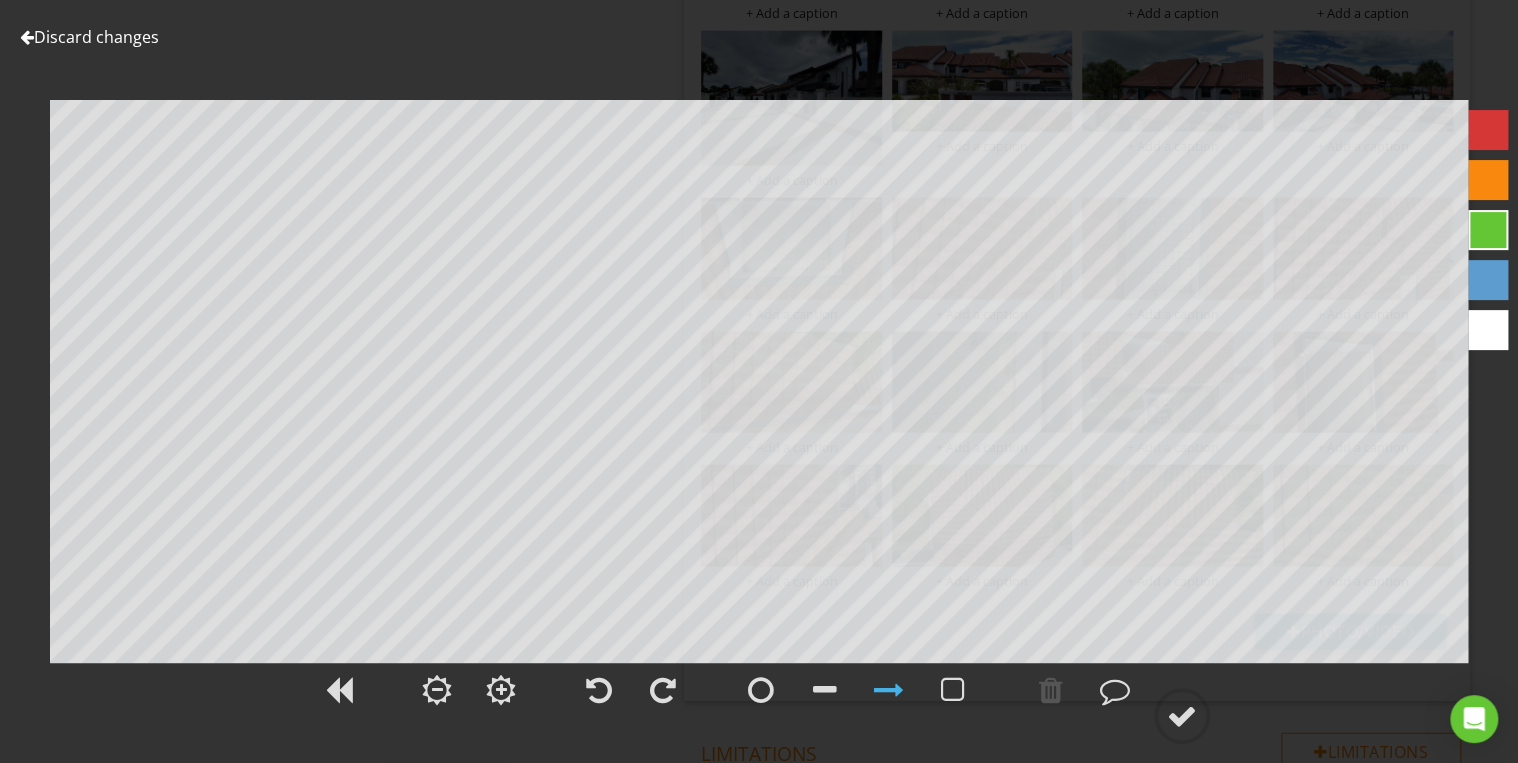 click on "Discard changes" at bounding box center (89, 37) 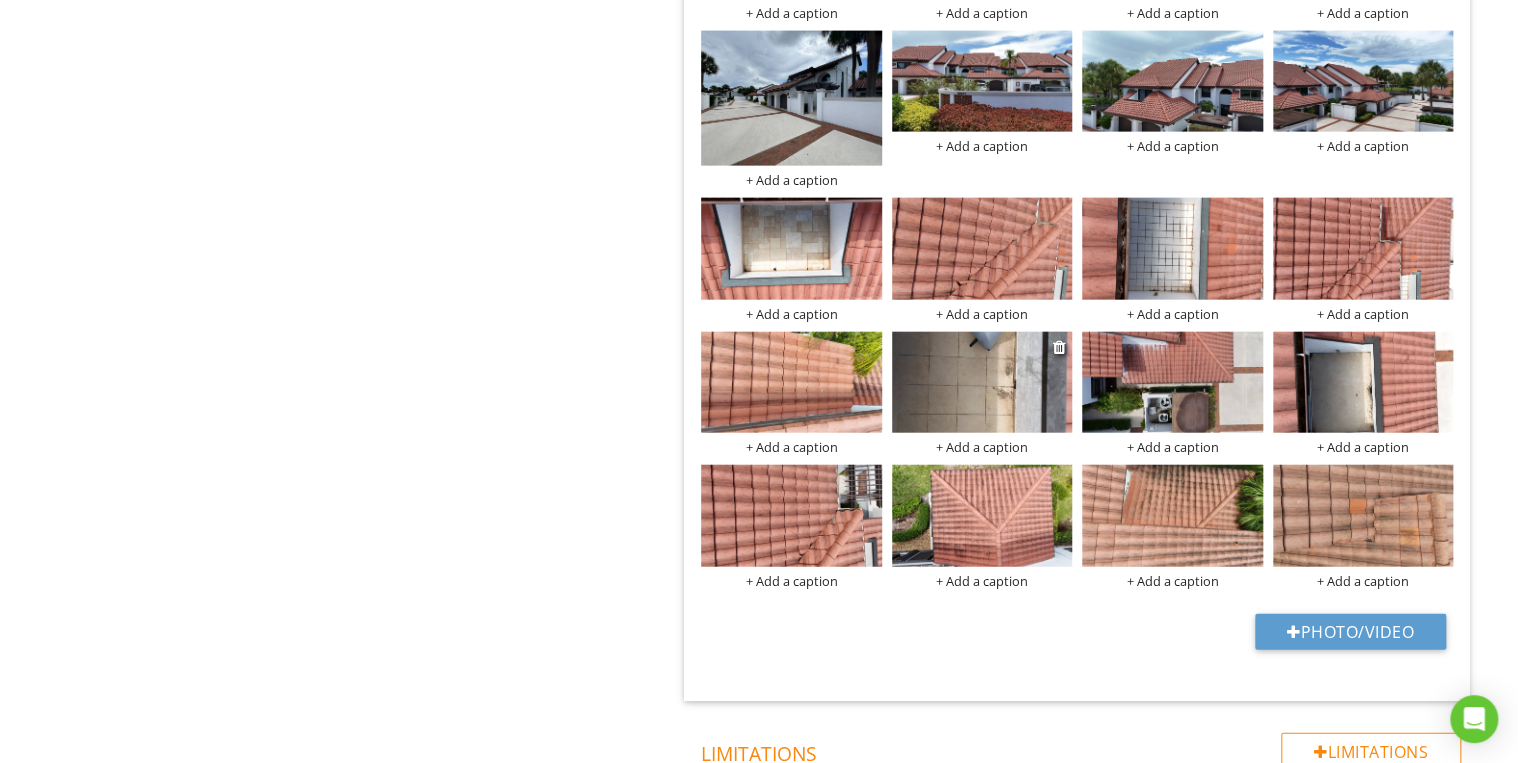 click at bounding box center (982, 382) 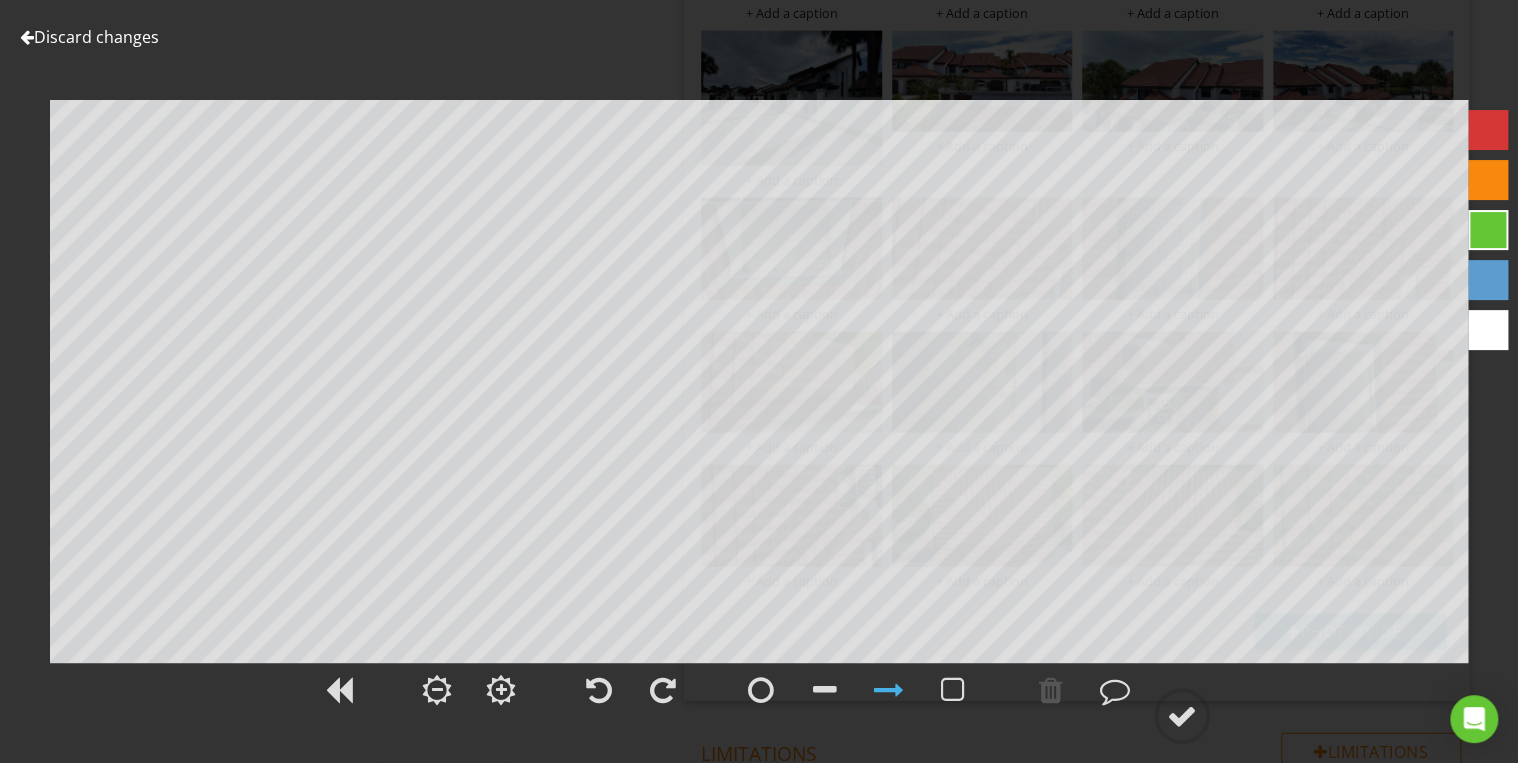 click on "Discard changes" at bounding box center [89, 37] 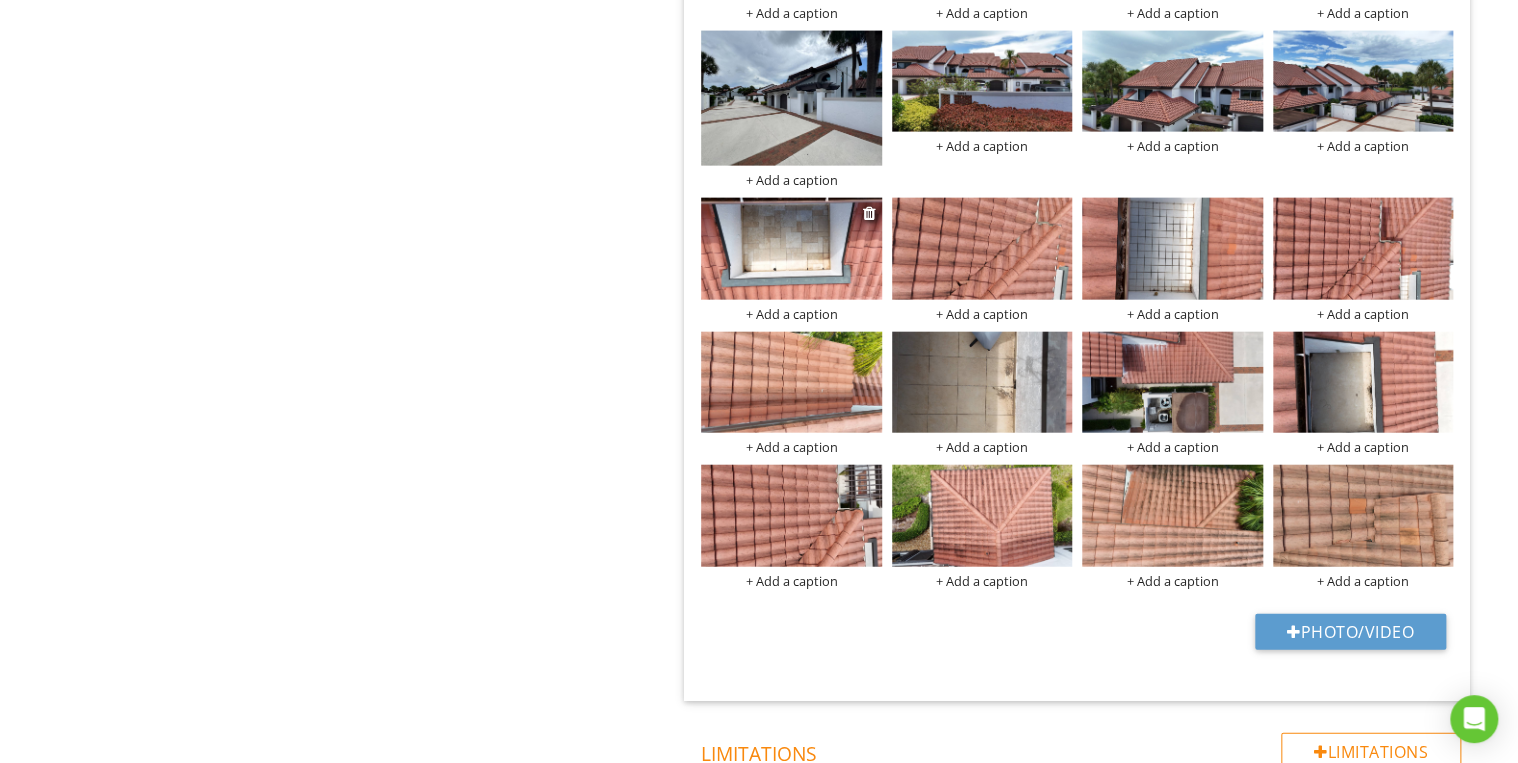 click at bounding box center [791, 248] 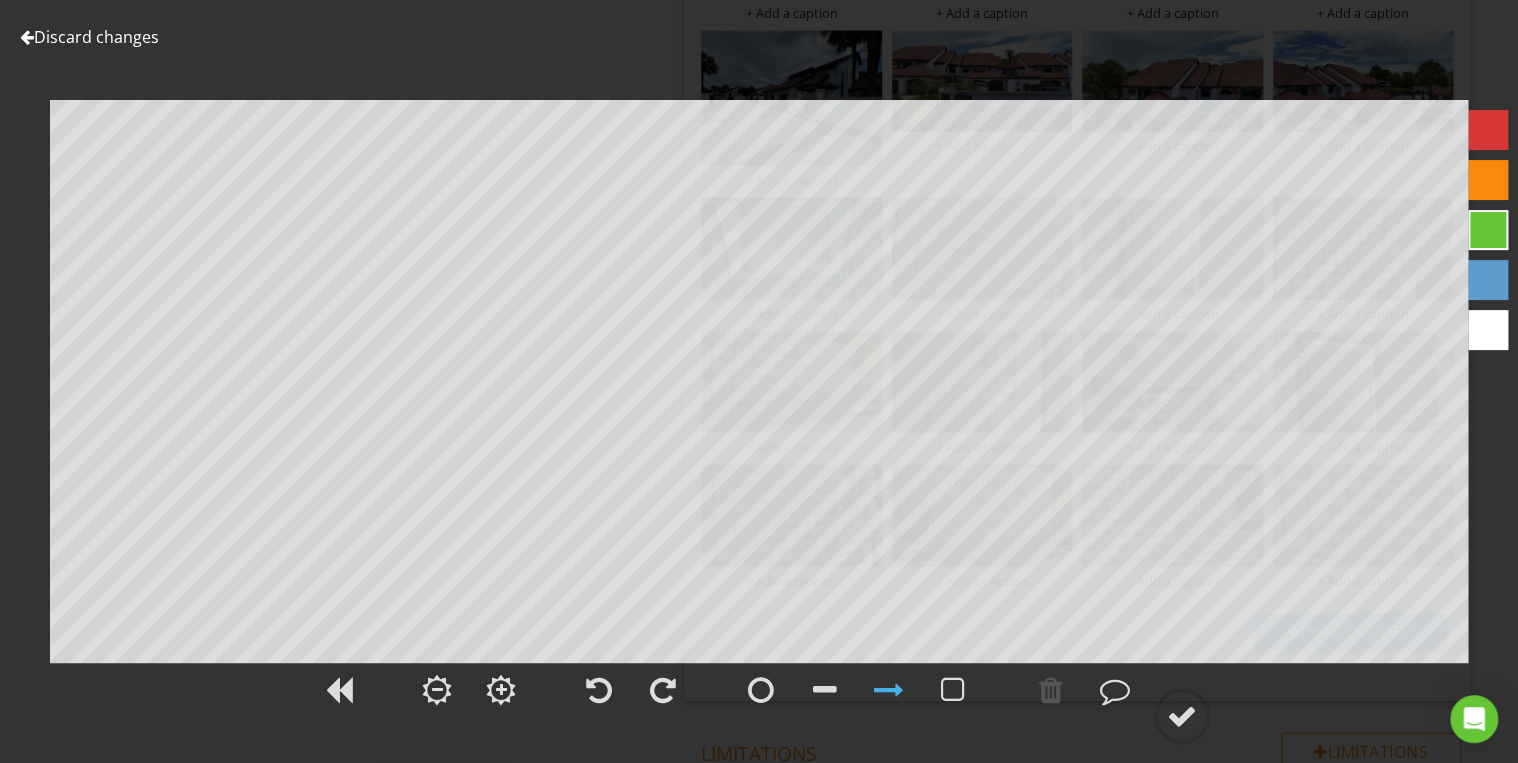 click on "Discard changes" at bounding box center (89, 37) 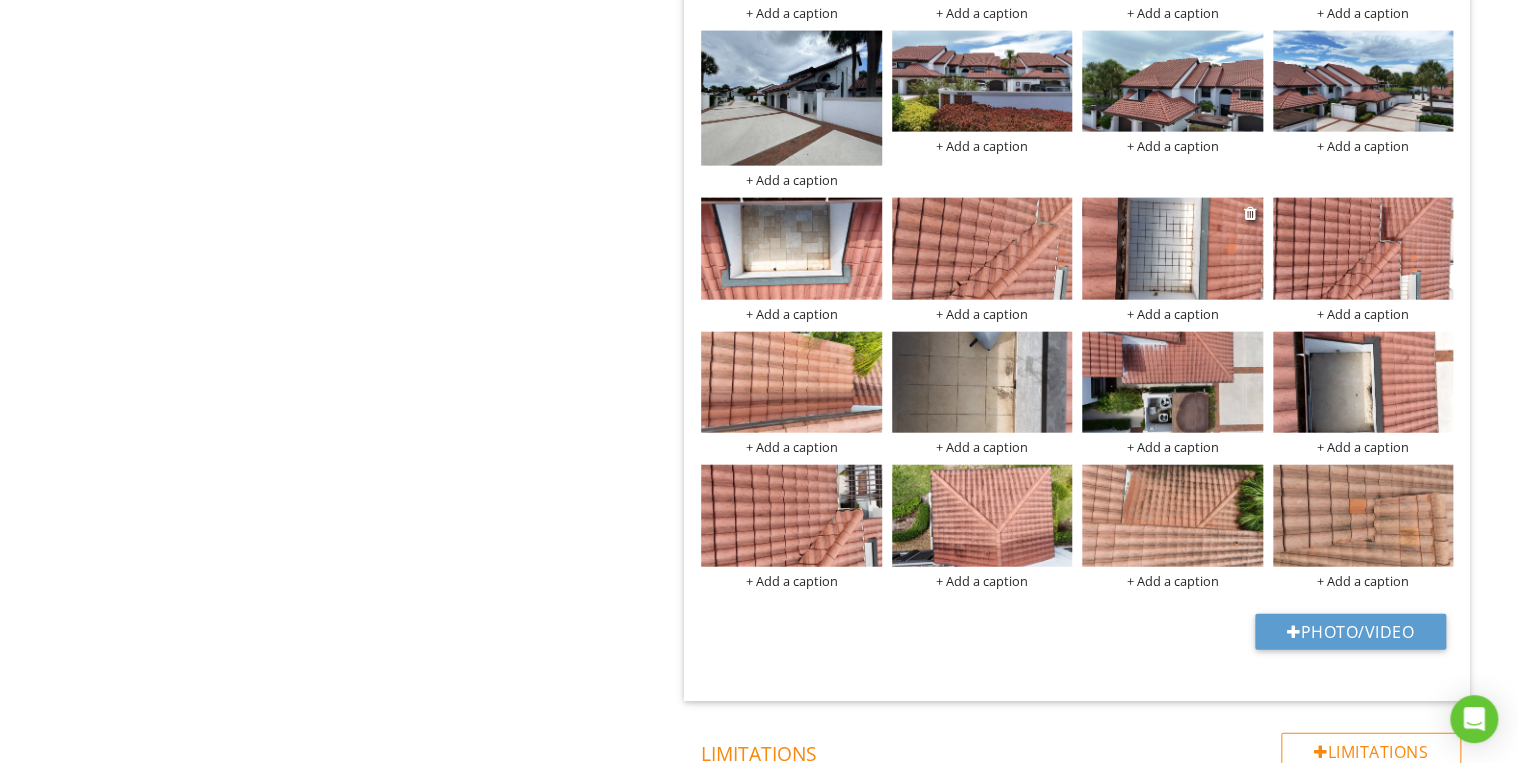click at bounding box center [1172, 248] 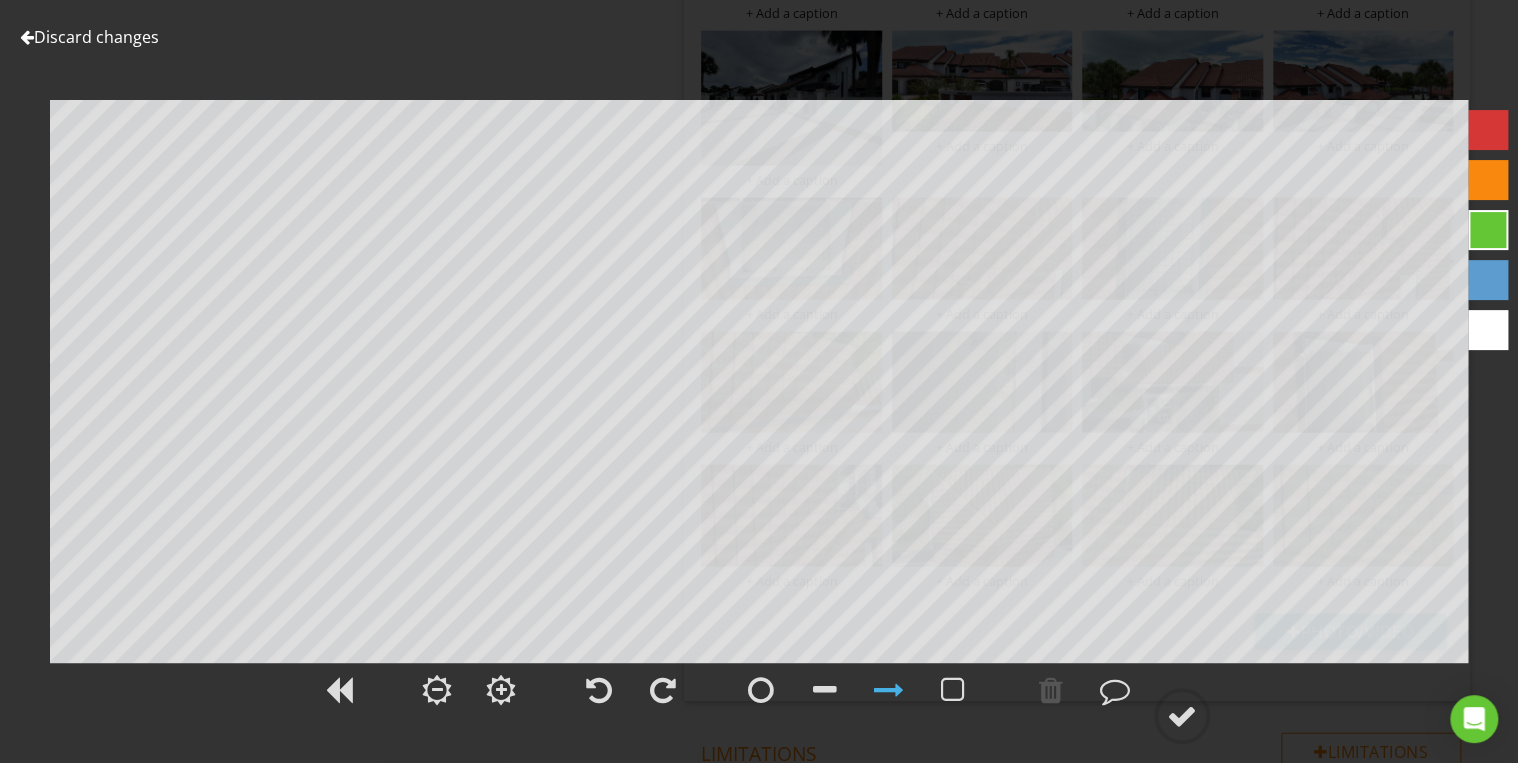 click on "Discard changes" at bounding box center [89, 37] 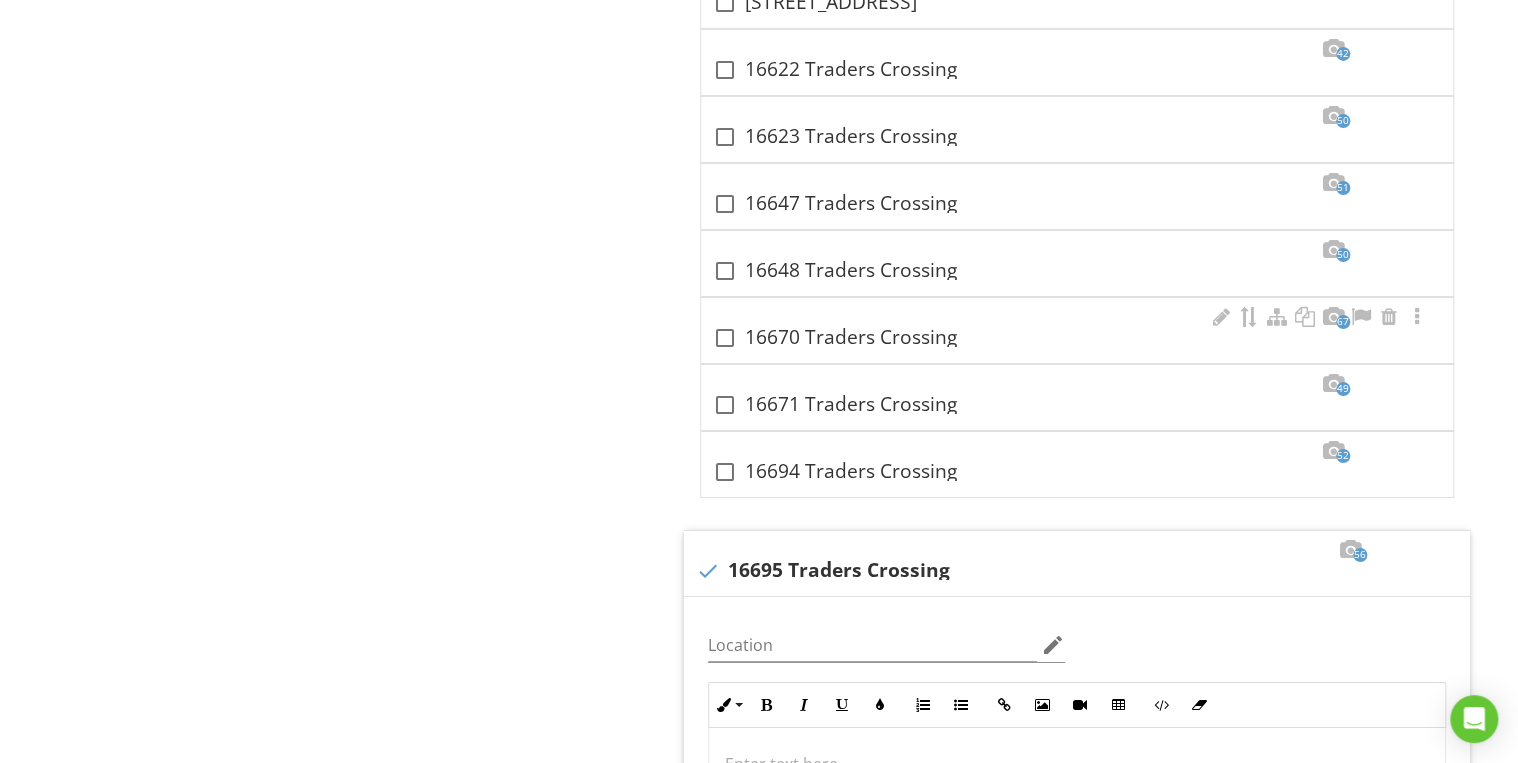 scroll, scrollTop: 11340, scrollLeft: 0, axis: vertical 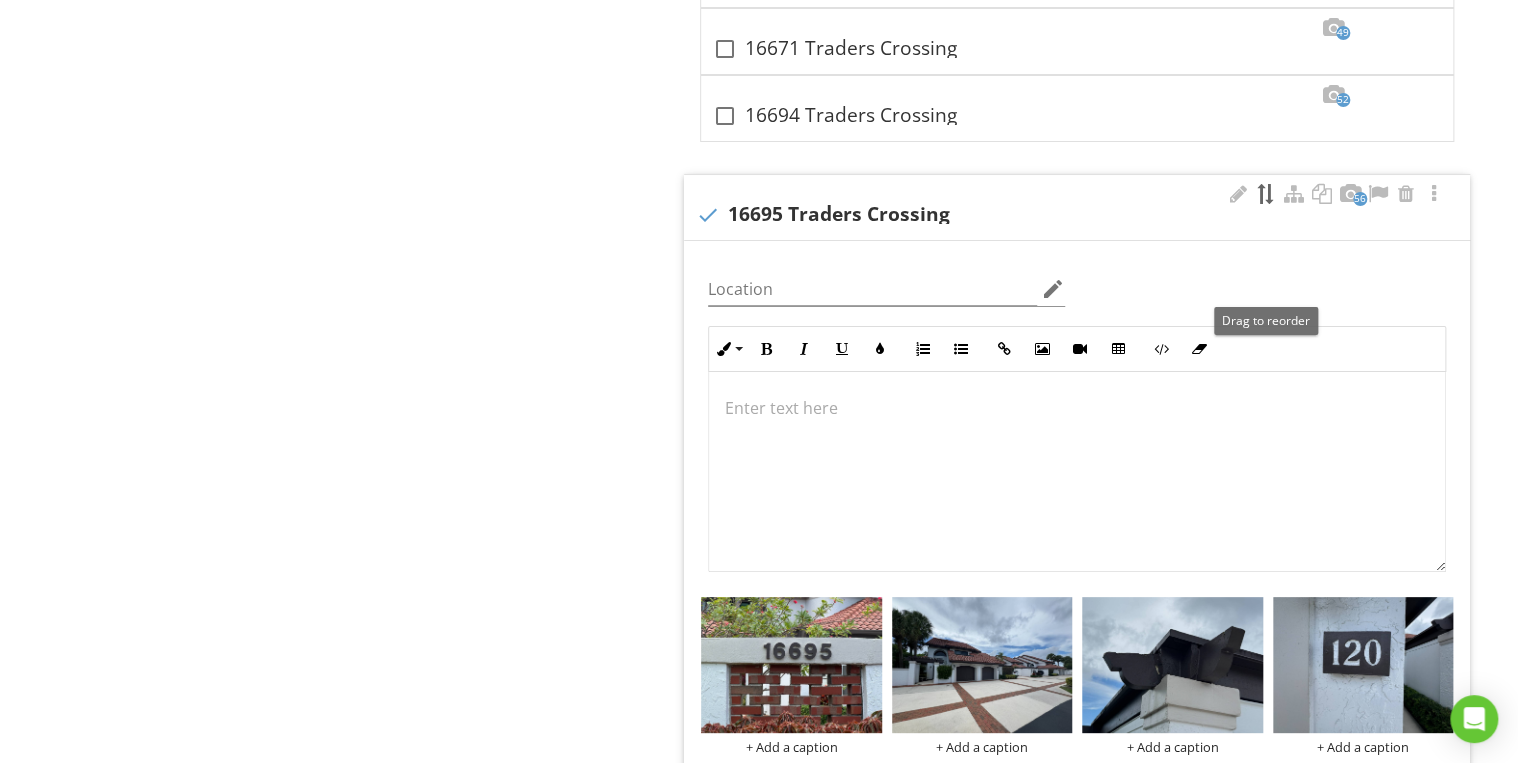 click at bounding box center (1266, 194) 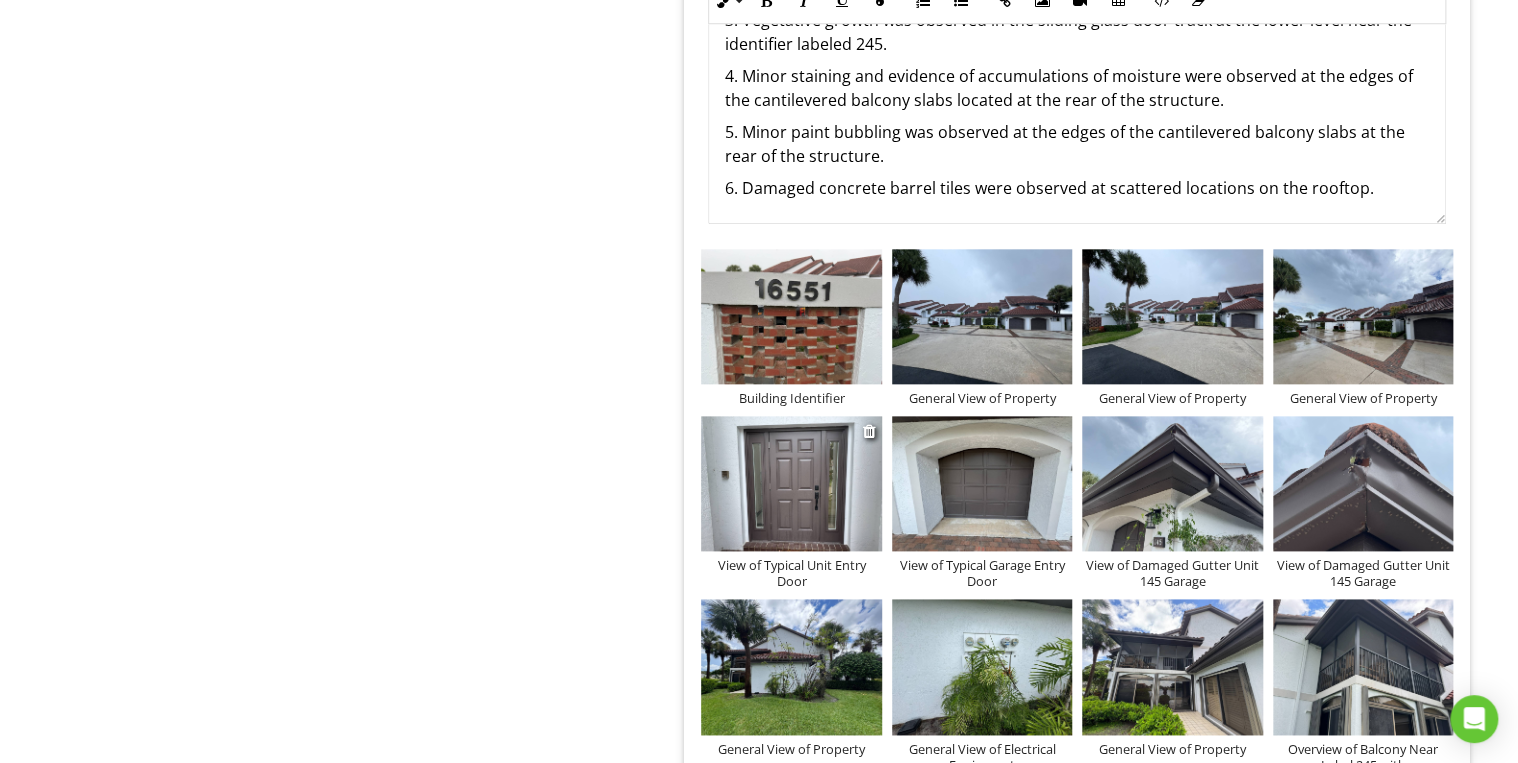 scroll, scrollTop: 4540, scrollLeft: 0, axis: vertical 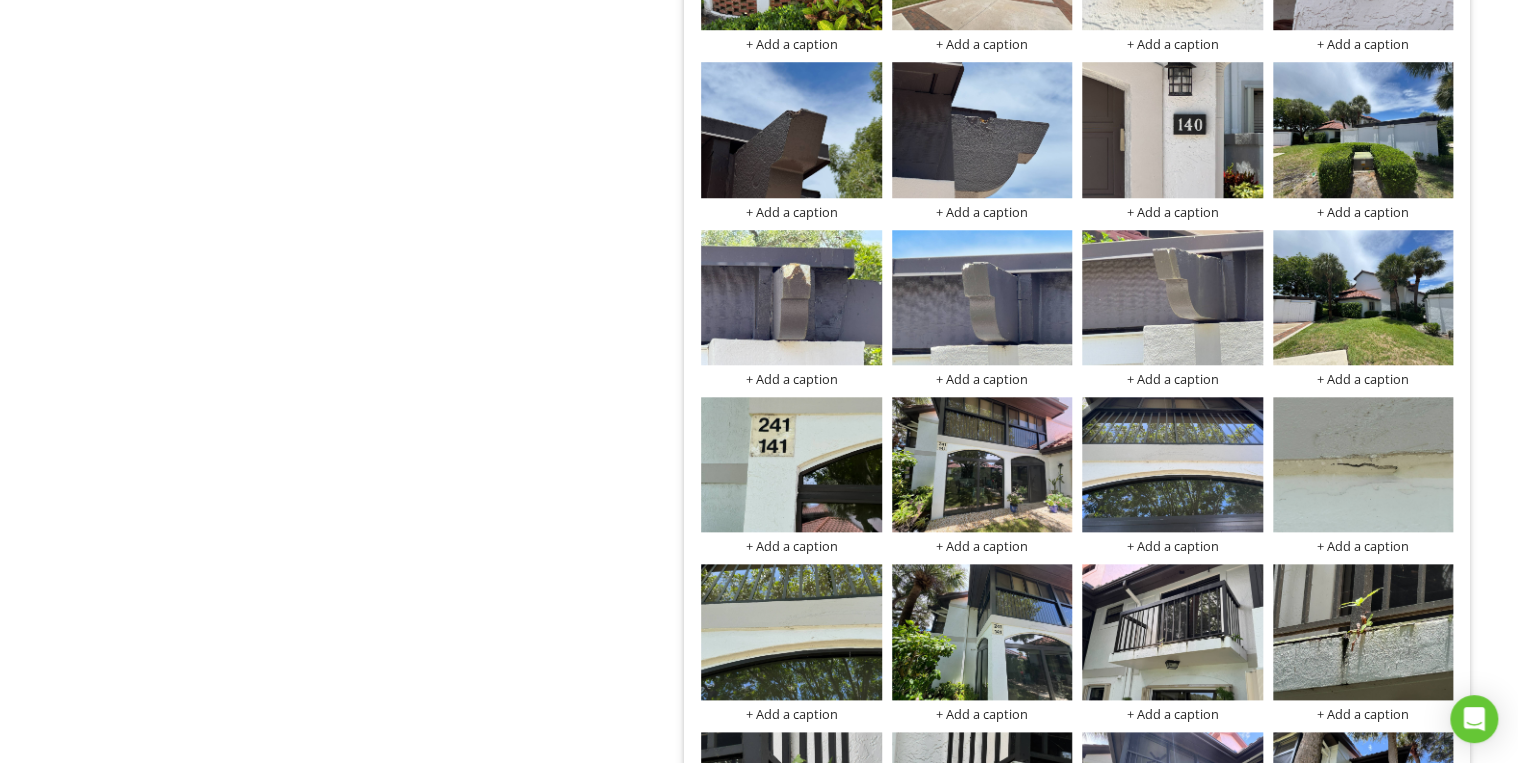 click on "+ Add a caption" at bounding box center [791, 44] 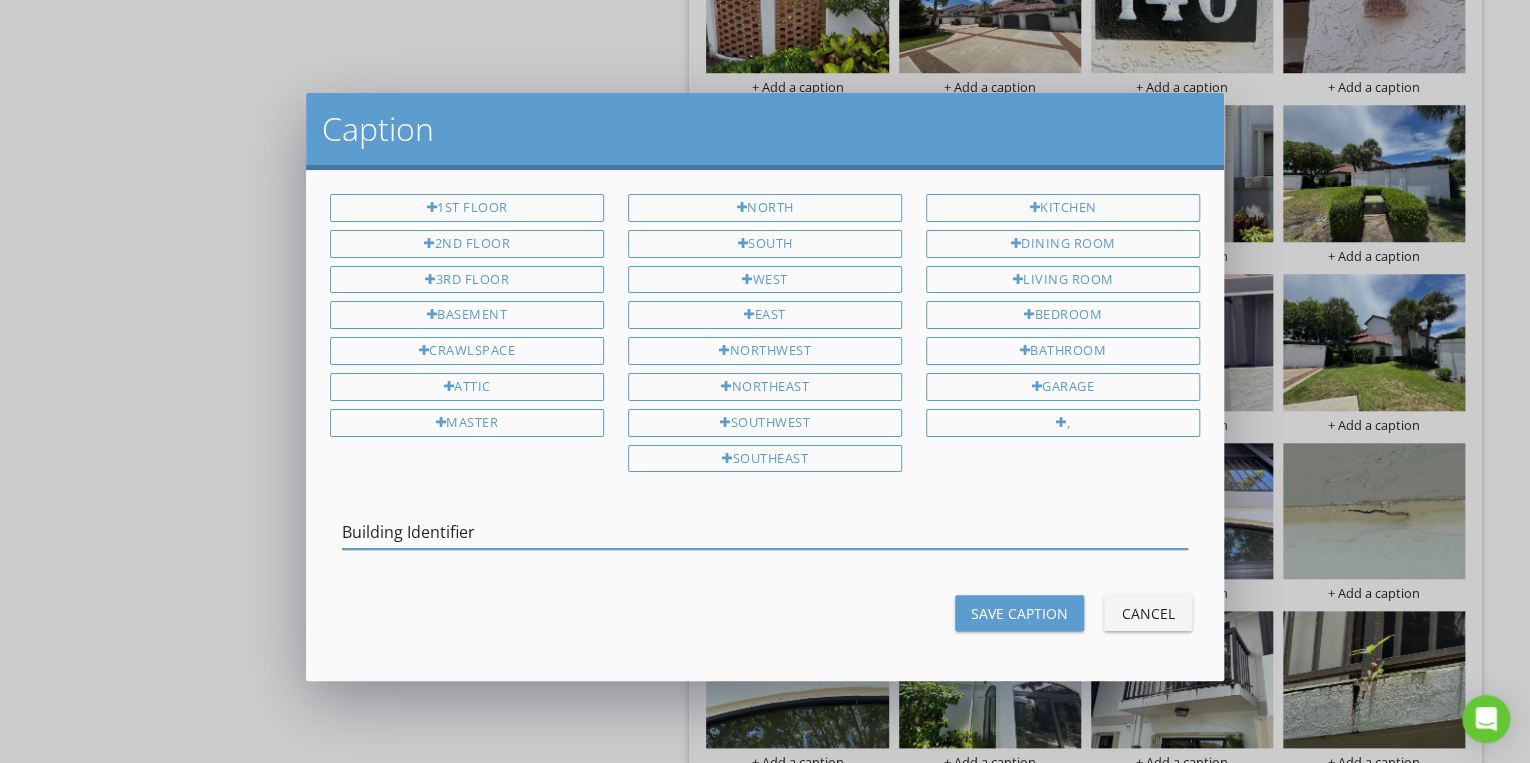 type on "Building Identifier" 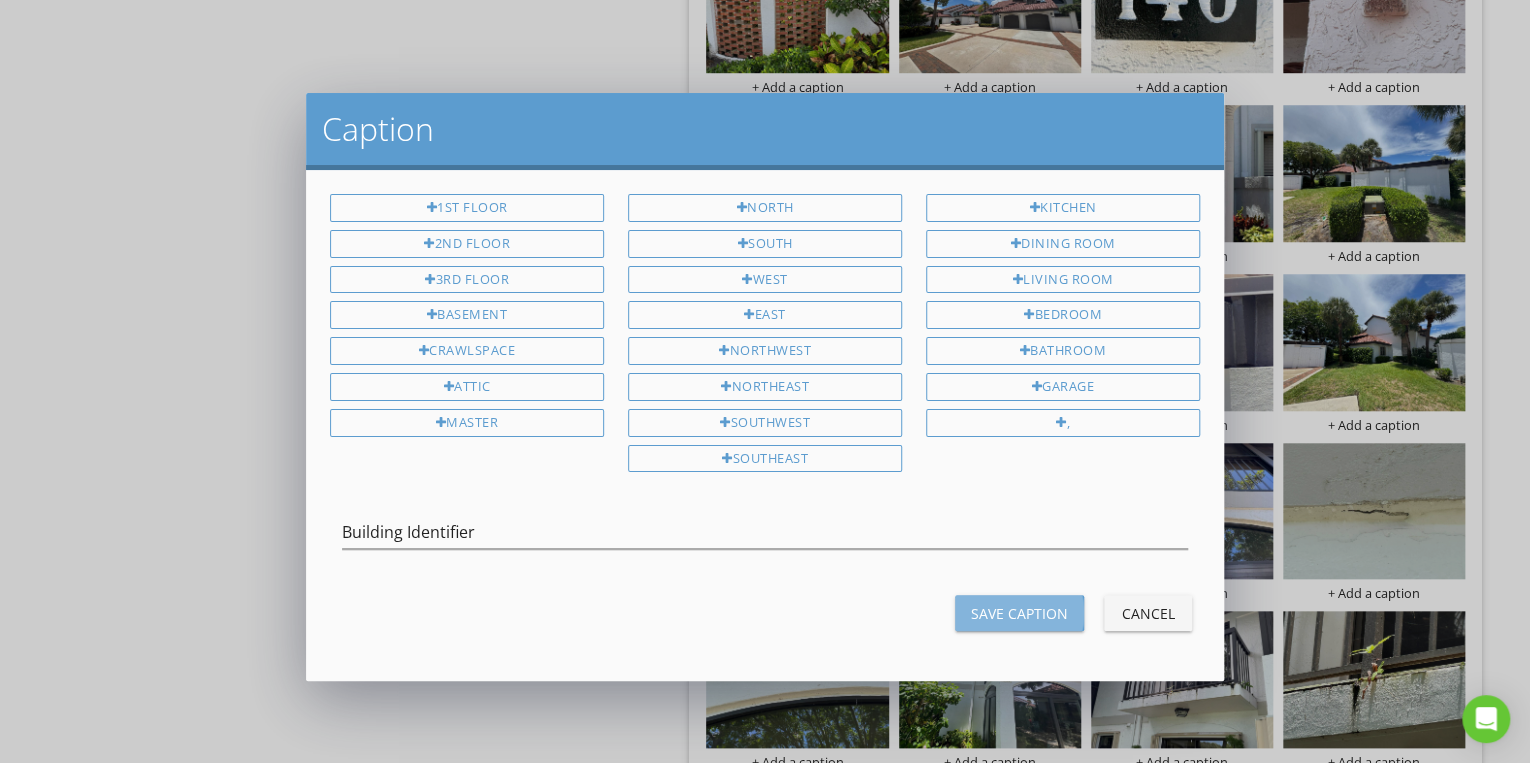 click on "Save Caption" at bounding box center [1019, 613] 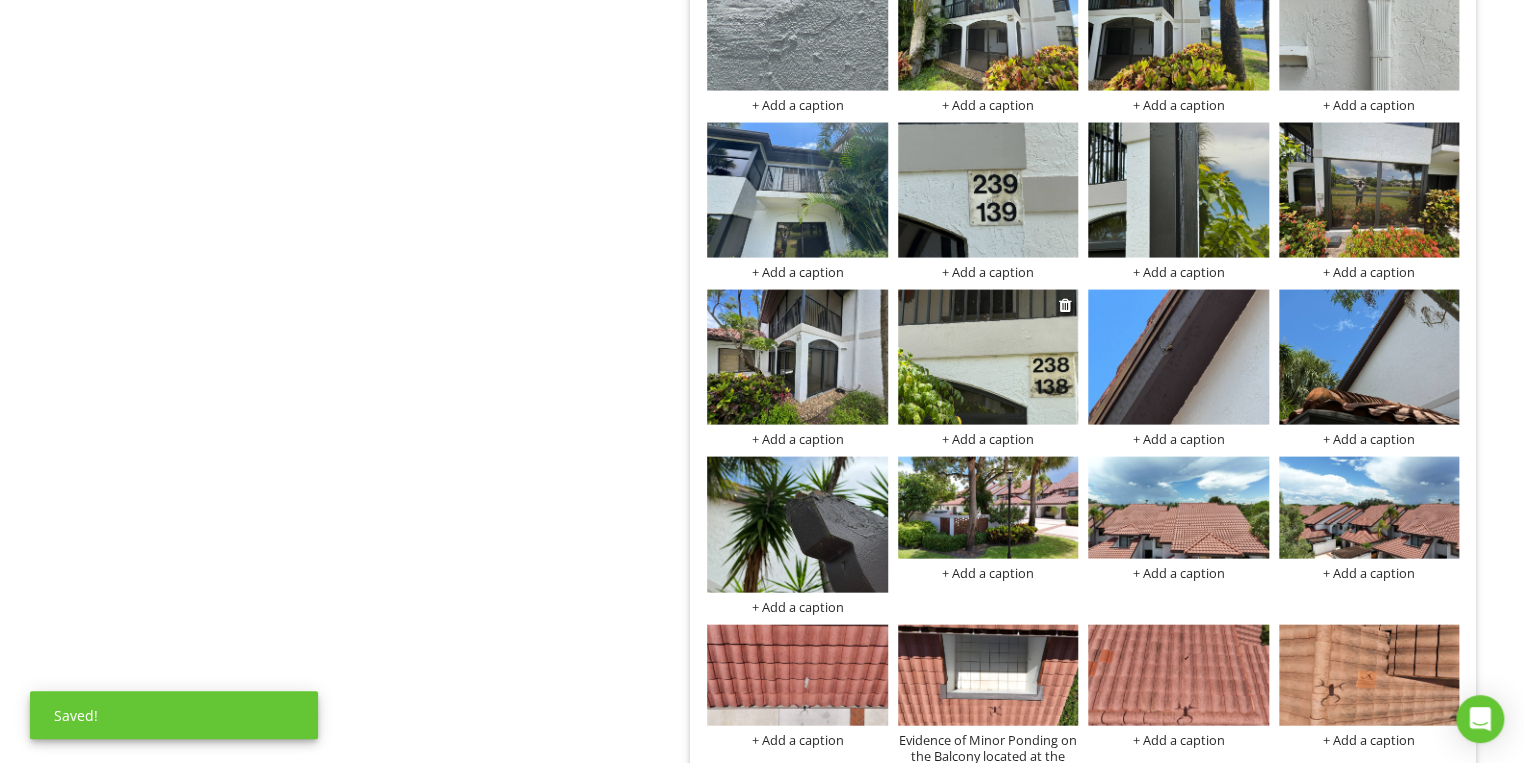scroll, scrollTop: 9500, scrollLeft: 0, axis: vertical 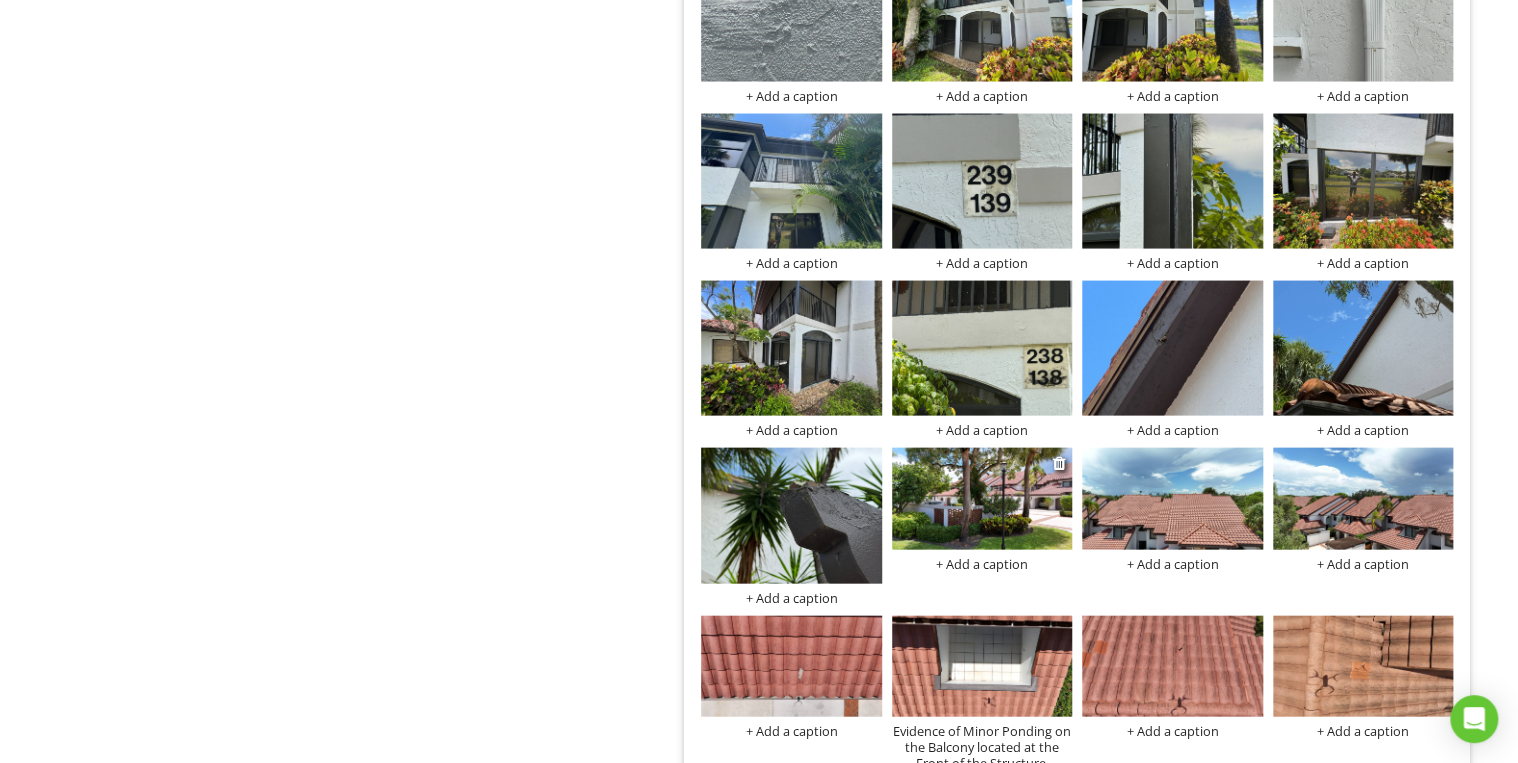 click on "+ Add a caption" at bounding box center (982, 564) 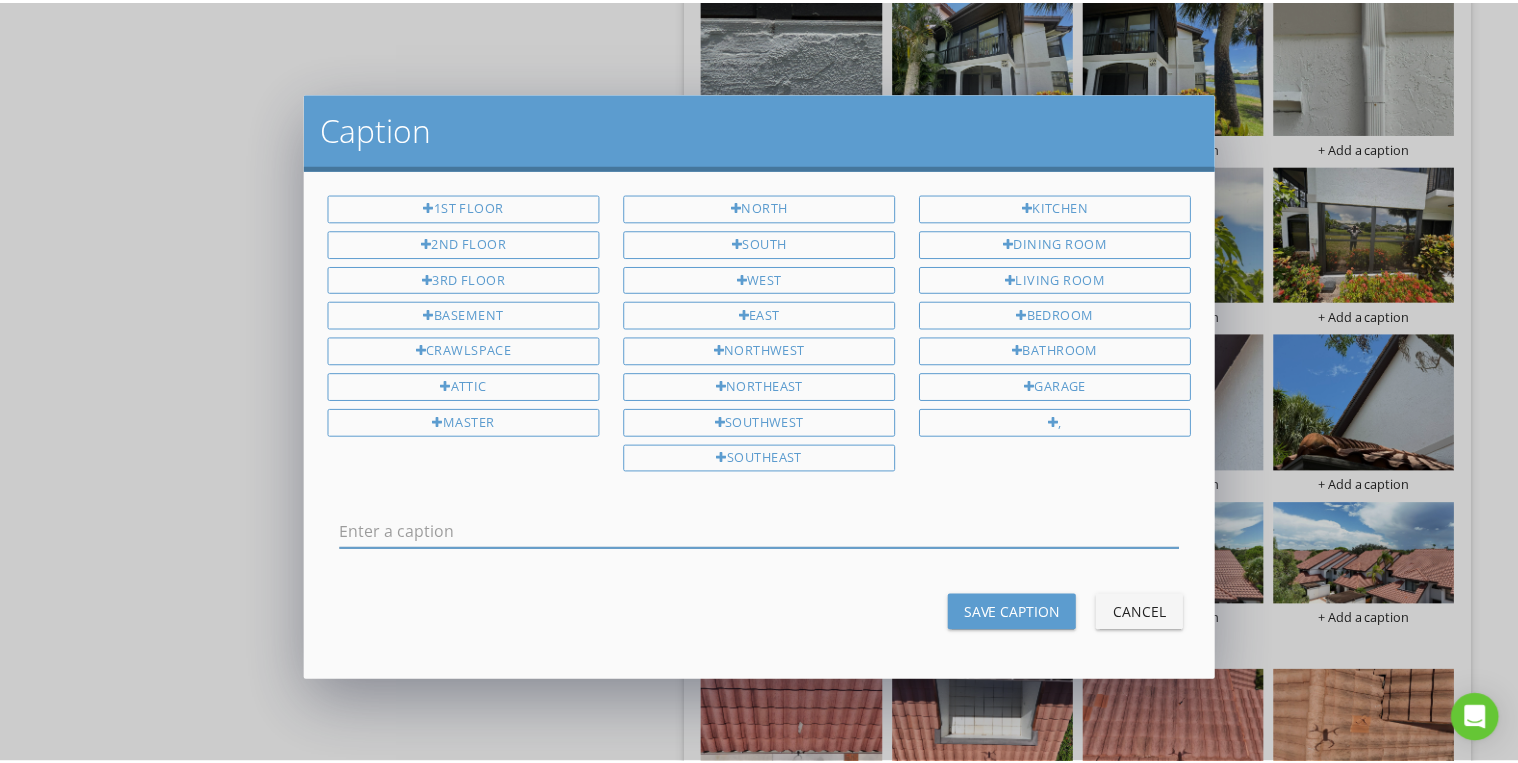 scroll, scrollTop: 0, scrollLeft: 0, axis: both 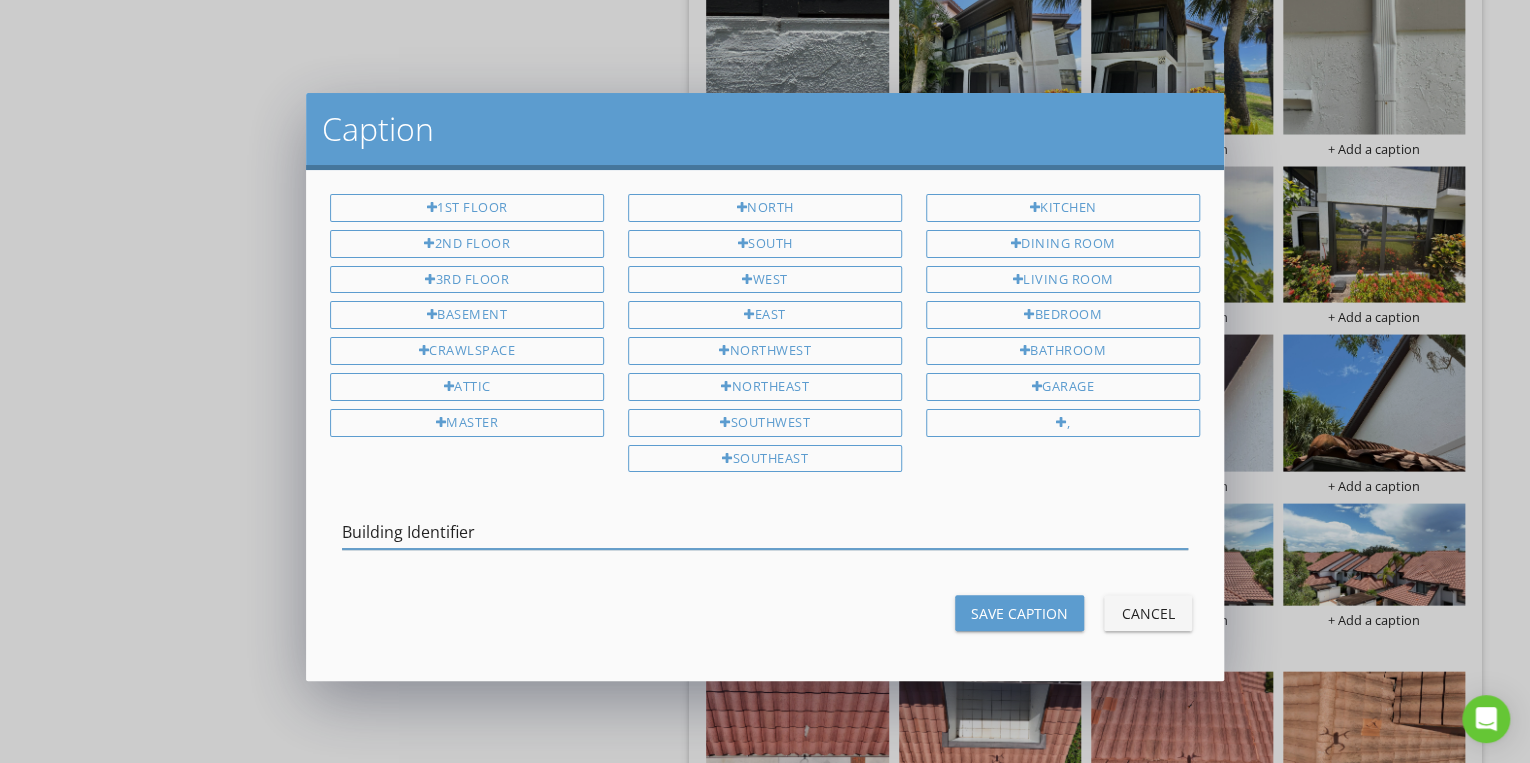 type on "Building Identifier" 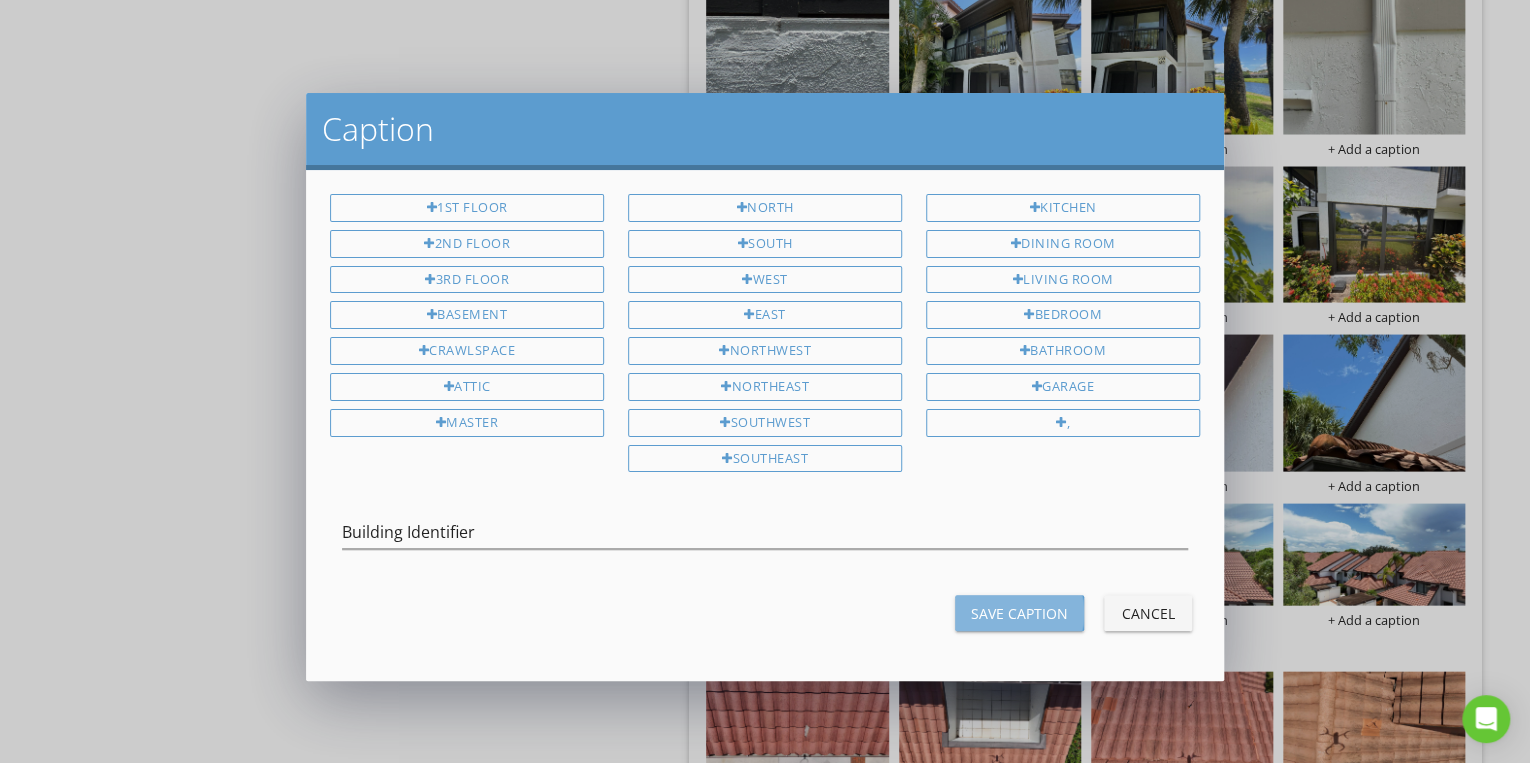 click on "Save Caption" at bounding box center (1019, 613) 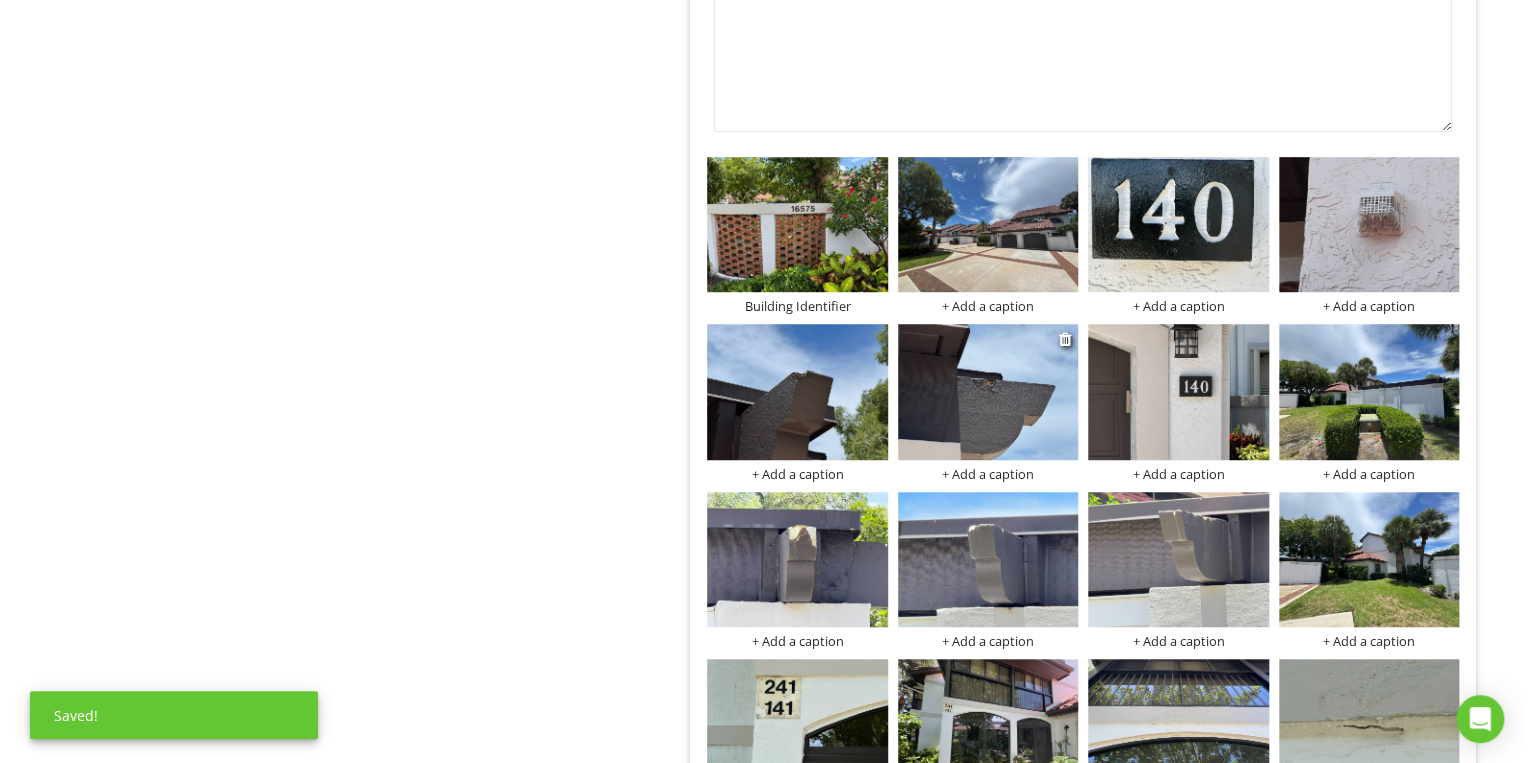 scroll, scrollTop: 8060, scrollLeft: 0, axis: vertical 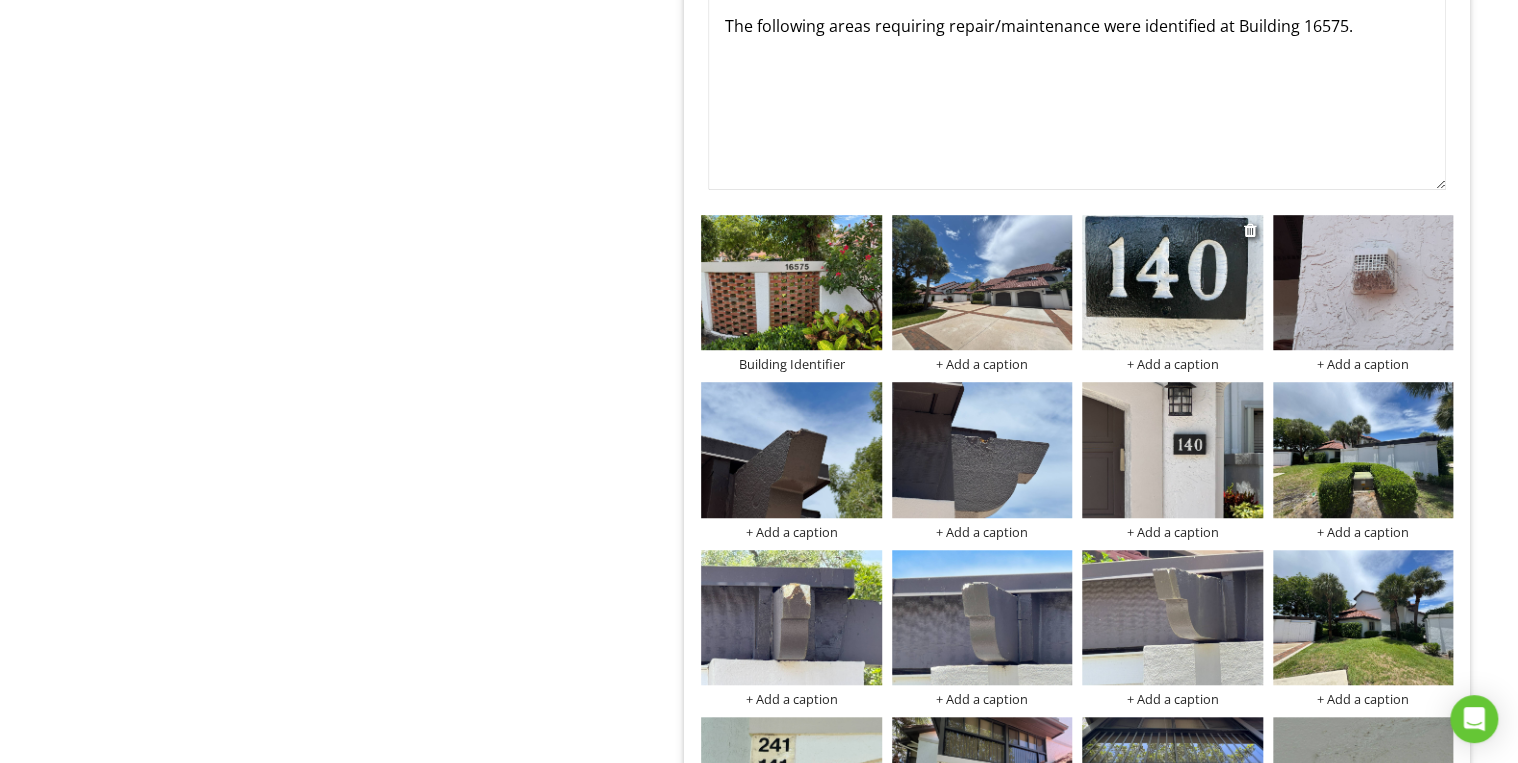click on "+ Add a caption" at bounding box center (1172, 364) 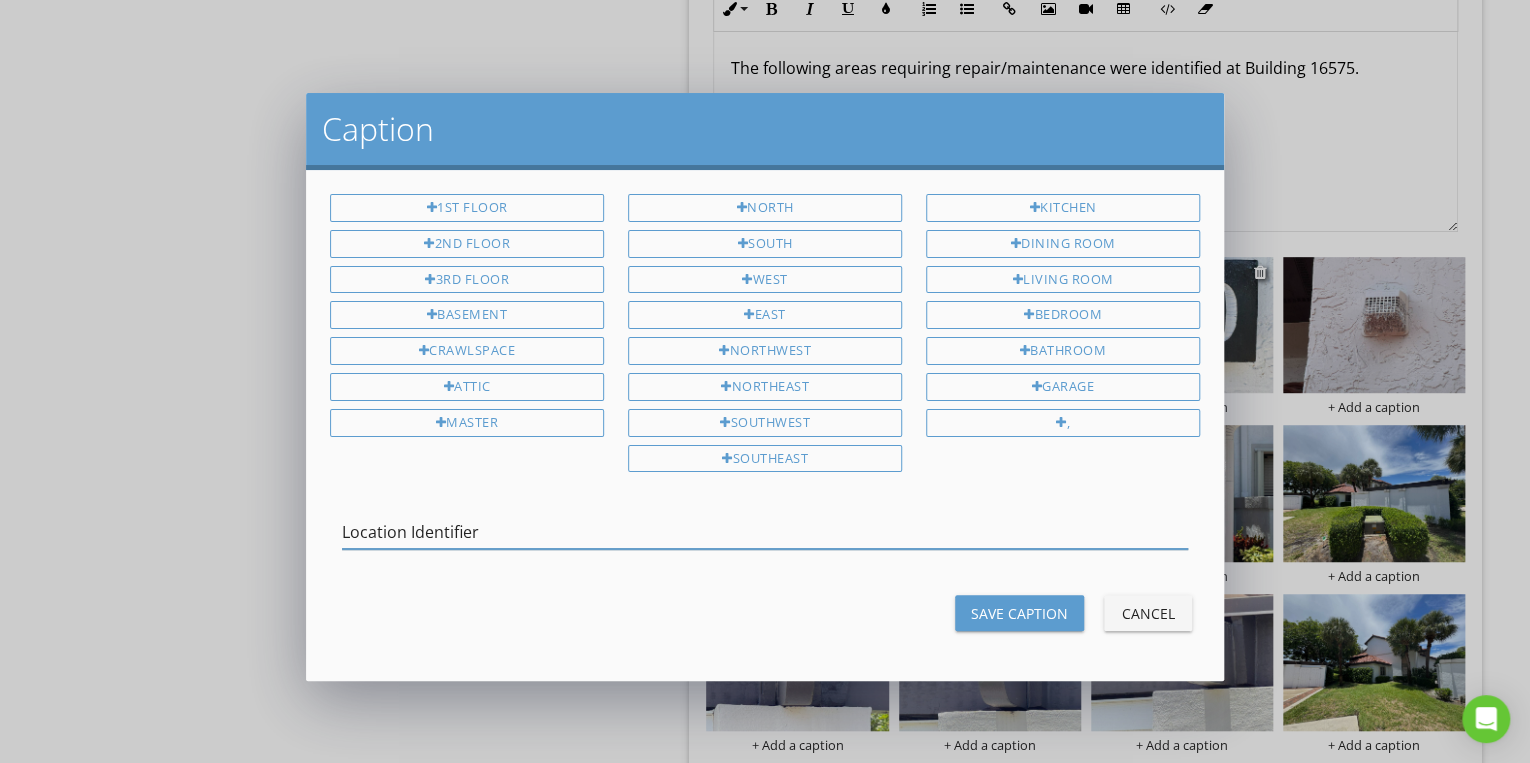 type on "Location Identifier" 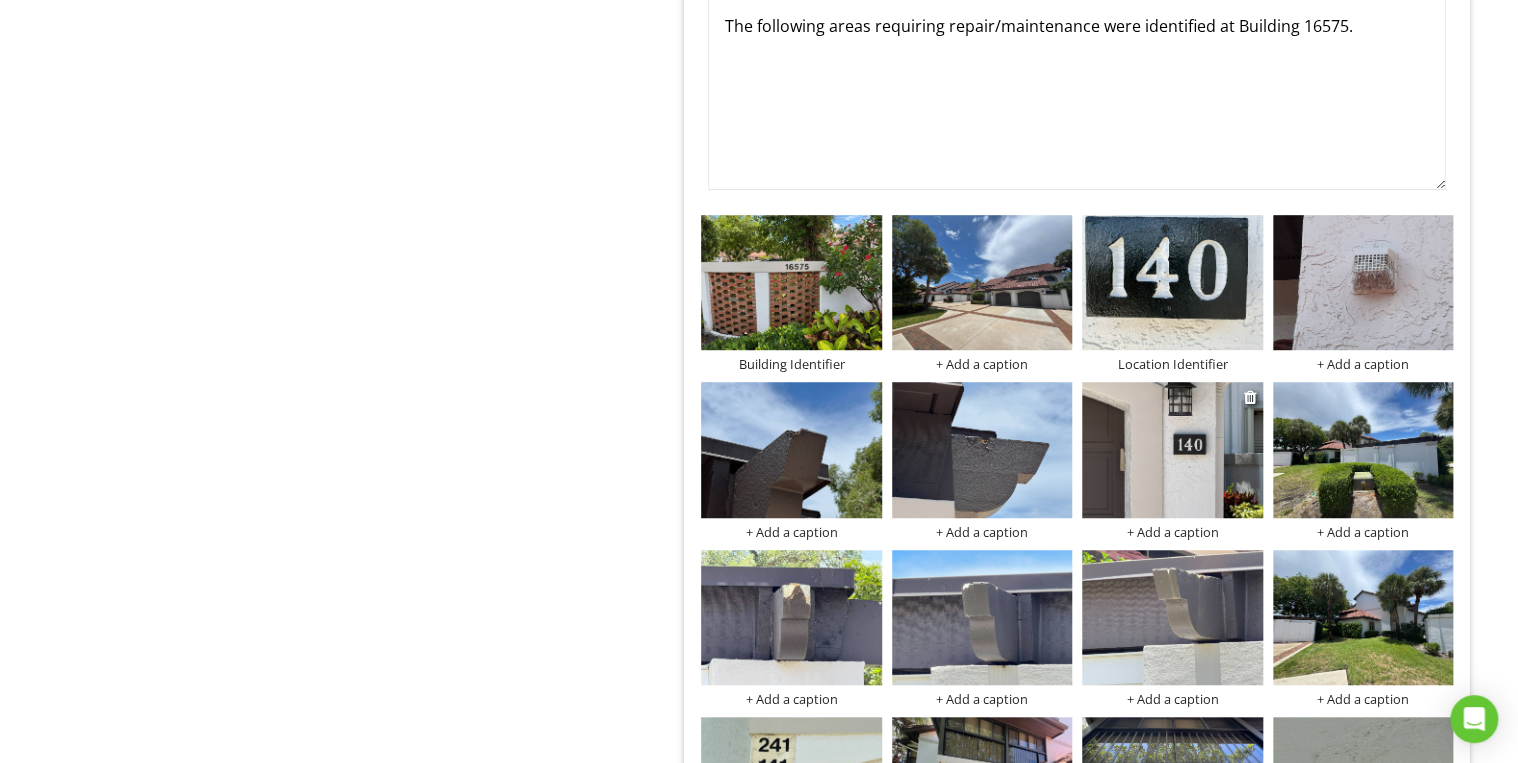 click on "+ Add a caption" at bounding box center [1172, 532] 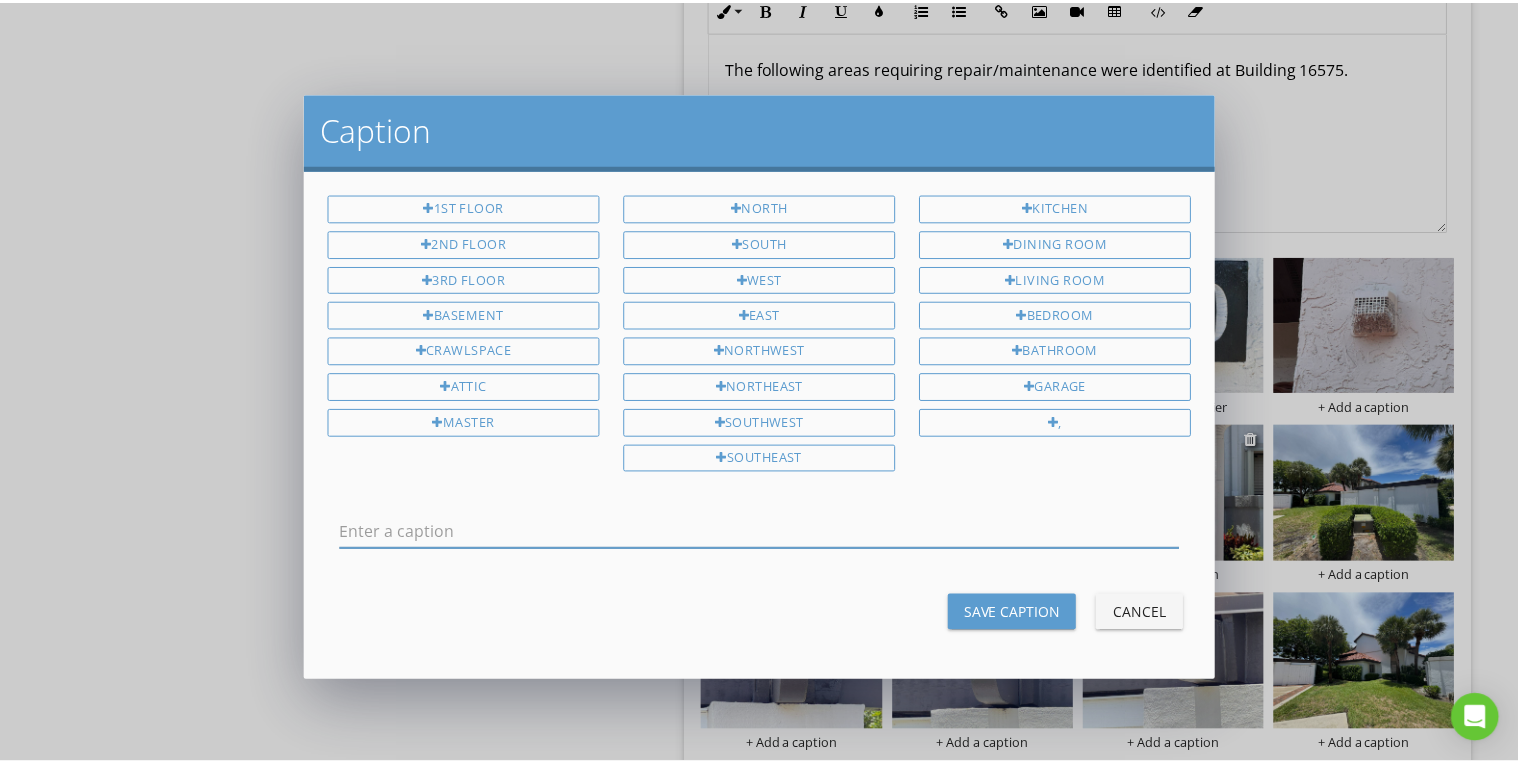 scroll, scrollTop: 0, scrollLeft: 0, axis: both 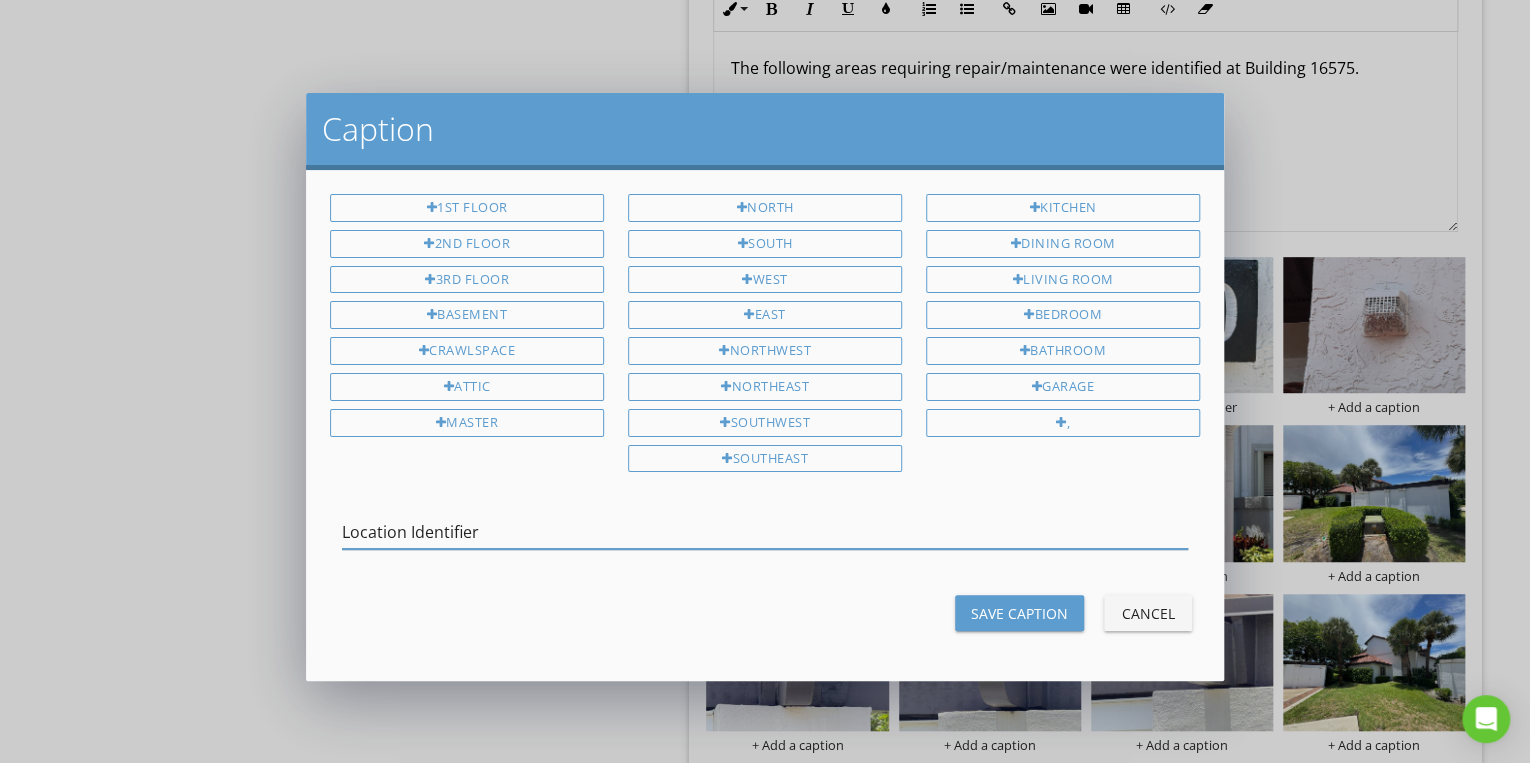 type on "Location Identifier" 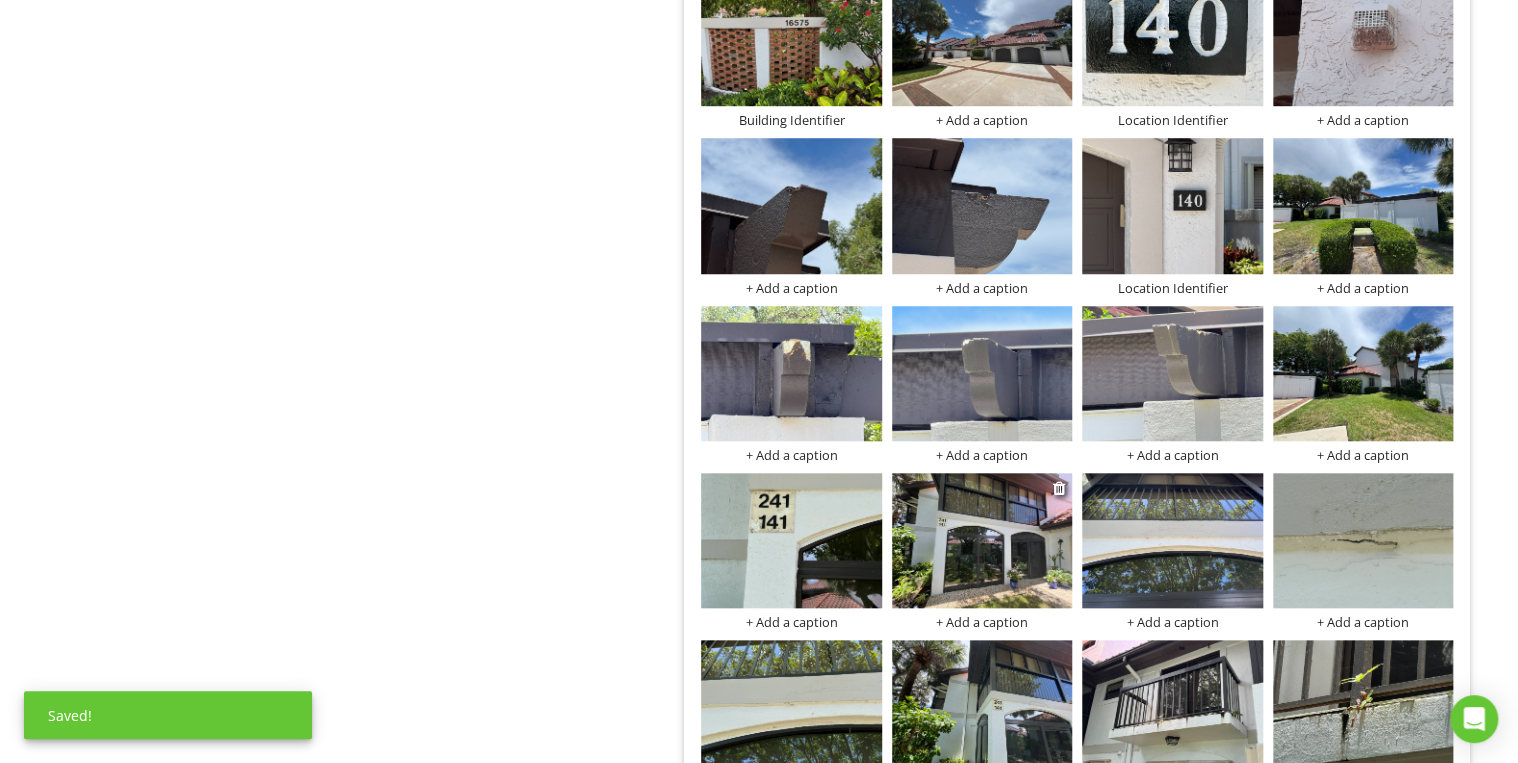 scroll, scrollTop: 8380, scrollLeft: 0, axis: vertical 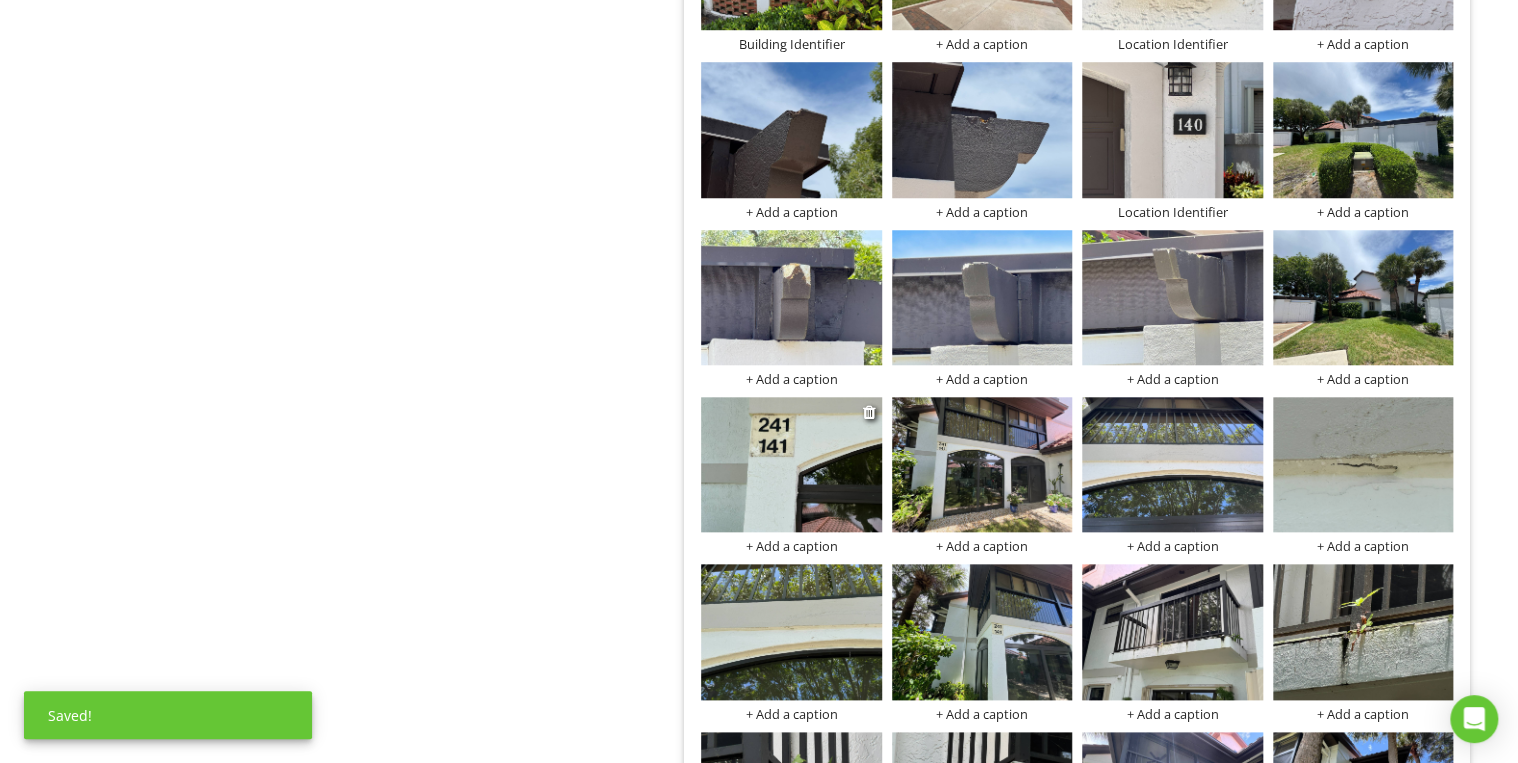 click on "+ Add a caption" at bounding box center (791, 546) 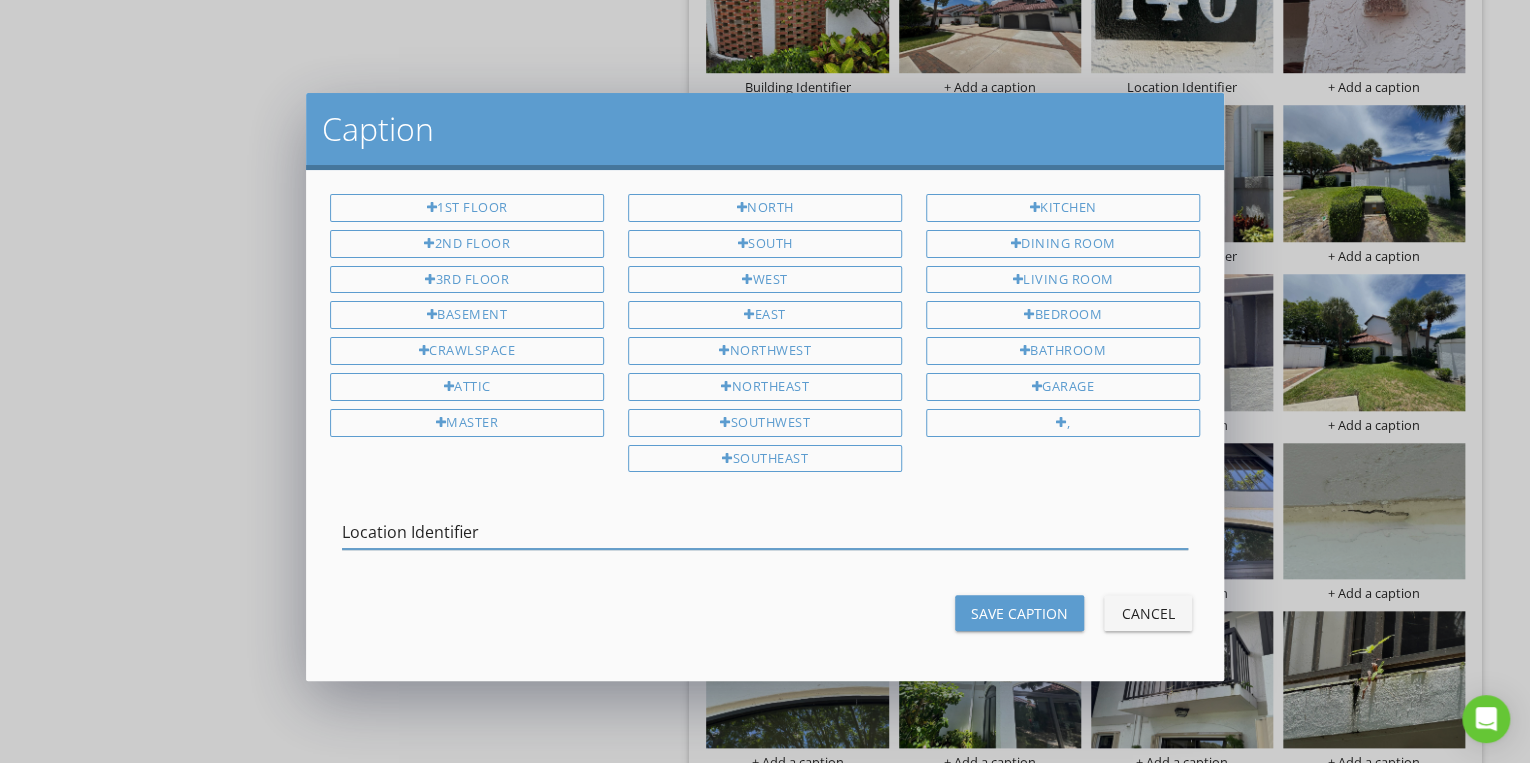 type on "Location Identifier" 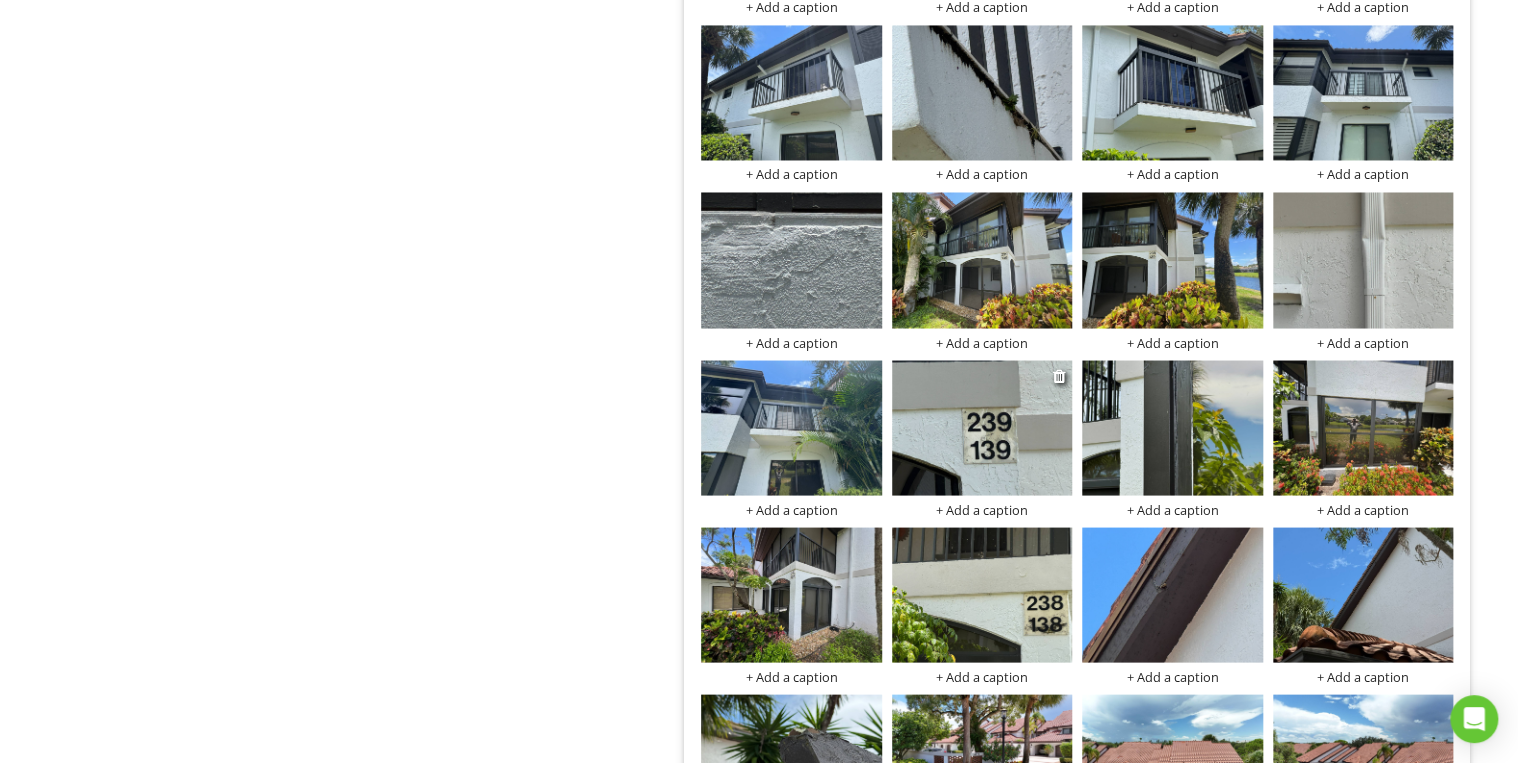 scroll, scrollTop: 9260, scrollLeft: 0, axis: vertical 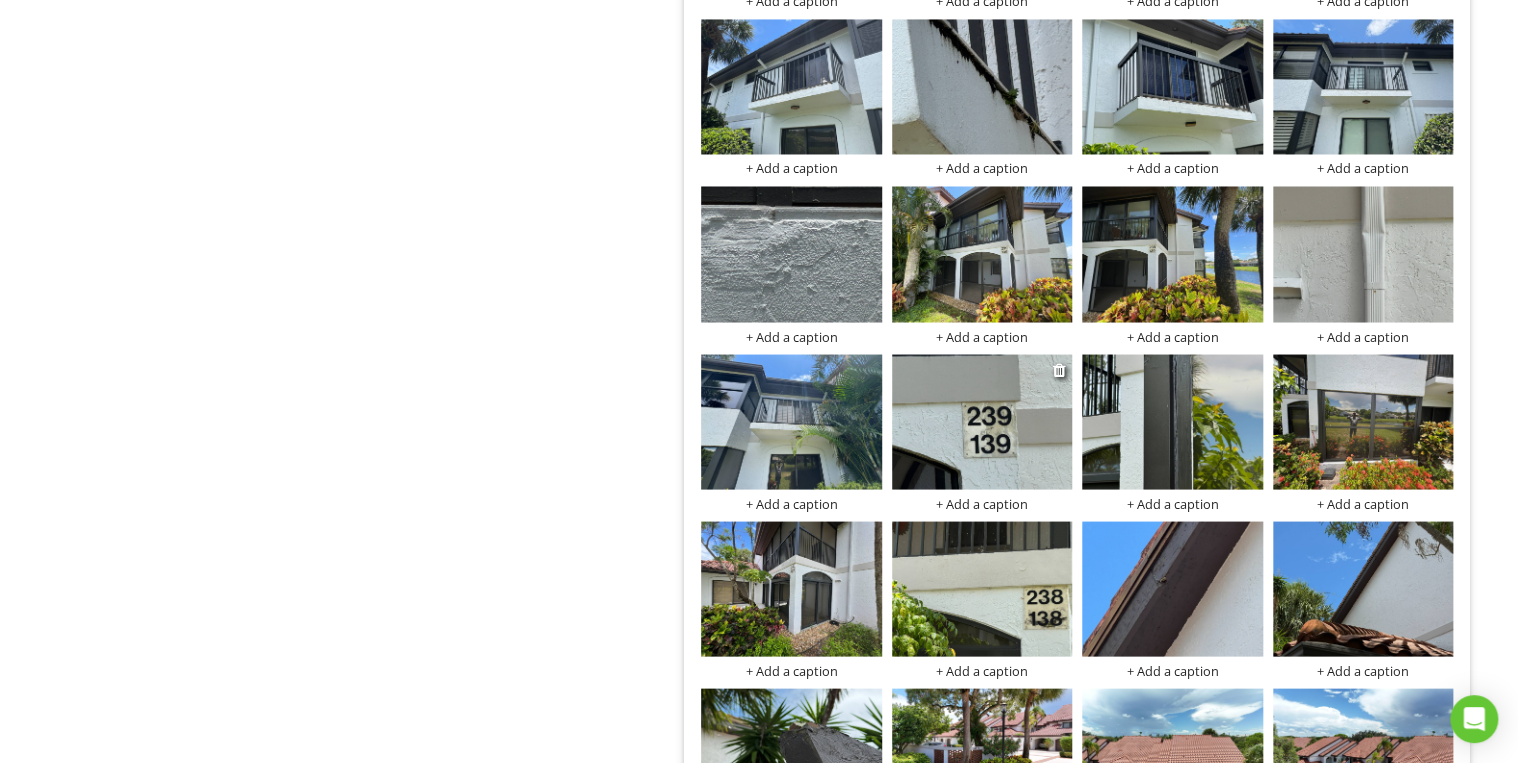 click on "+ Add a caption" at bounding box center [982, 503] 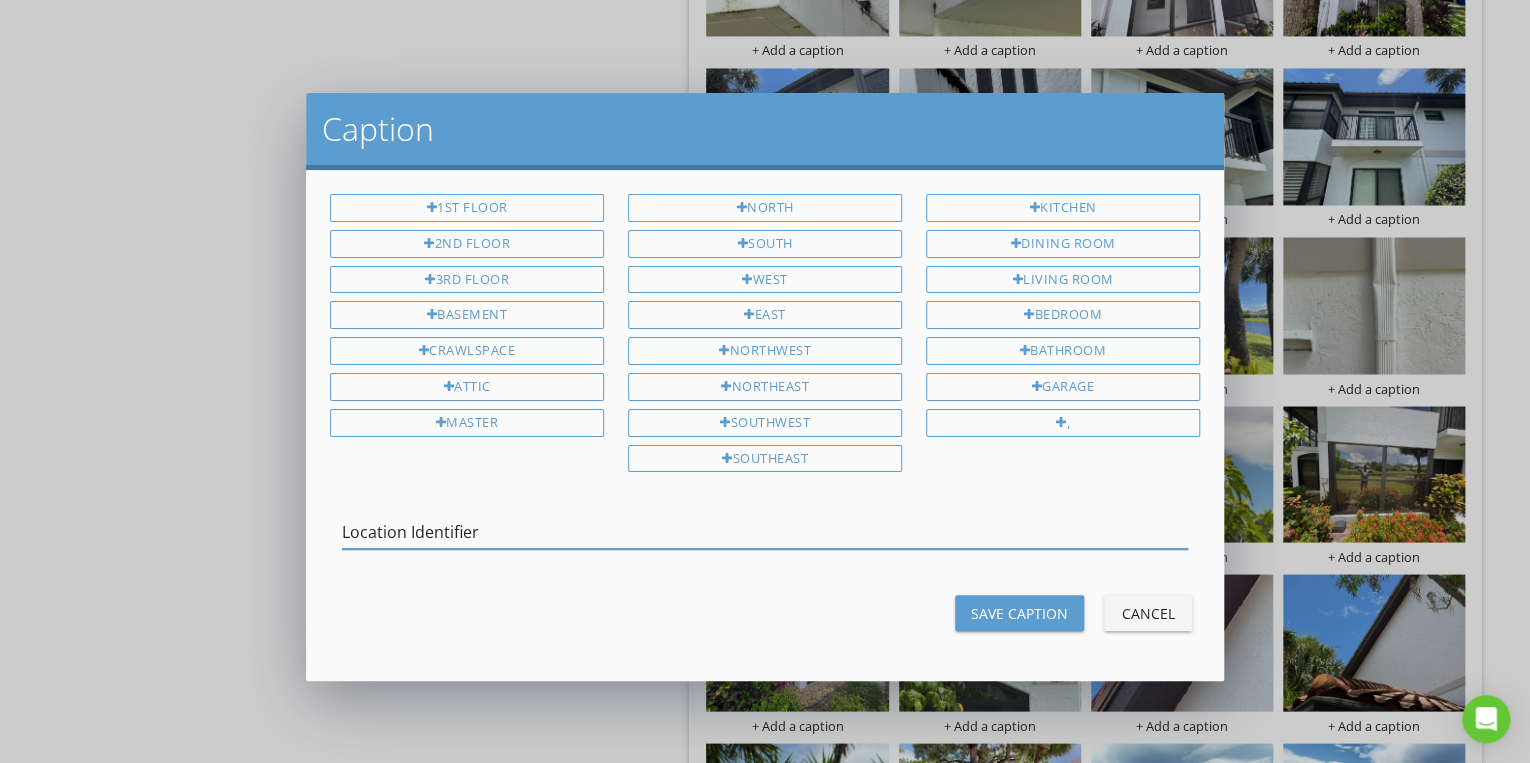 type on "Location Identifier" 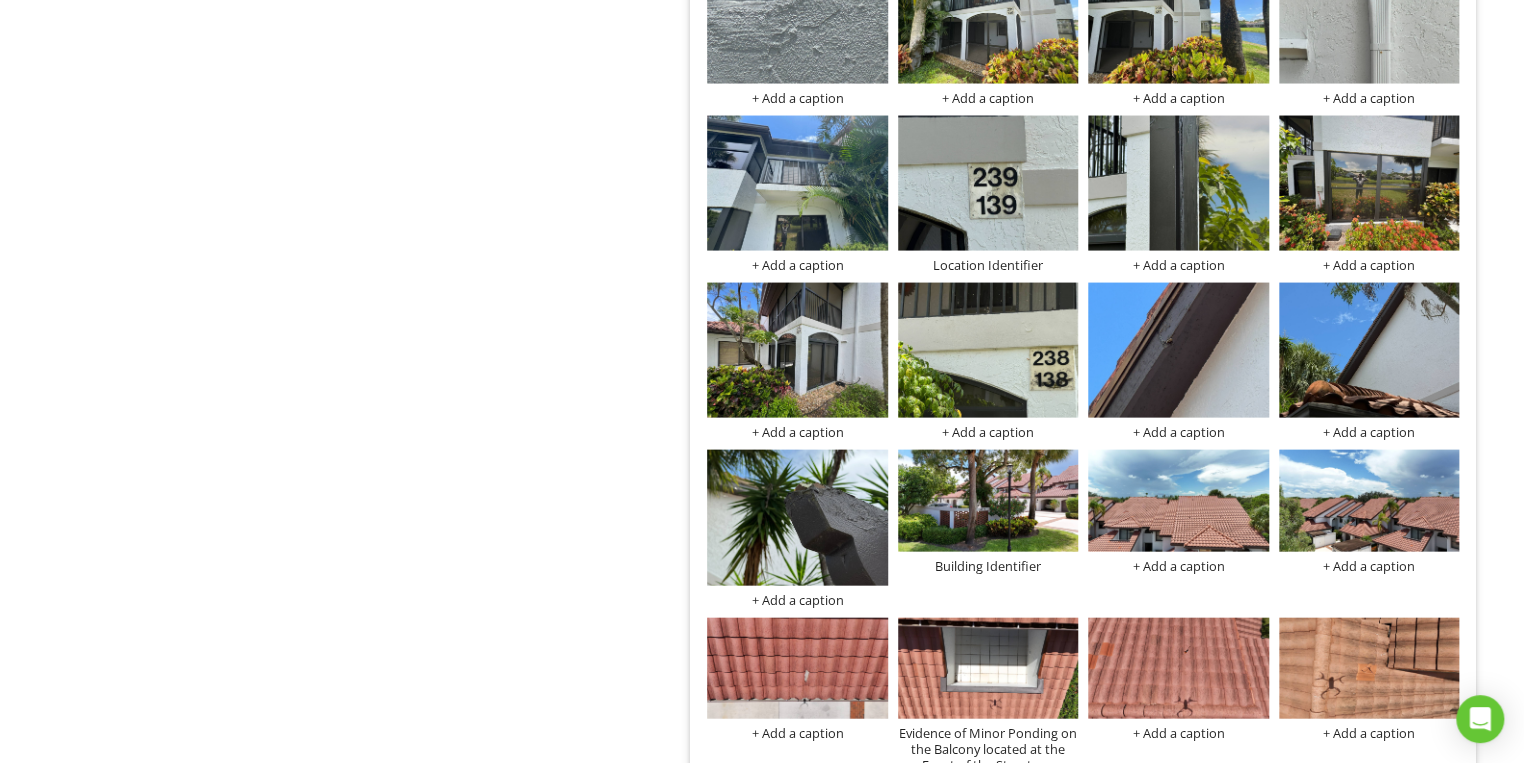 scroll, scrollTop: 9500, scrollLeft: 0, axis: vertical 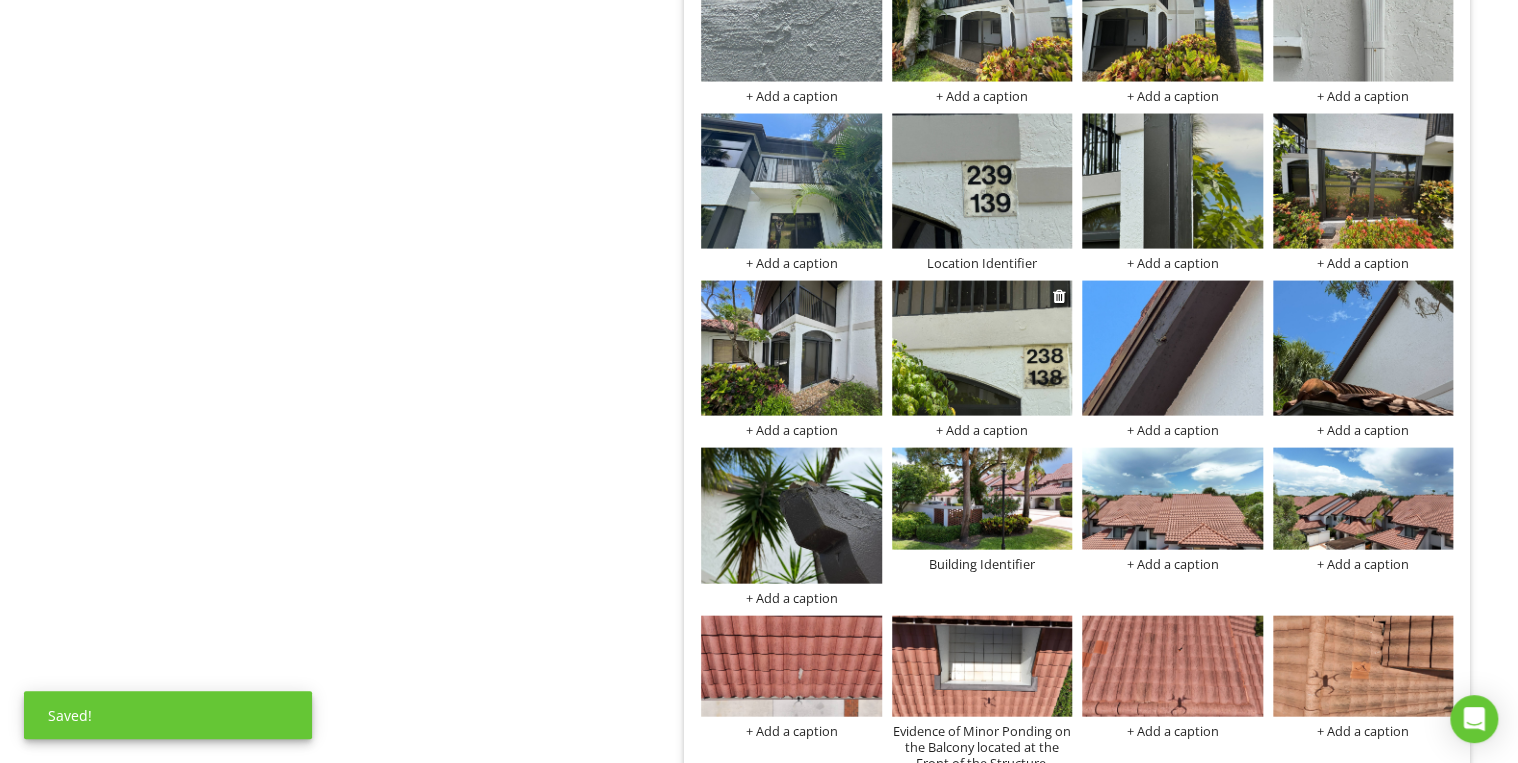 click on "+ Add a caption" at bounding box center (982, 430) 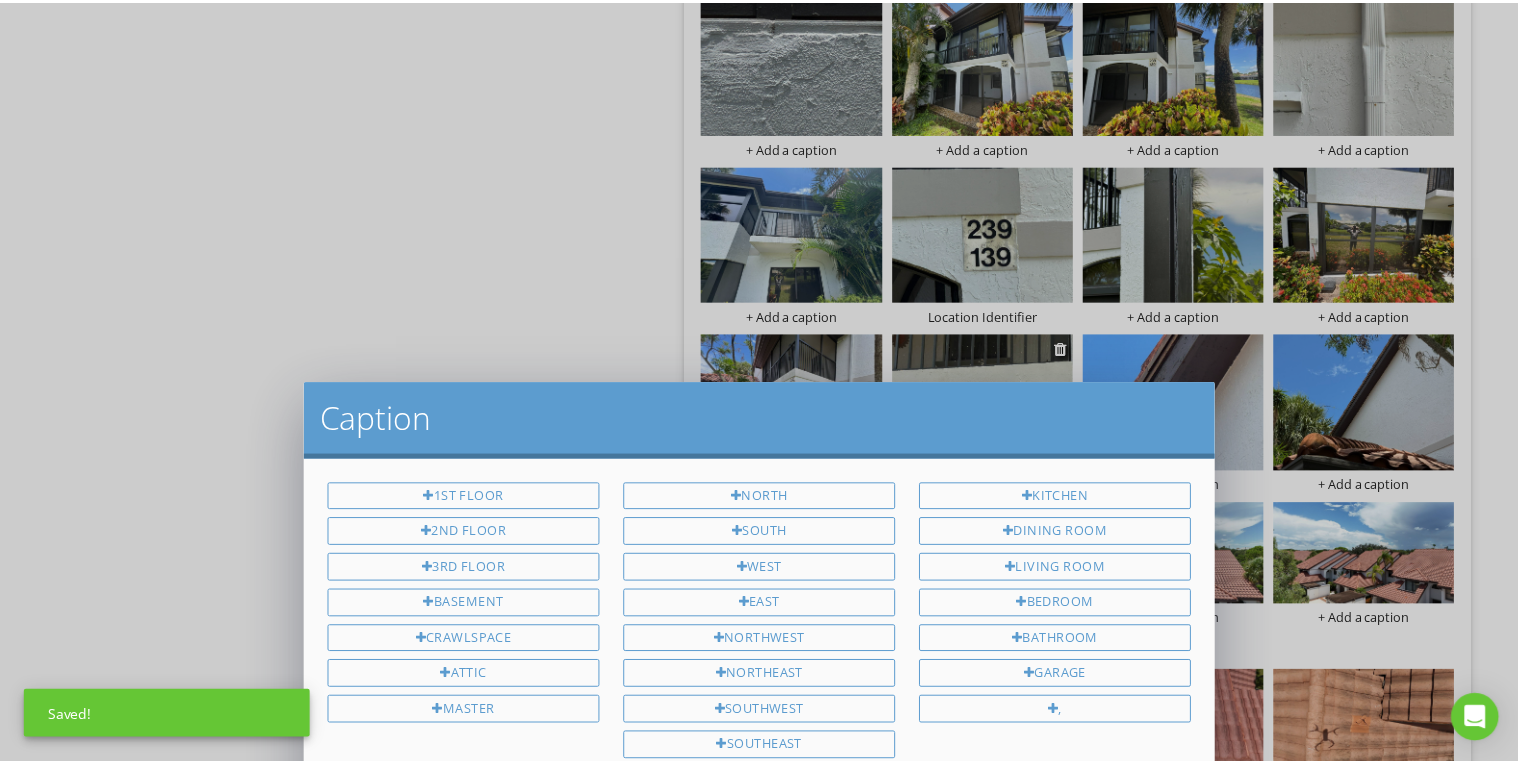 scroll, scrollTop: 0, scrollLeft: 0, axis: both 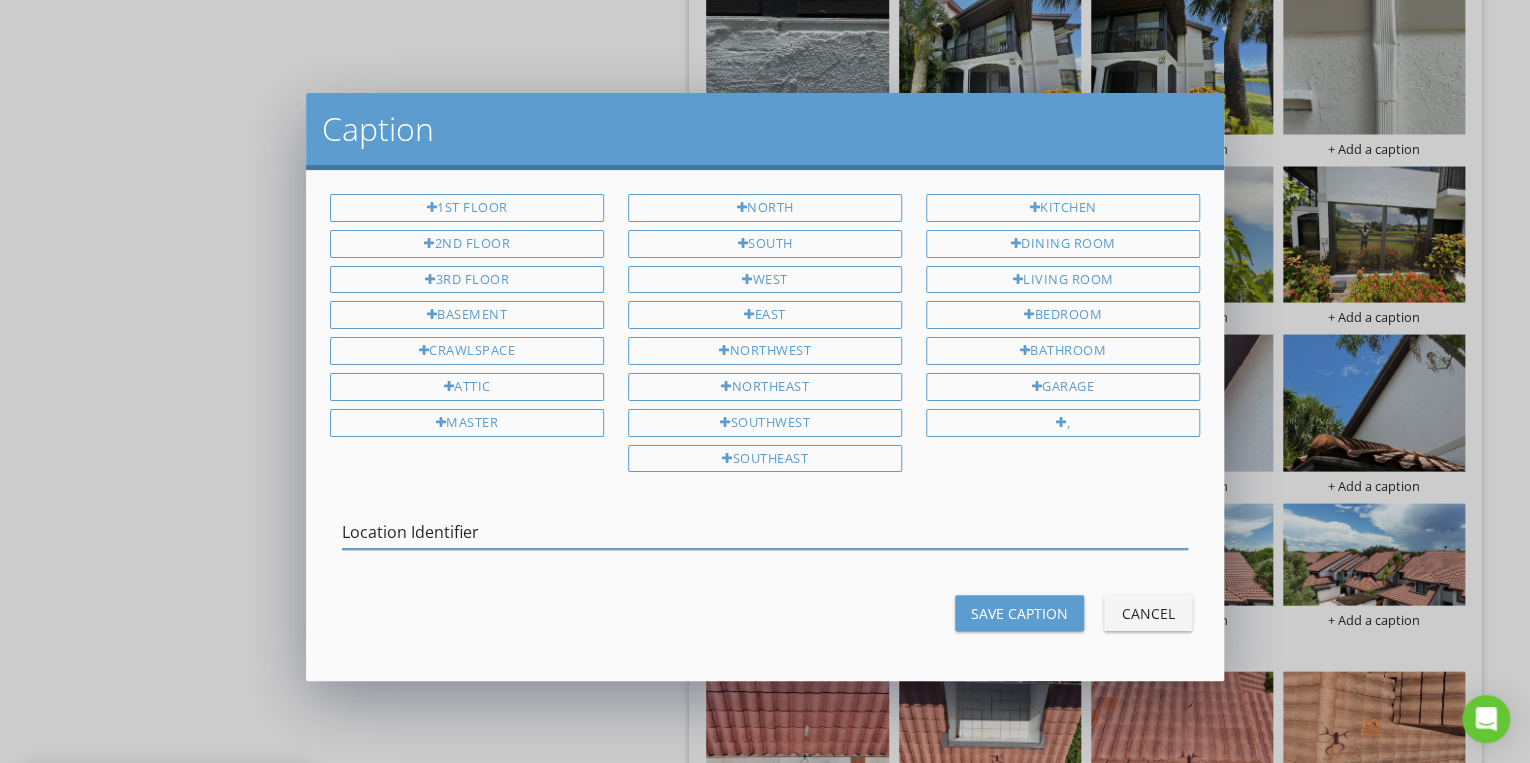 type on "Location Identifier" 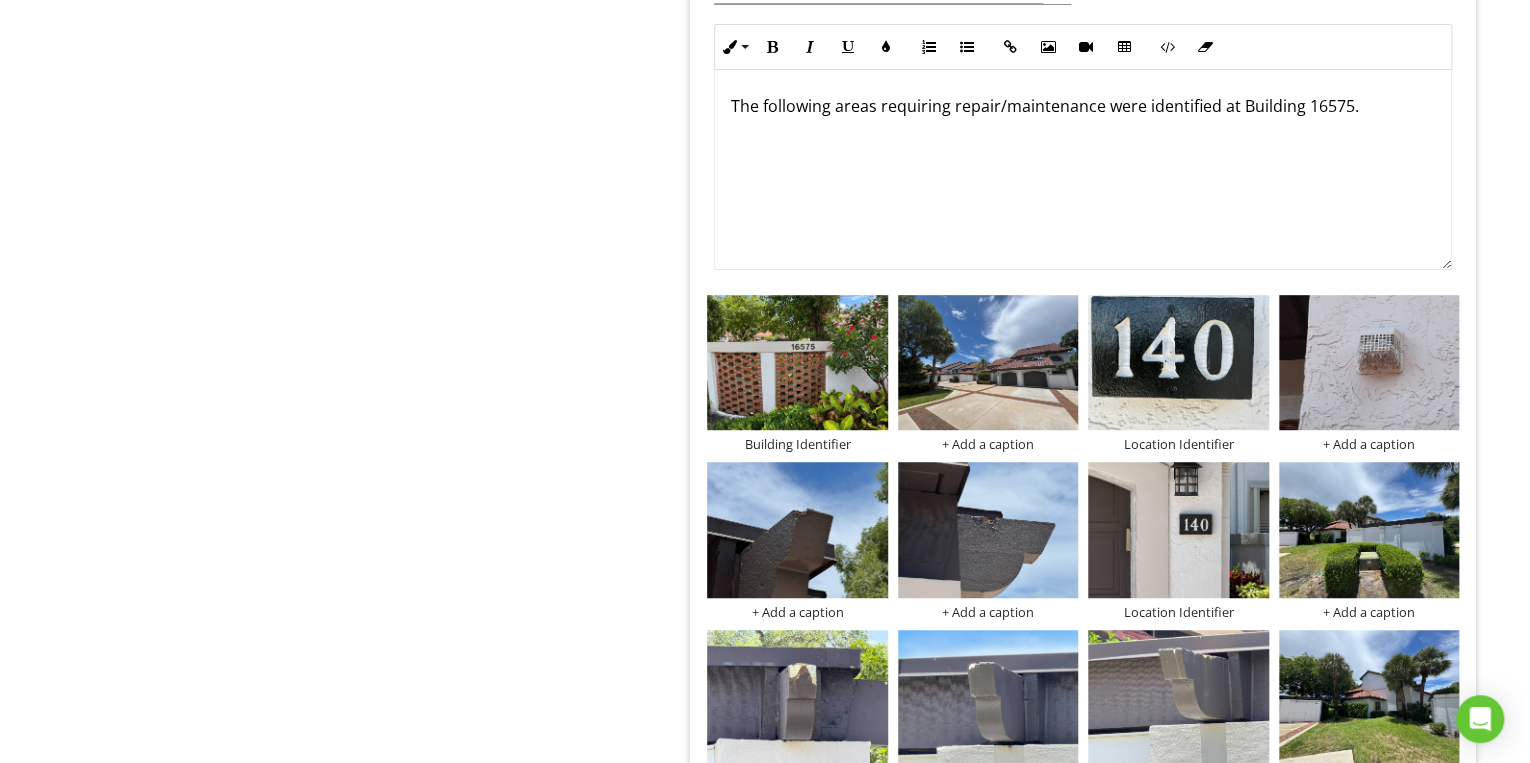 scroll, scrollTop: 7500, scrollLeft: 0, axis: vertical 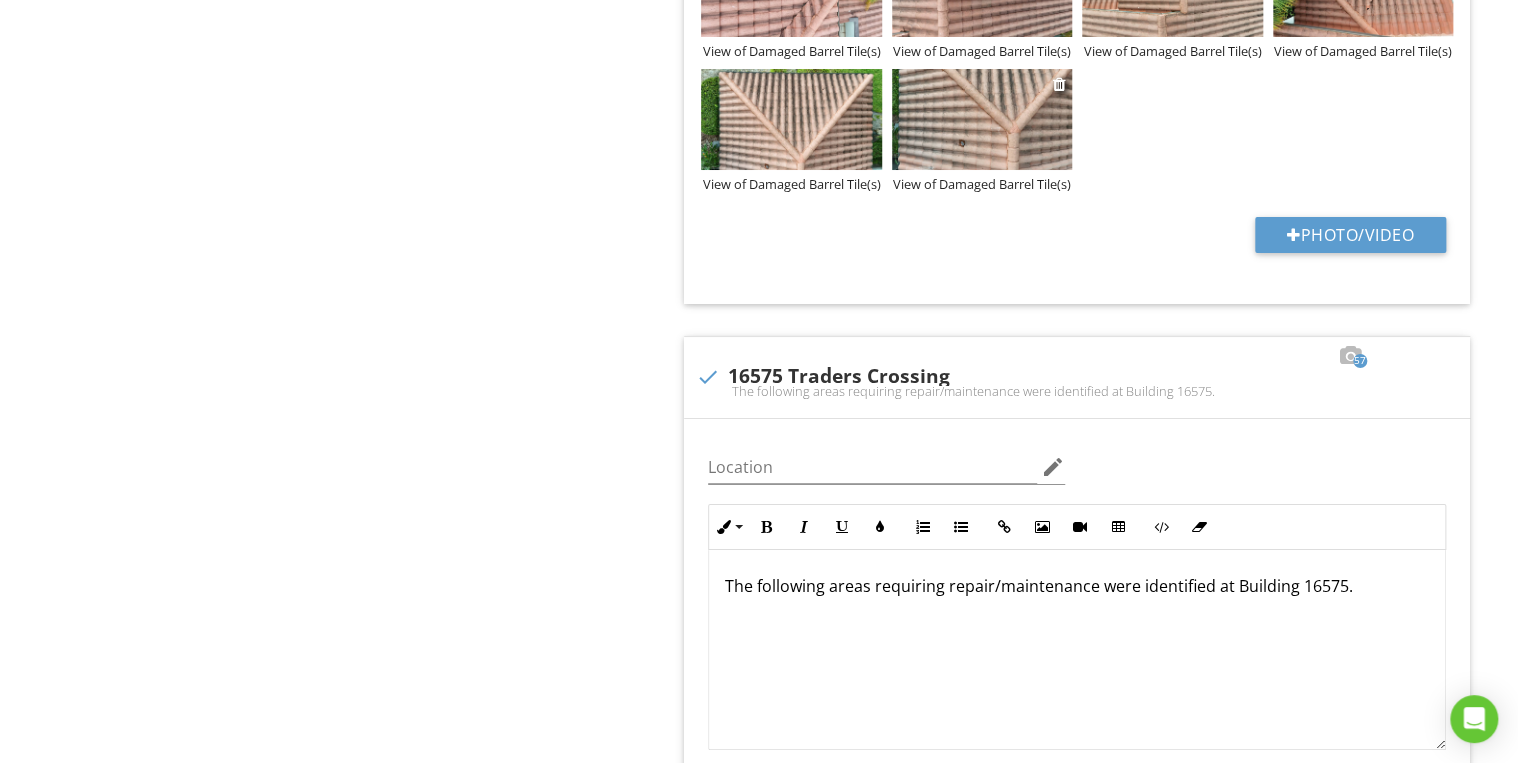 click on "View of Damaged Barrel Tile(s)" at bounding box center (982, 184) 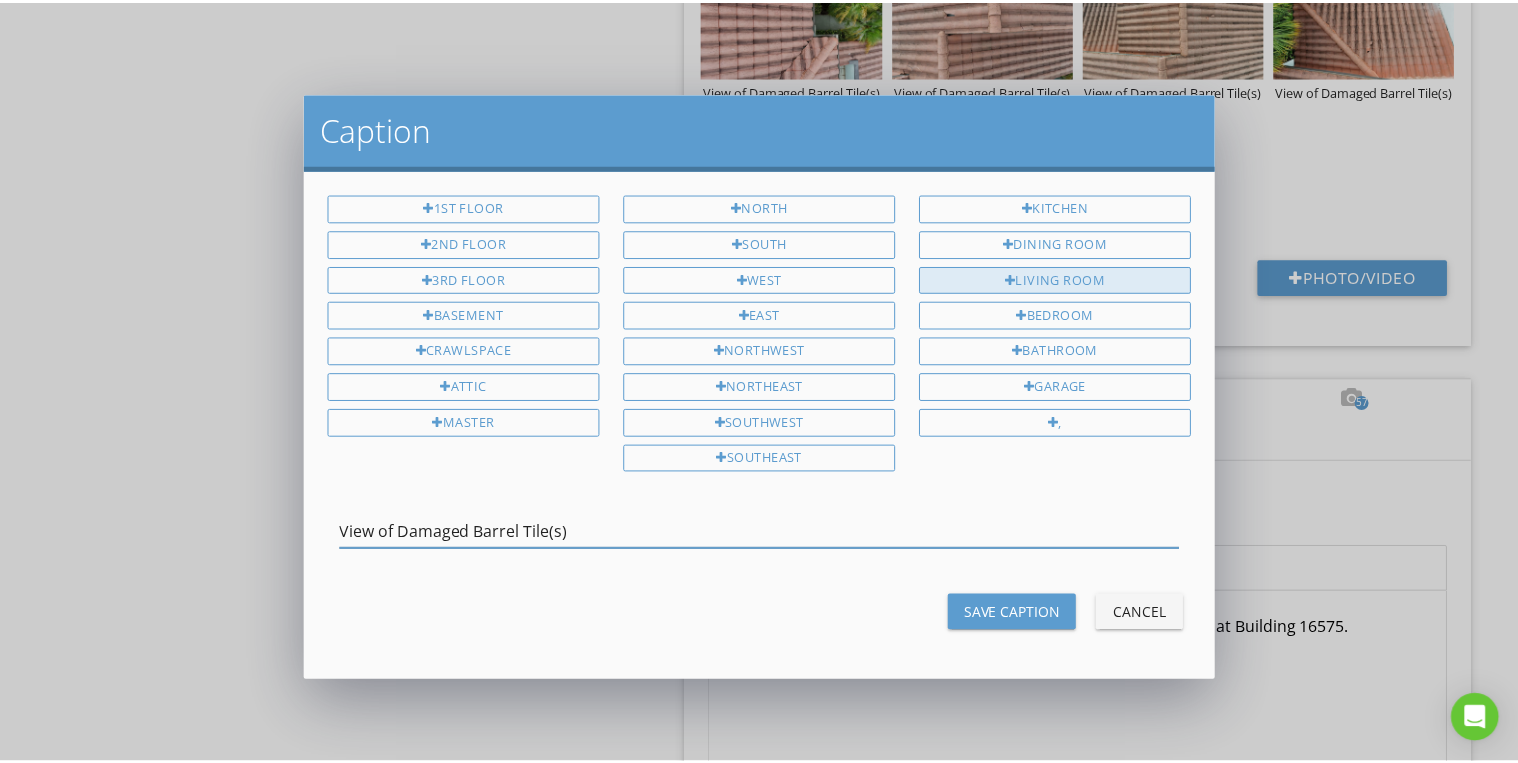 scroll, scrollTop: 0, scrollLeft: 0, axis: both 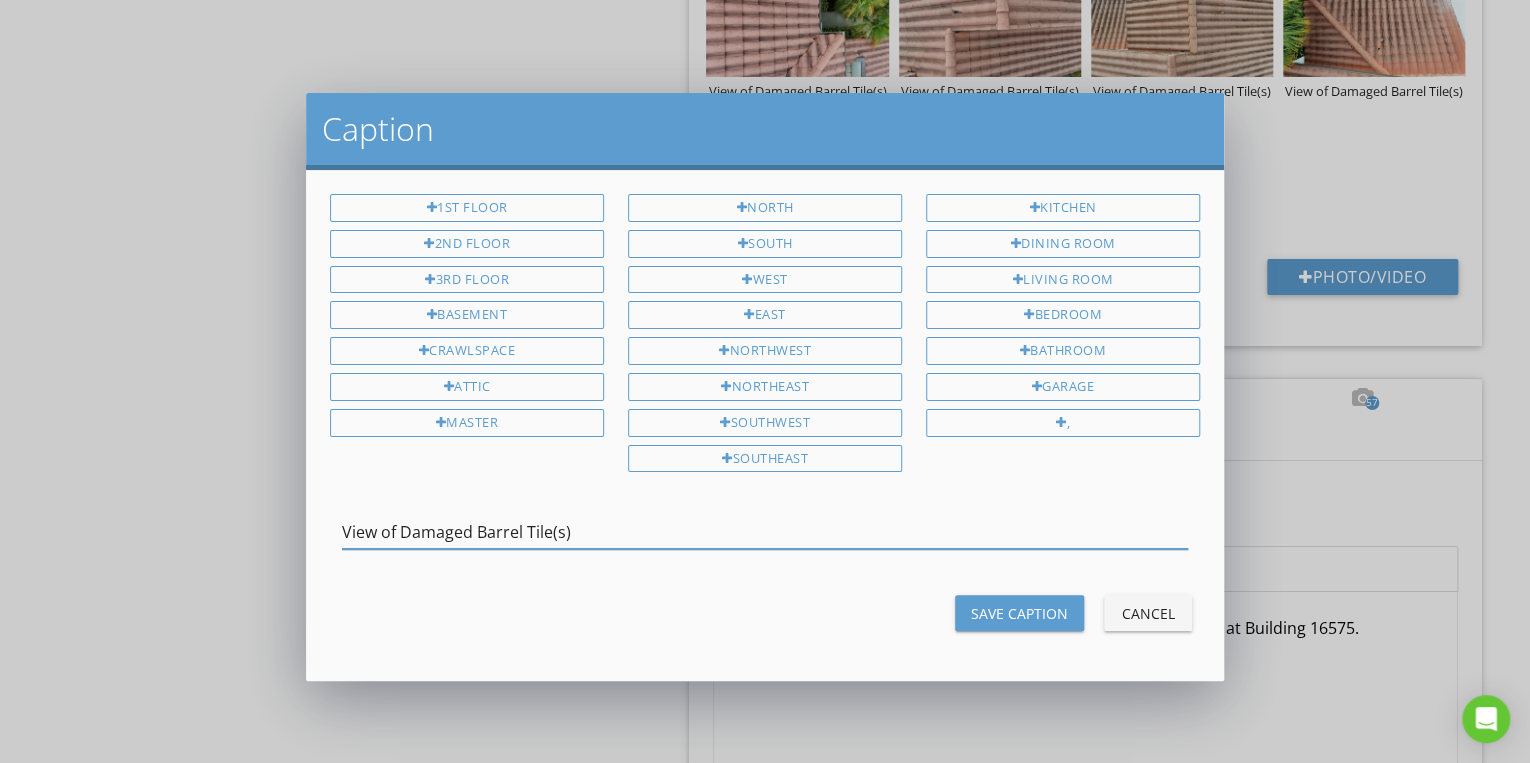 click on "Save Caption" at bounding box center [1019, 613] 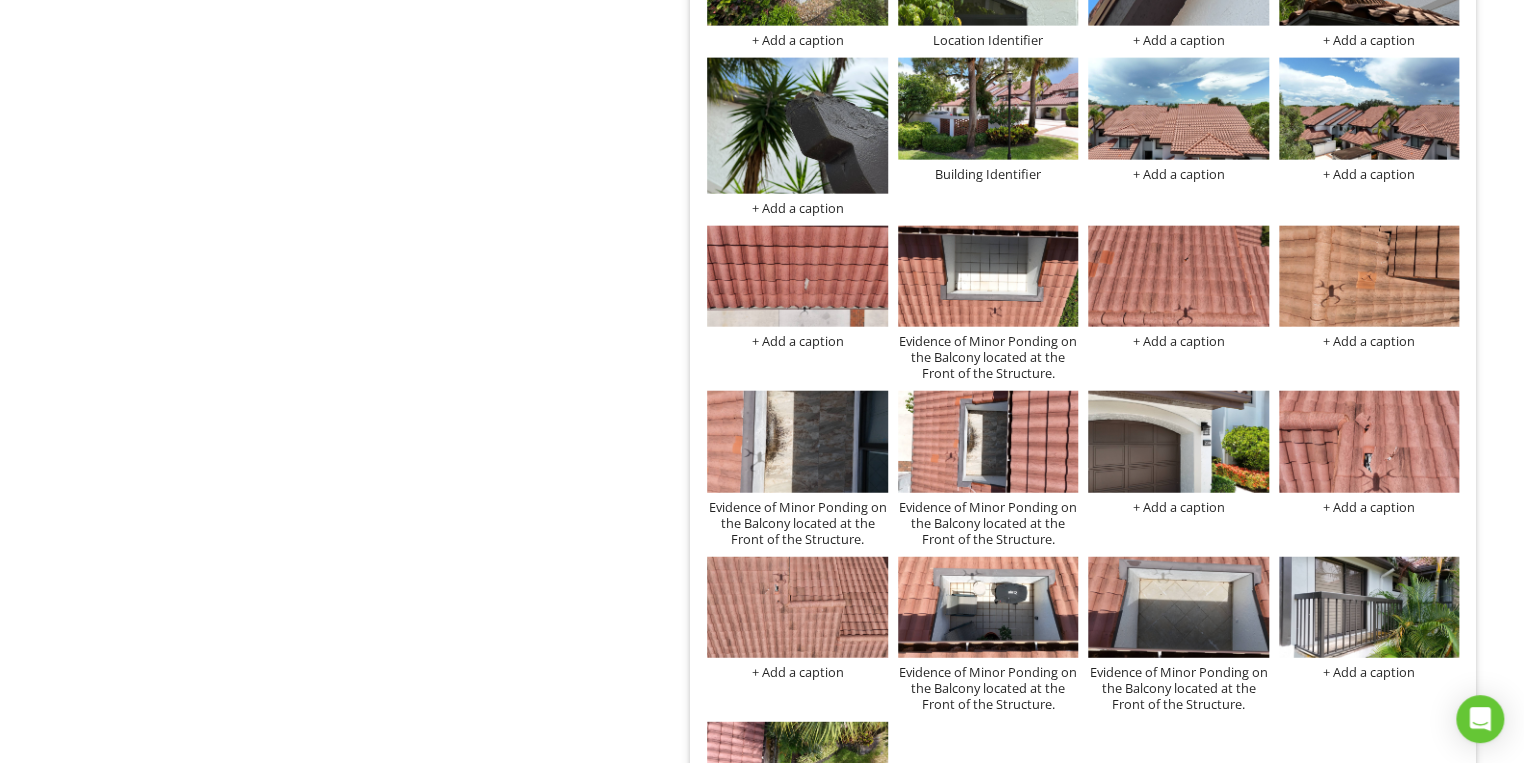 scroll, scrollTop: 9980, scrollLeft: 0, axis: vertical 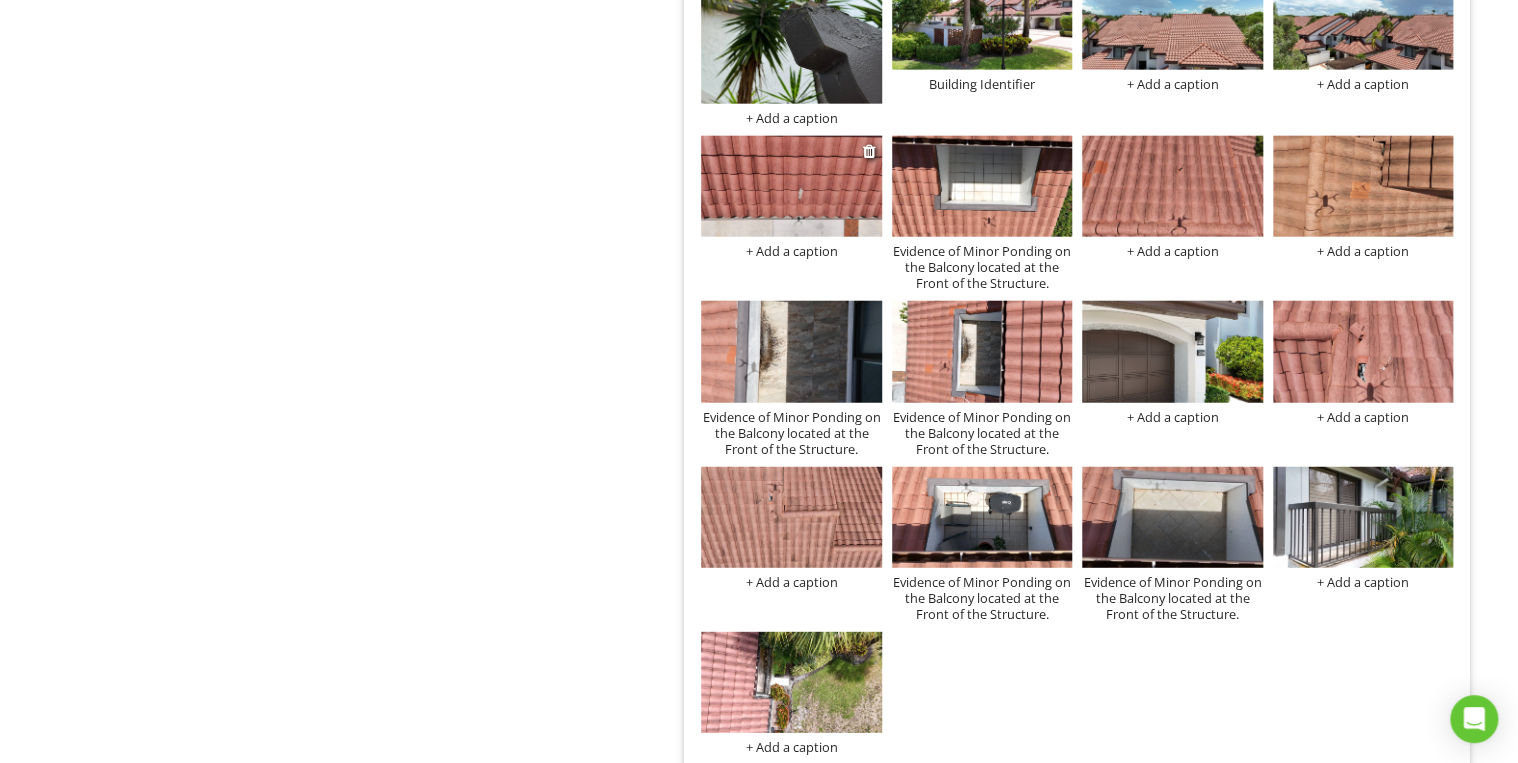 click on "+ Add a caption" at bounding box center [791, 251] 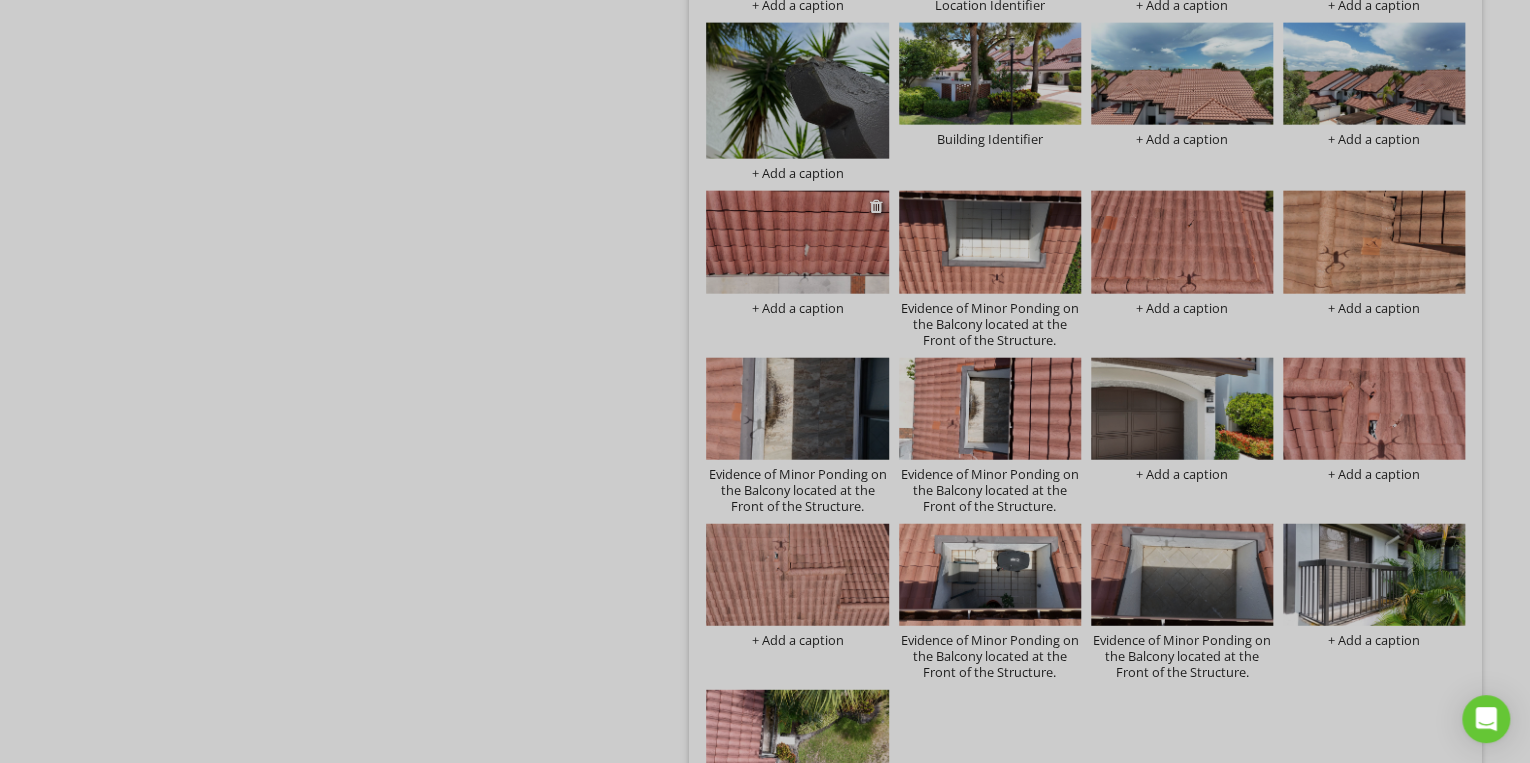 scroll, scrollTop: 0, scrollLeft: 0, axis: both 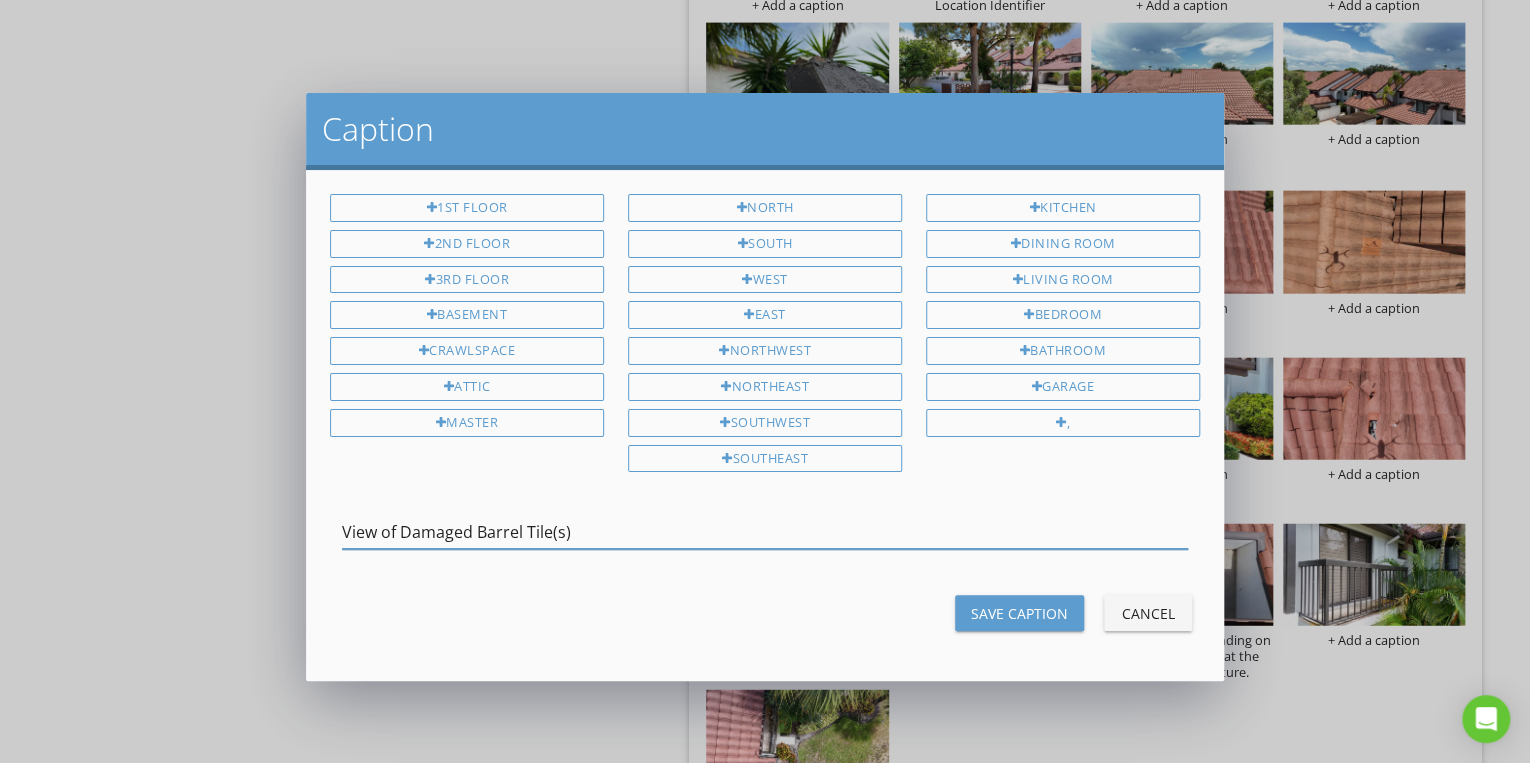 type on "View of Damaged Barrel Tile(s)" 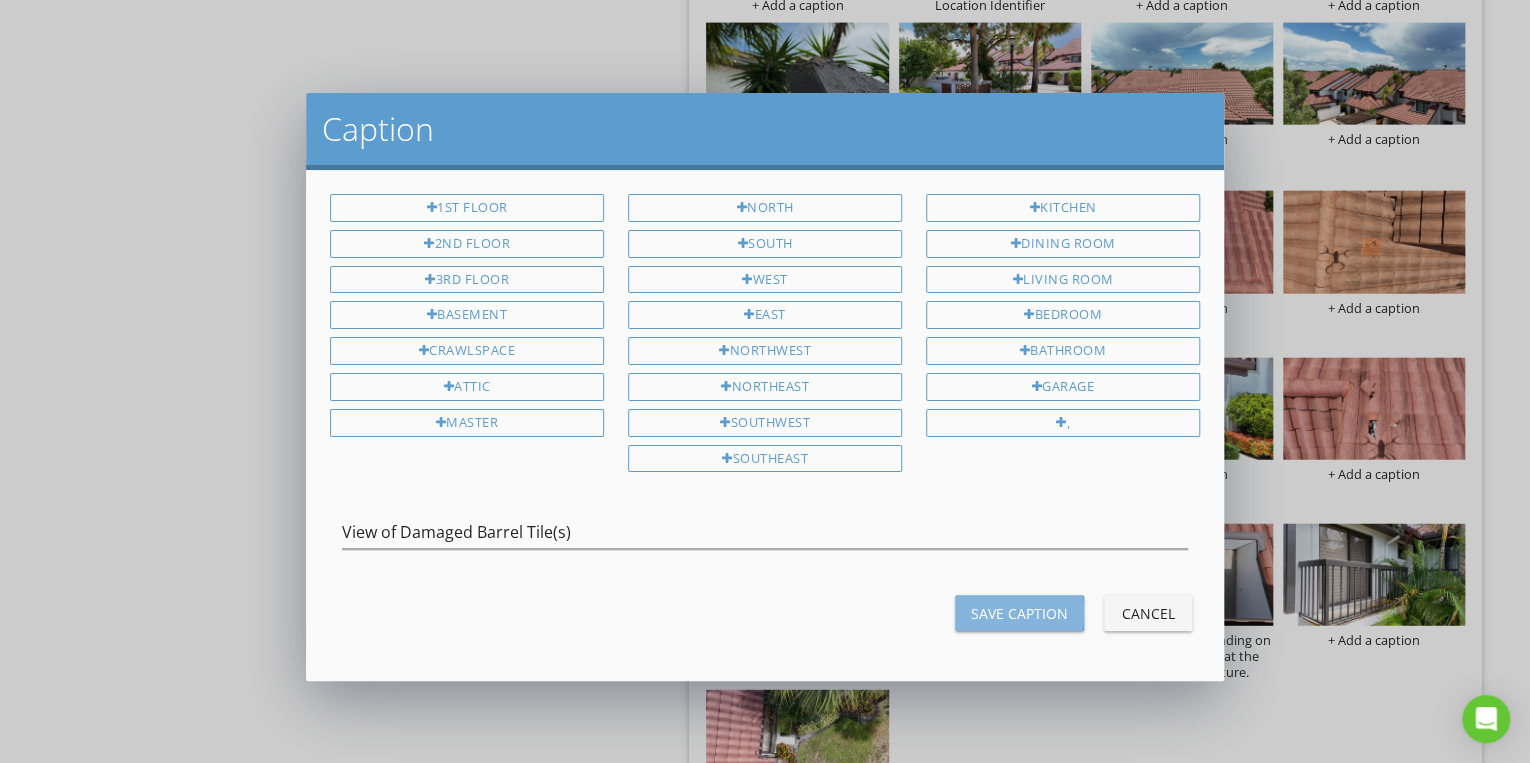 click on "Save Caption" at bounding box center (1019, 613) 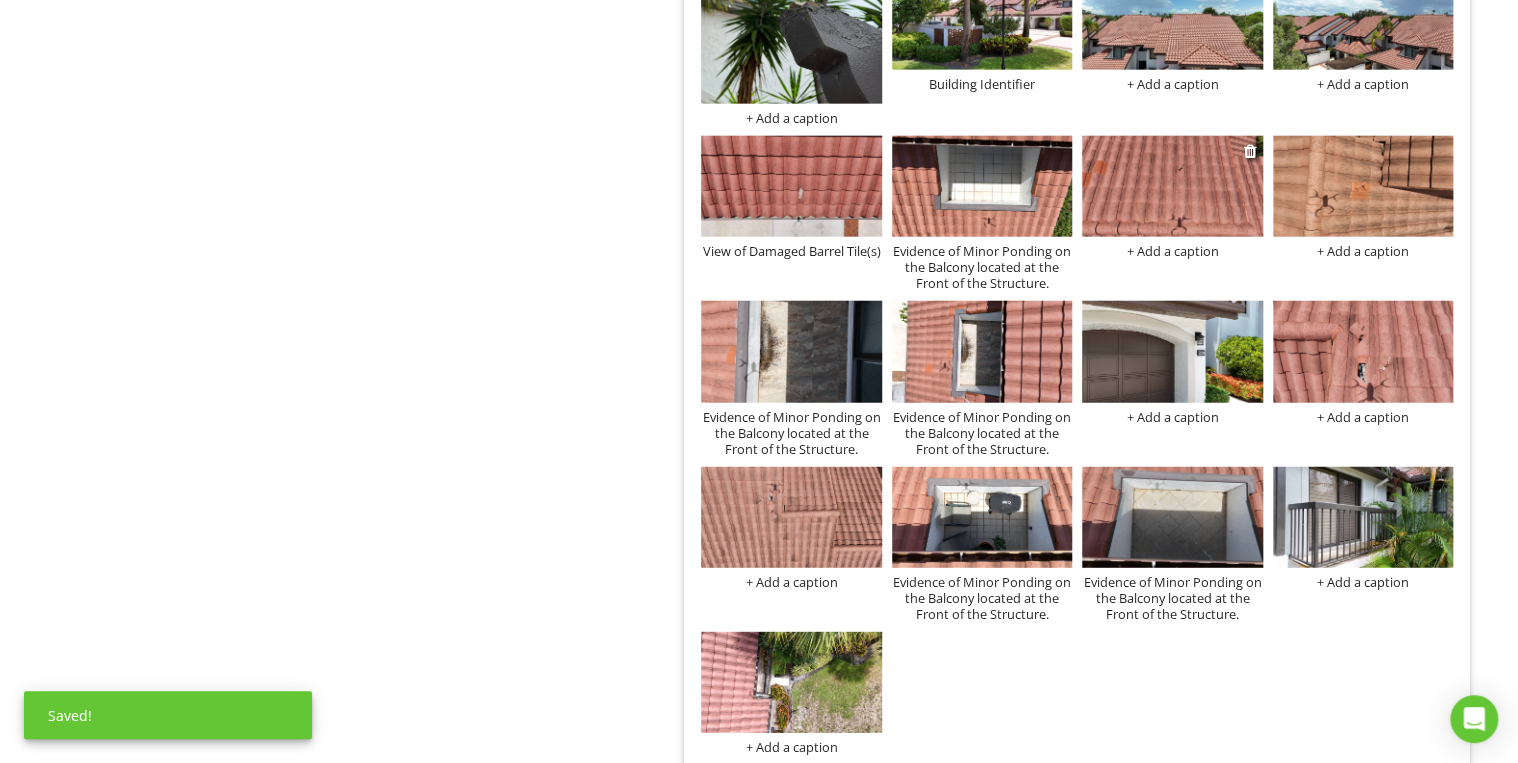 click on "+ Add a caption" at bounding box center [1172, 251] 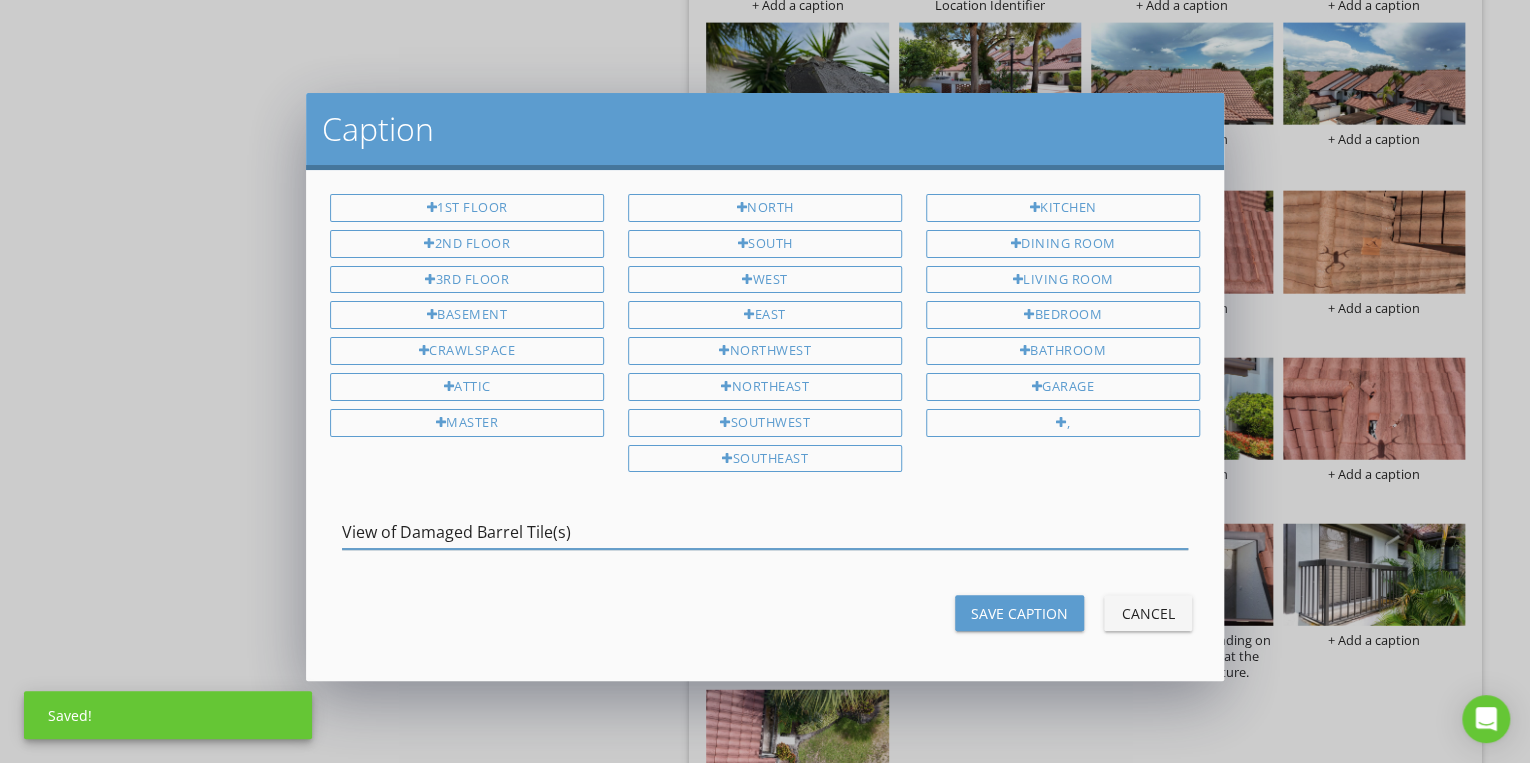 type on "View of Damaged Barrel Tile(s)" 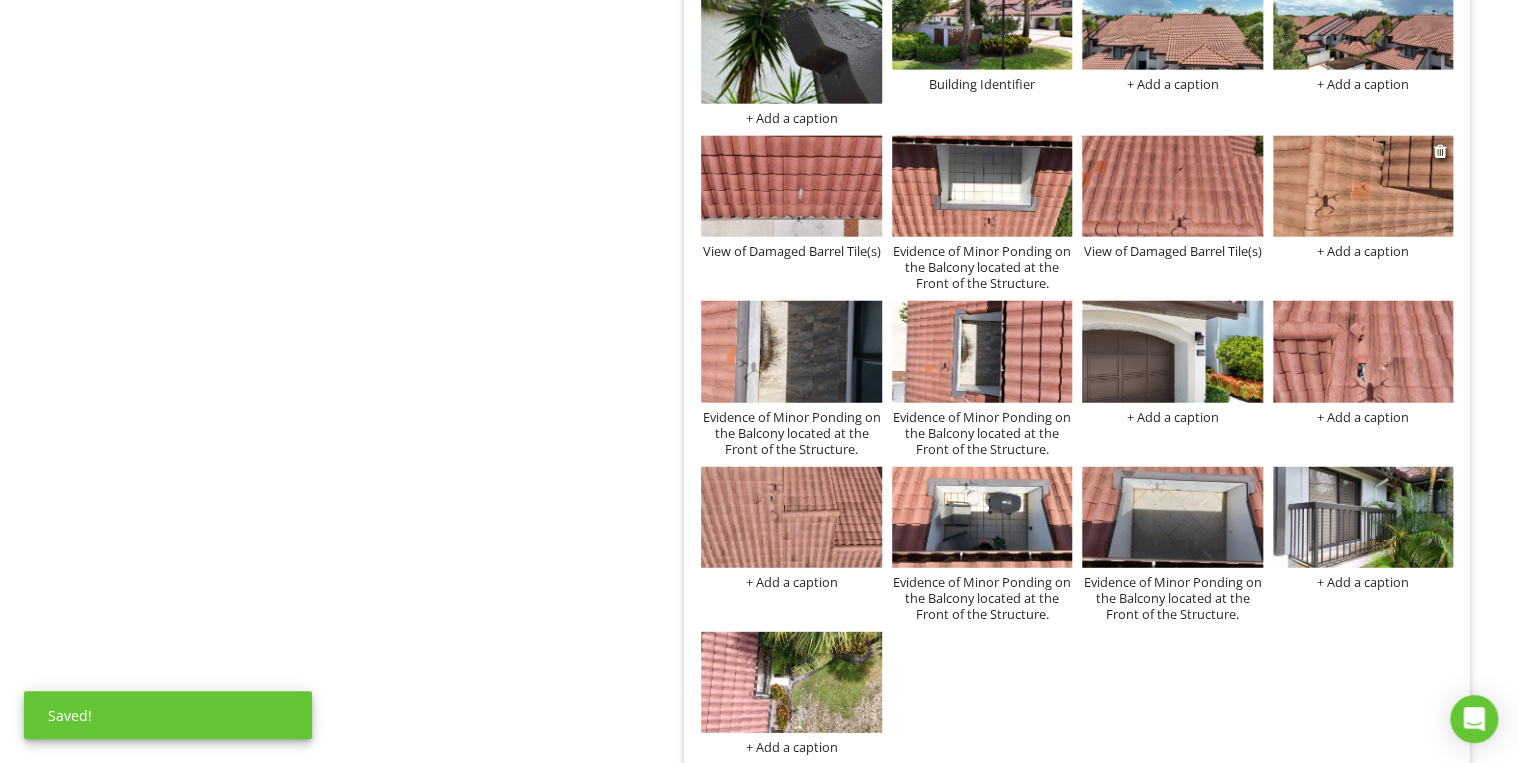 click on "+ Add a caption" at bounding box center [1363, 251] 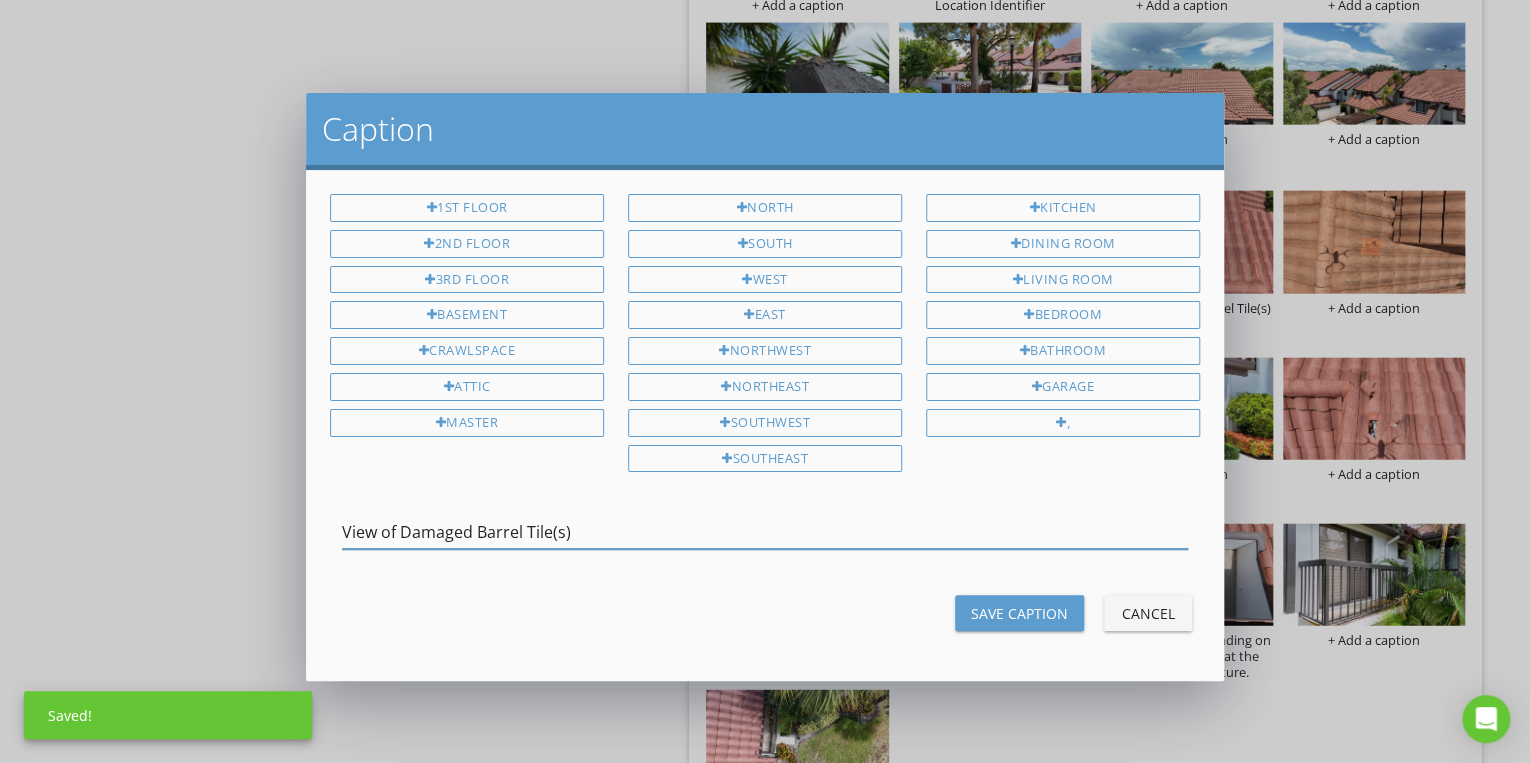 type on "View of Damaged Barrel Tile(s)" 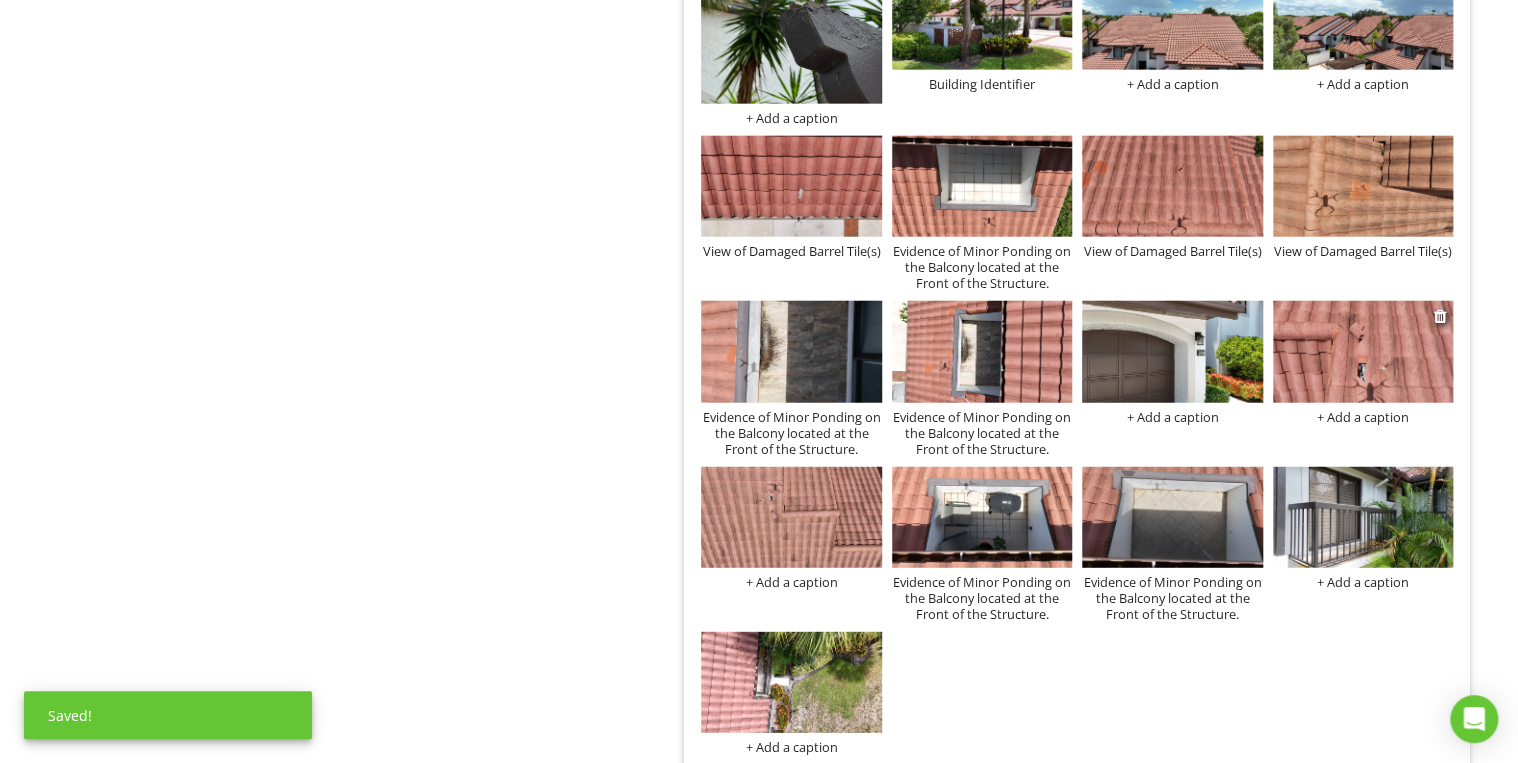 click on "+ Add a caption" at bounding box center (1363, 417) 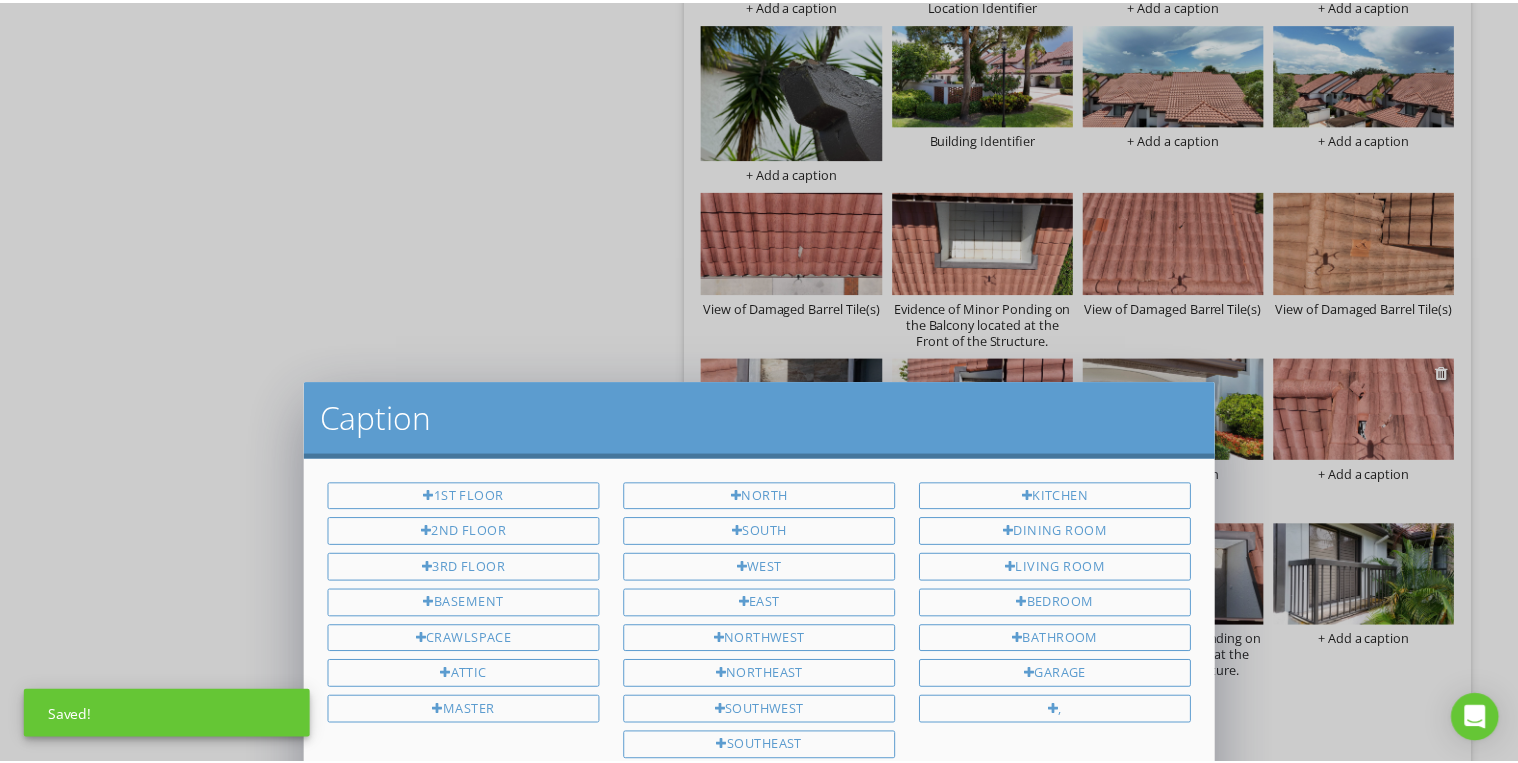 scroll, scrollTop: 0, scrollLeft: 0, axis: both 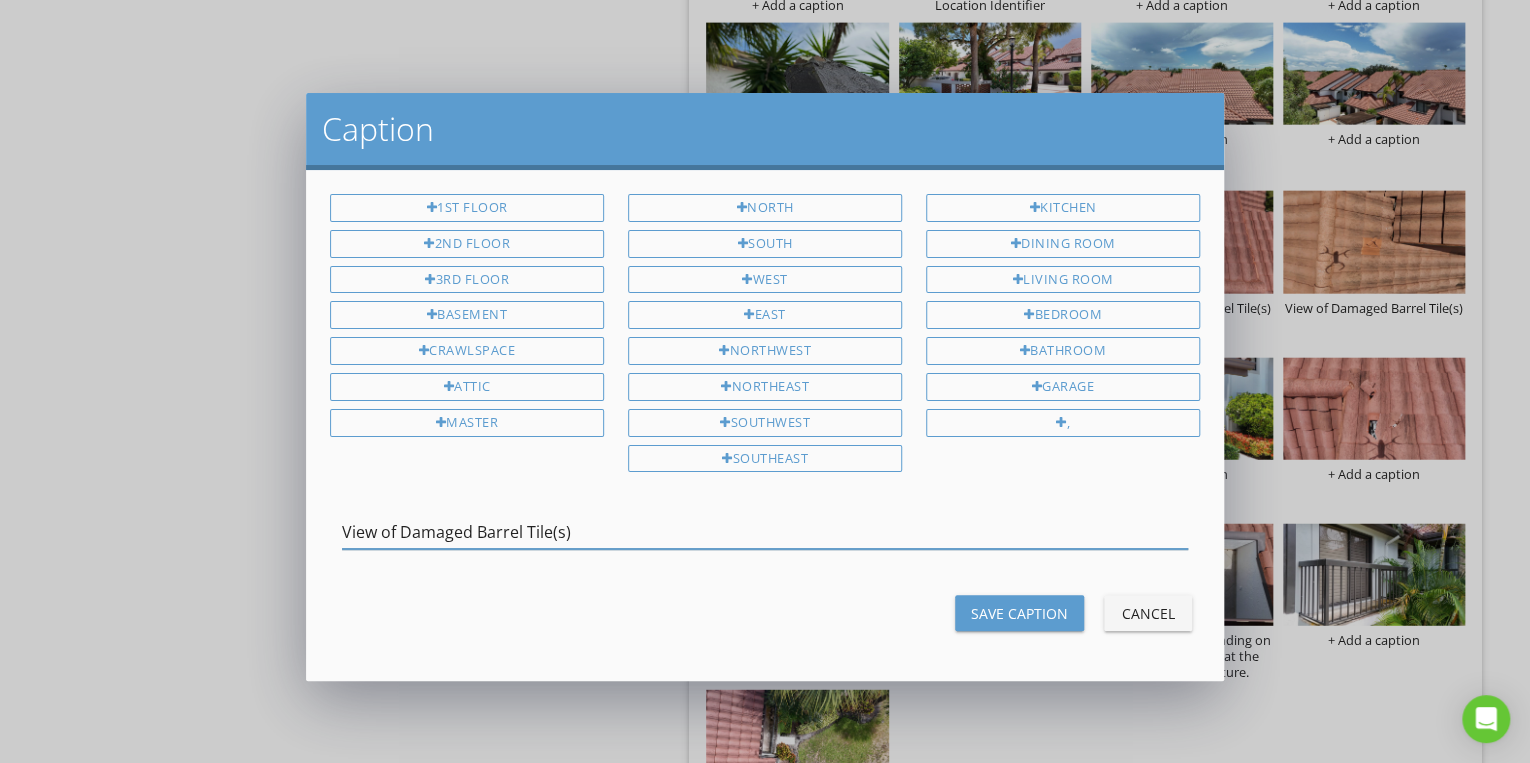 type on "View of Damaged Barrel Tile(s)" 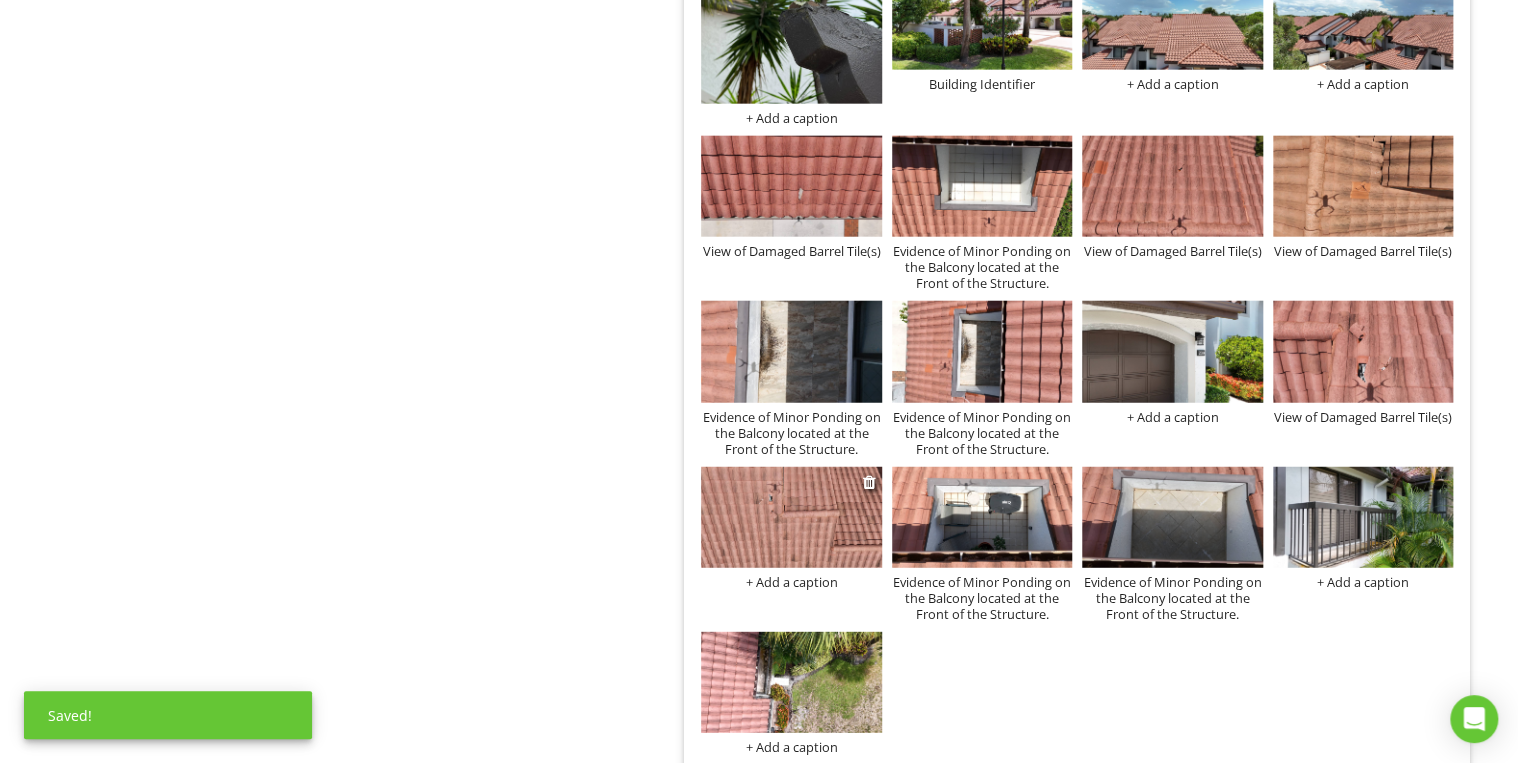 click on "+ Add a caption" at bounding box center [791, 582] 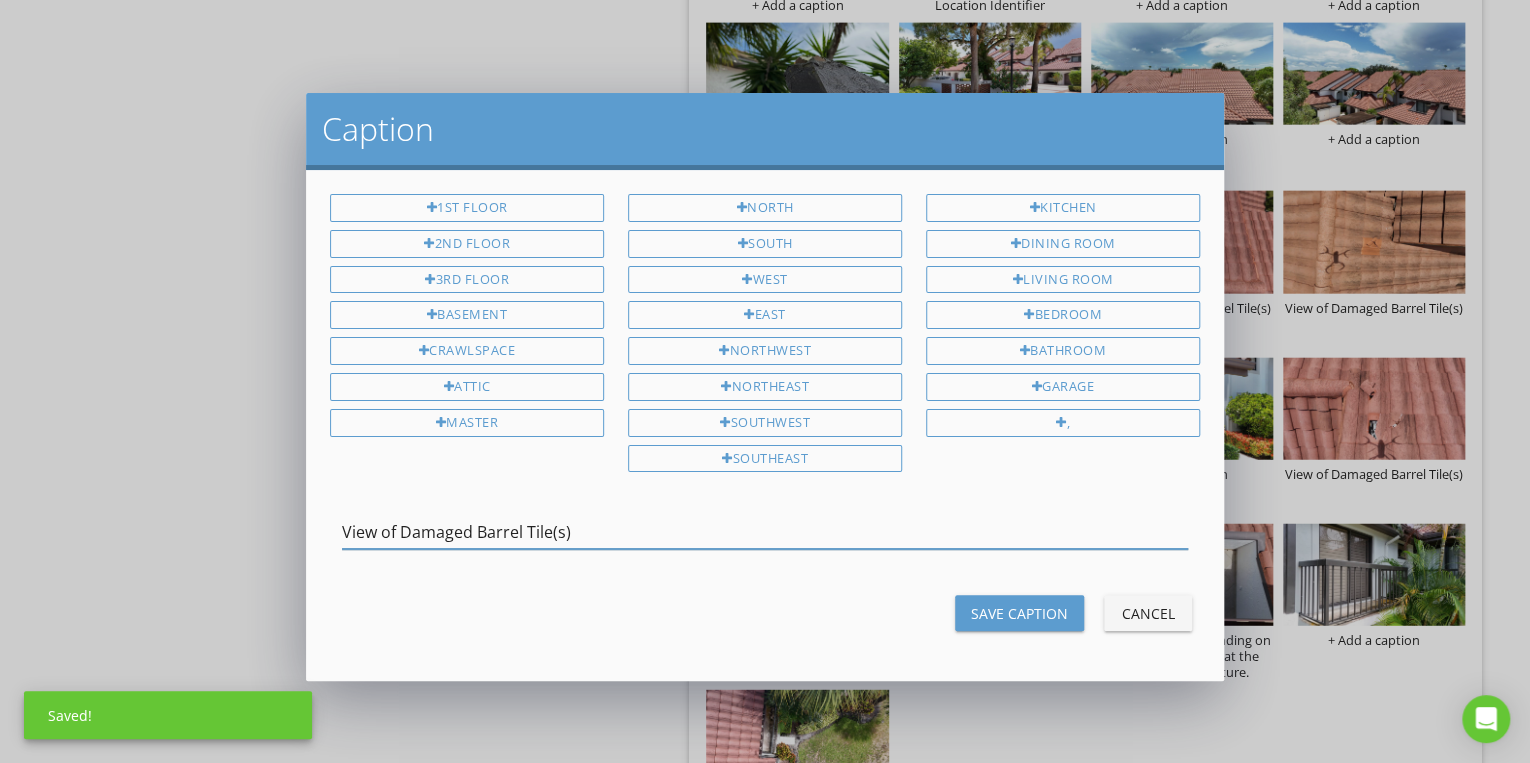 type on "View of Damaged Barrel Tile(s)" 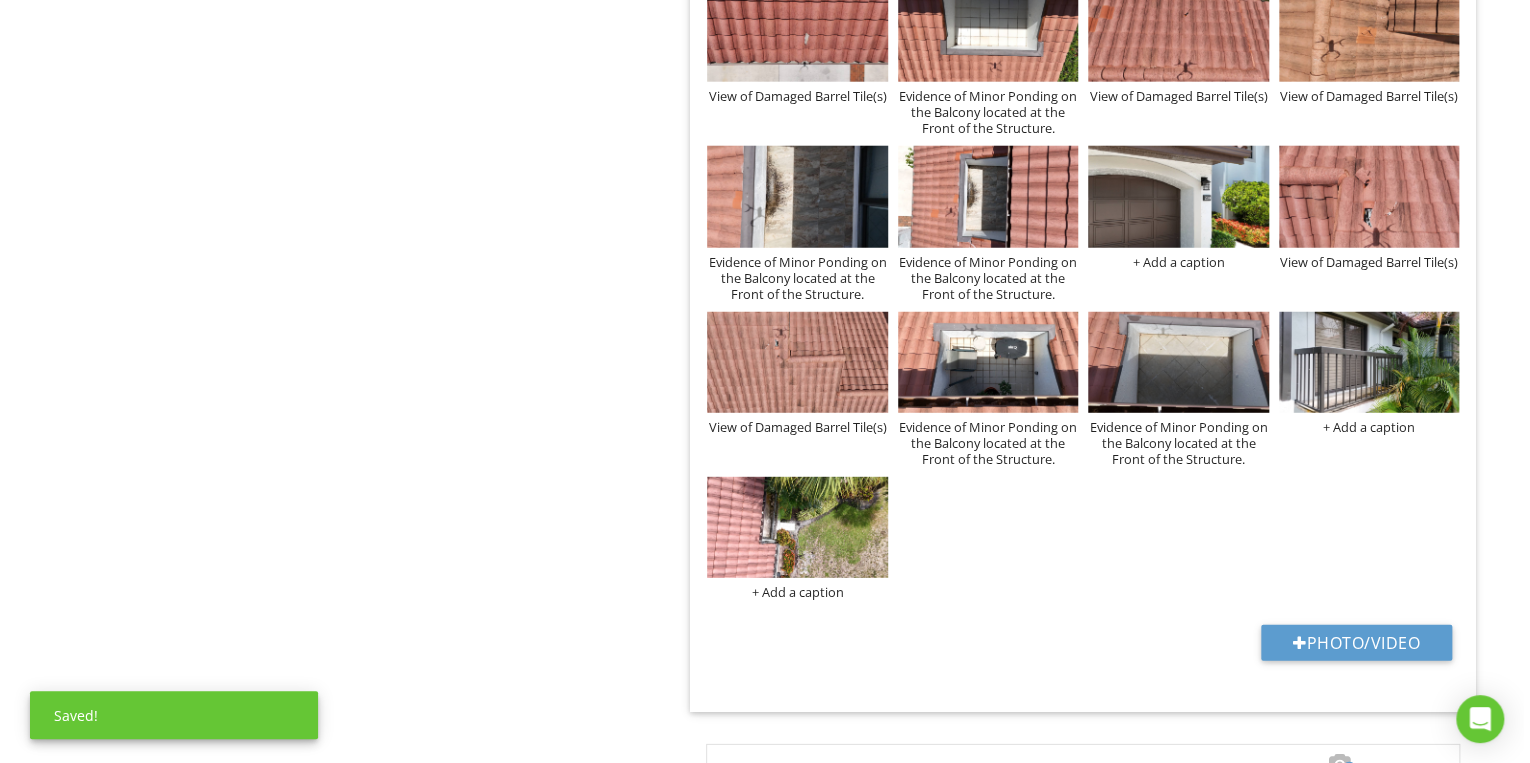 scroll, scrollTop: 10140, scrollLeft: 0, axis: vertical 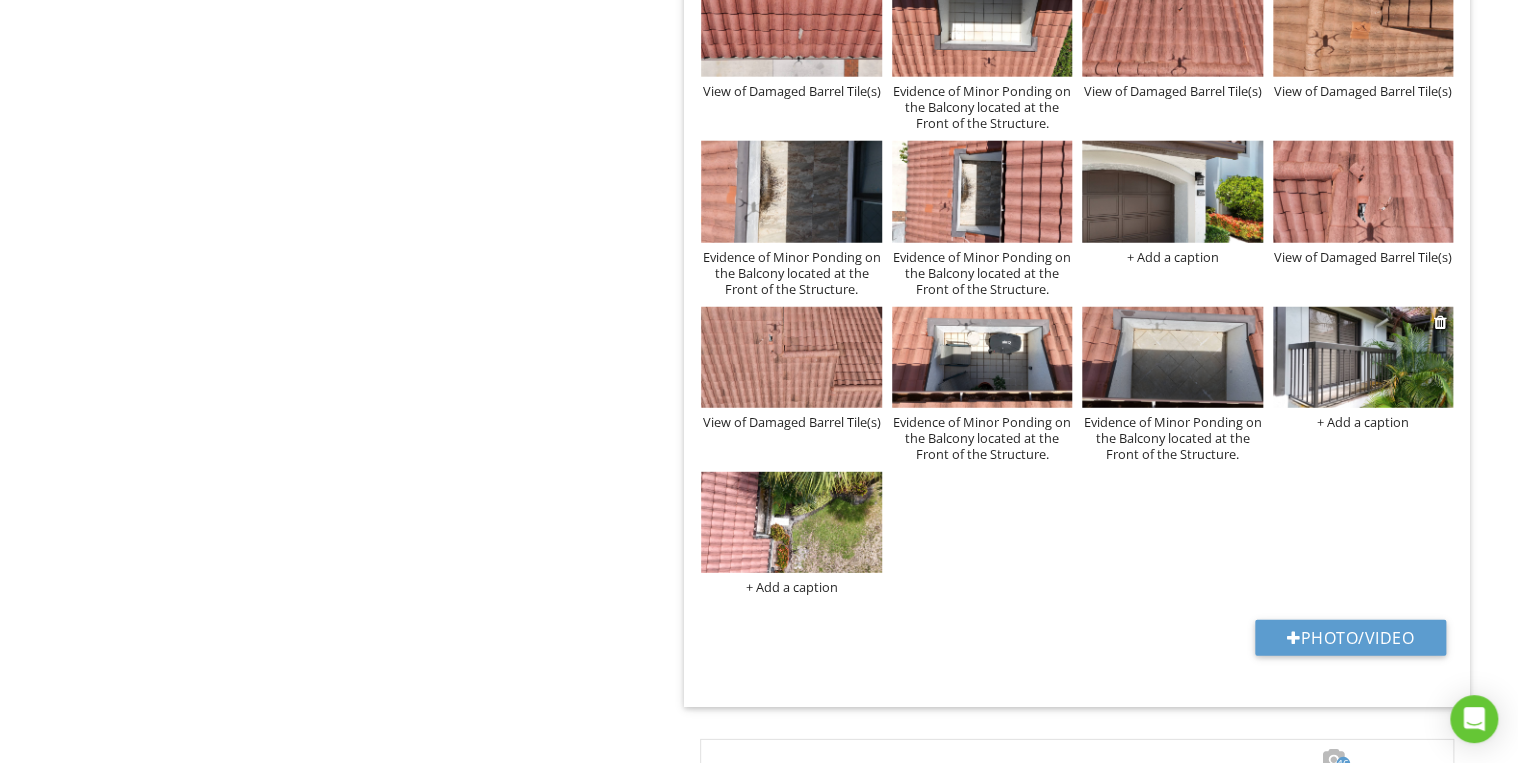 click on "+ Add a caption" at bounding box center [1363, 422] 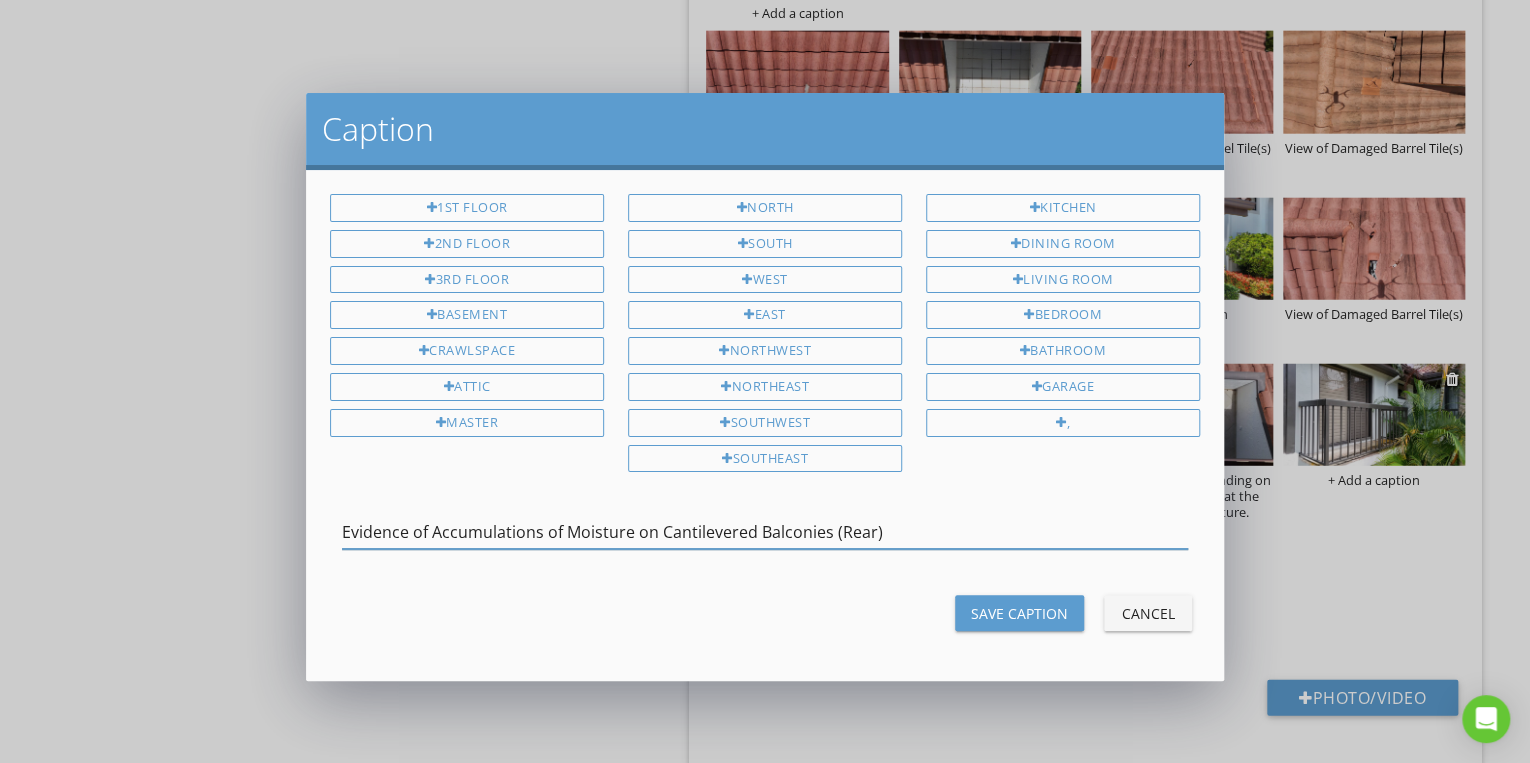 type on "Evidence of Accumulations of Moisture on Cantilevered Balconies (Rear)" 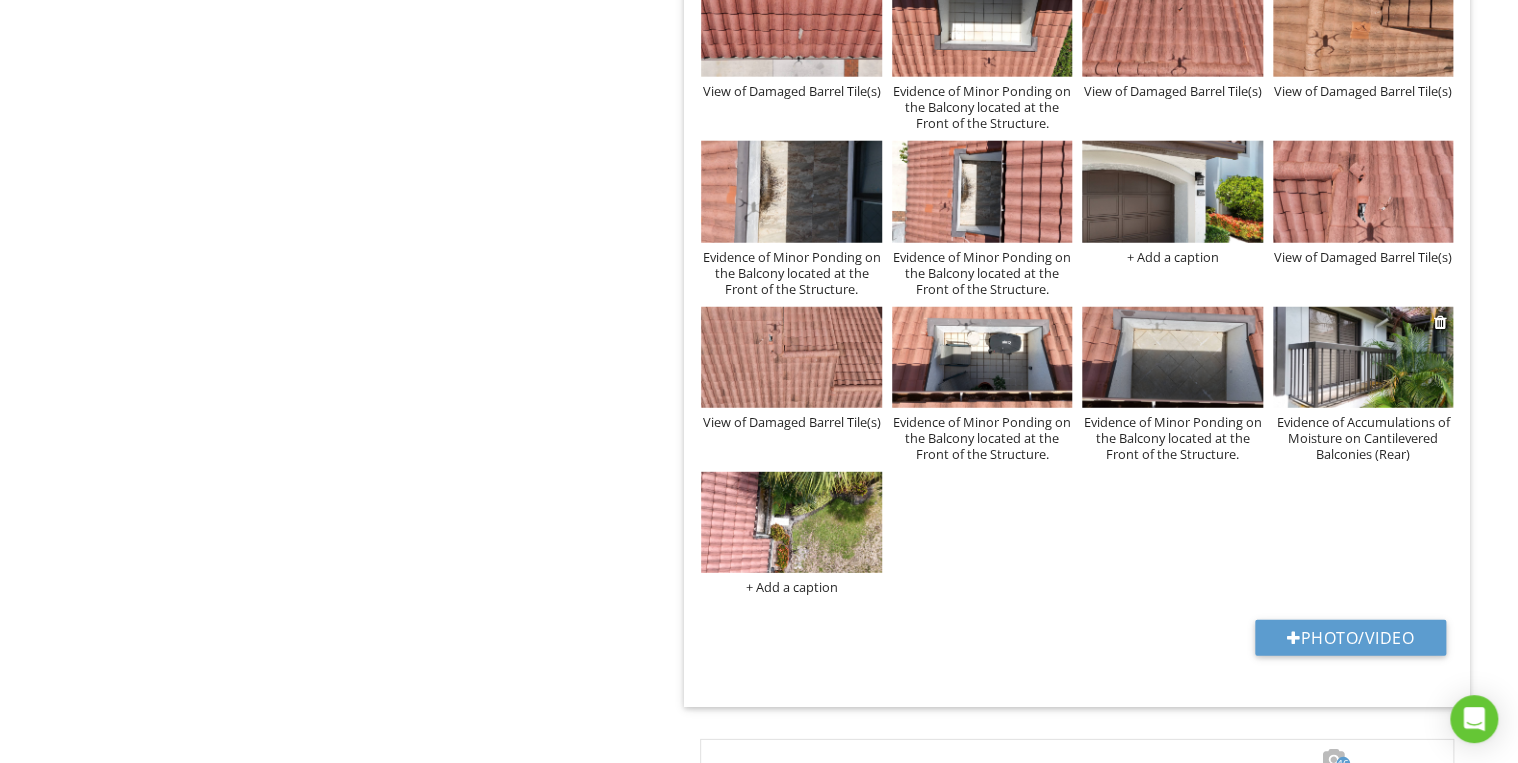 click on "Evidence of Accumulations of Moisture on Cantilevered Balconies (Rear)" at bounding box center [1363, 438] 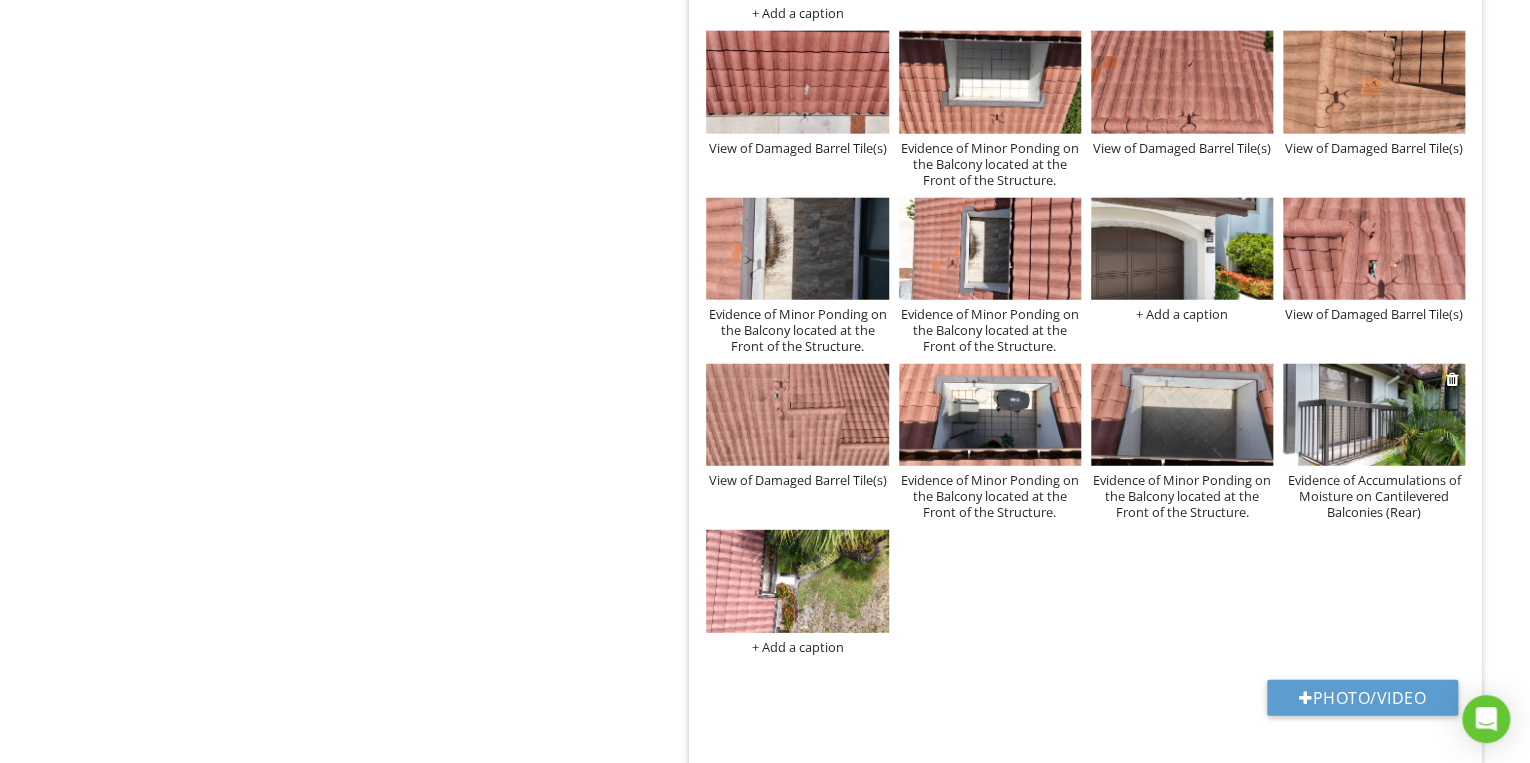 scroll, scrollTop: 0, scrollLeft: 0, axis: both 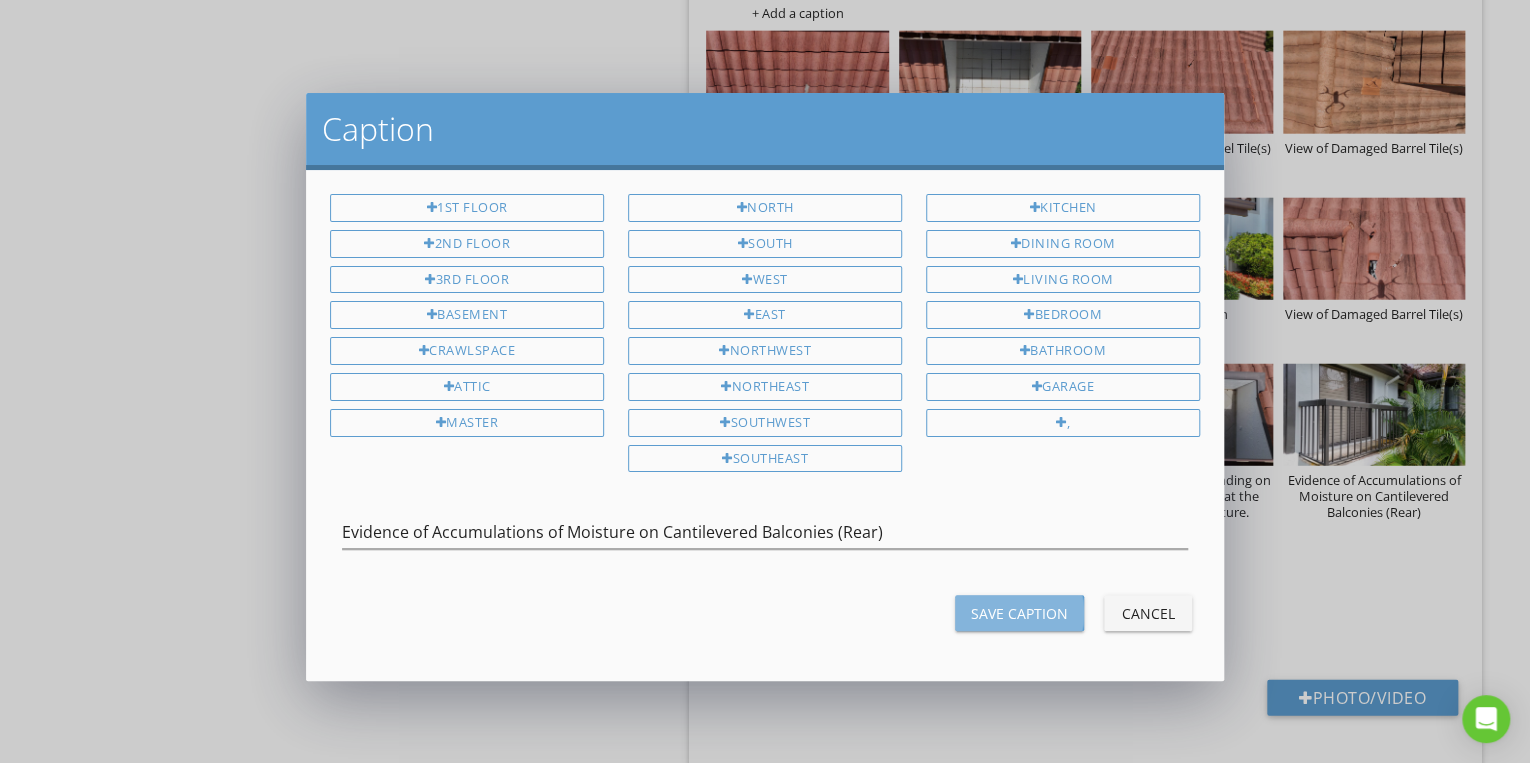click on "Save Caption" at bounding box center [1019, 613] 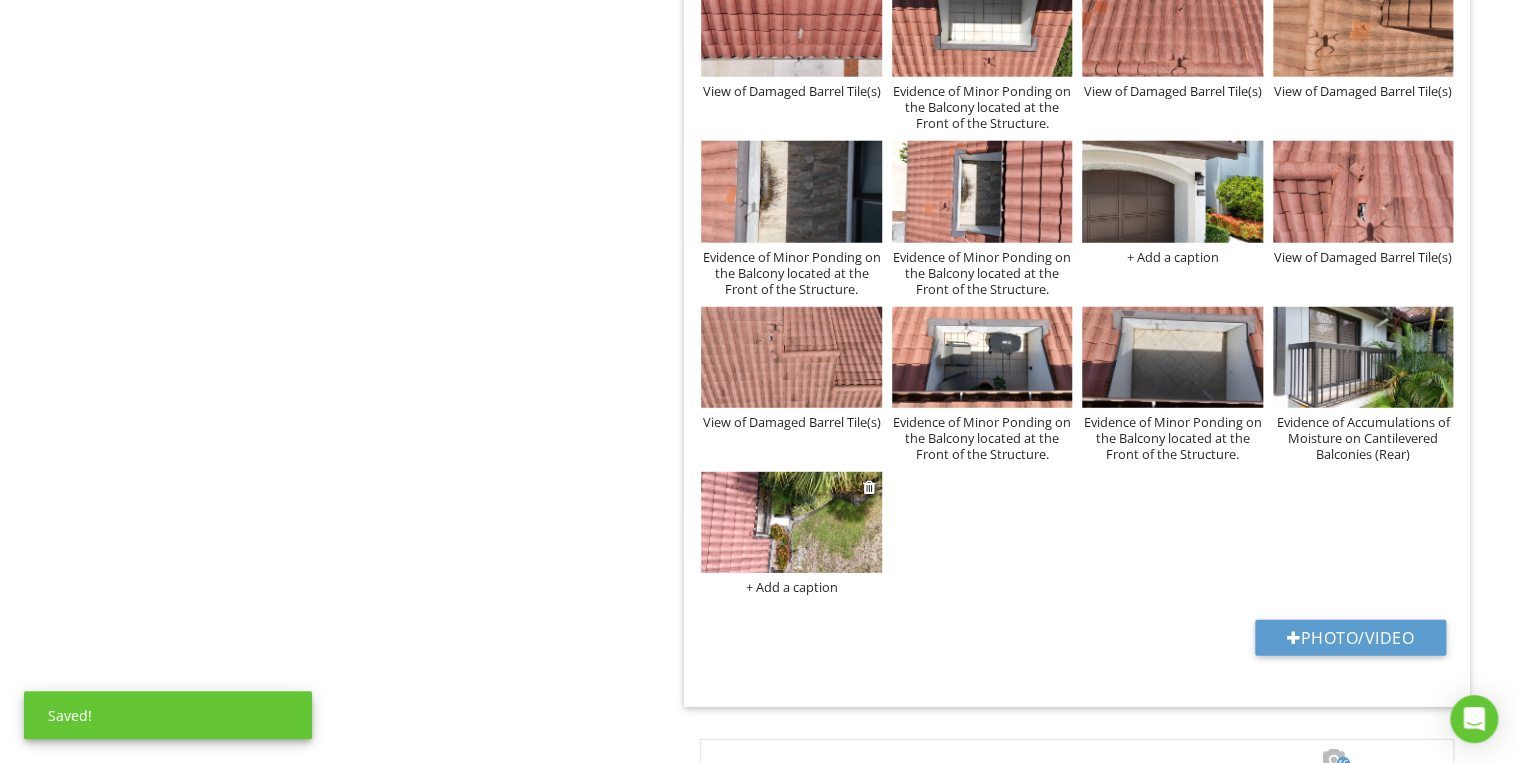 click on "+ Add a caption" at bounding box center [791, 587] 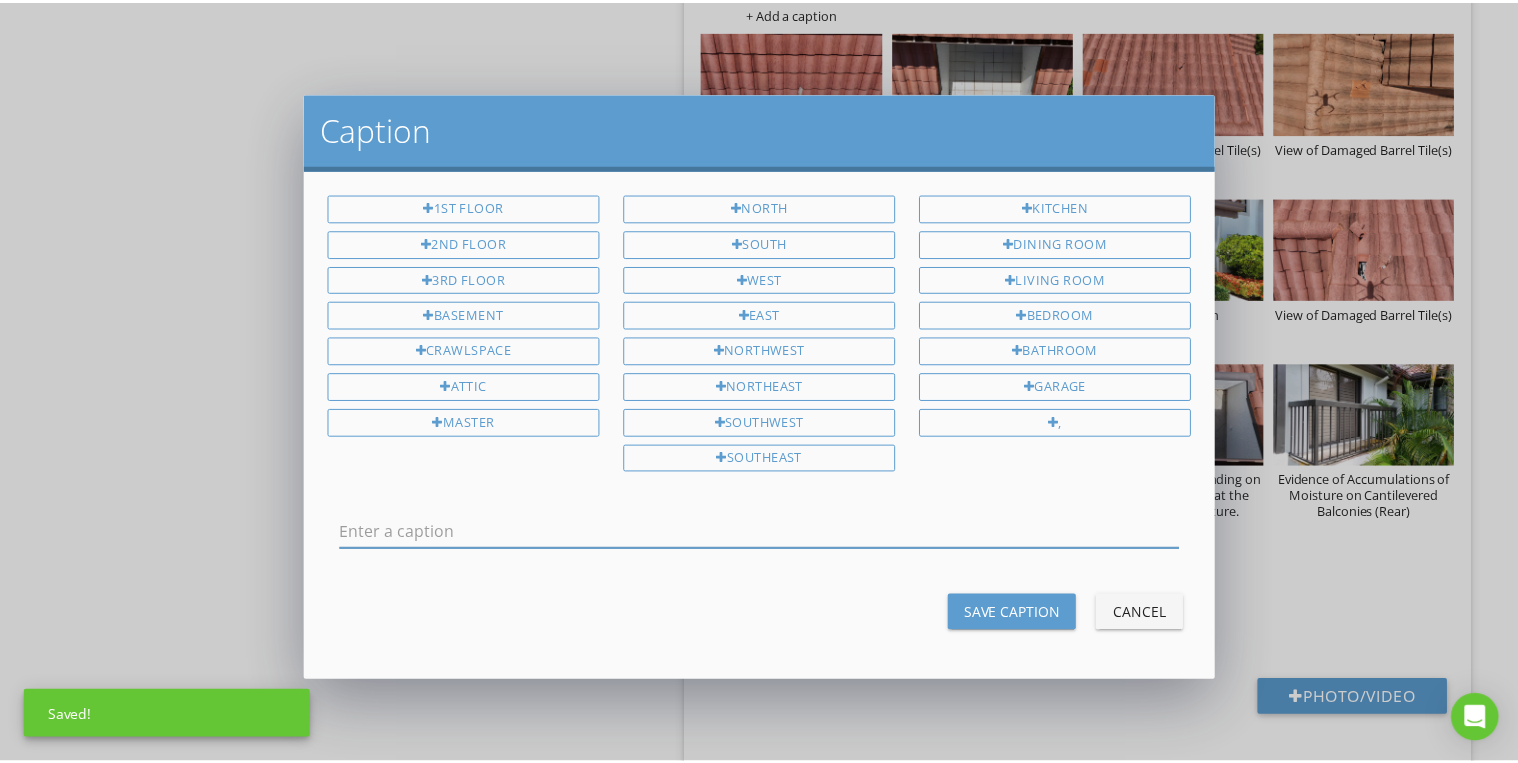 scroll, scrollTop: 0, scrollLeft: 0, axis: both 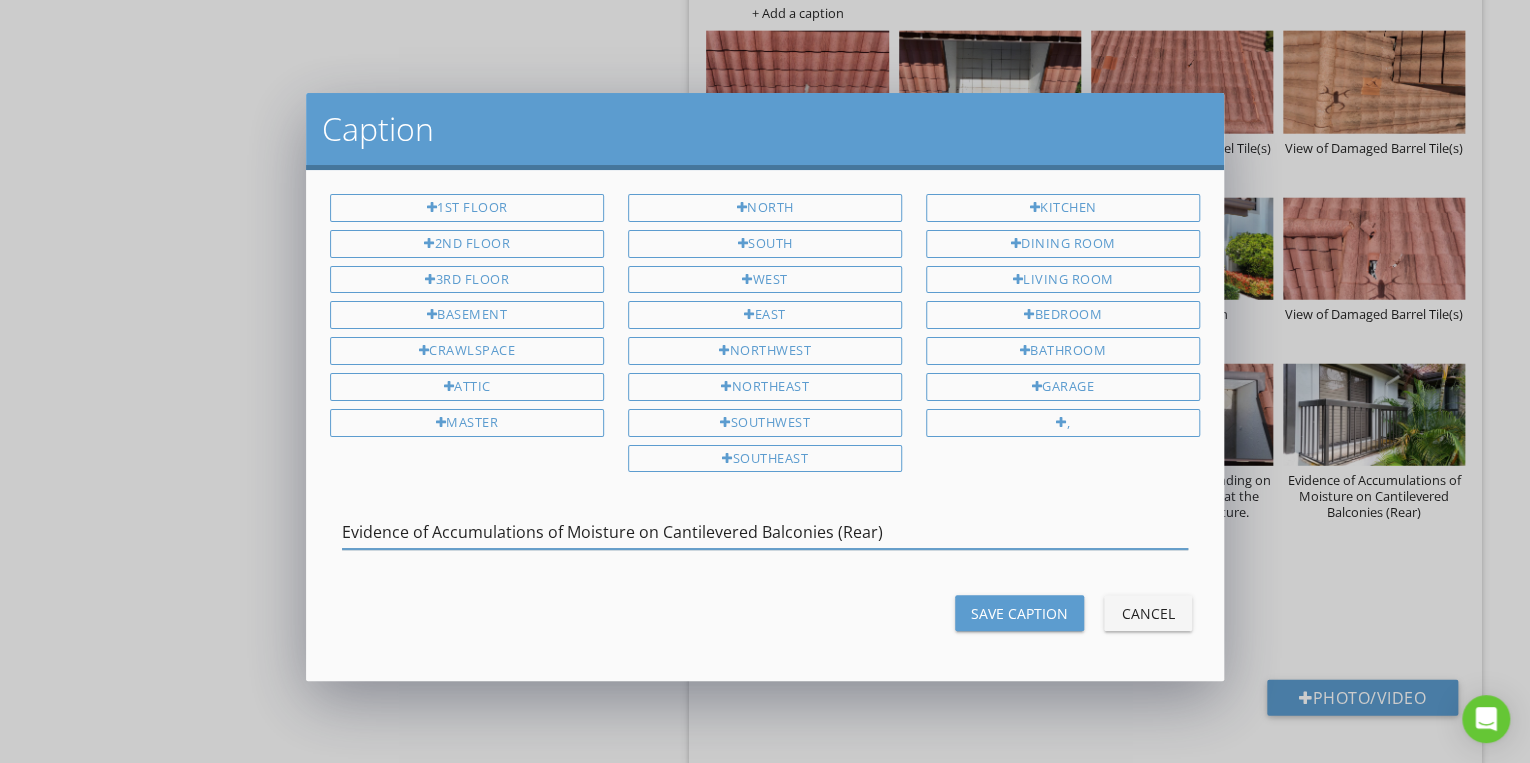 type on "Evidence of Accumulations of Moisture on Cantilevered Balconies (Rear)" 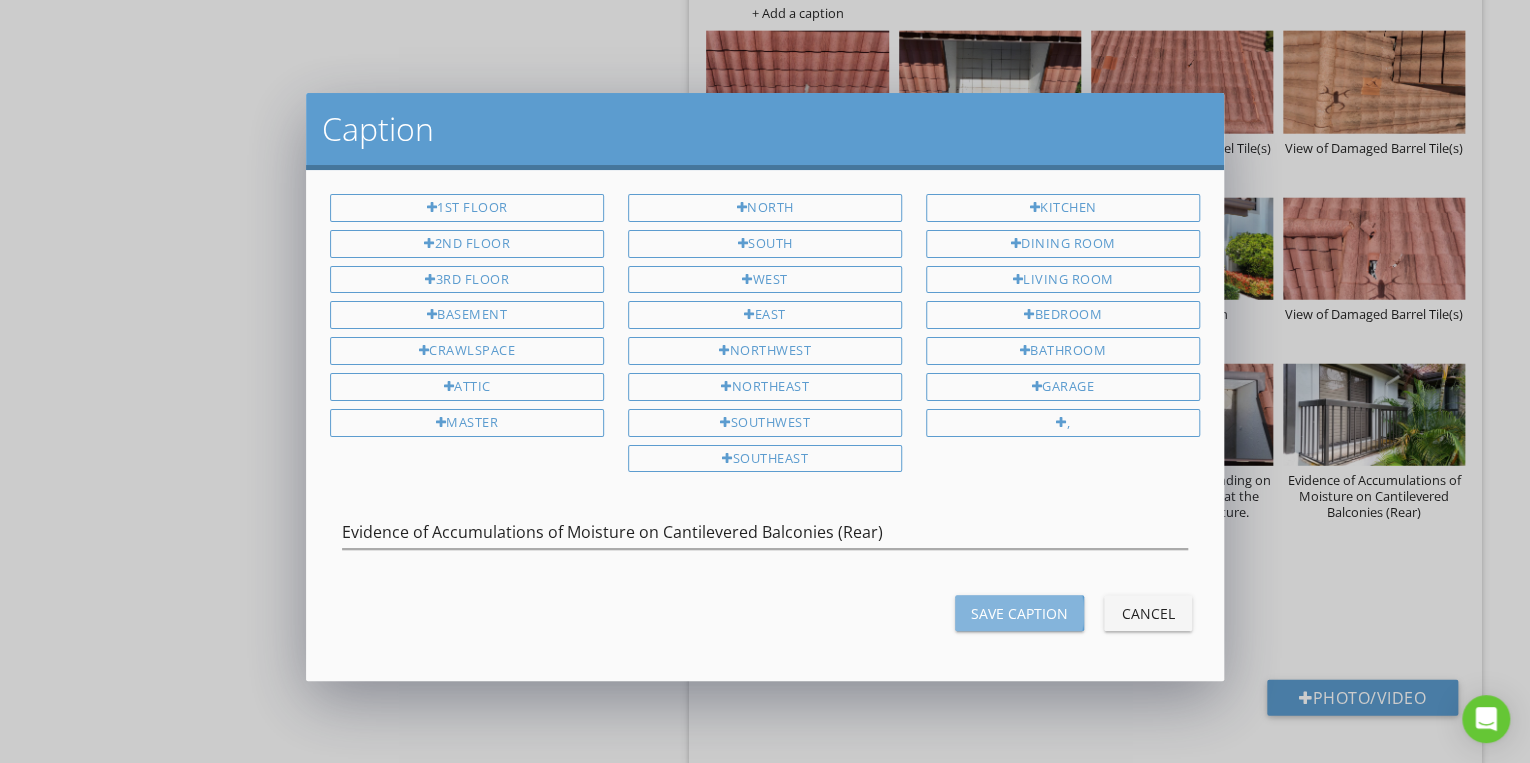 click on "Save Caption" at bounding box center (1019, 613) 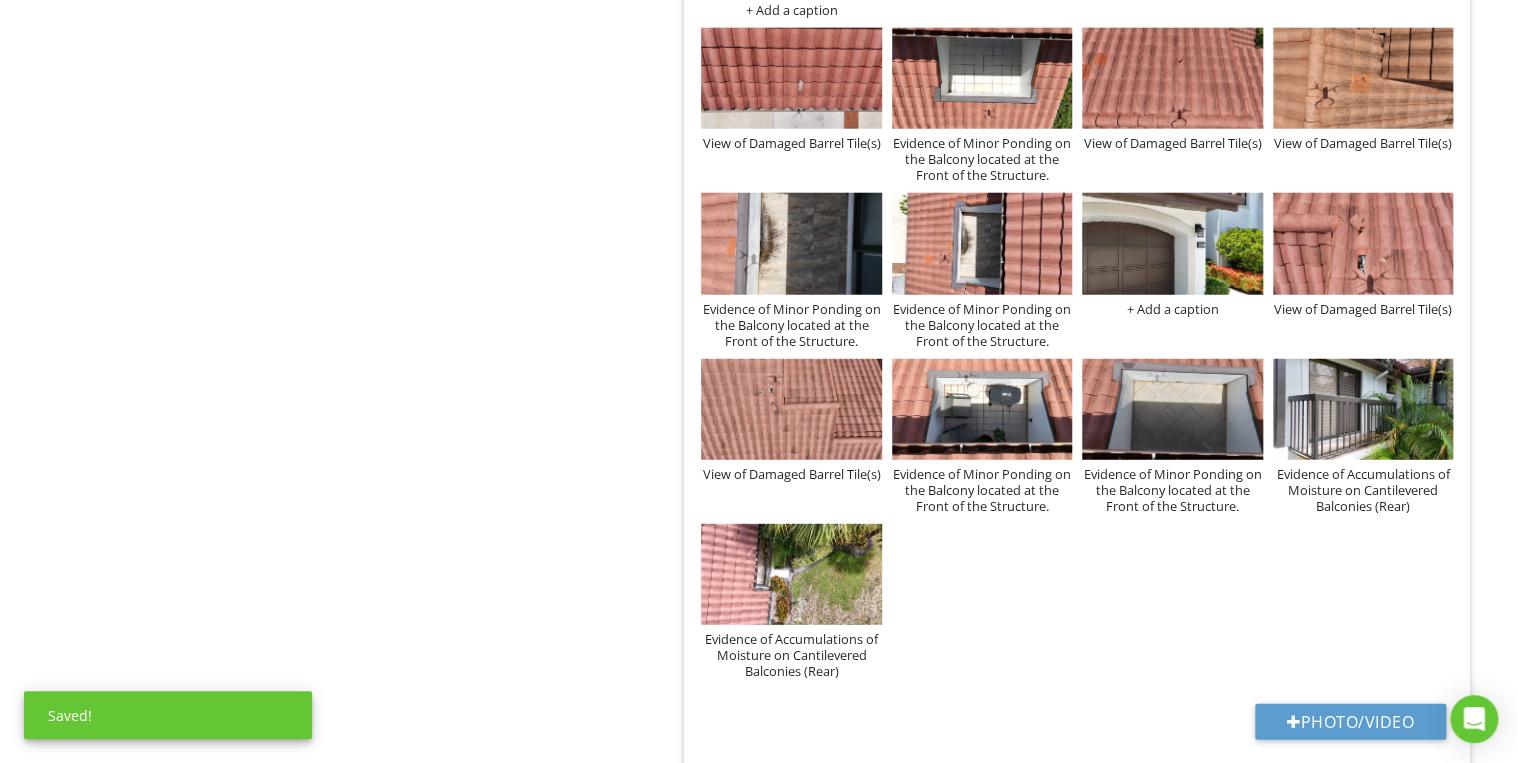 scroll, scrollTop: 10060, scrollLeft: 0, axis: vertical 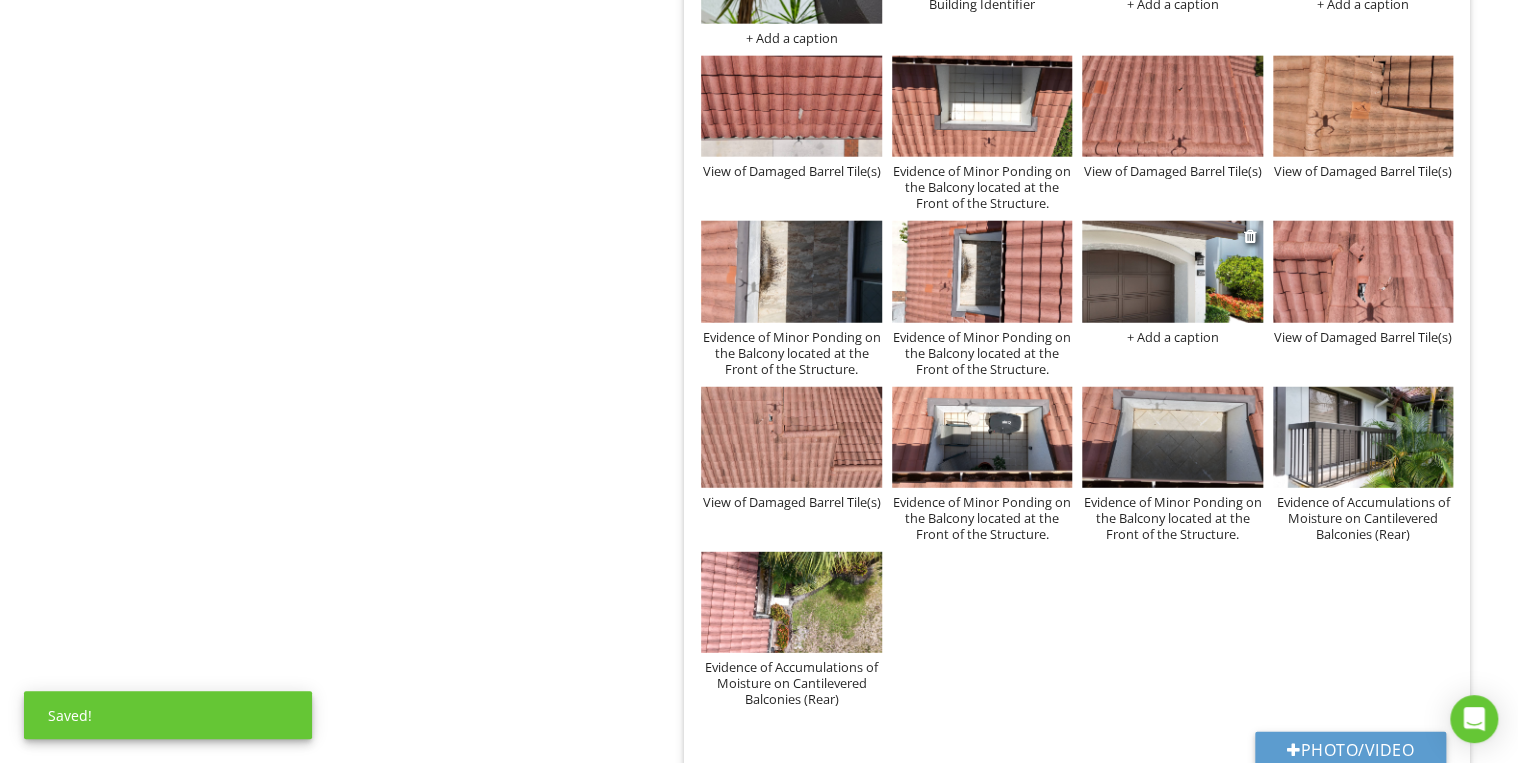 click on "+ Add a caption" at bounding box center (1172, 337) 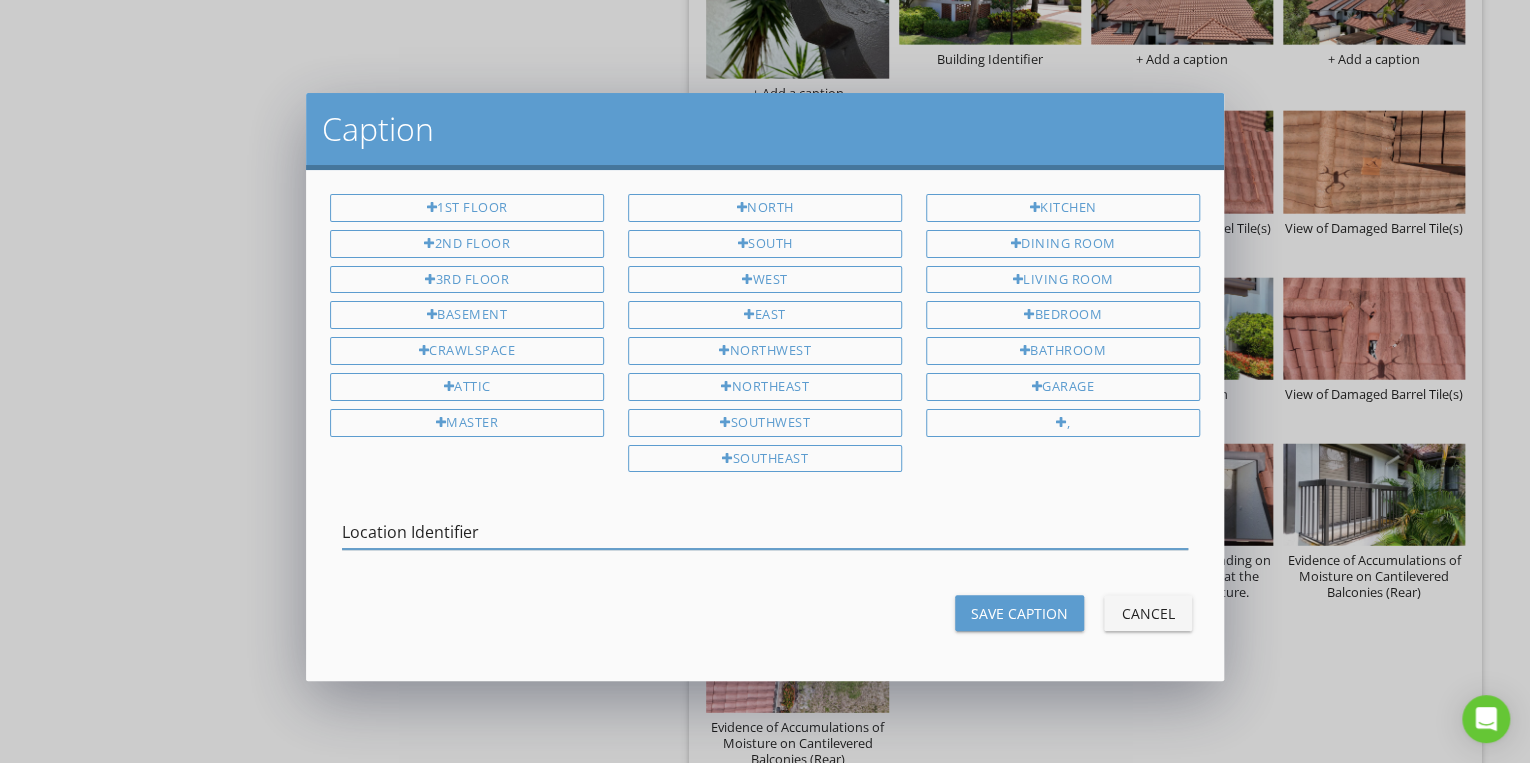 type on "Location Identifier" 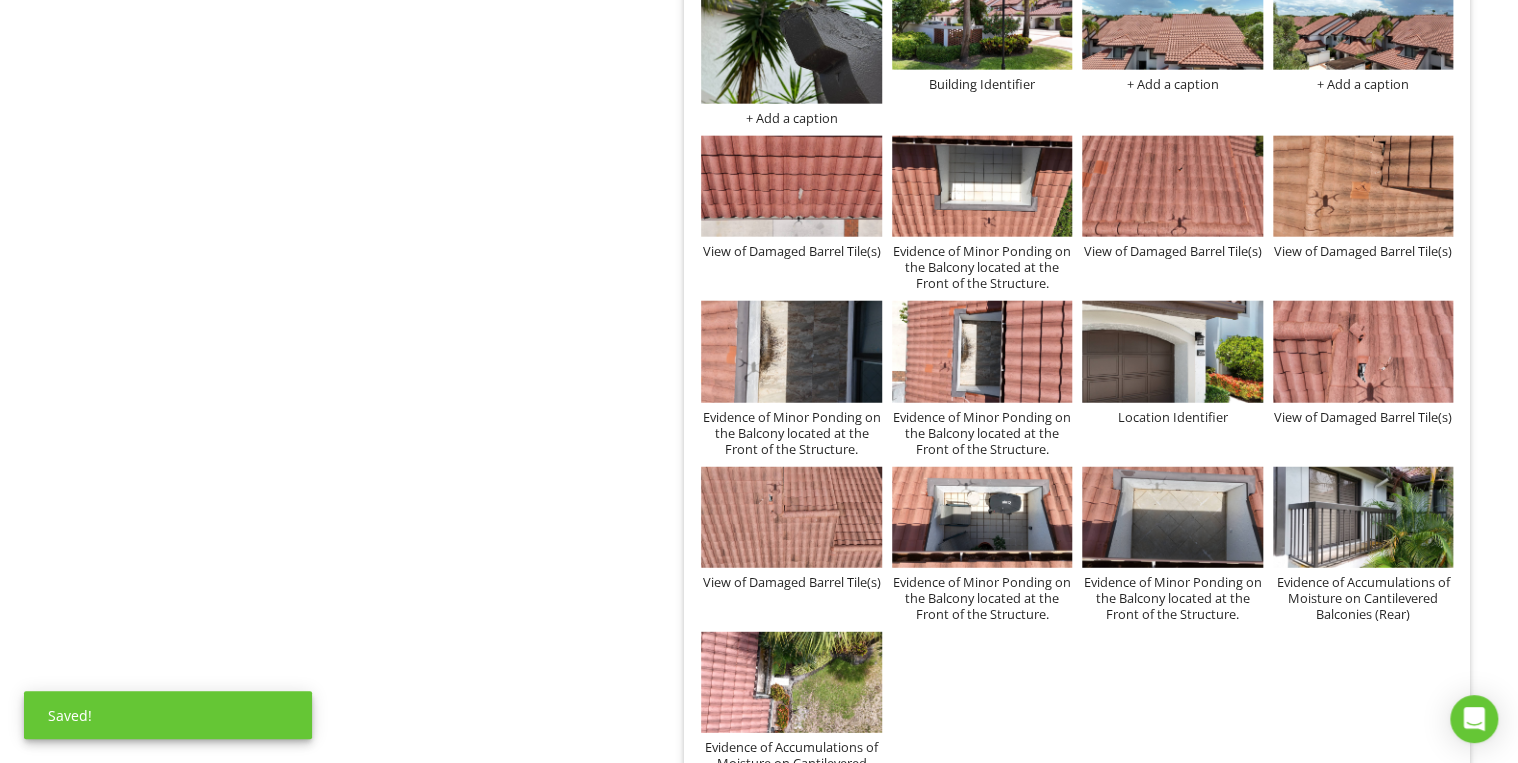 scroll, scrollTop: 9900, scrollLeft: 0, axis: vertical 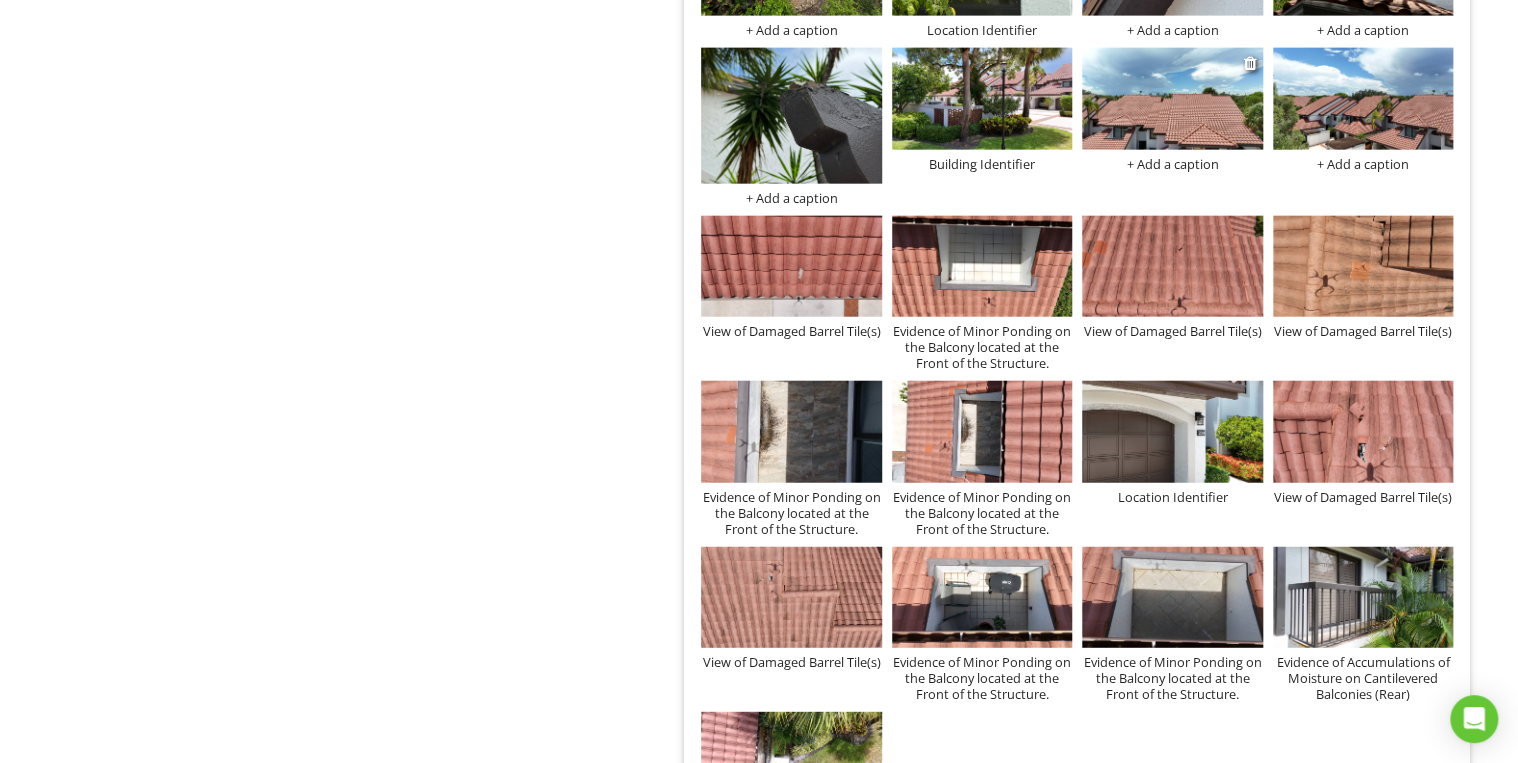 click on "+ Add a caption" at bounding box center (1172, 164) 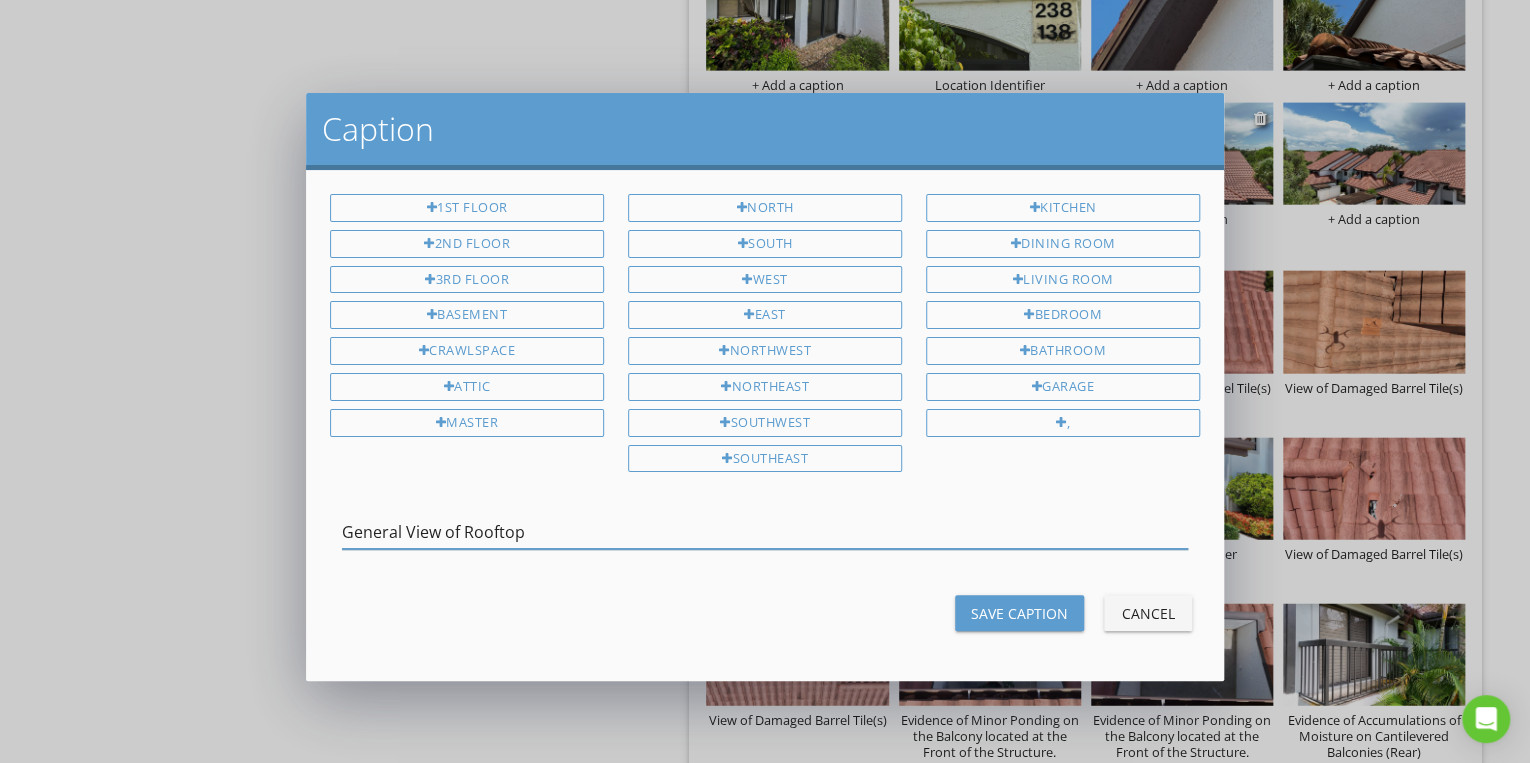 type on "General View of Rooftop" 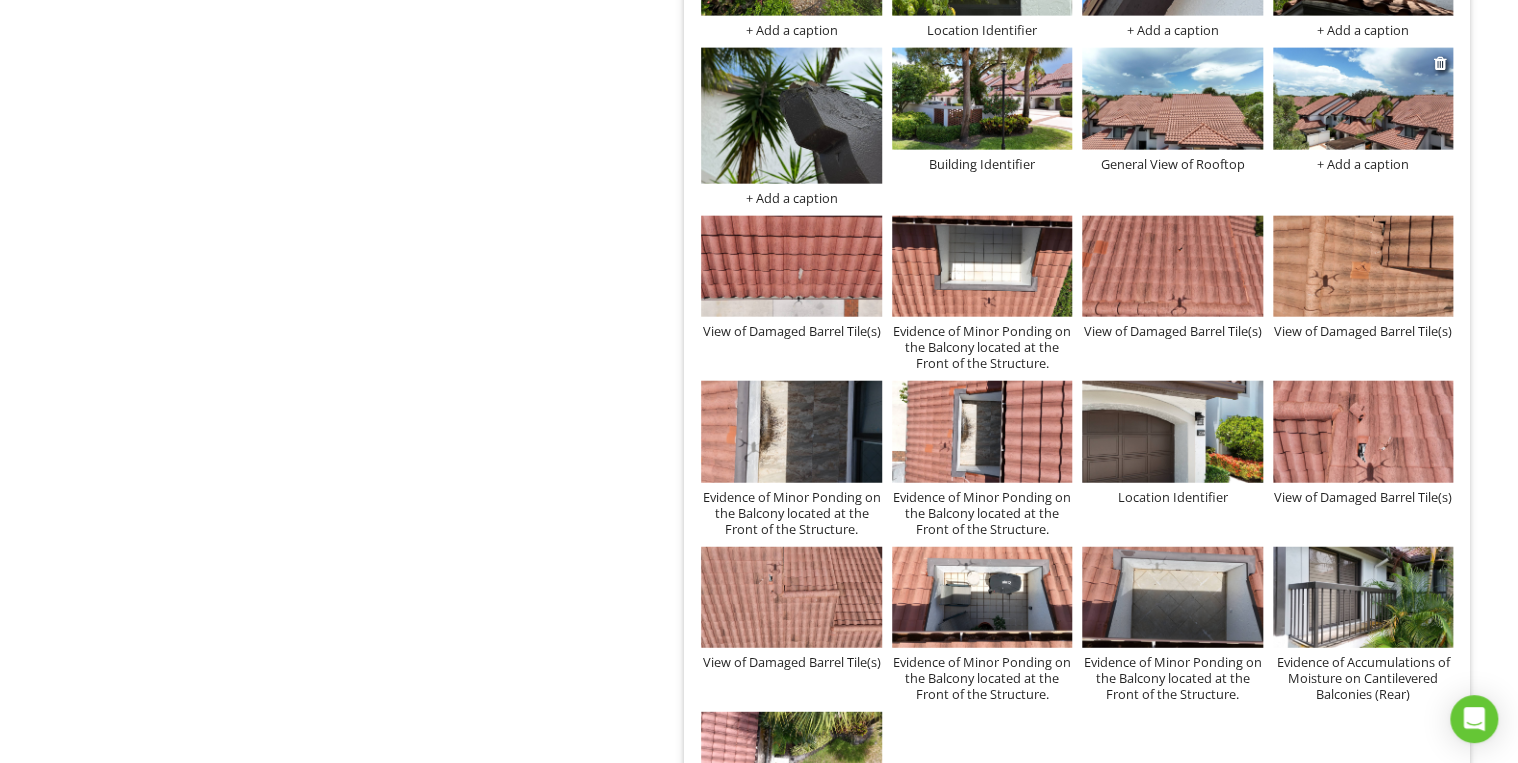 click on "+ Add a caption" at bounding box center [1363, 164] 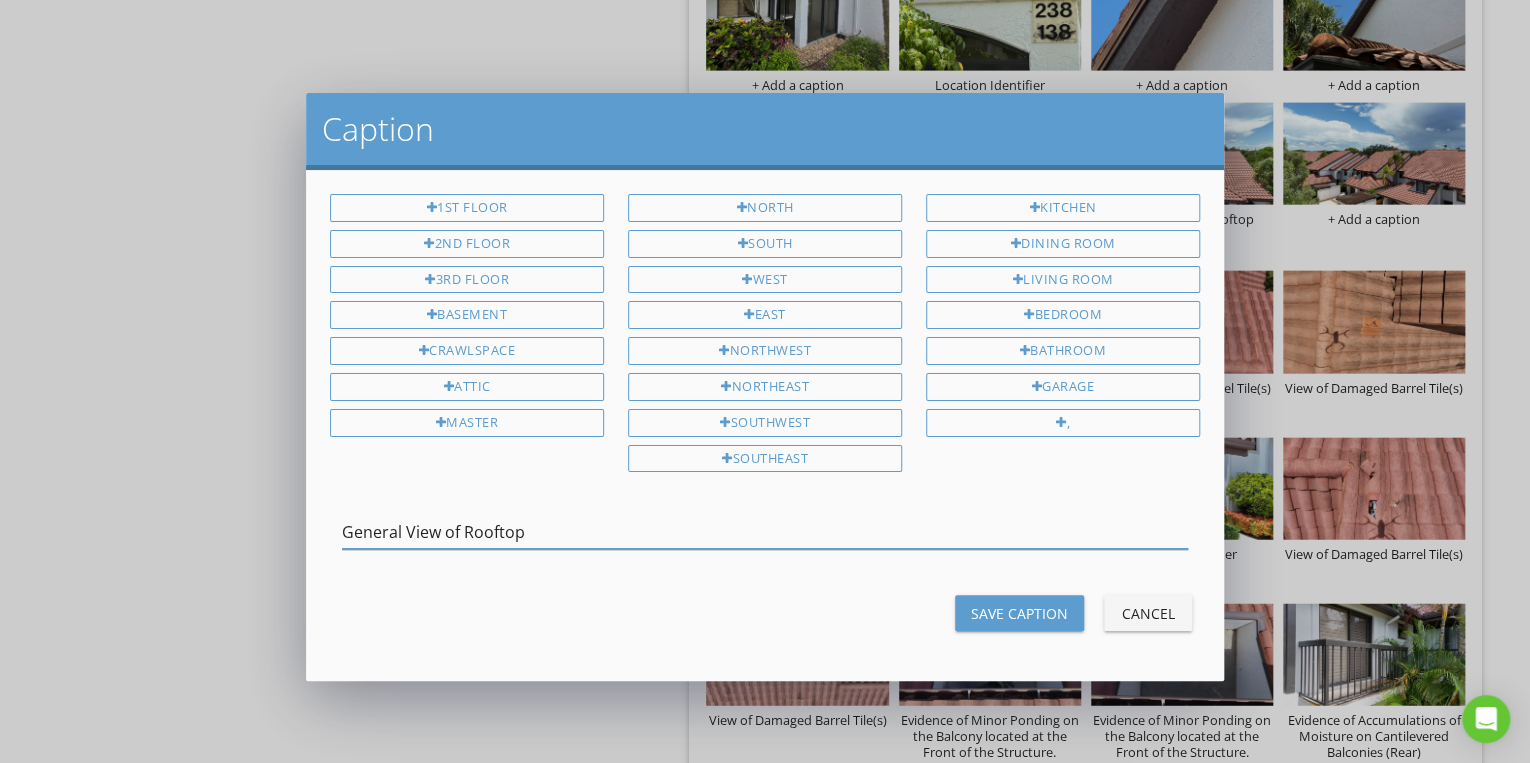 type on "General View of Rooftop" 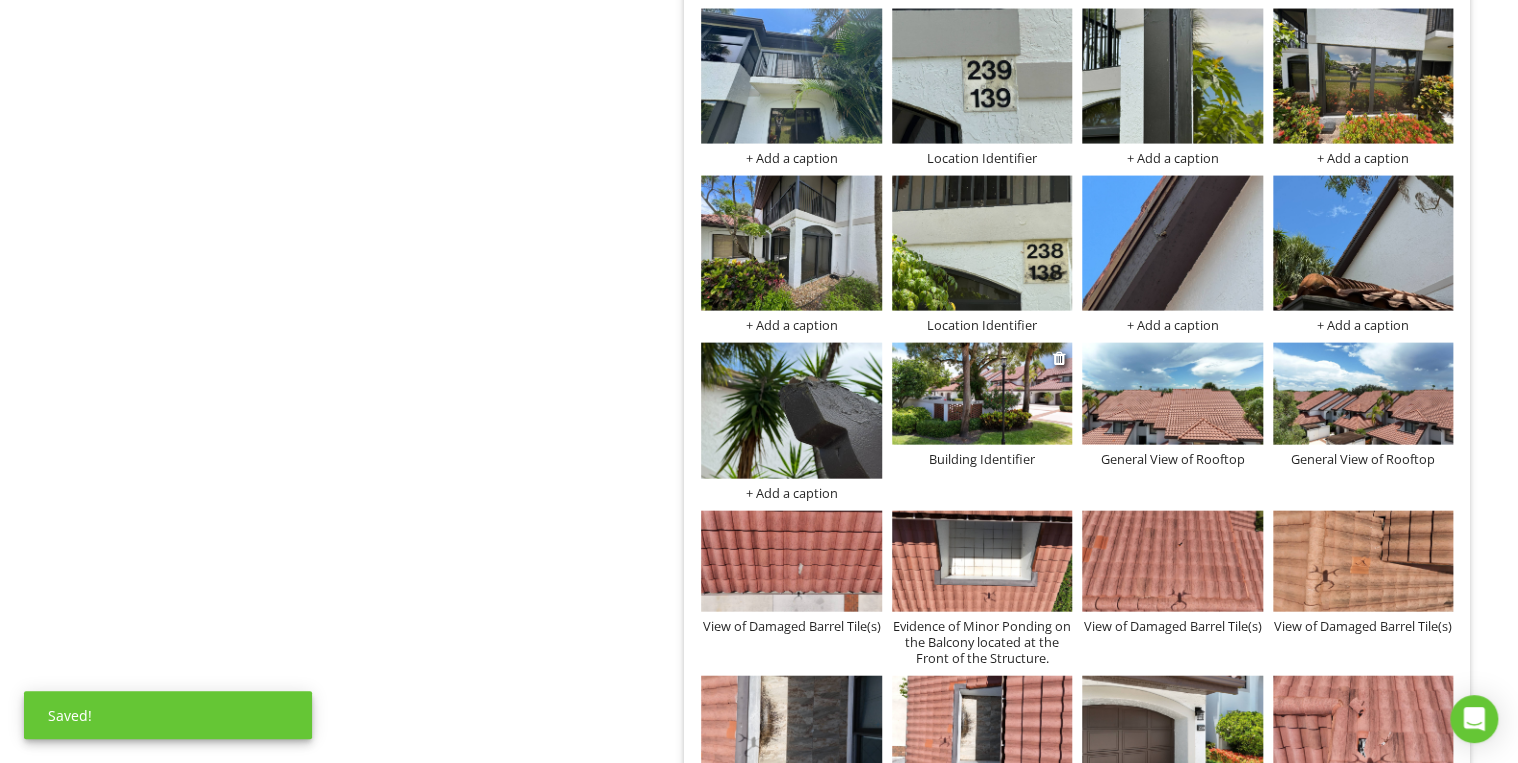 scroll, scrollTop: 9580, scrollLeft: 0, axis: vertical 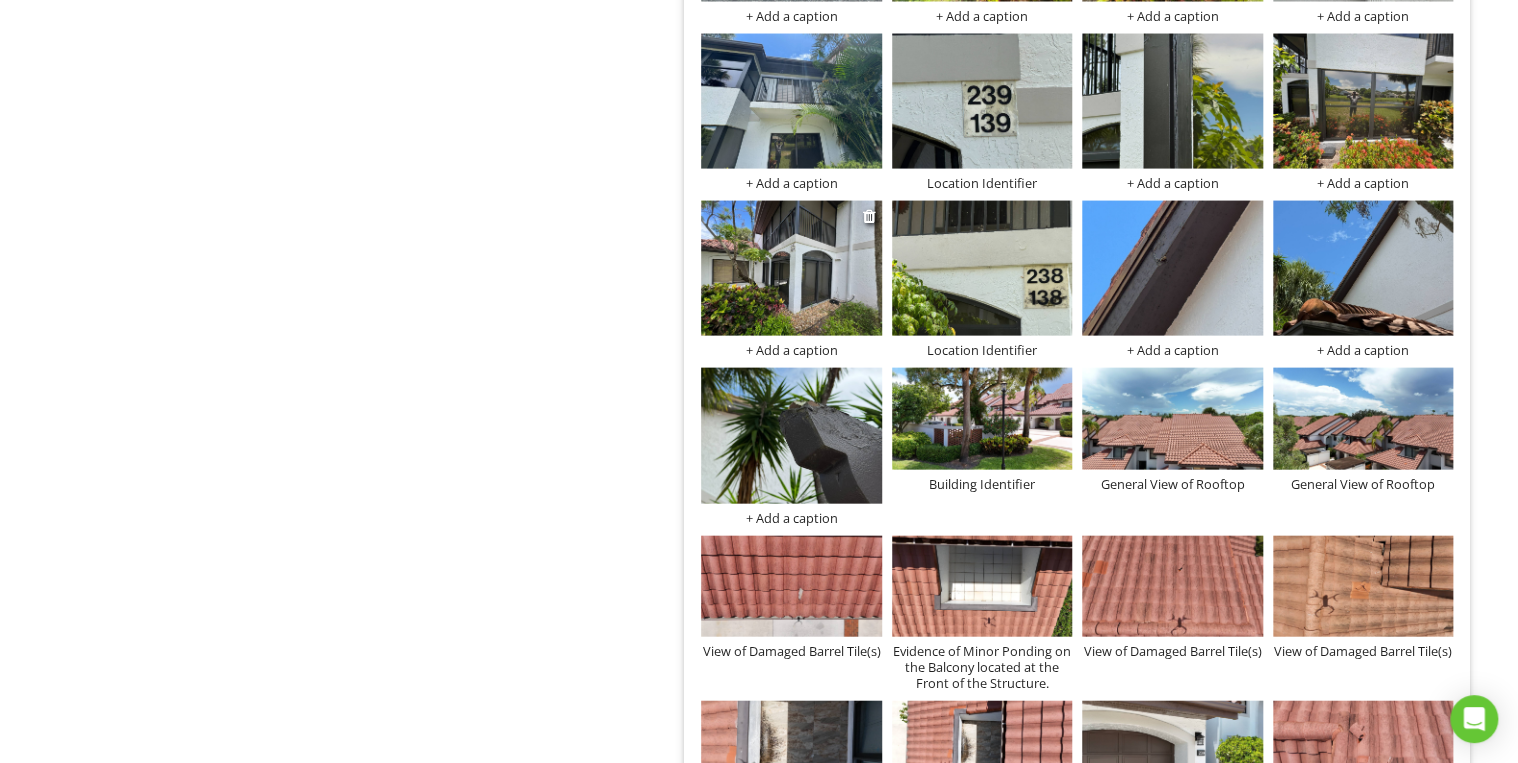 click at bounding box center [791, 268] 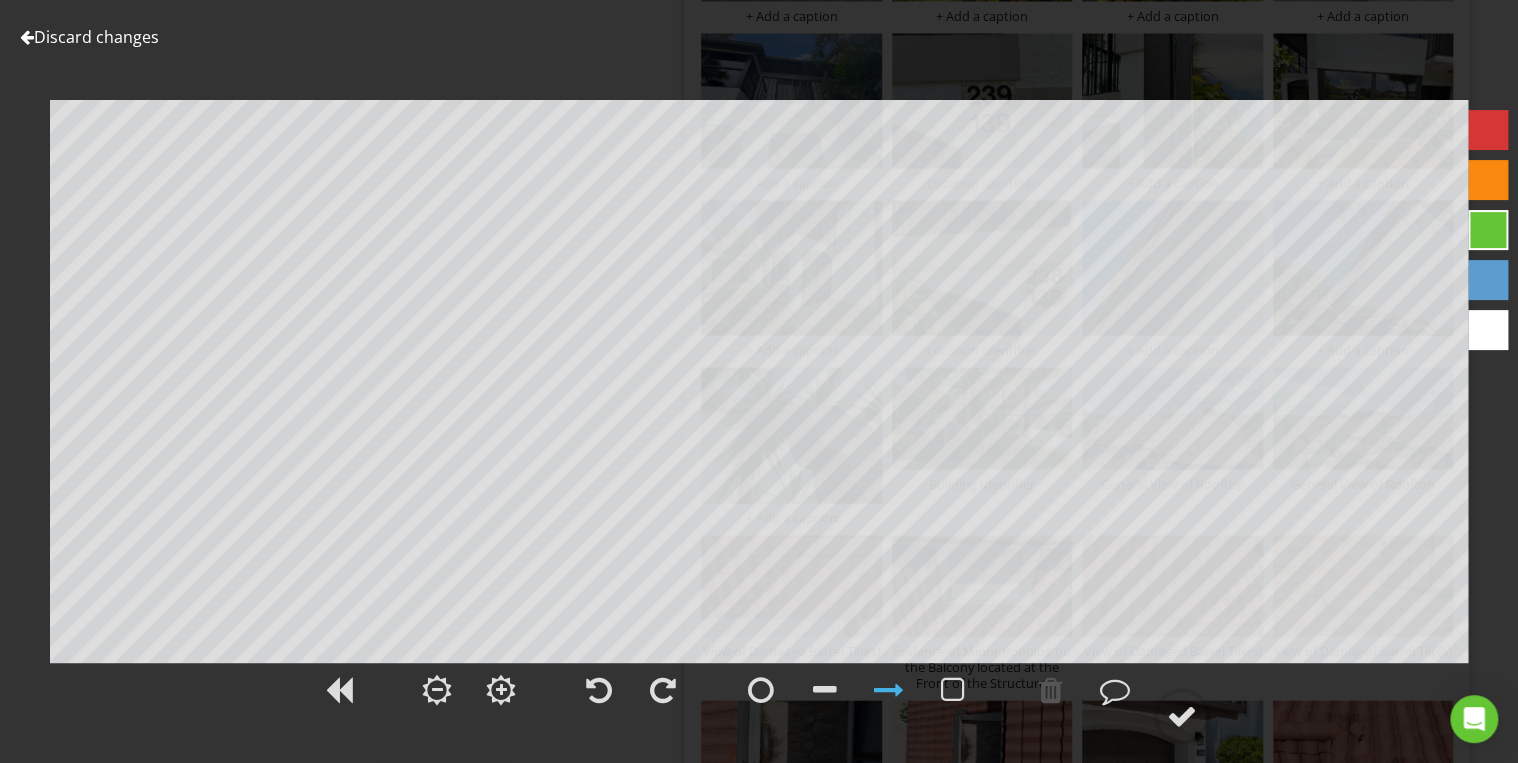 click on "Discard changes" at bounding box center [89, 37] 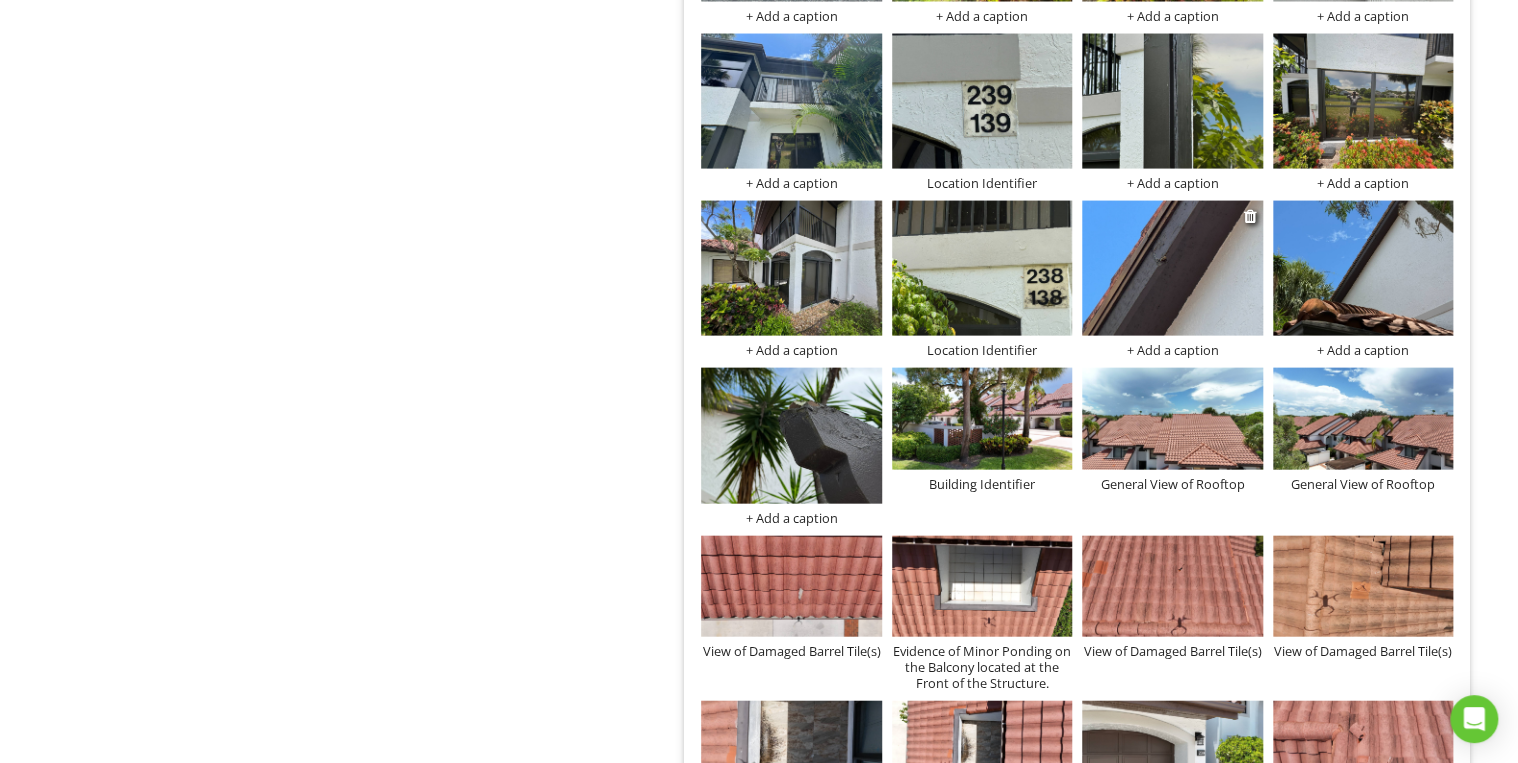 click on "+ Add a caption" at bounding box center [1172, 350] 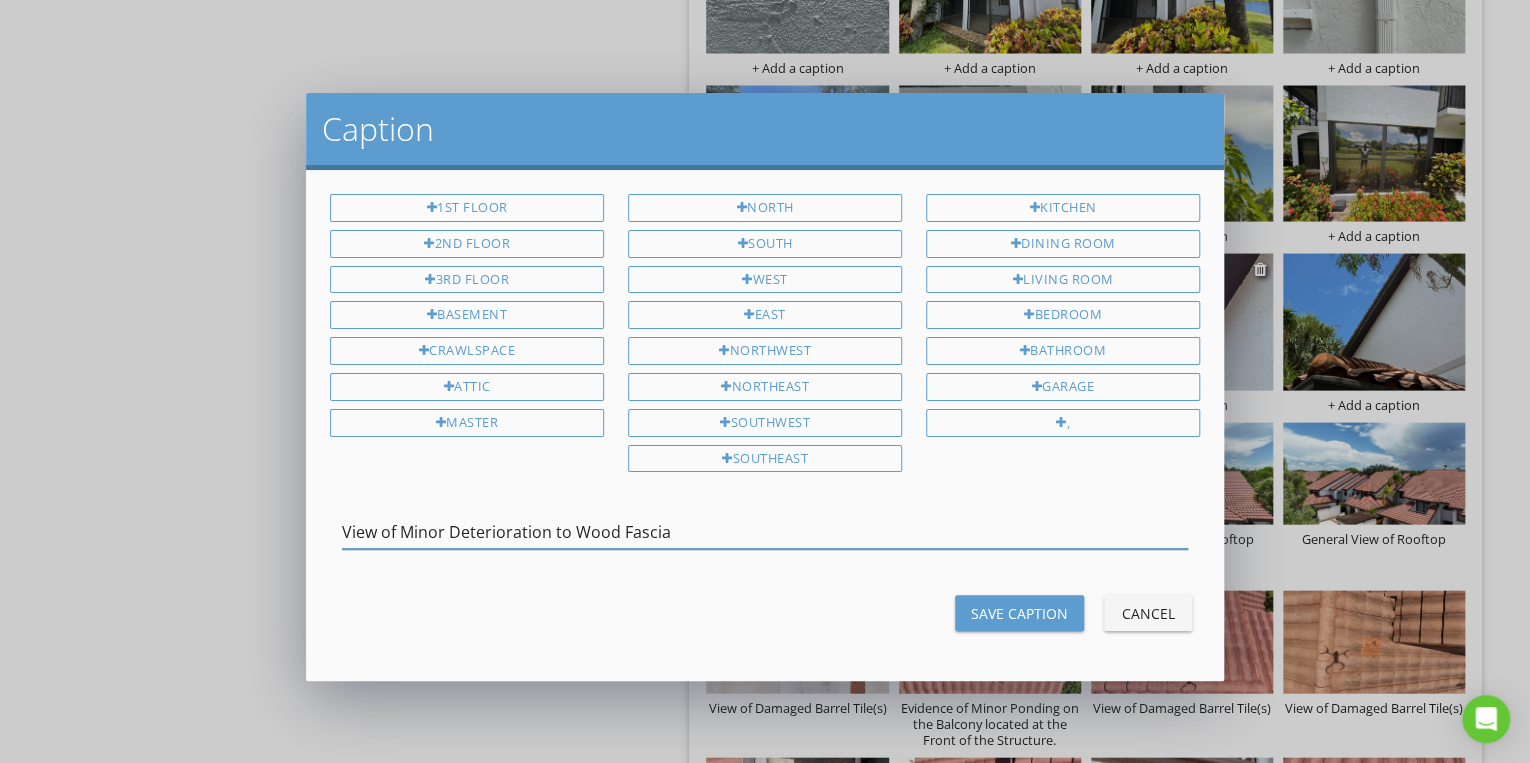 type on "View of Minor Deterioration to Wood Fascia" 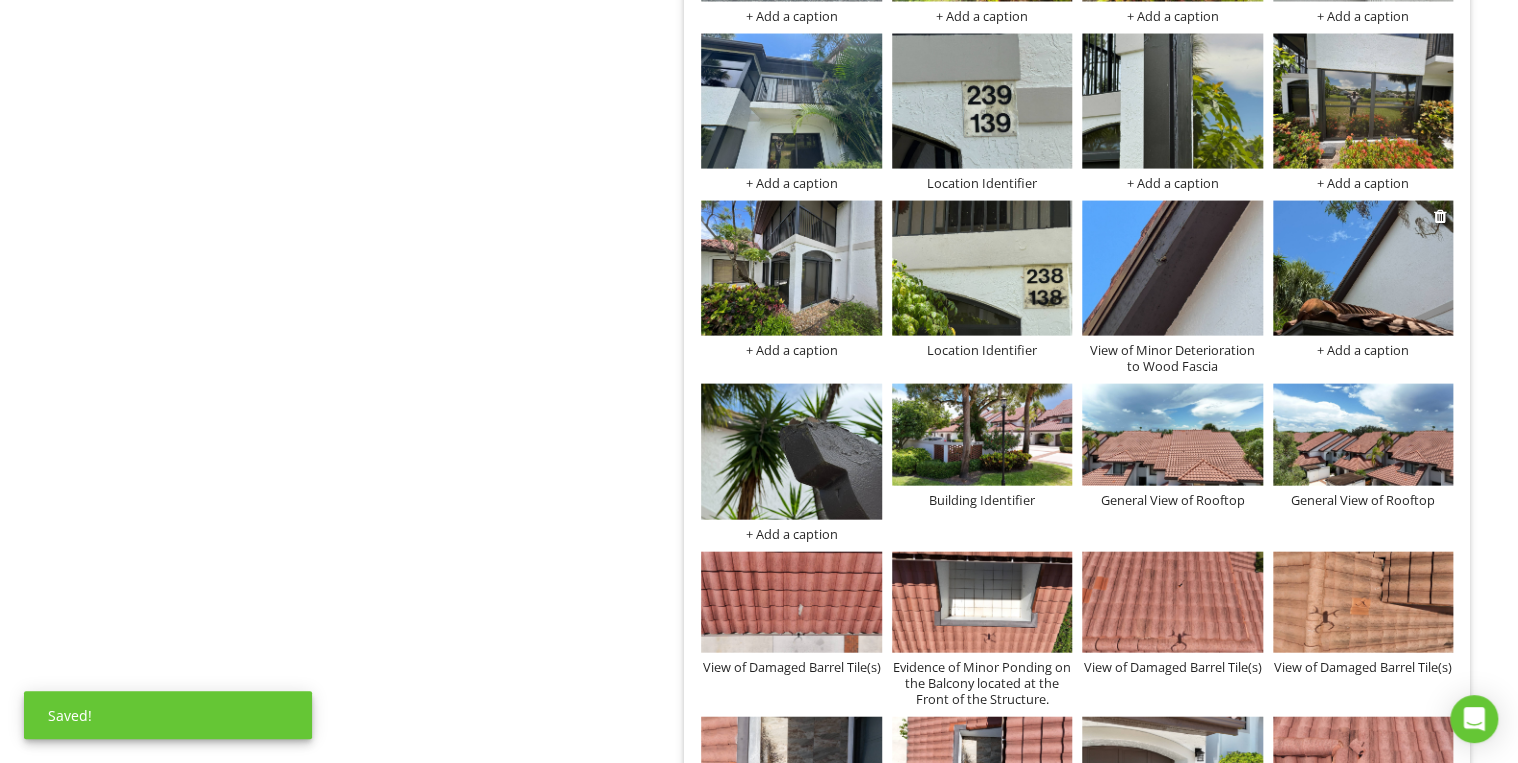 click at bounding box center (1363, 268) 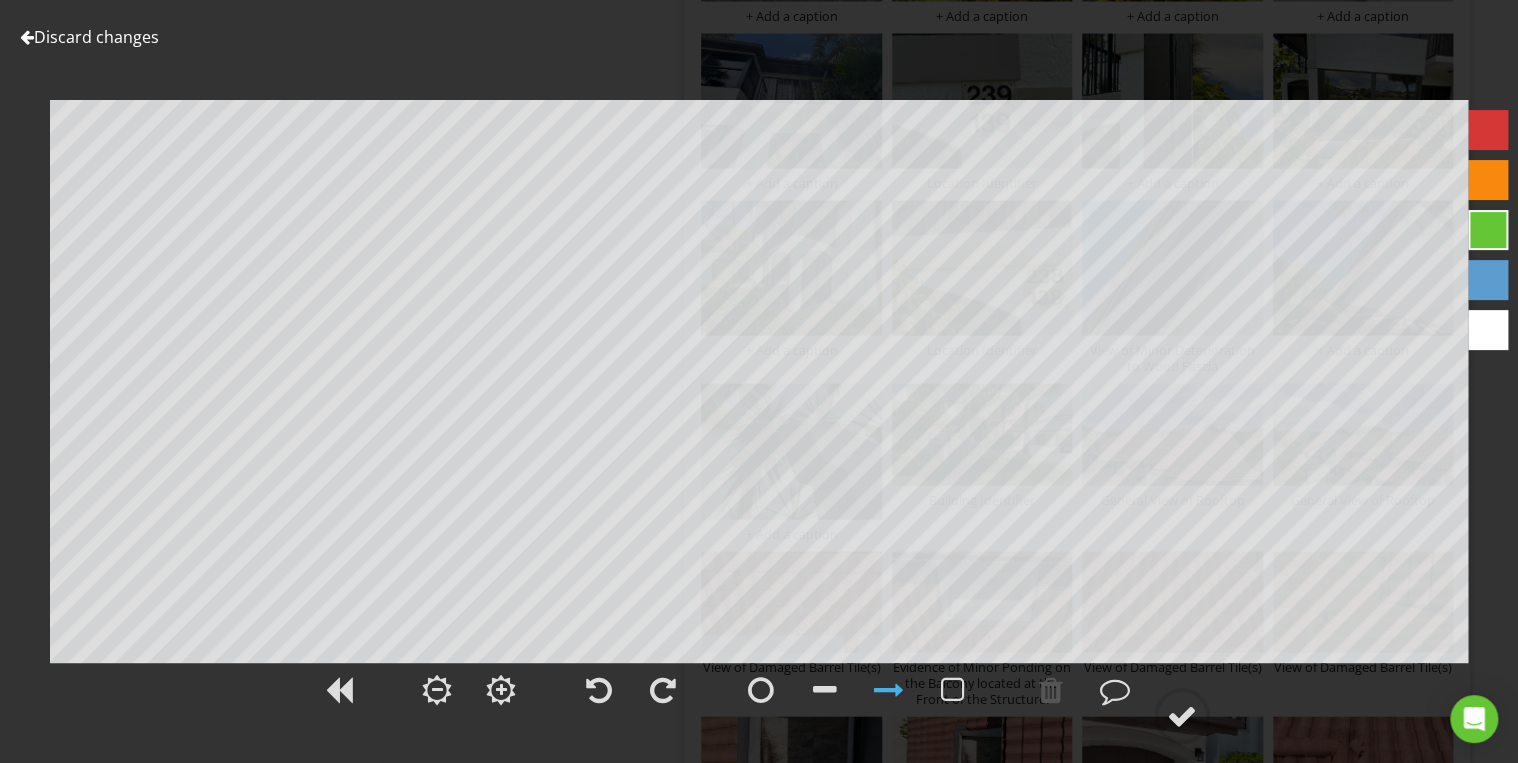 click on "Discard changes" at bounding box center [89, 37] 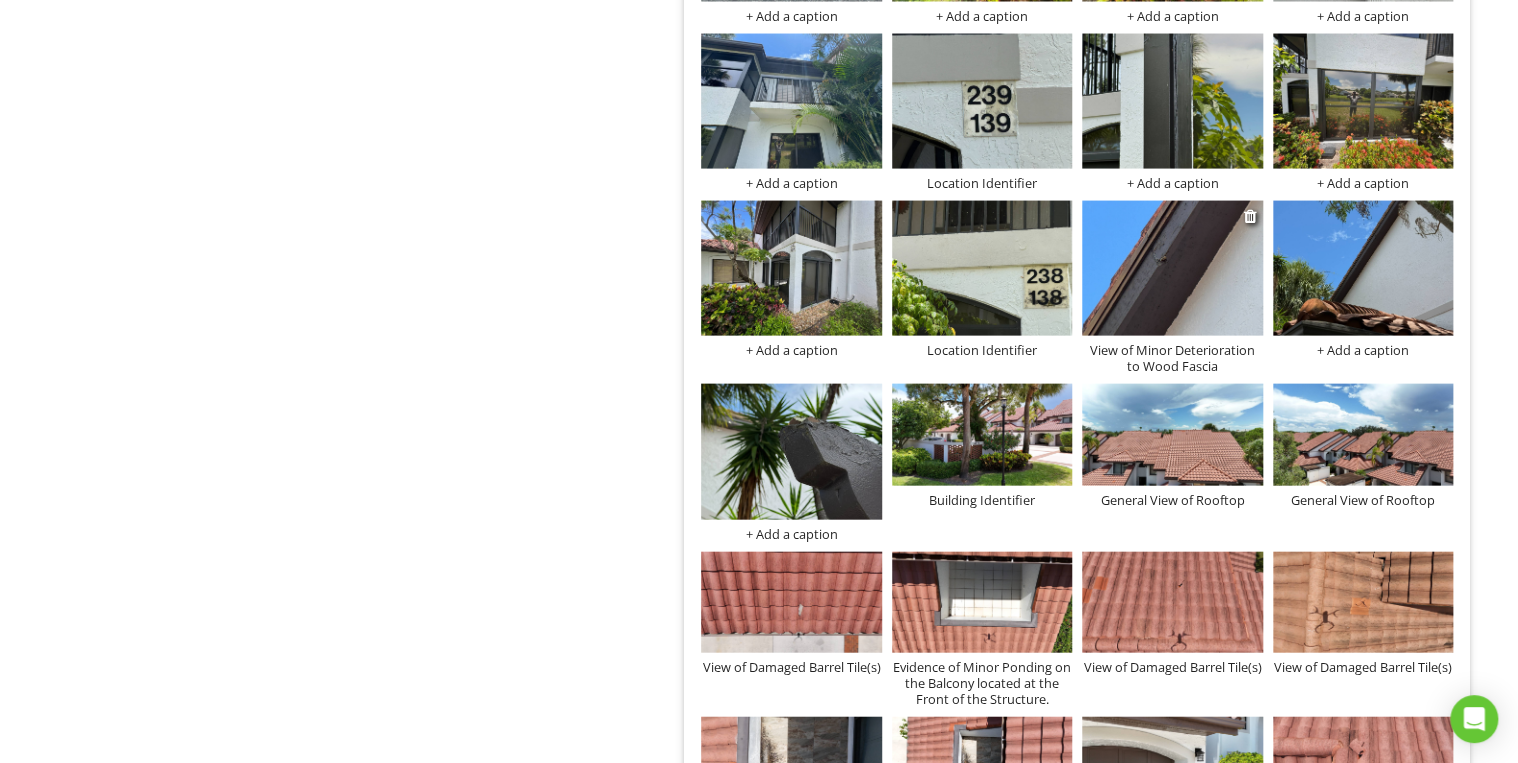 click on "View of Minor Deterioration to Wood Fascia" at bounding box center [1172, 358] 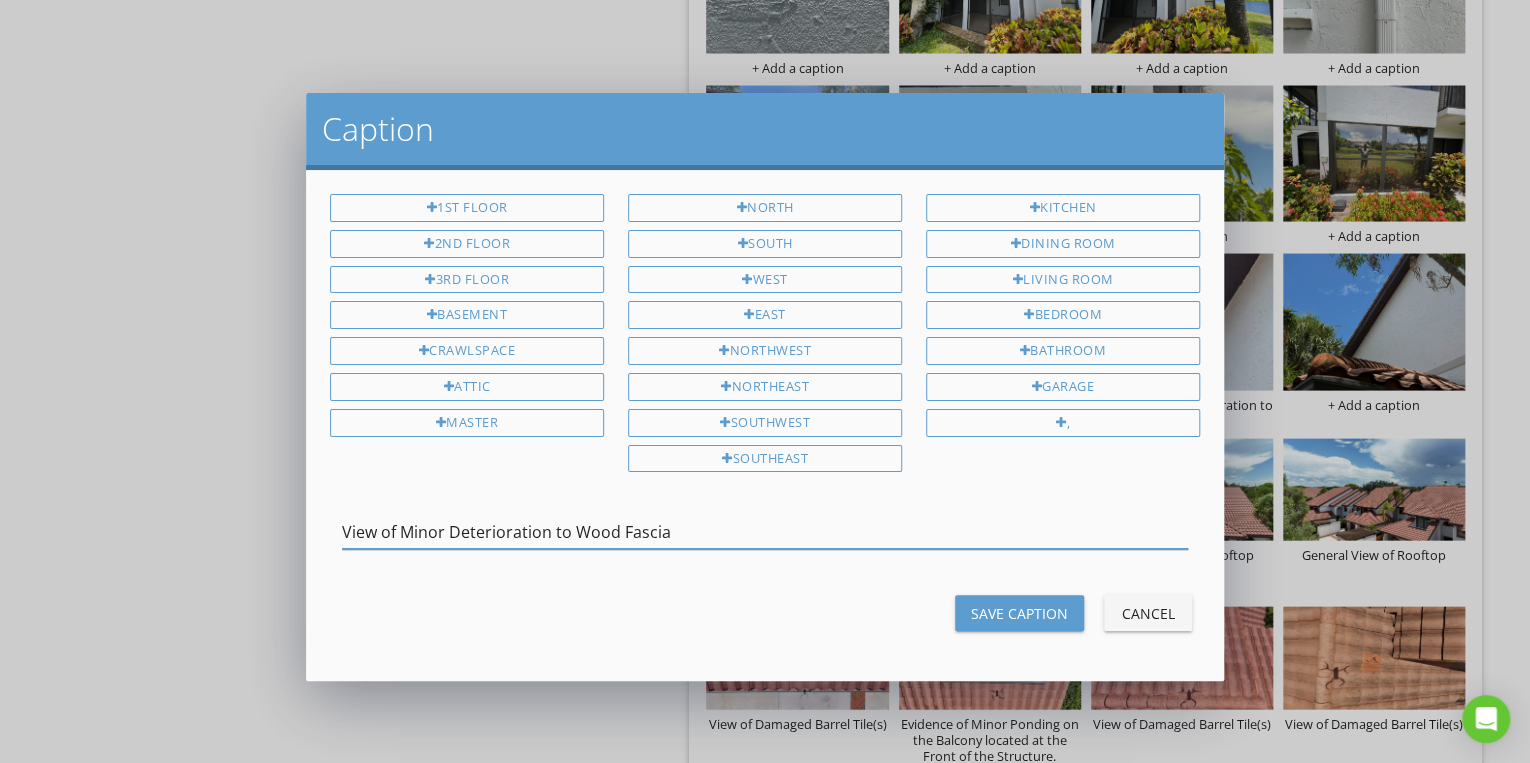 click on "Save Caption" at bounding box center (1019, 613) 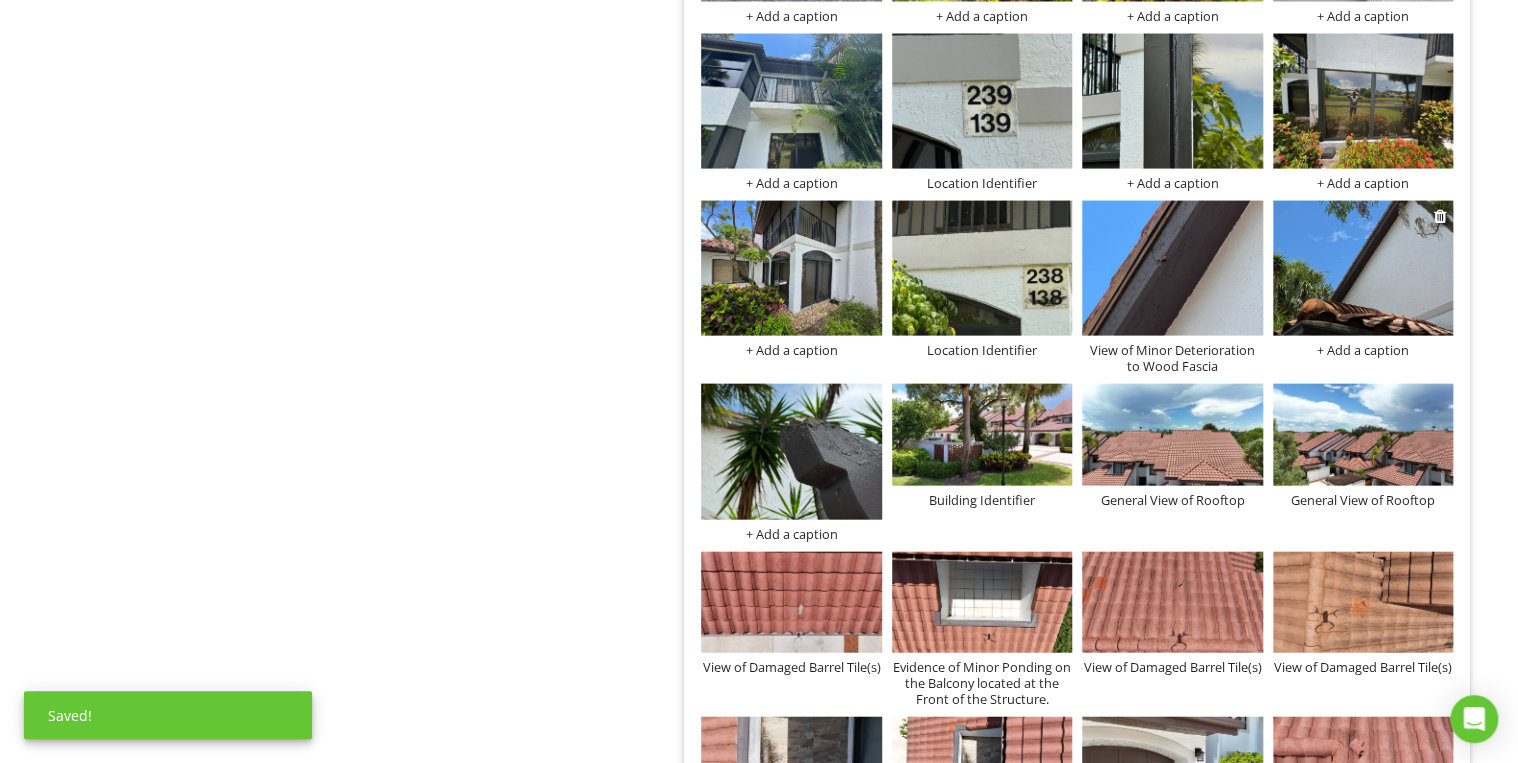 click on "+ Add a caption" at bounding box center [1363, 350] 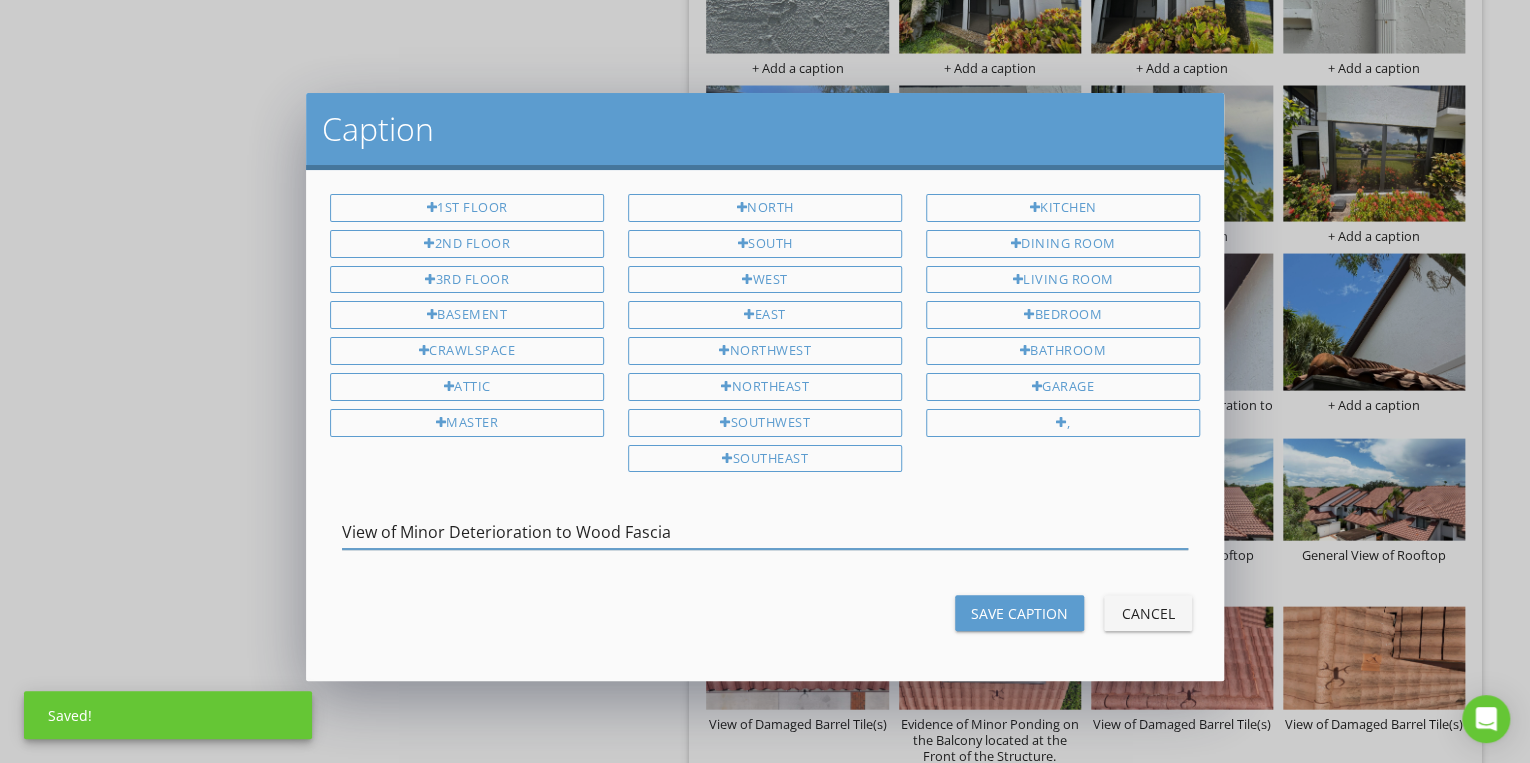 type on "View of Minor Deterioration to Wood Fascia" 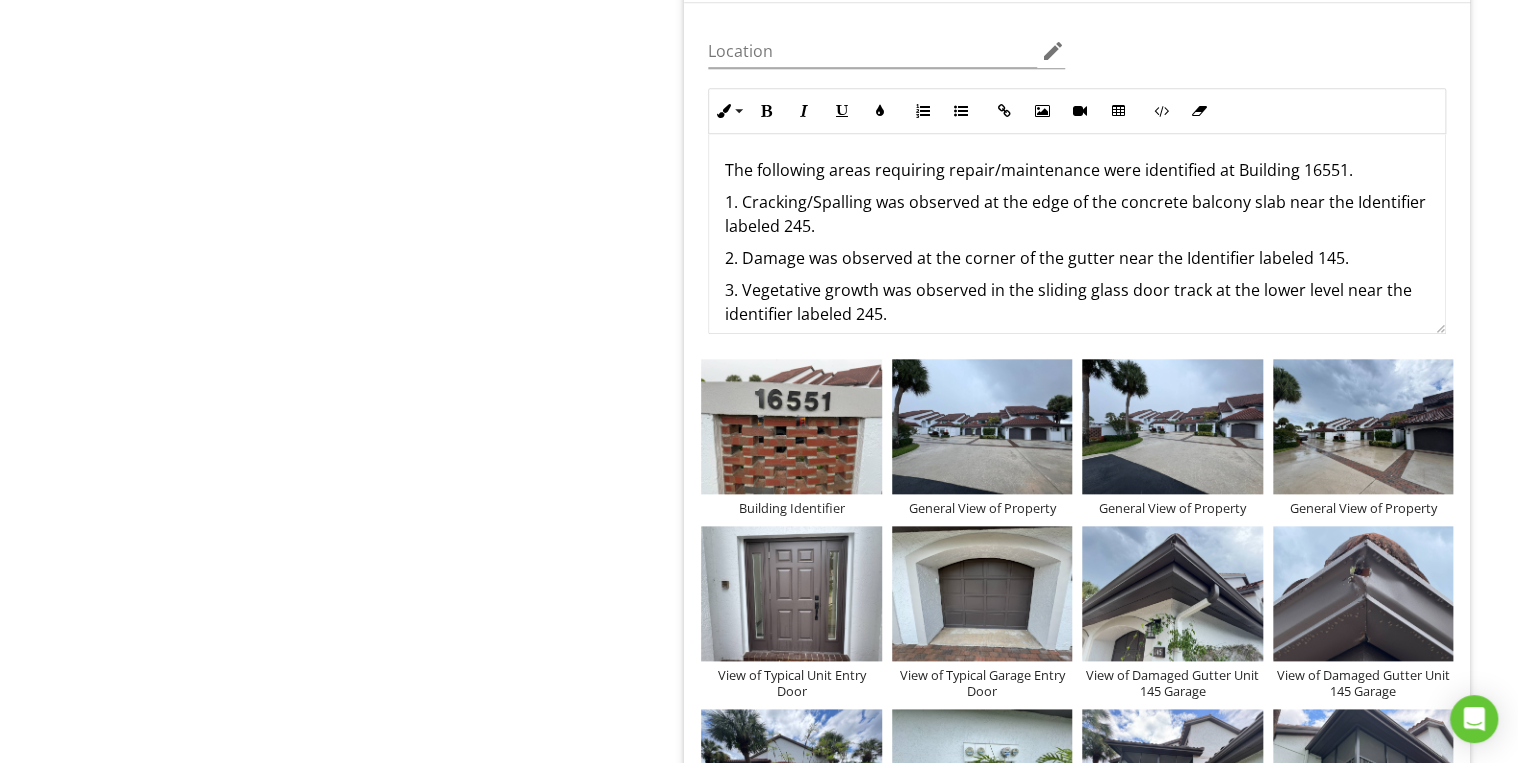 scroll, scrollTop: 4460, scrollLeft: 0, axis: vertical 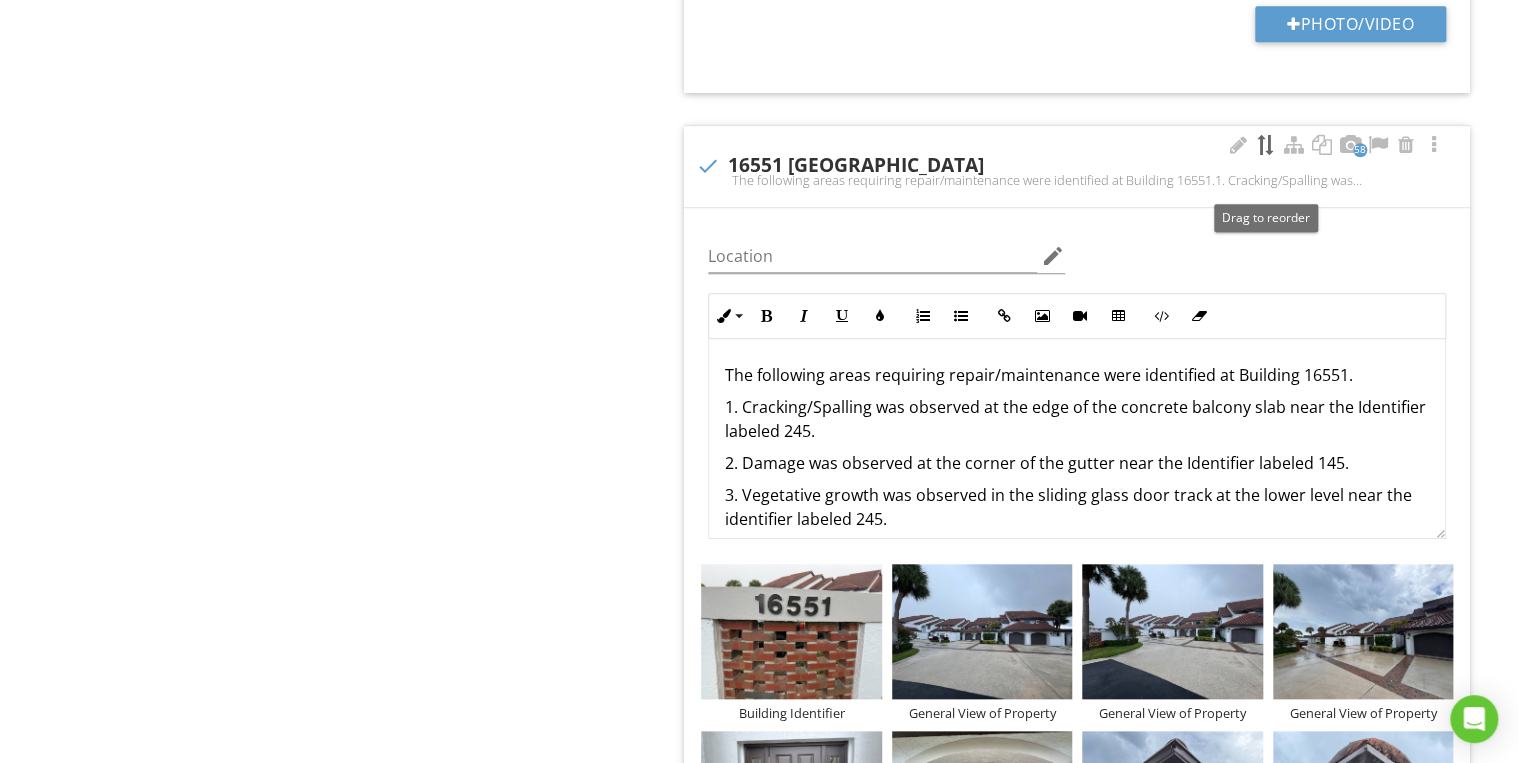 click at bounding box center [1266, 145] 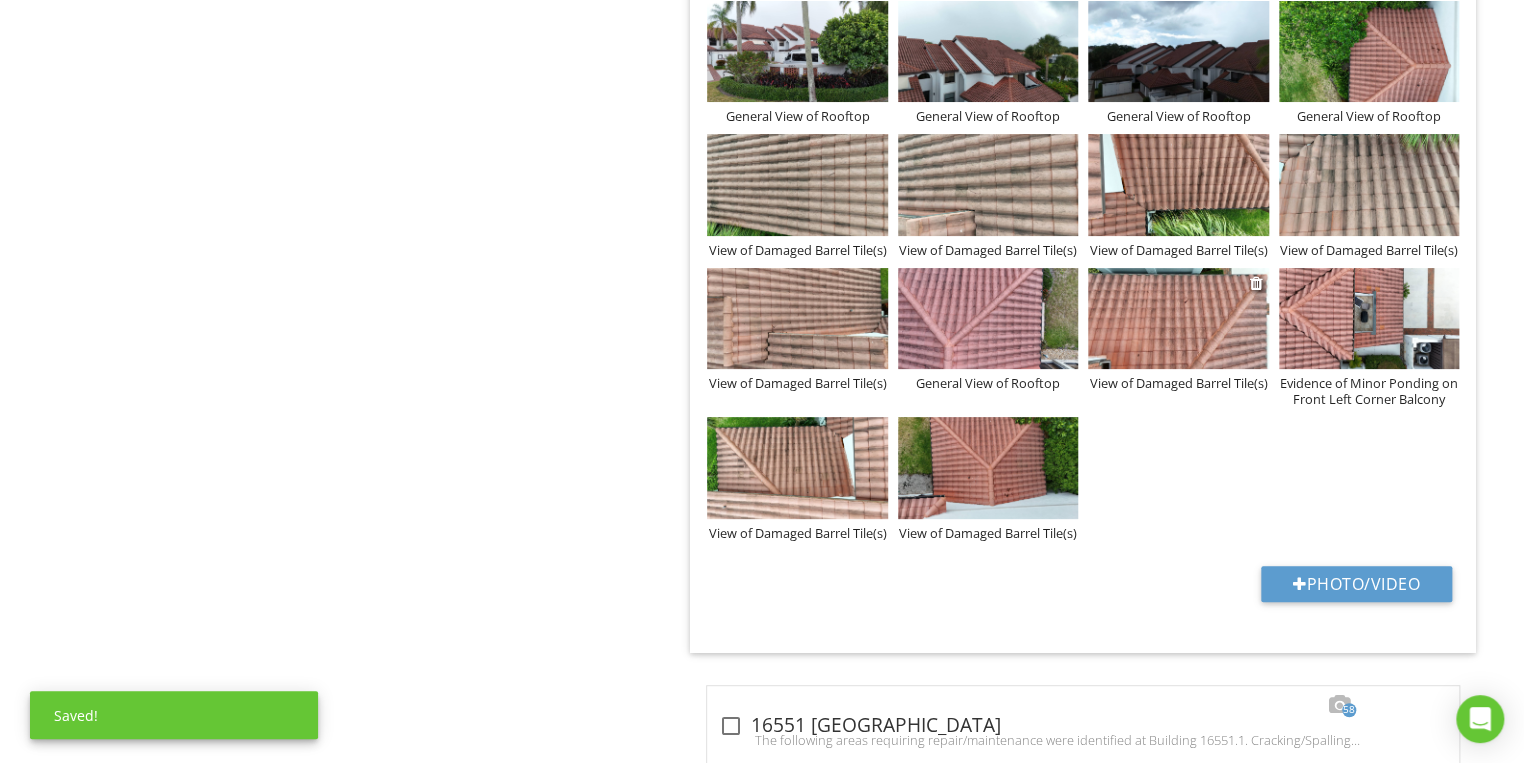 scroll, scrollTop: 3580, scrollLeft: 0, axis: vertical 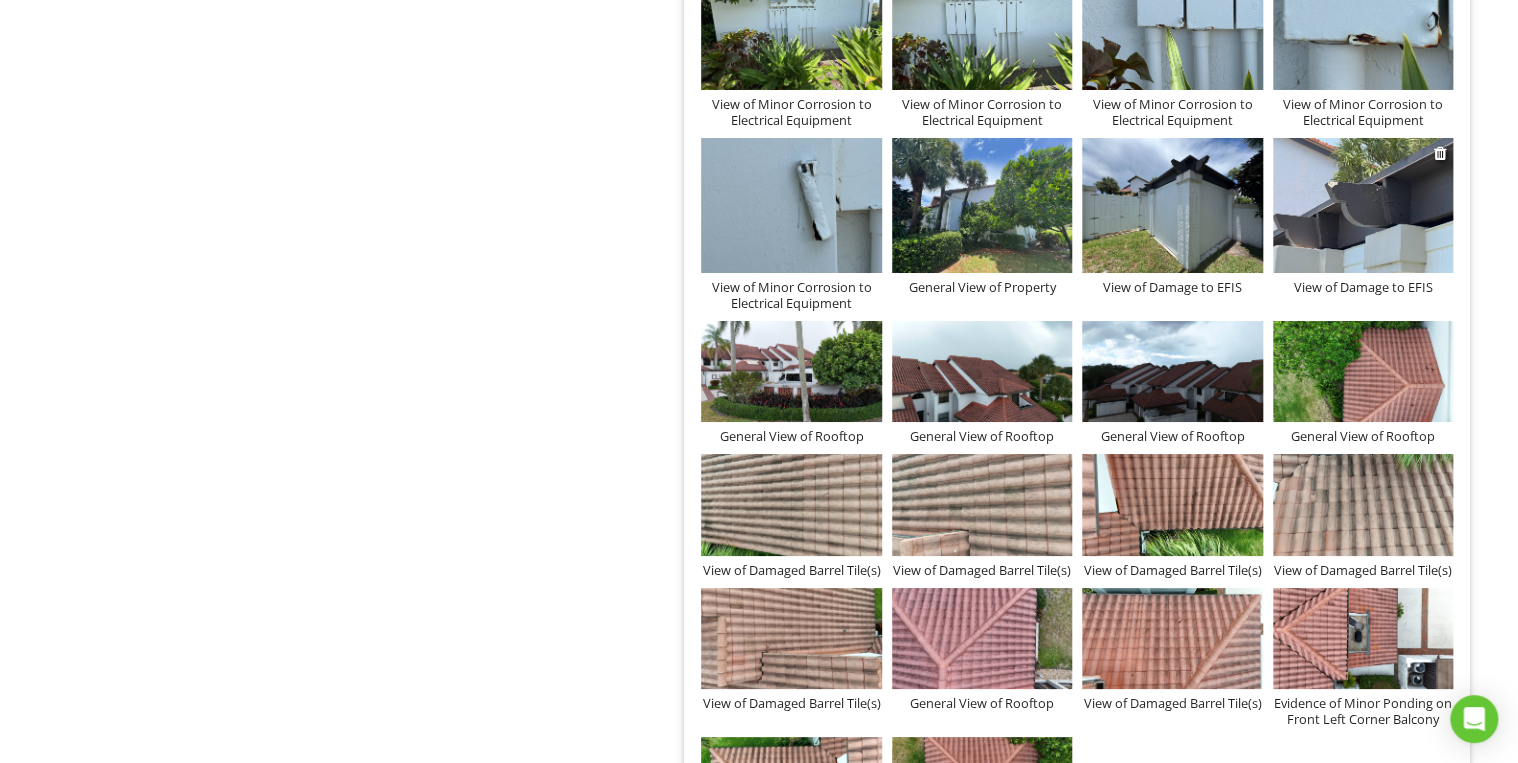 click on "View of Damage to EFIS" at bounding box center [1363, 287] 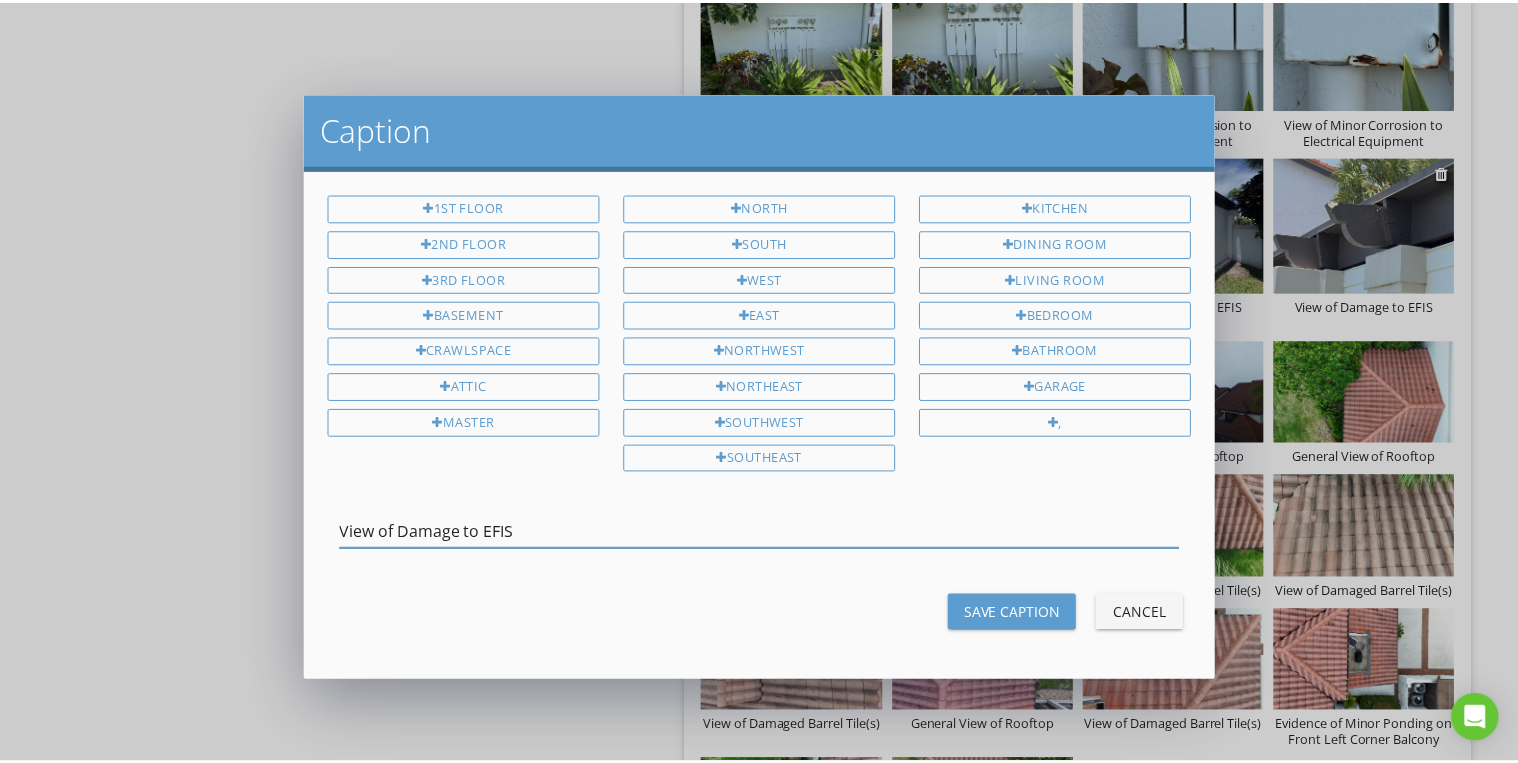 scroll, scrollTop: 0, scrollLeft: 0, axis: both 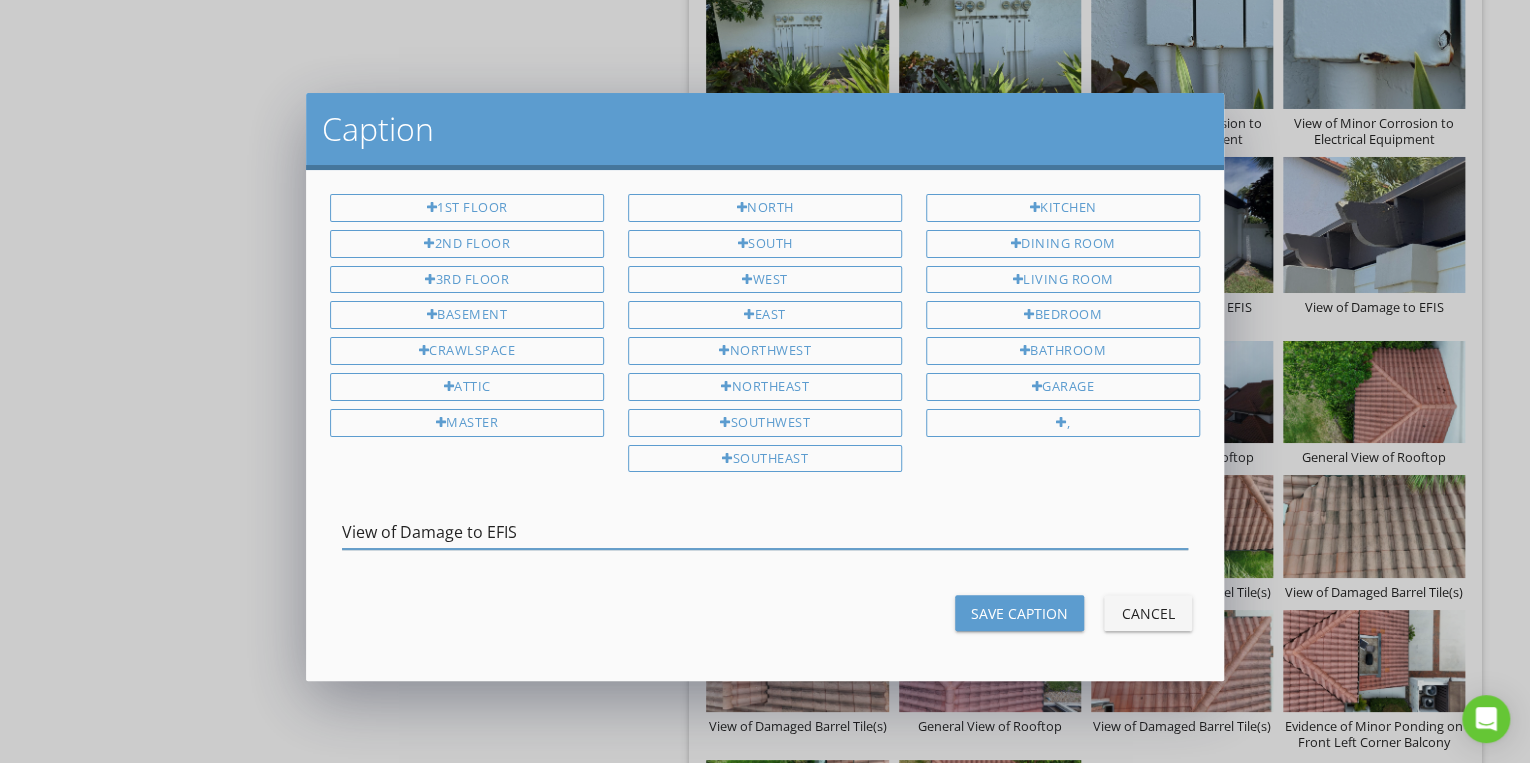 click on "Cancel" at bounding box center [1148, 613] 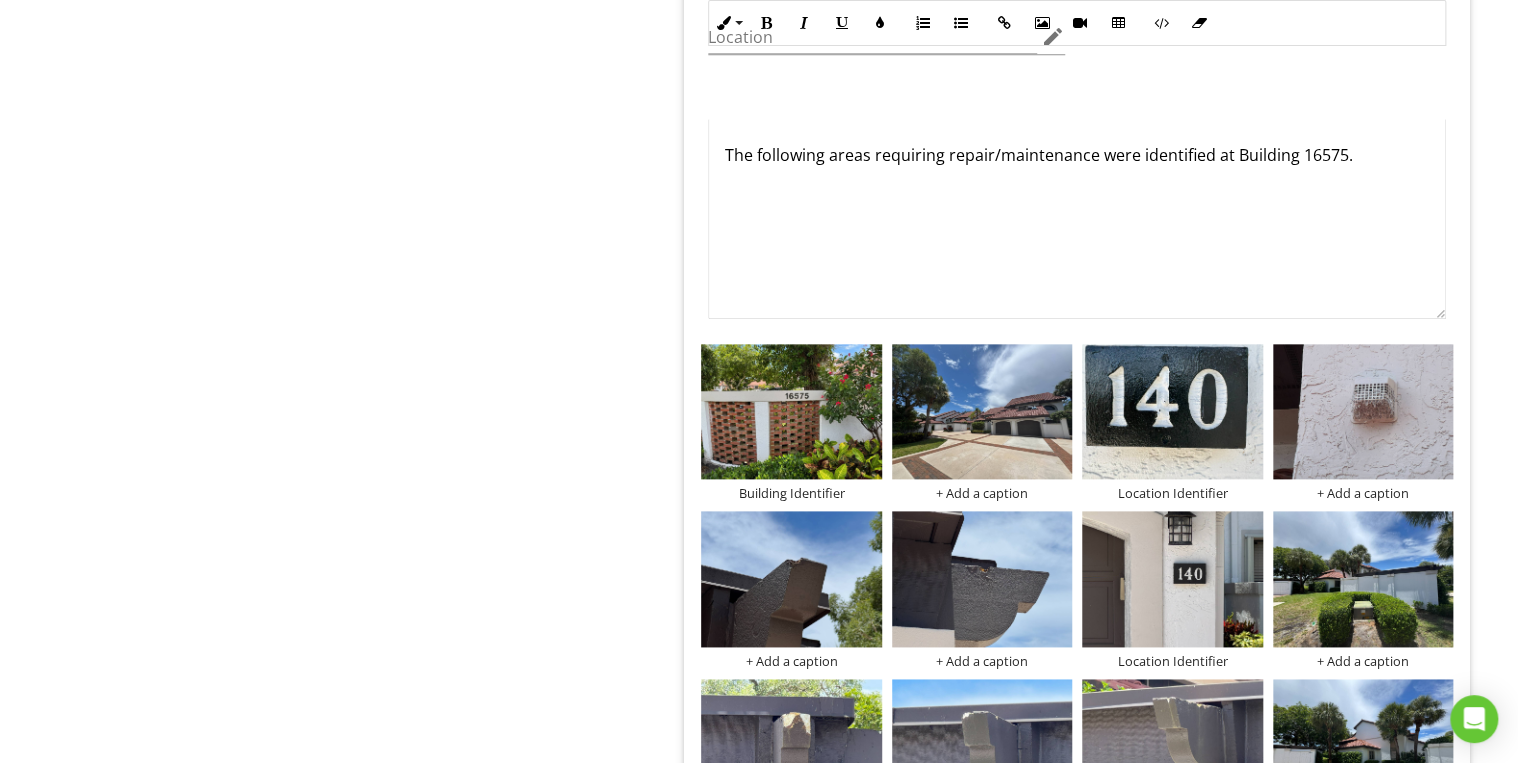 scroll, scrollTop: 4940, scrollLeft: 0, axis: vertical 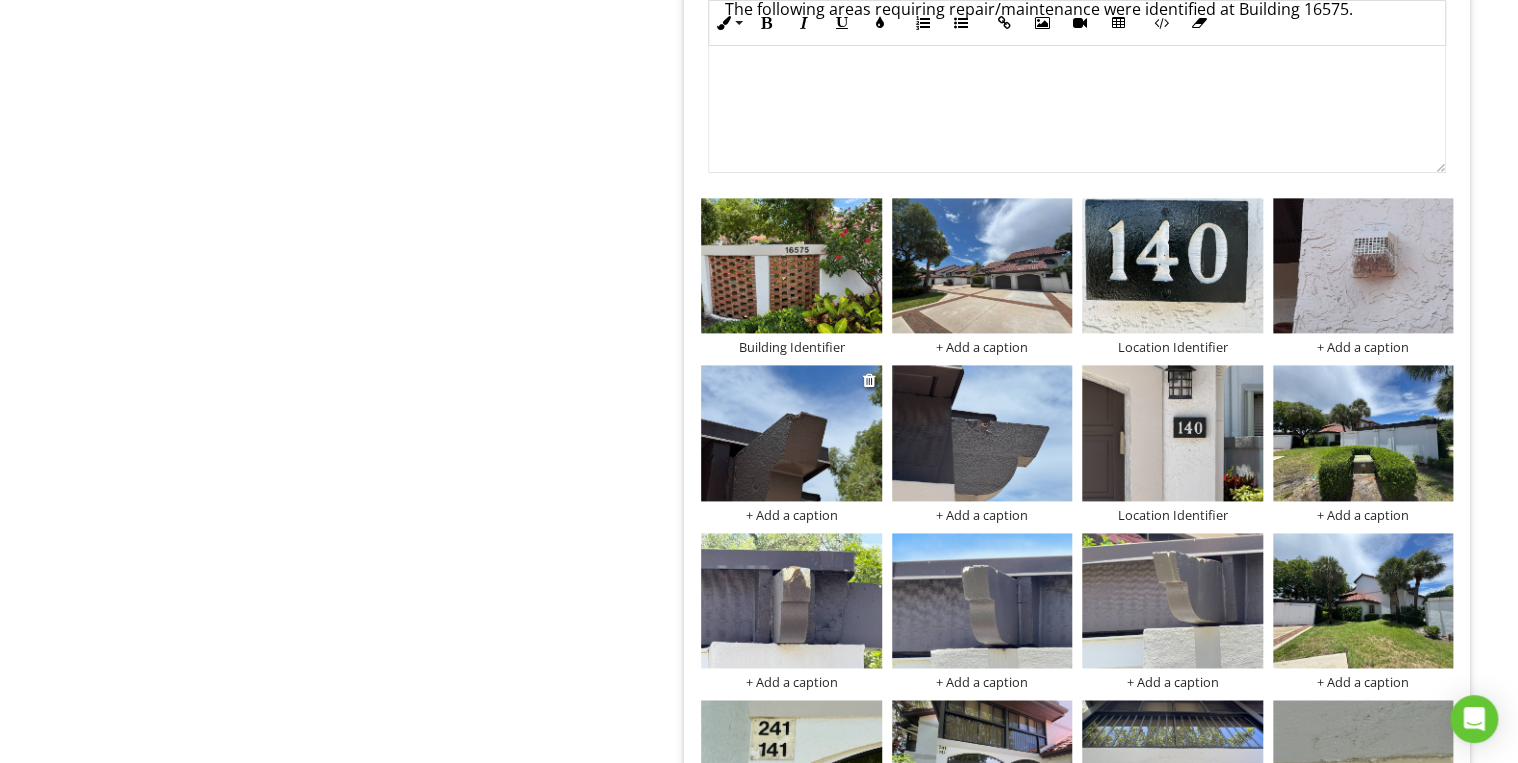 click on "+ Add a caption" at bounding box center [791, 515] 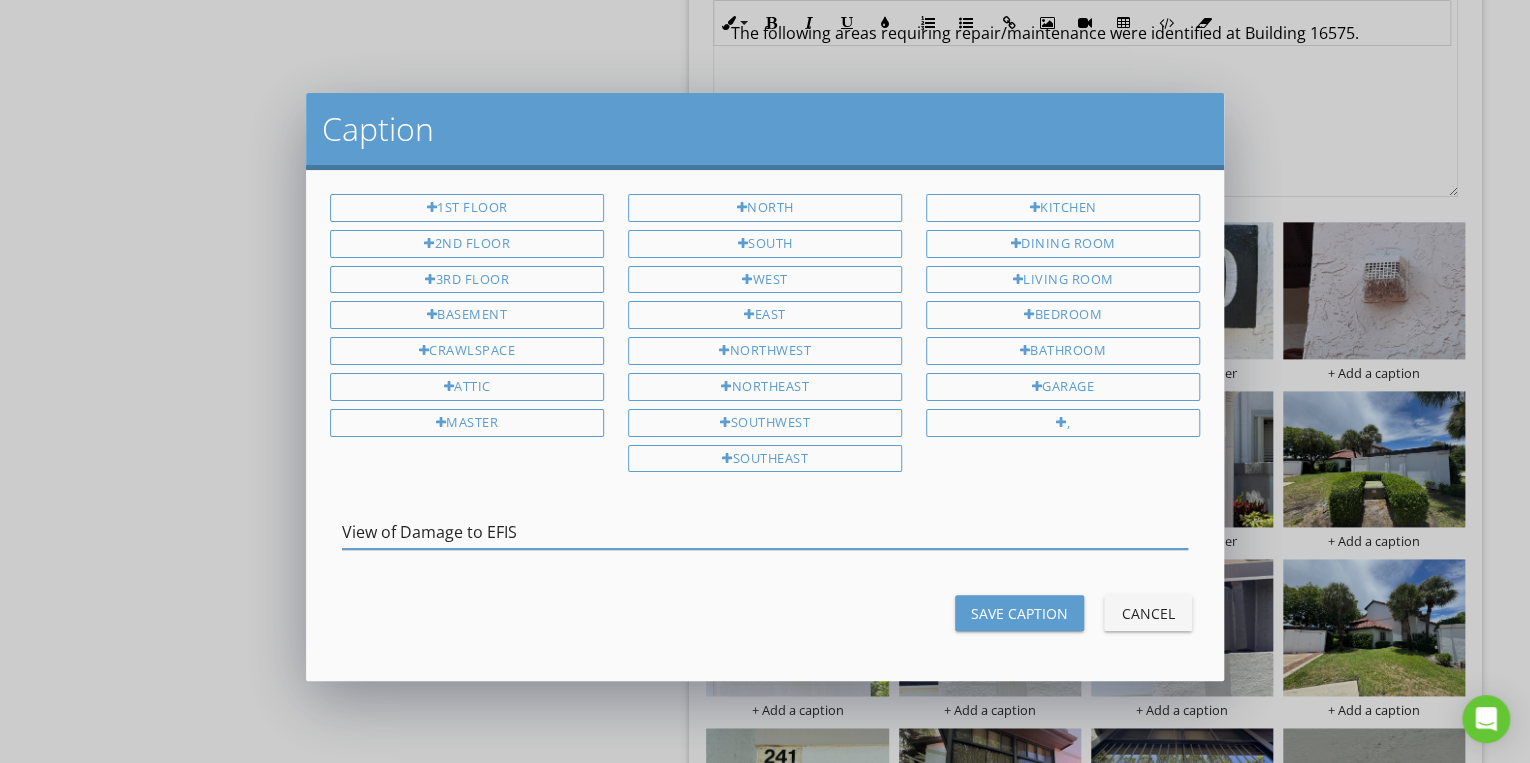 type on "View of Damage to EFIS" 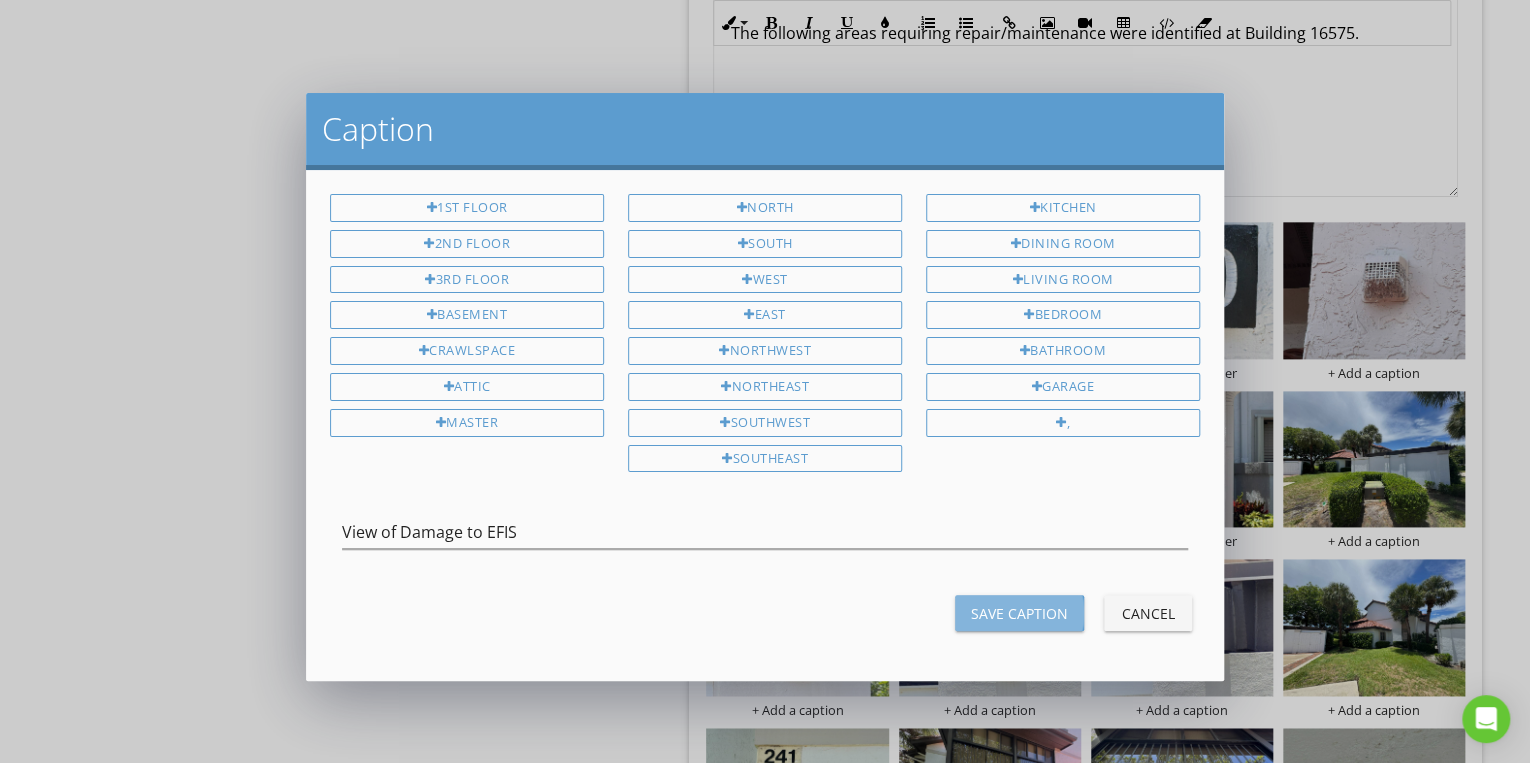 click on "Save Caption" at bounding box center (1019, 613) 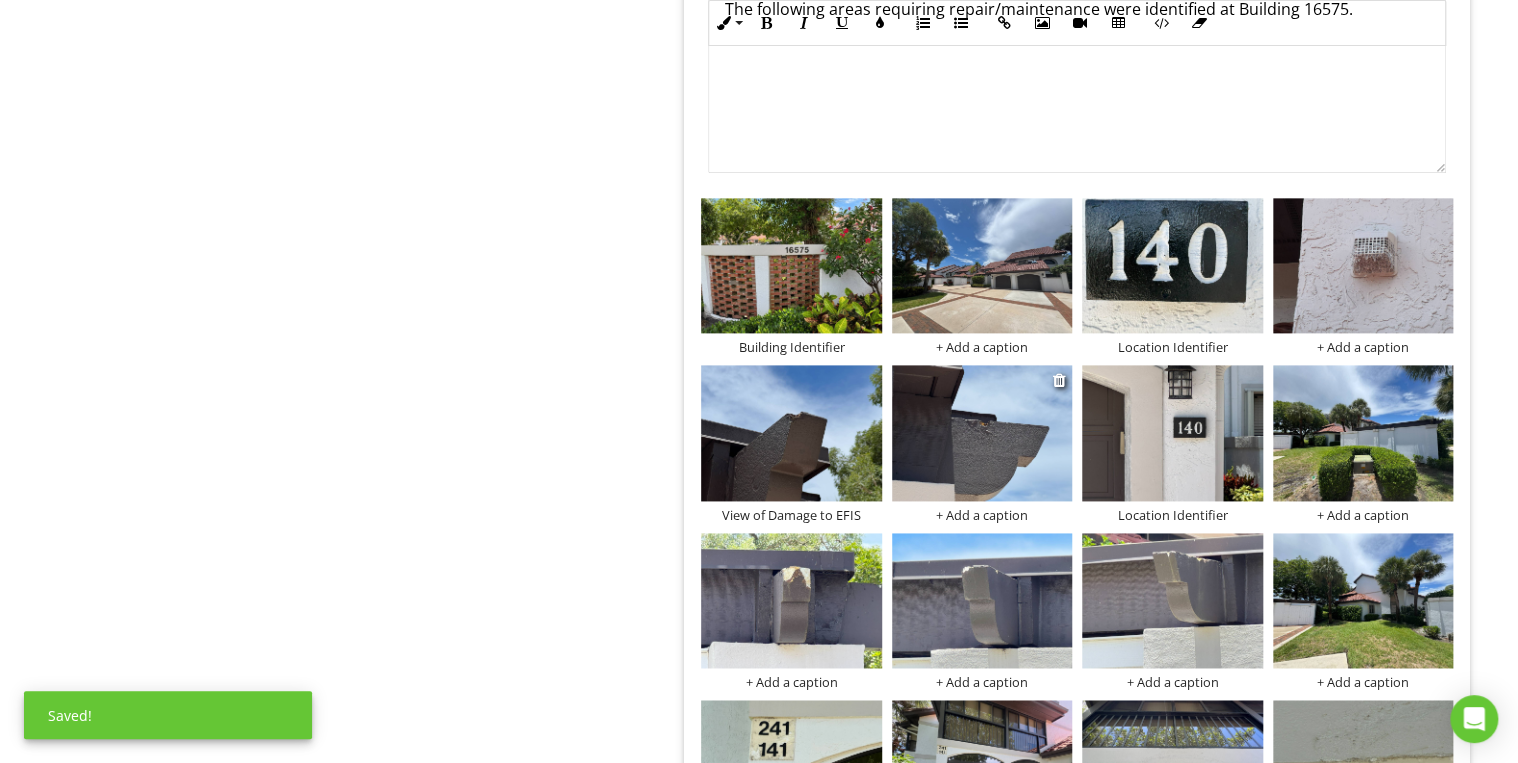 click on "+ Add a caption" at bounding box center [982, 515] 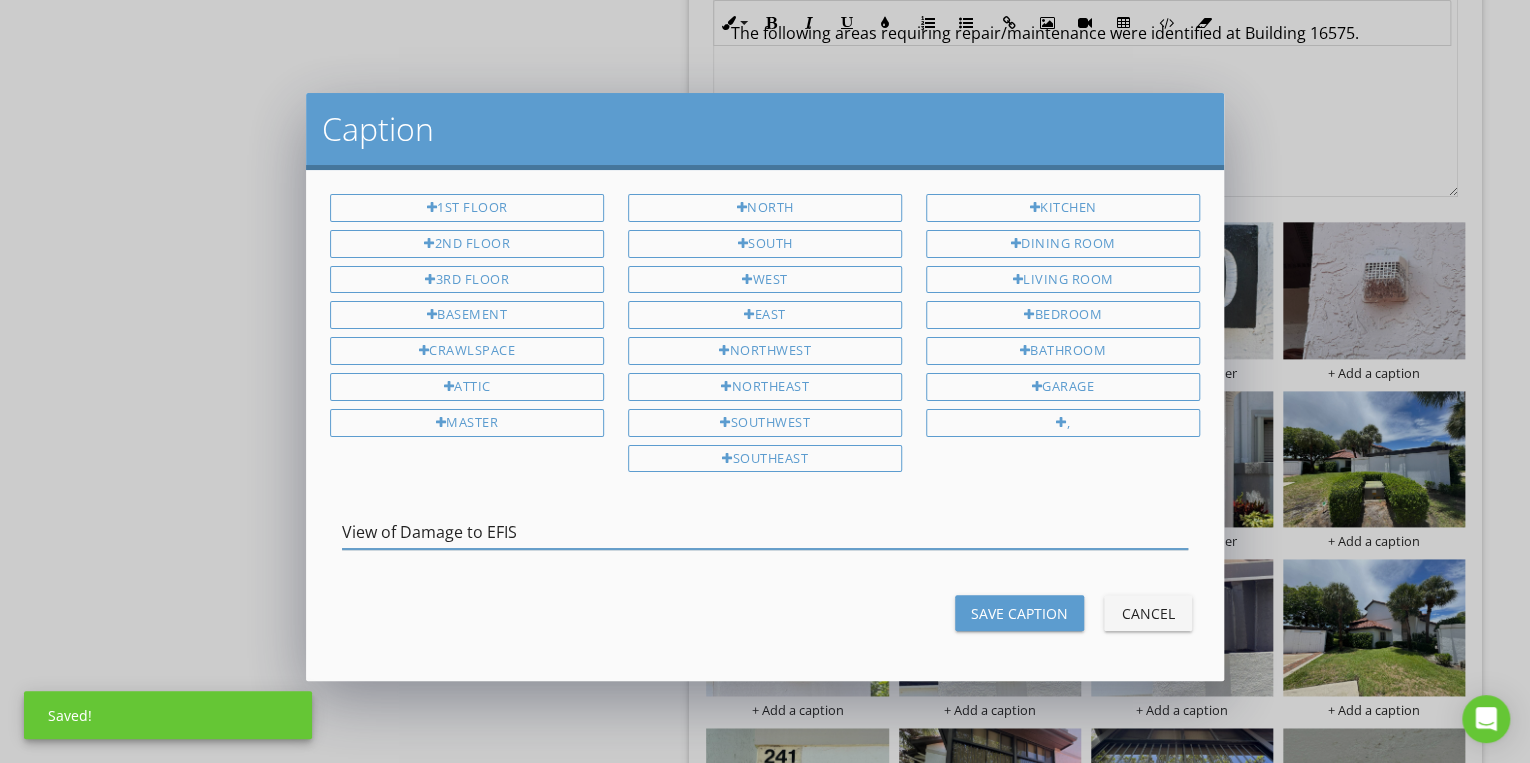 type on "View of Damage to EFIS" 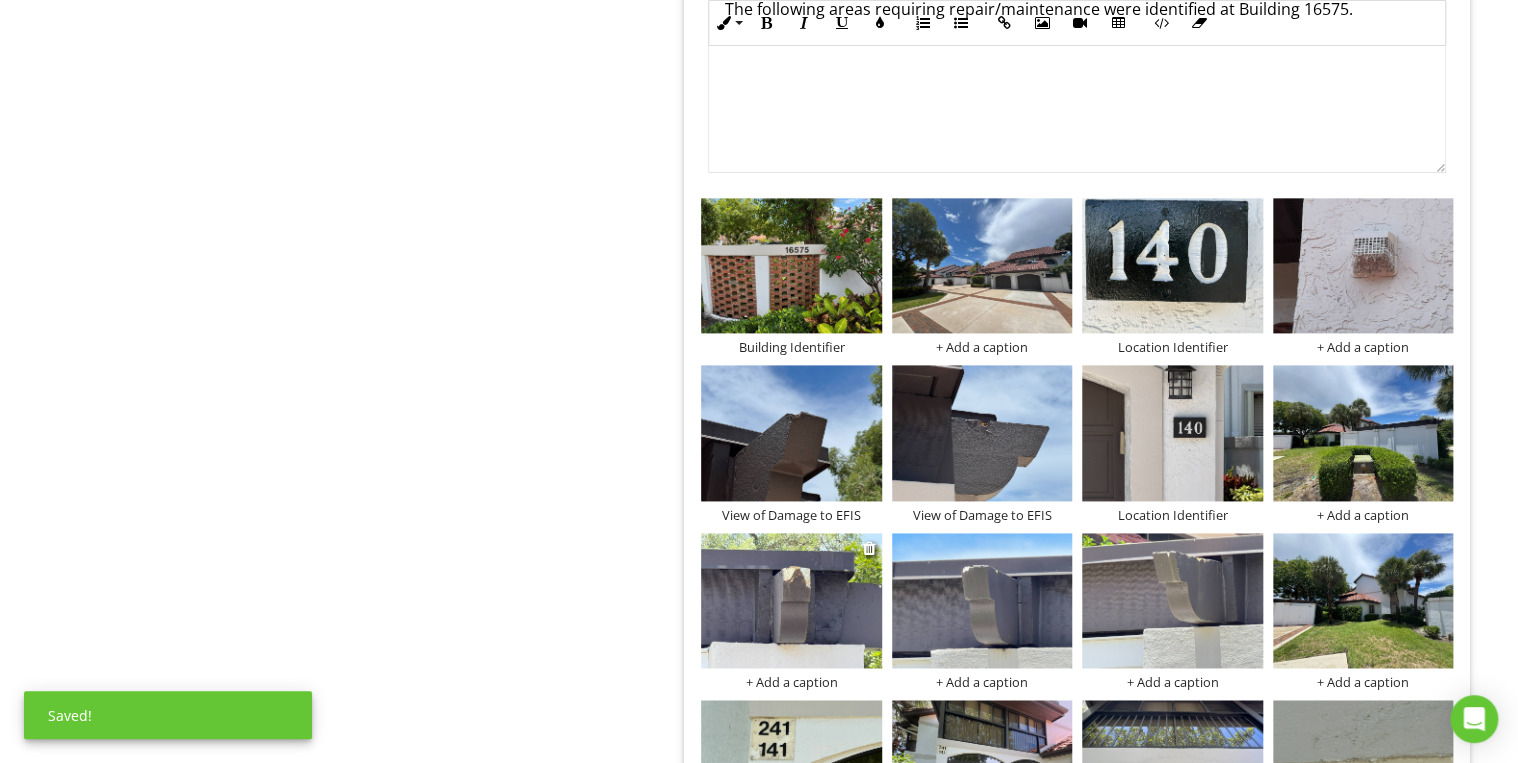 click on "+ Add a caption" at bounding box center (791, 682) 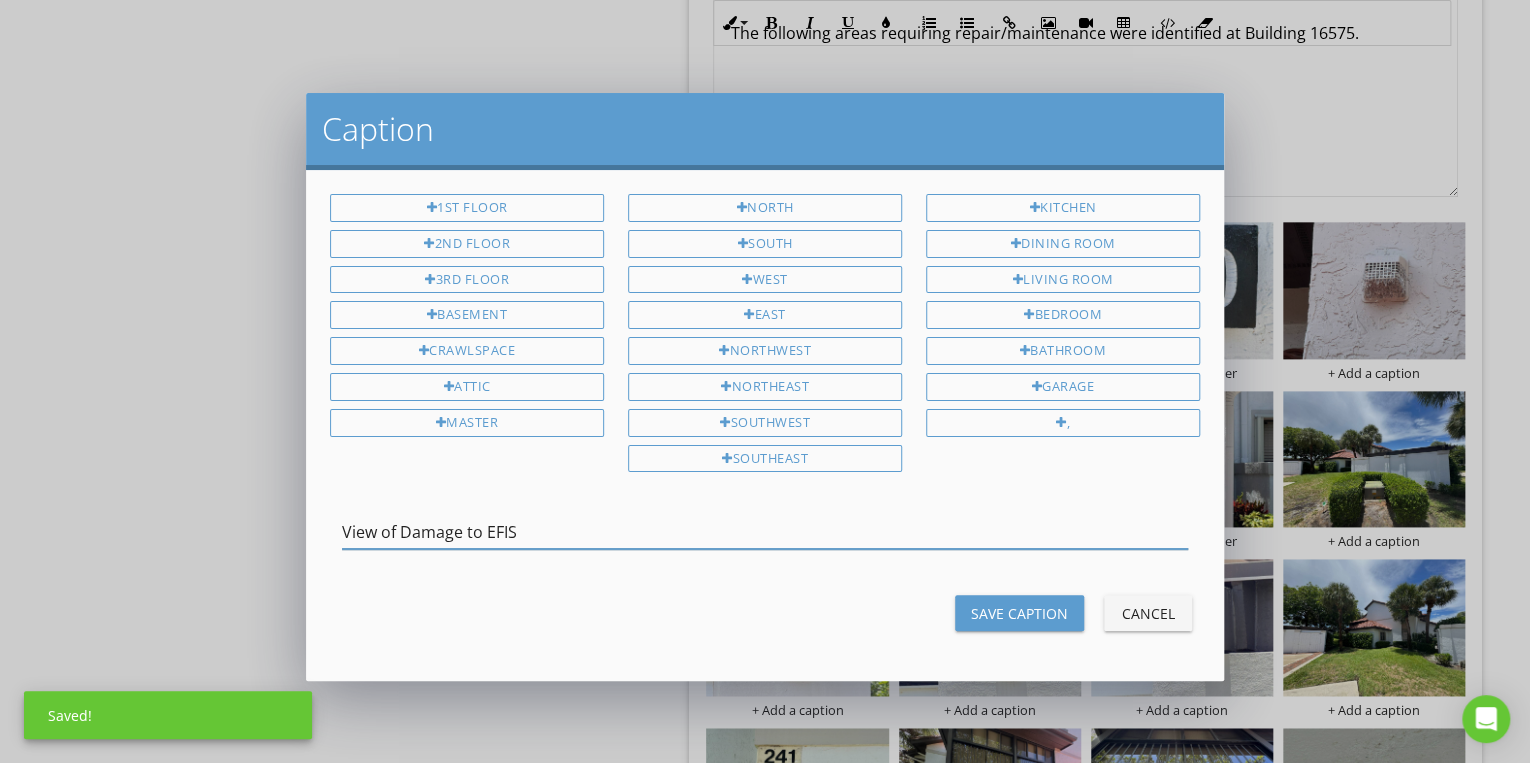 type on "View of Damage to EFIS" 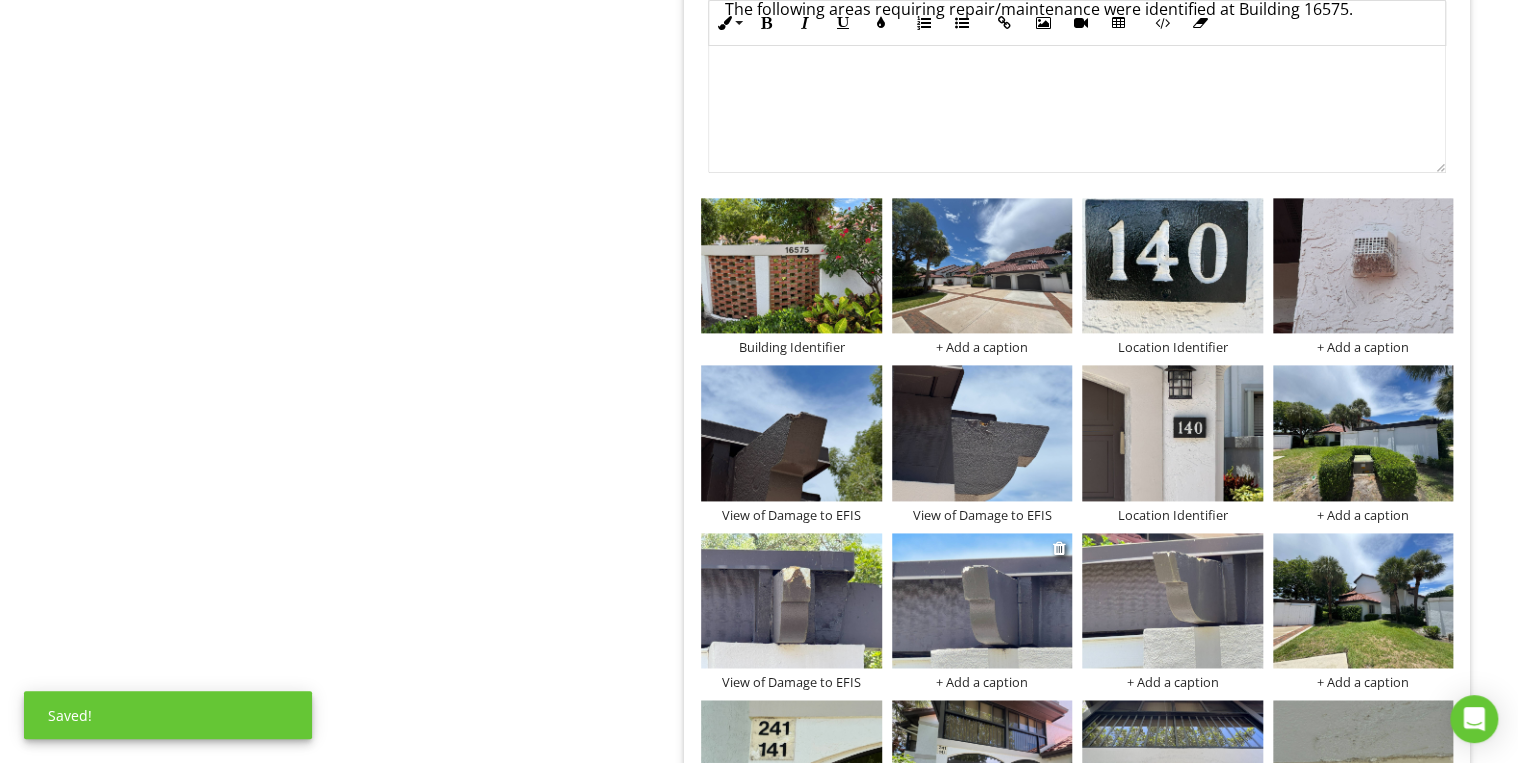 click on "+ Add a caption" at bounding box center (982, 682) 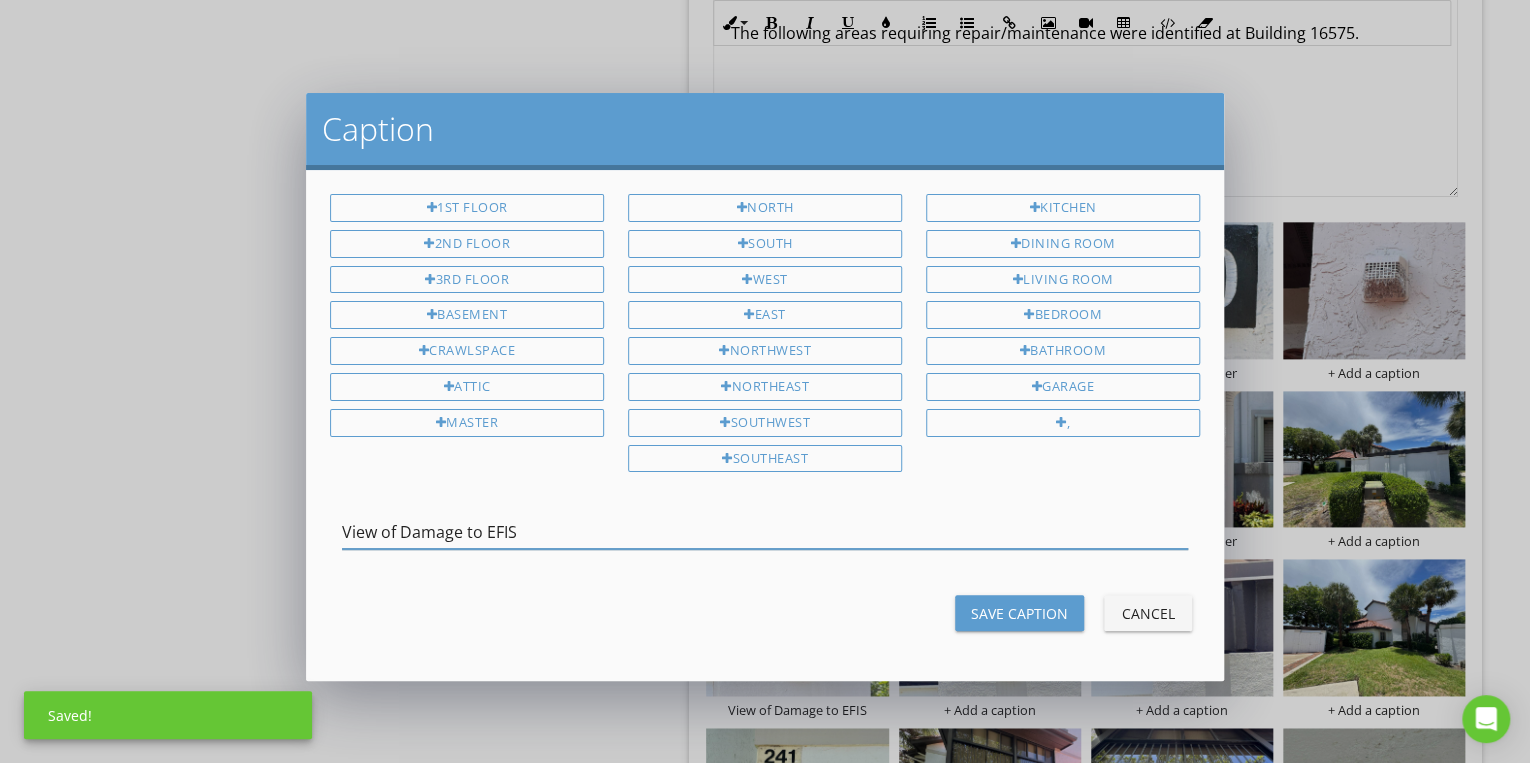 type on "View of Damage to EFIS" 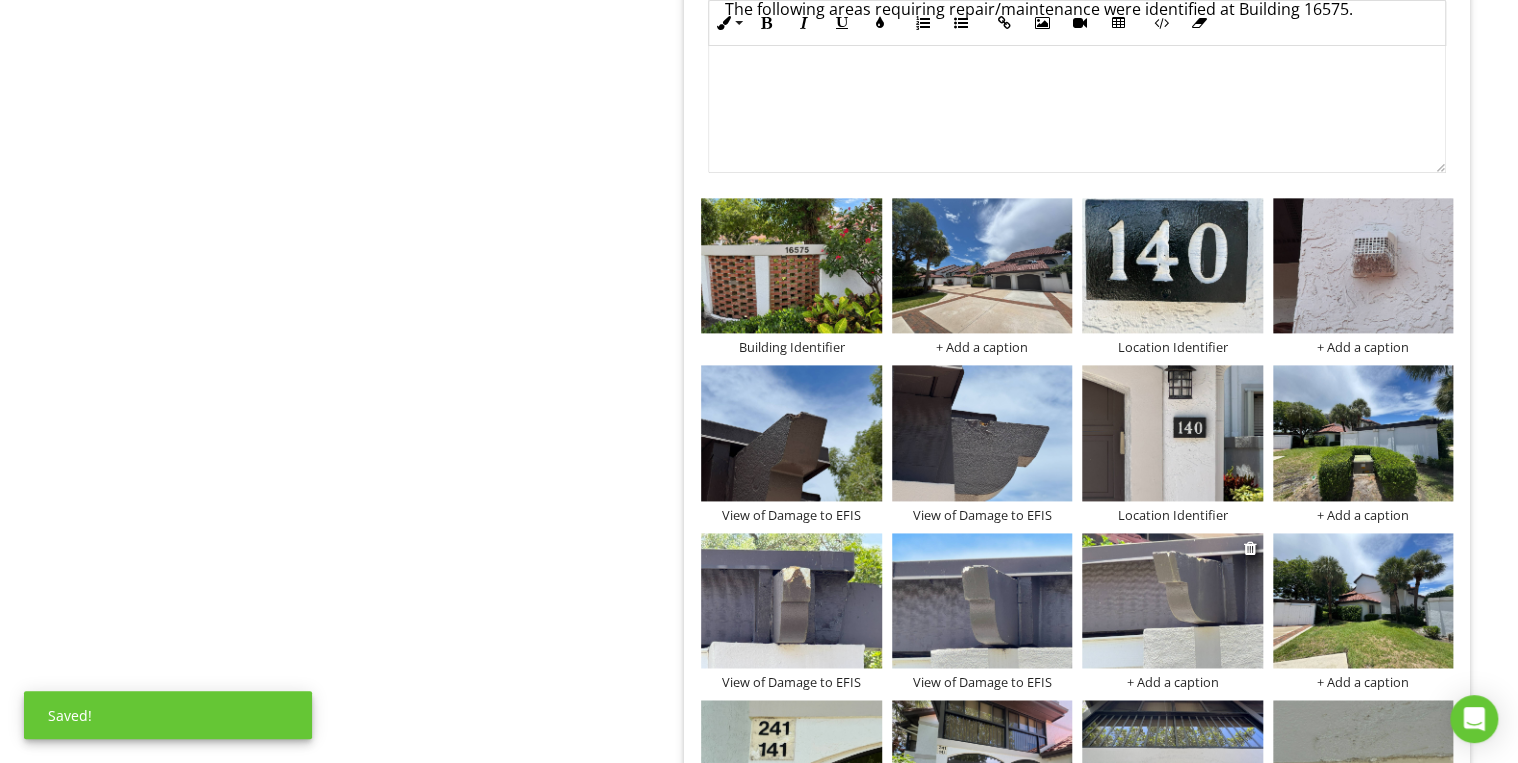 click on "+ Add a caption" at bounding box center (1172, 682) 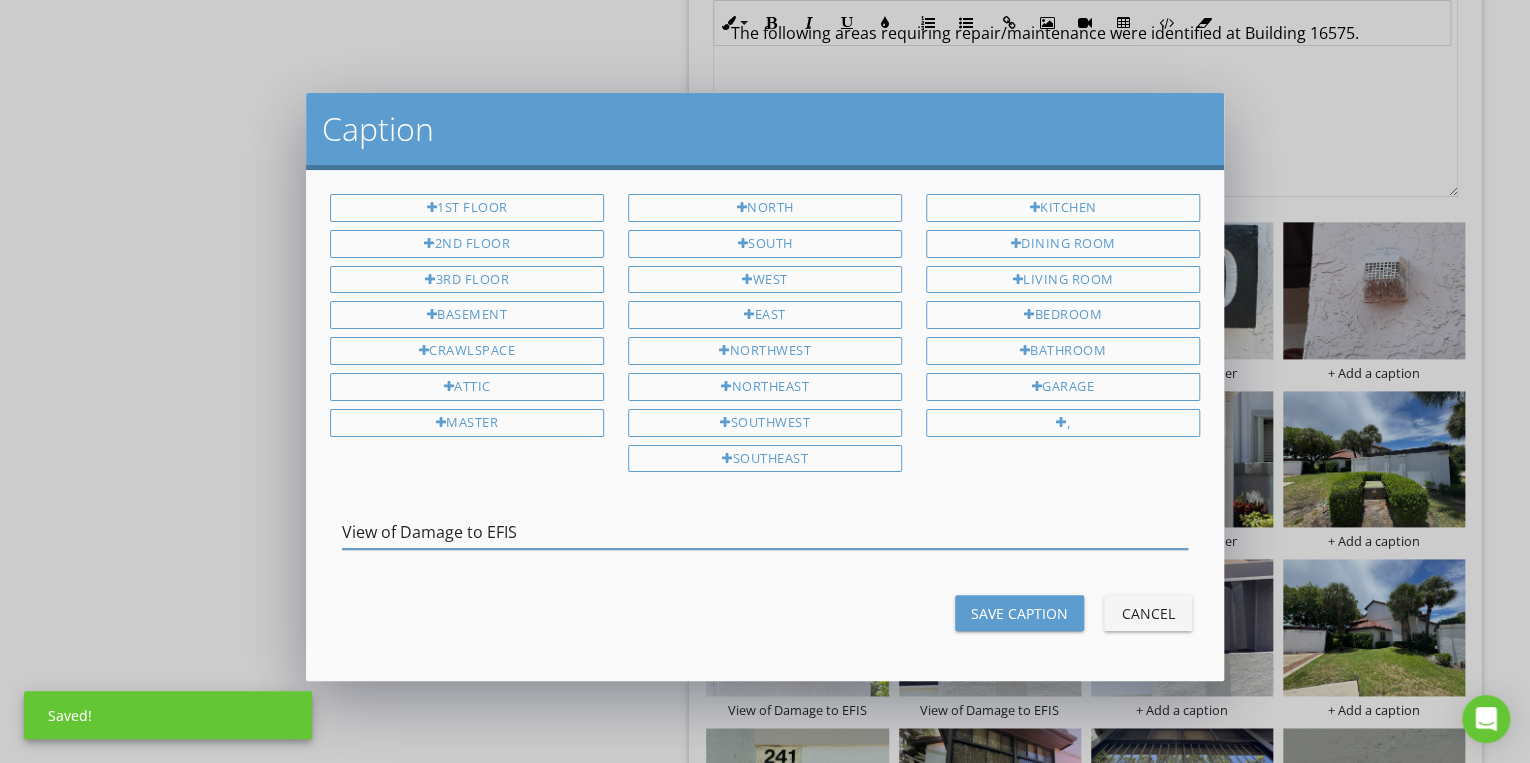 type on "View of Damage to EFIS" 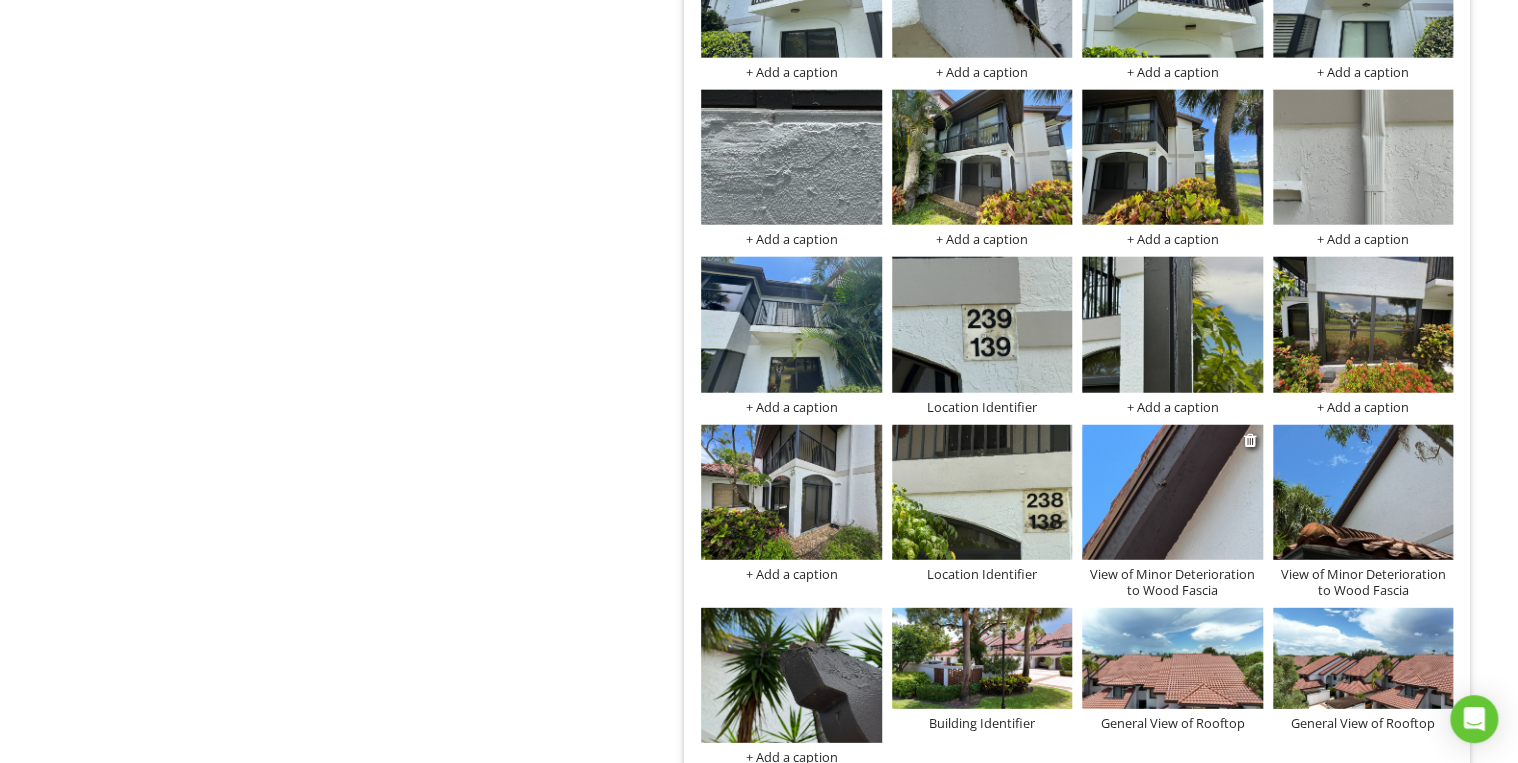 scroll, scrollTop: 6460, scrollLeft: 0, axis: vertical 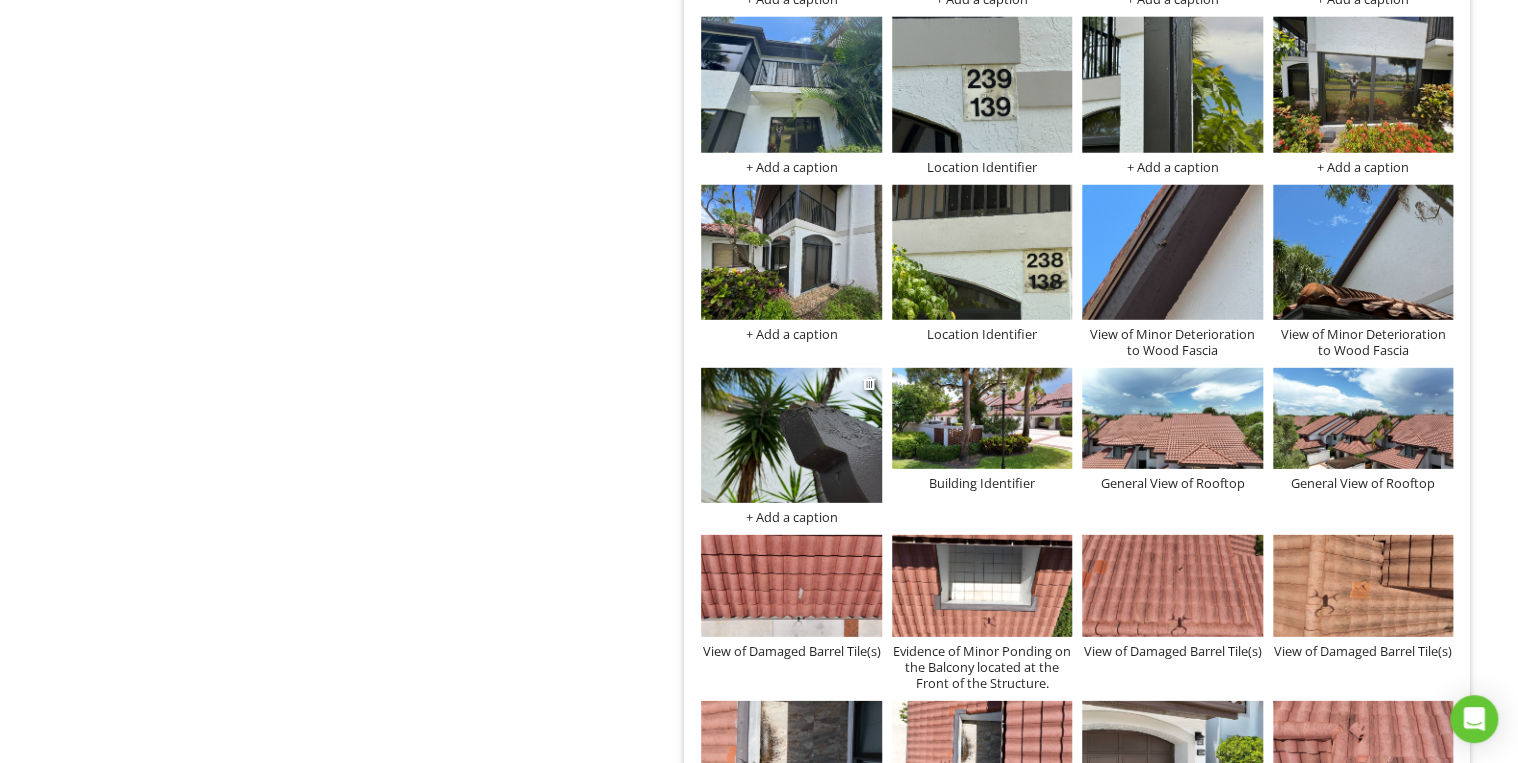 click on "+ Add a caption" at bounding box center [791, 517] 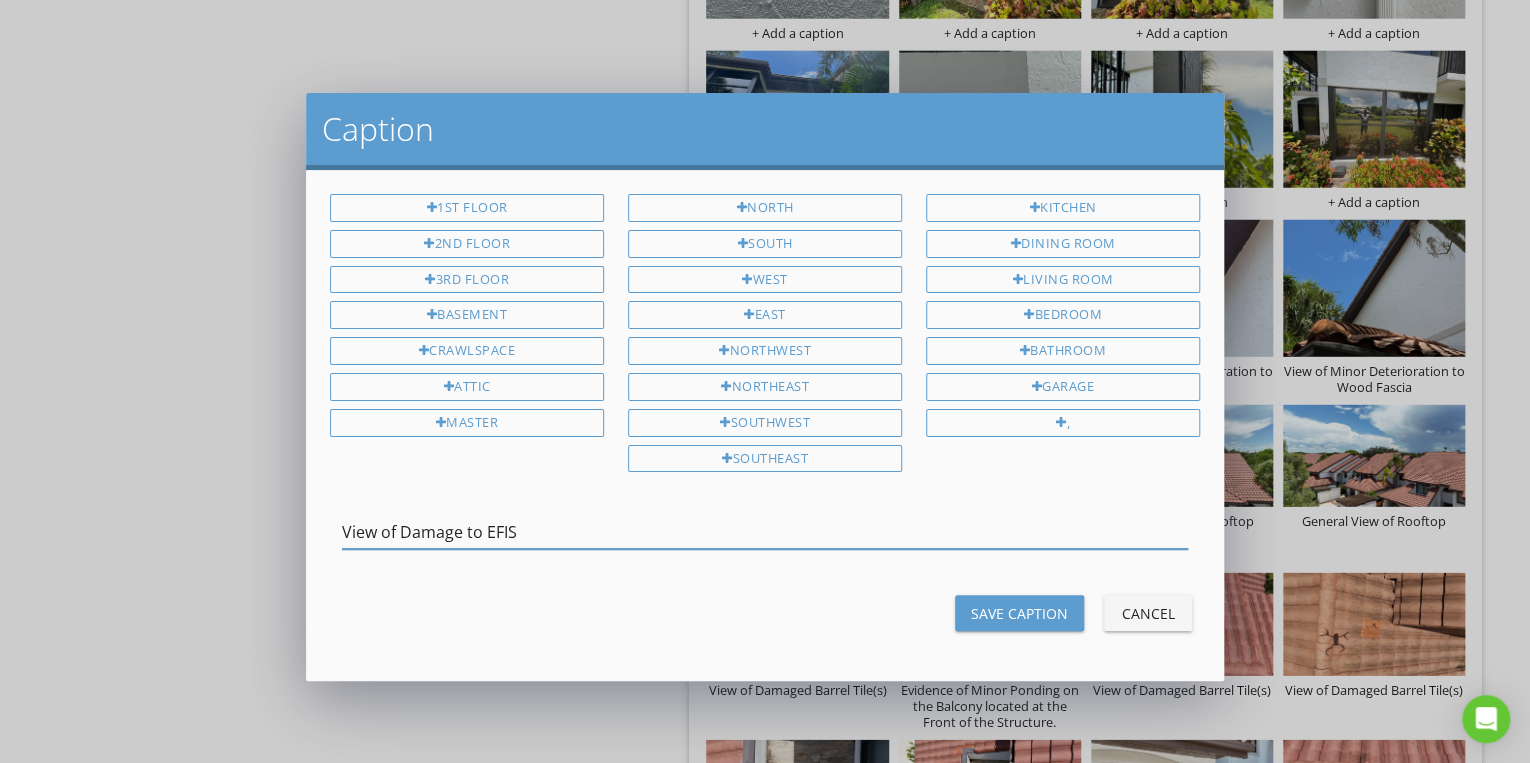 type on "View of Damage to EFIS" 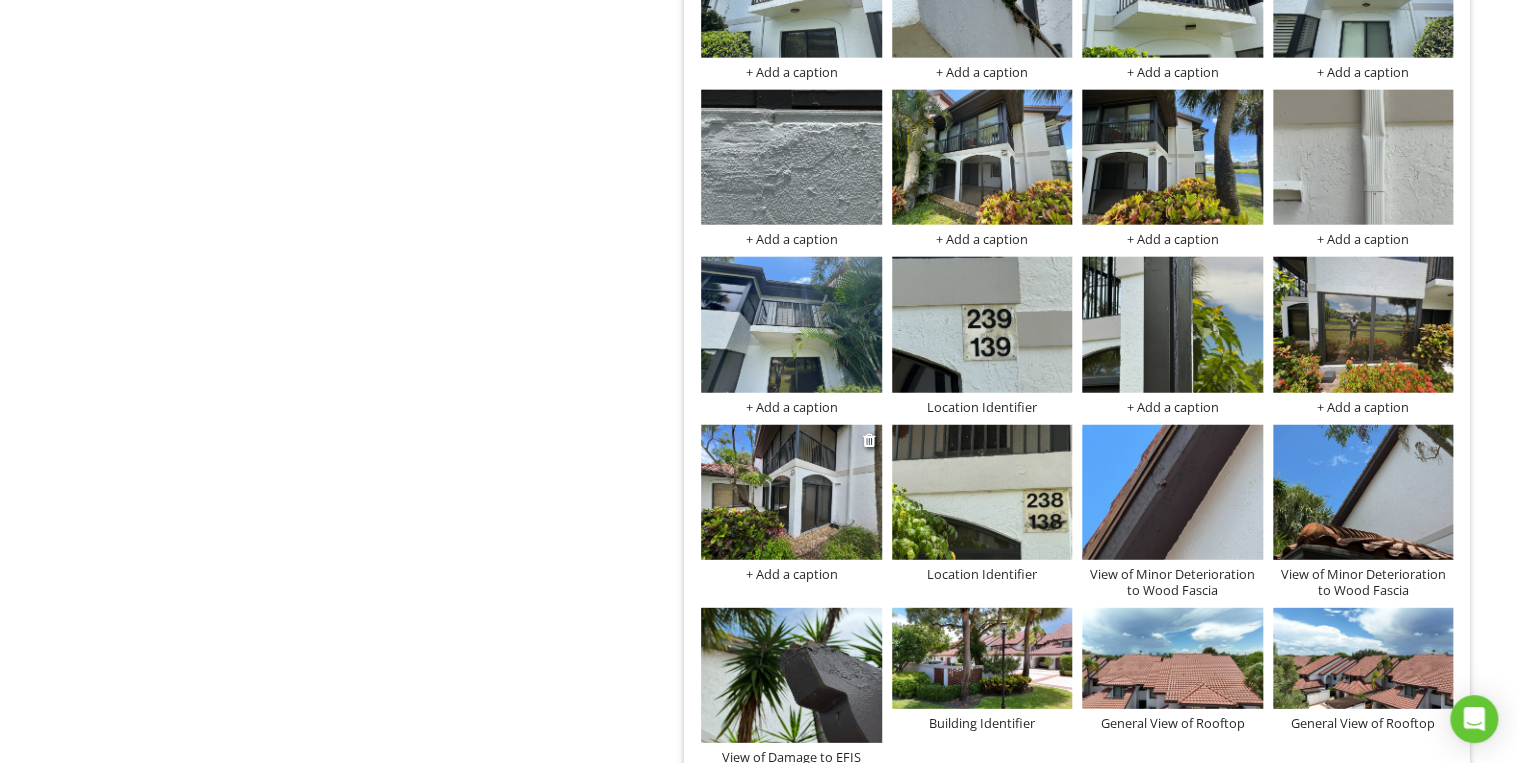 scroll, scrollTop: 6140, scrollLeft: 0, axis: vertical 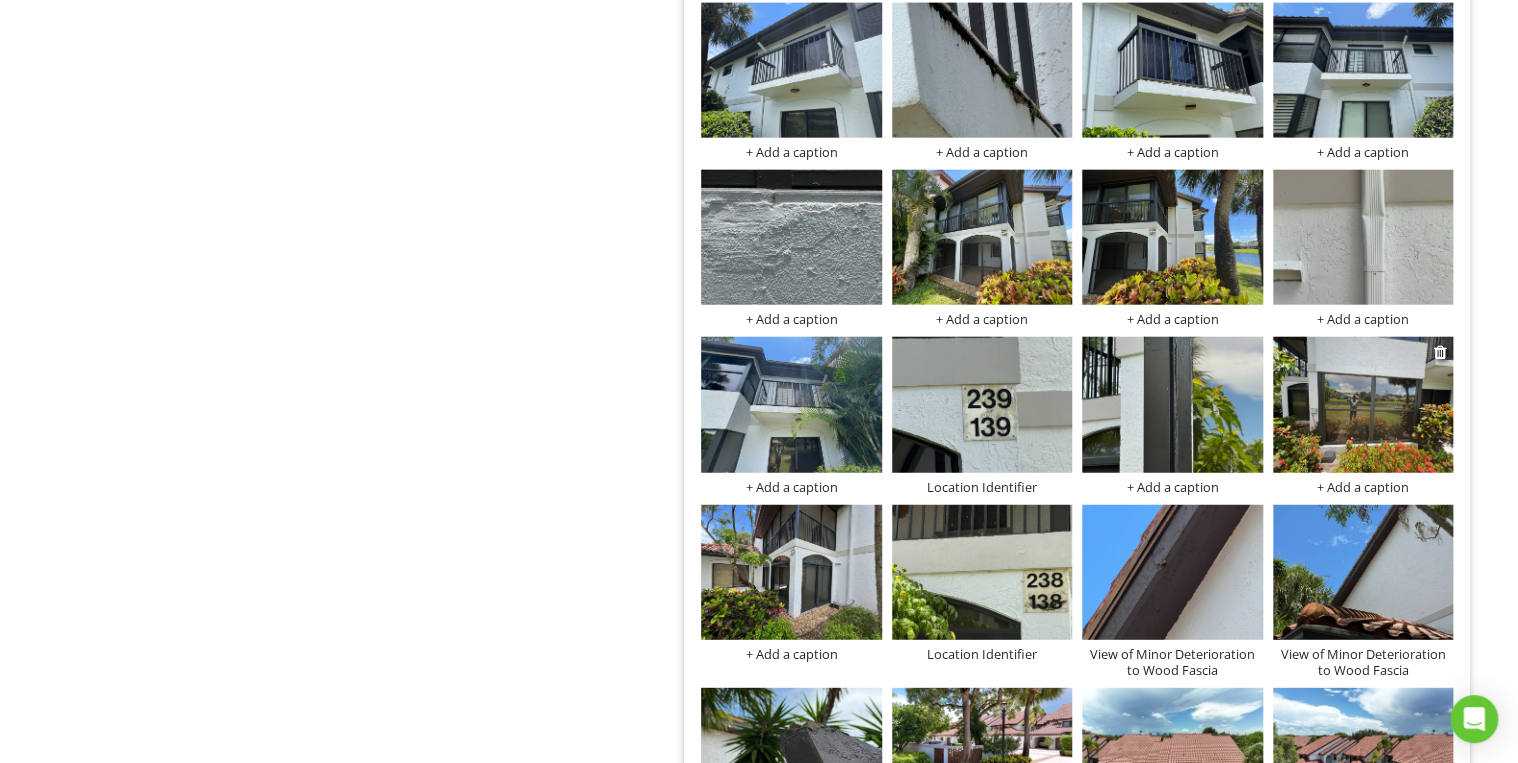 click at bounding box center [1363, 404] 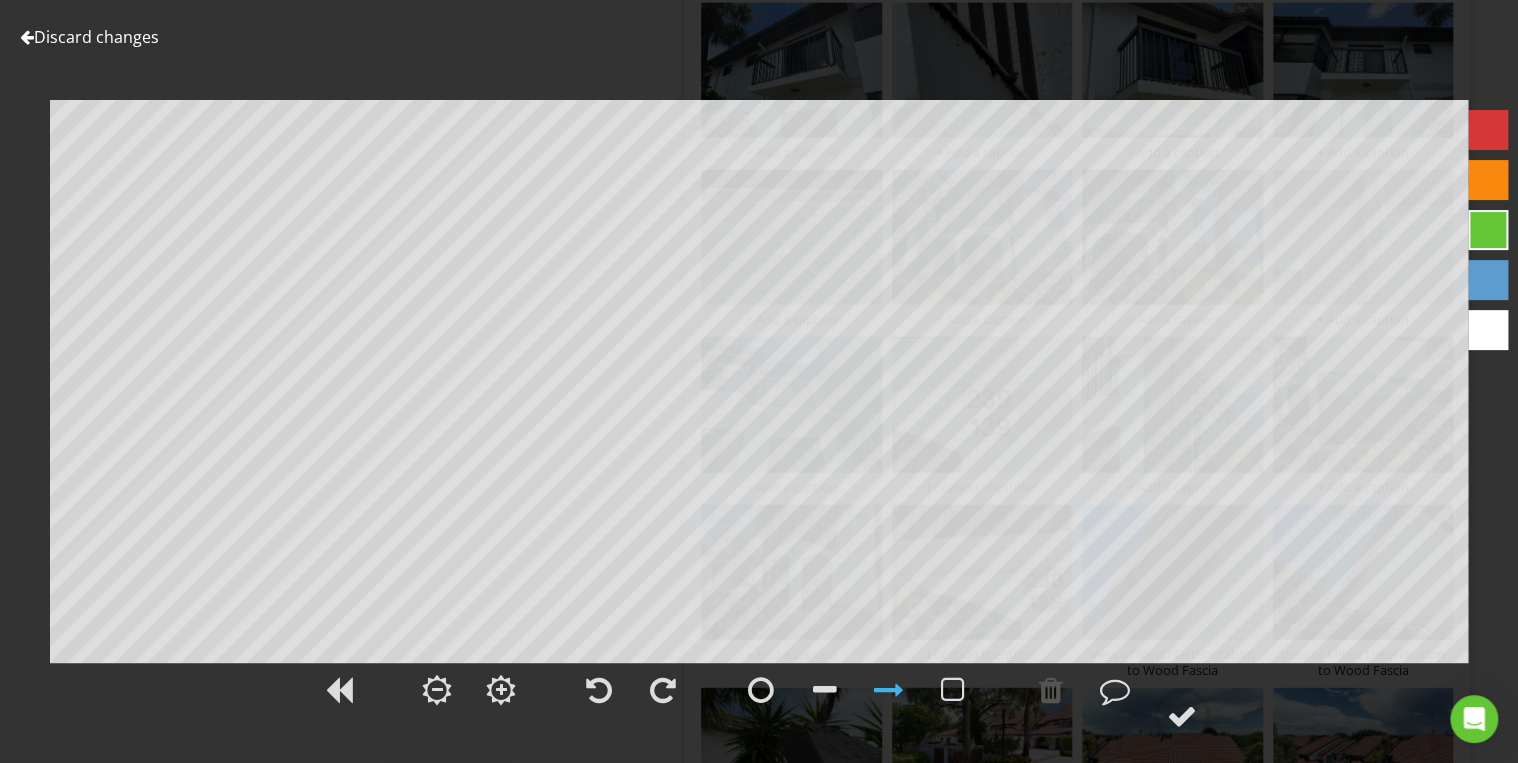 click on "Discard changes" at bounding box center (89, 37) 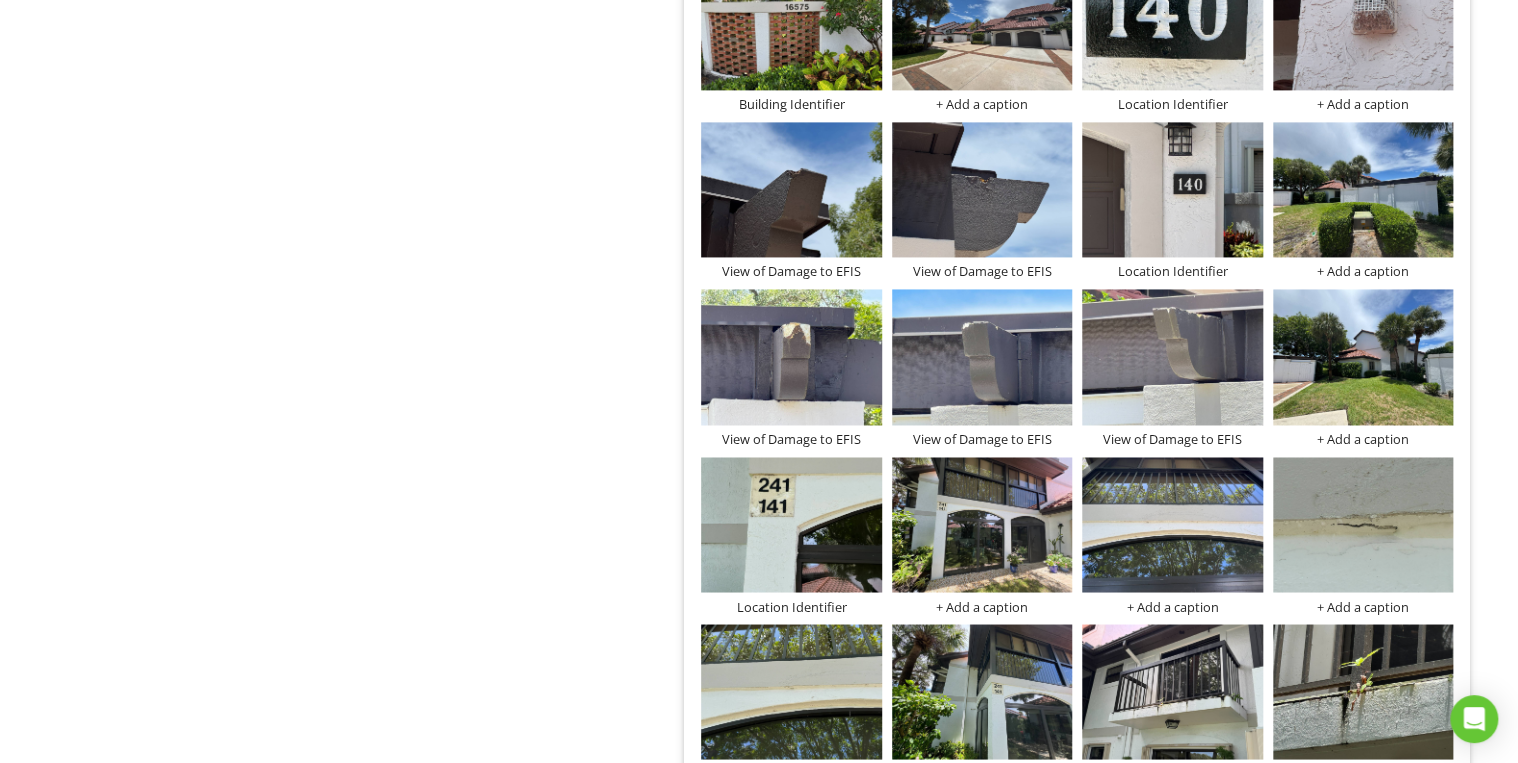 scroll, scrollTop: 4940, scrollLeft: 0, axis: vertical 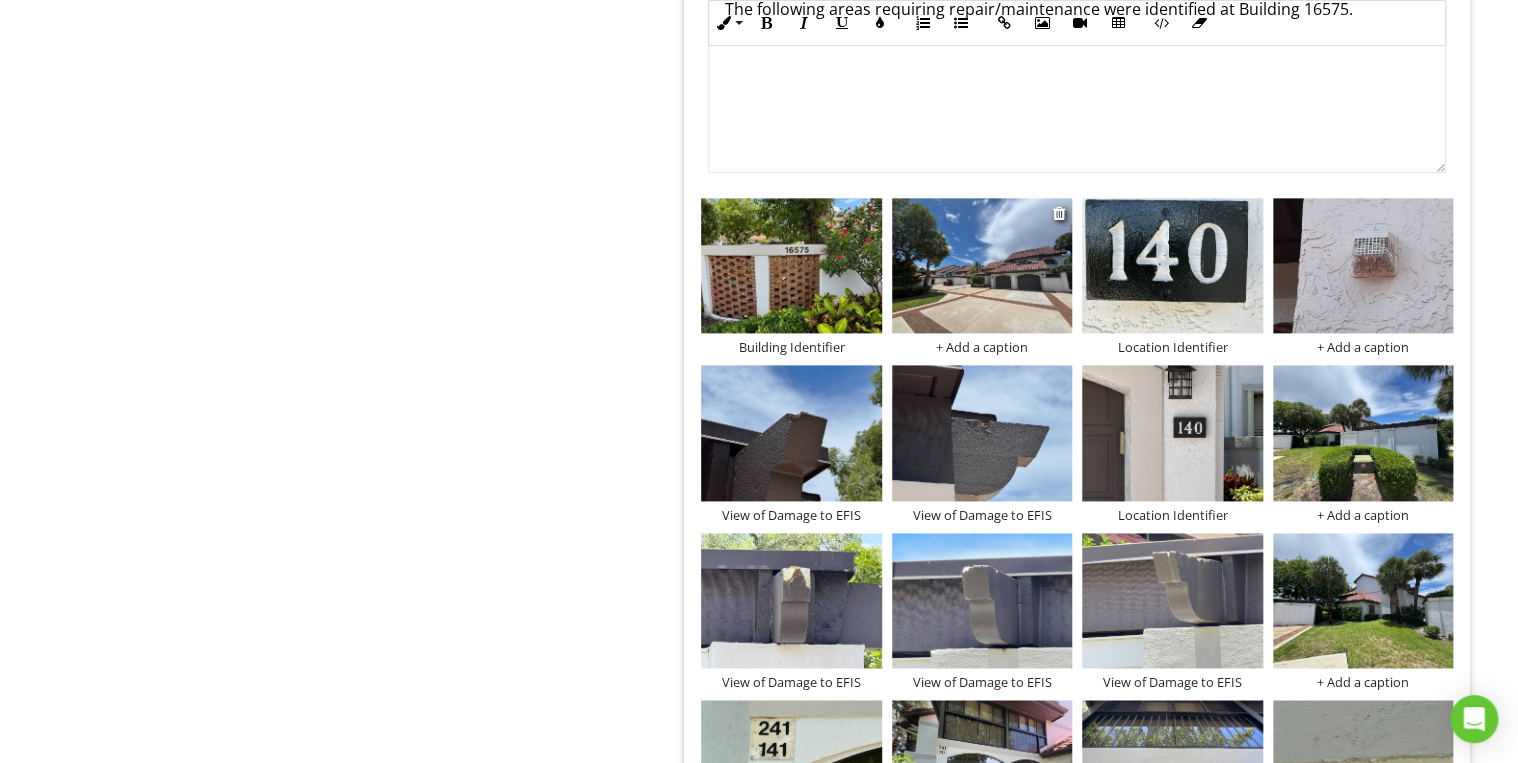 click on "+ Add a caption" at bounding box center (982, 347) 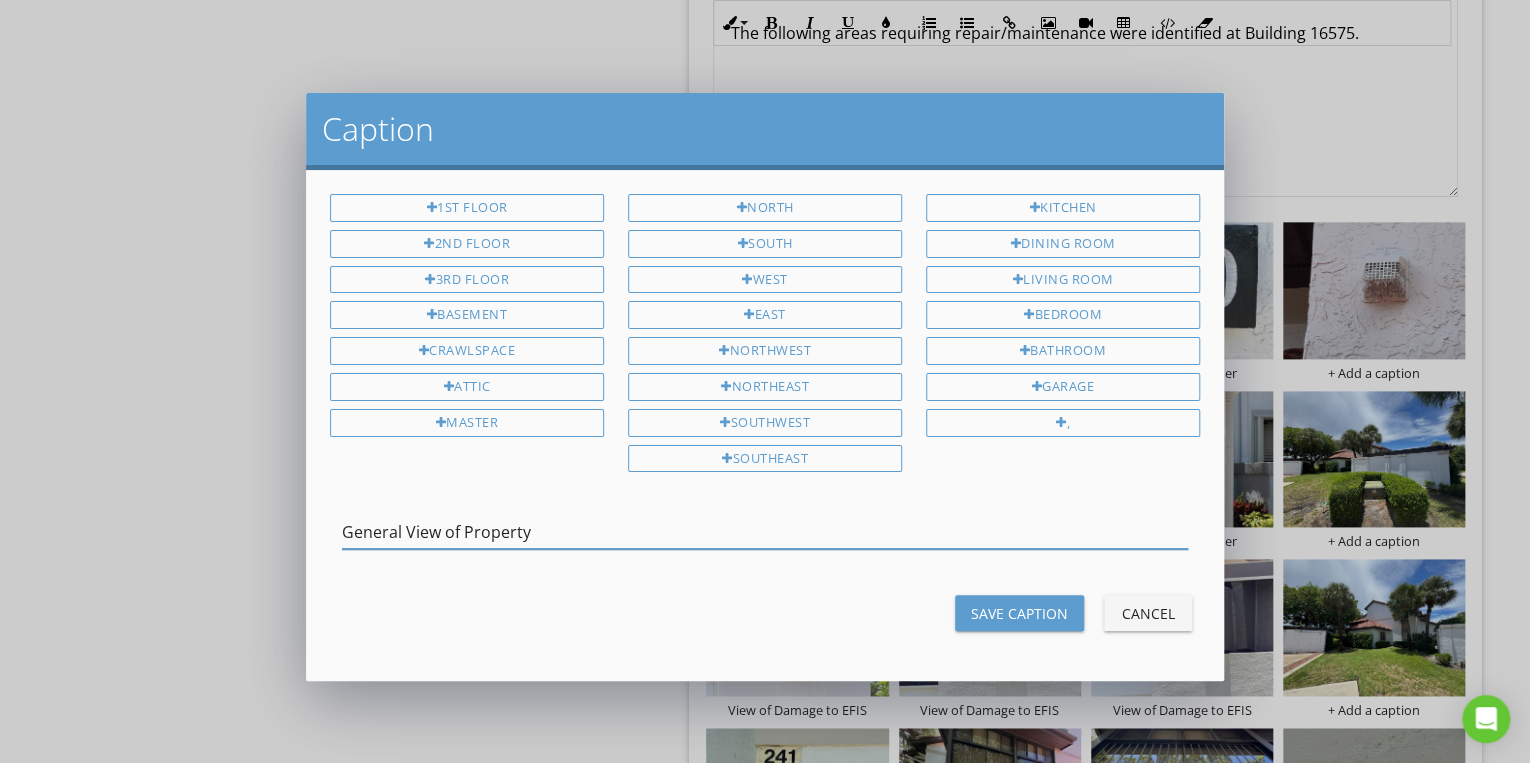 type on "General View of Property" 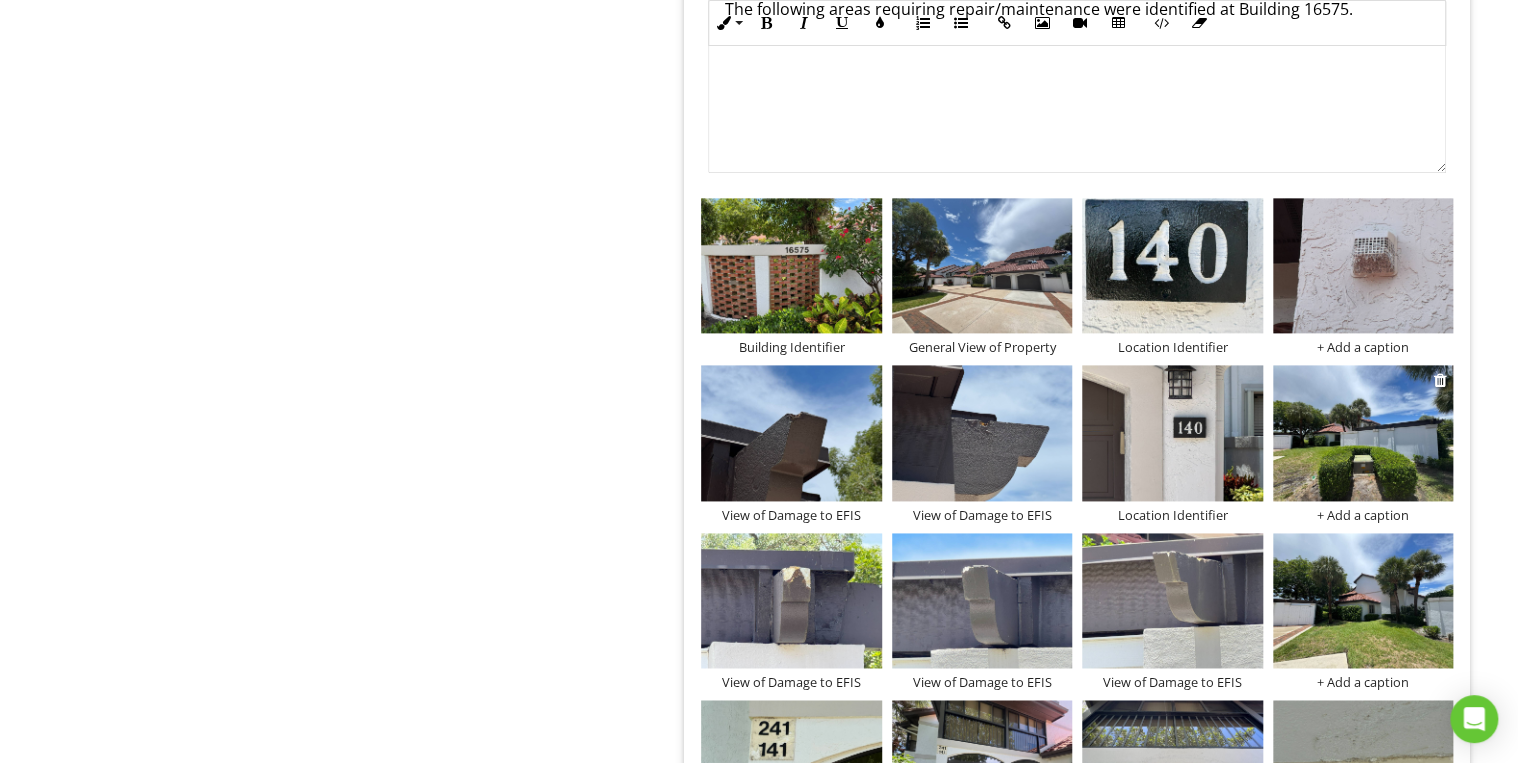 click on "+ Add a caption" at bounding box center [1363, 515] 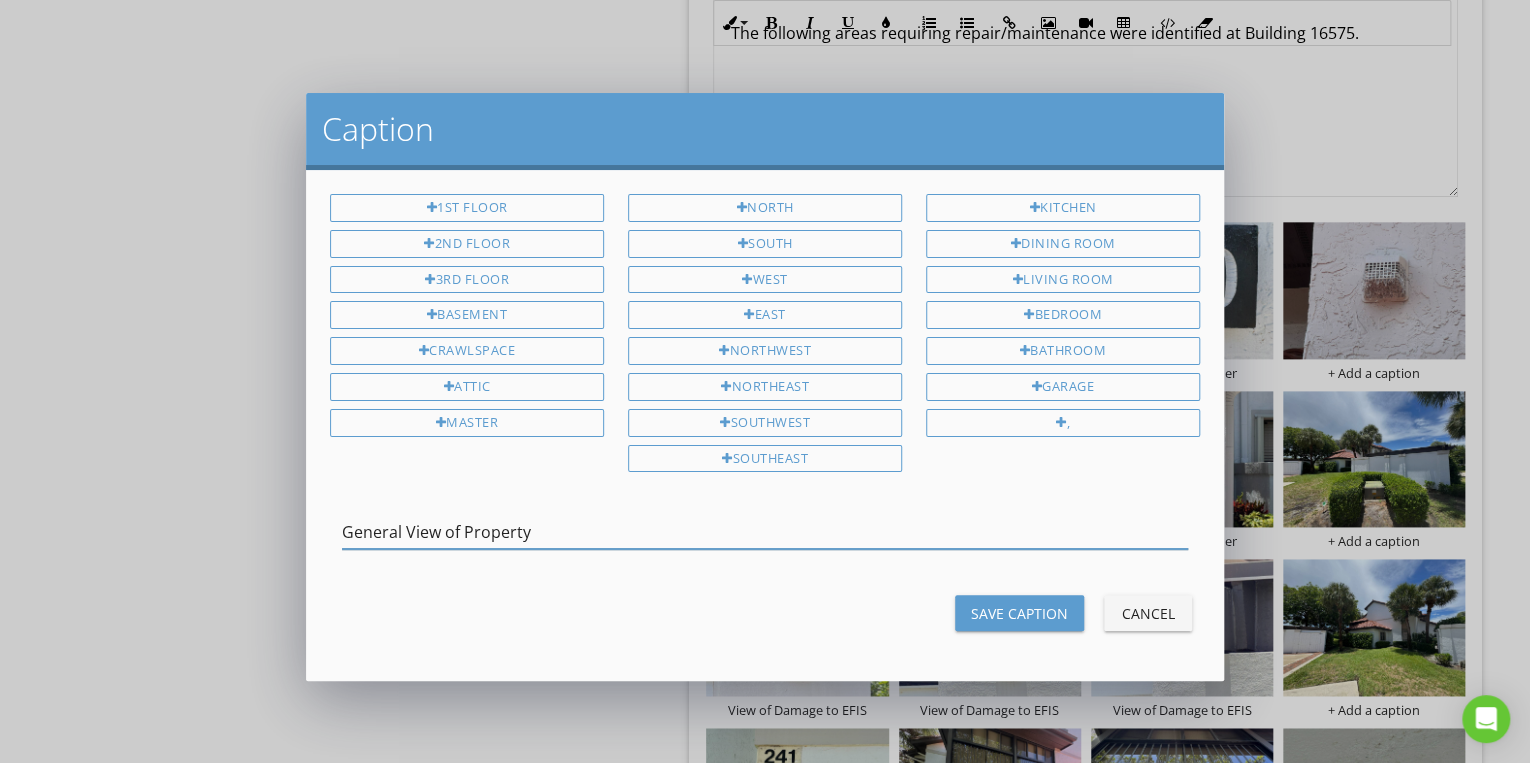 type on "General View of Property" 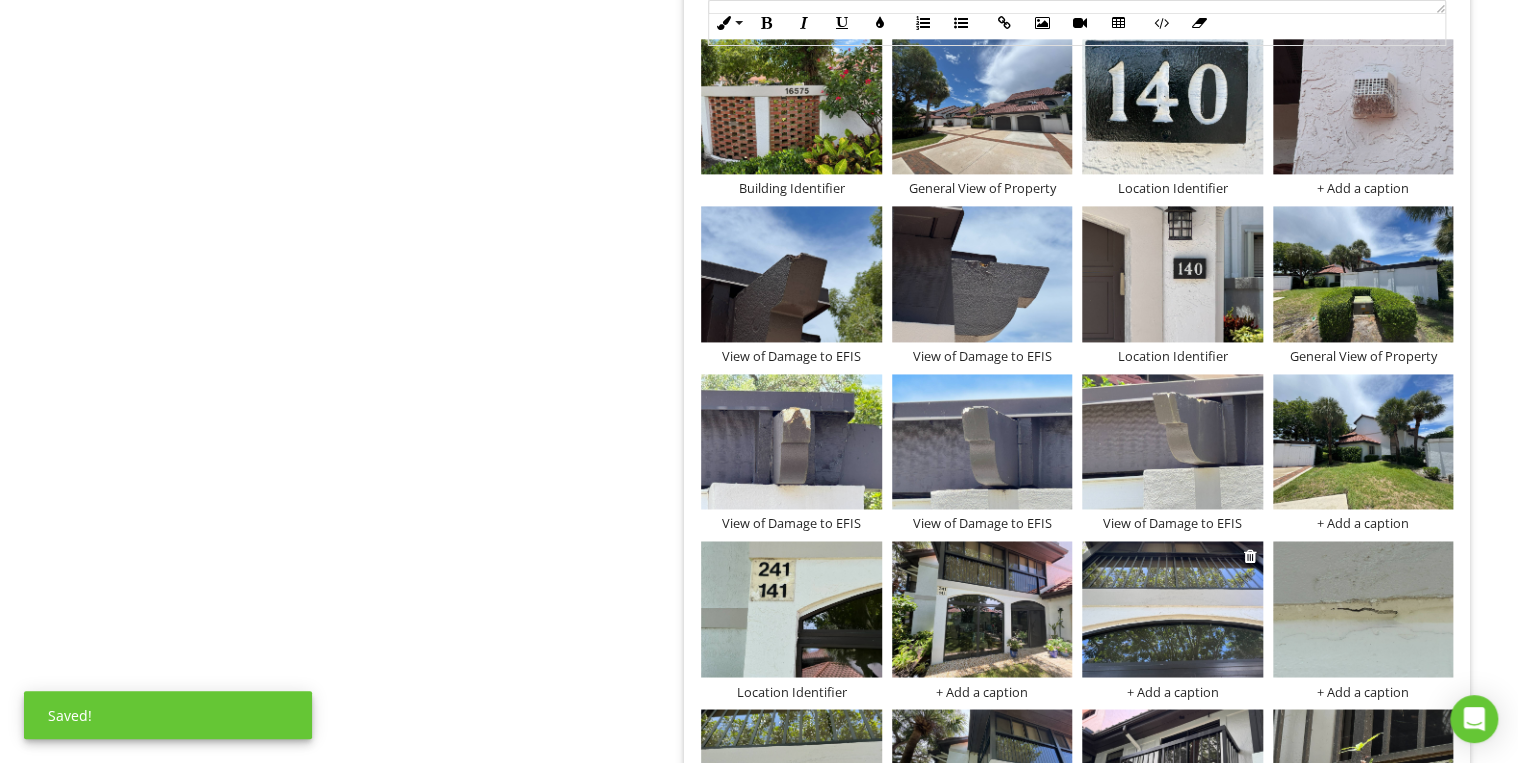 scroll, scrollTop: 5100, scrollLeft: 0, axis: vertical 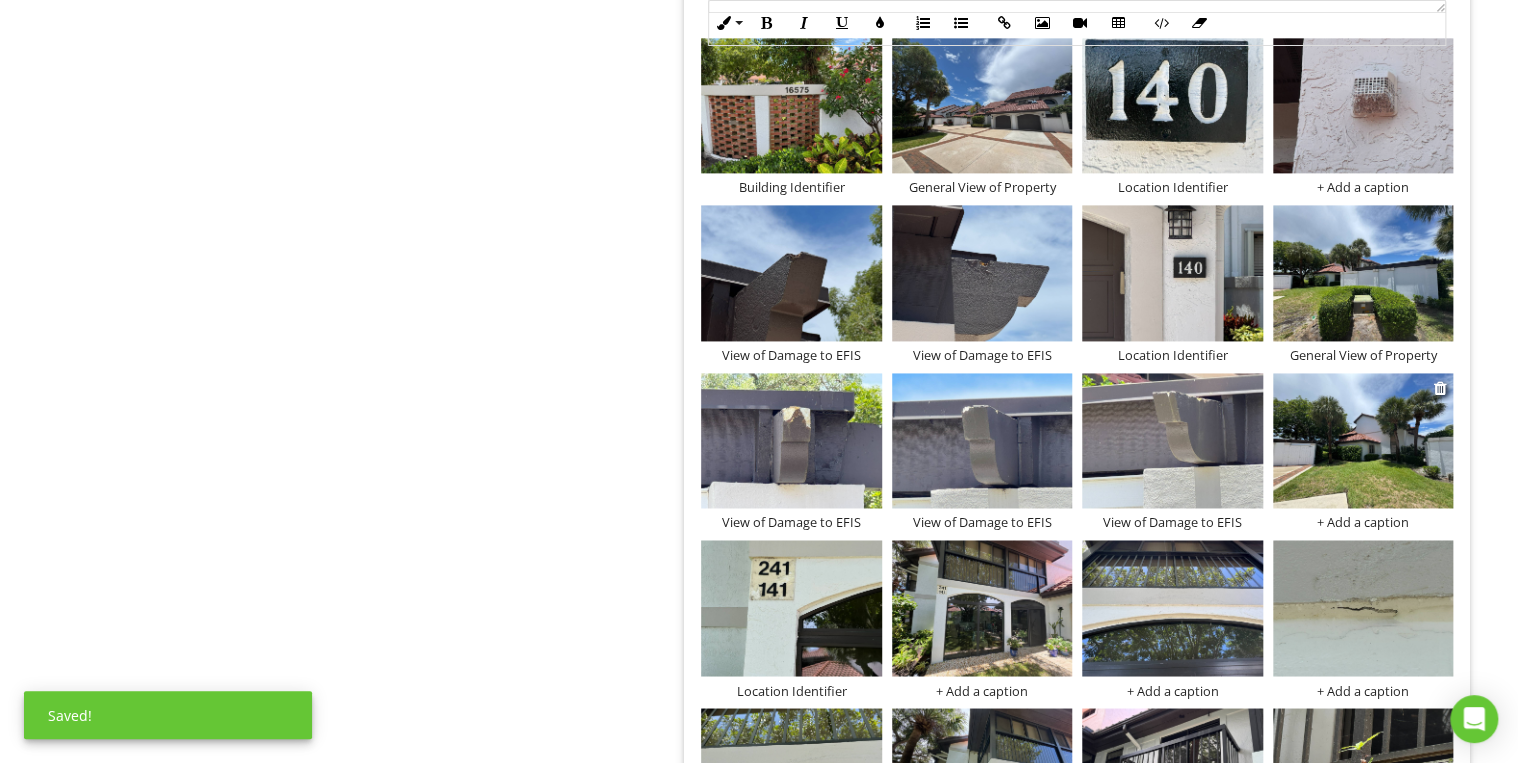 click on "+ Add a caption" at bounding box center (1363, 522) 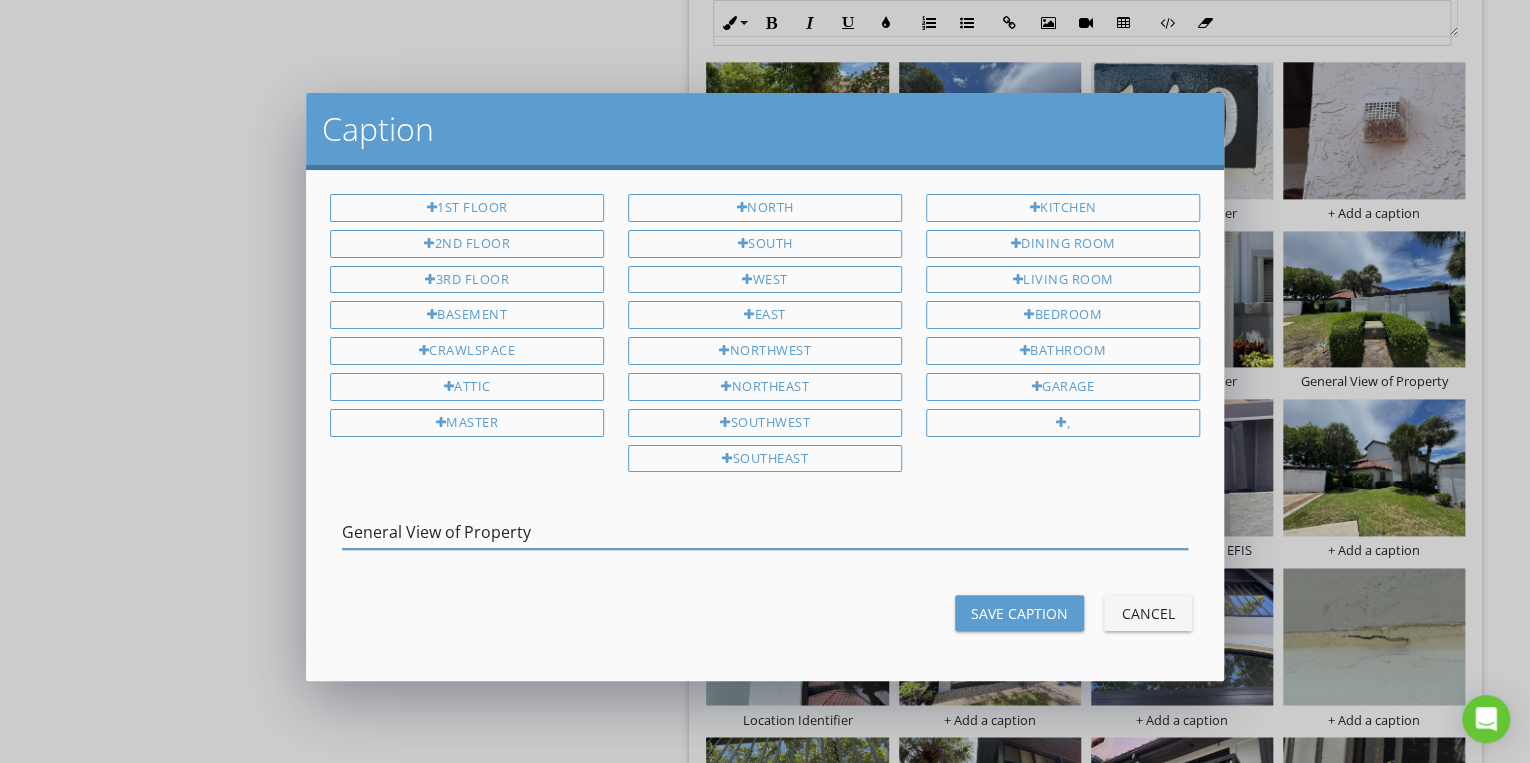 type on "General View of Property" 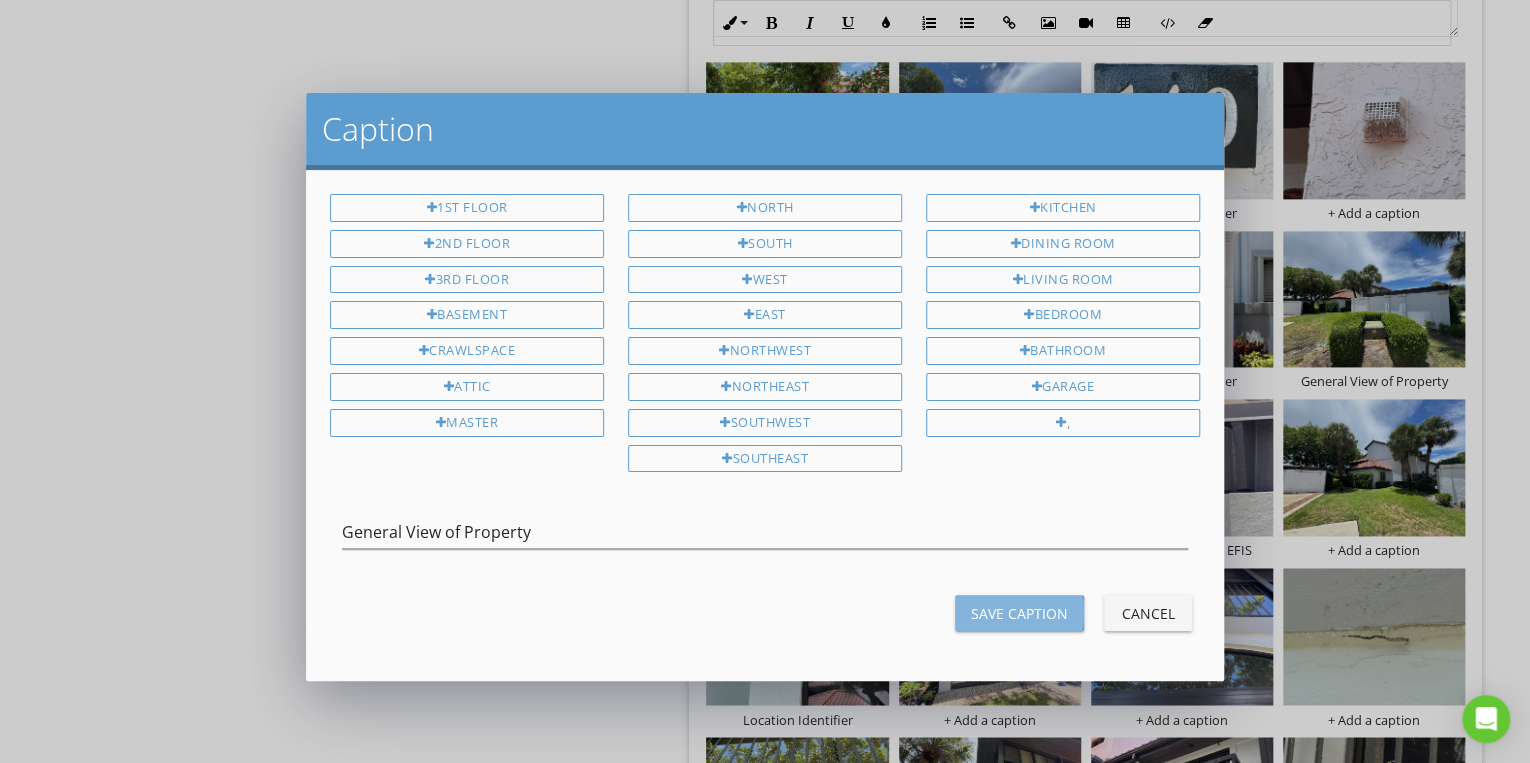 click on "Save Caption" at bounding box center [1019, 613] 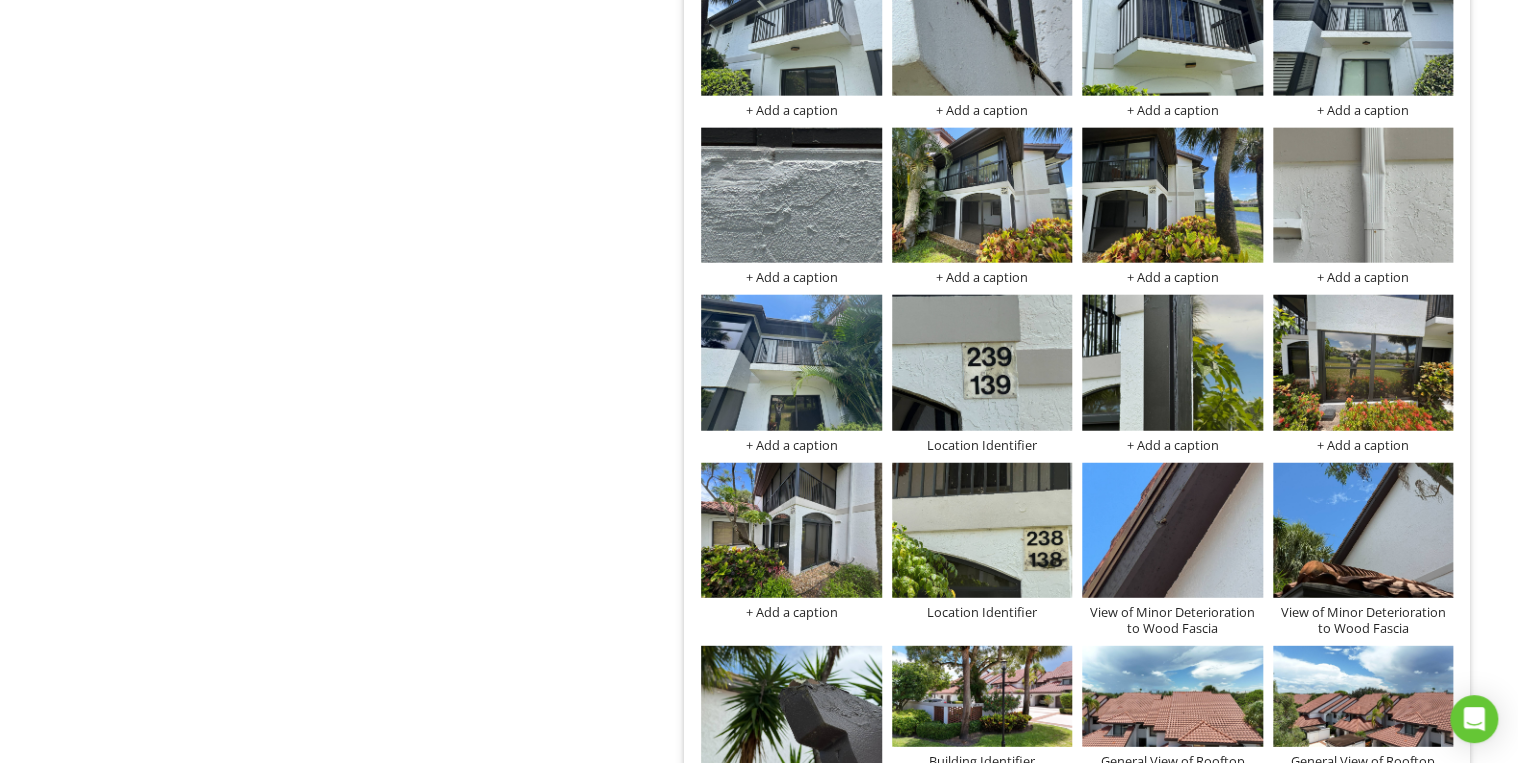 scroll, scrollTop: 6220, scrollLeft: 0, axis: vertical 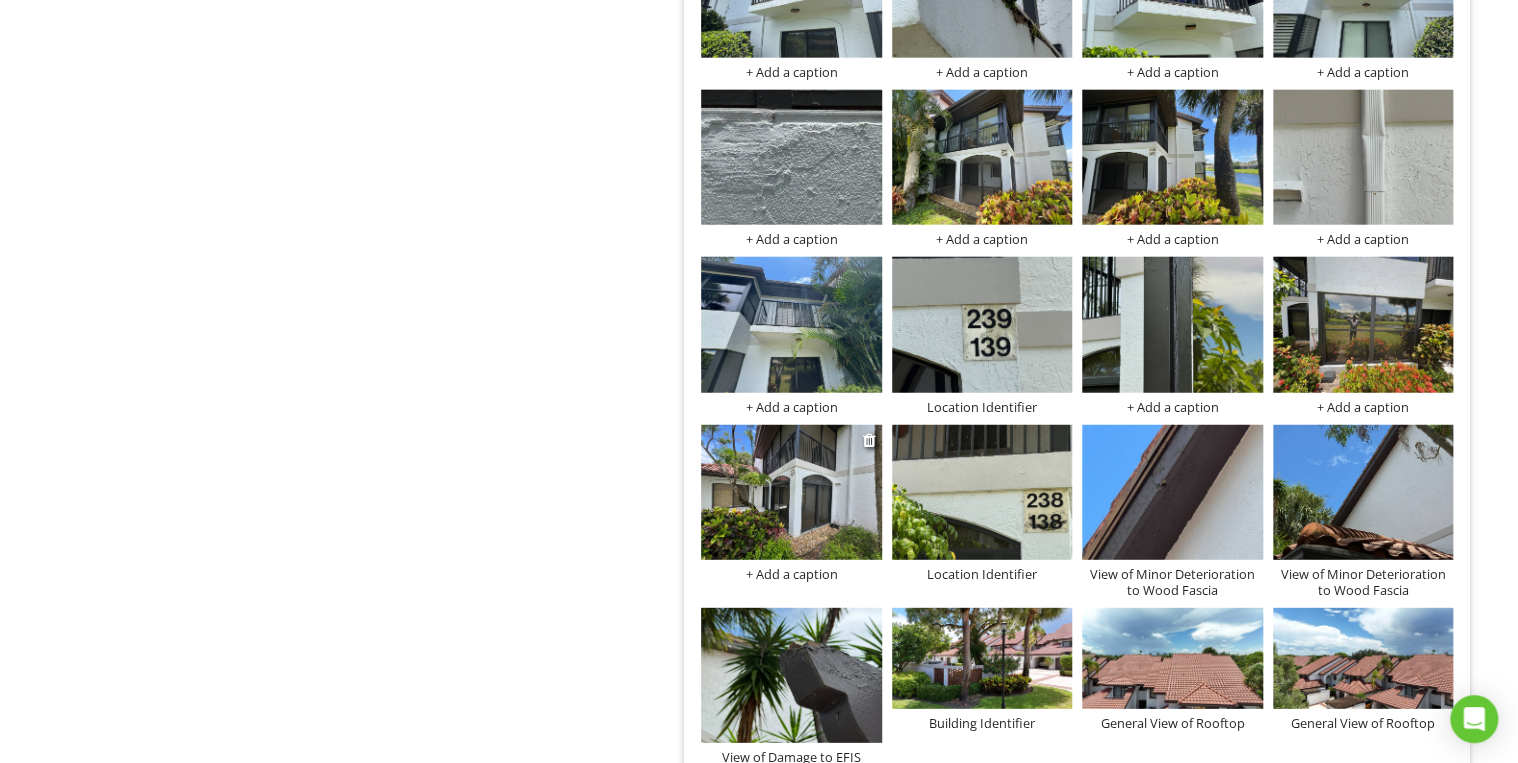 click on "+ Add a caption" at bounding box center (791, 574) 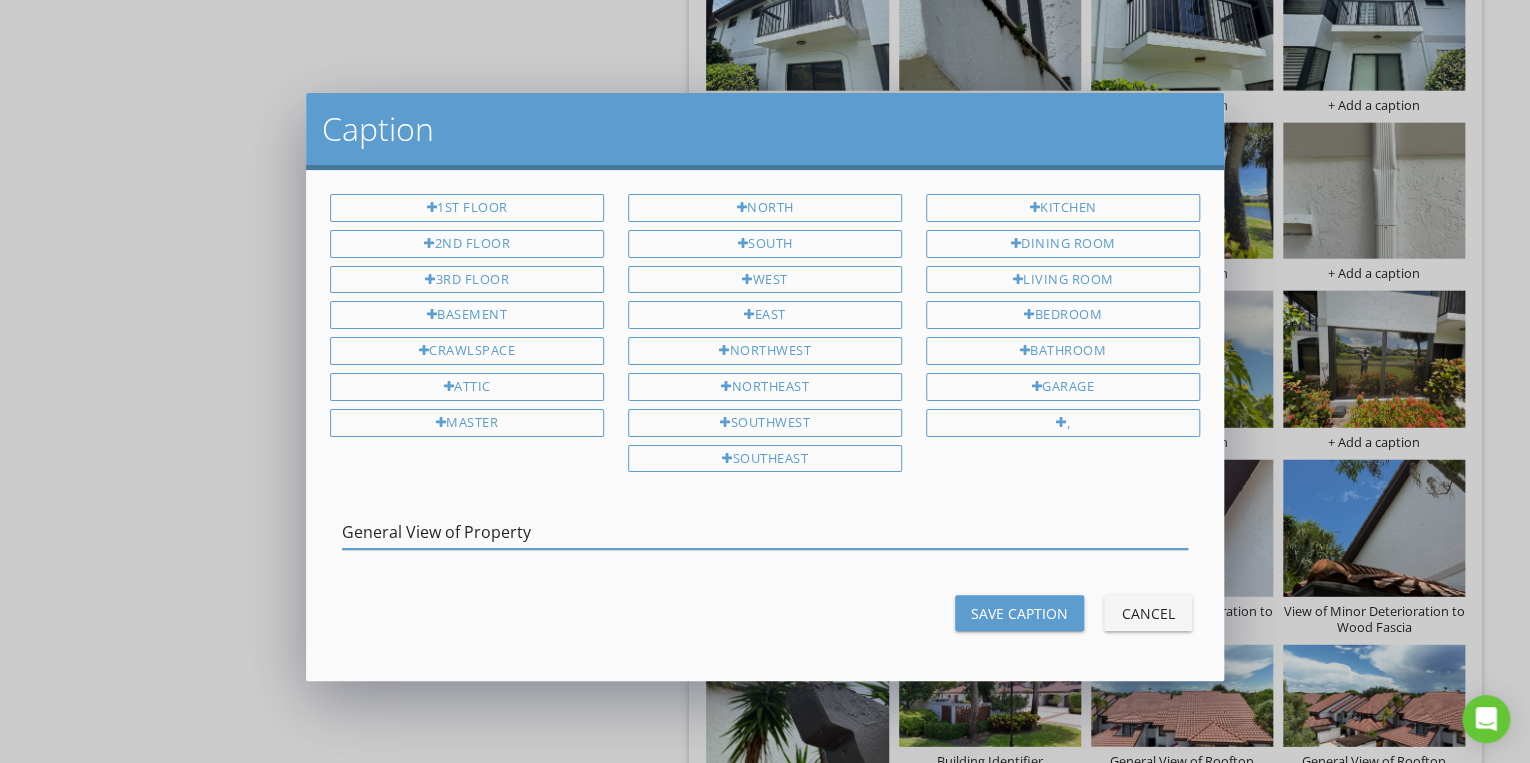 type on "General View of Property" 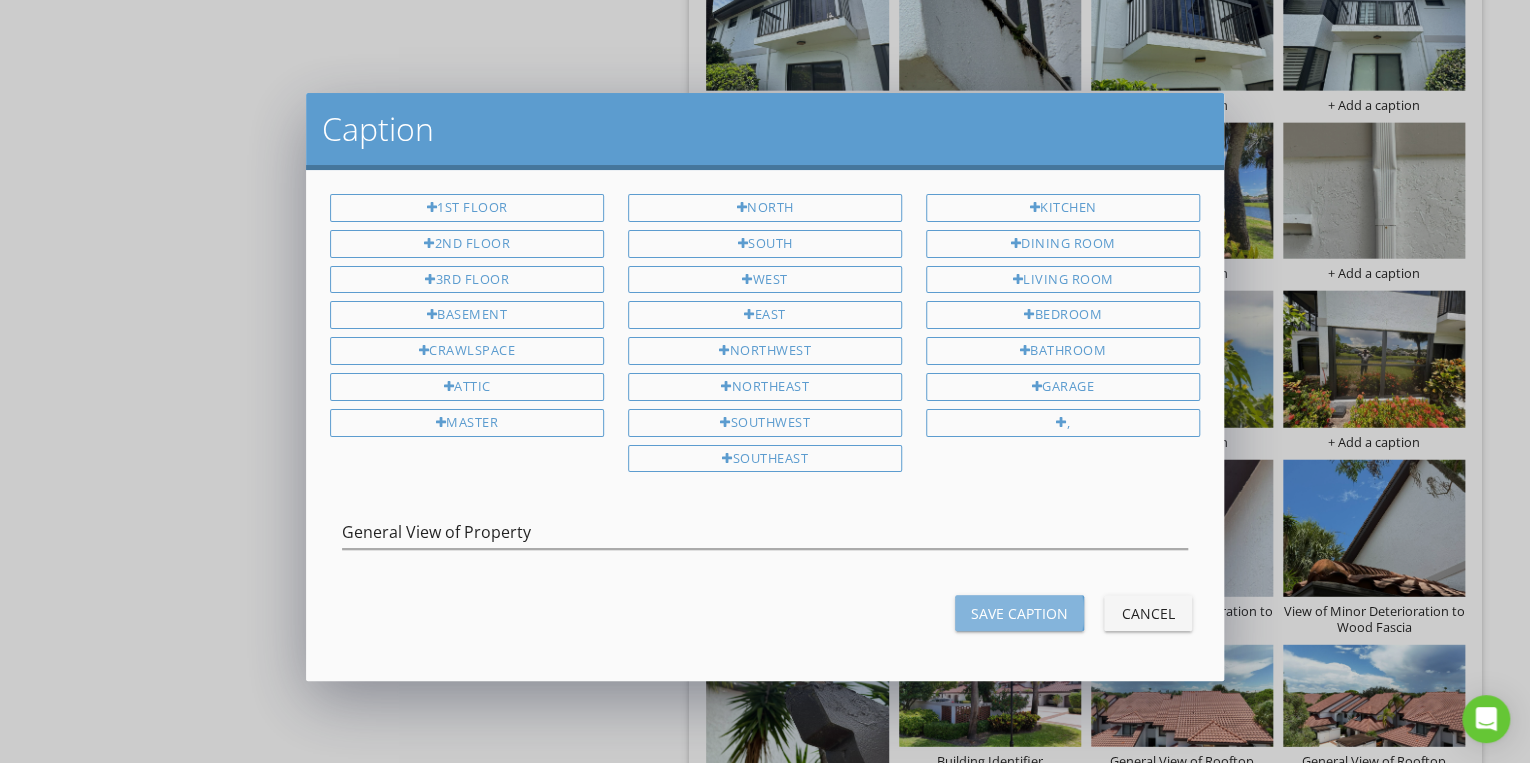 click on "Save Caption" at bounding box center [1019, 613] 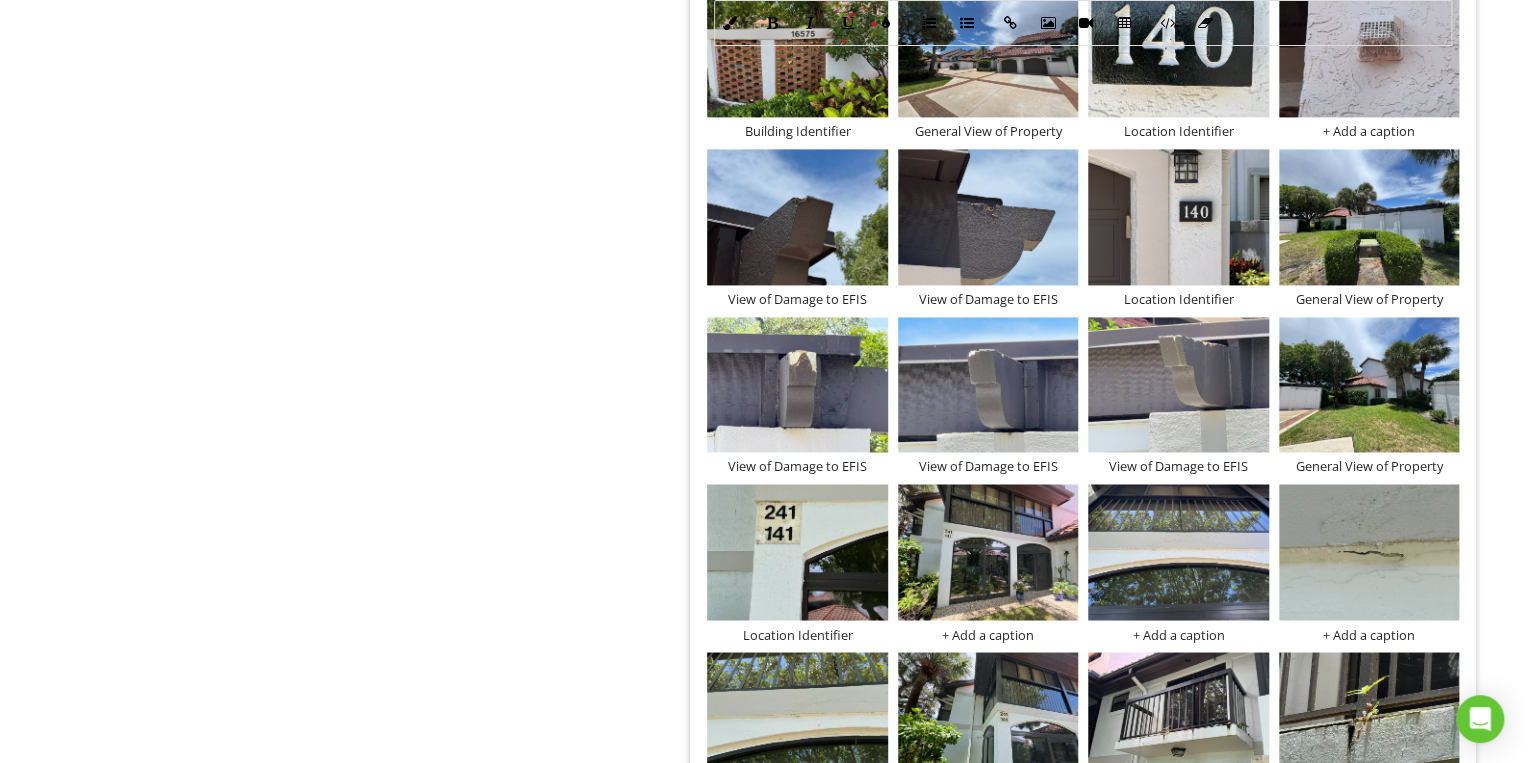 scroll, scrollTop: 4940, scrollLeft: 0, axis: vertical 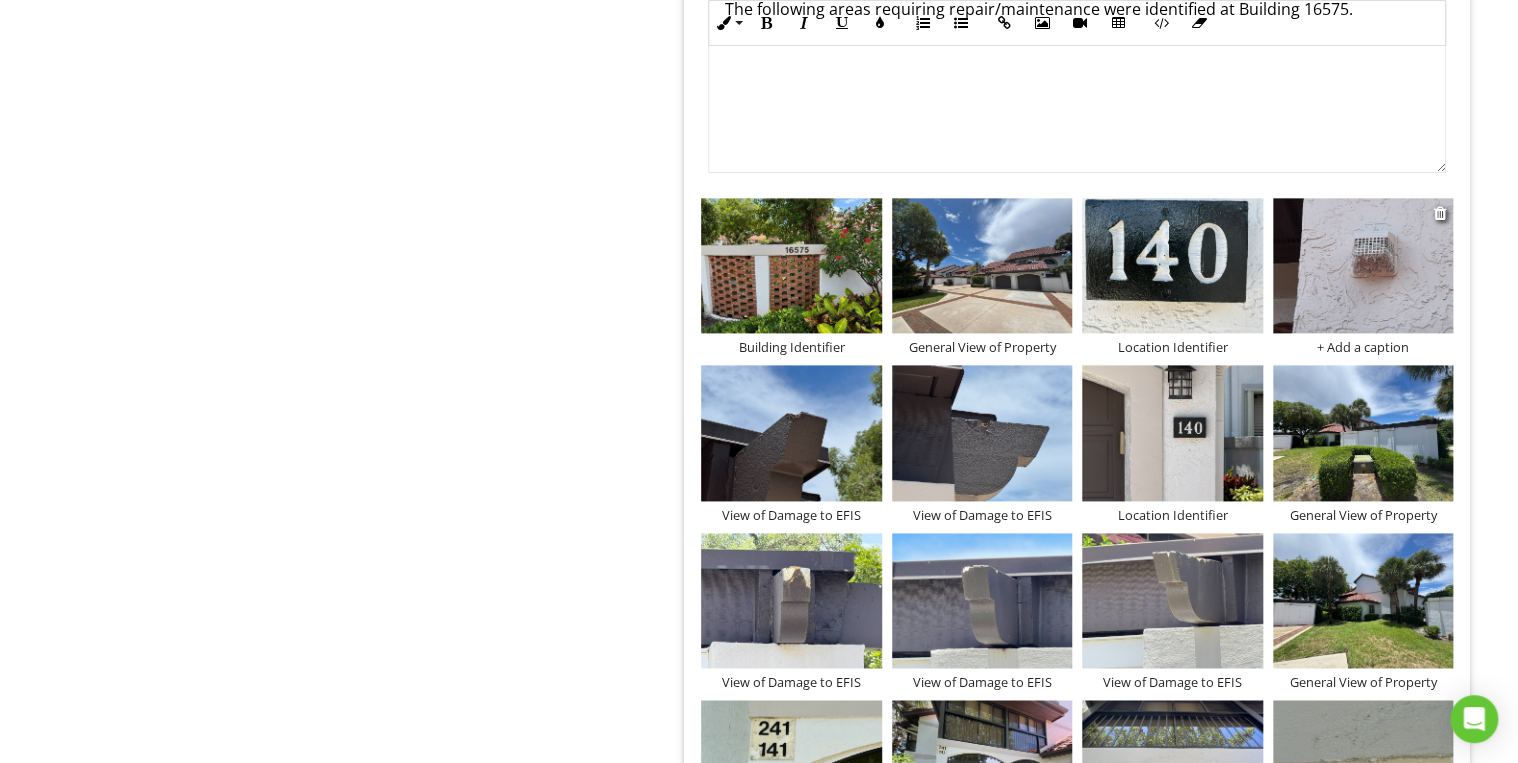click on "+ Add a caption" at bounding box center [1363, 347] 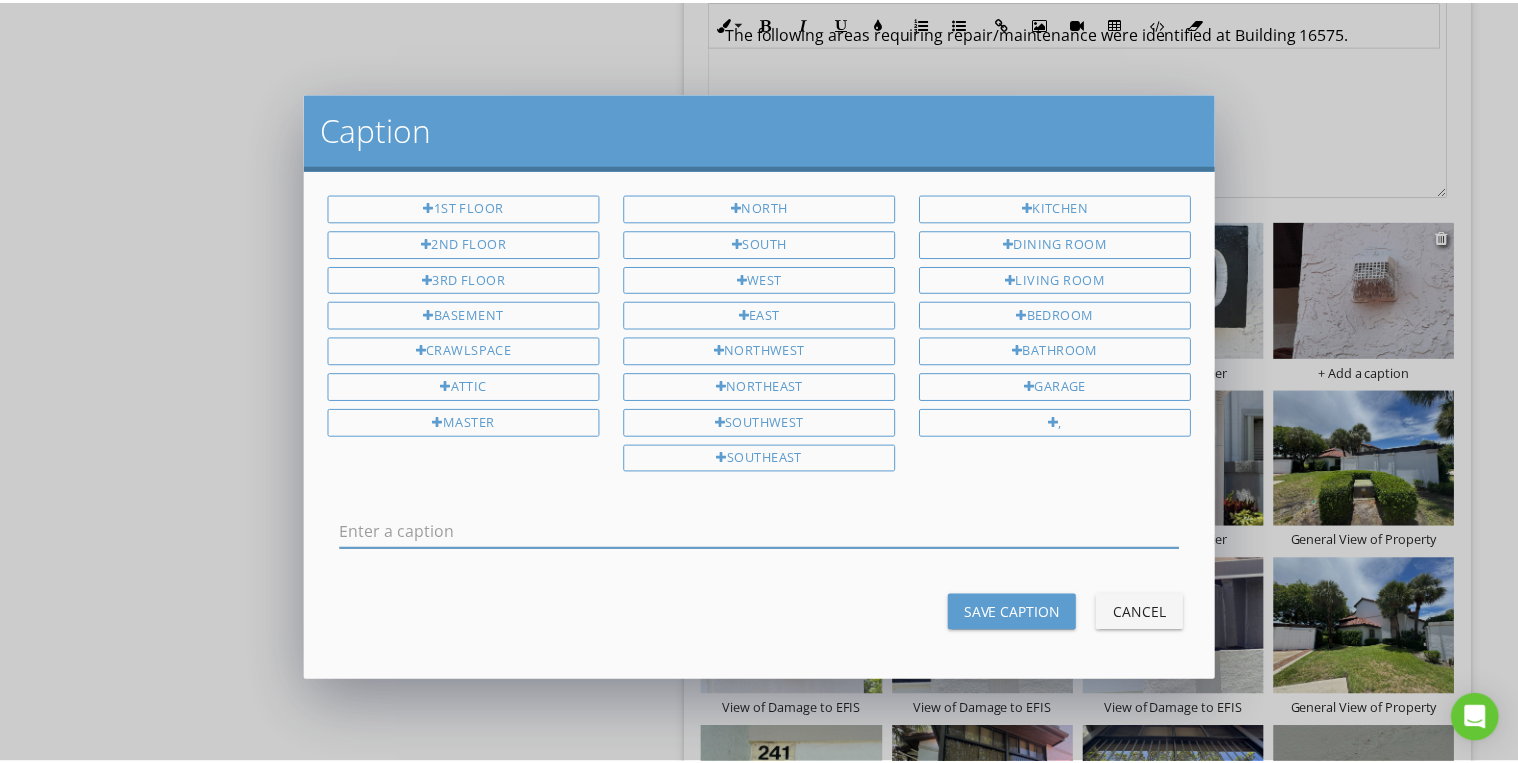 scroll, scrollTop: 0, scrollLeft: 0, axis: both 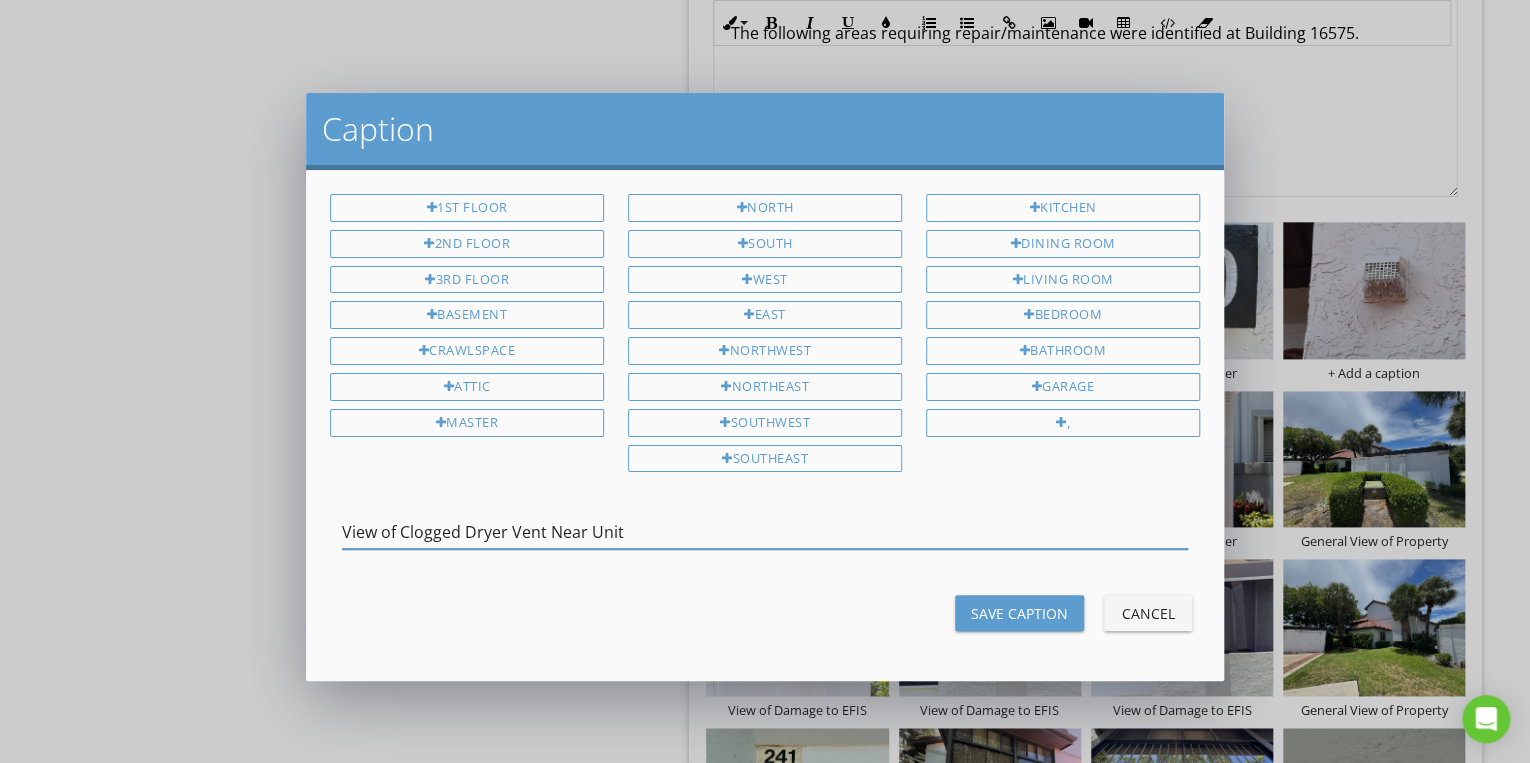 type on "View of Clogged Dryer Vent Near Unit" 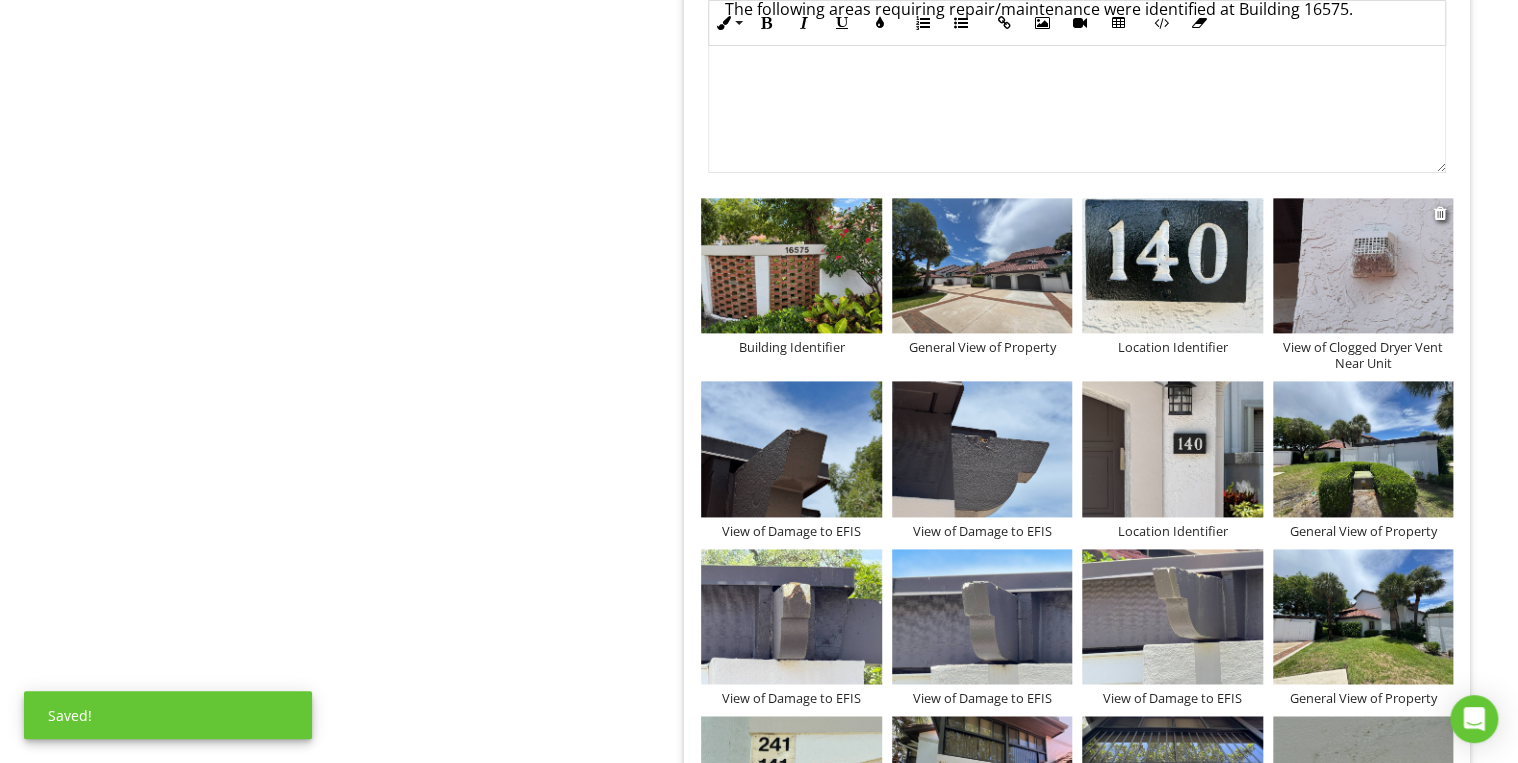 click on "View of Clogged Dryer Vent Near Unit" at bounding box center (1363, 355) 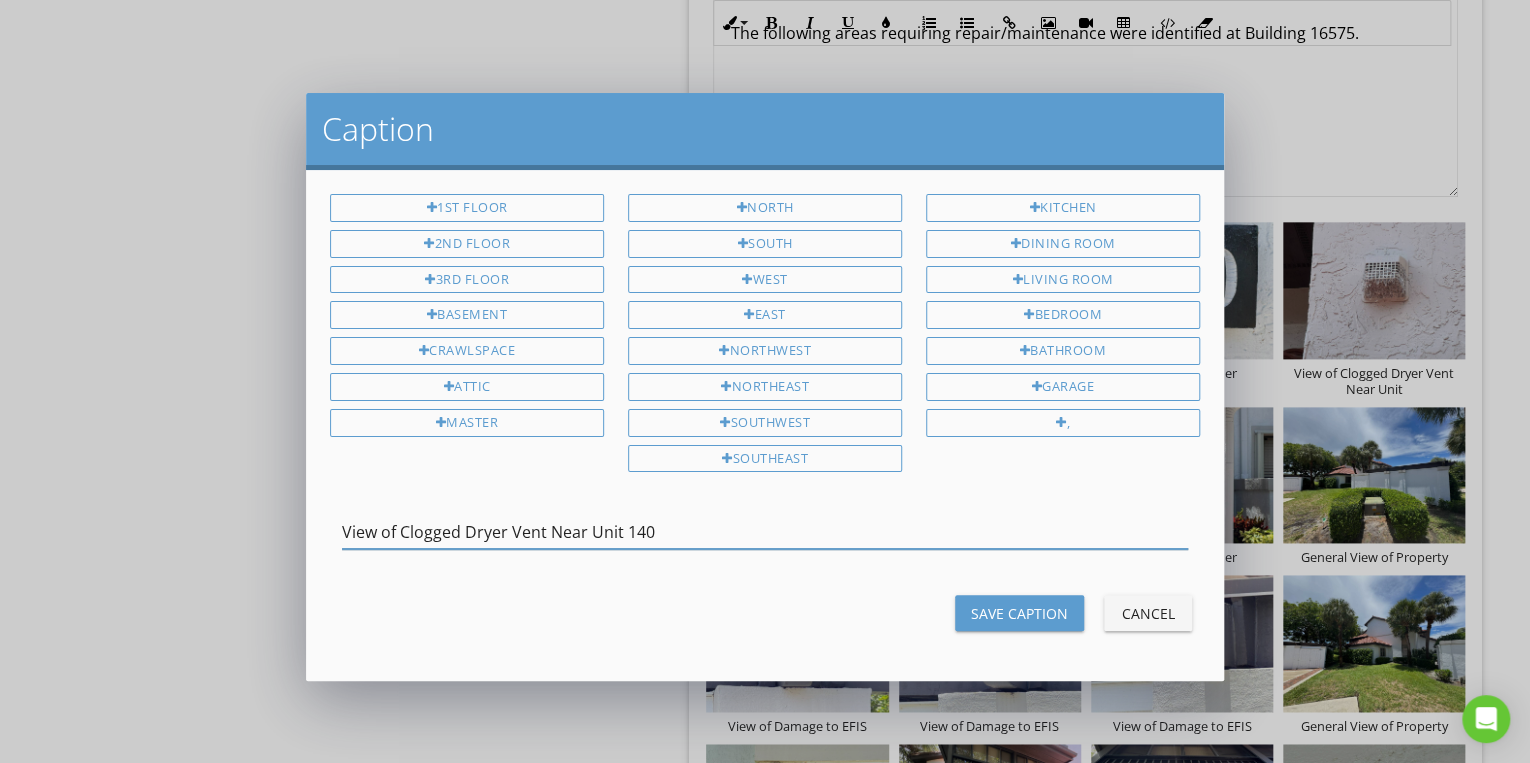type on "View of Clogged Dryer Vent Near Unit 140" 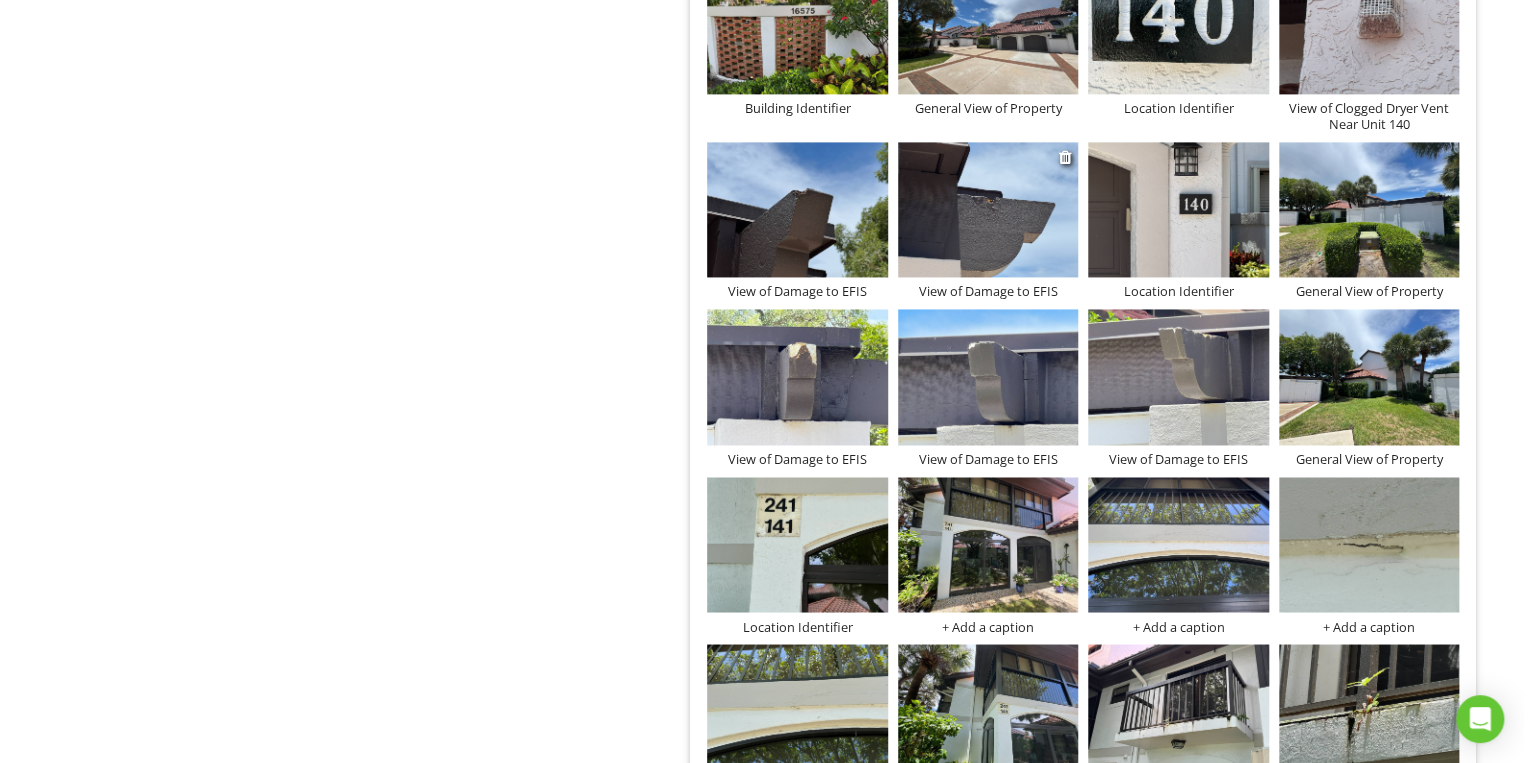 scroll, scrollTop: 5260, scrollLeft: 0, axis: vertical 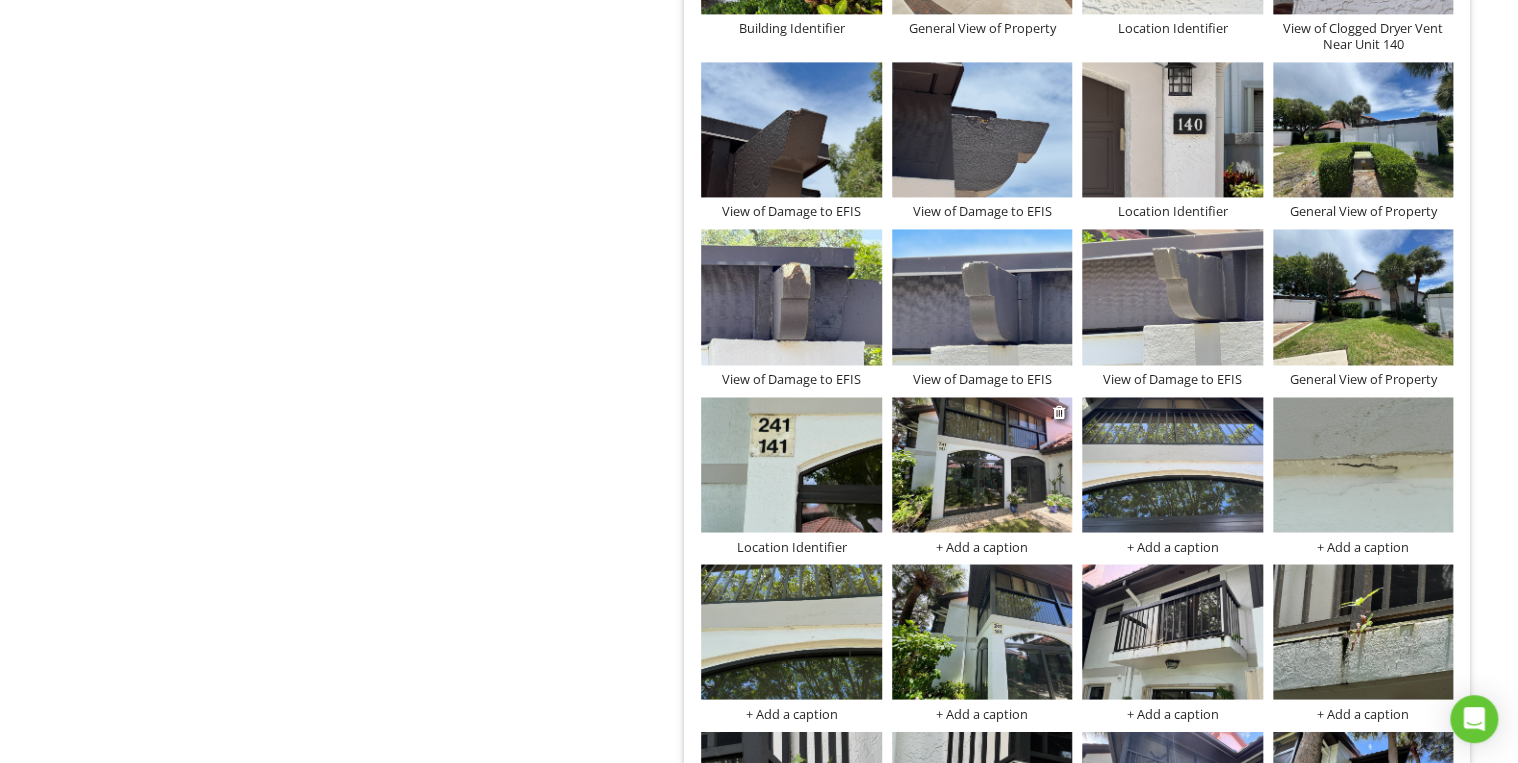 click at bounding box center (982, 464) 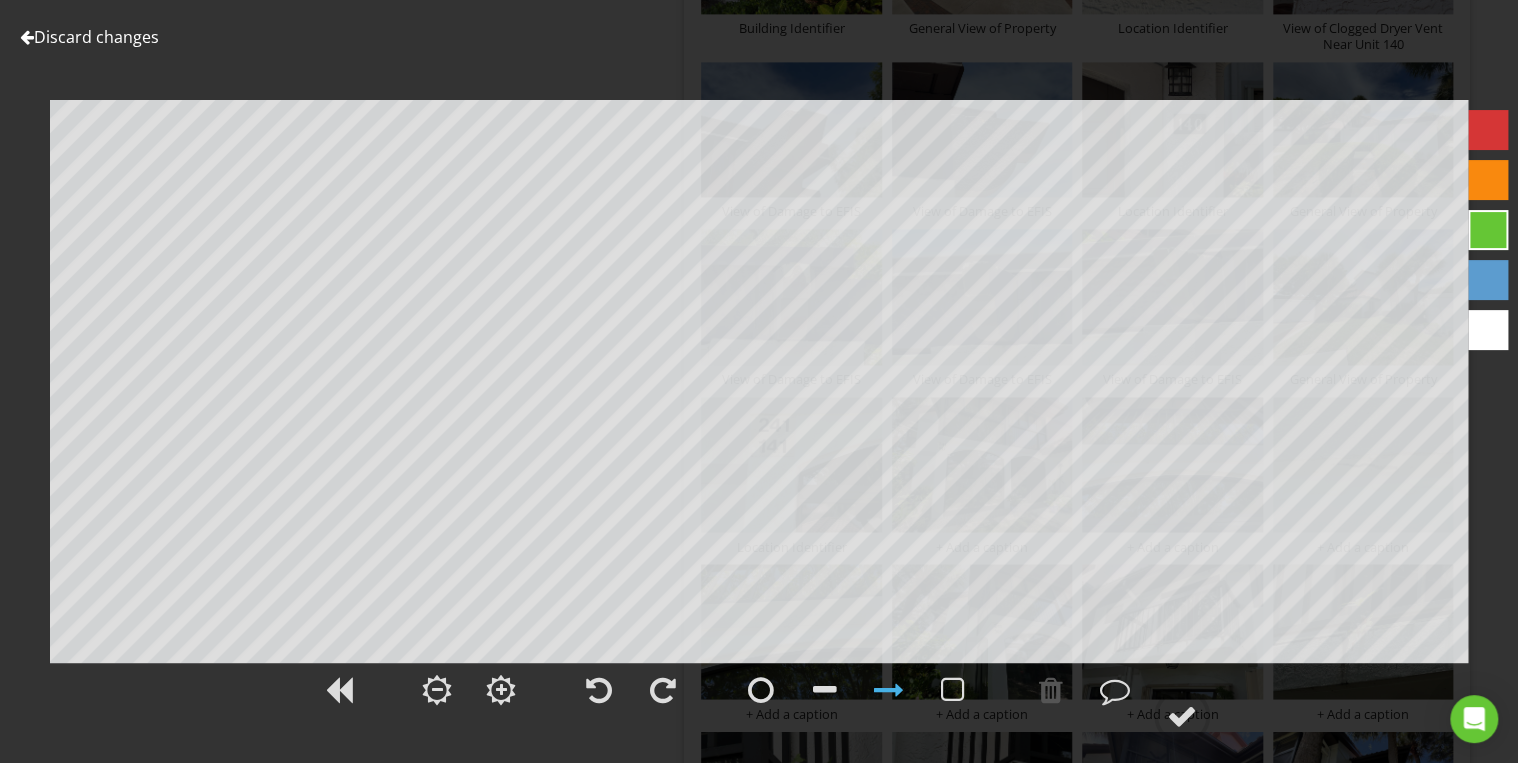 click on "Discard changes" at bounding box center [89, 37] 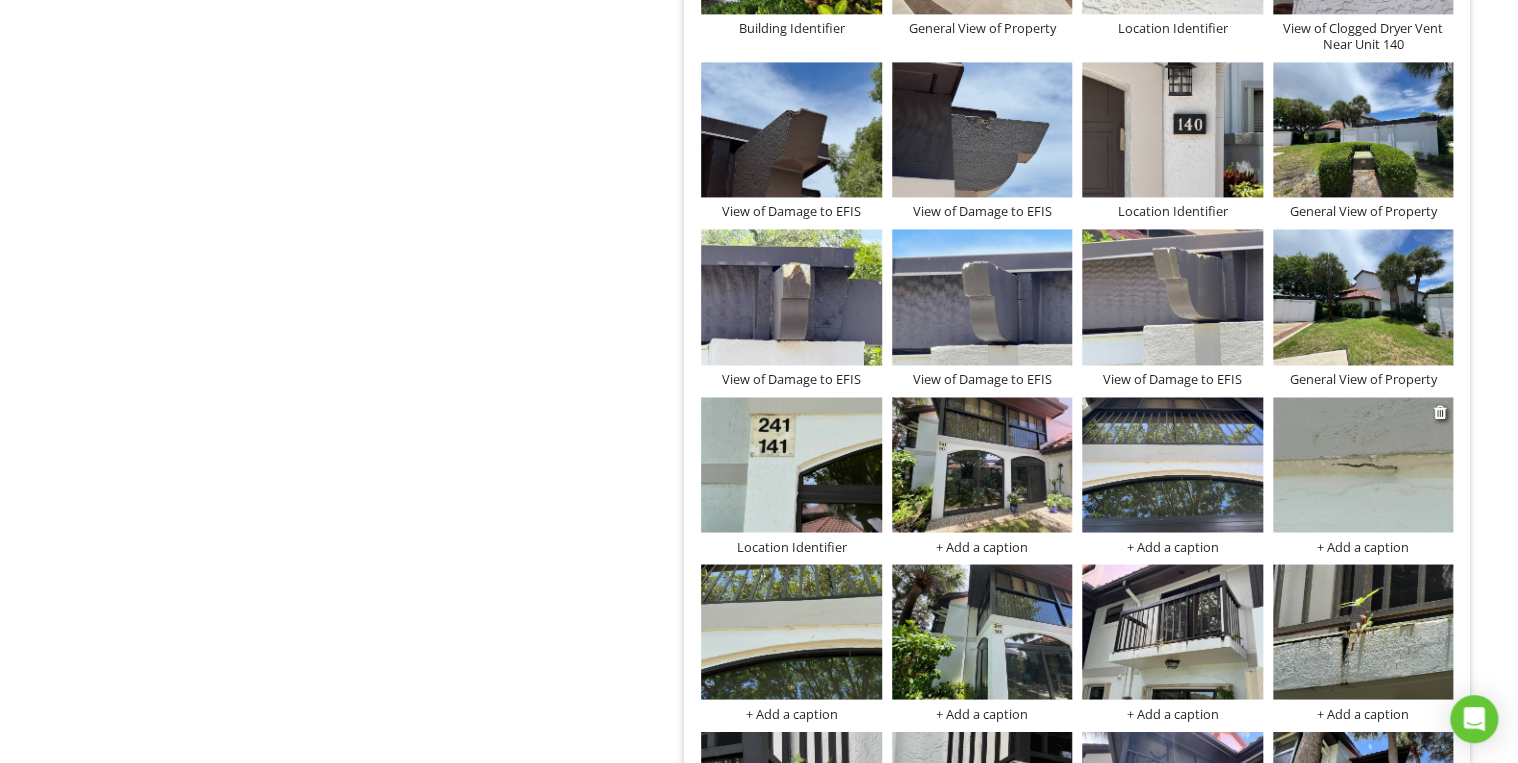 click at bounding box center [1363, 464] 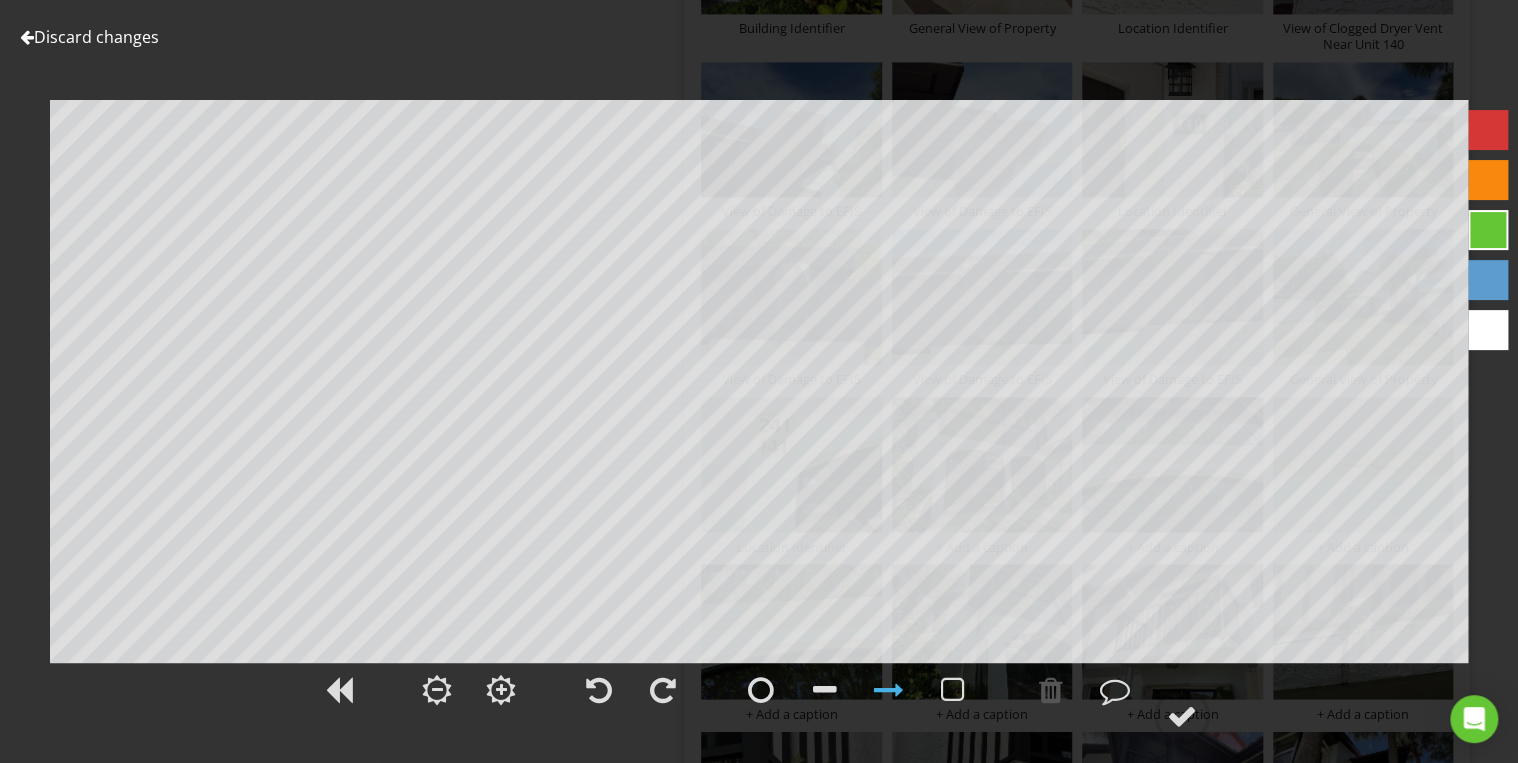 click on "Discard changes" at bounding box center [89, 37] 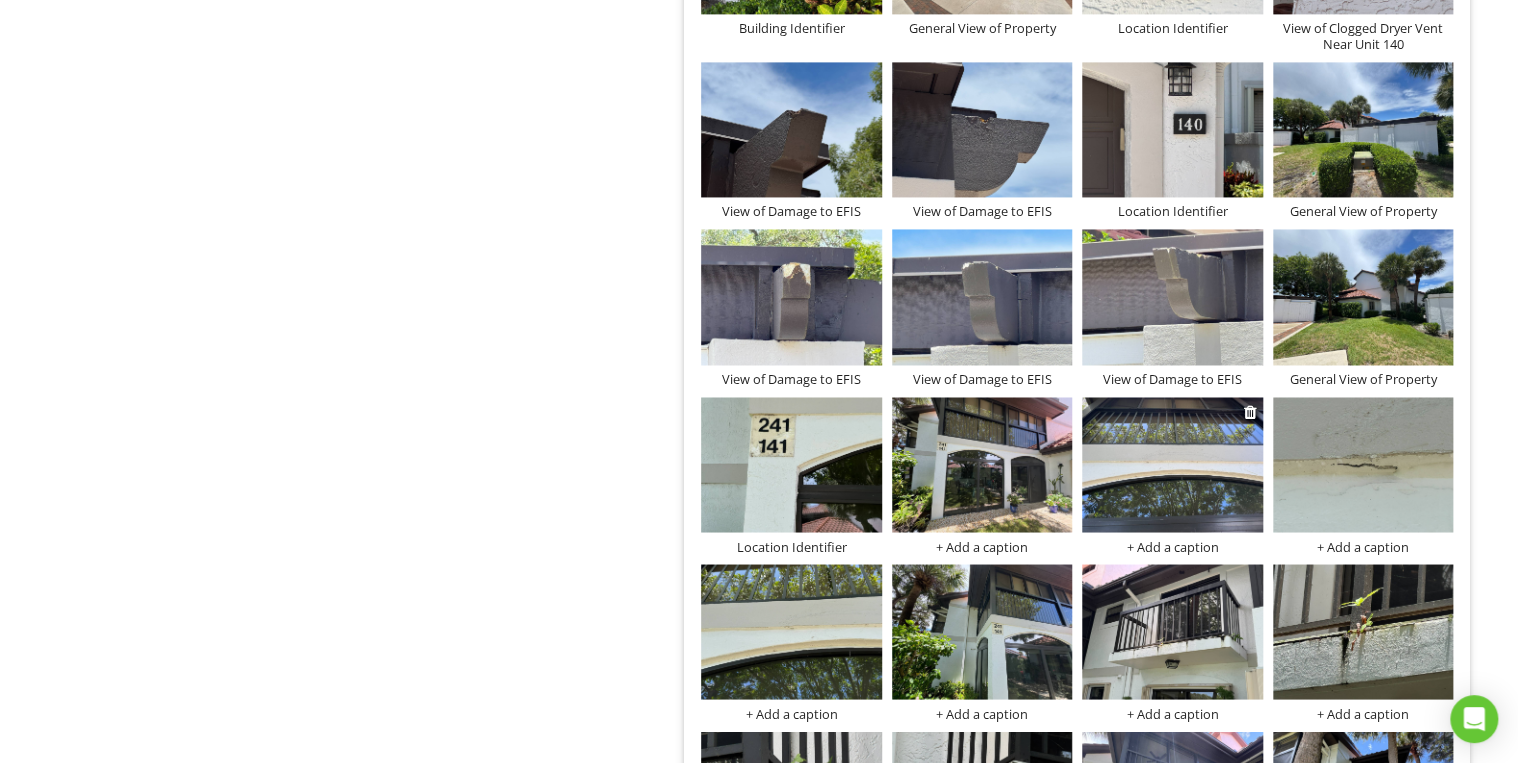 click at bounding box center [1172, 464] 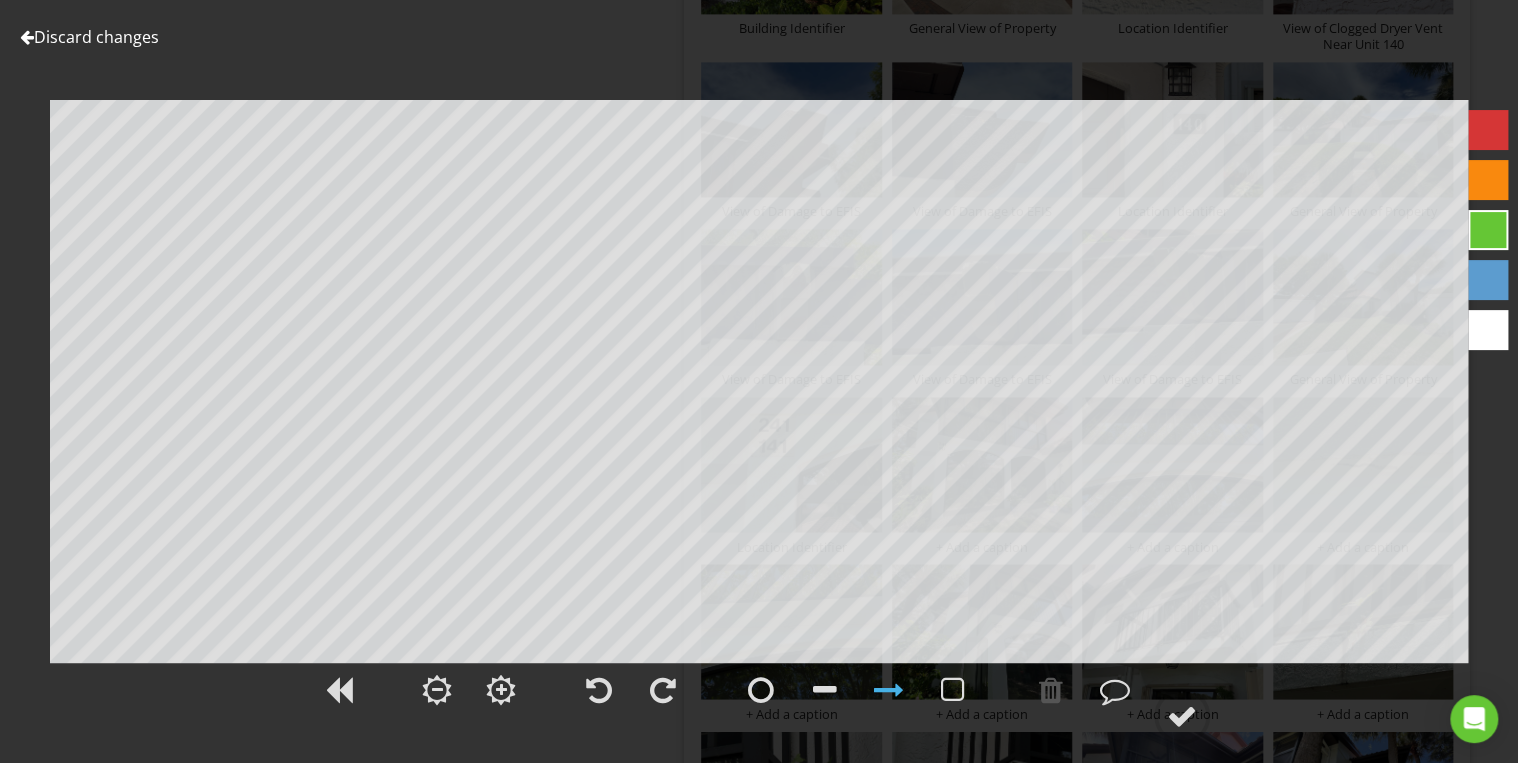 click on "Discard changes" at bounding box center (89, 37) 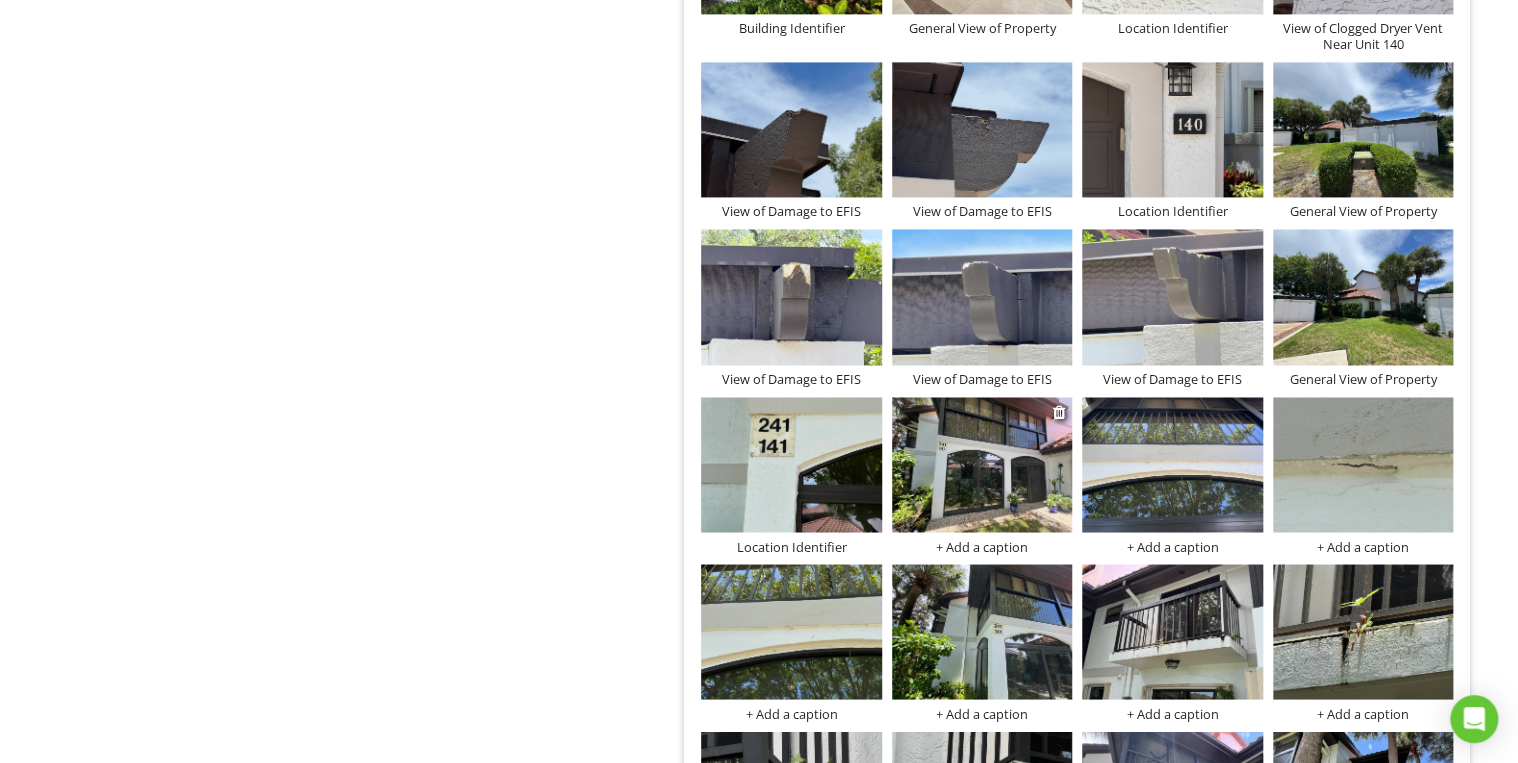 click on "+ Add a caption" at bounding box center (982, 546) 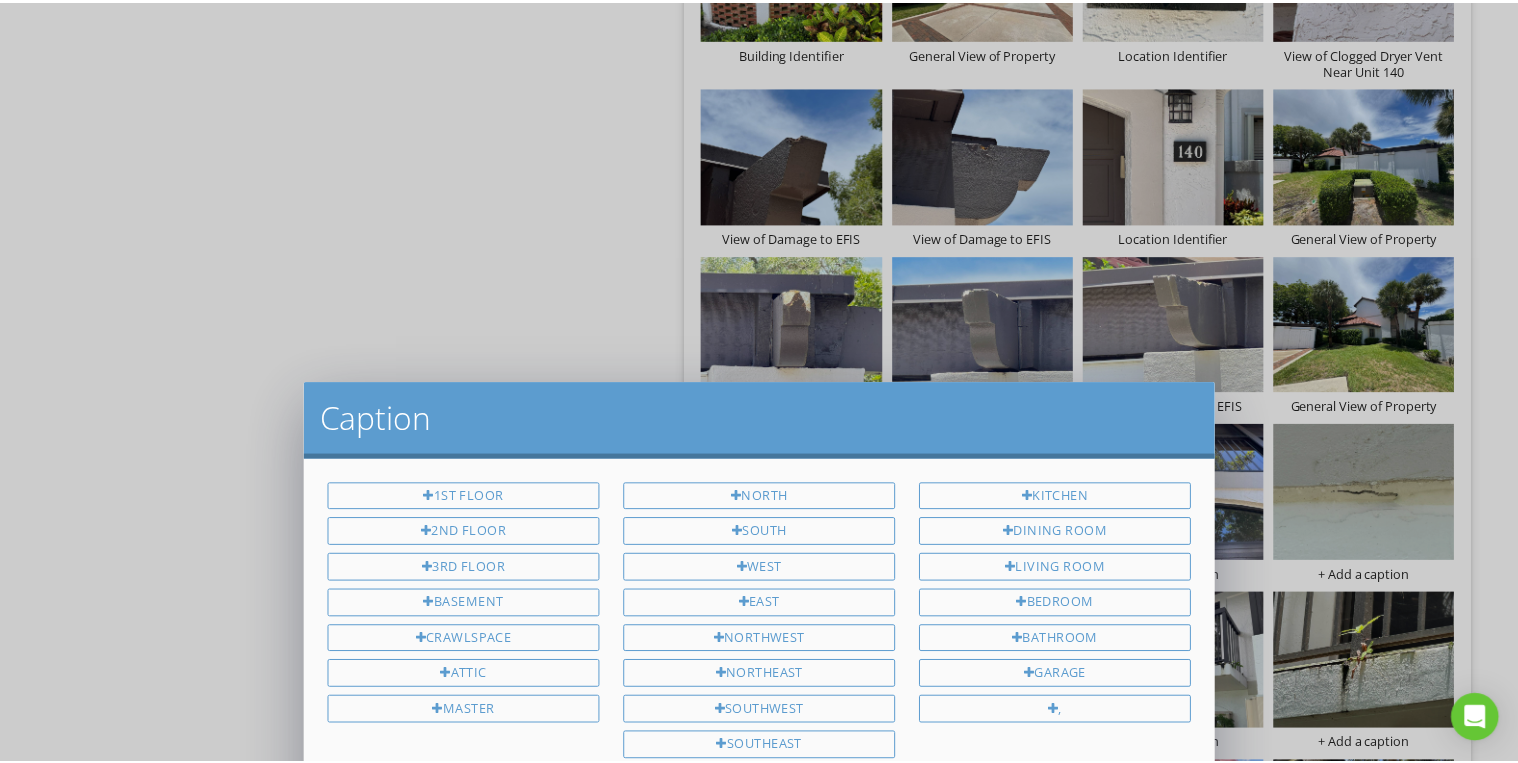 scroll, scrollTop: 0, scrollLeft: 0, axis: both 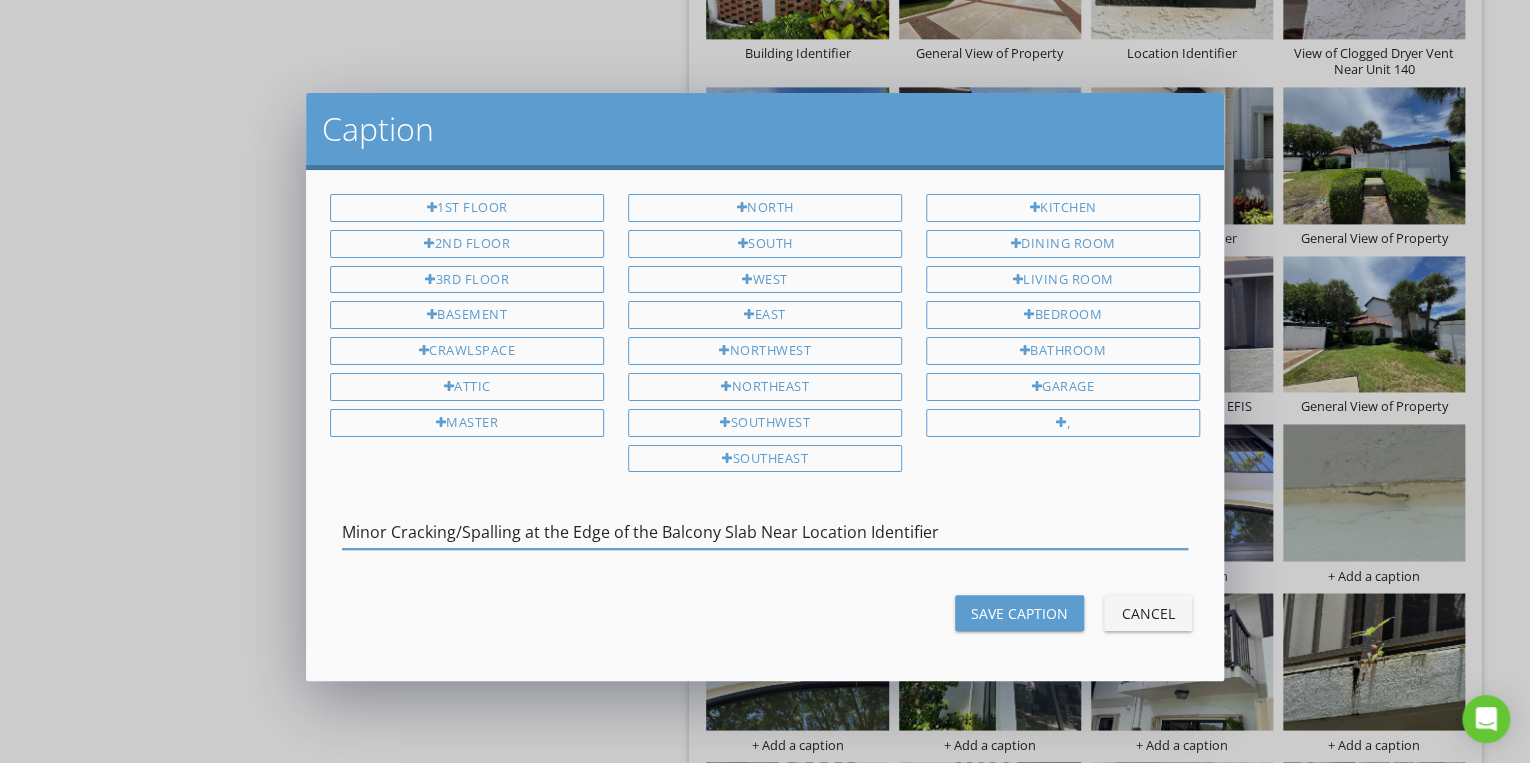 type on "Minor Cracking/Spalling at the Edge of the Balcony Slab Near Location Identifier" 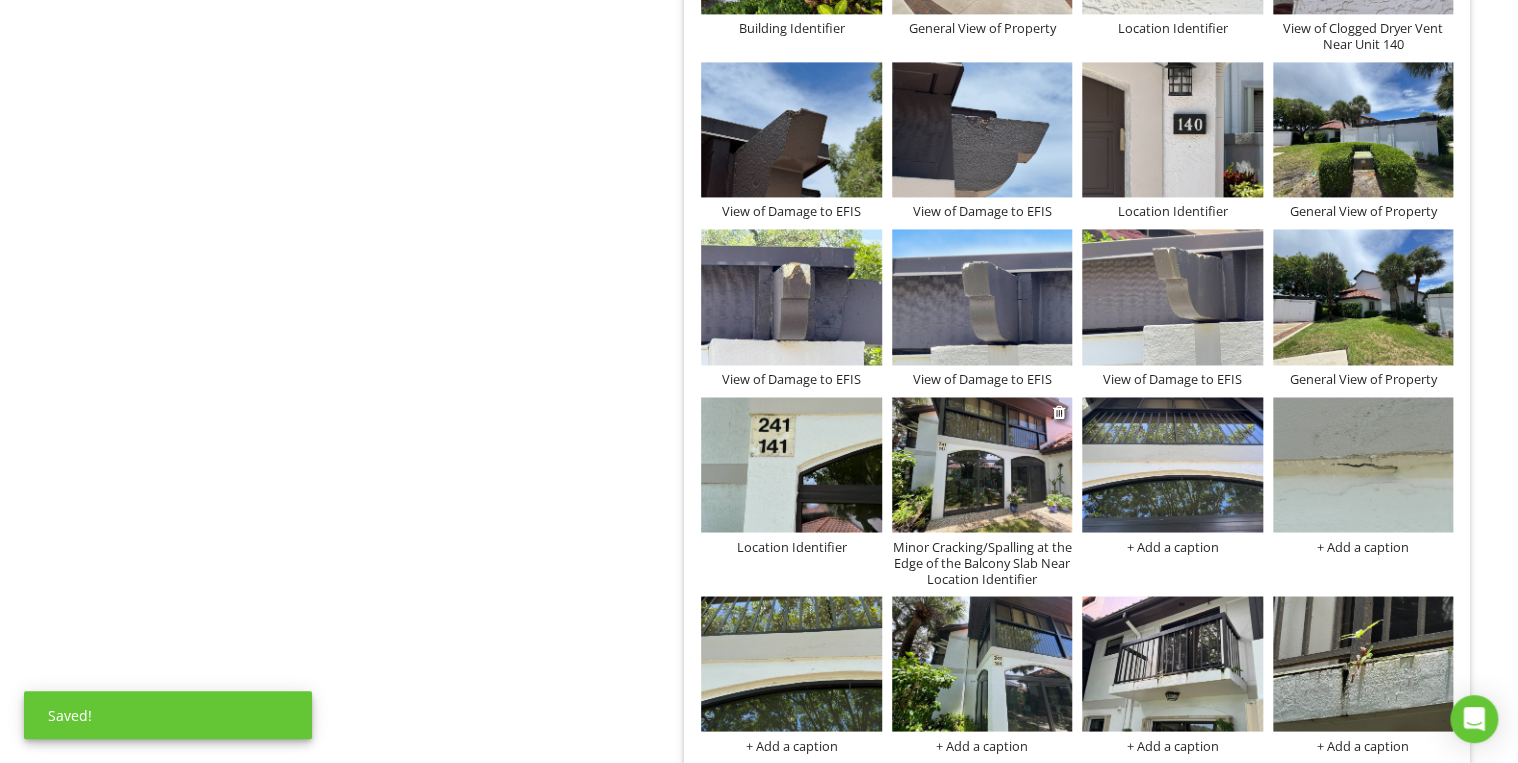 click on "Minor Cracking/Spalling at the Edge of the Balcony Slab Near Location Identifier" at bounding box center [982, 562] 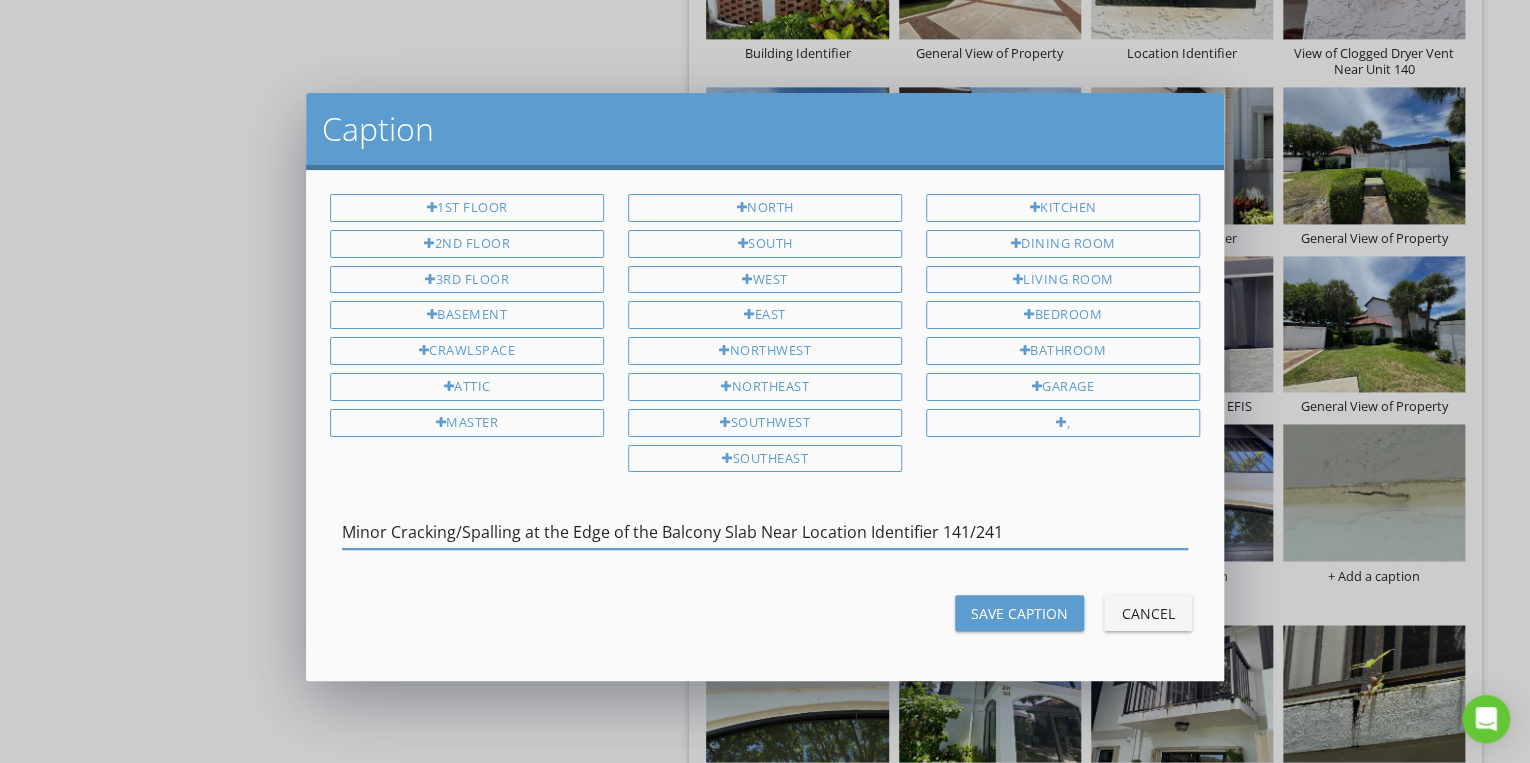type on "Minor Cracking/Spalling at the Edge of the Balcony Slab Near Location Identifier 141/241" 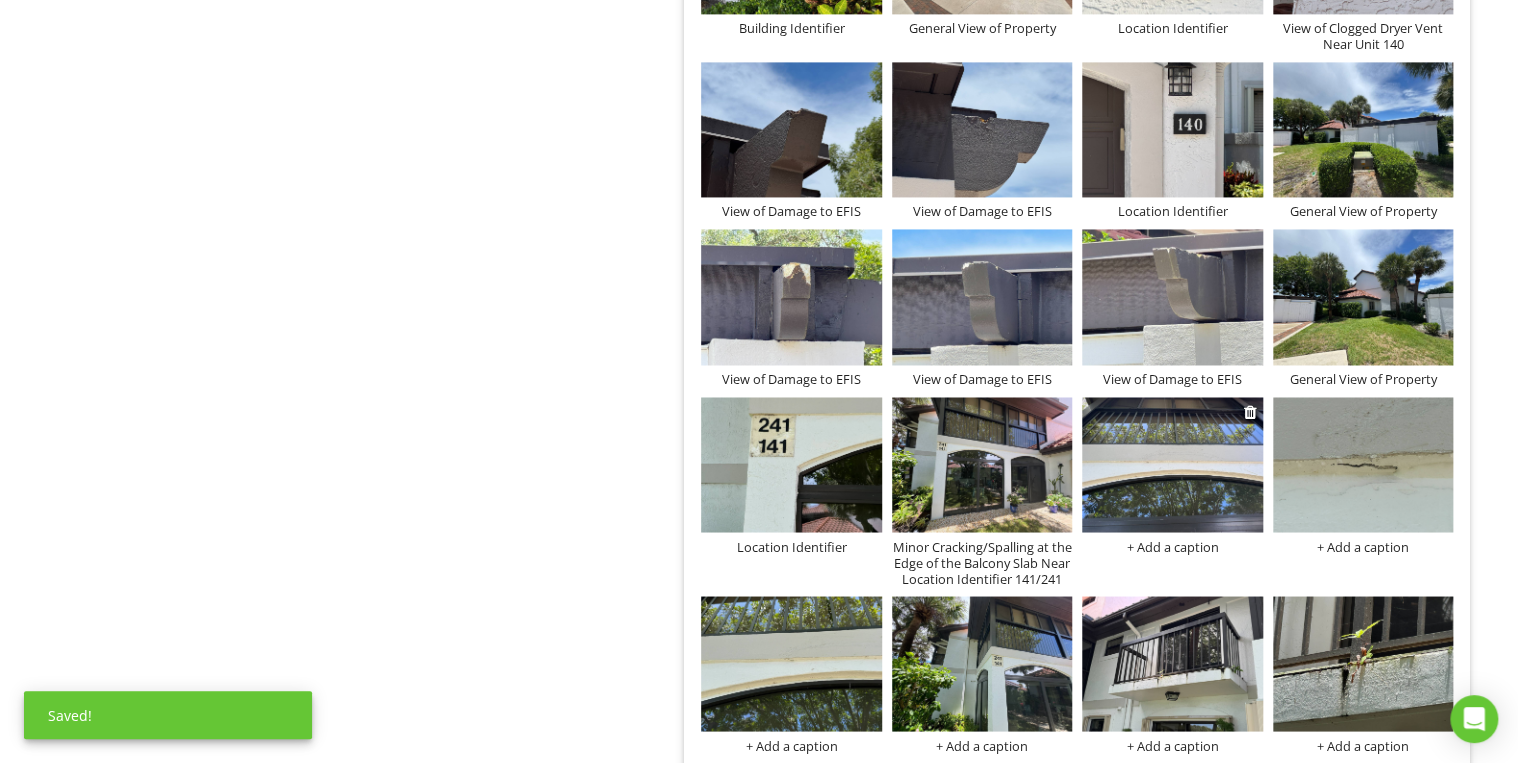 click on "+ Add a caption" at bounding box center [1172, 546] 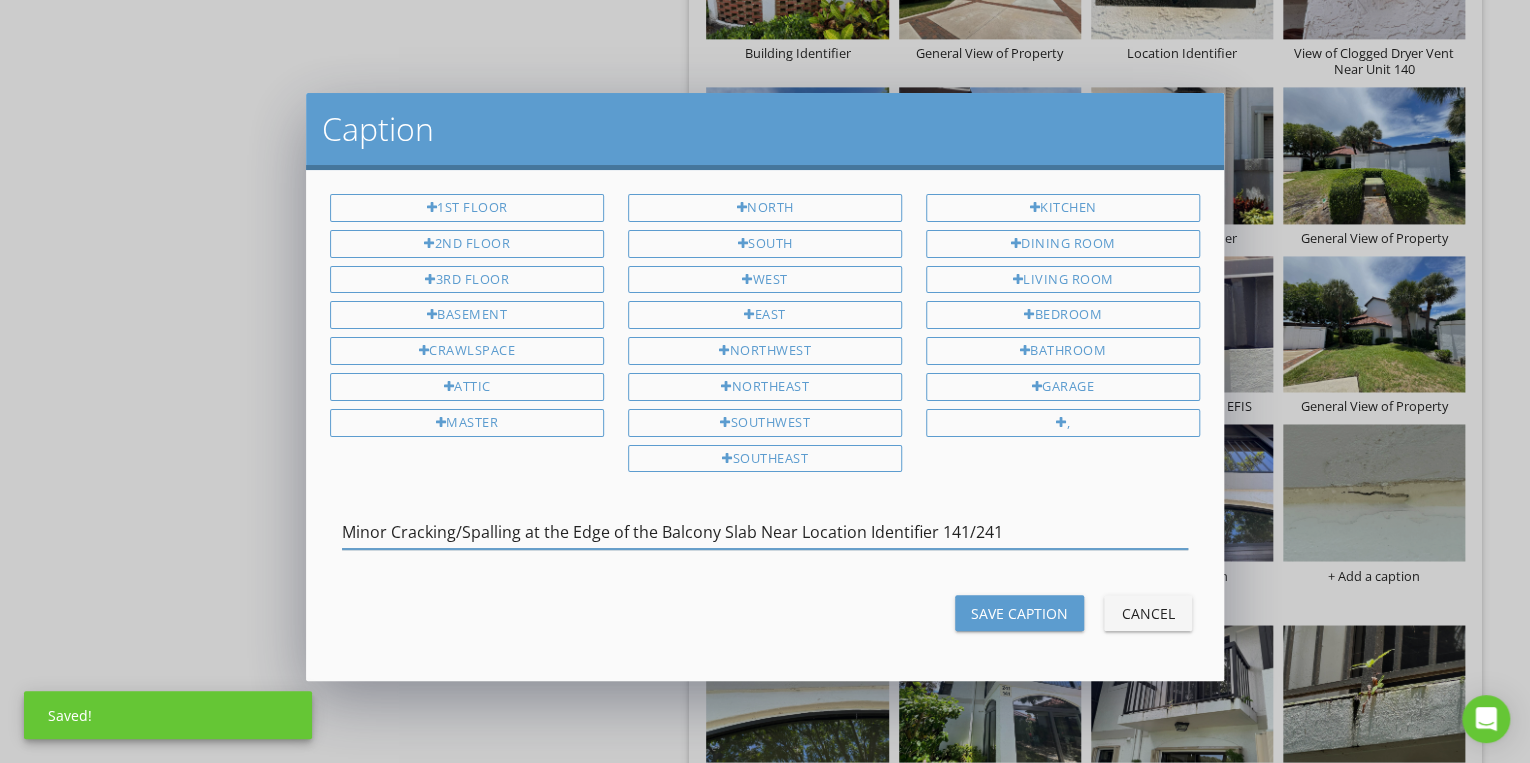 type on "Minor Cracking/Spalling at the Edge of the Balcony Slab Near Location Identifier 141/241" 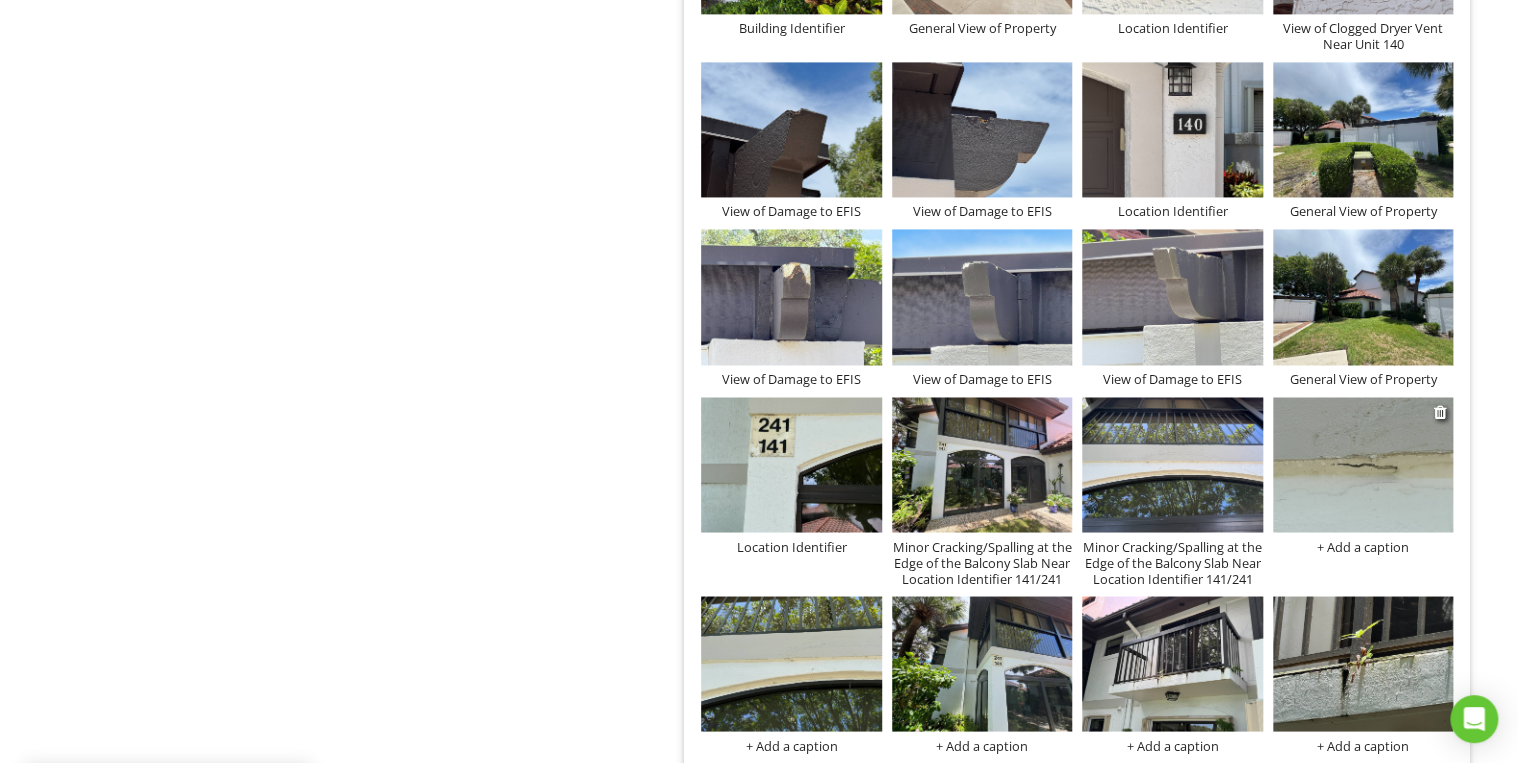 click on "+ Add a caption" at bounding box center [1363, 546] 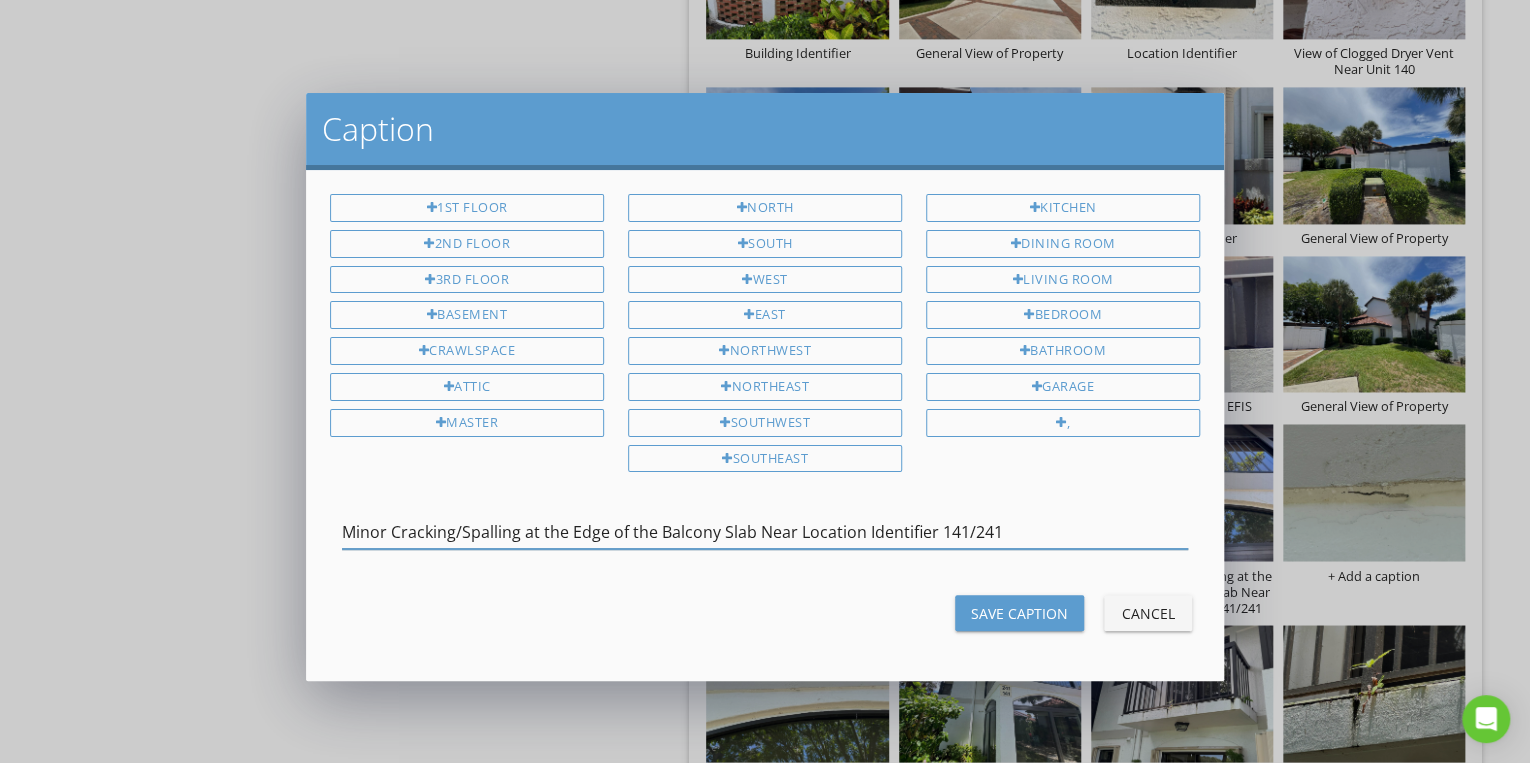 type on "Minor Cracking/Spalling at the Edge of the Balcony Slab Near Location Identifier 141/241" 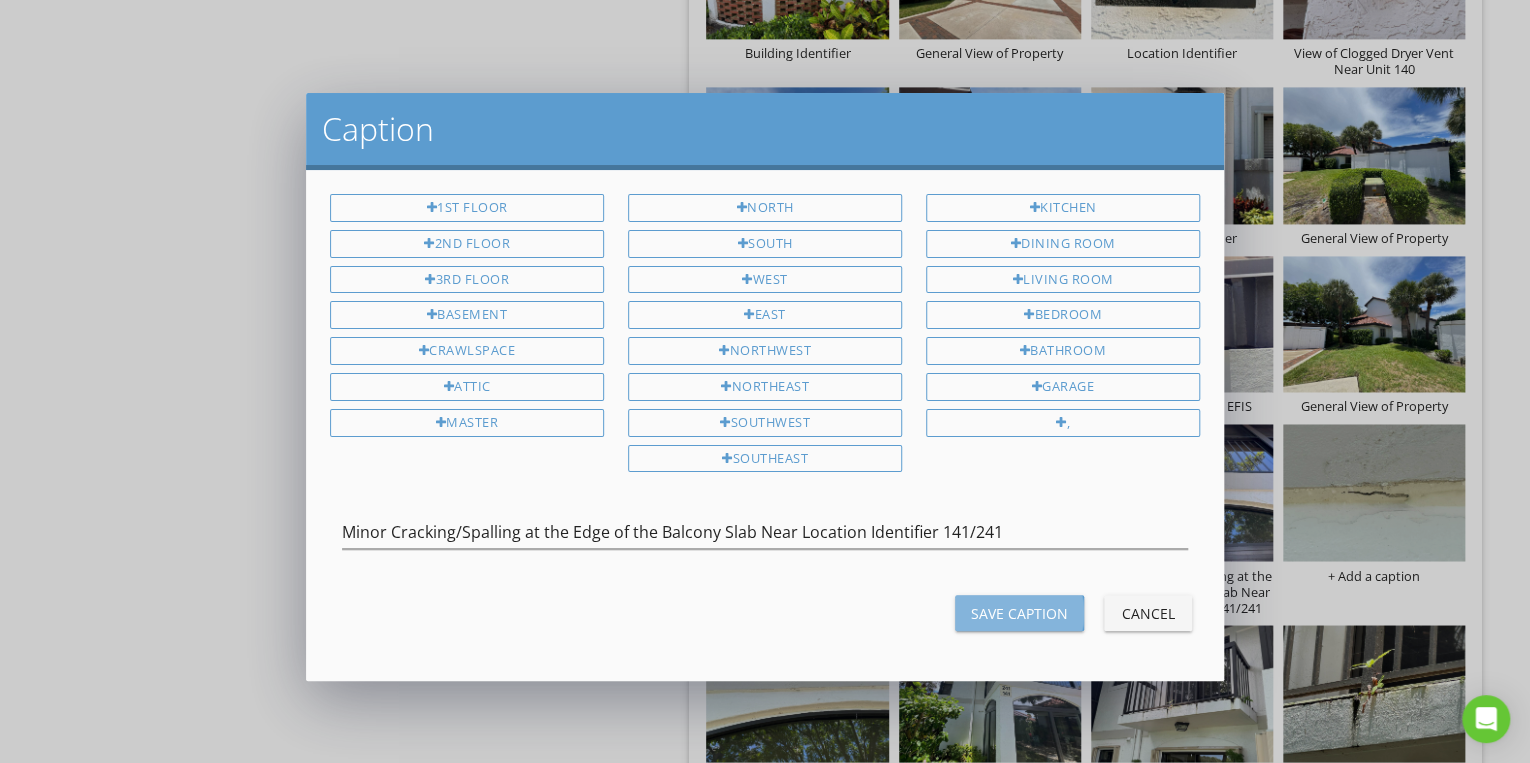 click on "Save Caption" at bounding box center (1019, 613) 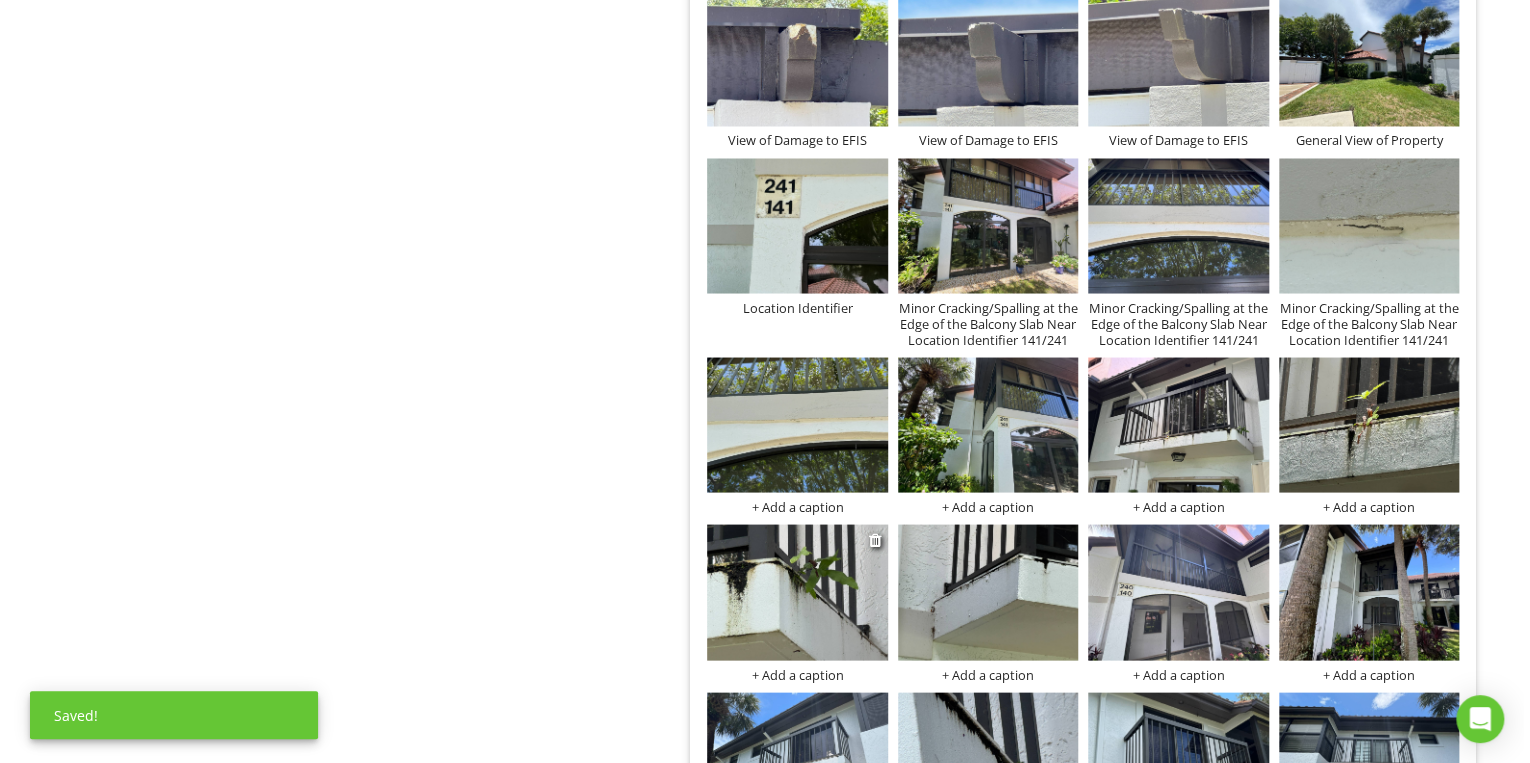 scroll, scrollTop: 5500, scrollLeft: 0, axis: vertical 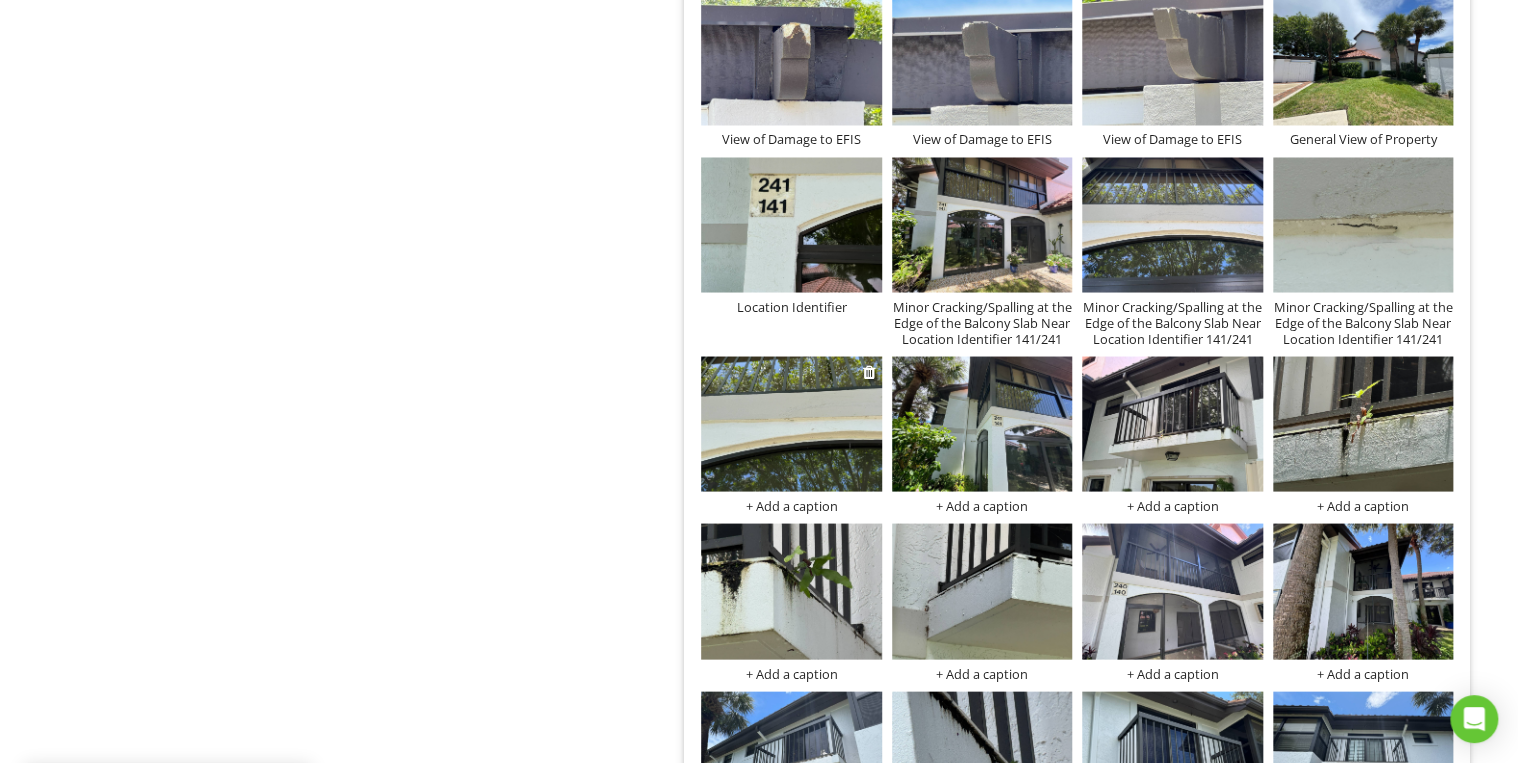 click at bounding box center (791, 423) 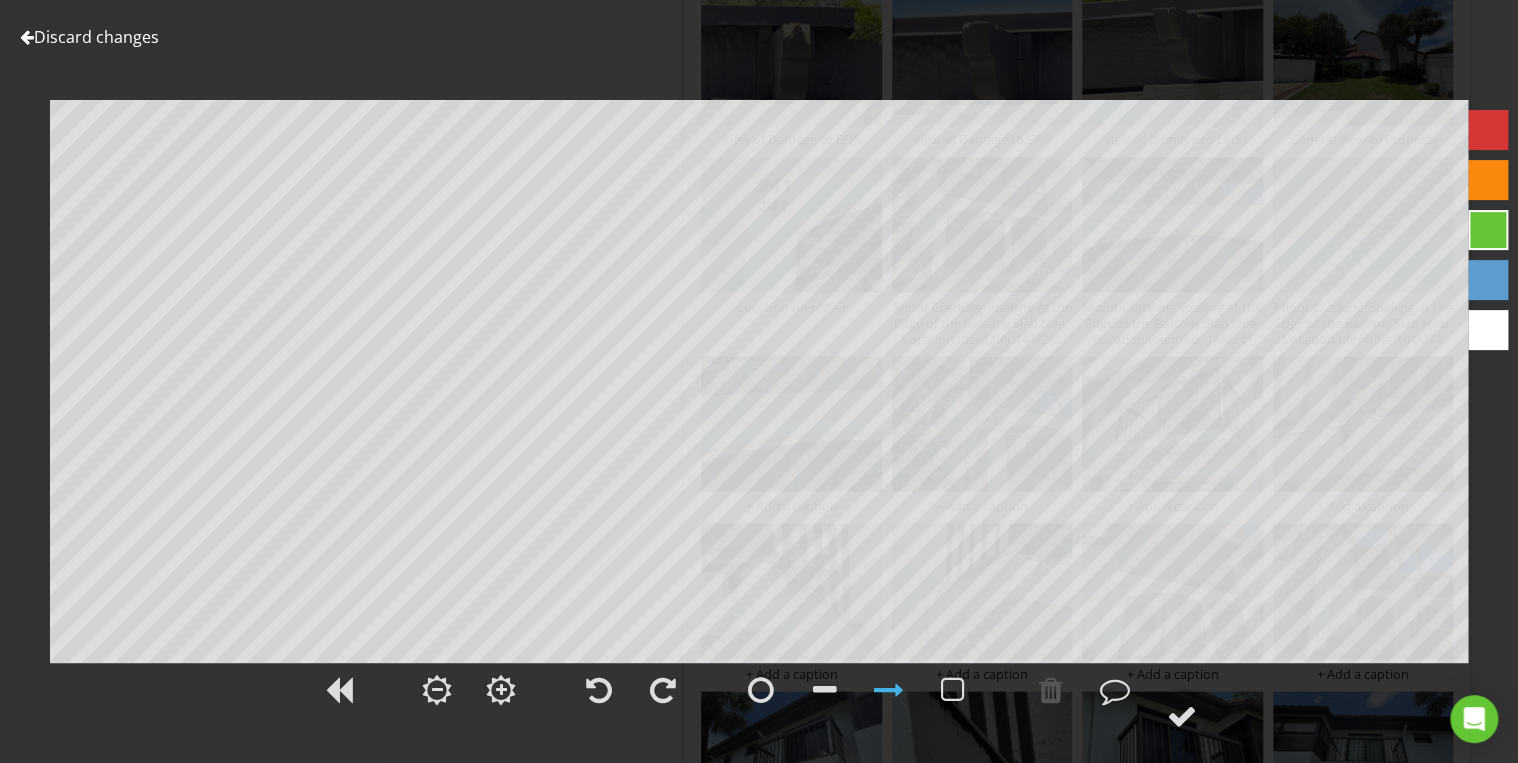 click on "Discard changes" at bounding box center [89, 37] 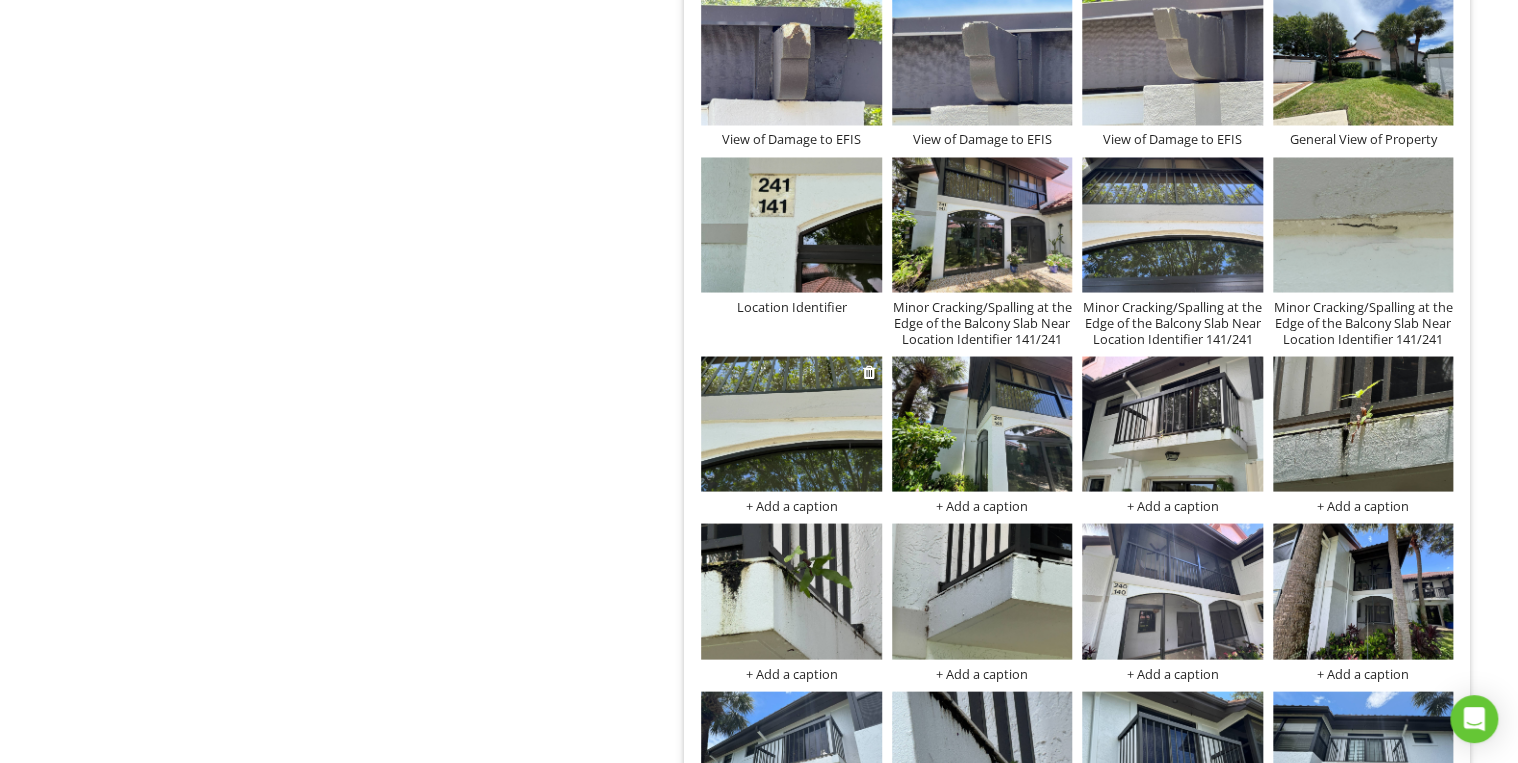 click on "+ Add a caption" at bounding box center [791, 505] 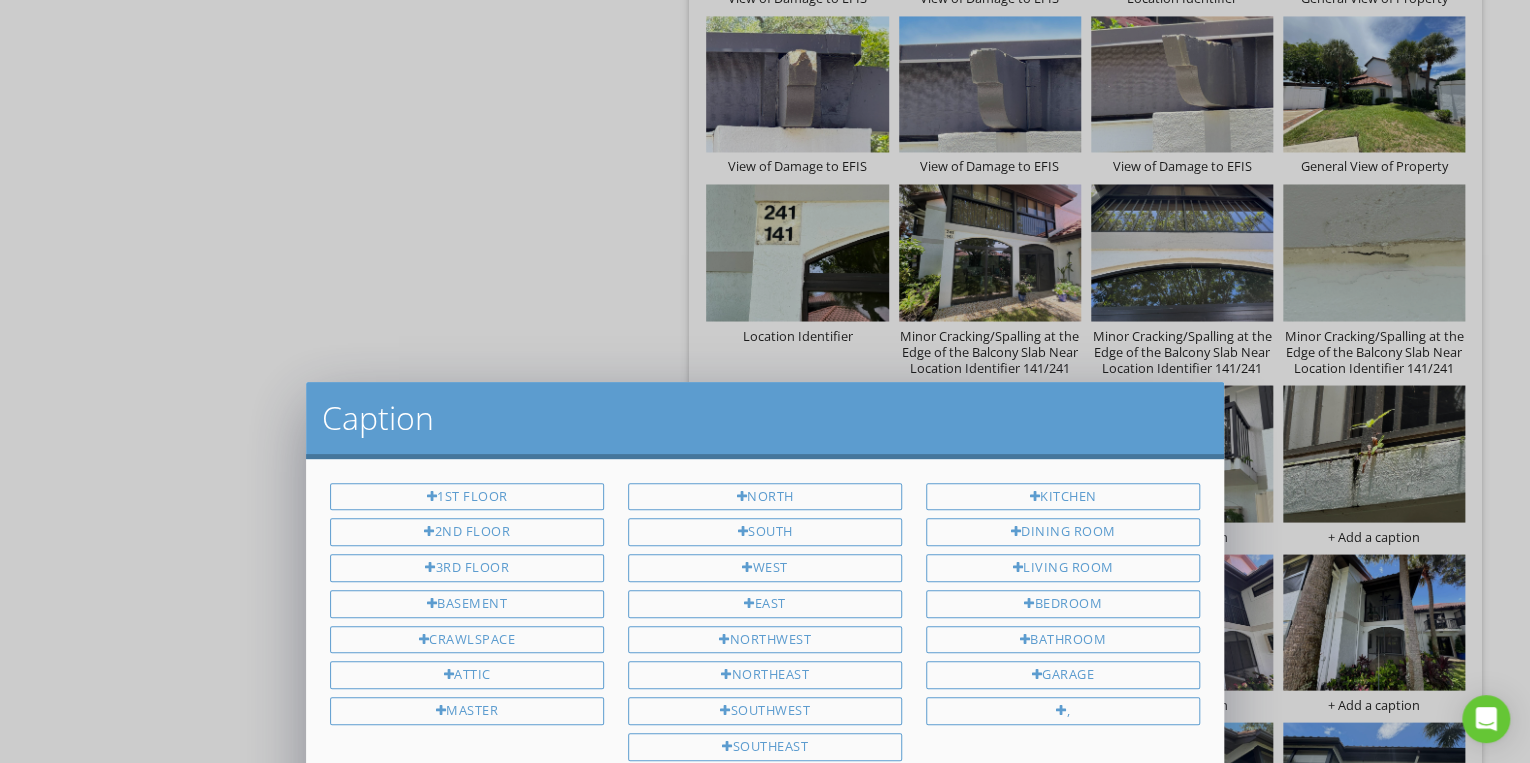 scroll, scrollTop: 0, scrollLeft: 0, axis: both 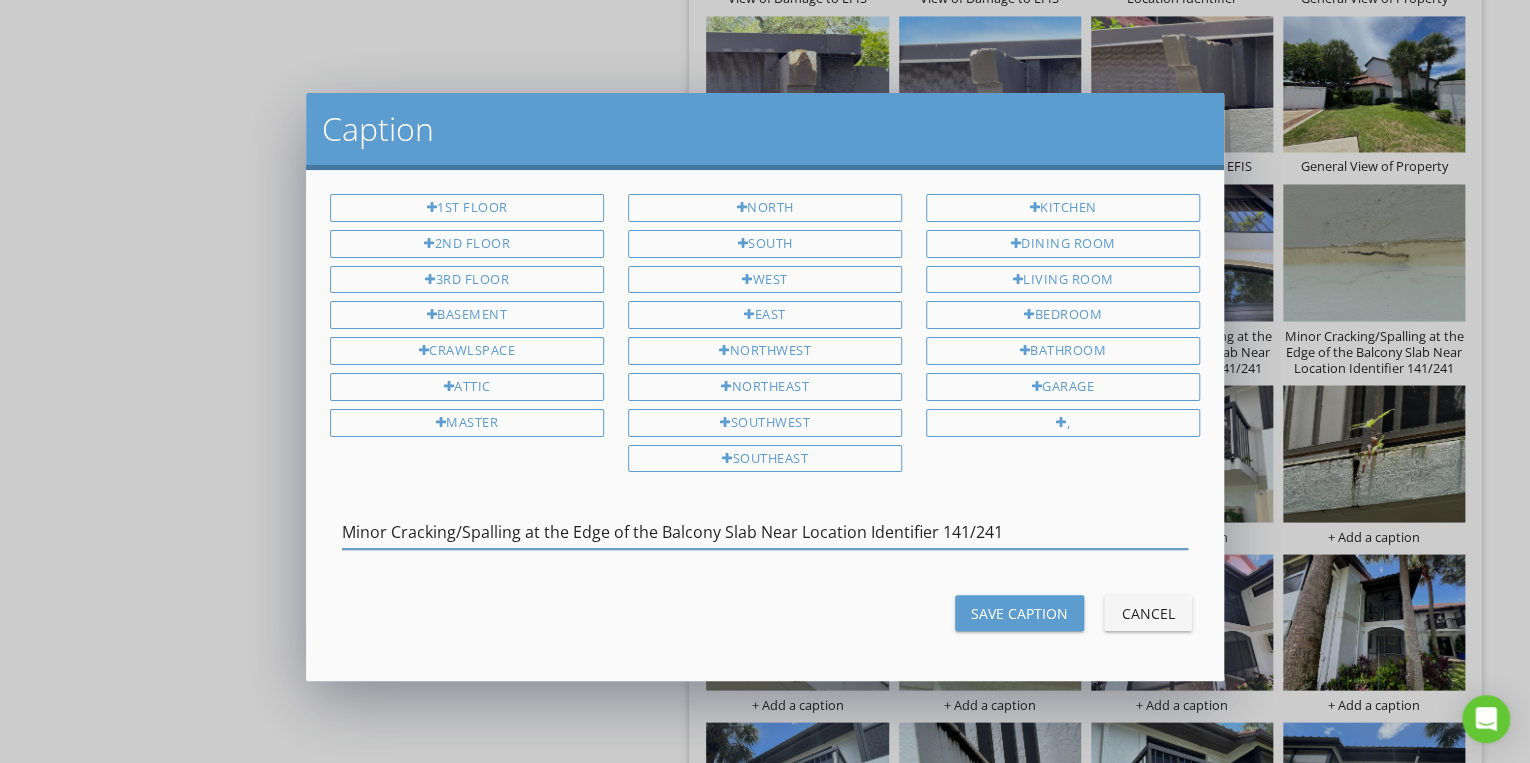 type on "Minor Cracking/Spalling at the Edge of the Balcony Slab Near Location Identifier 141/241" 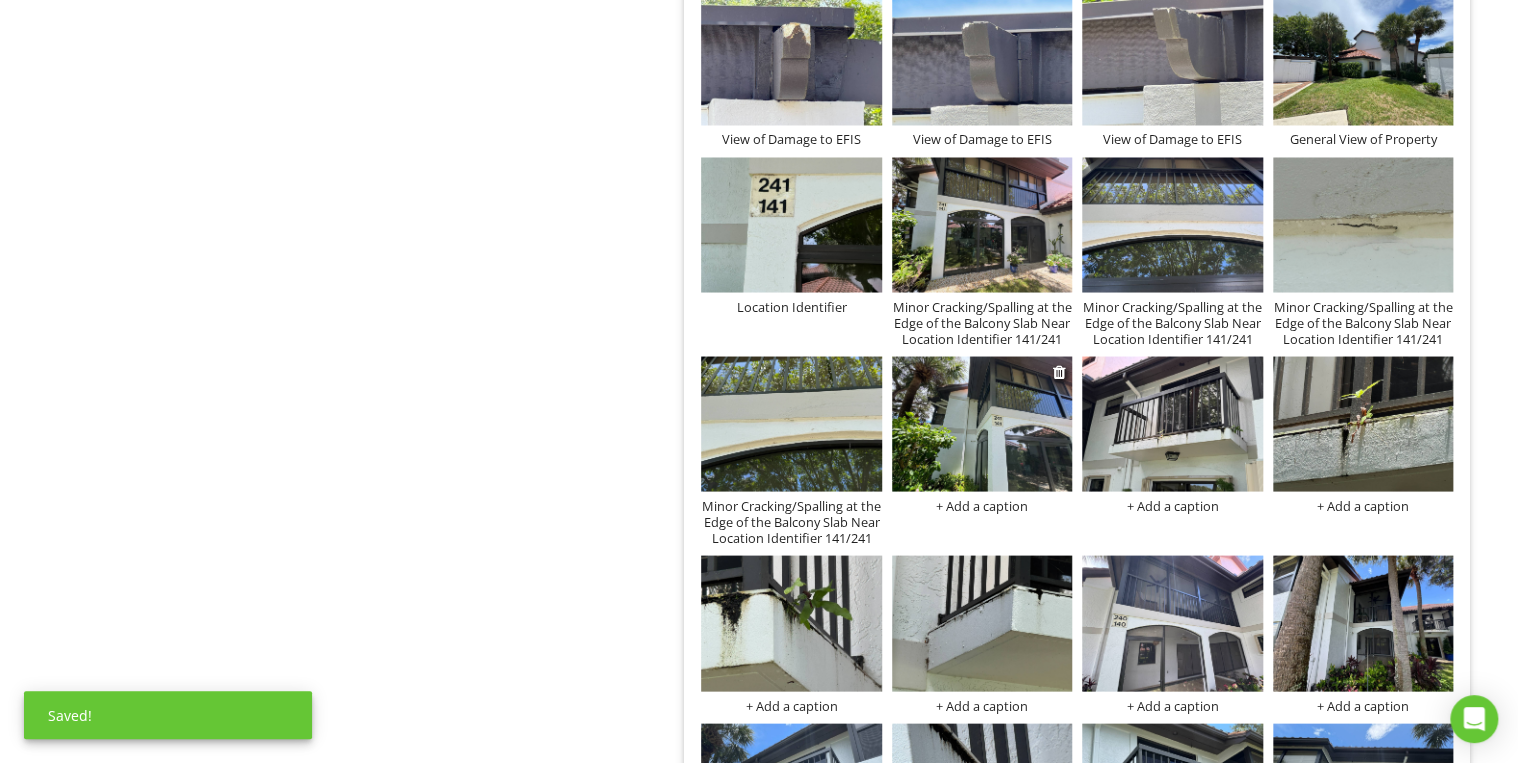 click at bounding box center (982, 423) 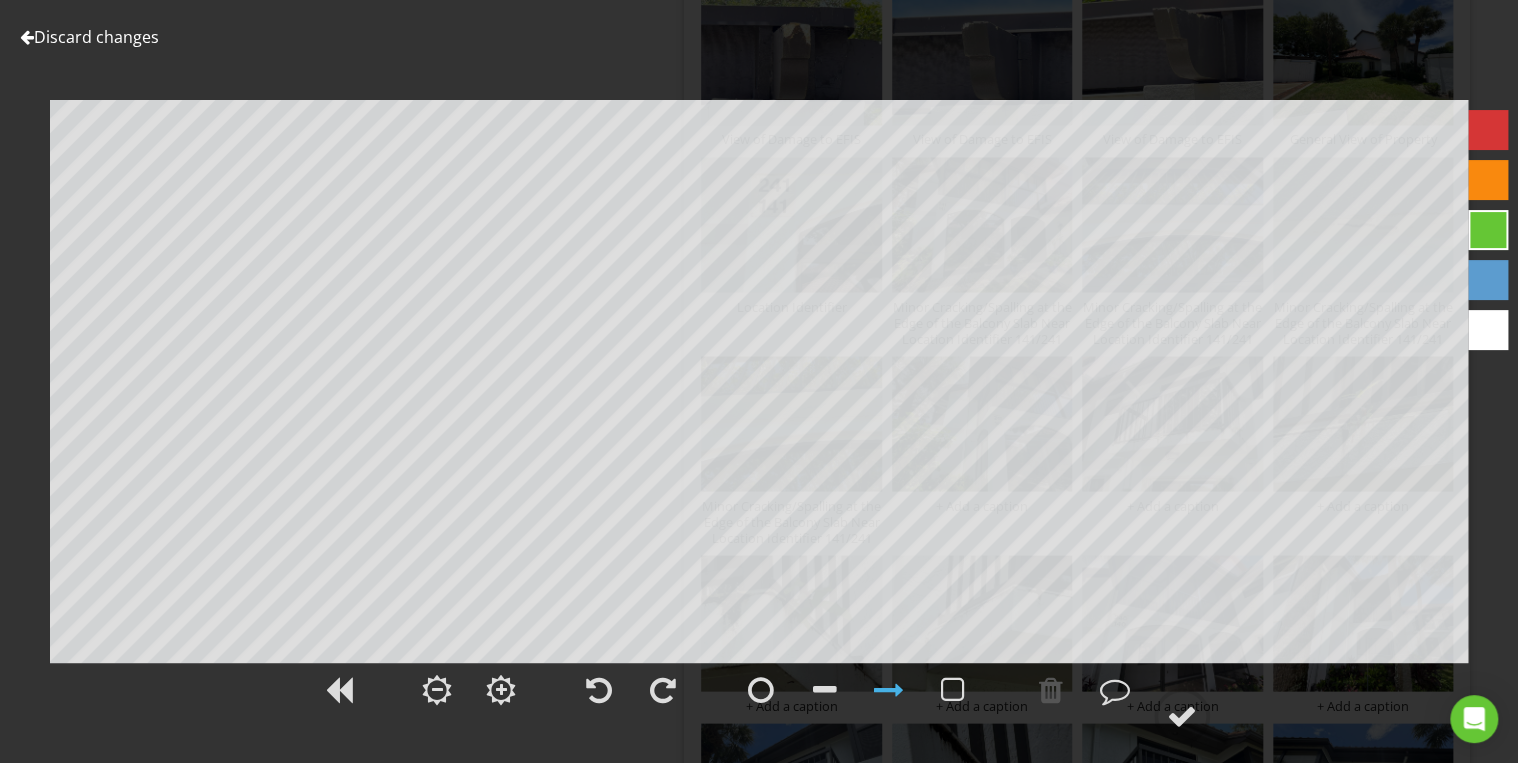 click on "Discard changes" at bounding box center [89, 37] 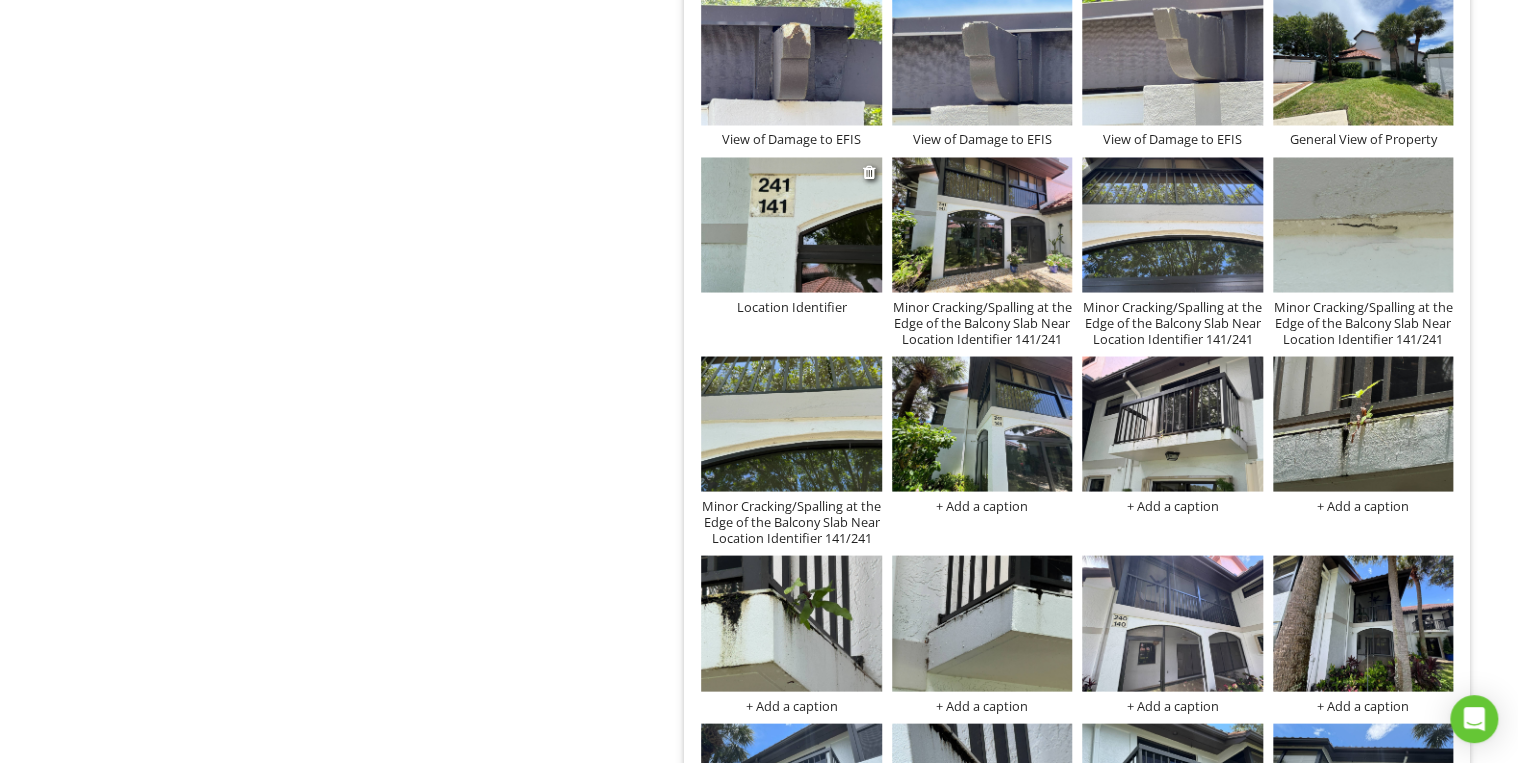 click on "Location Identifier" at bounding box center (791, 306) 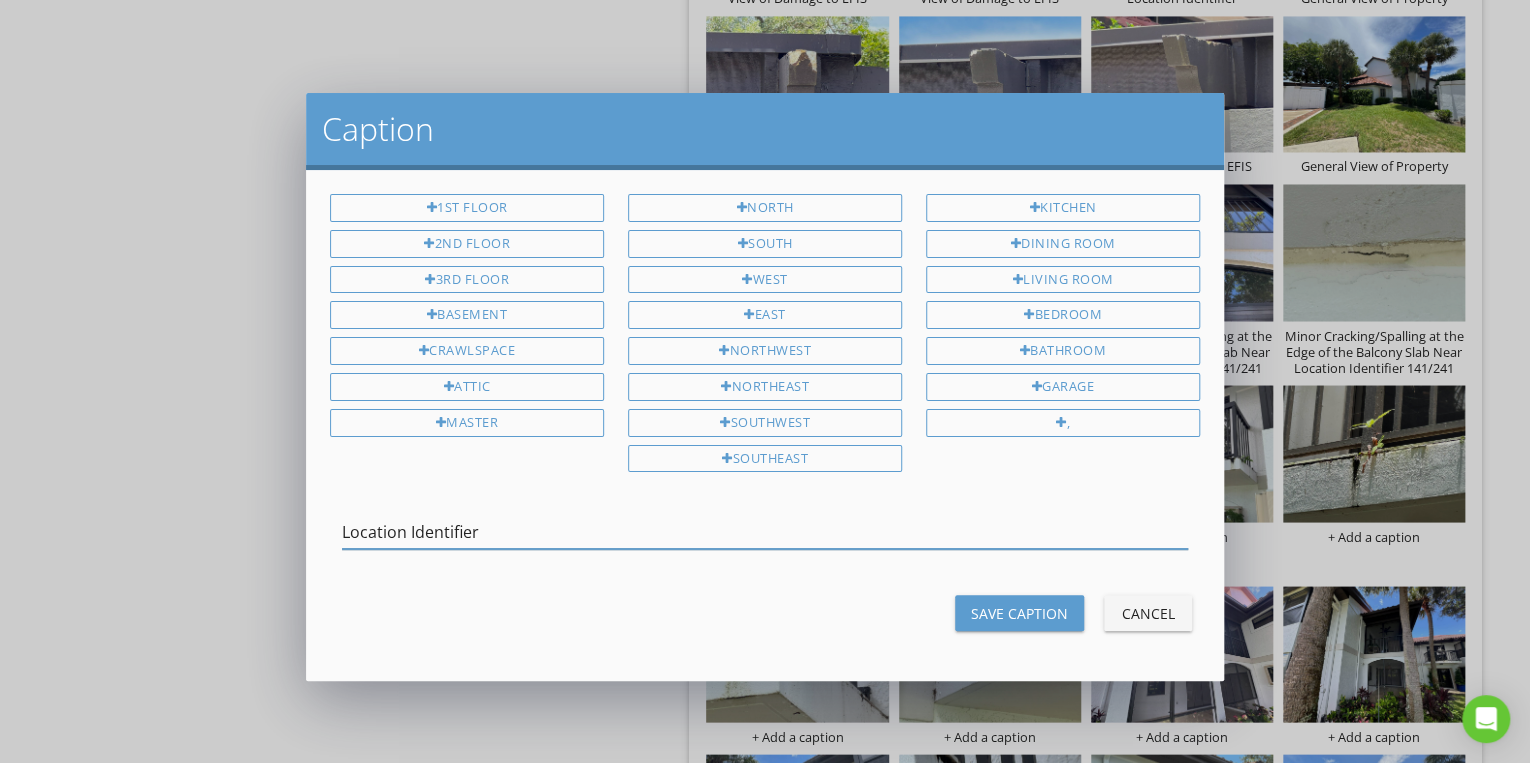 click on "Save Caption" at bounding box center [1019, 613] 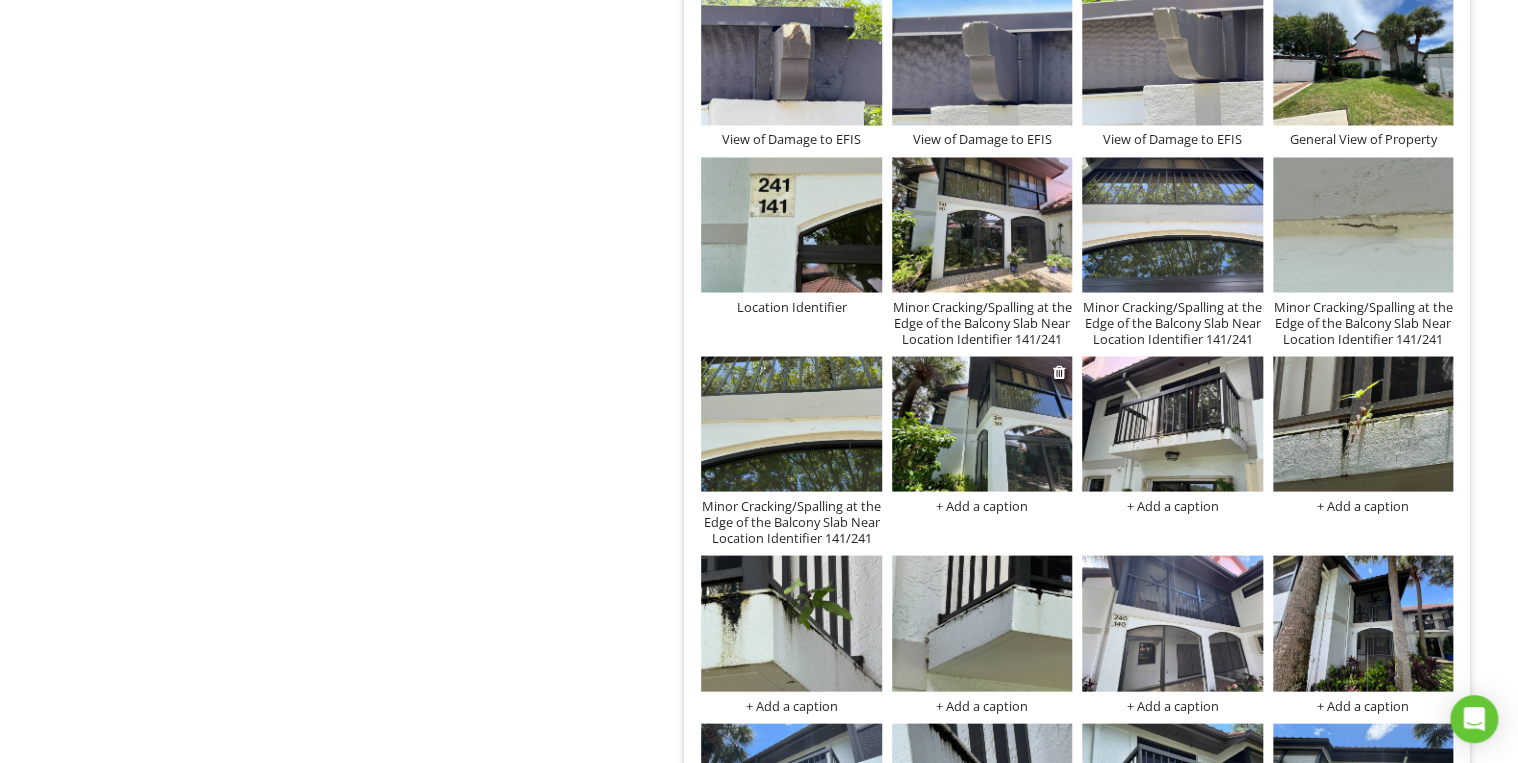 click on "+ Add a caption" at bounding box center [982, 505] 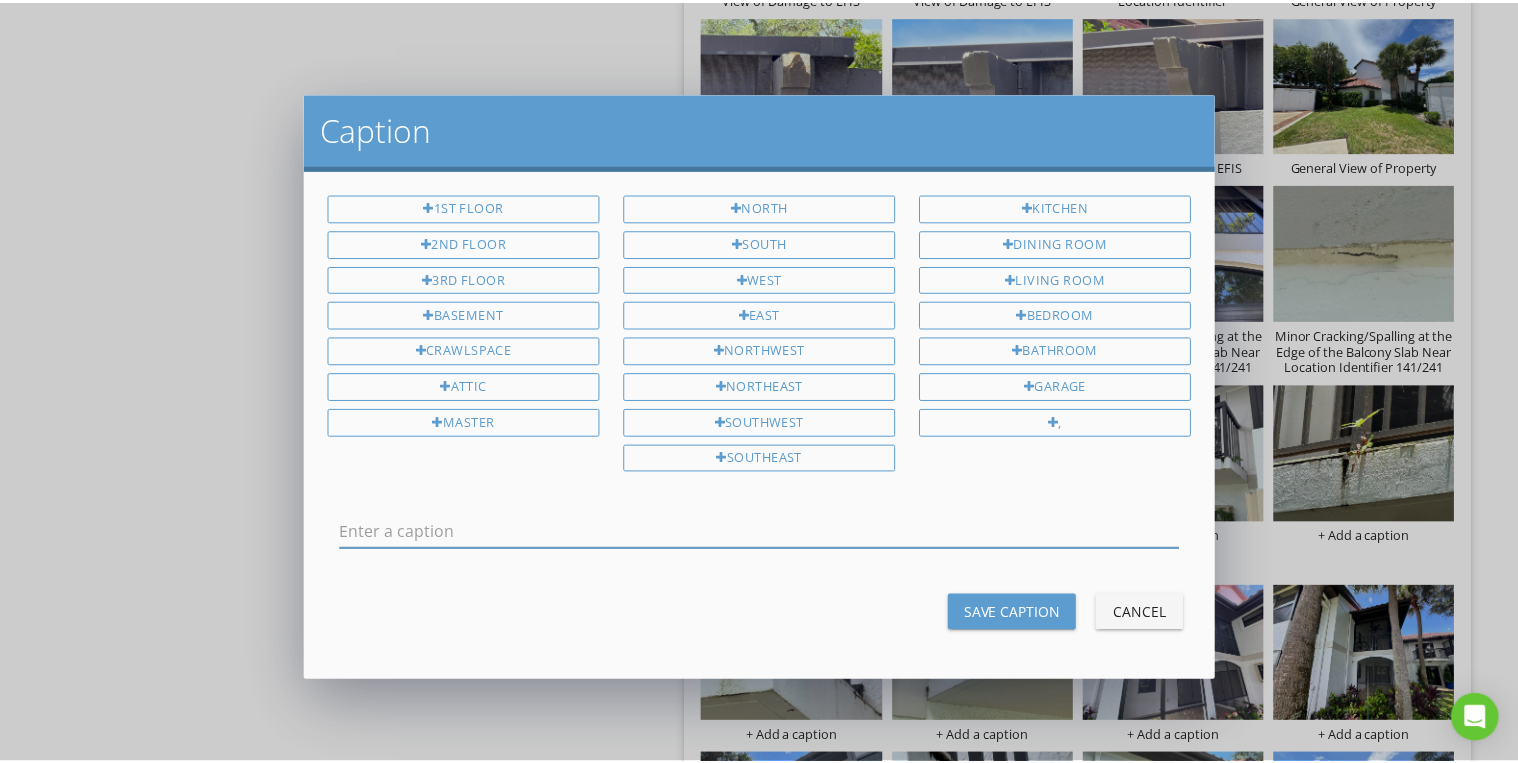 scroll, scrollTop: 0, scrollLeft: 0, axis: both 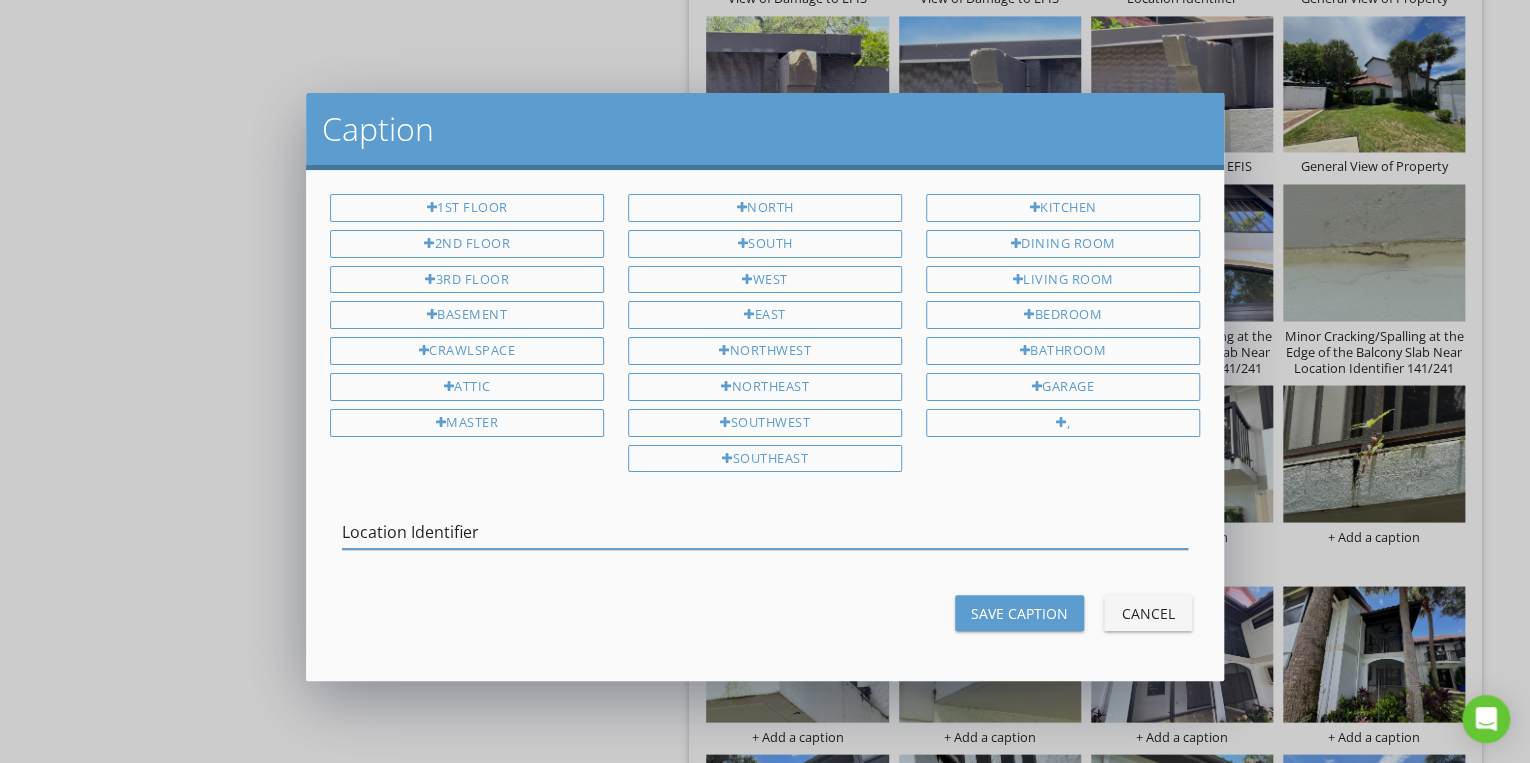type on "Location Identifier" 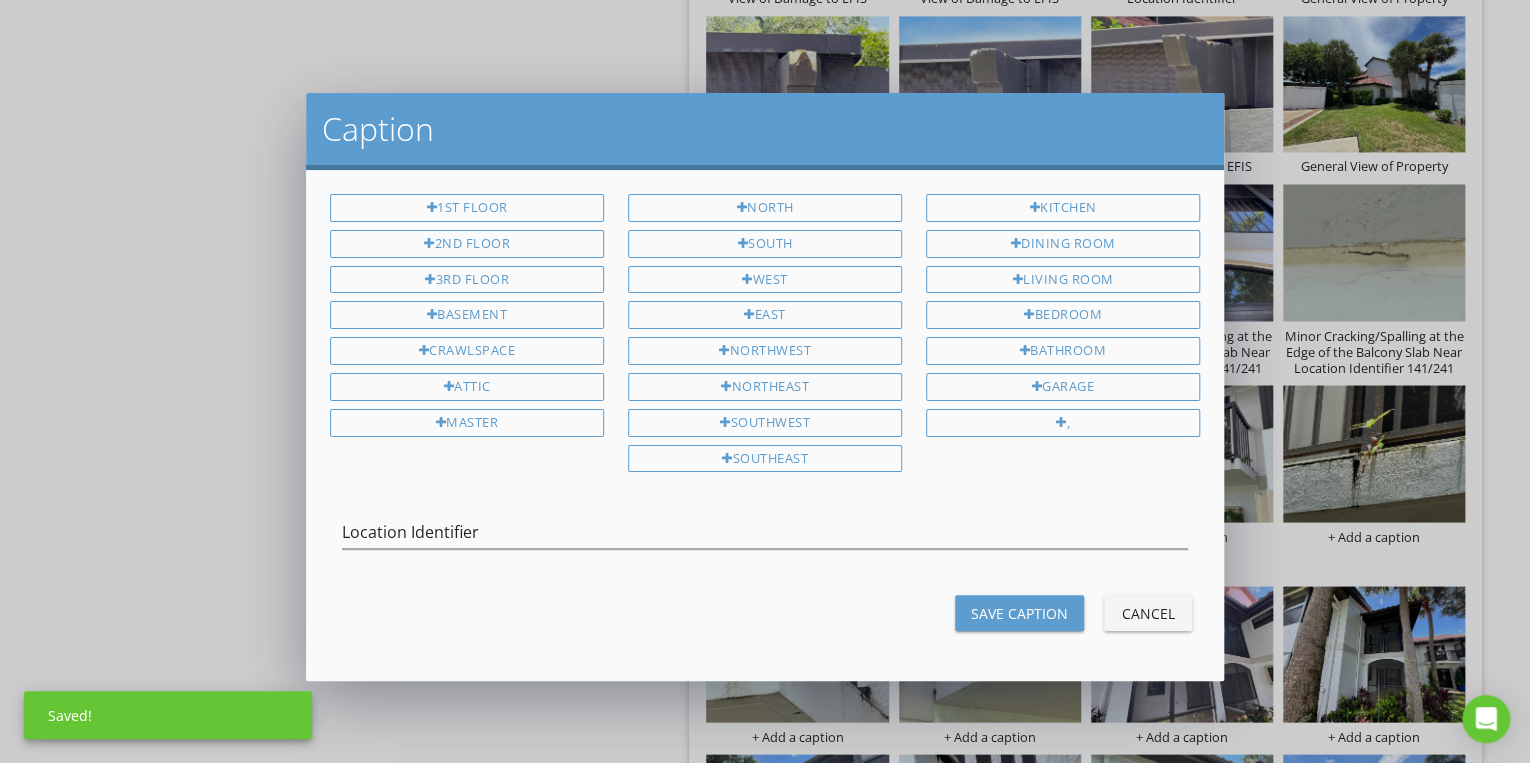 click on "Save Caption" at bounding box center (1019, 613) 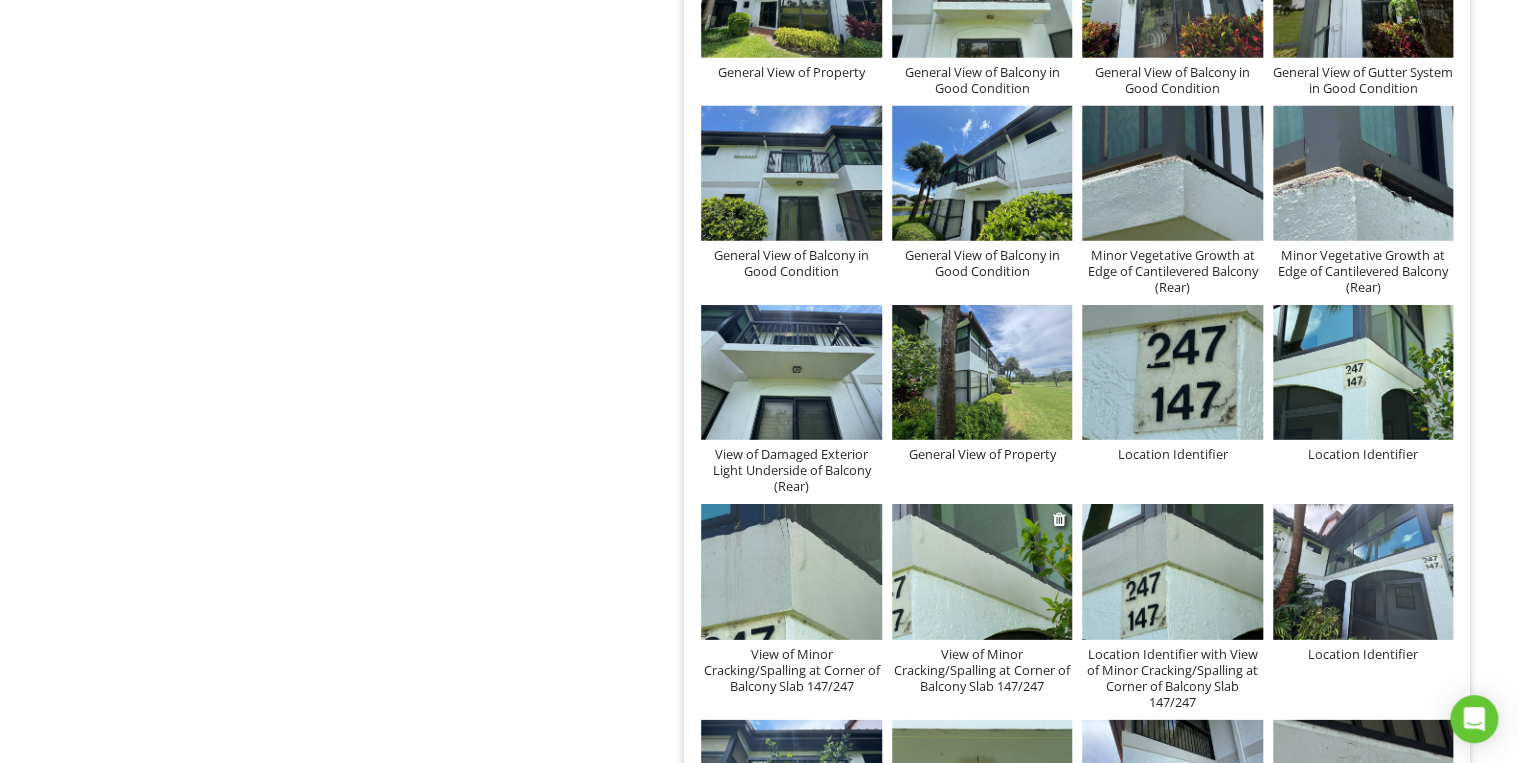 scroll, scrollTop: 2540, scrollLeft: 0, axis: vertical 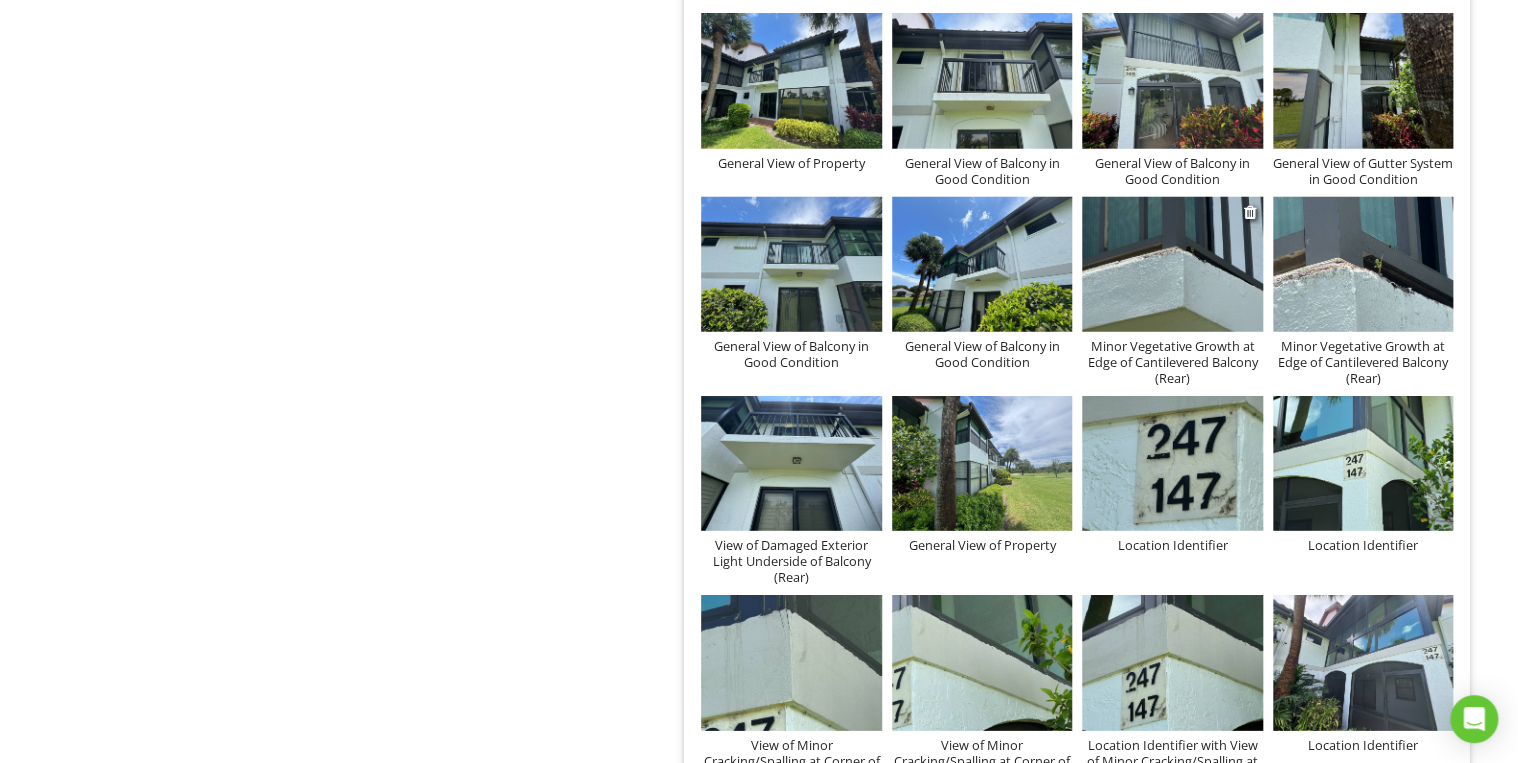 click on "Minor Vegetative Growth at Edge of Cantilevered Balcony (Rear)" at bounding box center (1172, 362) 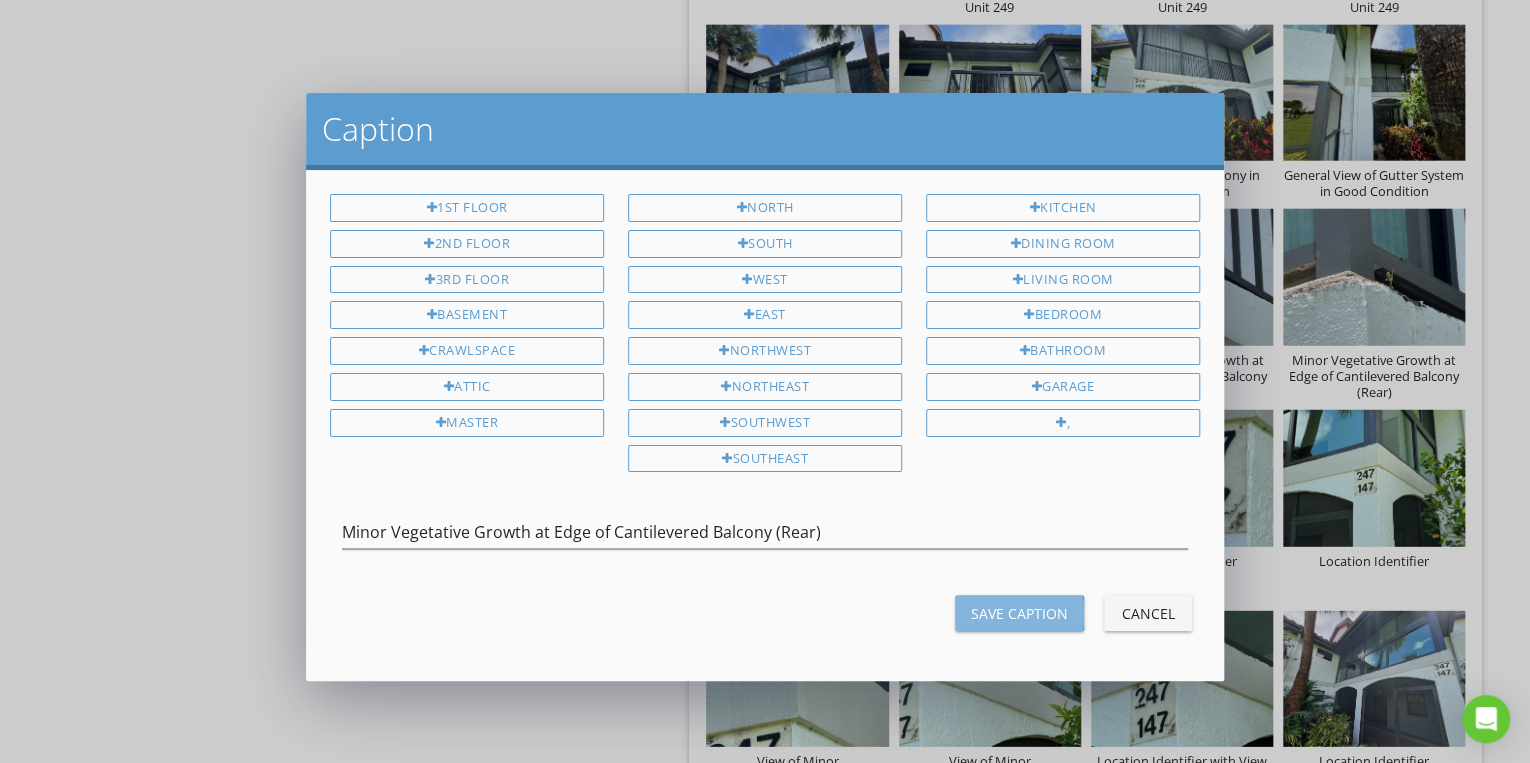 click on "Save Caption" at bounding box center (1019, 613) 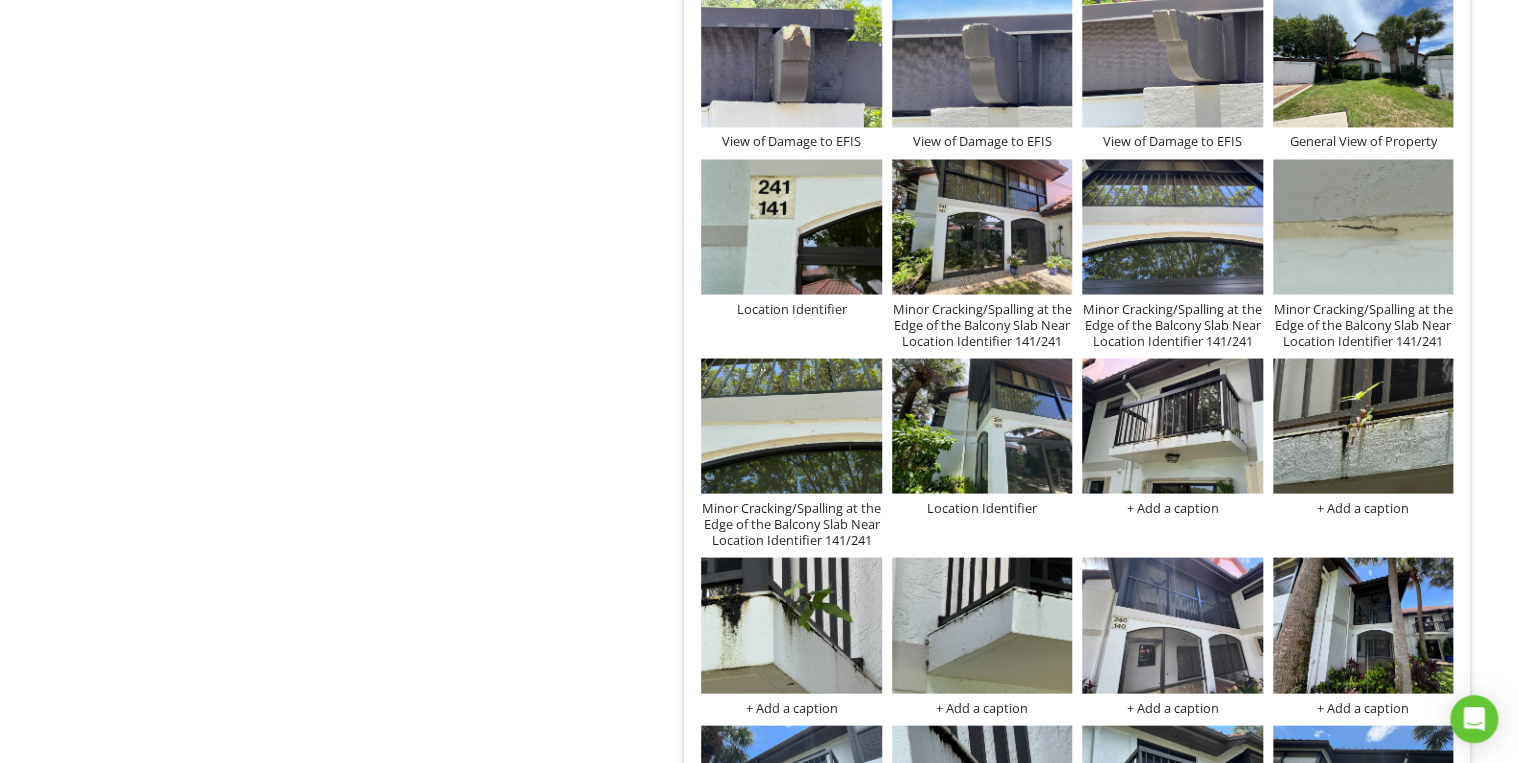 scroll, scrollTop: 5500, scrollLeft: 0, axis: vertical 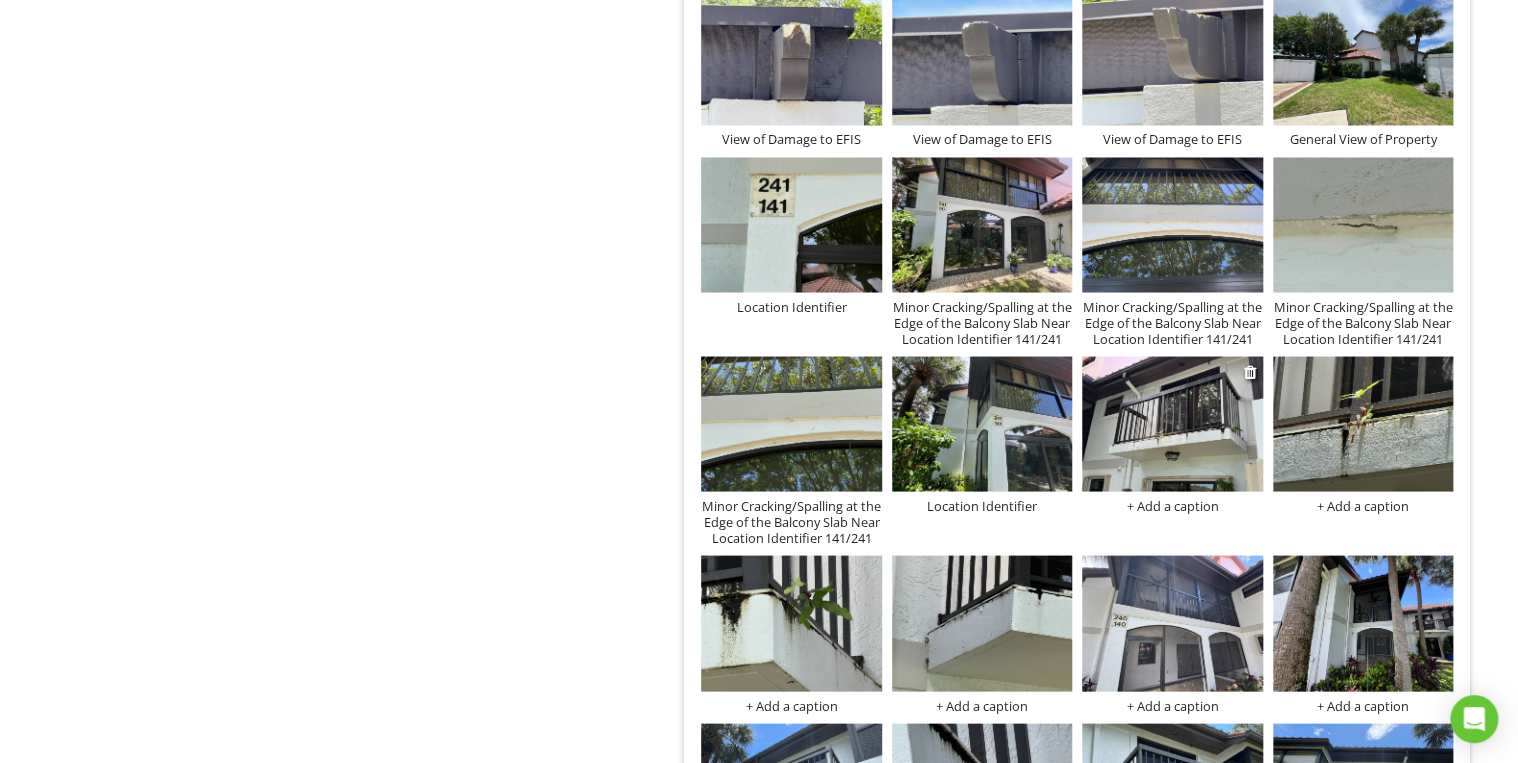 click on "+ Add a caption" at bounding box center [1172, 505] 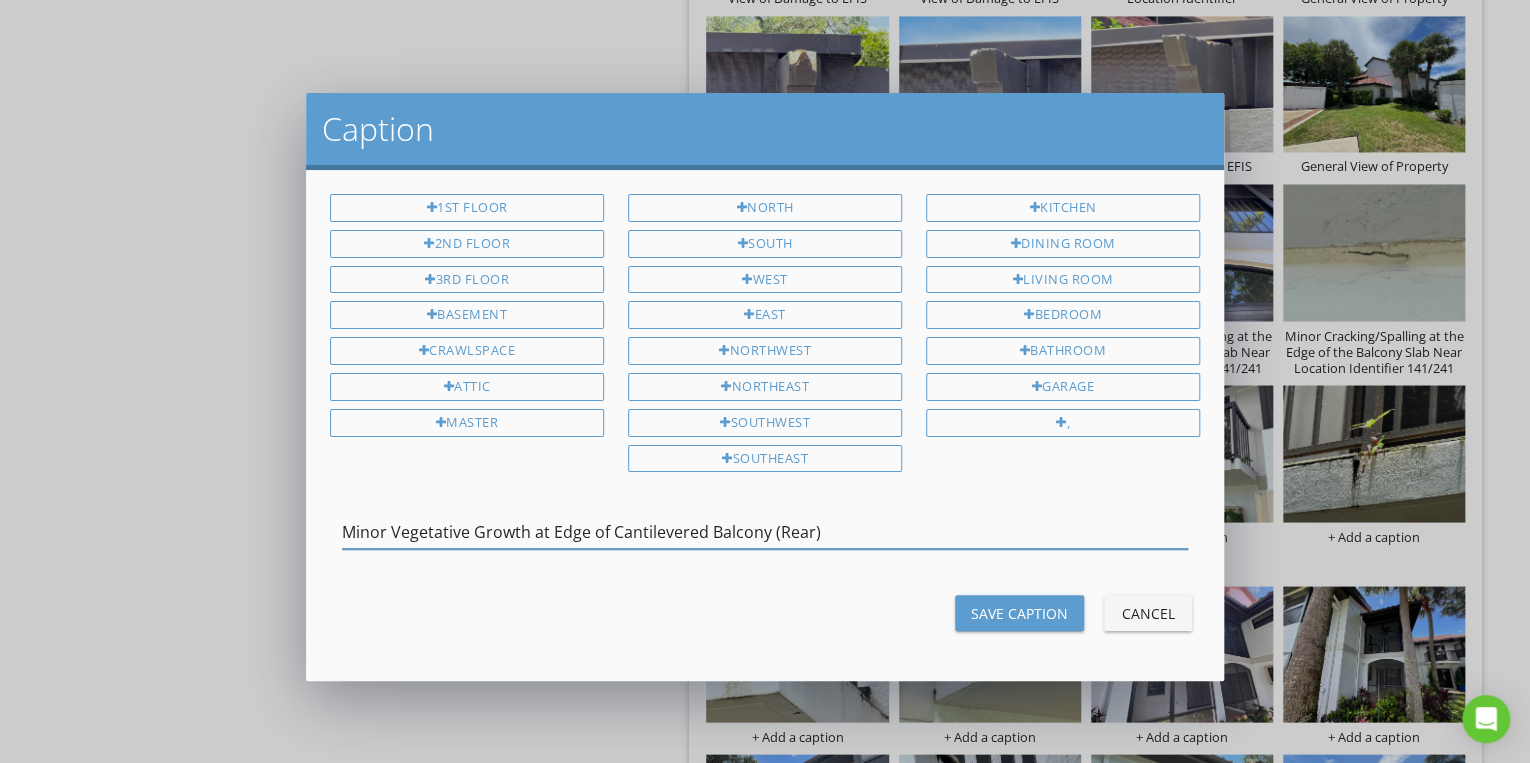 type on "Minor Vegetative Growth at Edge of Cantilevered Balcony (Rear)" 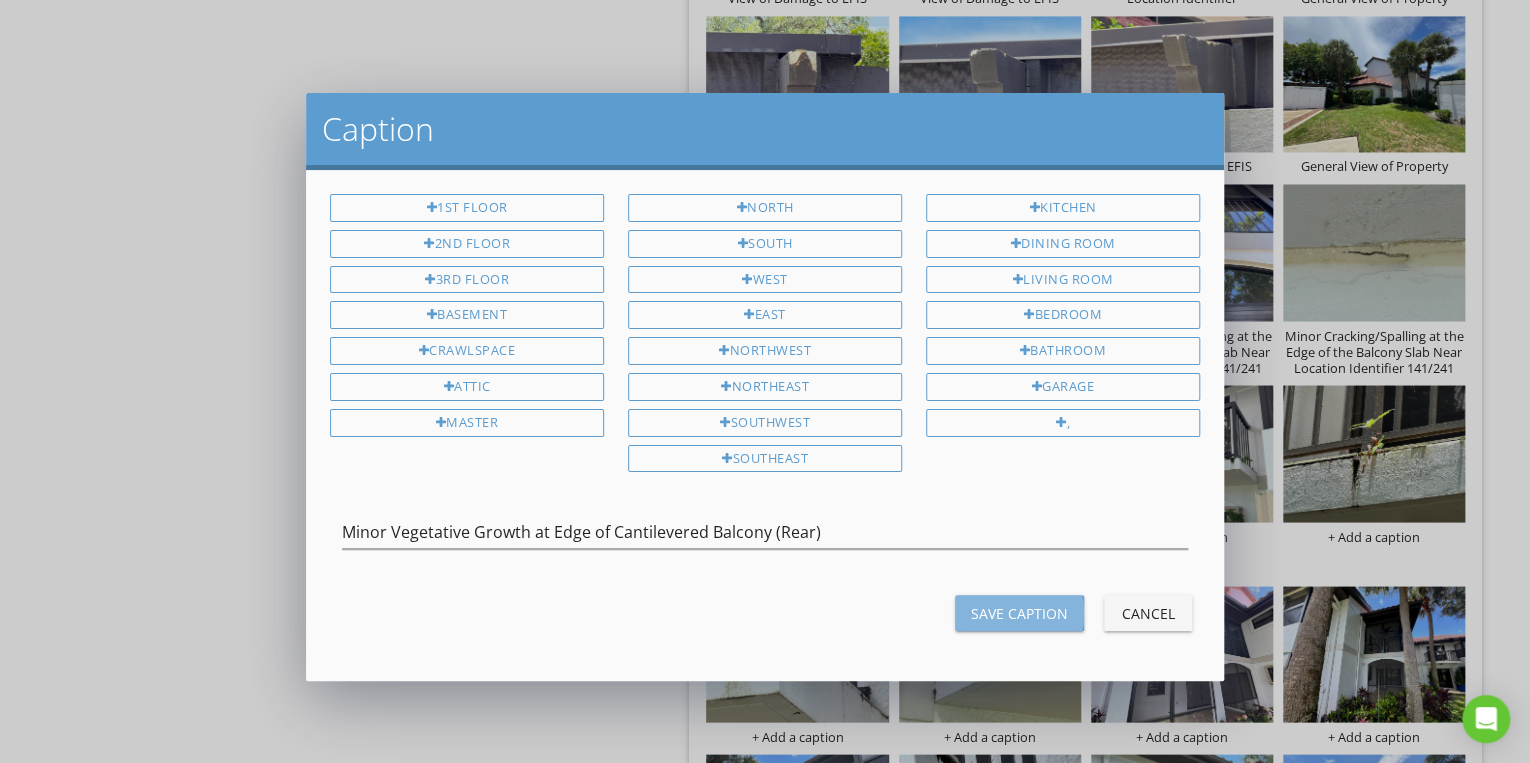 click on "Save Caption" at bounding box center (1019, 613) 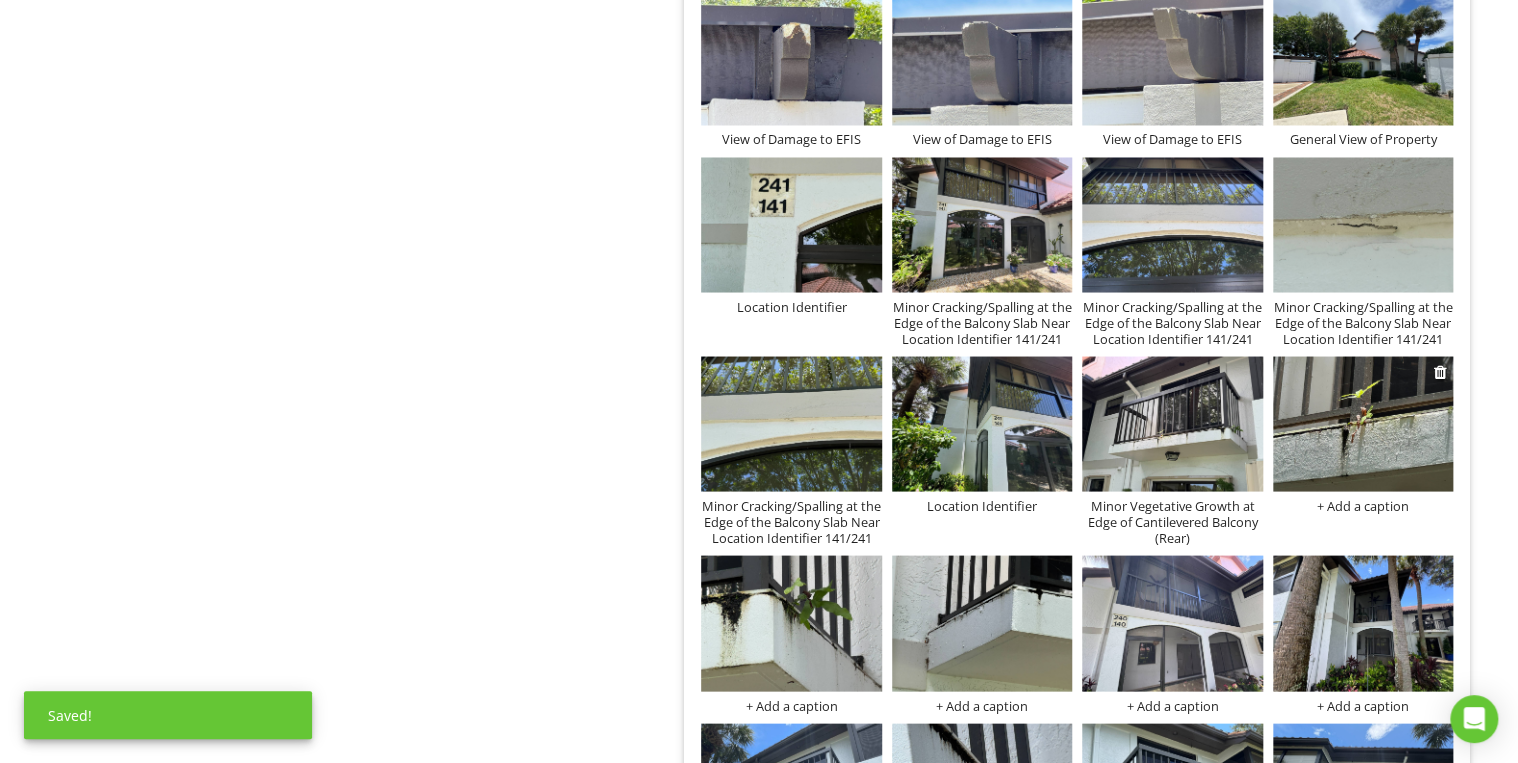 click on "+ Add a caption" at bounding box center [1363, 505] 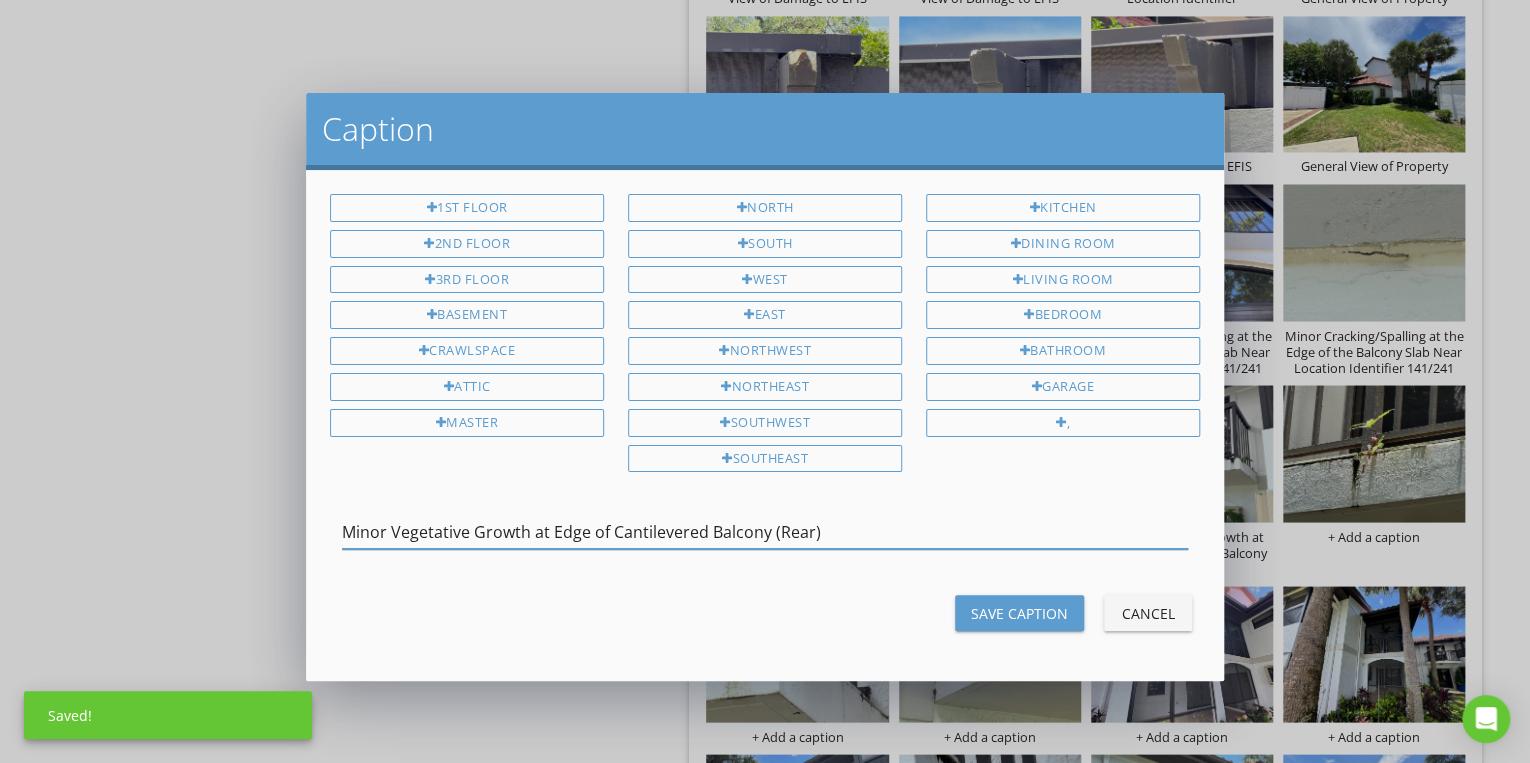 type on "Minor Vegetative Growth at Edge of Cantilevered Balcony (Rear)" 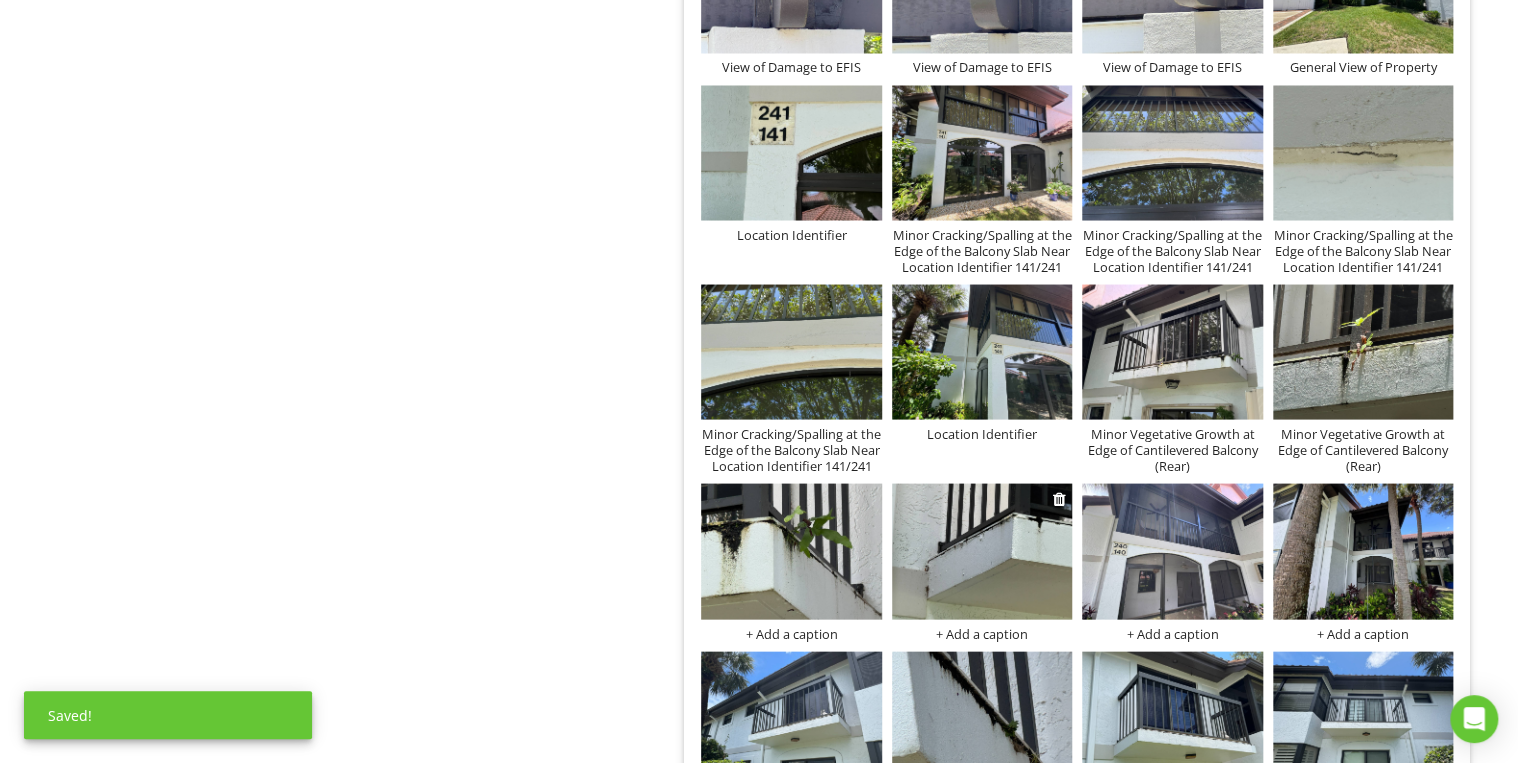scroll, scrollTop: 5660, scrollLeft: 0, axis: vertical 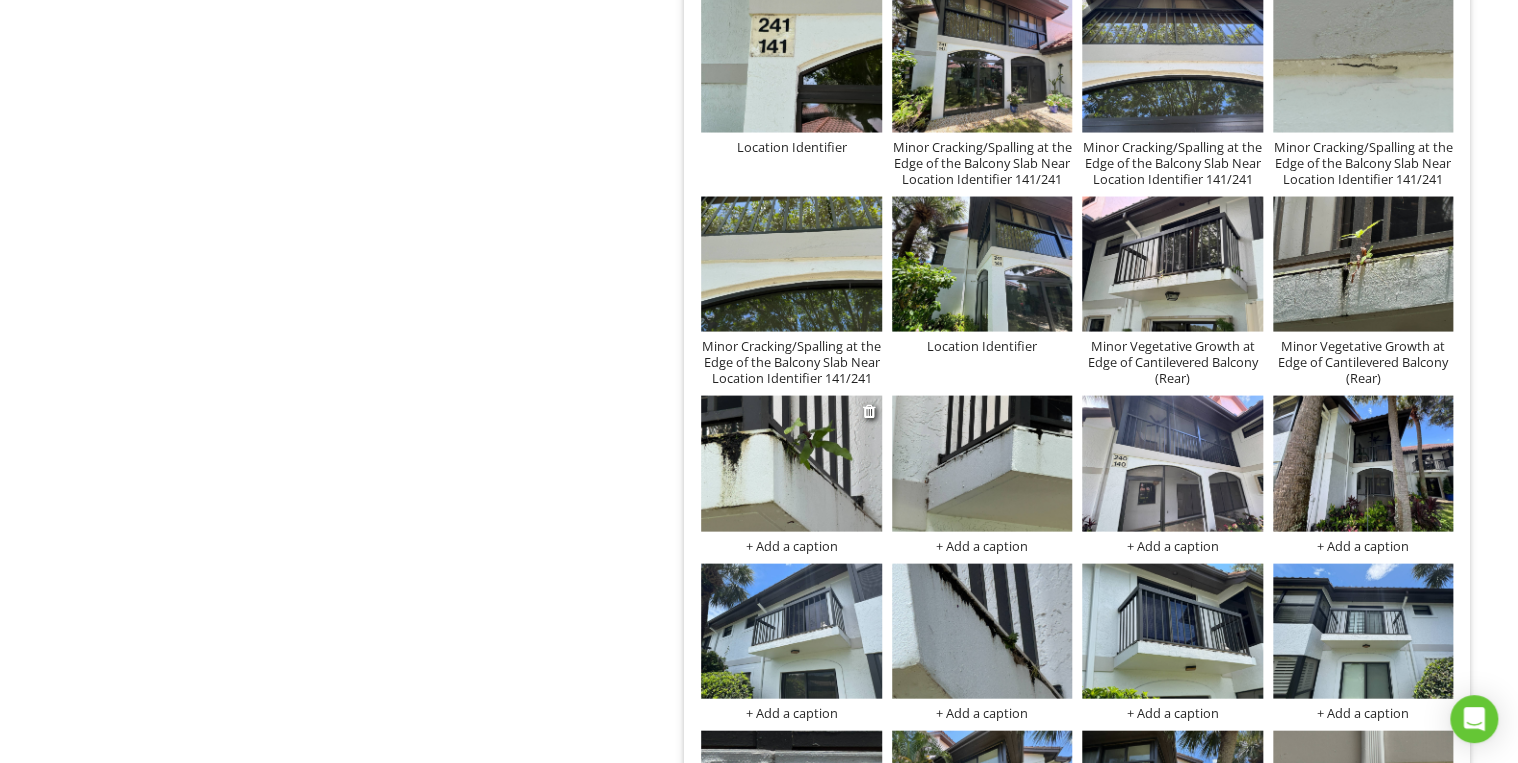 click on "+ Add a caption" at bounding box center [791, 545] 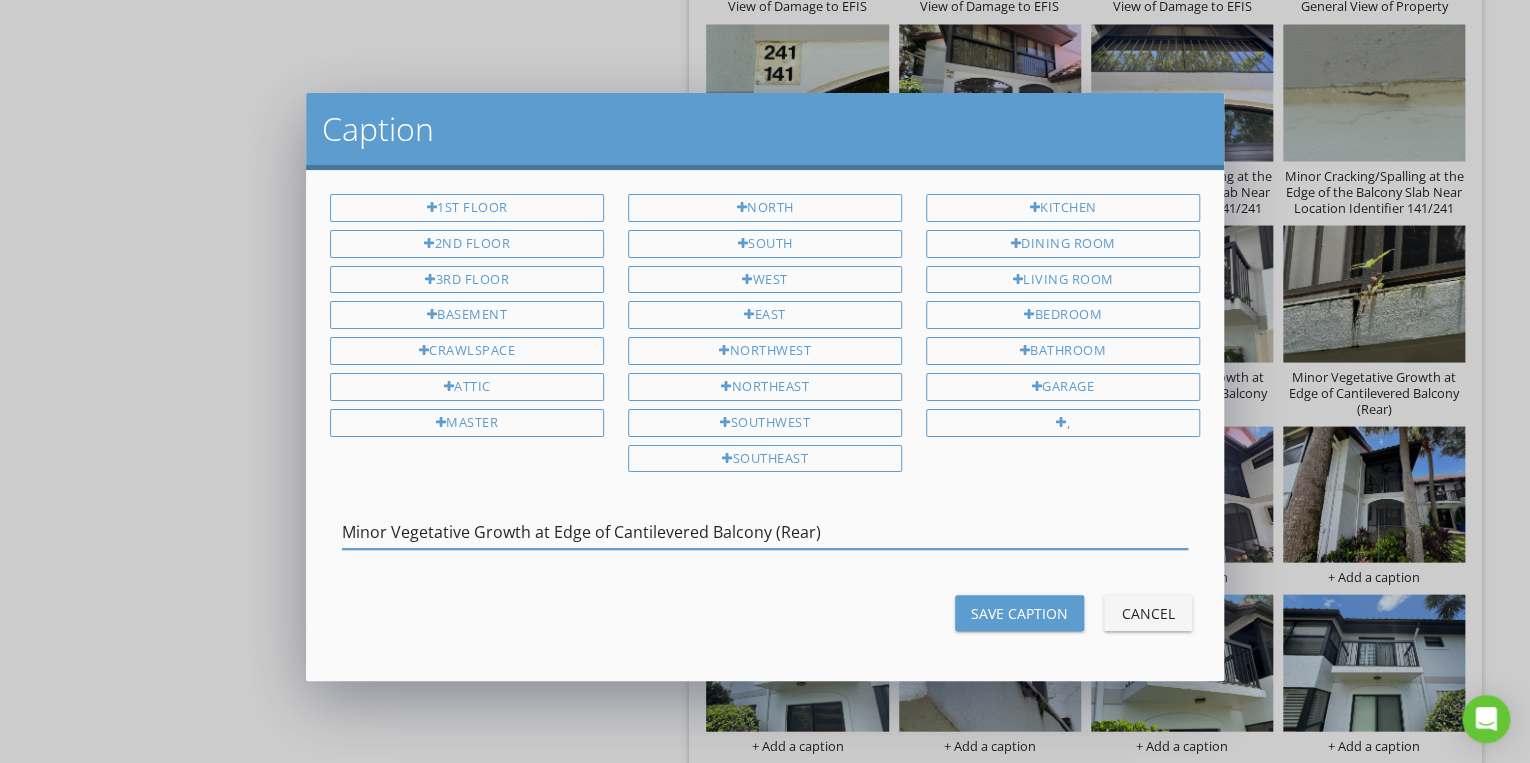 type on "Minor Vegetative Growth at Edge of Cantilevered Balcony (Rear)" 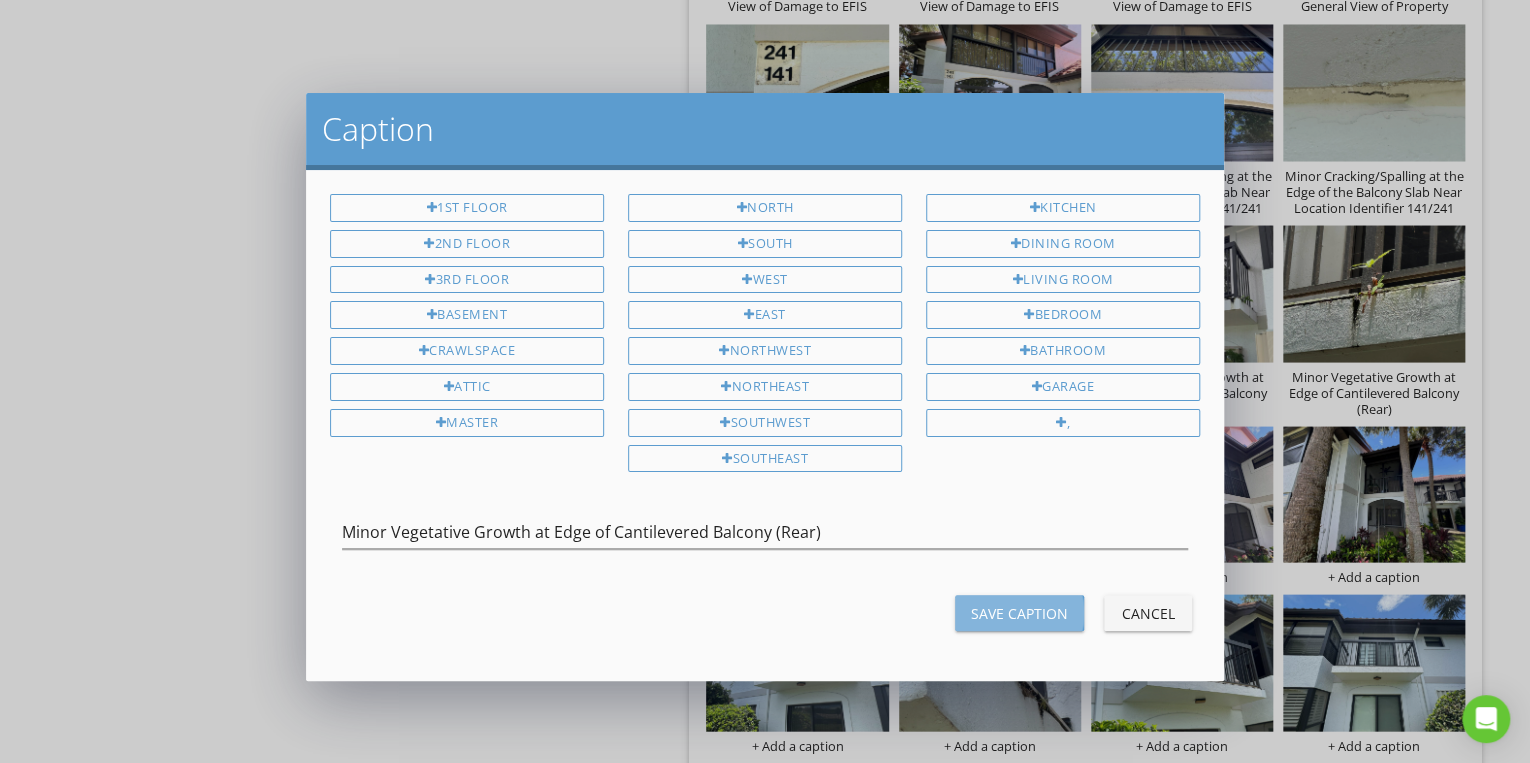 click on "Save Caption" at bounding box center (1019, 613) 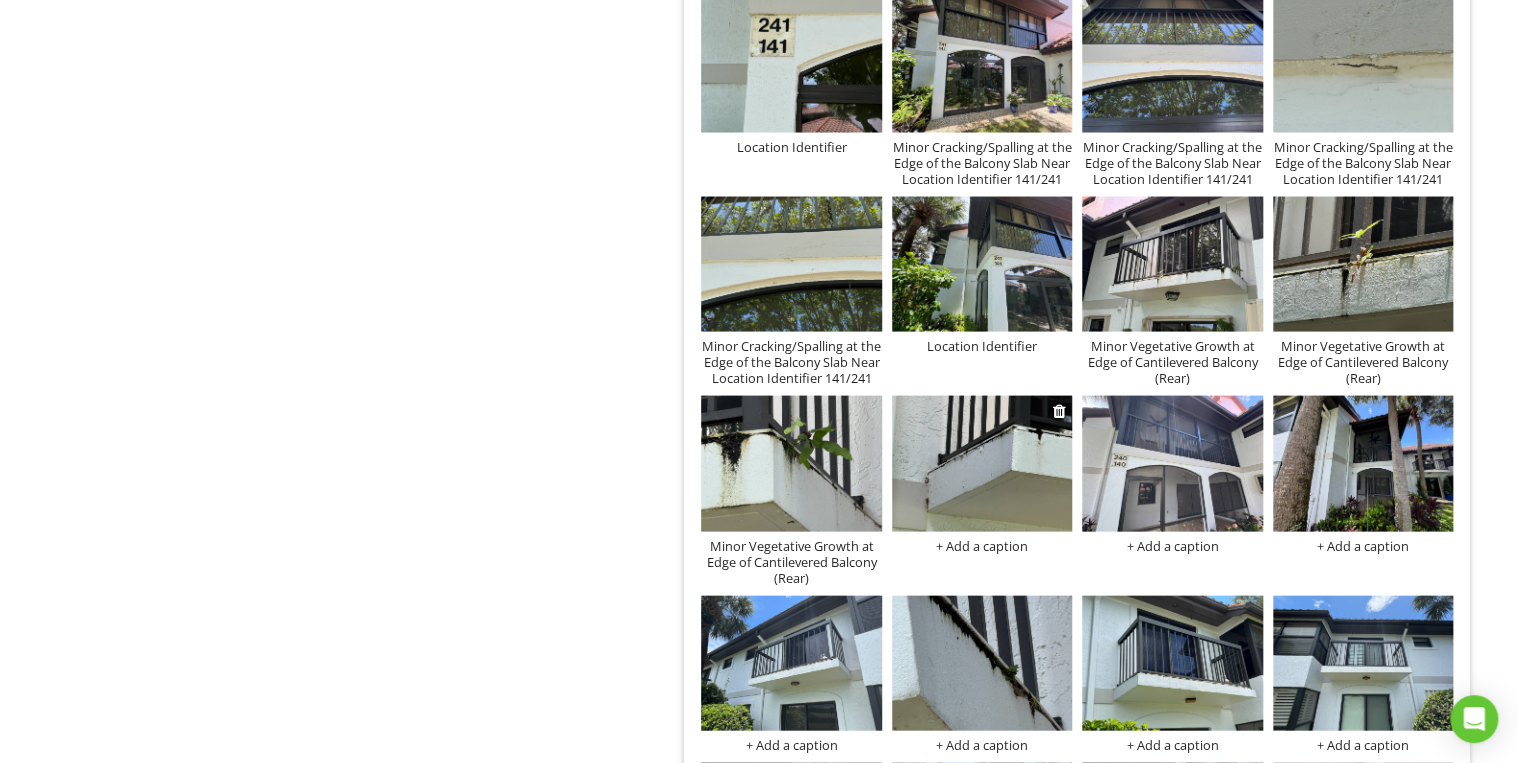 click on "+ Add a caption" at bounding box center (982, 545) 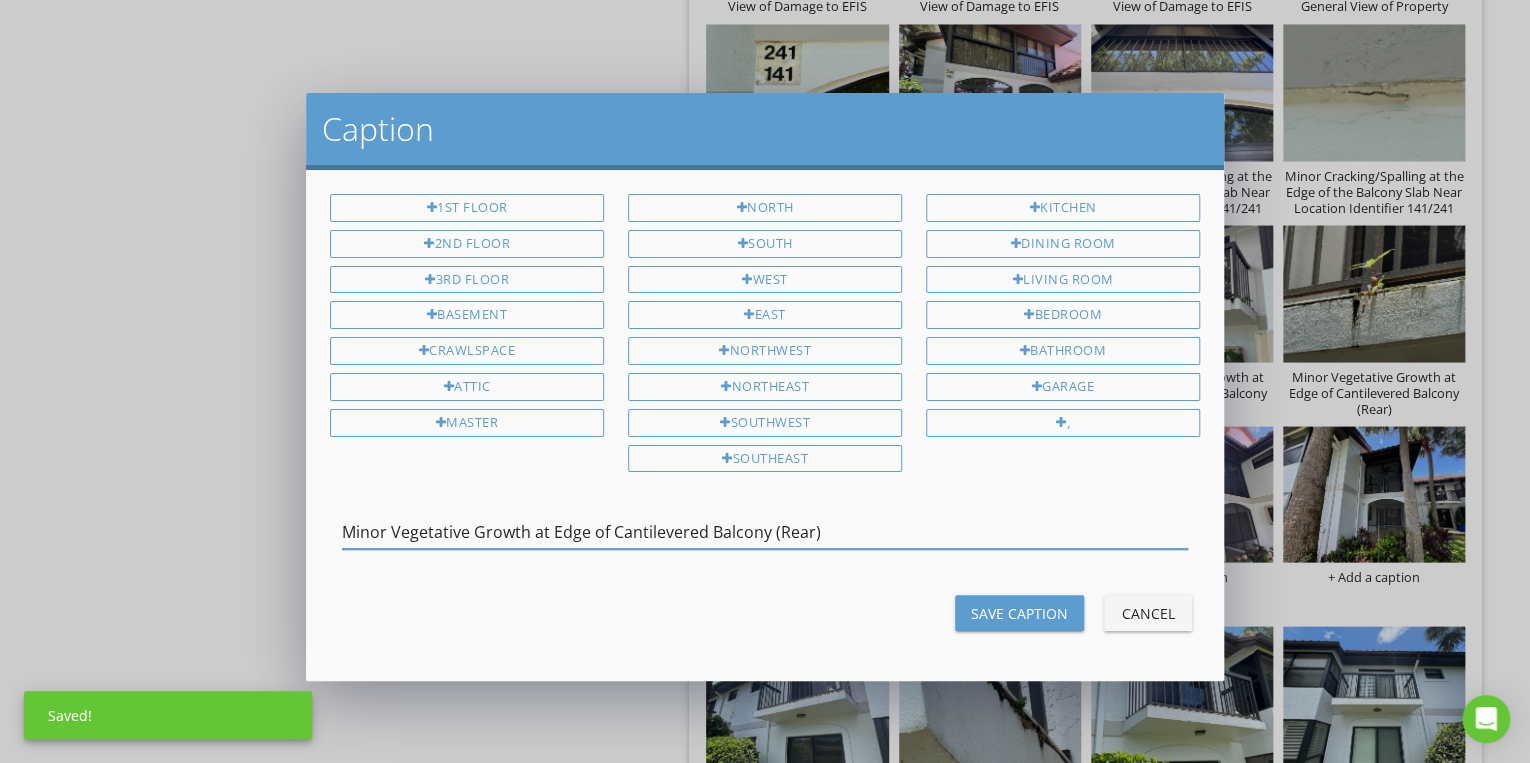 type on "Minor Vegetative Growth at Edge of Cantilevered Balcony (Rear)" 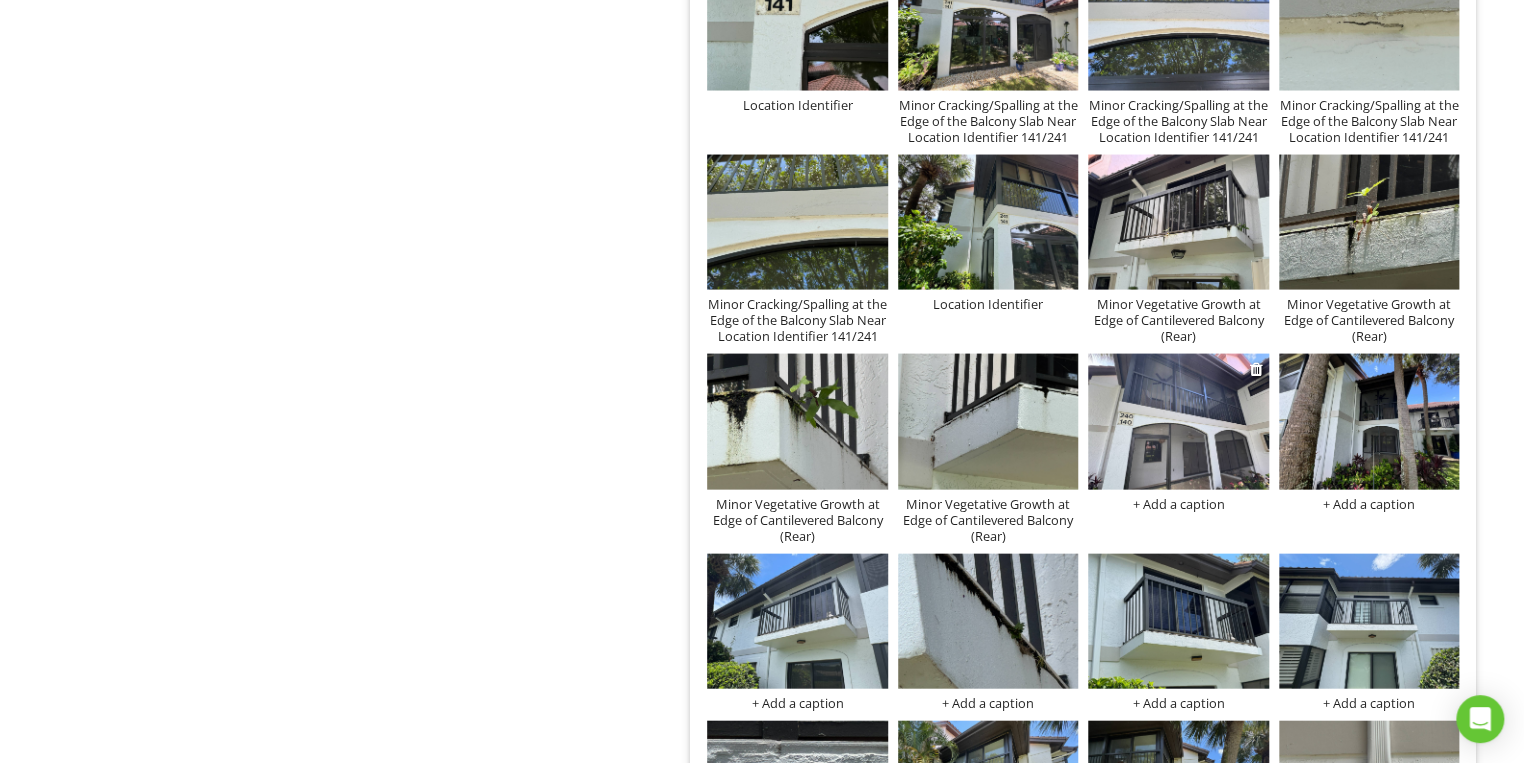scroll, scrollTop: 5740, scrollLeft: 0, axis: vertical 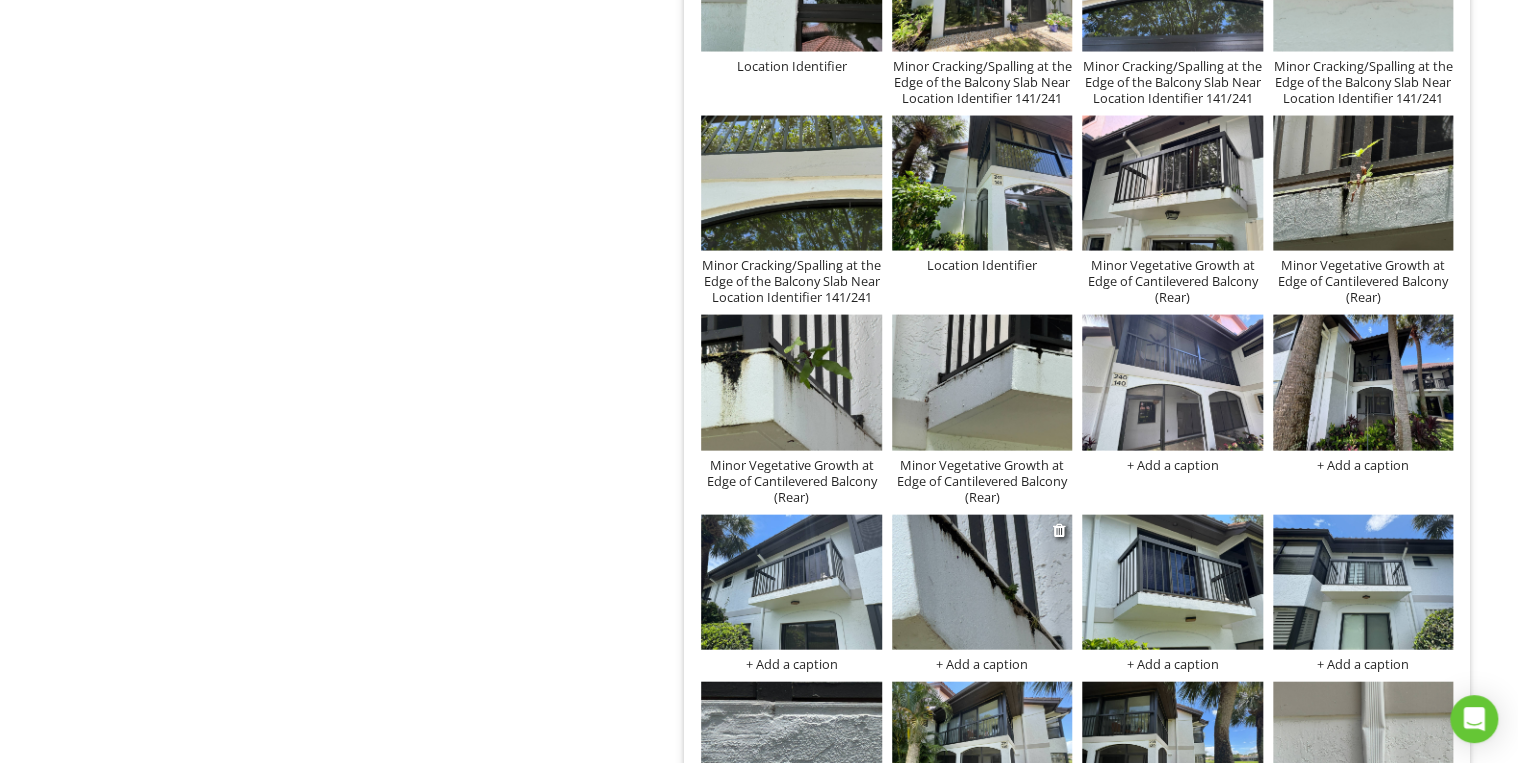 click on "+ Add a caption" at bounding box center (982, 664) 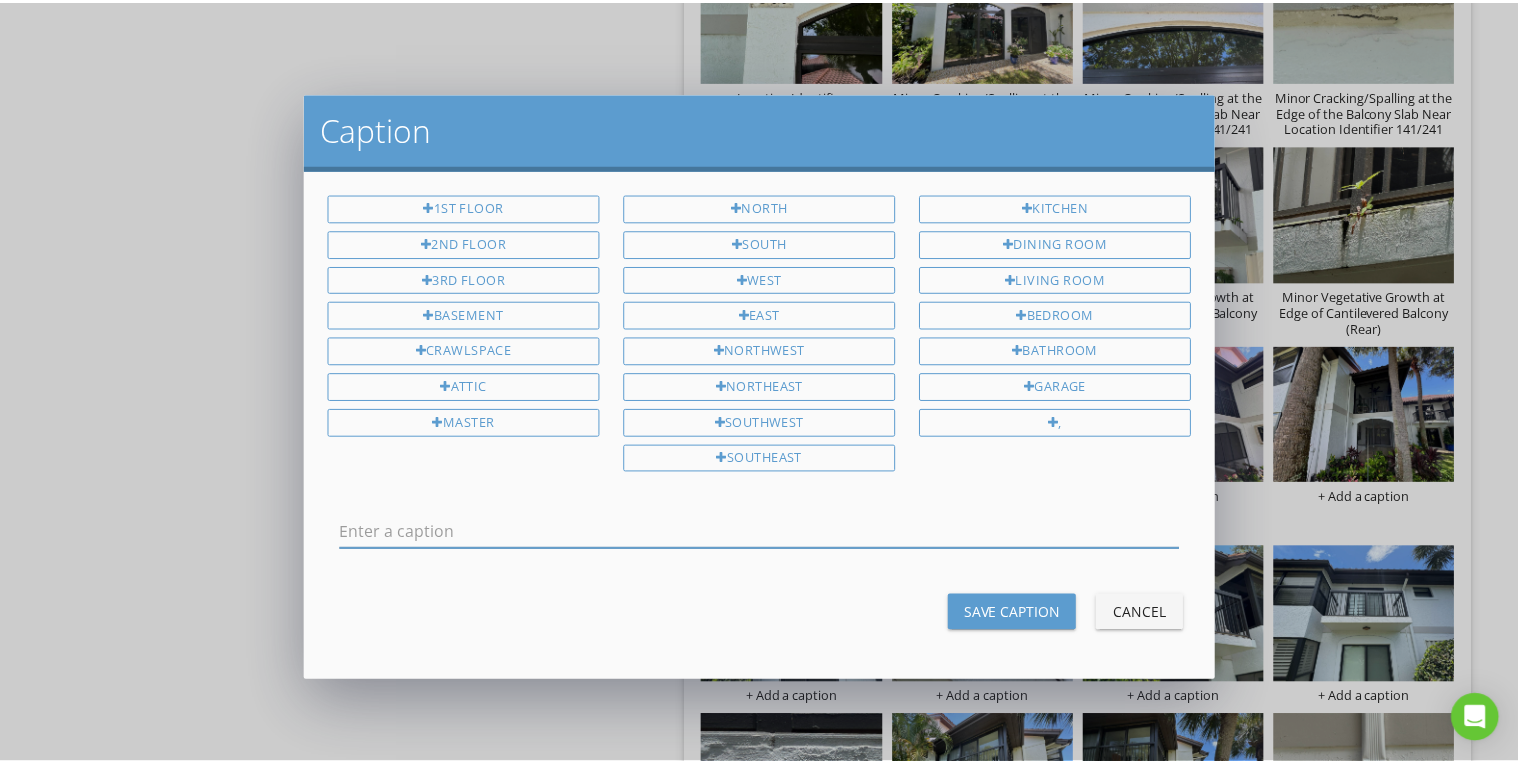 scroll, scrollTop: 0, scrollLeft: 0, axis: both 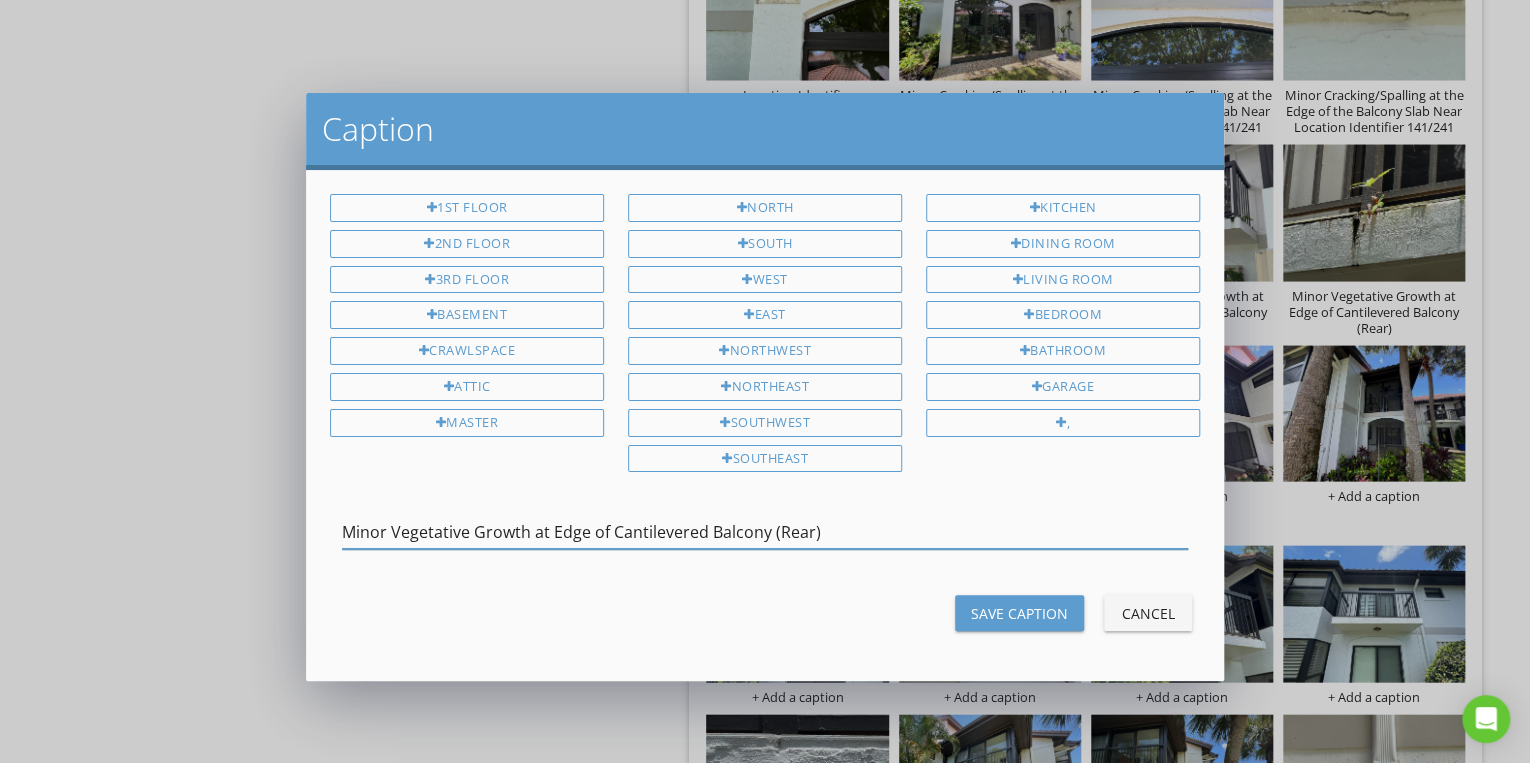 type on "Minor Vegetative Growth at Edge of Cantilevered Balcony (Rear)" 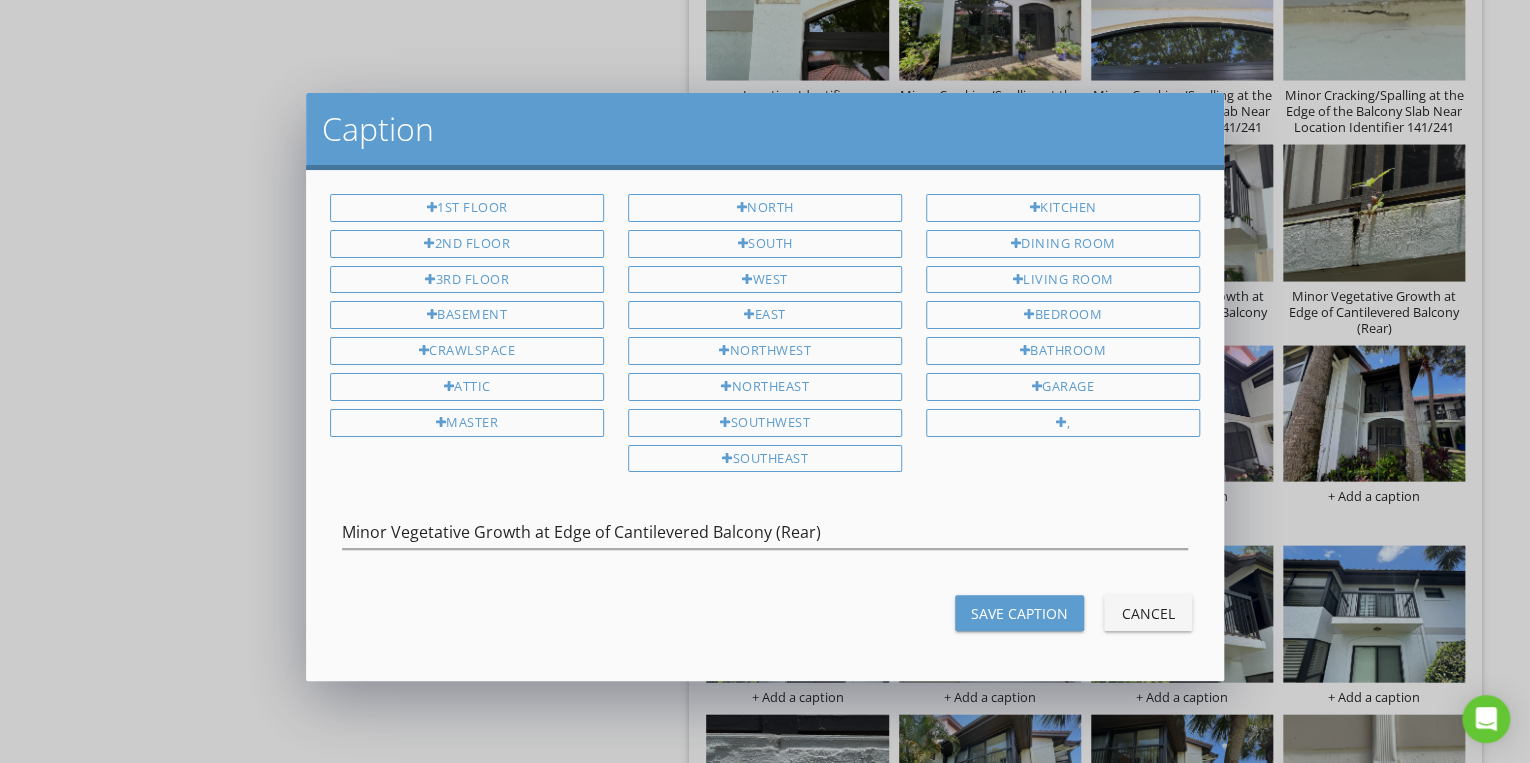 click on "Save Caption" at bounding box center (1019, 613) 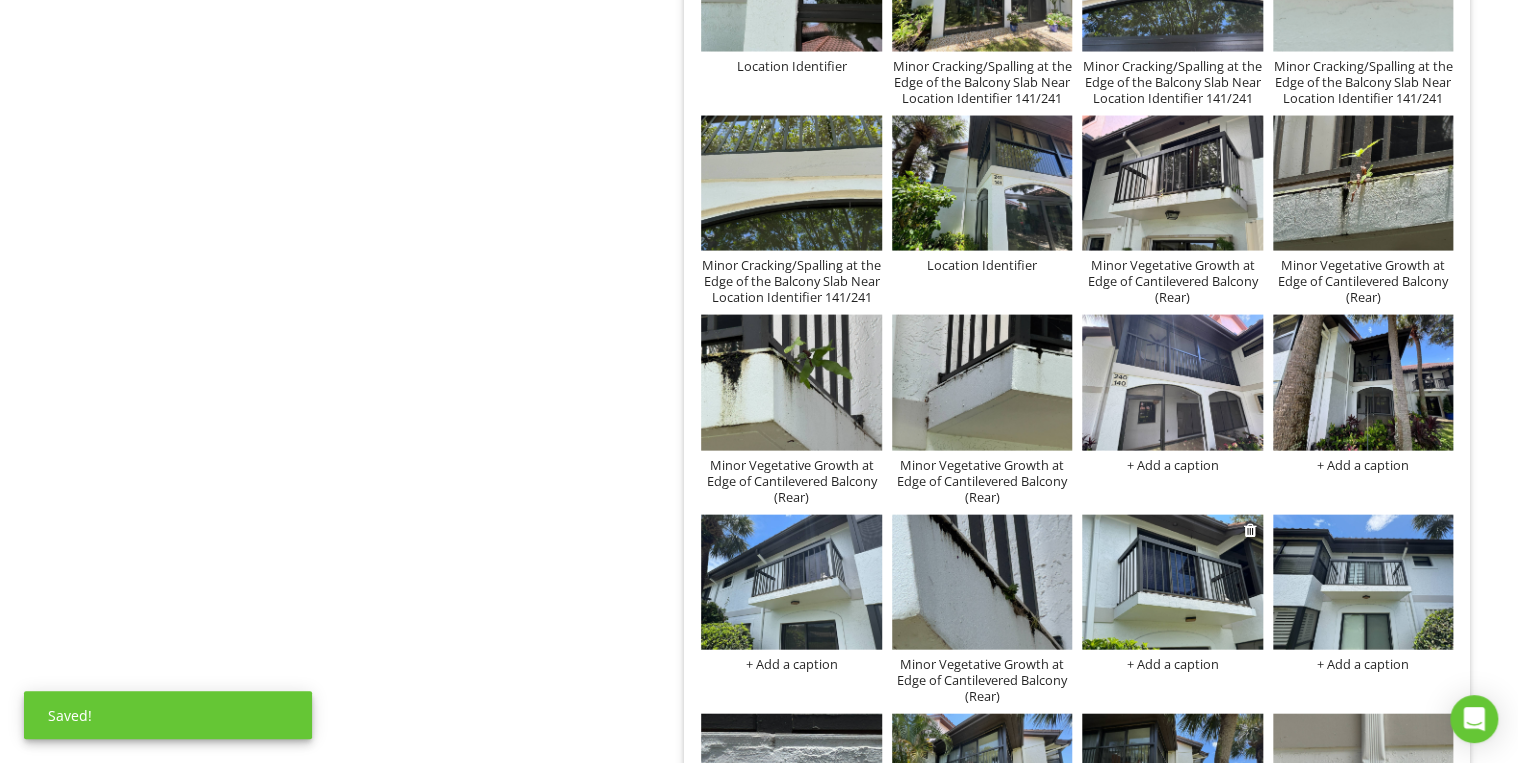 click on "+ Add a caption" at bounding box center (1172, 664) 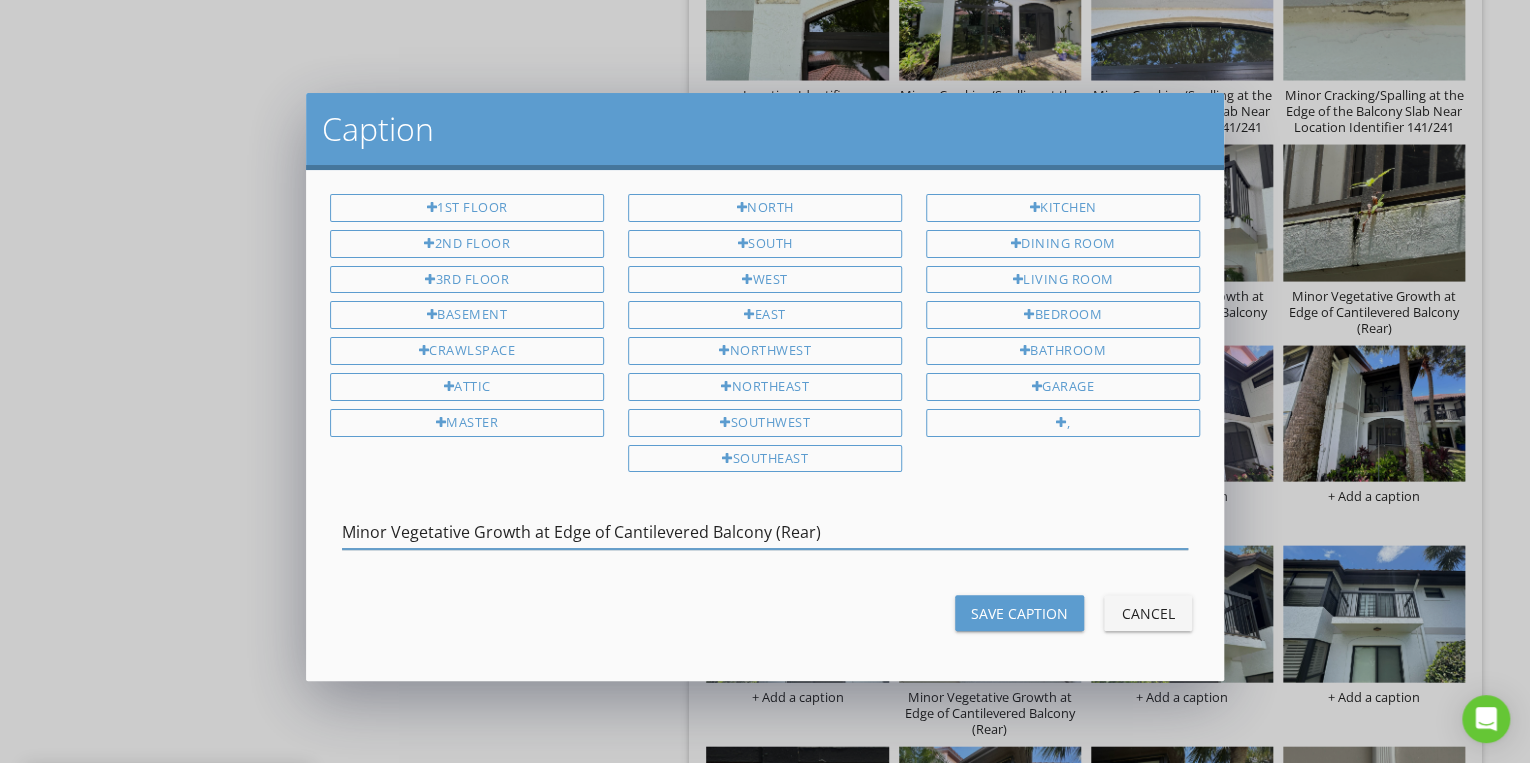 type on "Minor Vegetative Growth at Edge of Cantilevered Balcony (Rear)" 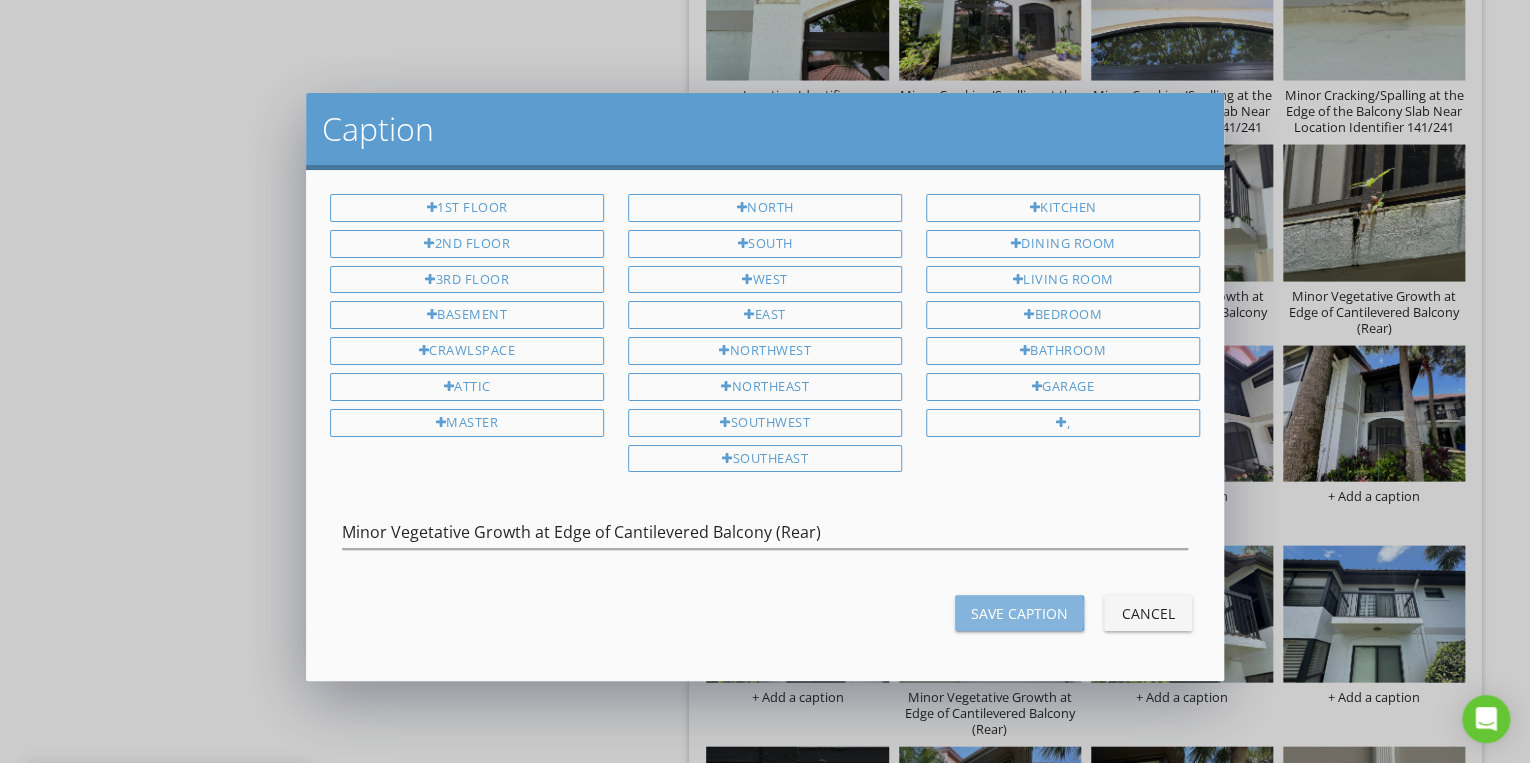 click on "Save Caption" at bounding box center [1019, 613] 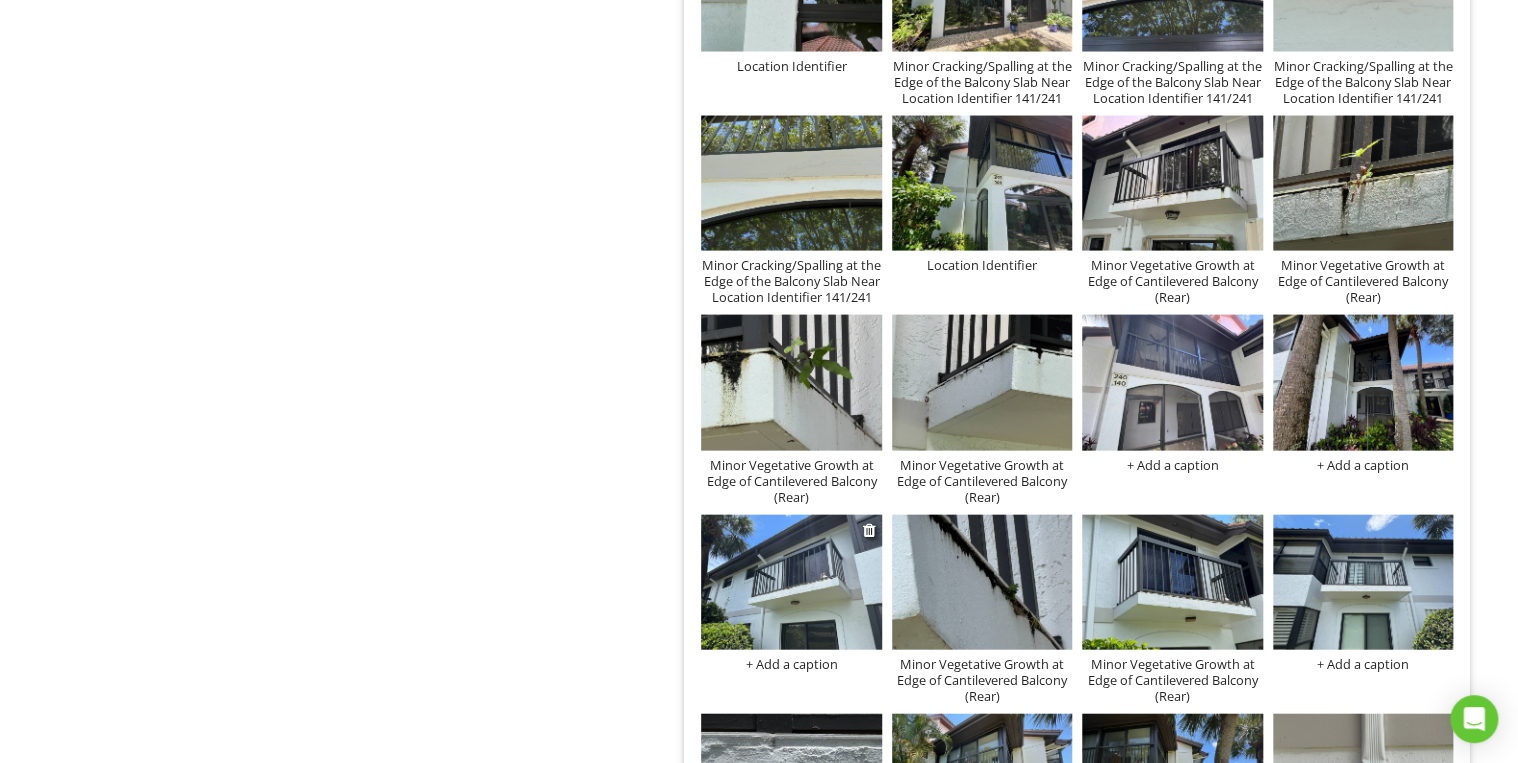 click at bounding box center (791, 582) 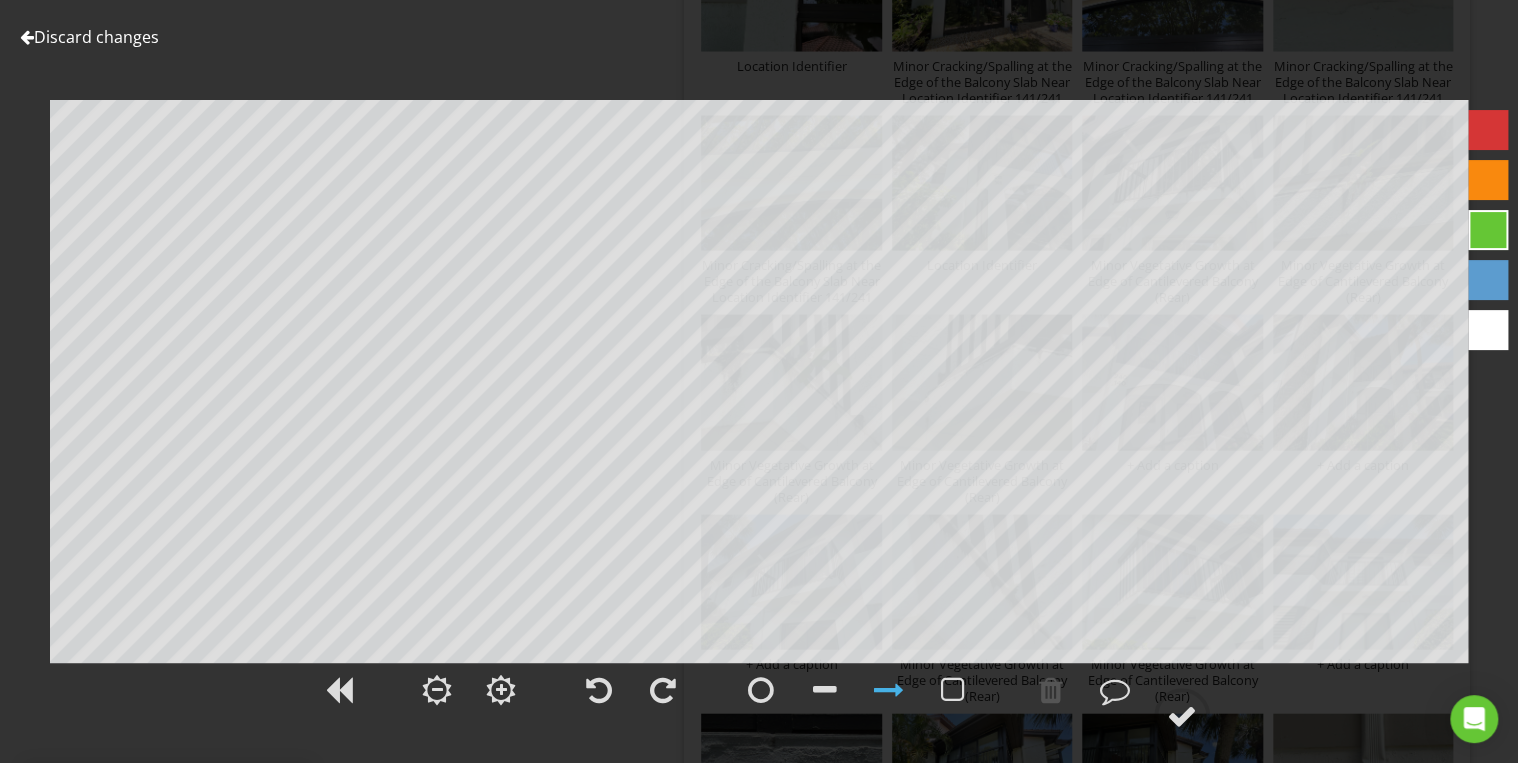click on "Discard changes" at bounding box center (89, 37) 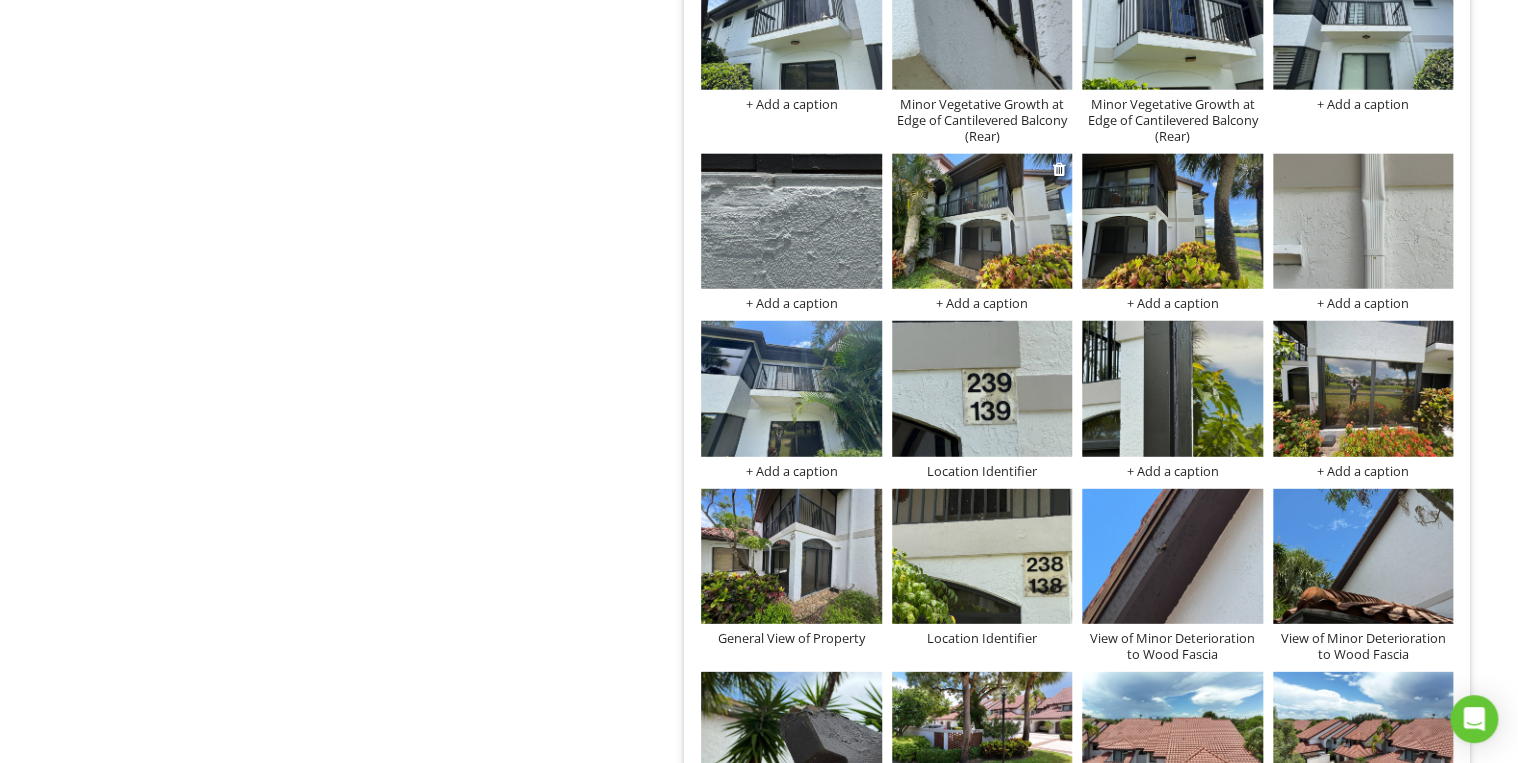 scroll, scrollTop: 6380, scrollLeft: 0, axis: vertical 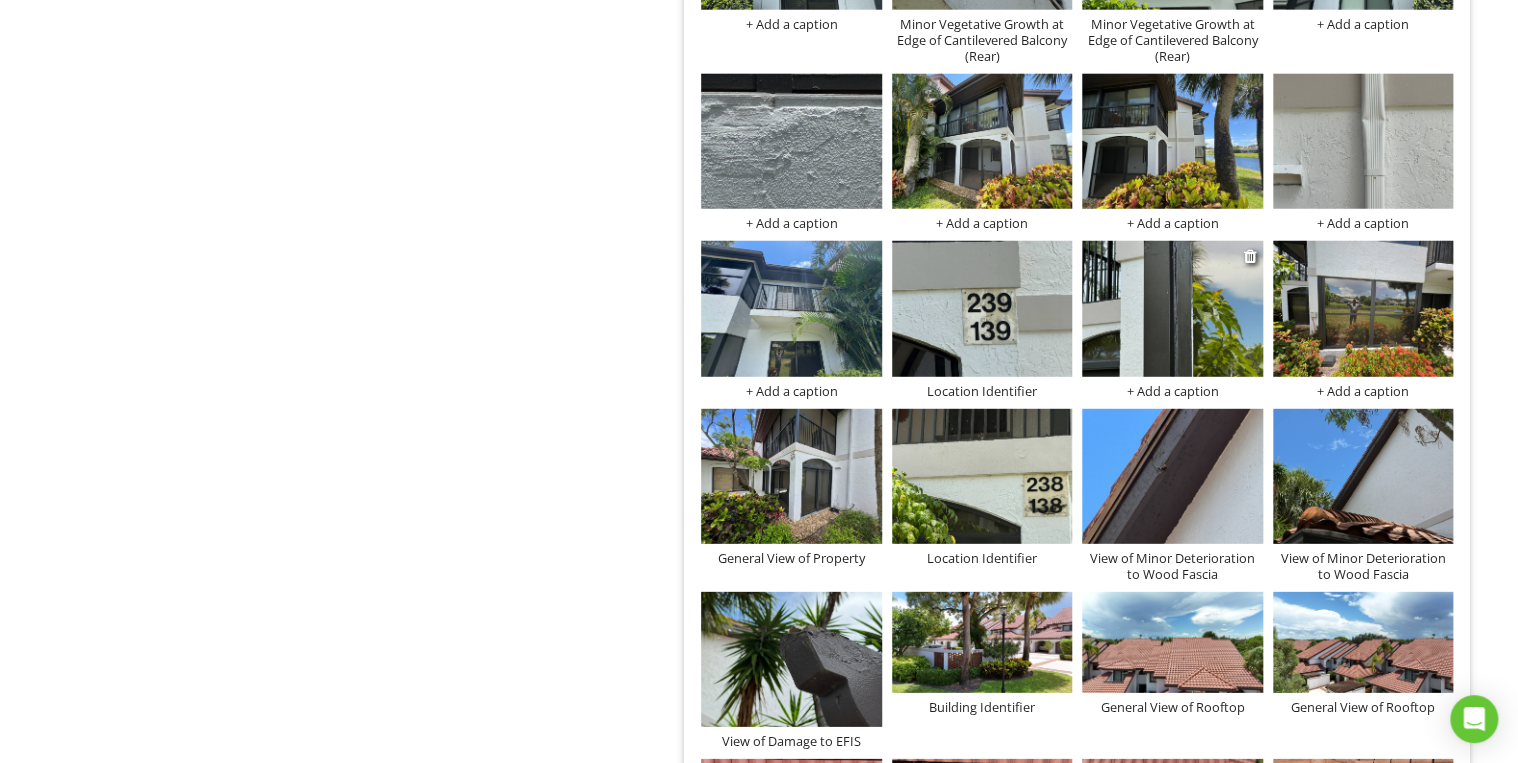 click at bounding box center [1172, 308] 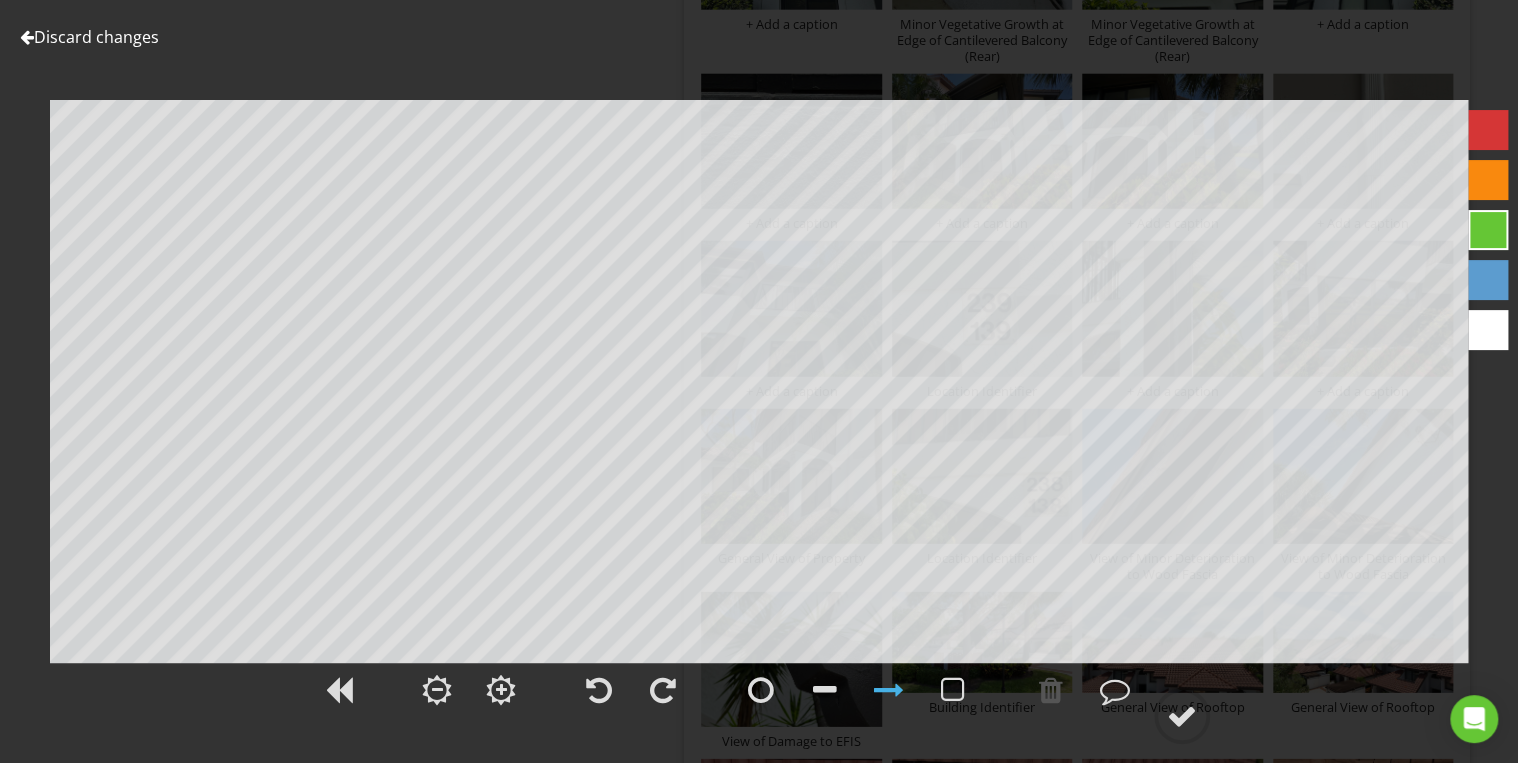 click on "Discard changes" at bounding box center (89, 37) 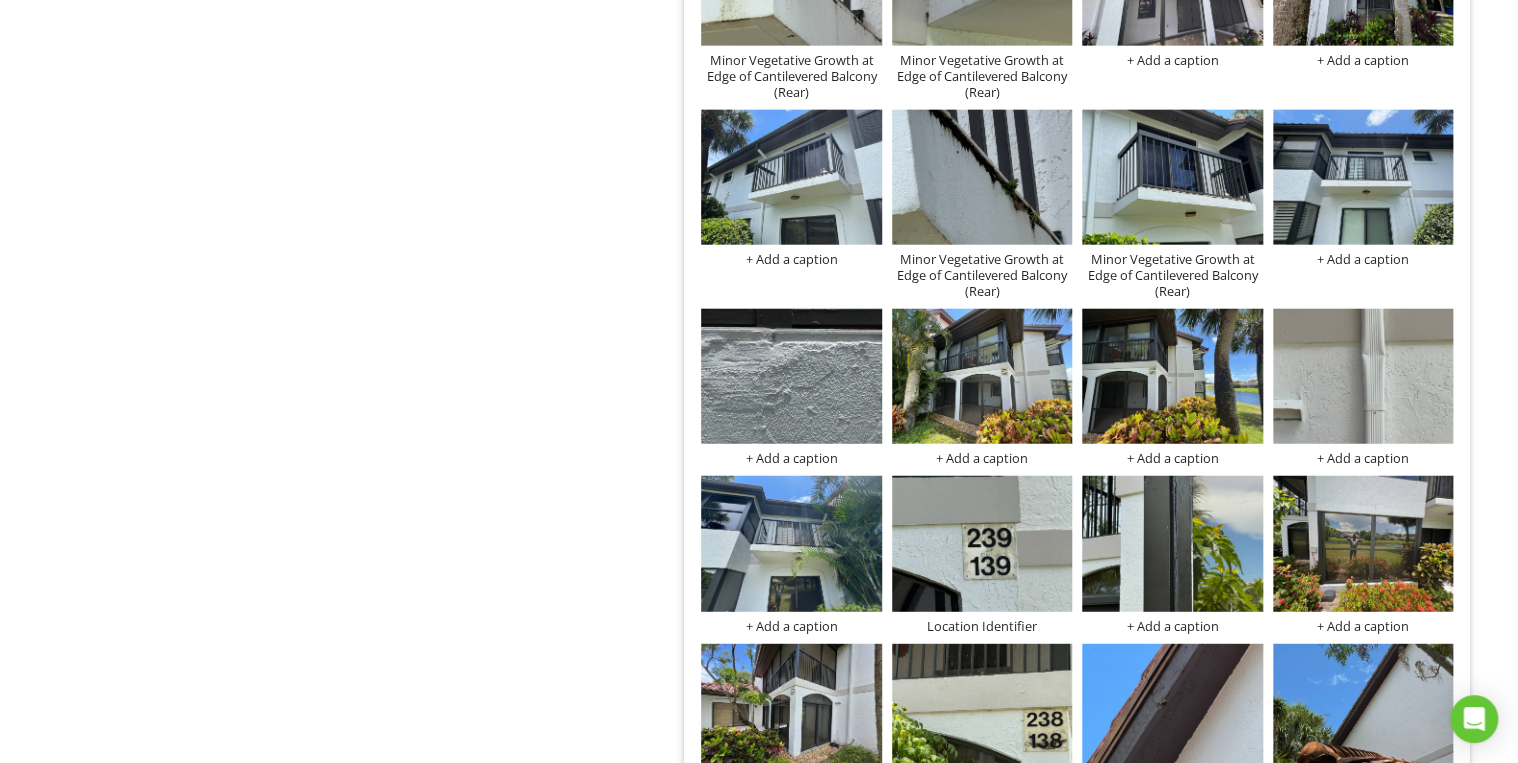 scroll, scrollTop: 6140, scrollLeft: 0, axis: vertical 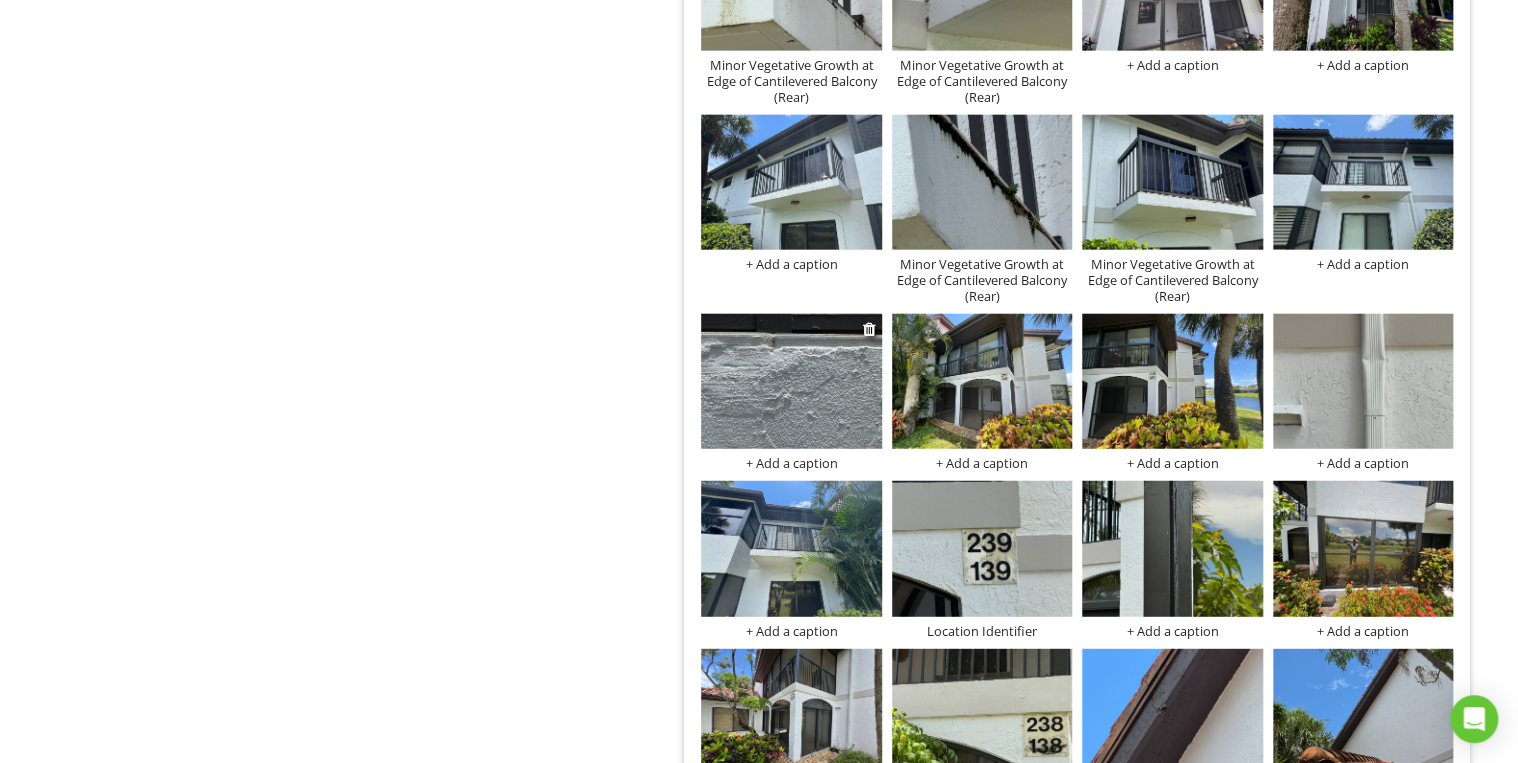 click at bounding box center [791, 381] 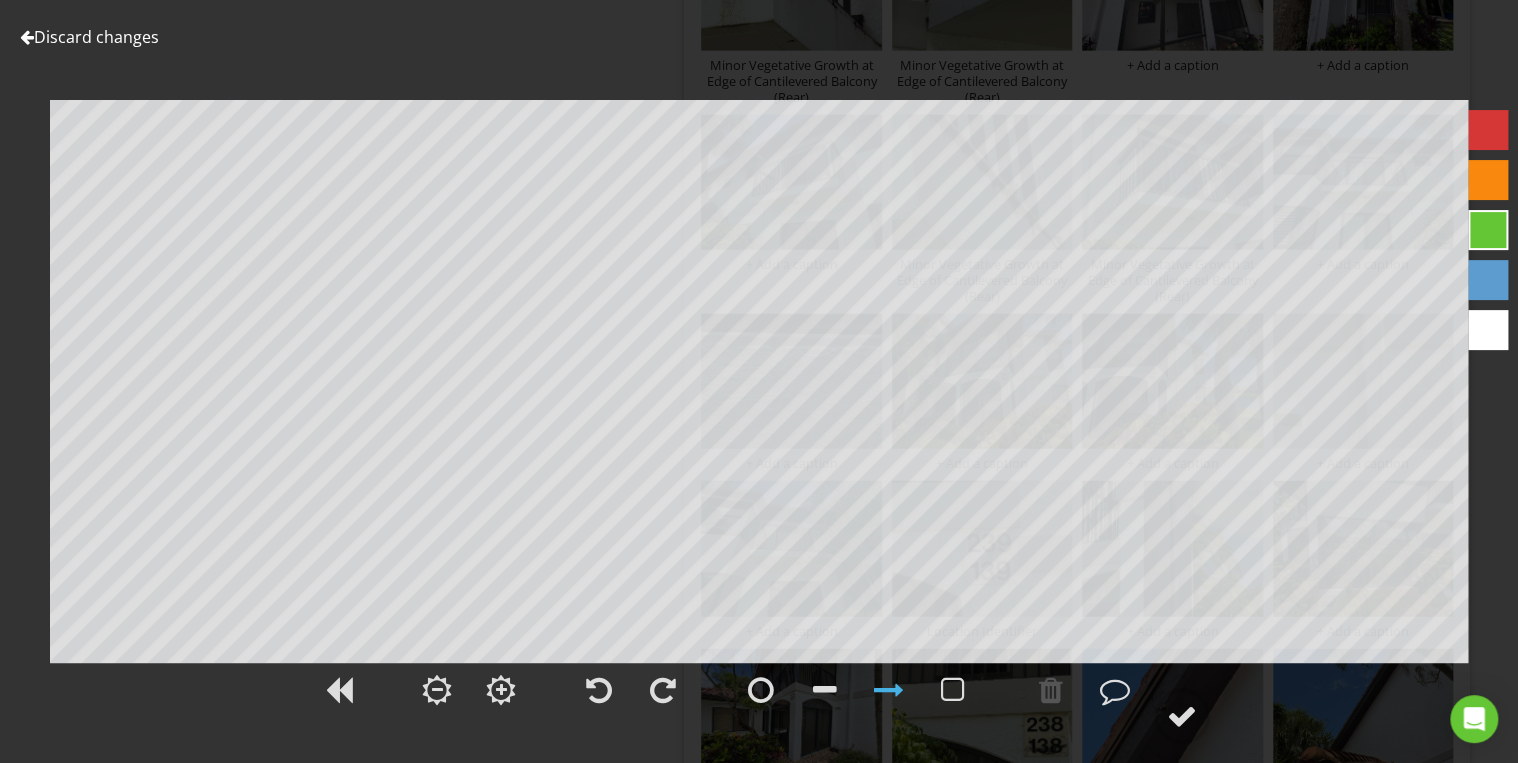 click on "Discard changes" at bounding box center [89, 37] 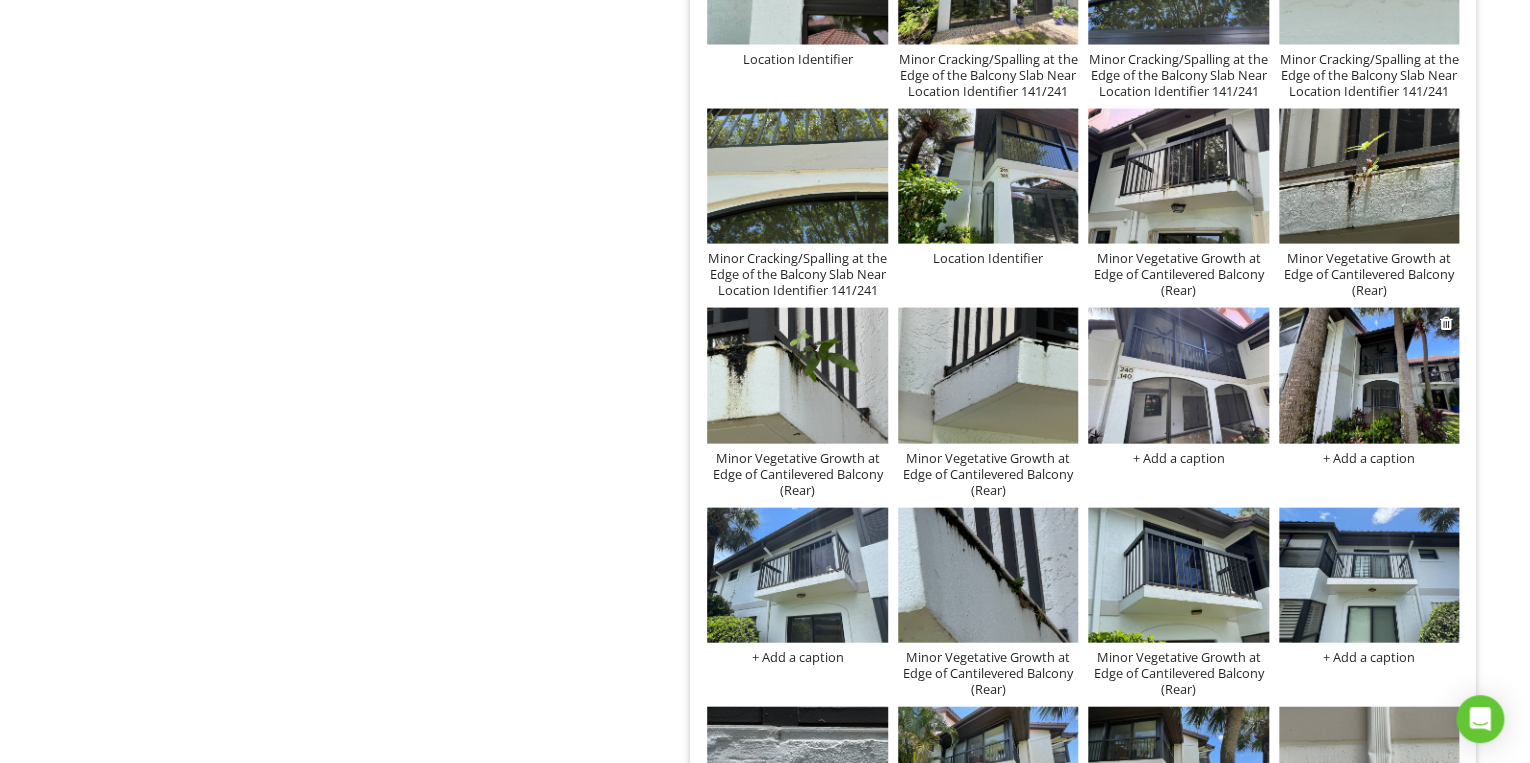 scroll, scrollTop: 5740, scrollLeft: 0, axis: vertical 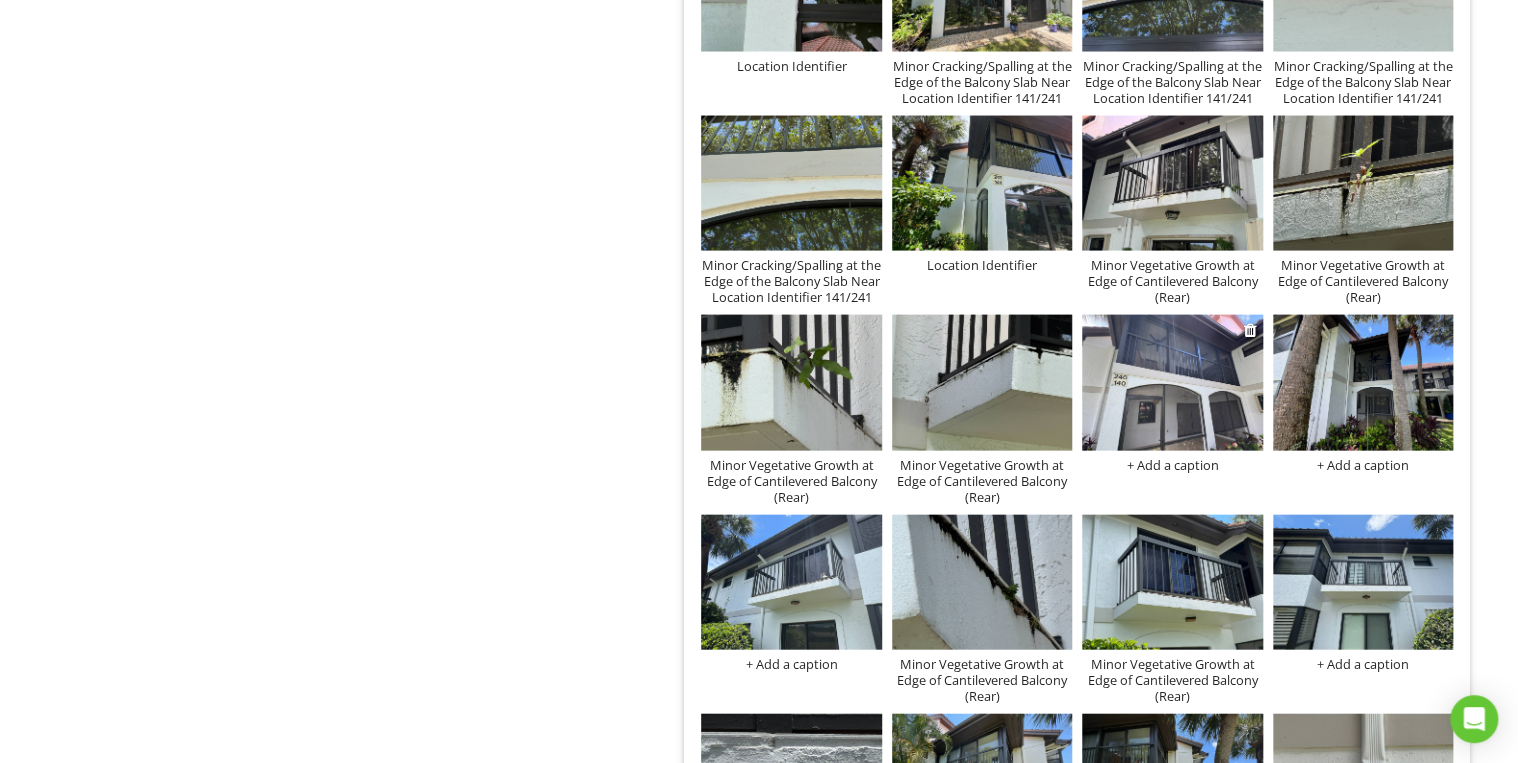 click at bounding box center (1172, 382) 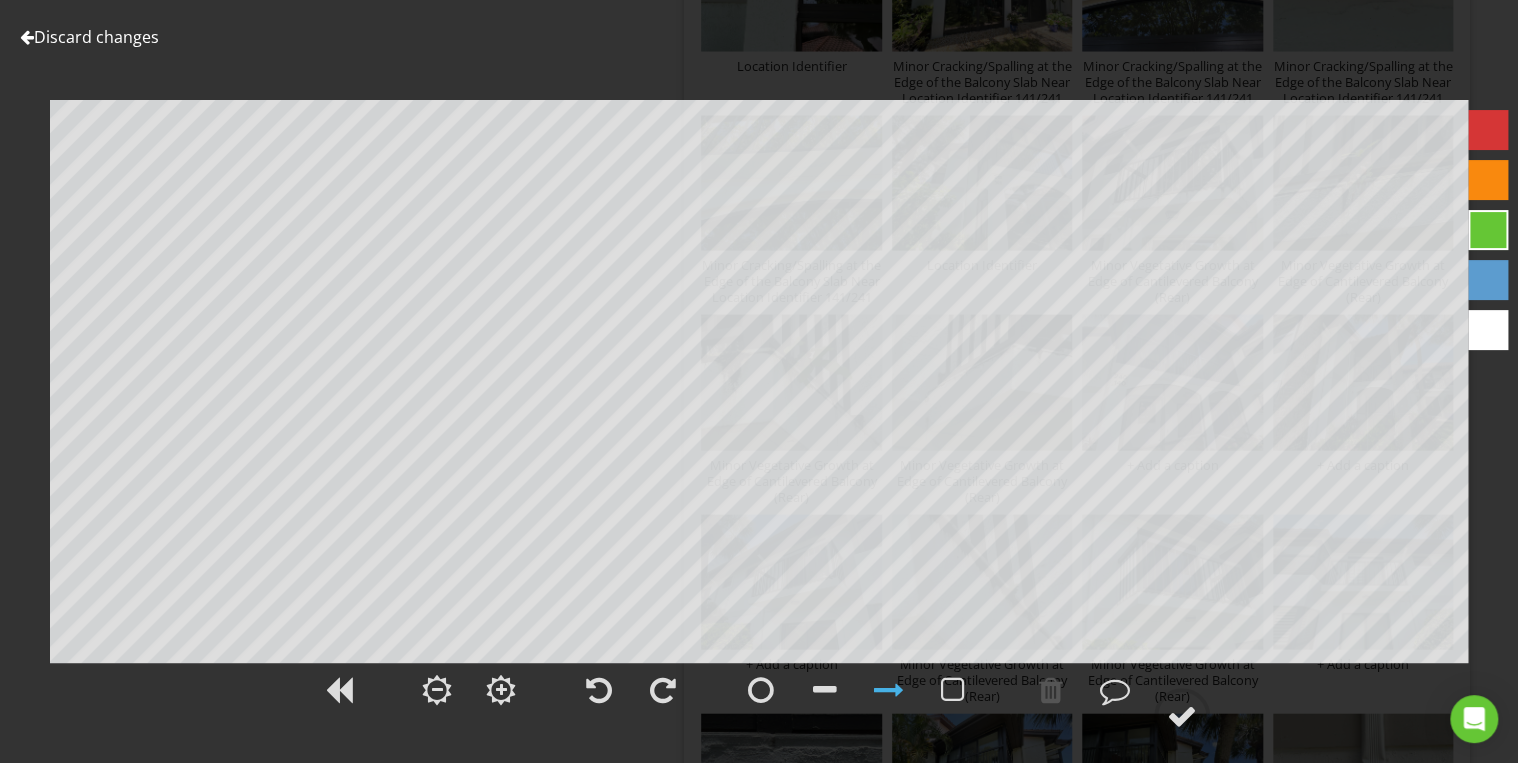 click on "Discard changes" at bounding box center (89, 37) 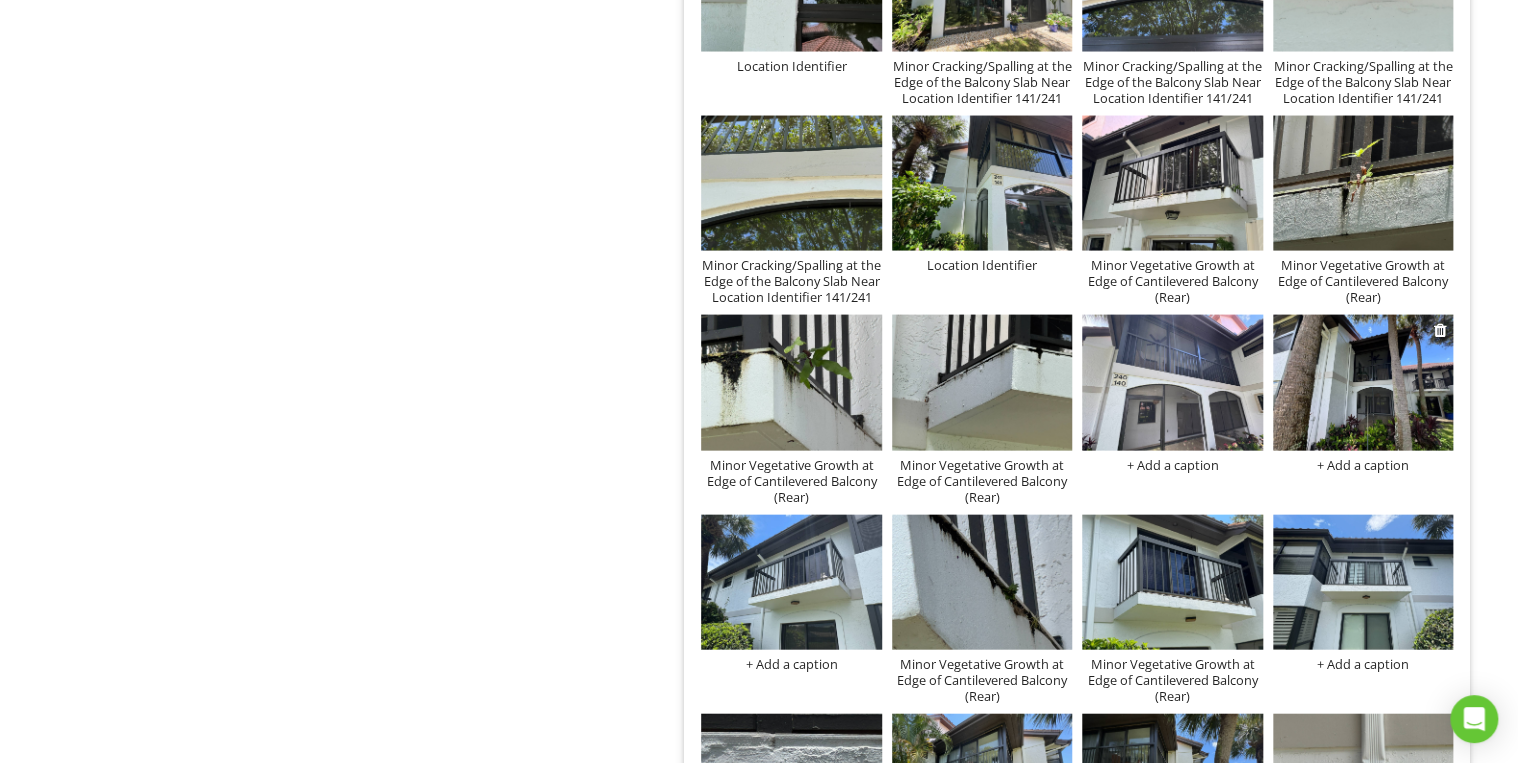 click at bounding box center (1363, 382) 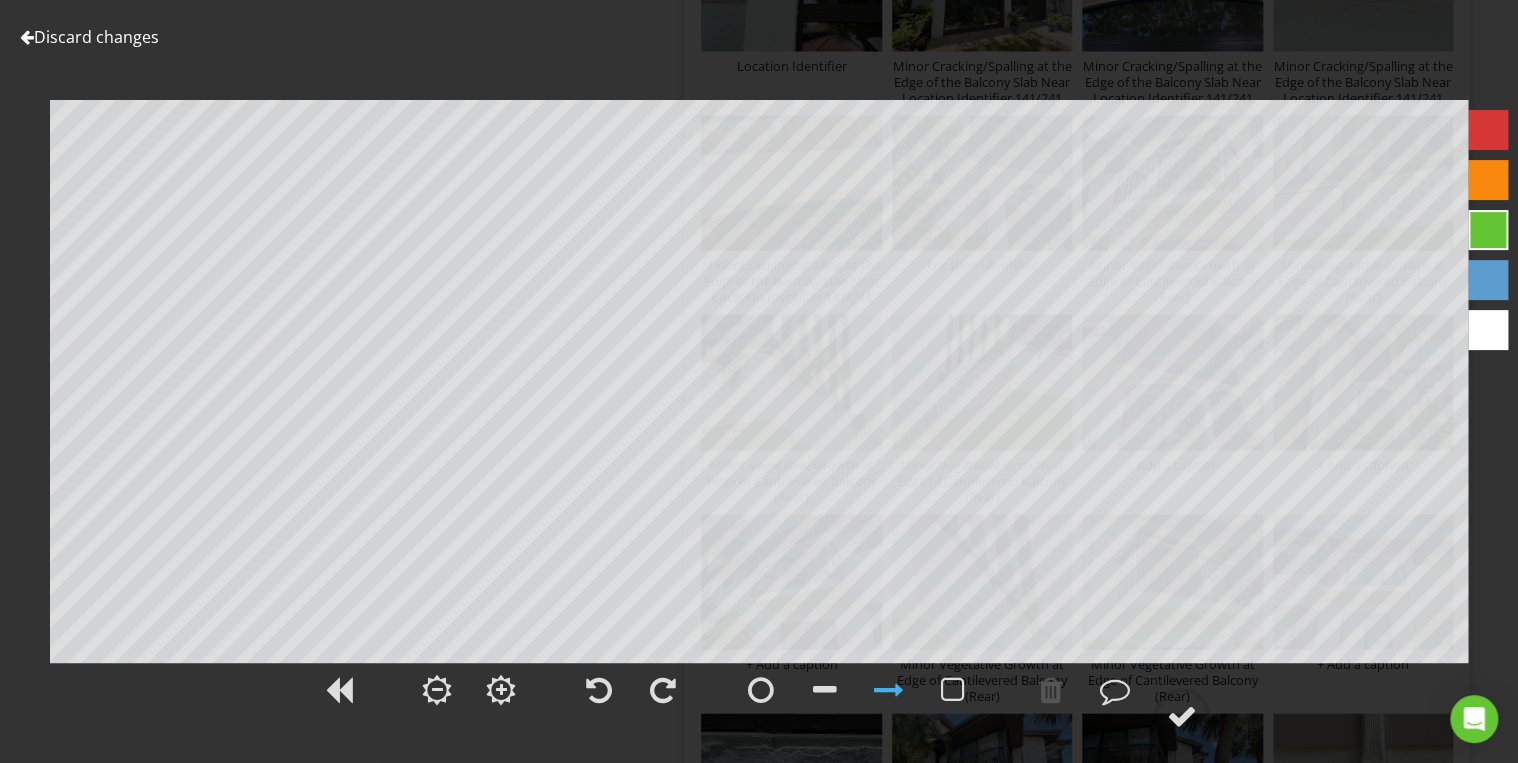 click on "Discard changes" at bounding box center [89, 37] 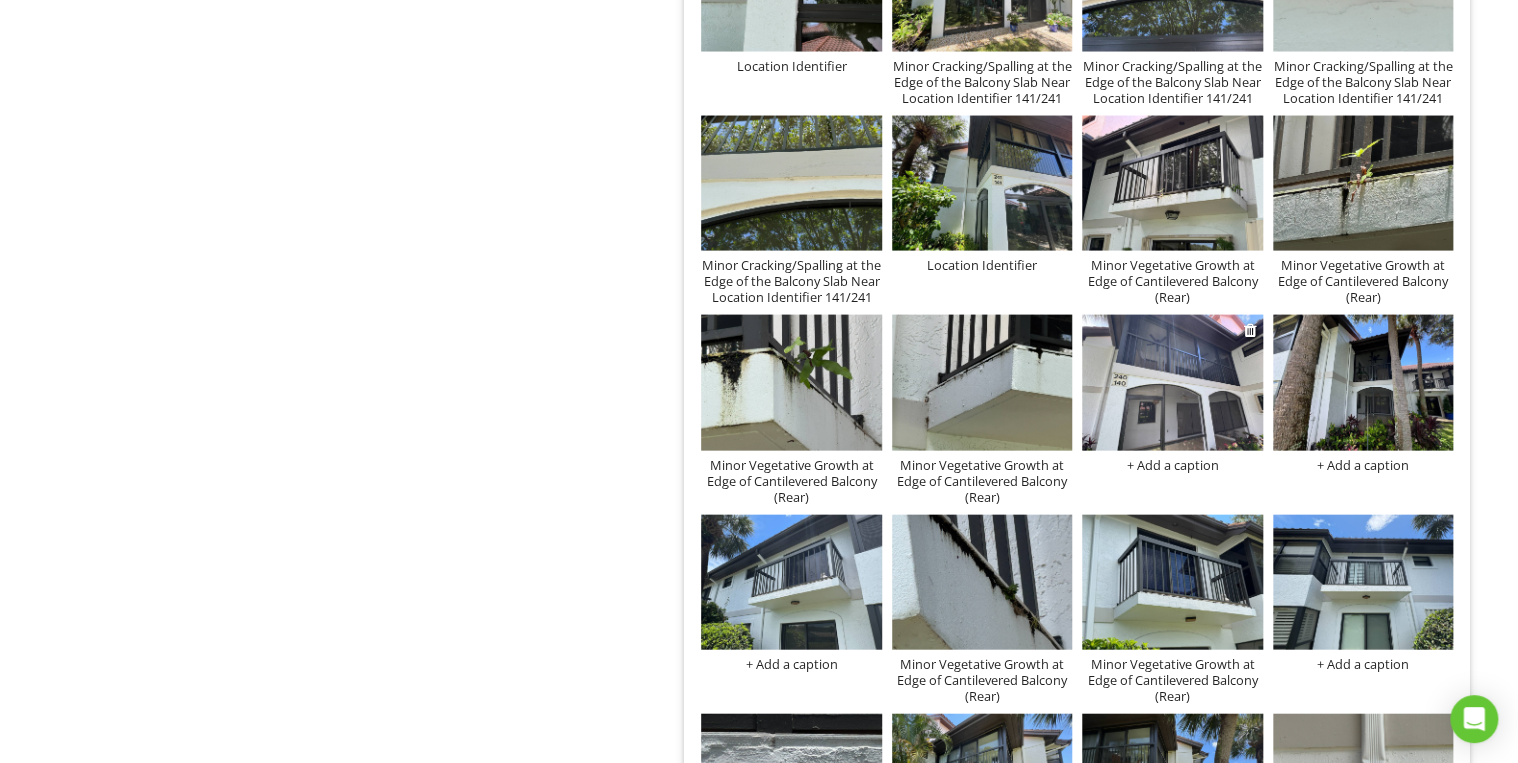 click on "+ Add a caption" at bounding box center (1172, 465) 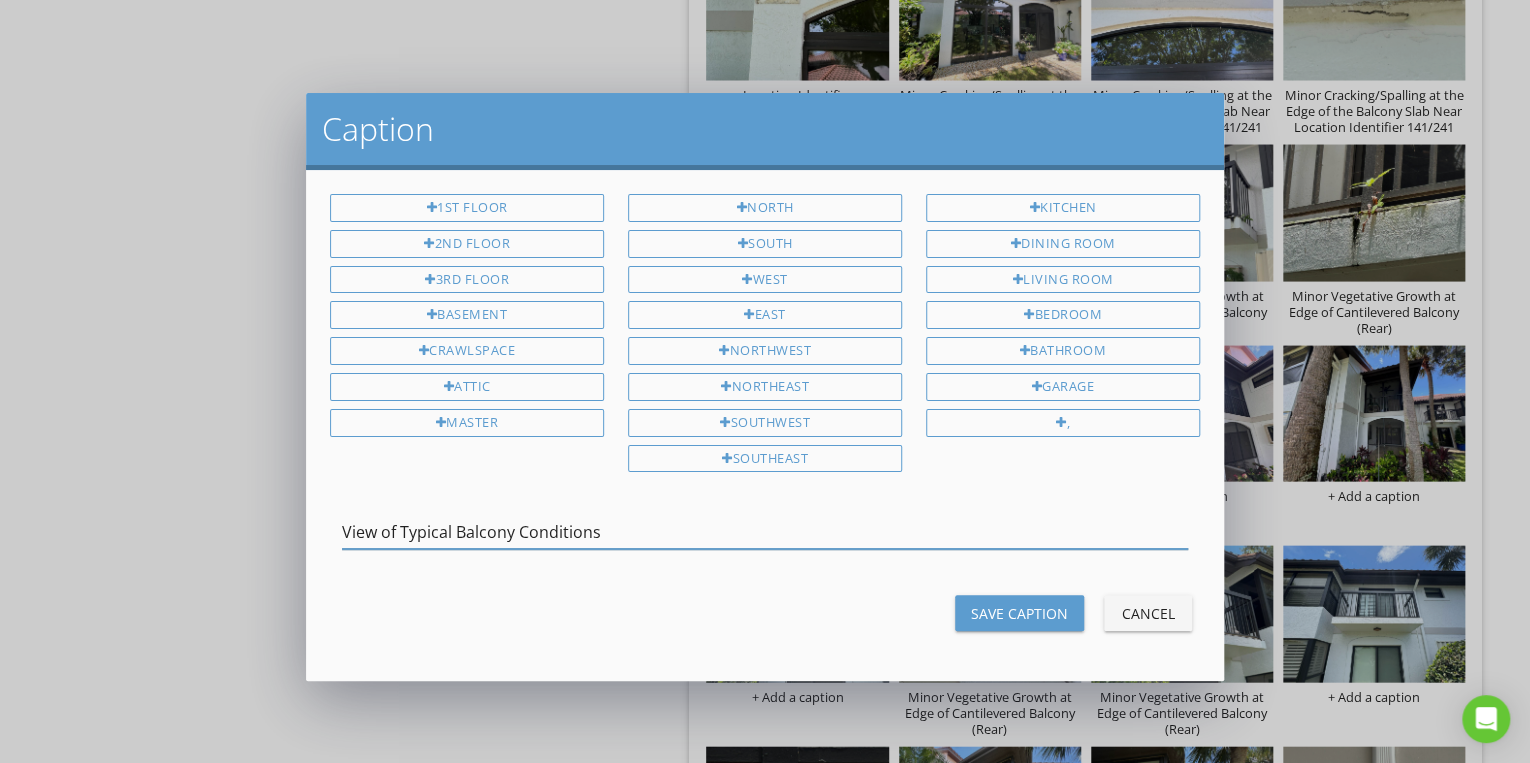 type on "View of Typical Balcony Conditions" 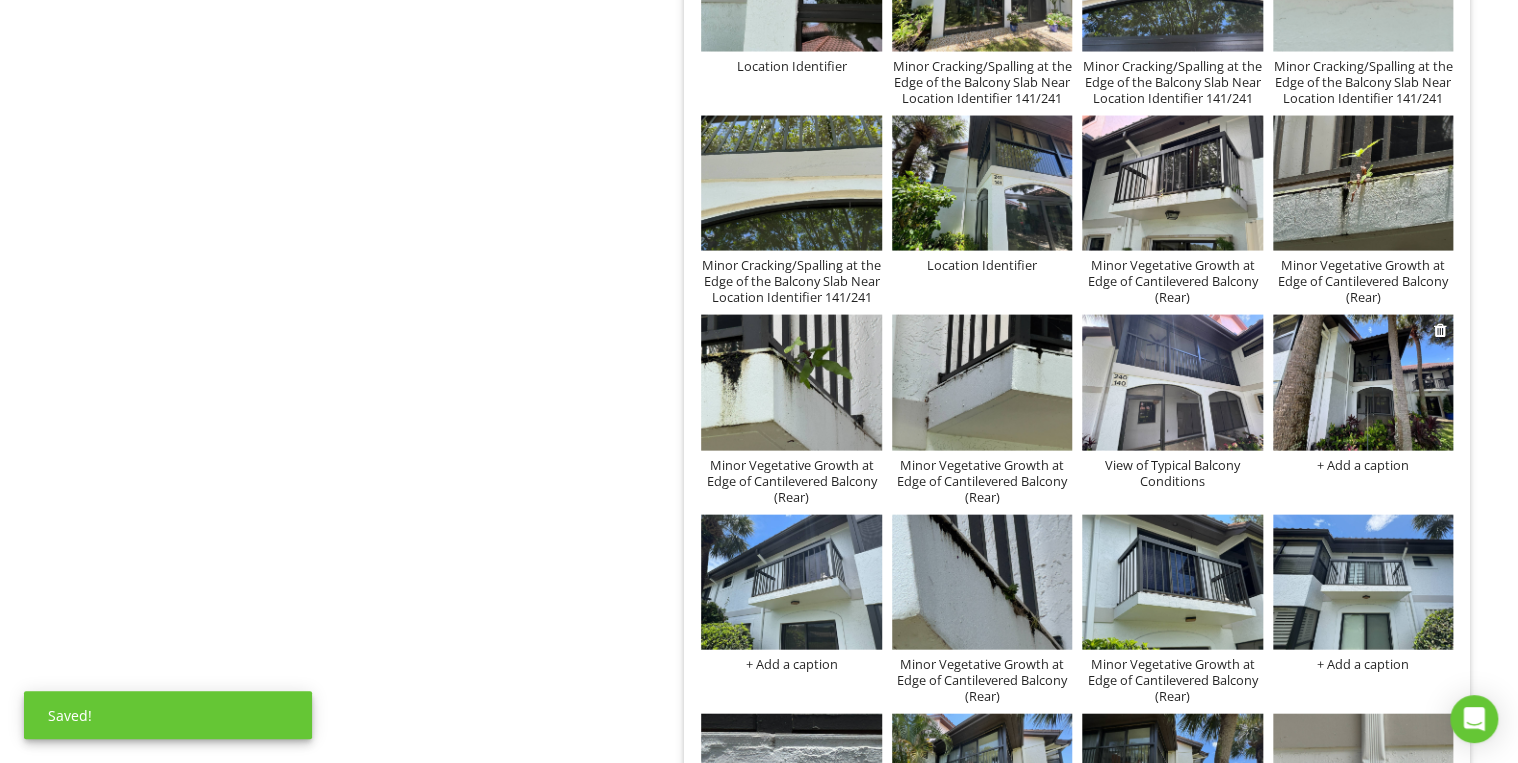 click on "+ Add a caption" at bounding box center [1363, 465] 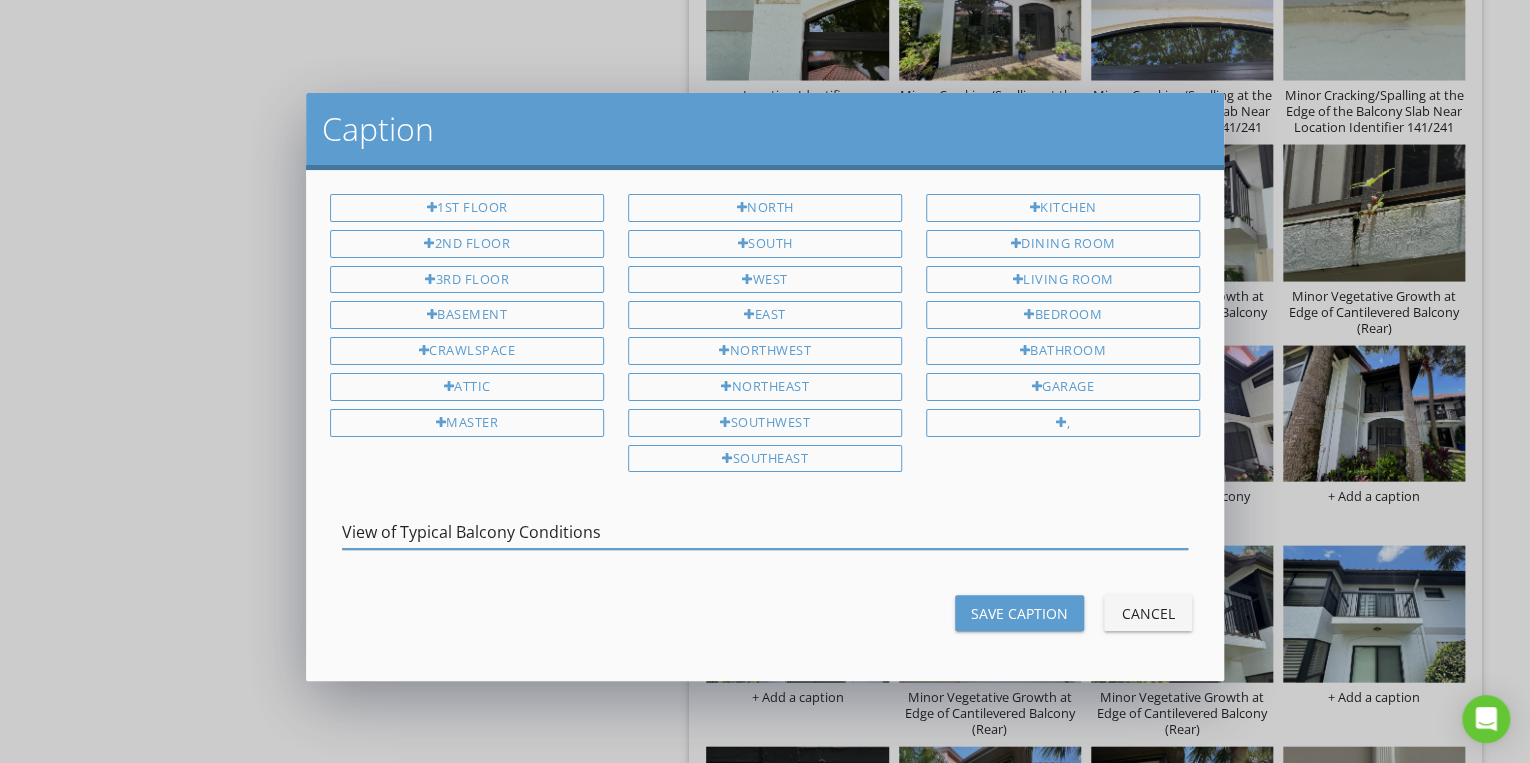 type on "View of Typical Balcony Conditions" 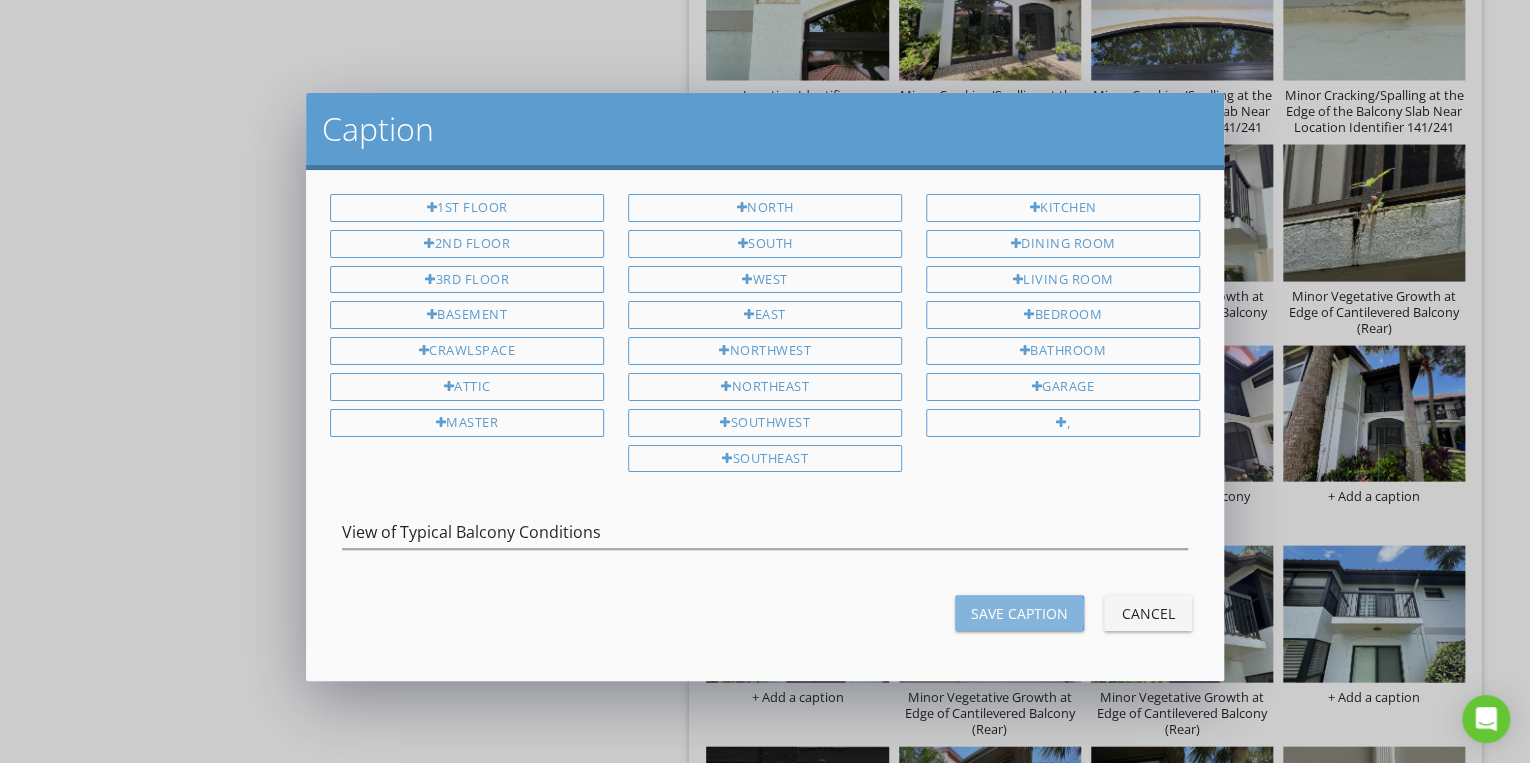 click on "Save Caption" at bounding box center (1019, 613) 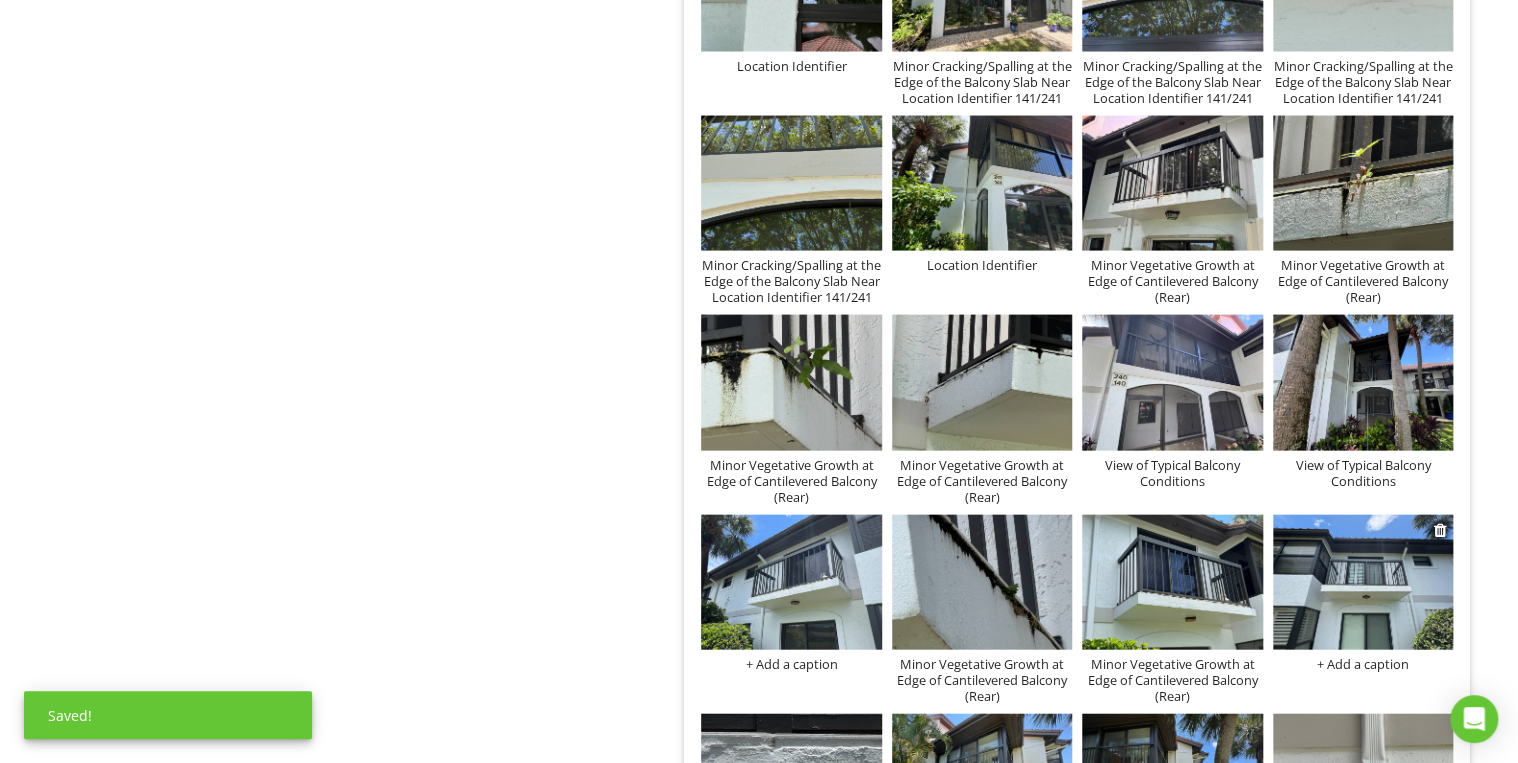 click on "+ Add a caption" at bounding box center [1363, 664] 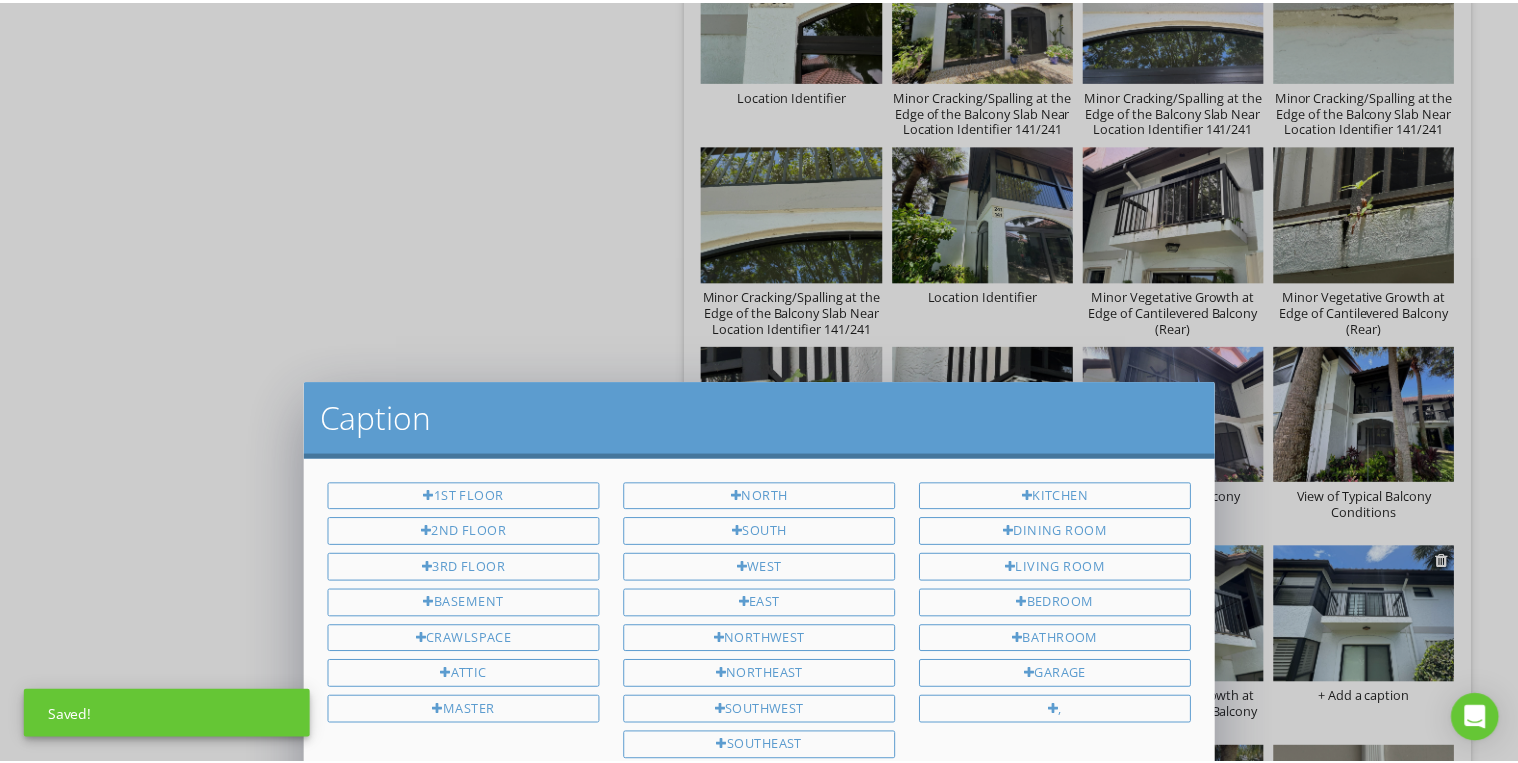 scroll, scrollTop: 0, scrollLeft: 0, axis: both 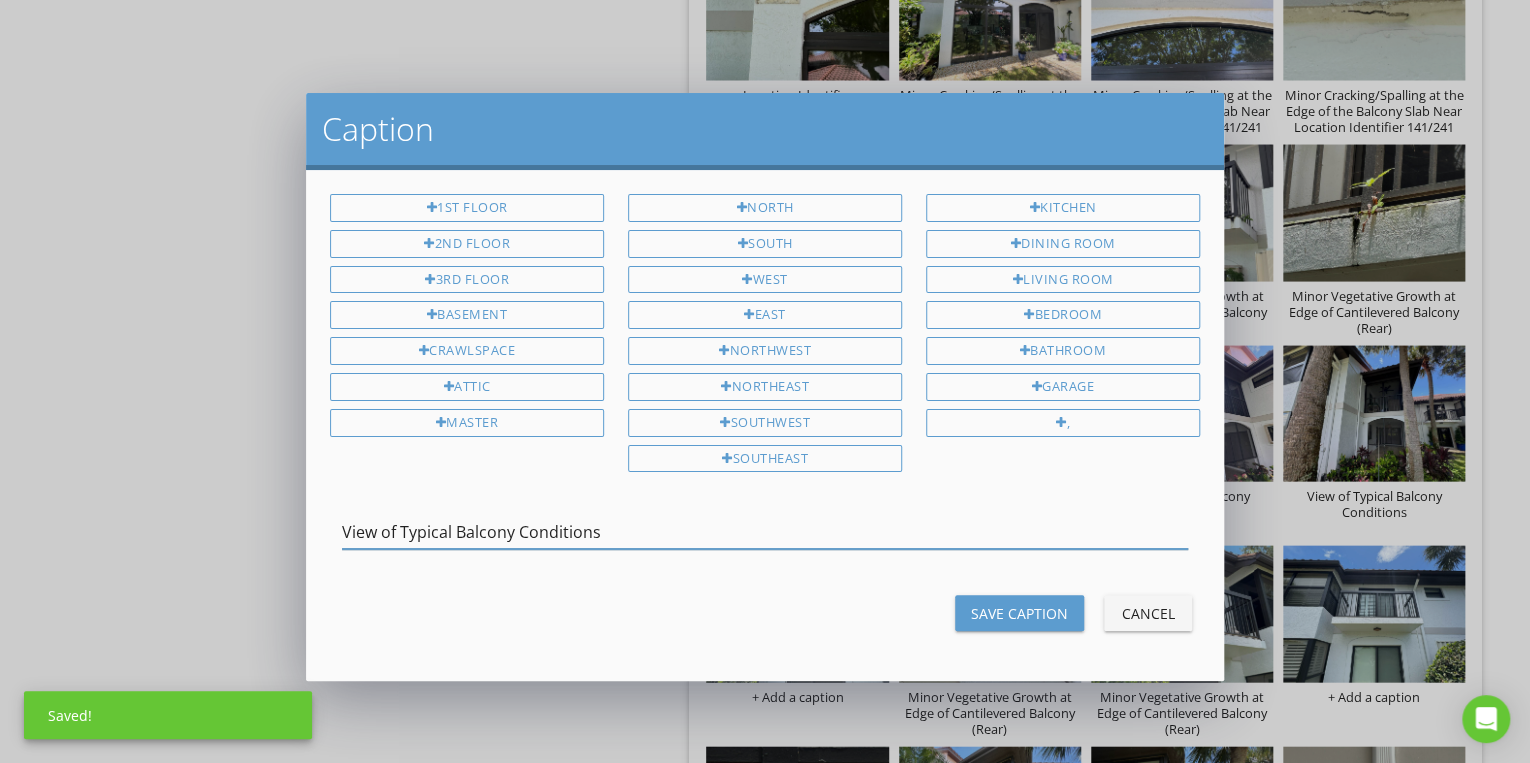 type on "View of Typical Balcony Conditions" 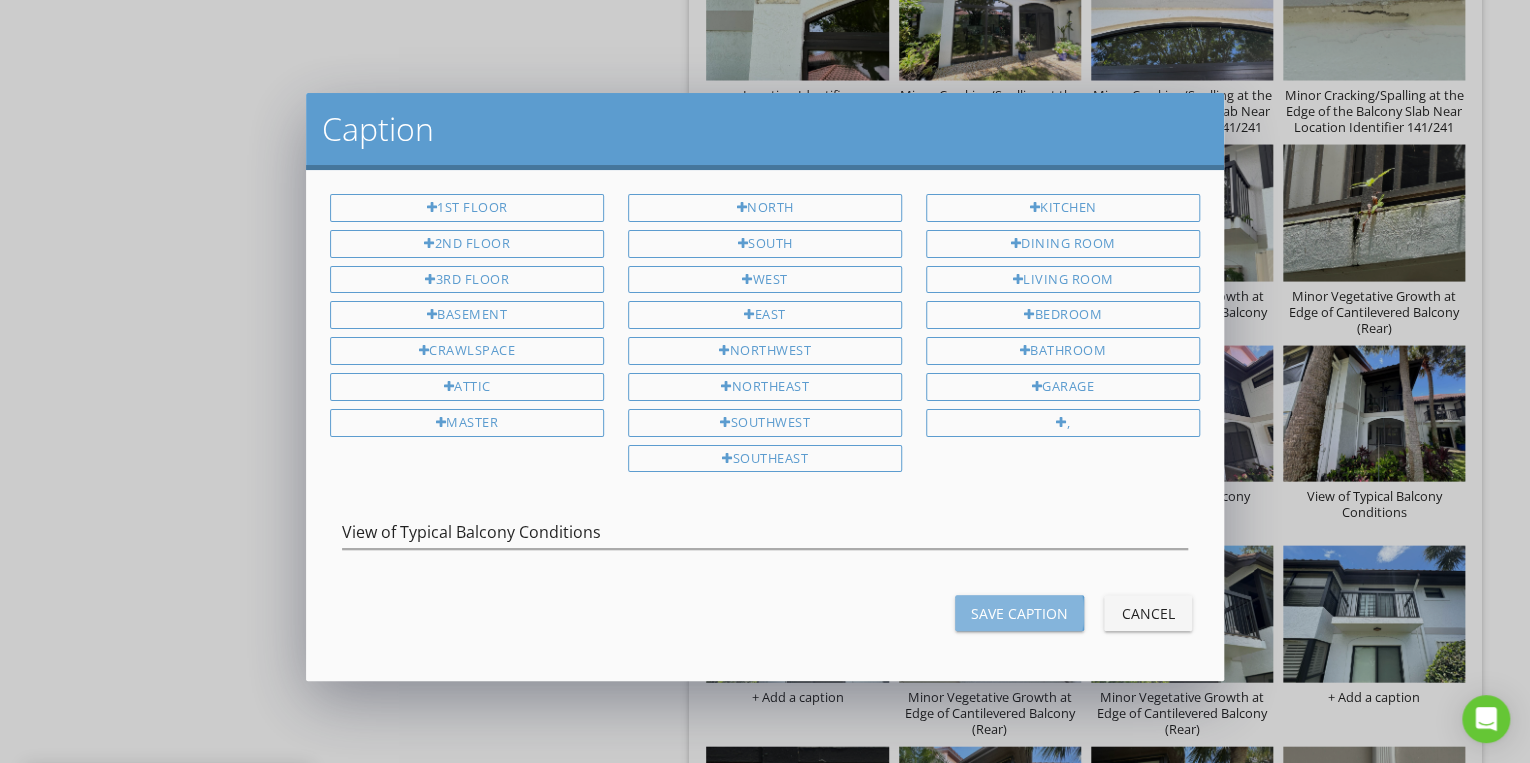 click on "Save Caption" at bounding box center [1019, 613] 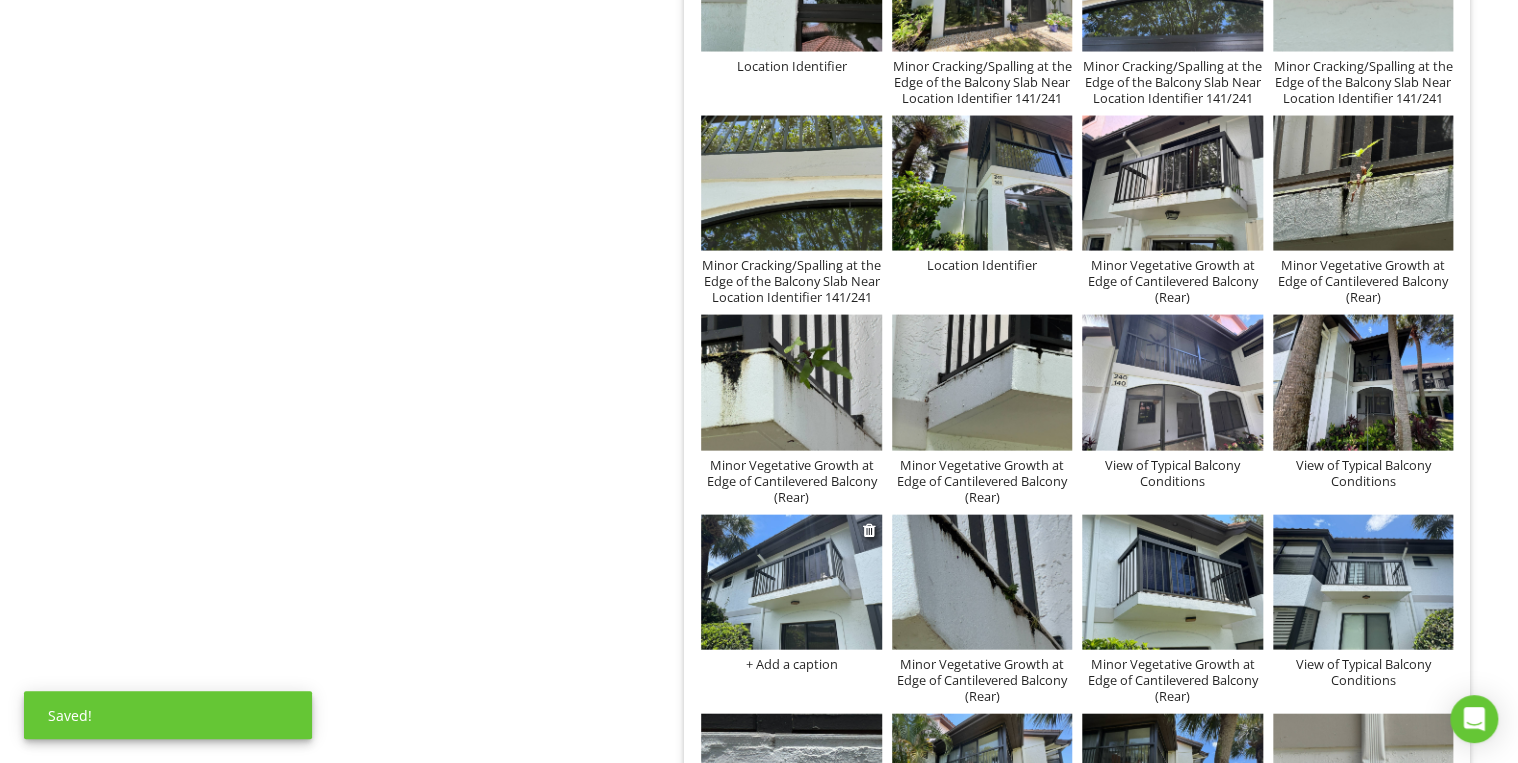 click on "+ Add a caption" at bounding box center [791, 664] 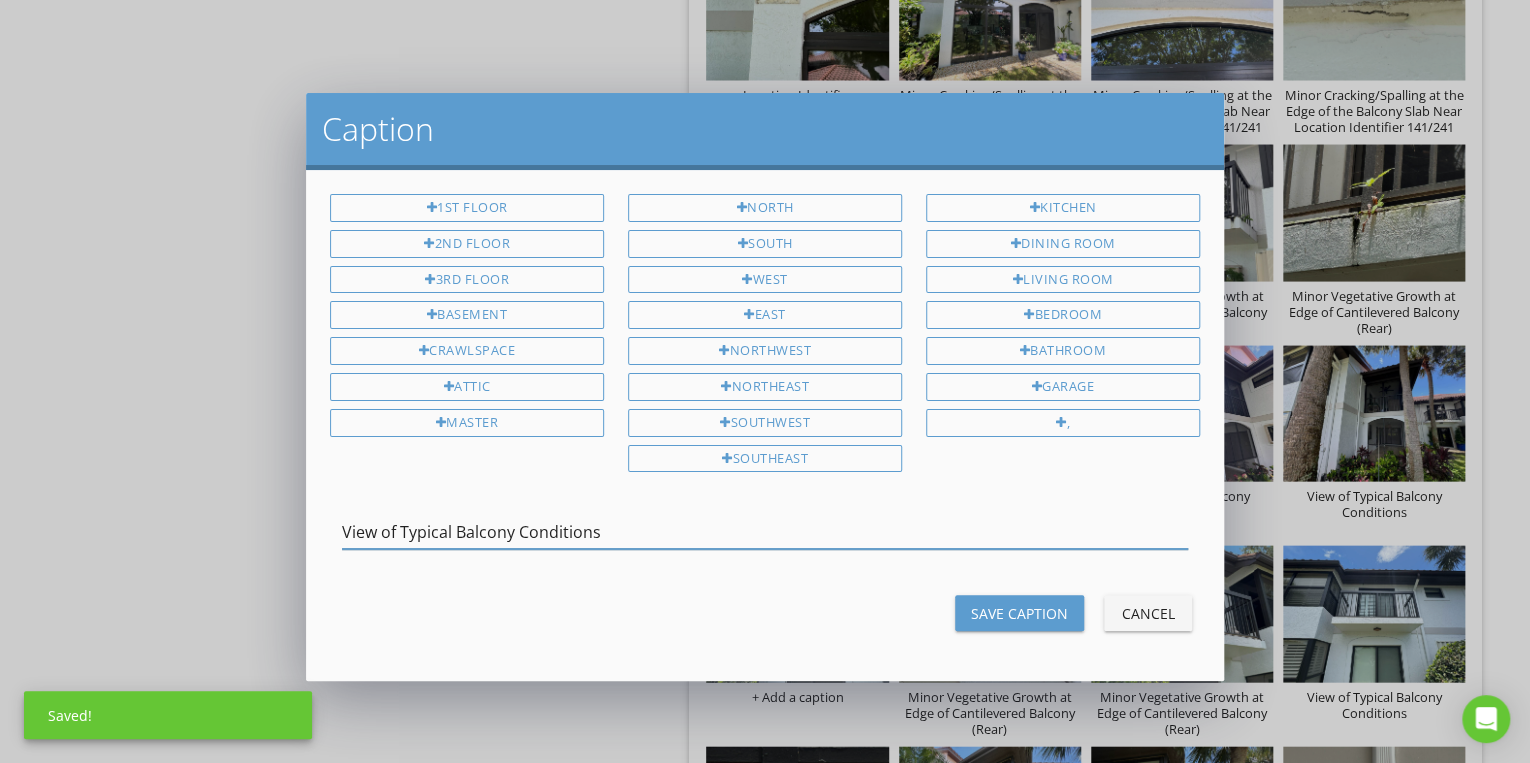 type on "View of Typical Balcony Conditions" 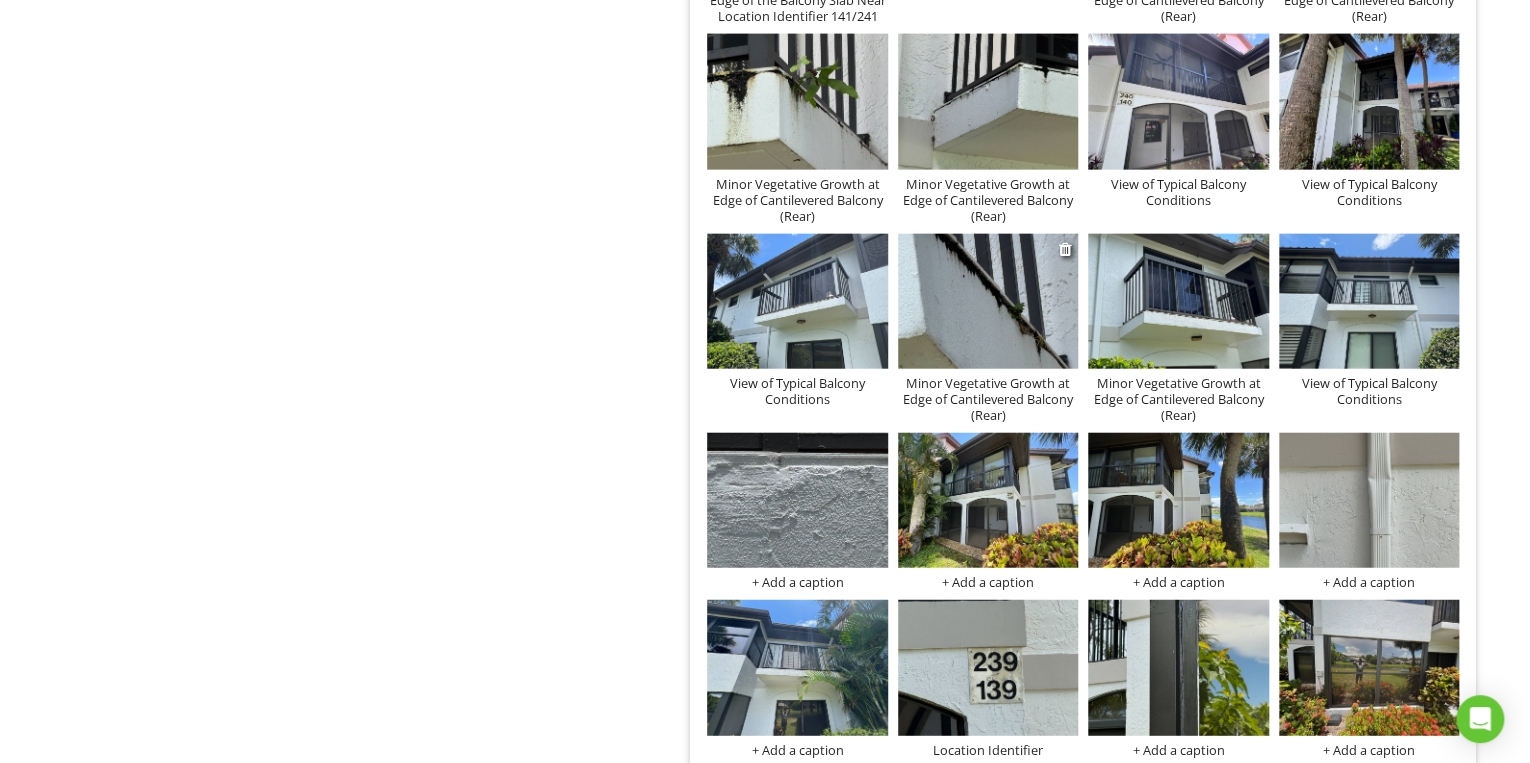 scroll, scrollTop: 6140, scrollLeft: 0, axis: vertical 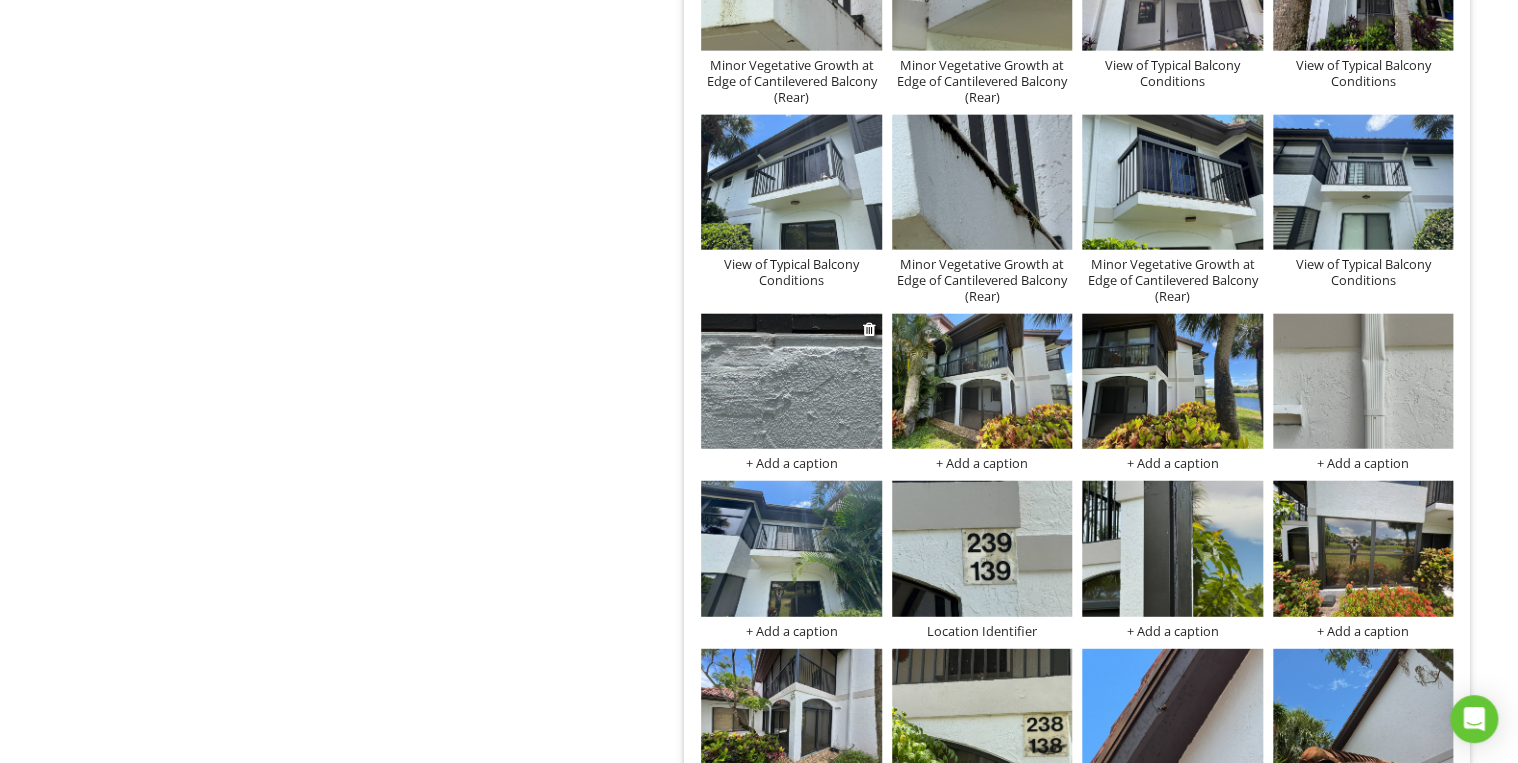 click on "+ Add a caption" at bounding box center [791, 463] 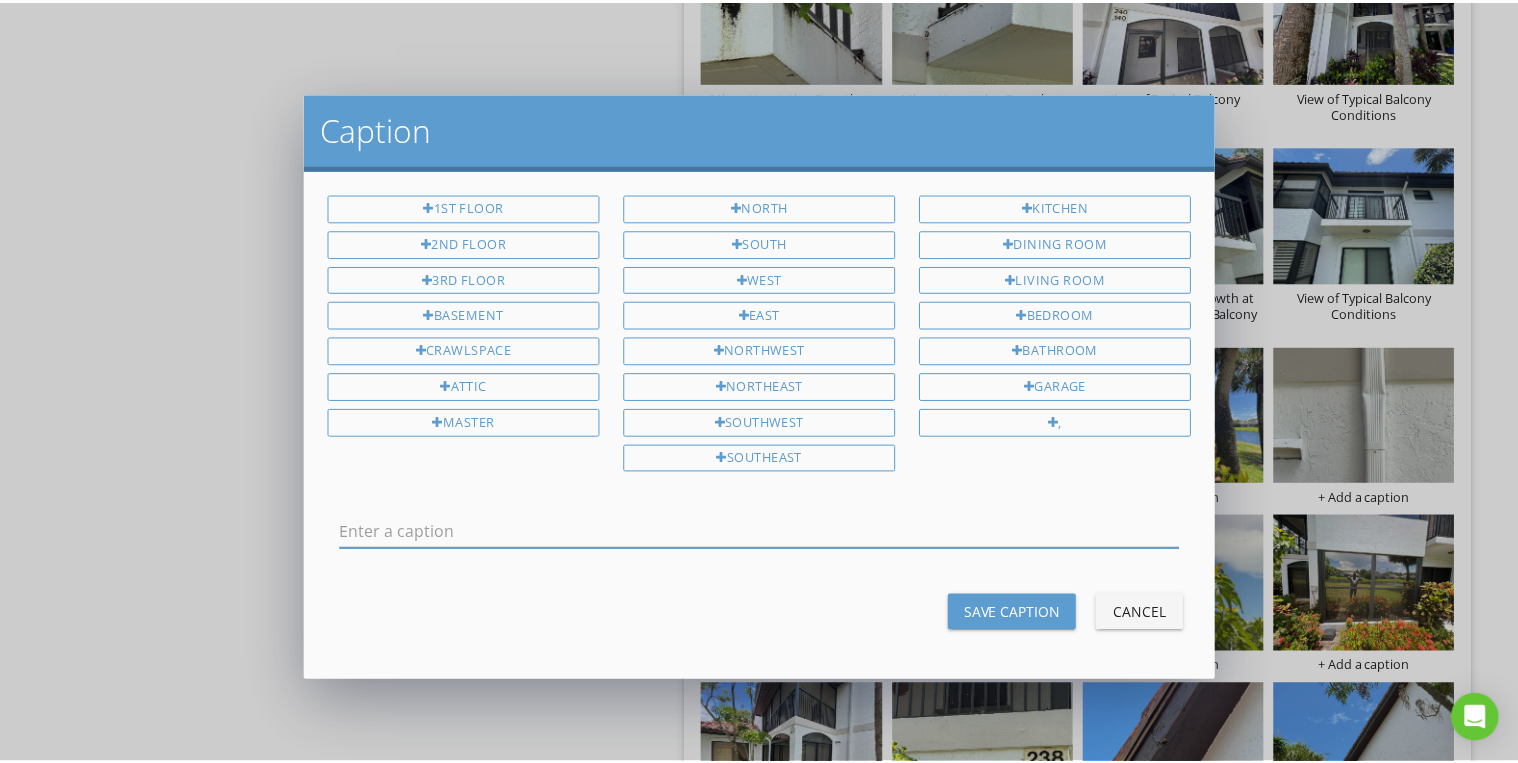 scroll, scrollTop: 0, scrollLeft: 0, axis: both 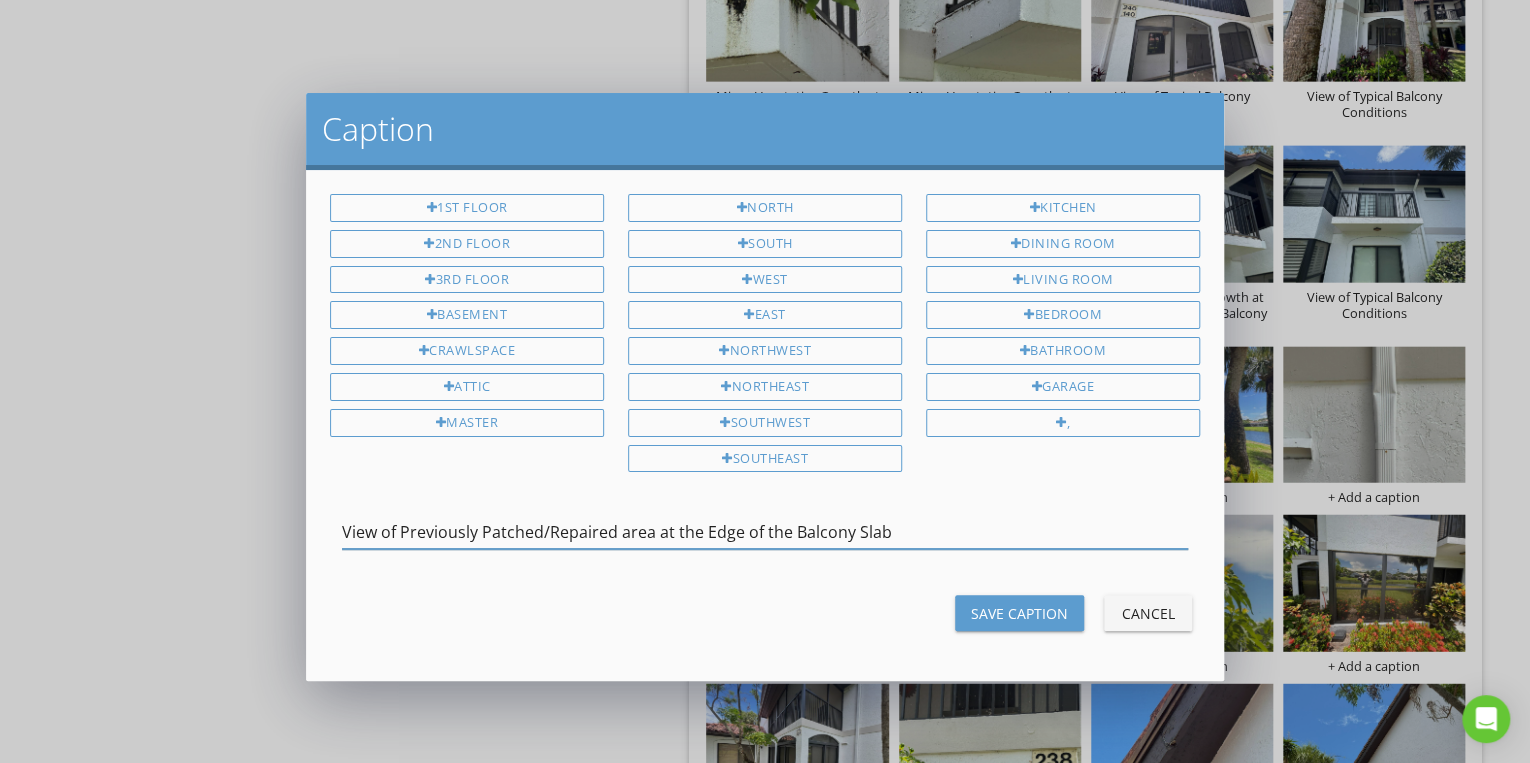 type on "View of Previously Patched/Repaired area at the Edge of the Balcony Slab" 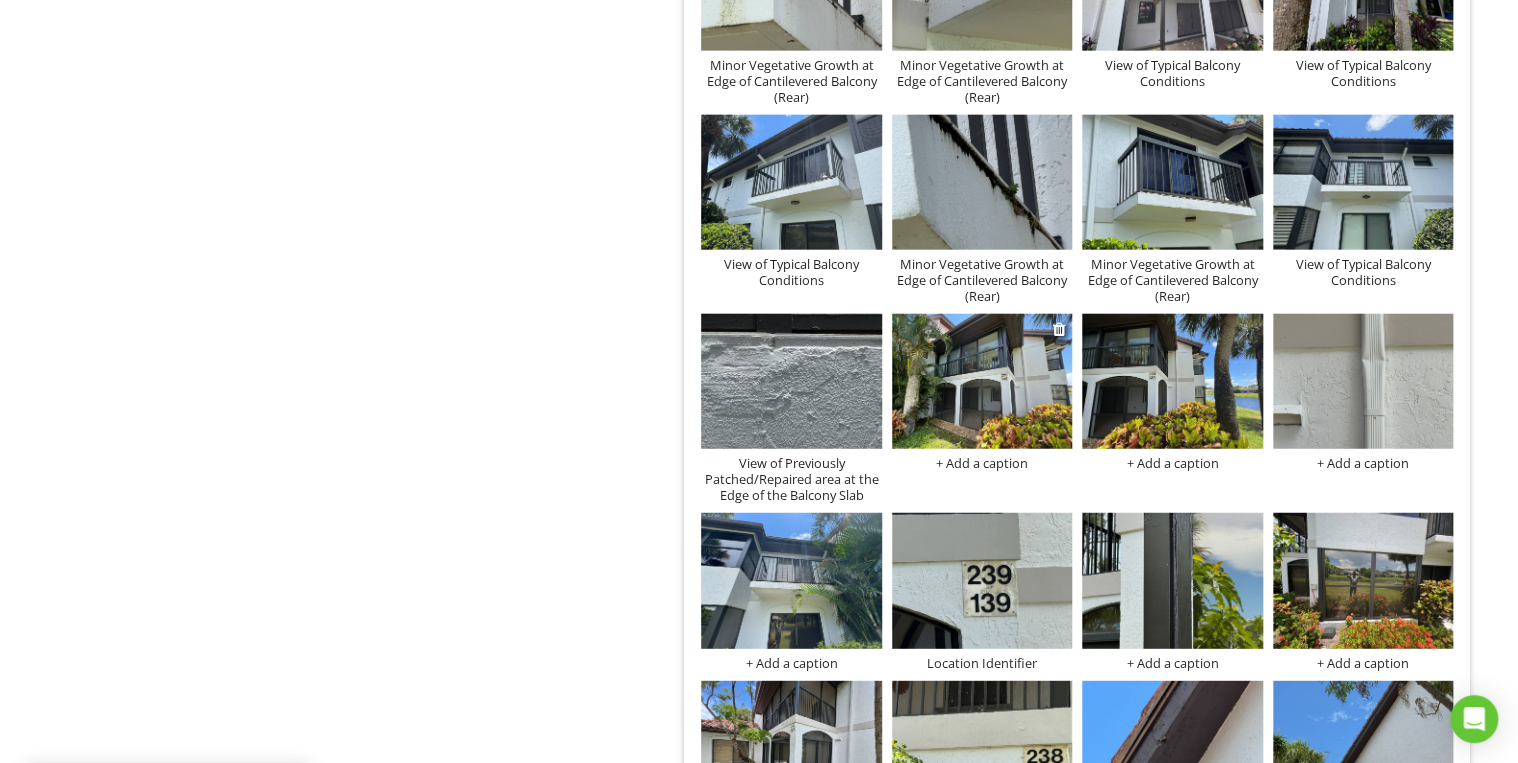 click at bounding box center (982, 381) 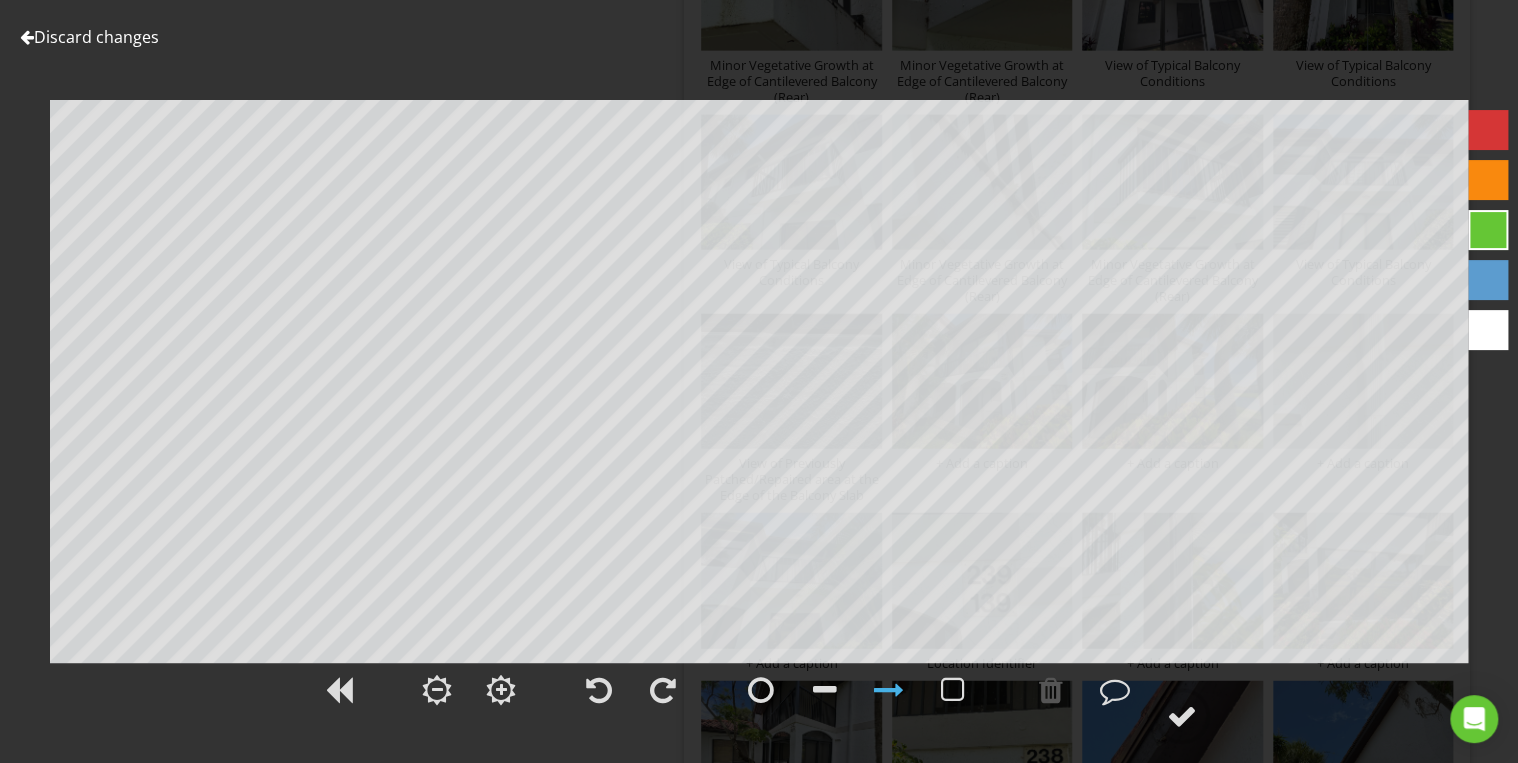 click on "Discard changes" at bounding box center (89, 37) 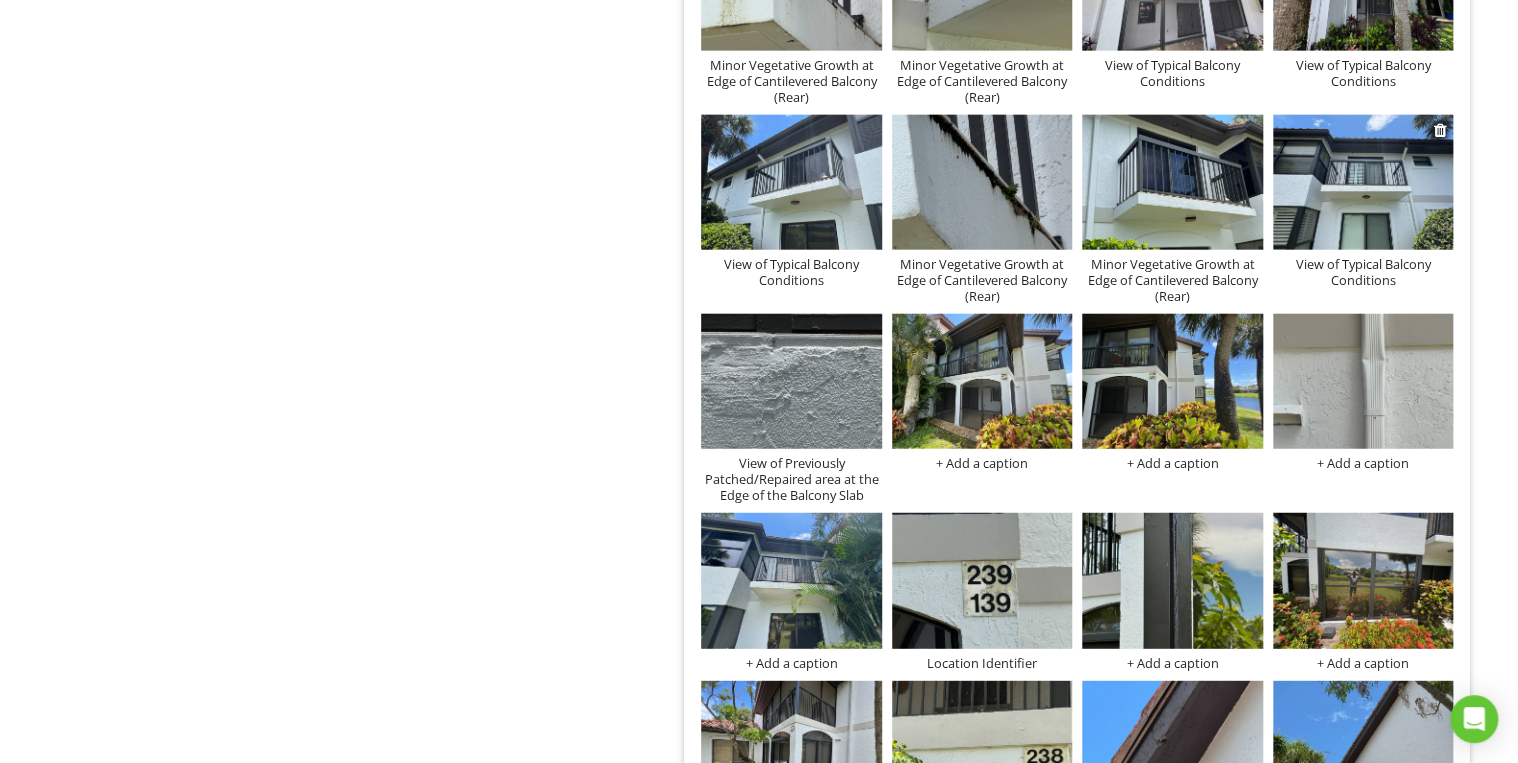 click on "View of Typical Balcony Conditions" at bounding box center (1363, 272) 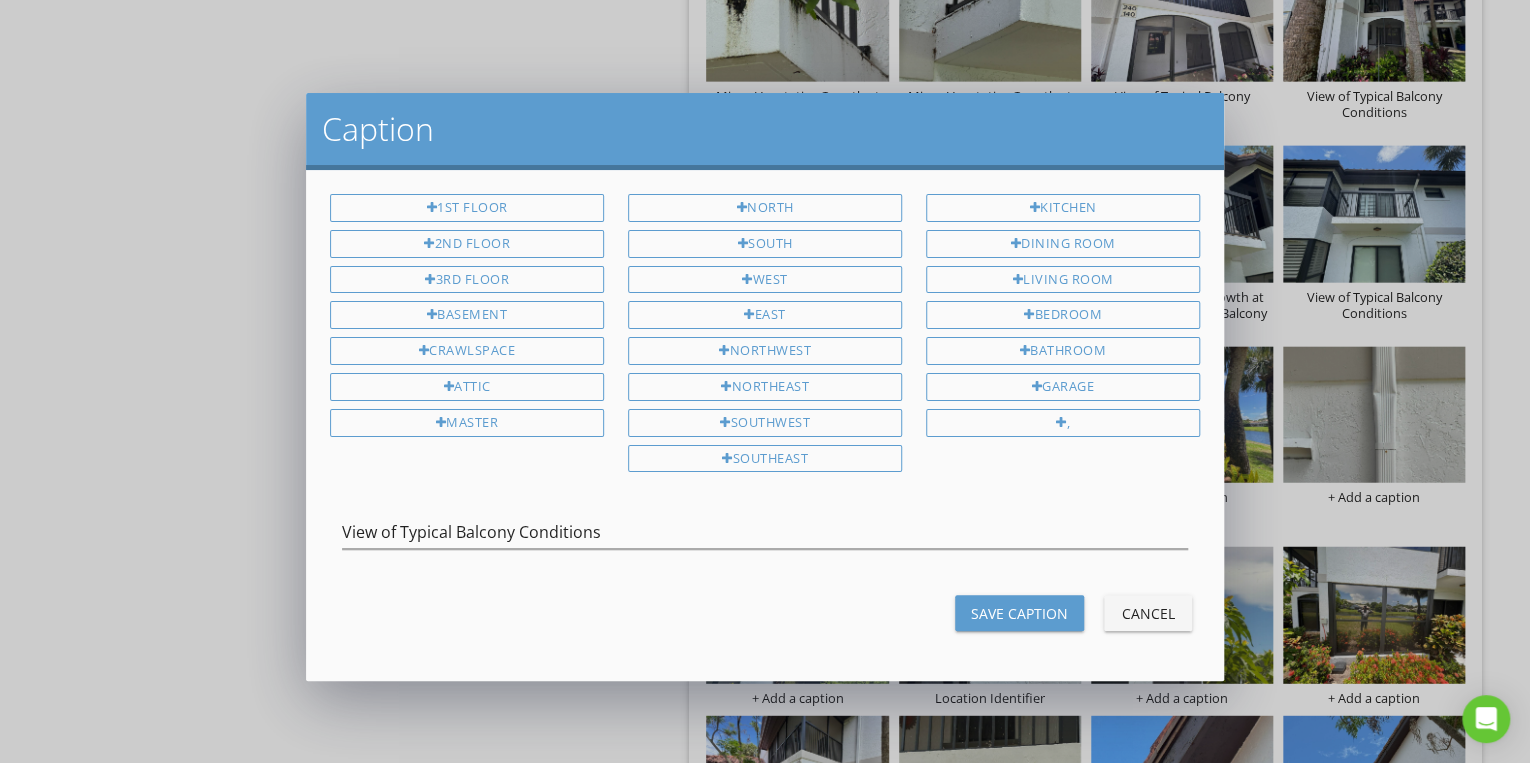 click on "Save Caption" at bounding box center (1019, 613) 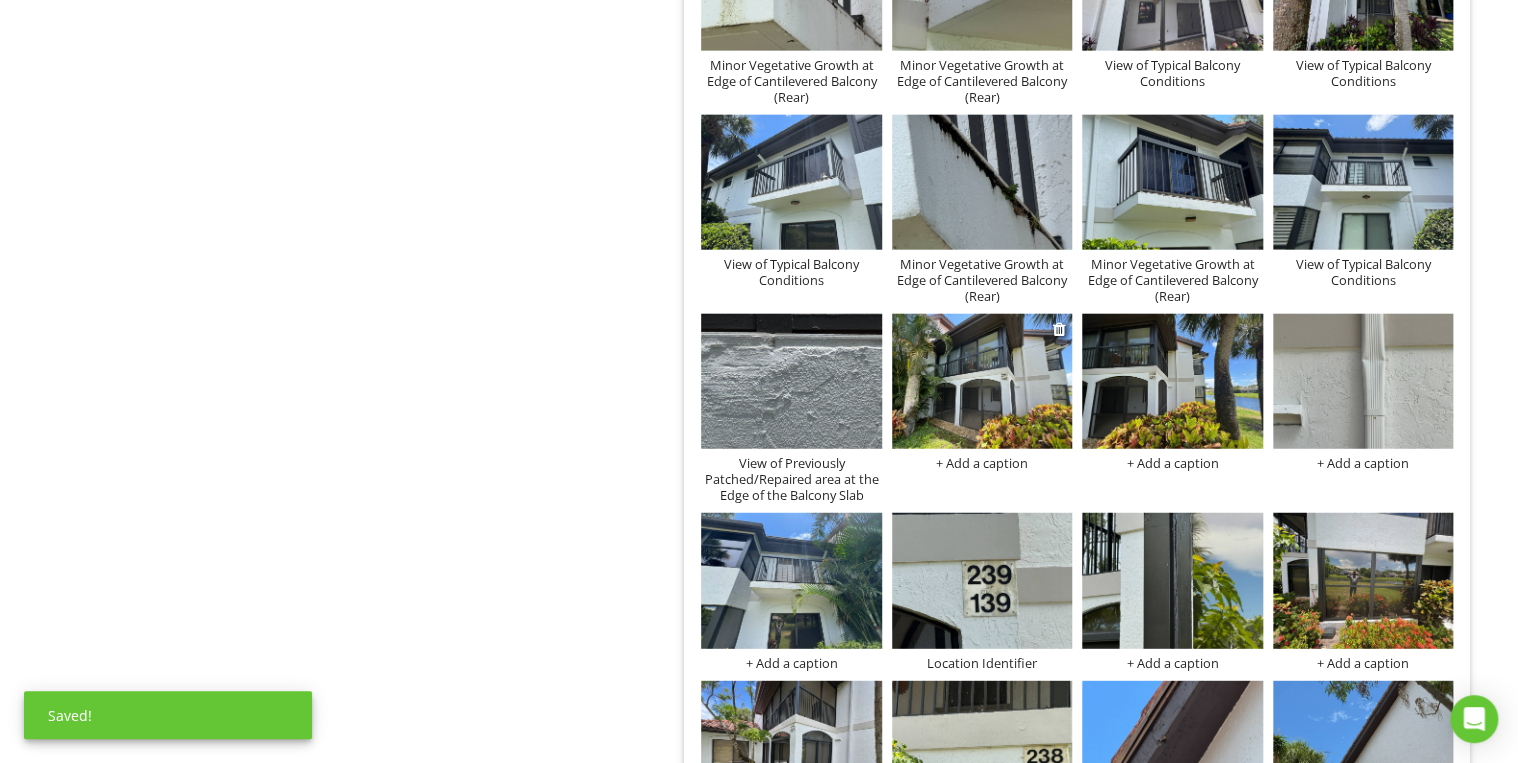 click on "+ Add a caption" at bounding box center [982, 463] 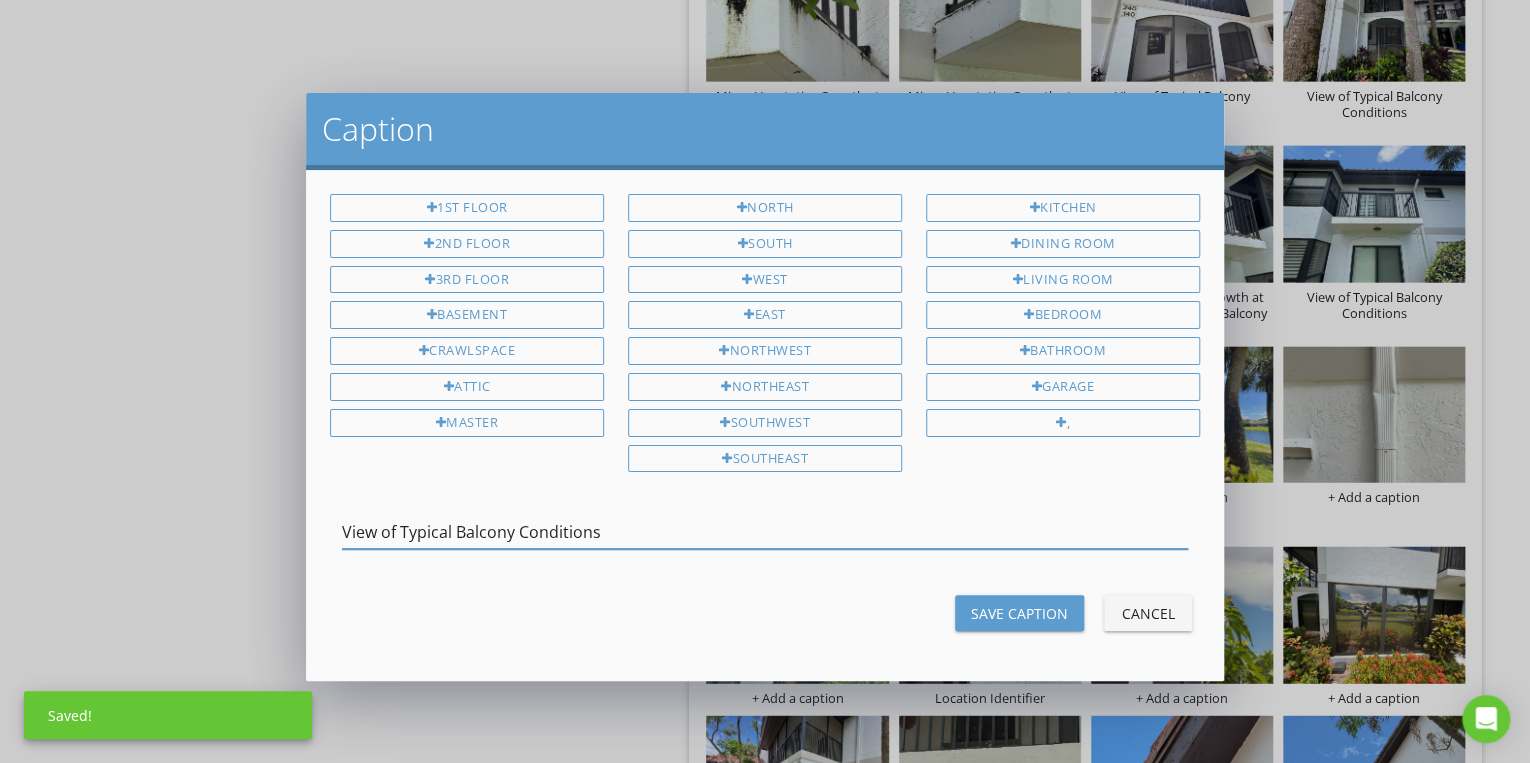 type on "View of Typical Balcony Conditions" 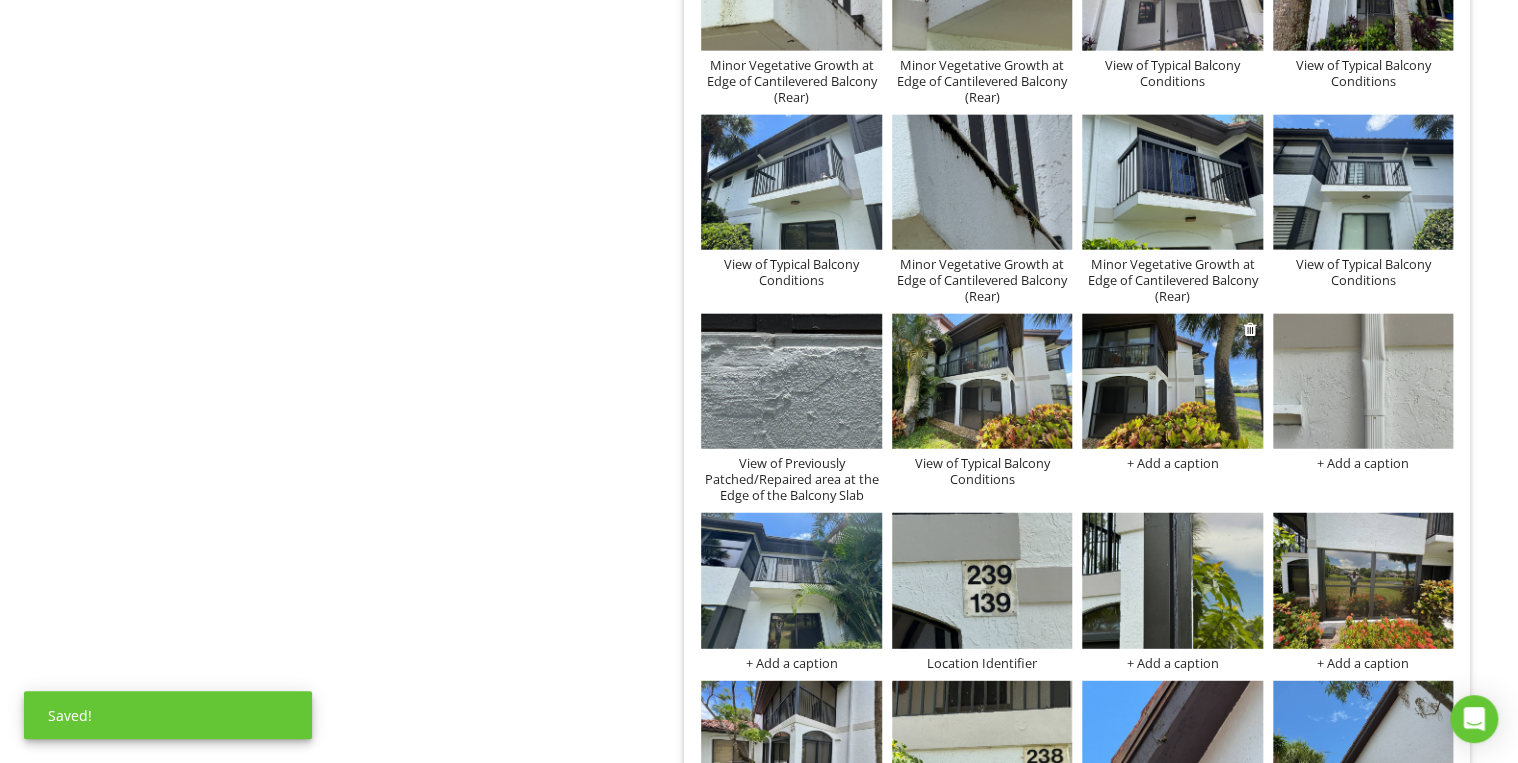 click on "+ Add a caption" at bounding box center [1172, 463] 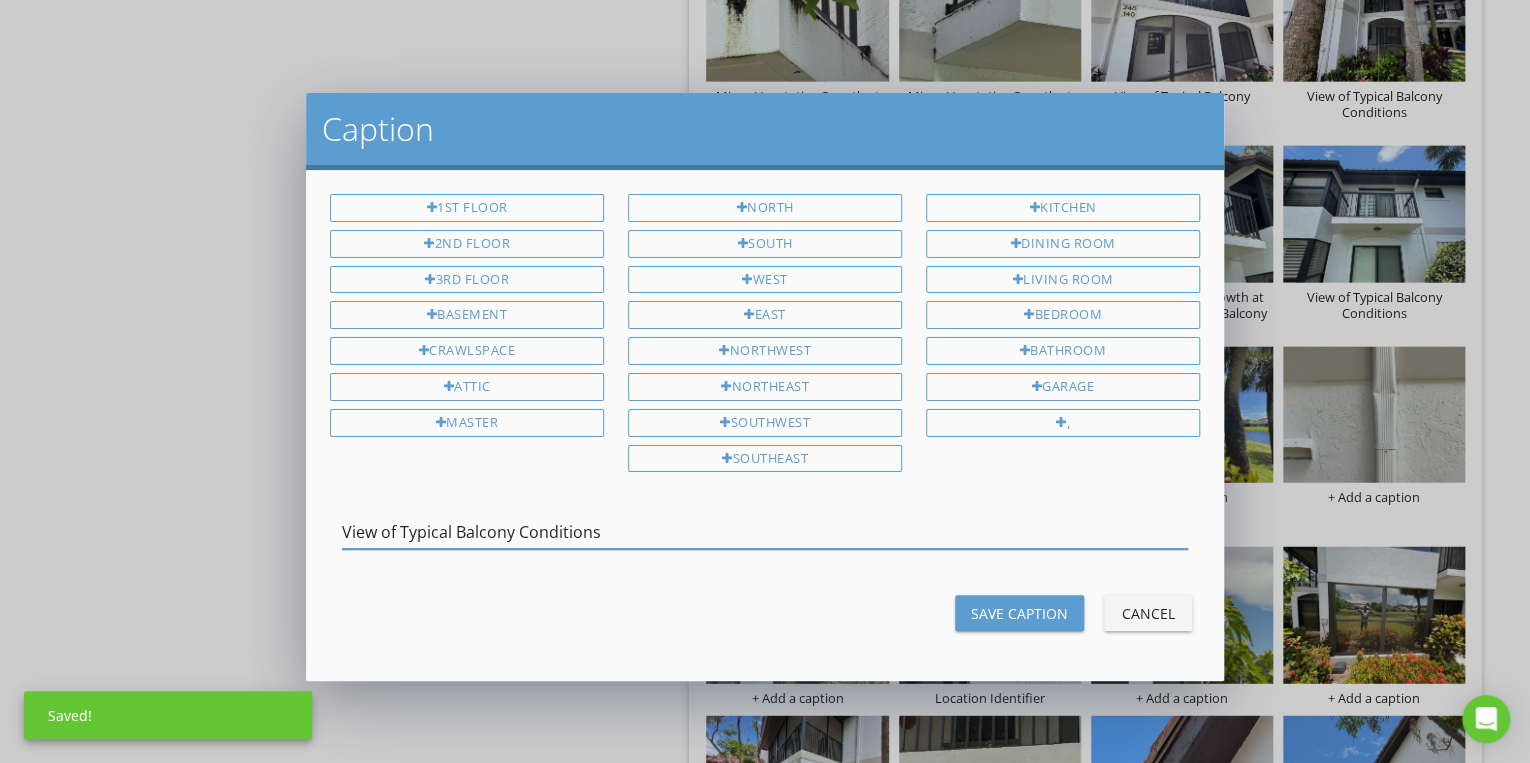 type on "View of Typical Balcony Conditions" 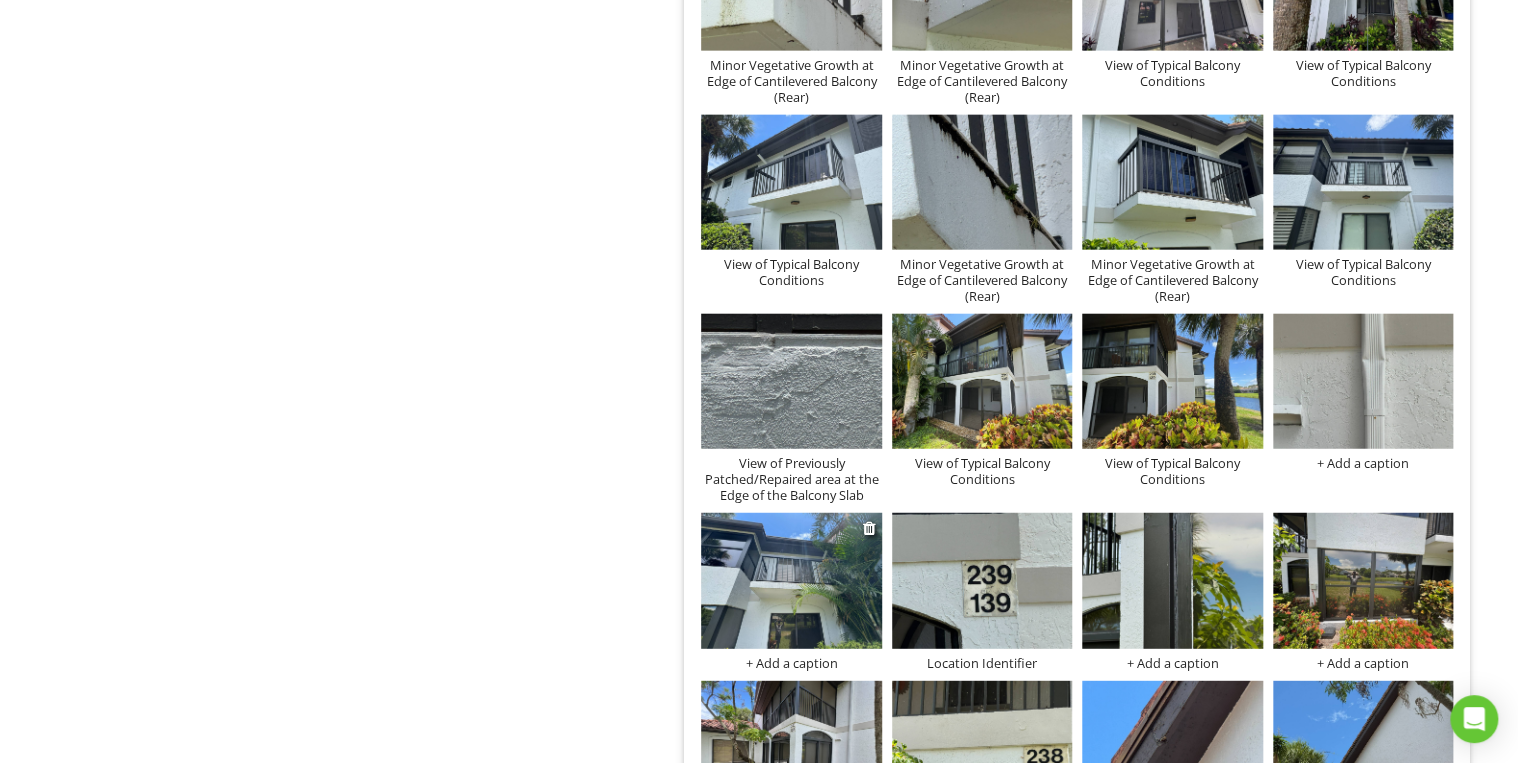 click on "+ Add a caption" at bounding box center [791, 663] 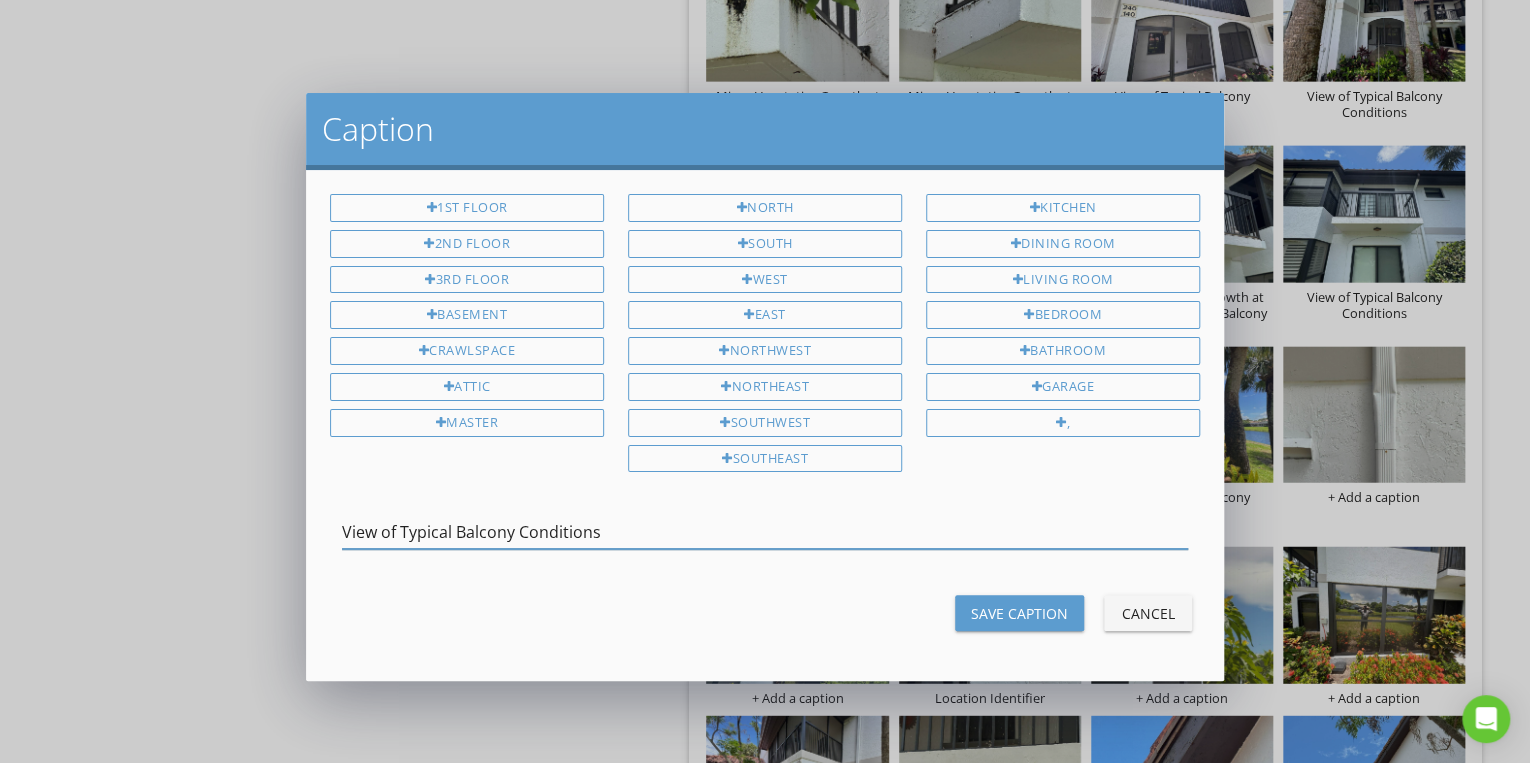 type on "View of Typical Balcony Conditions" 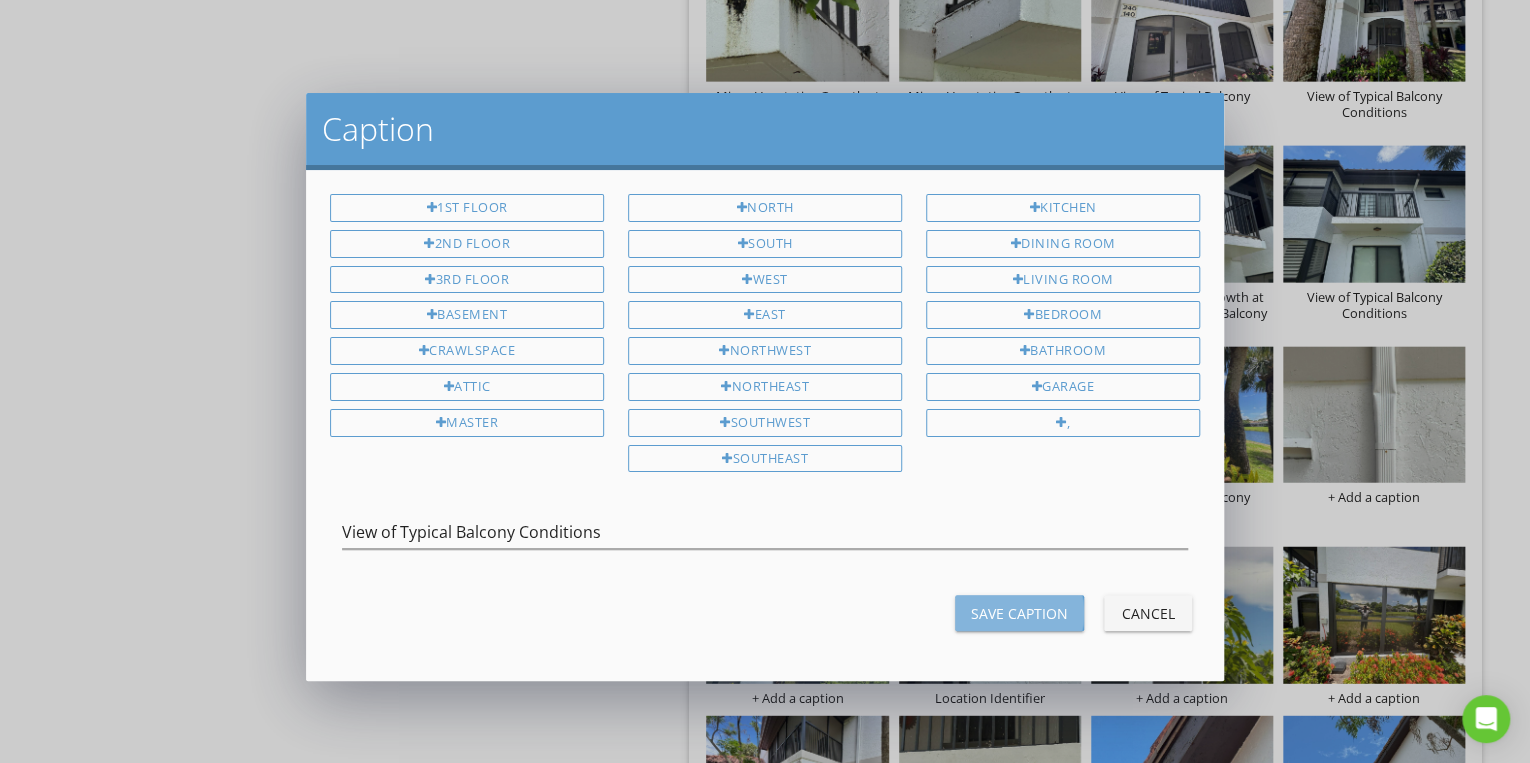 click on "Save Caption" at bounding box center [1019, 613] 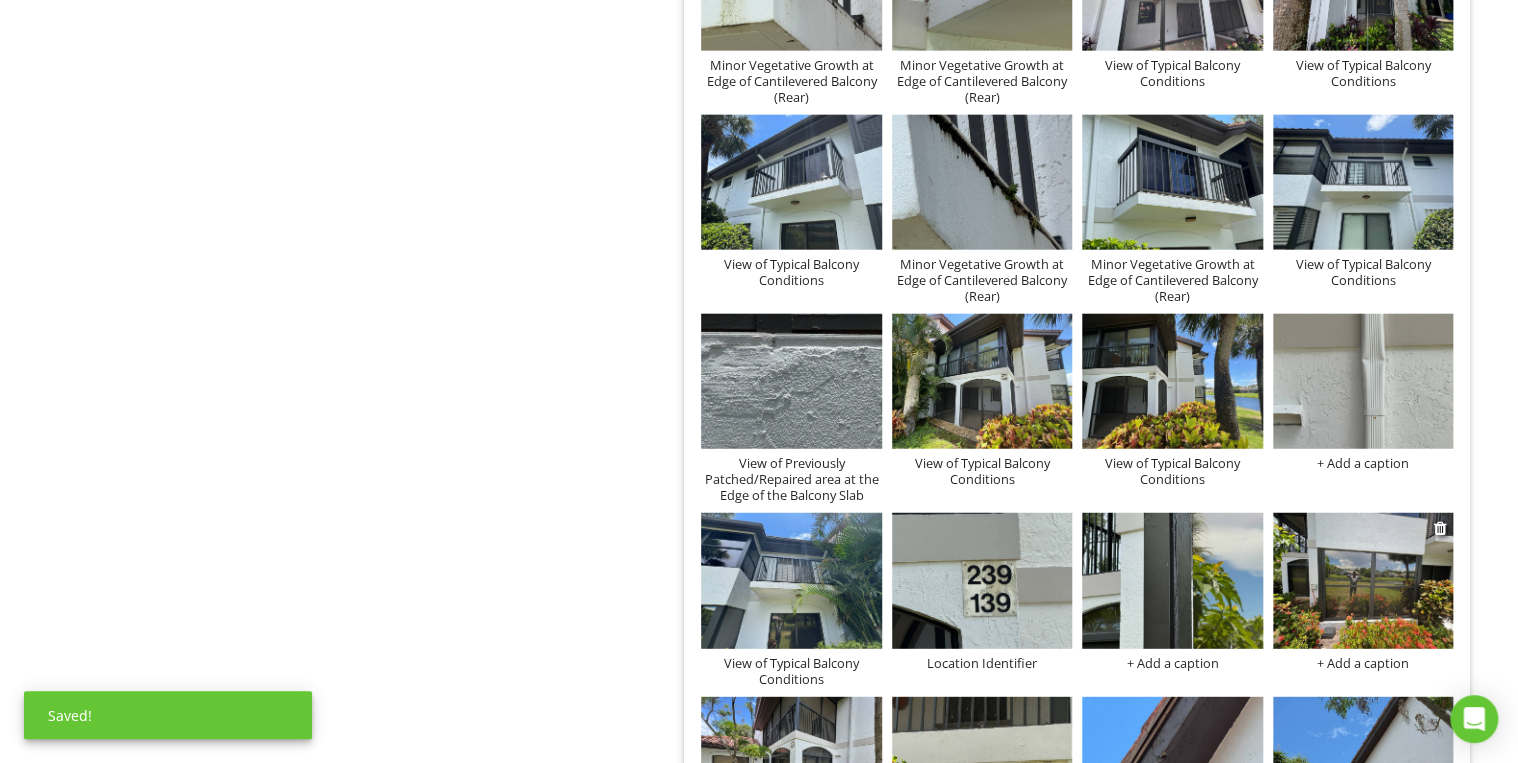 click on "+ Add a caption" at bounding box center (1363, 663) 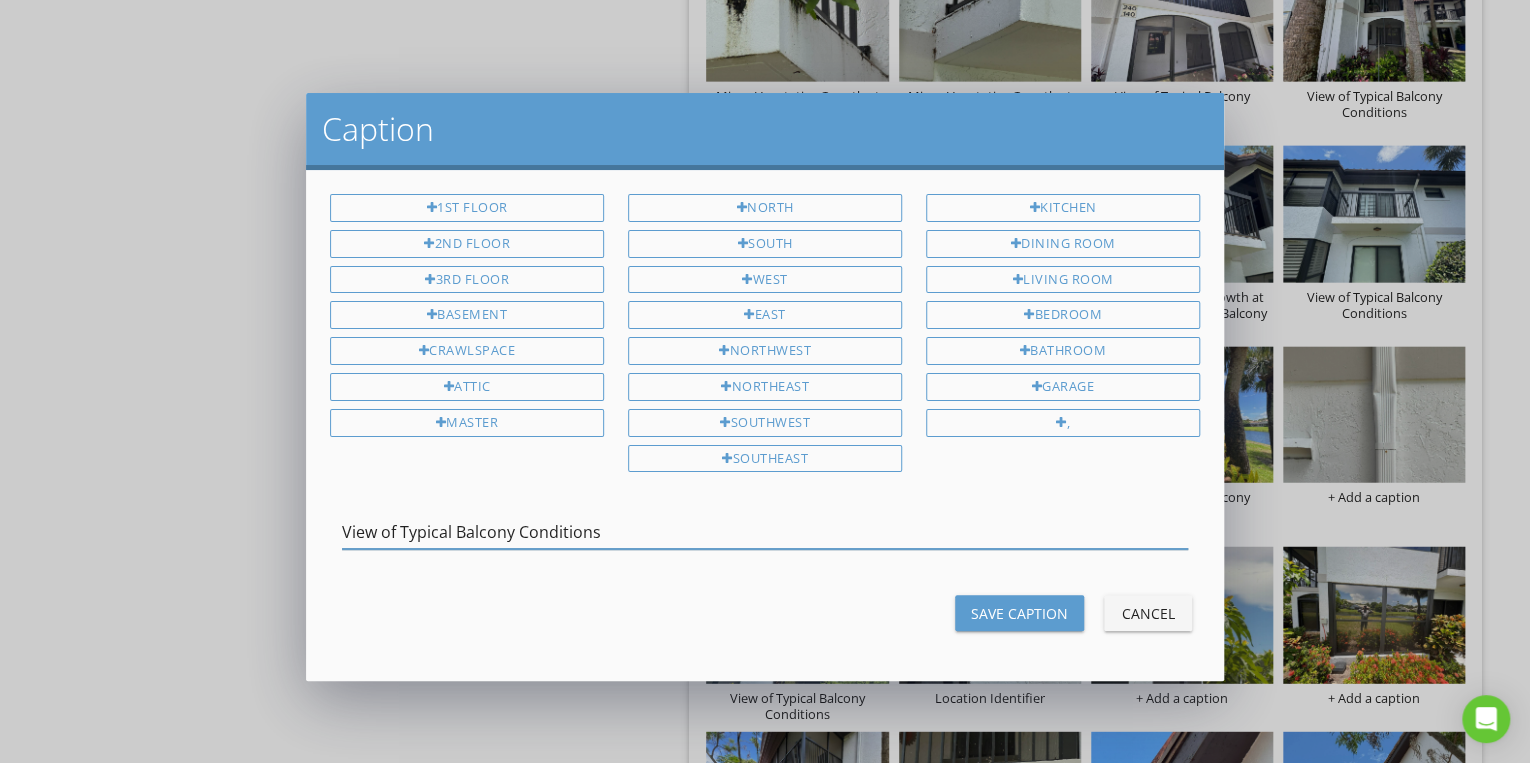 type on "View of Typical Balcony Conditions" 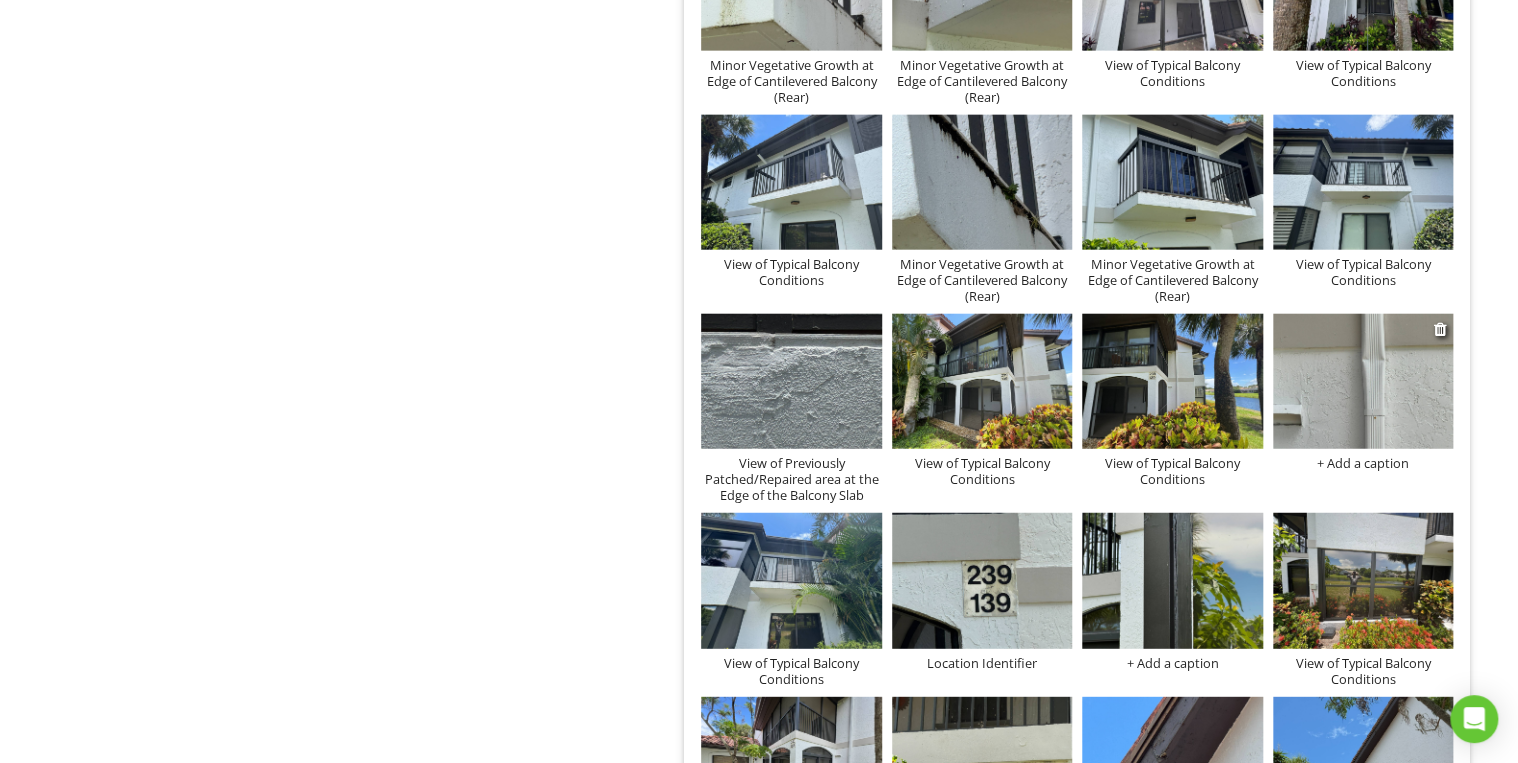 click on "+ Add a caption" at bounding box center [1363, 463] 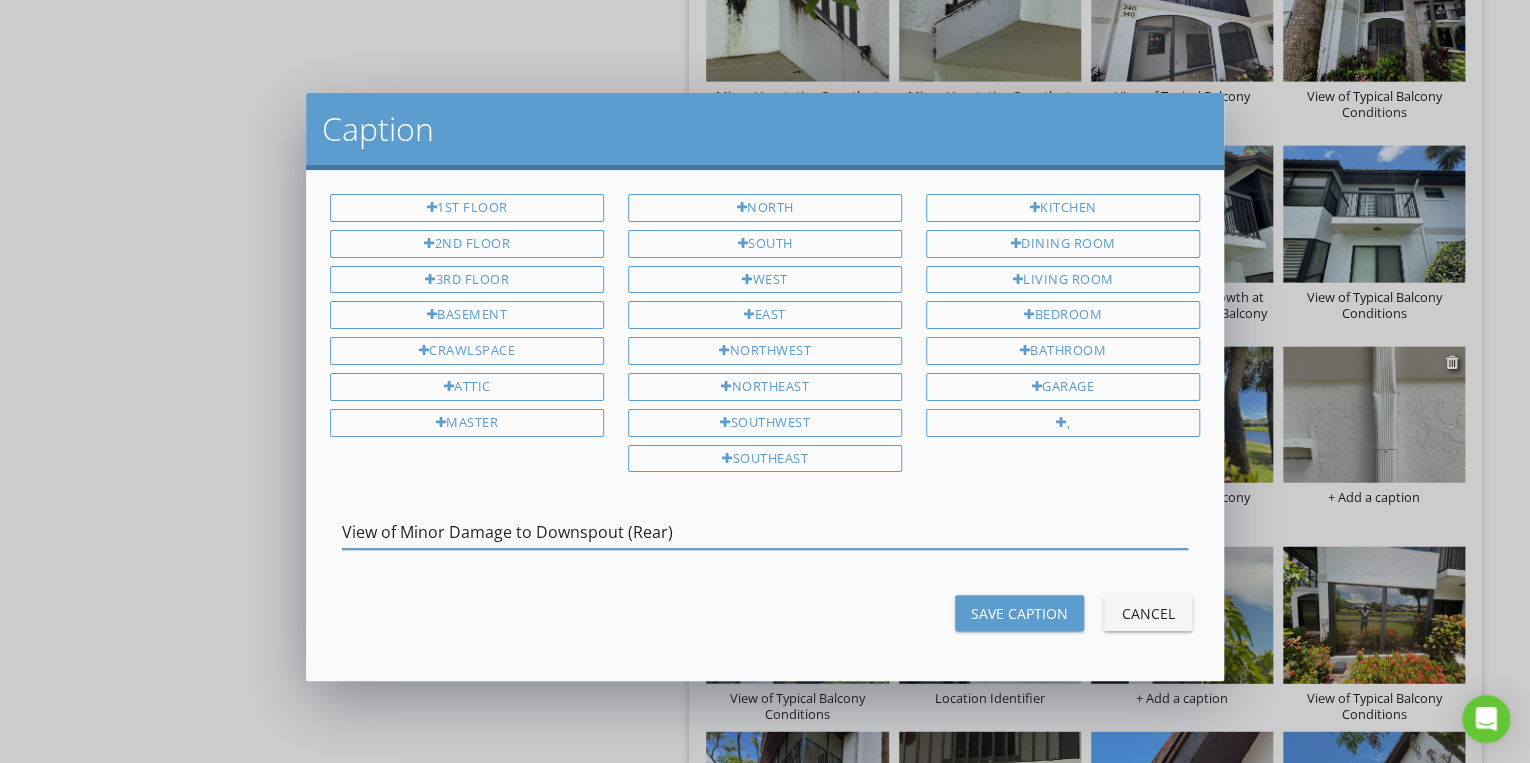 type on "View of Minor Damage to Downspout (Rear)" 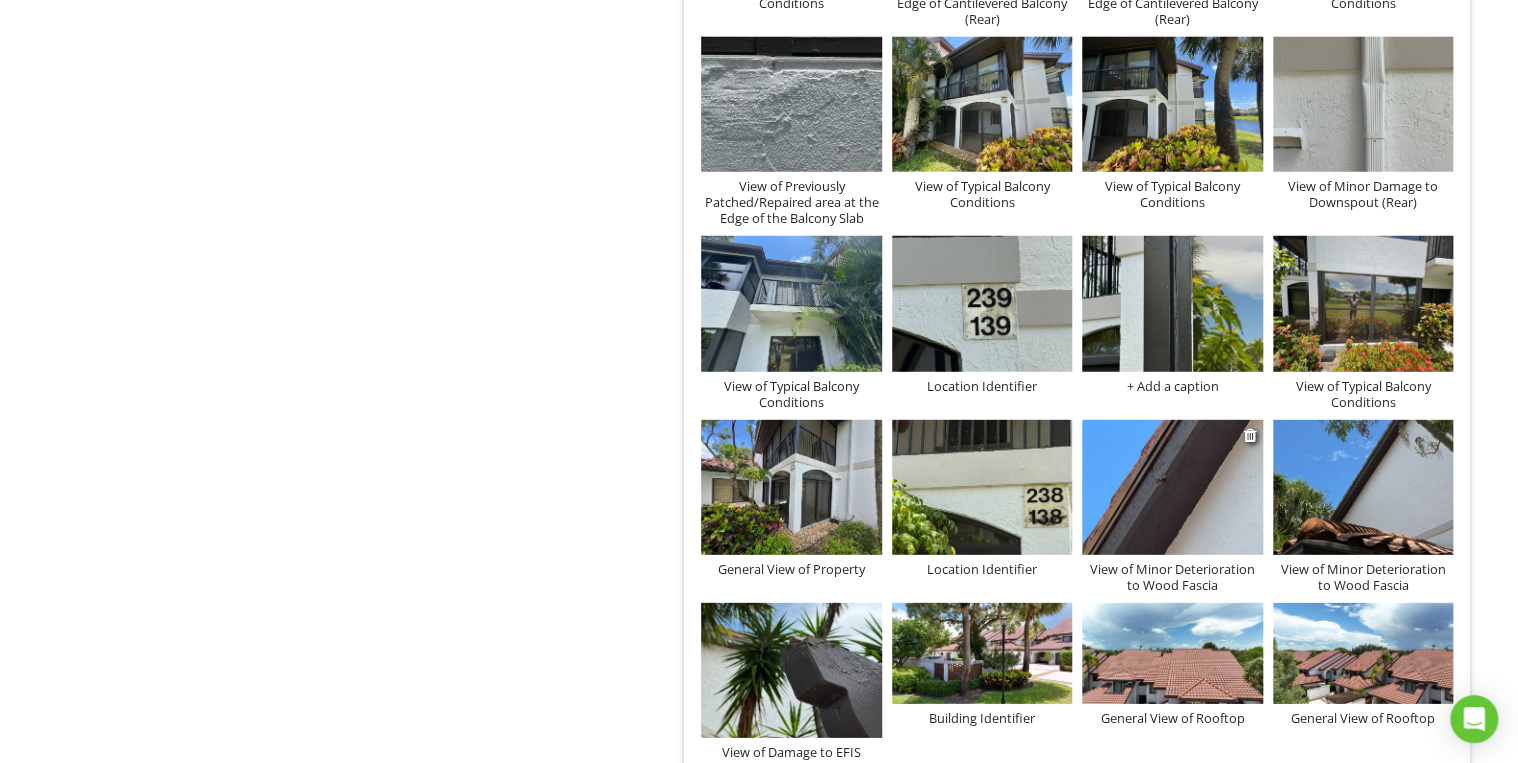 scroll, scrollTop: 6380, scrollLeft: 0, axis: vertical 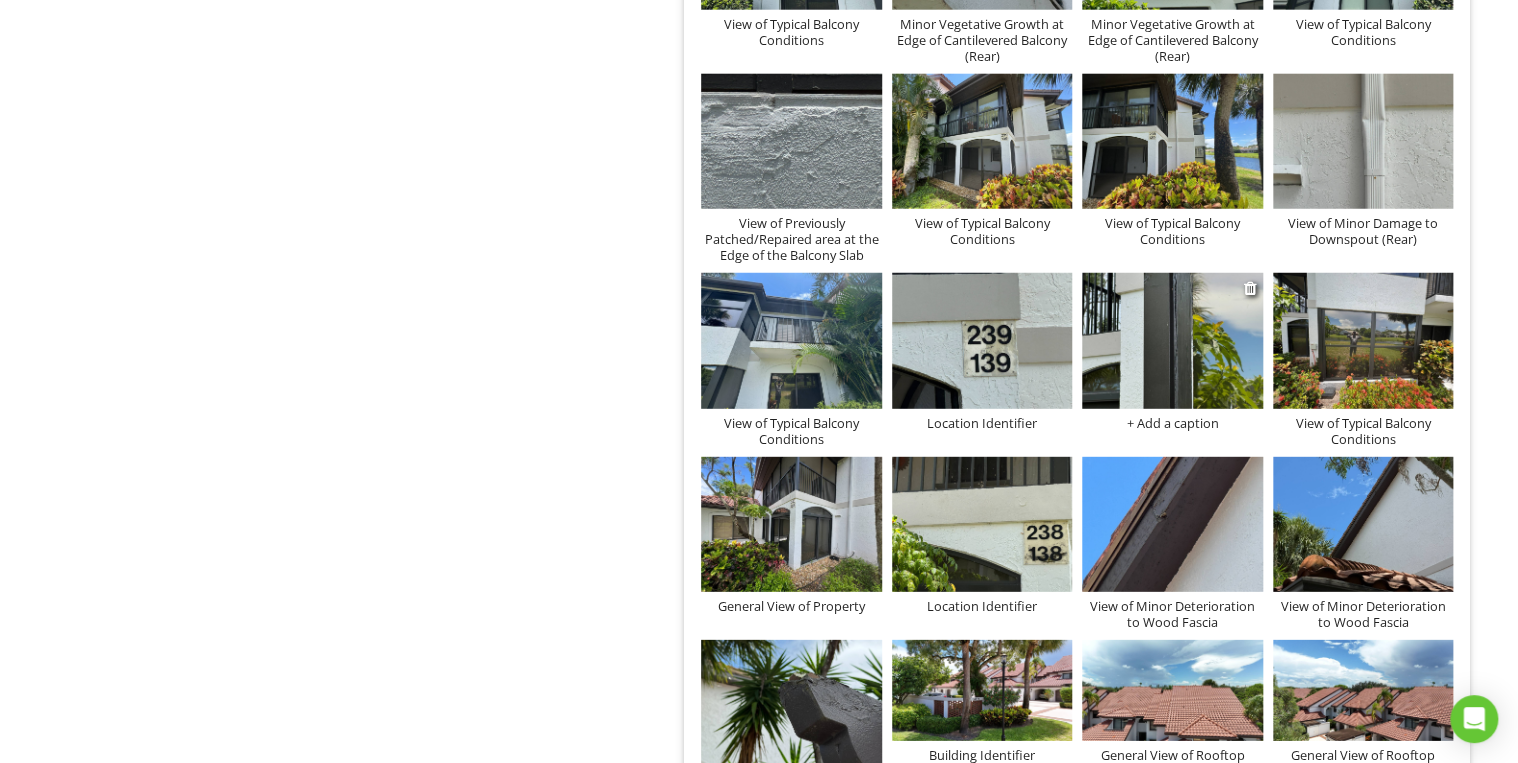 click at bounding box center [1172, 340] 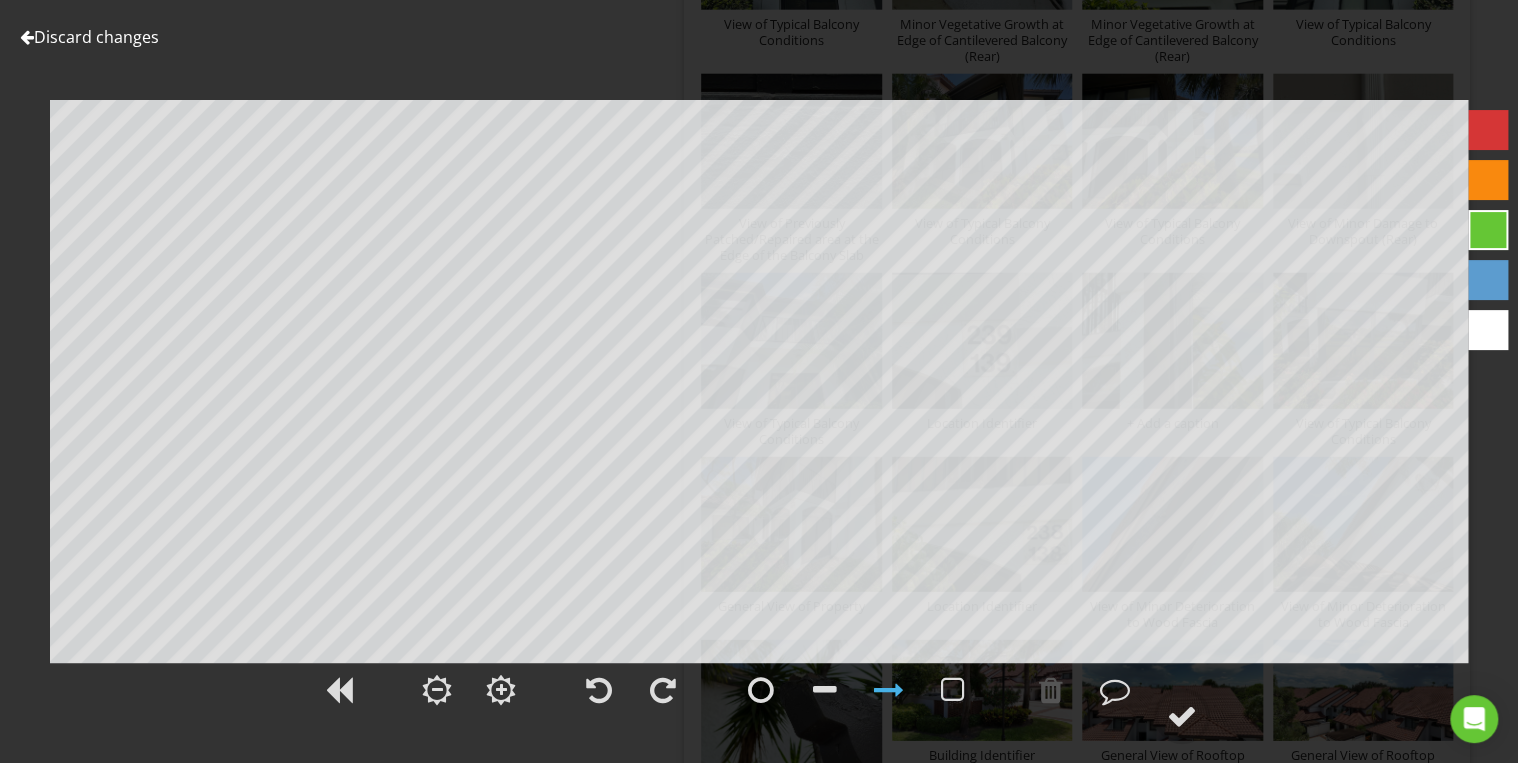 click on "Discard changes" at bounding box center (89, 37) 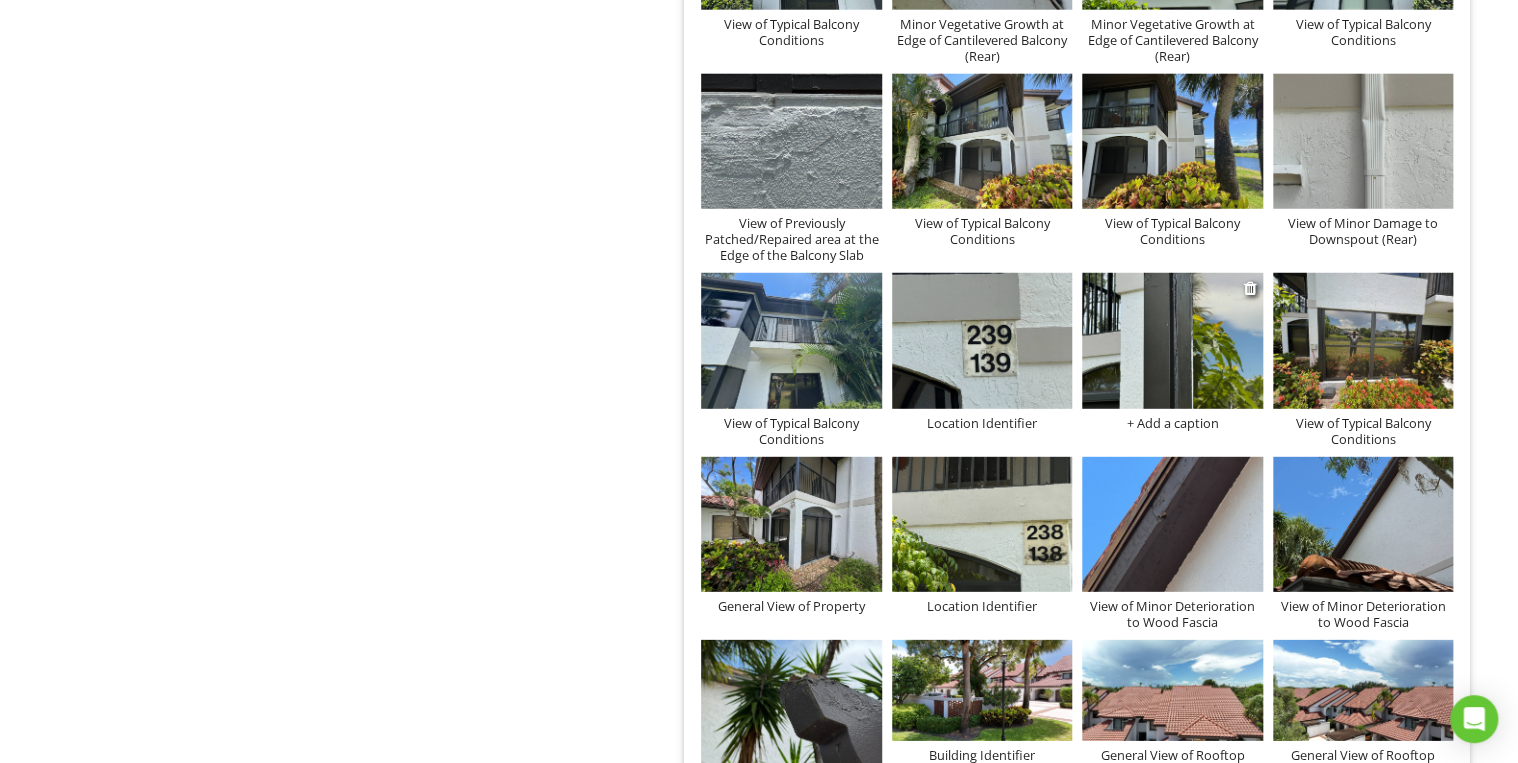 click at bounding box center [1172, 340] 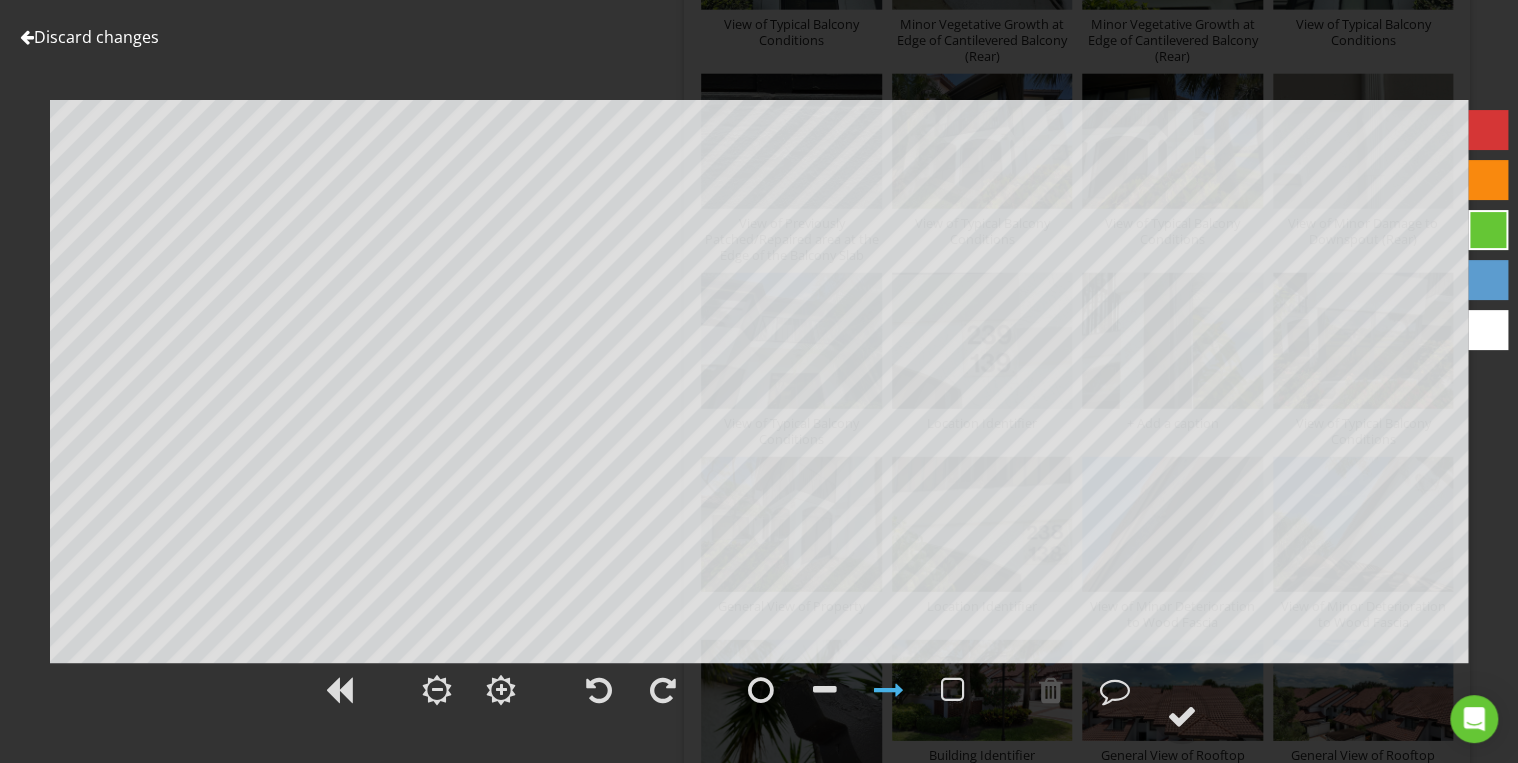 click on "Discard changes" at bounding box center [89, 37] 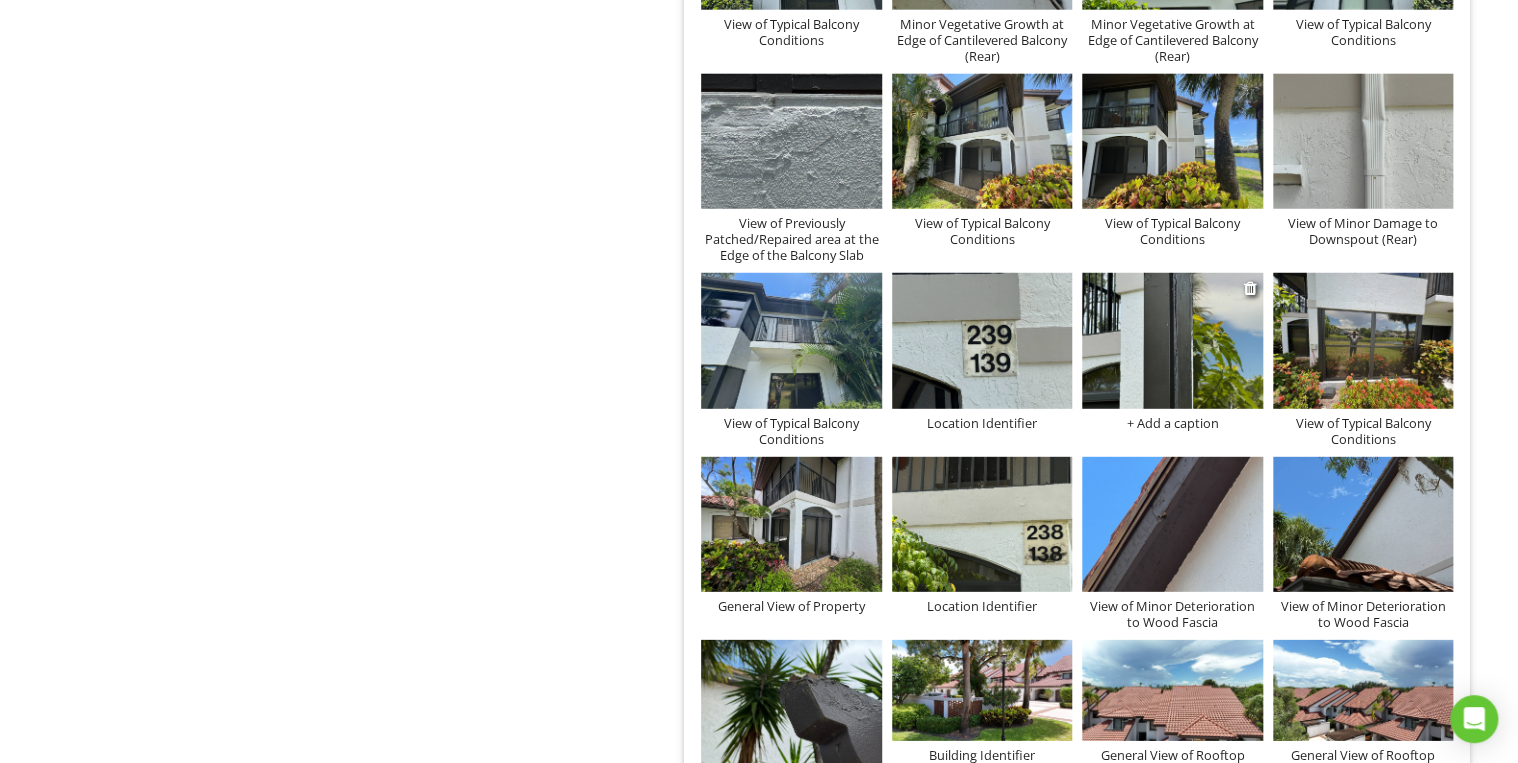 click on "+ Add a caption" at bounding box center [1172, 423] 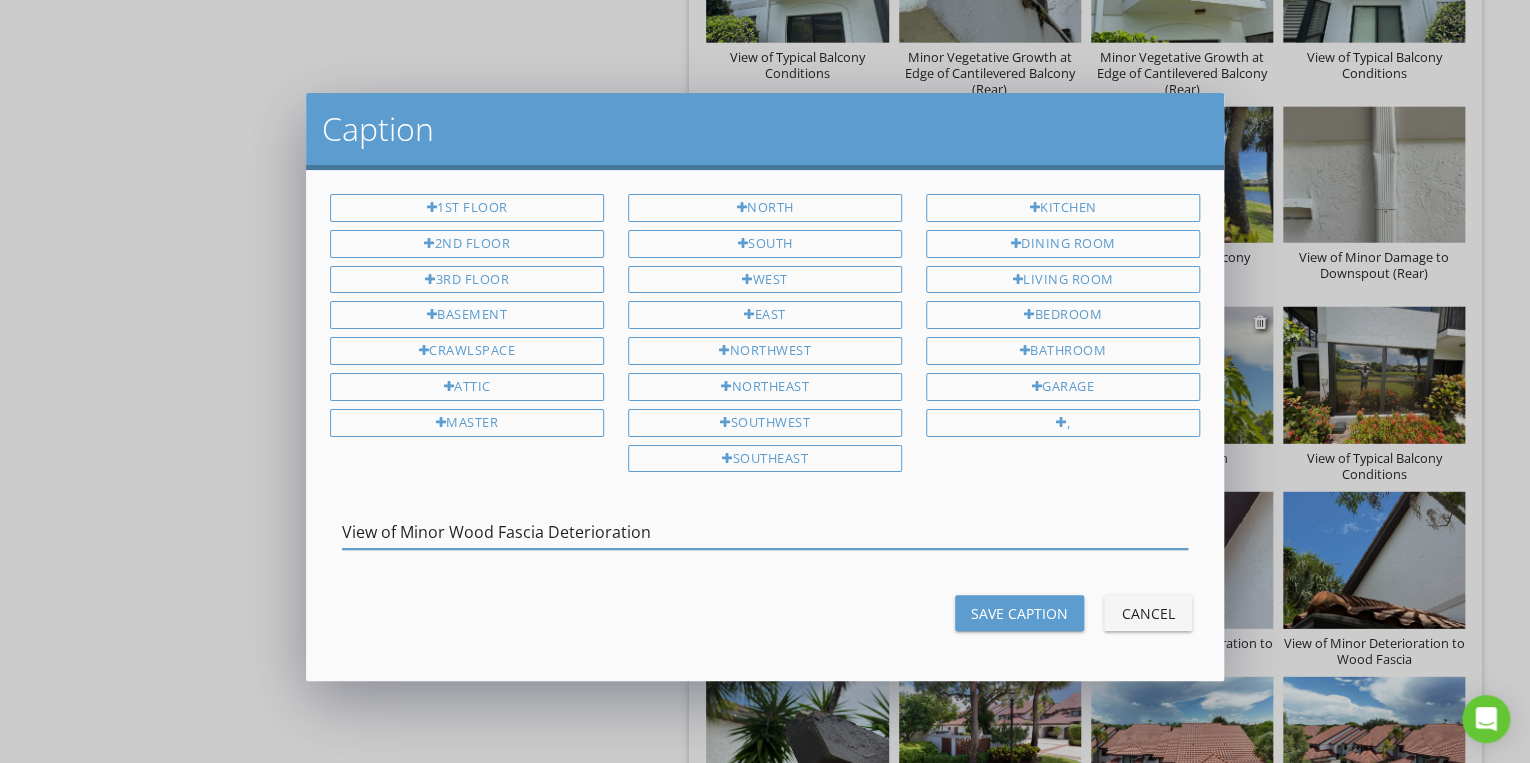 type on "View of Minor Wood Fascia Deterioration" 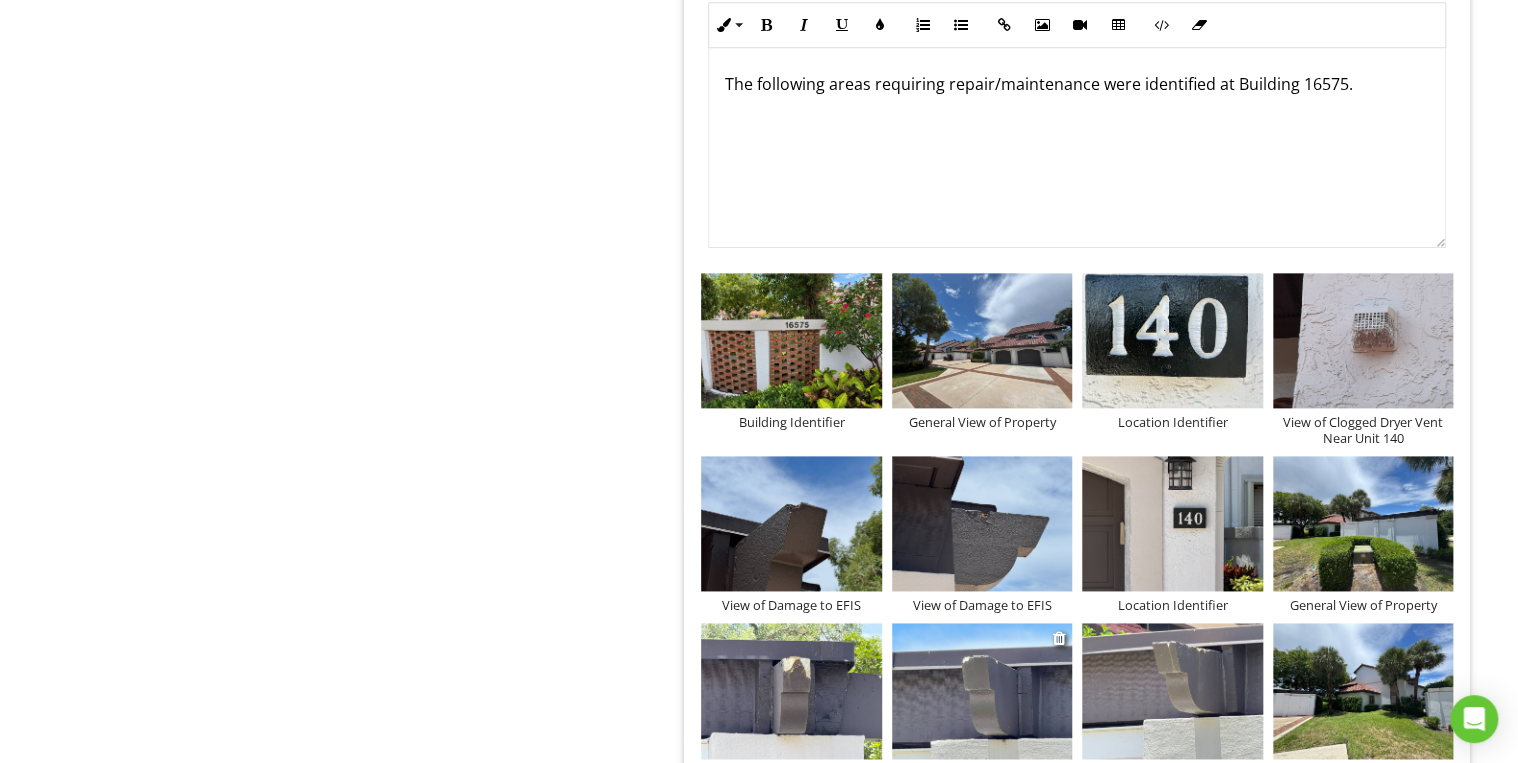 scroll, scrollTop: 4860, scrollLeft: 0, axis: vertical 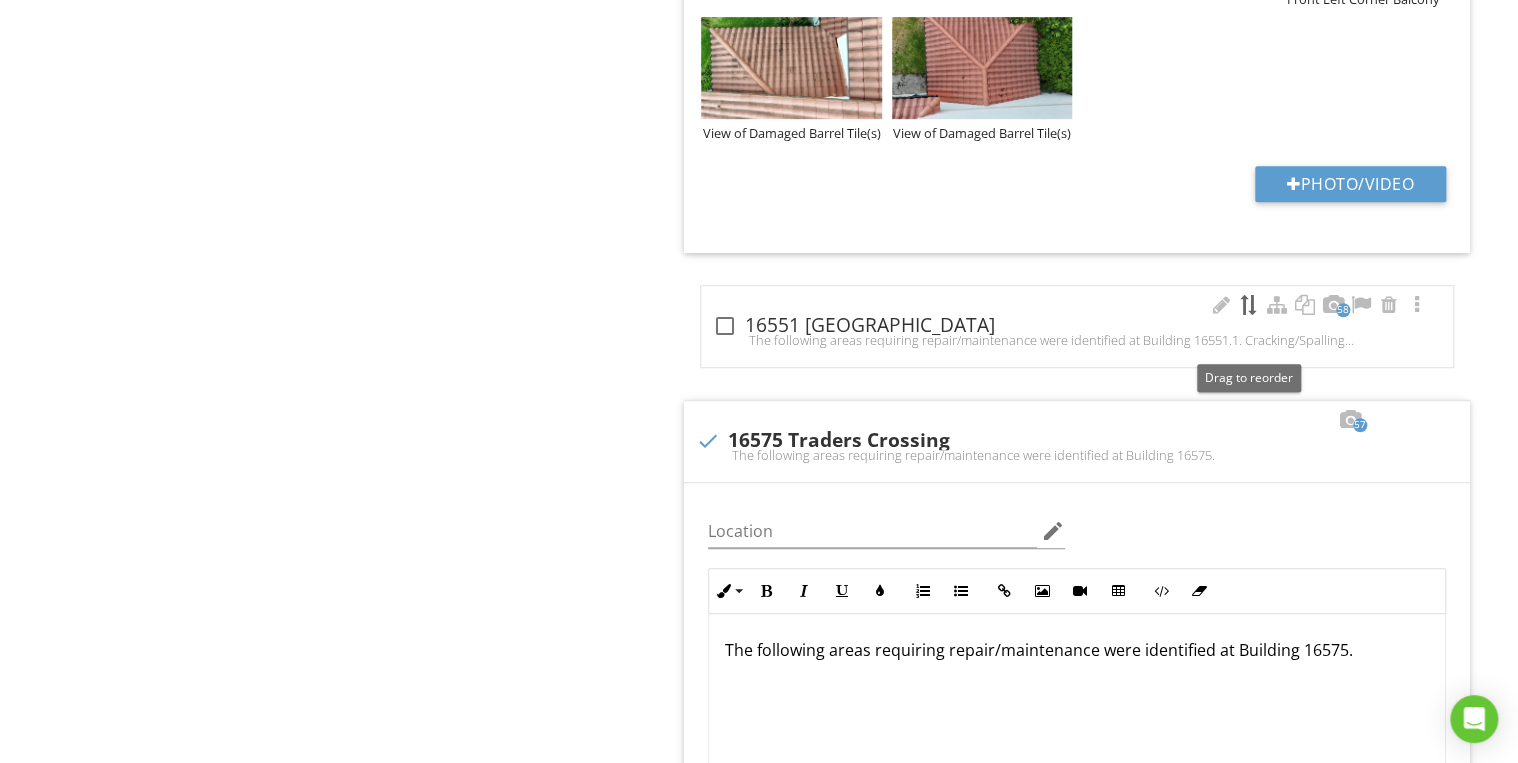 click at bounding box center (1249, 305) 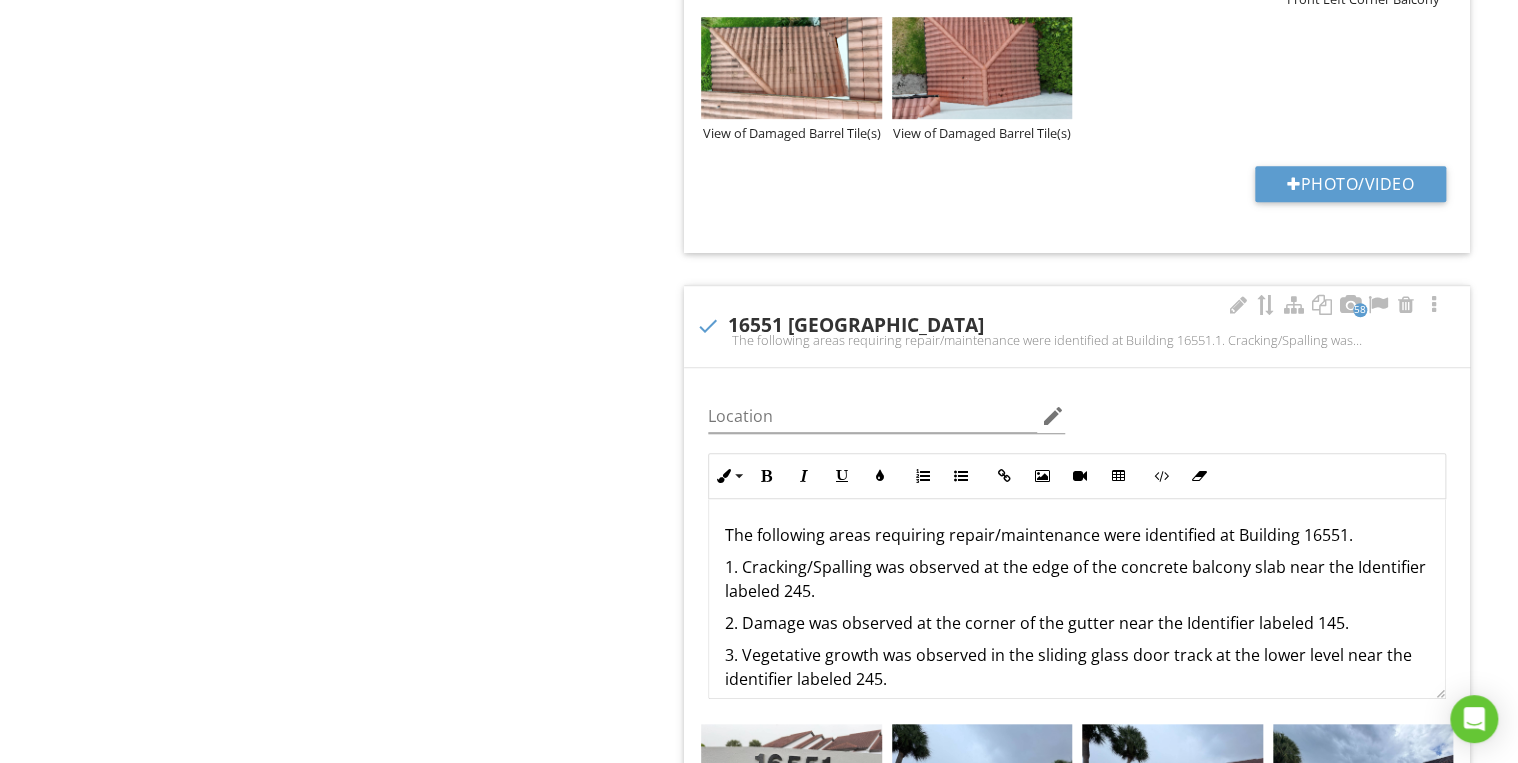click on "1. Cracking/Spalling was observed at the edge of the concrete balcony slab near the Identifier labeled 245." at bounding box center (1077, 579) 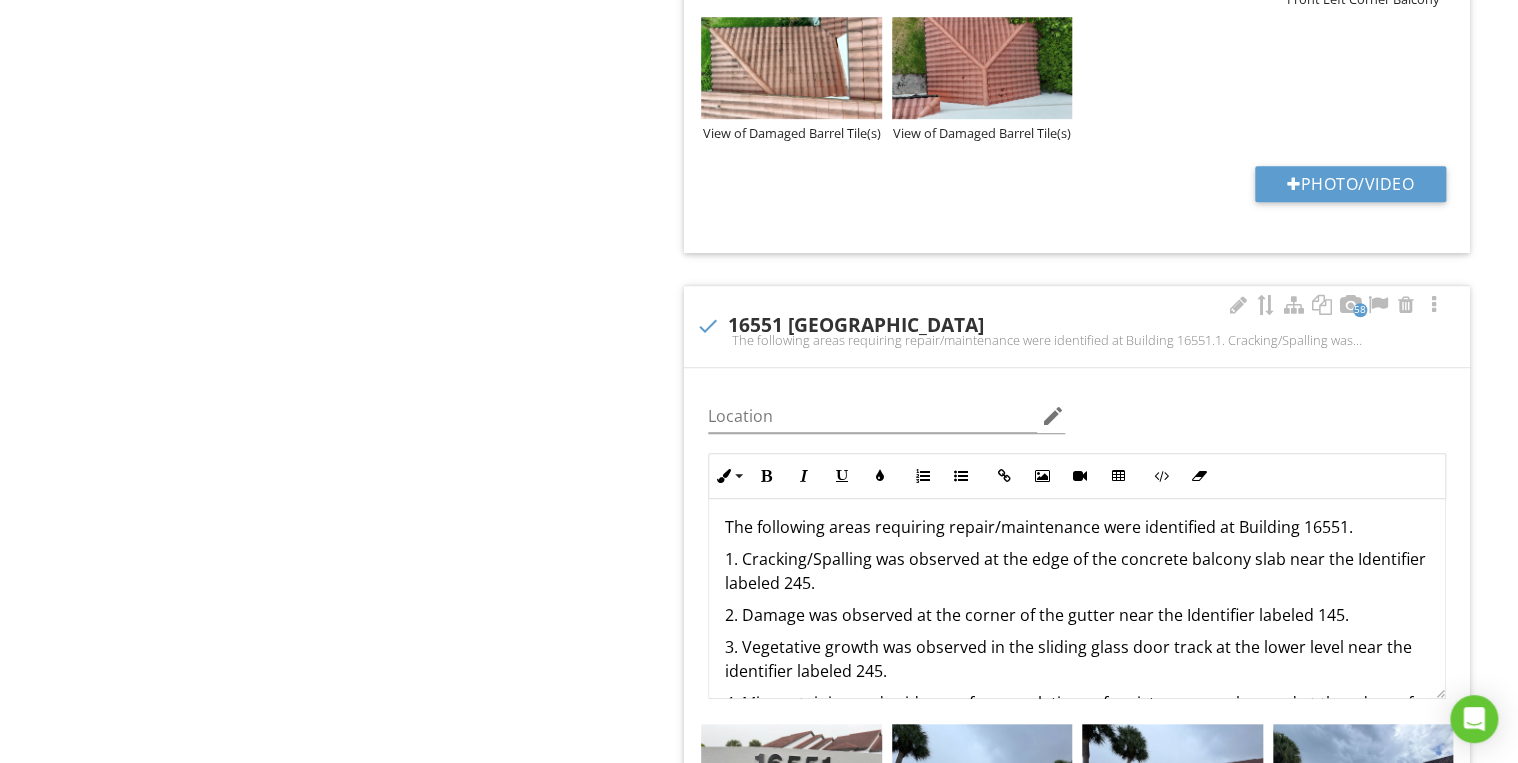 scroll, scrollTop: 0, scrollLeft: 0, axis: both 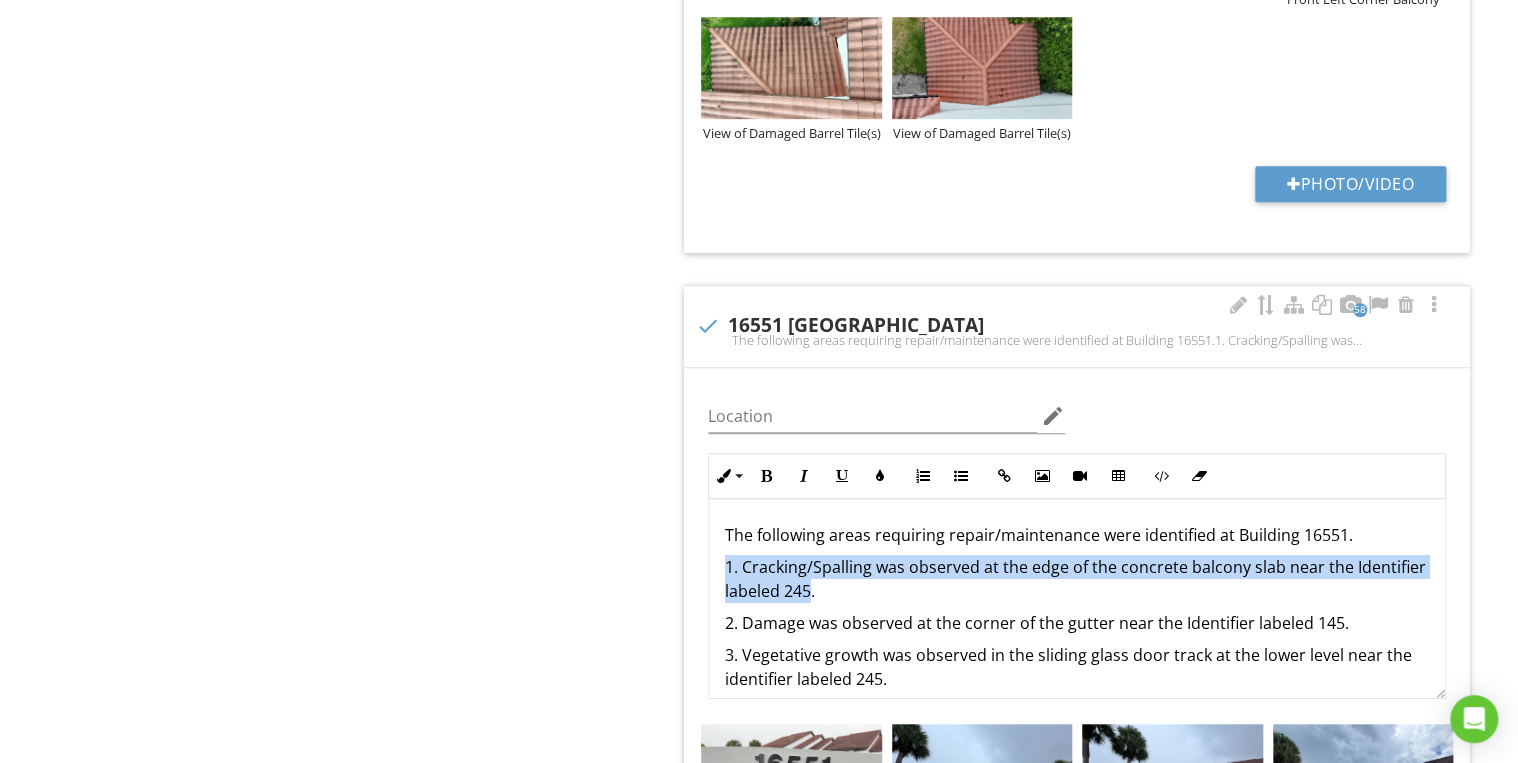 drag, startPoint x: 884, startPoint y: 629, endPoint x: 724, endPoint y: 602, distance: 162.26213 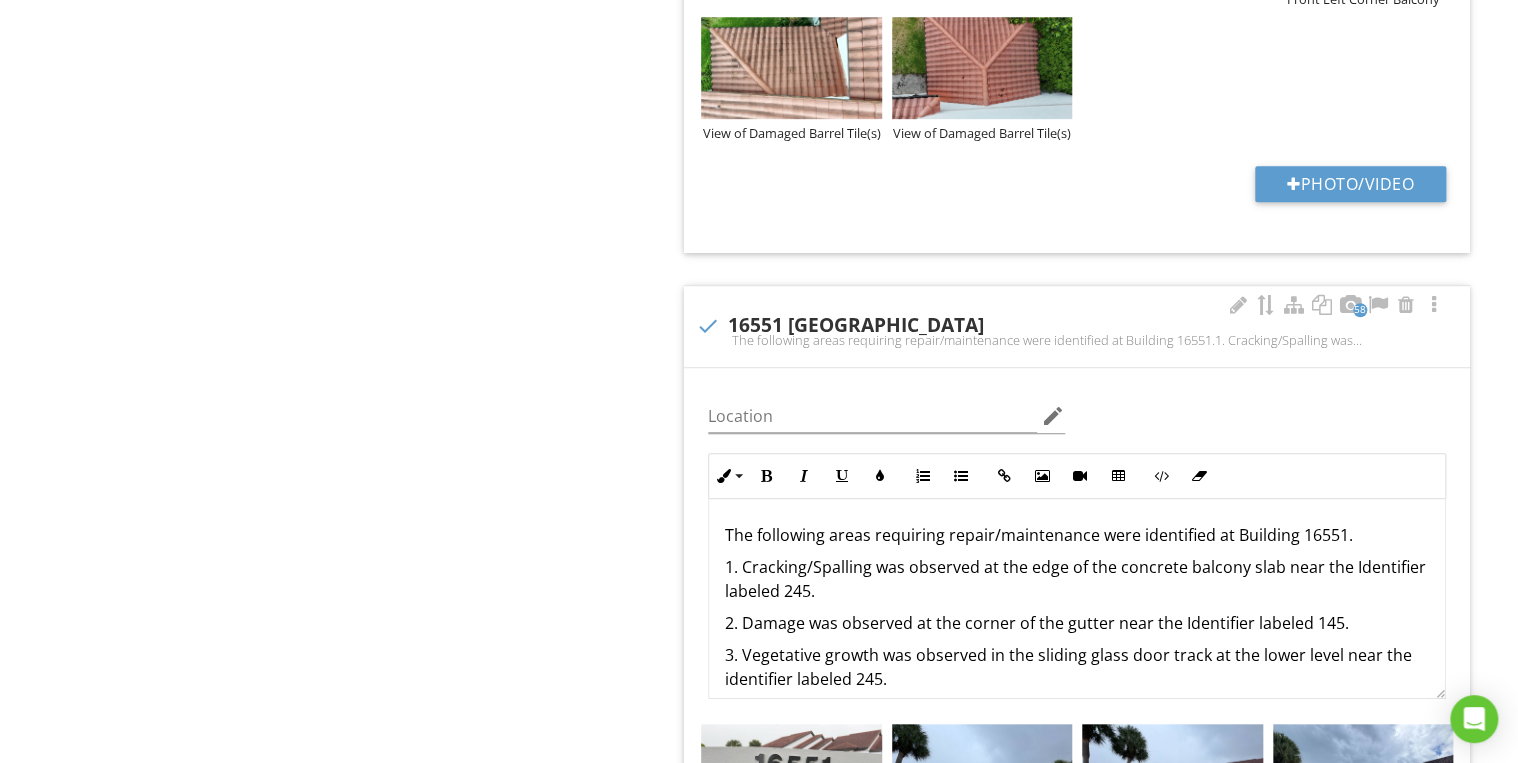 click on "1. Cracking/Spalling was observed at the edge of the concrete balcony slab near the Identifier labeled 245." at bounding box center (1077, 579) 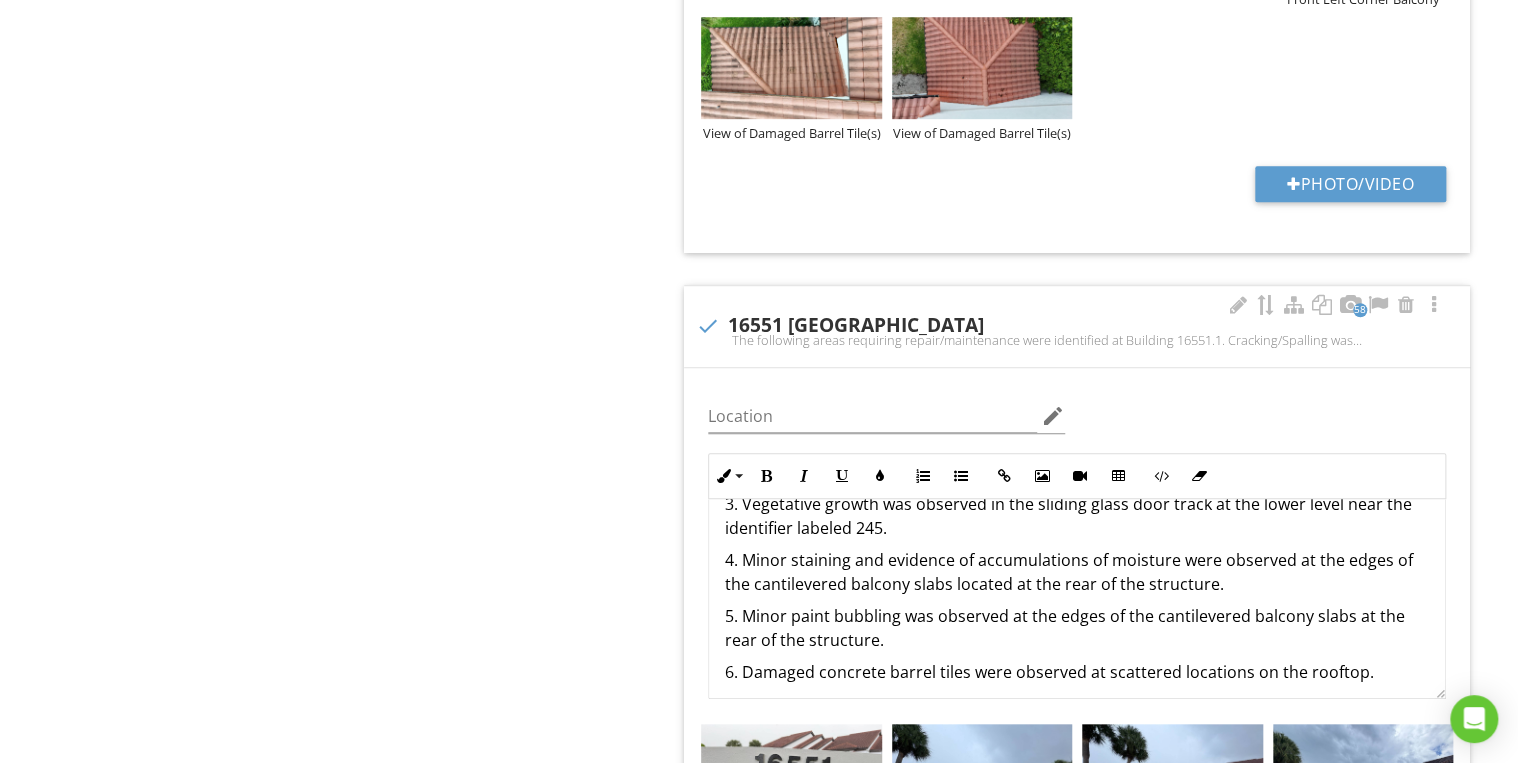 scroll, scrollTop: 160, scrollLeft: 0, axis: vertical 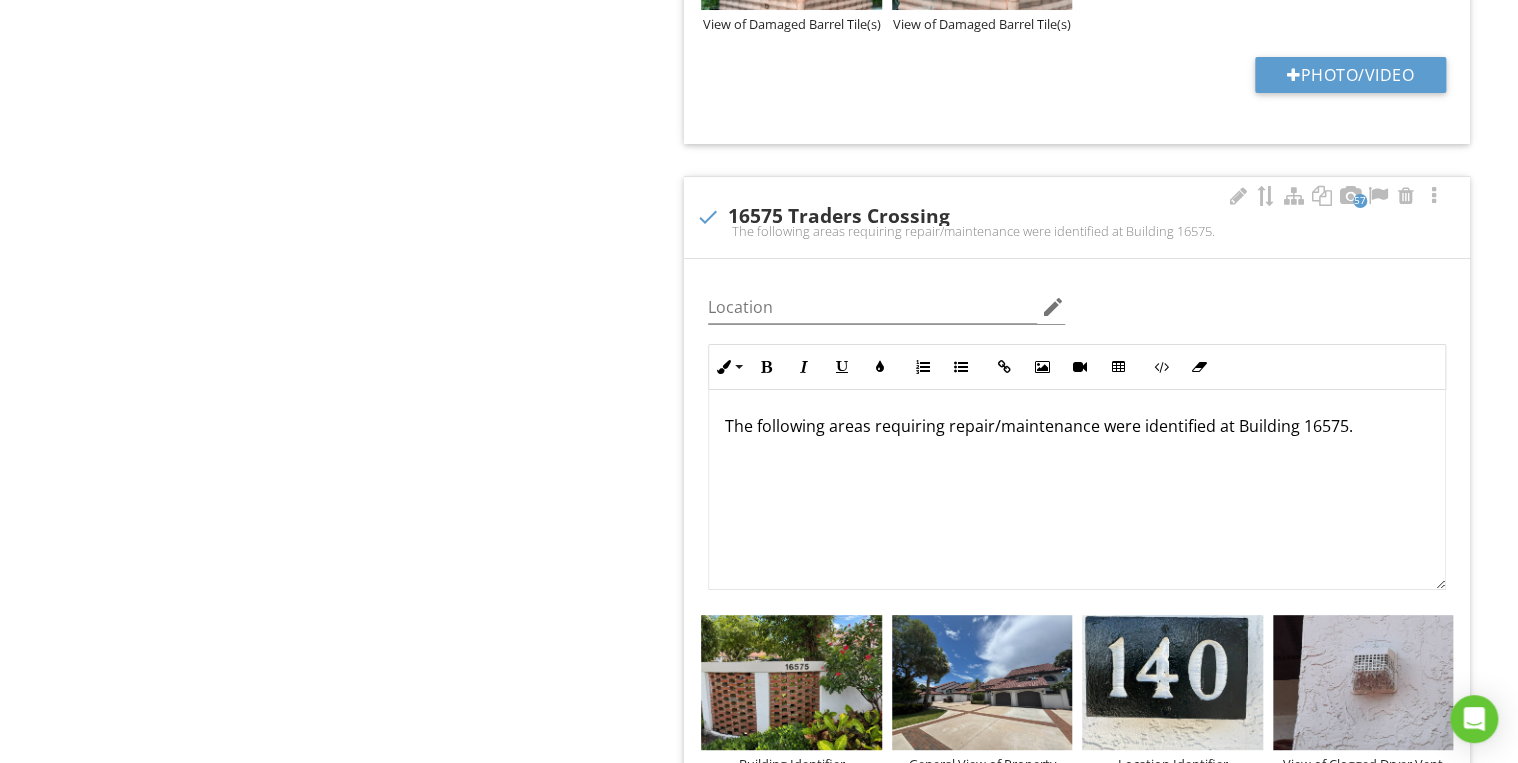 click on "The following areas requiring repair/maintenance were identified at Building 16575." at bounding box center [1077, 426] 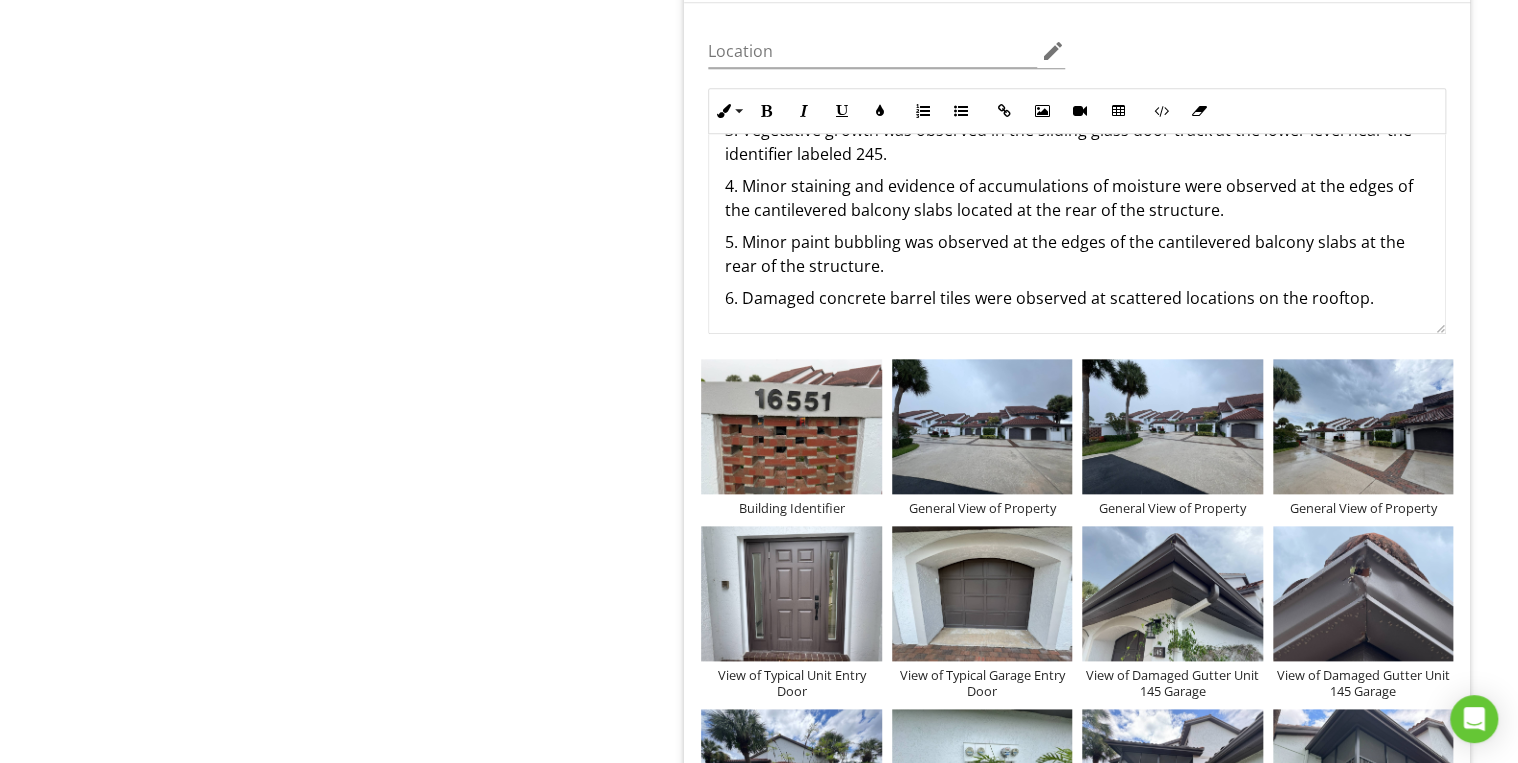 scroll, scrollTop: 4460, scrollLeft: 0, axis: vertical 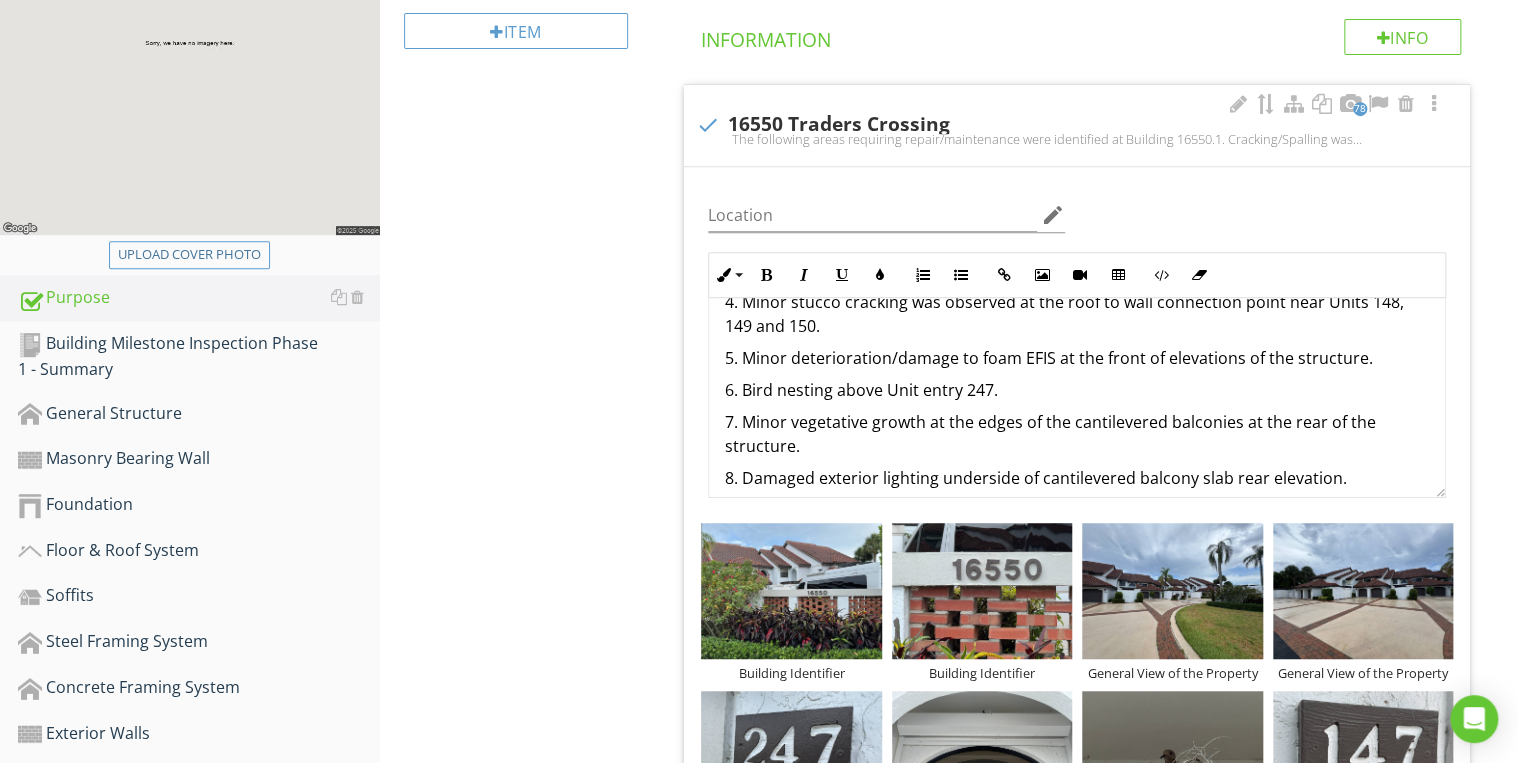 drag, startPoint x: 1368, startPoint y: 358, endPoint x: 1028, endPoint y: 322, distance: 341.90057 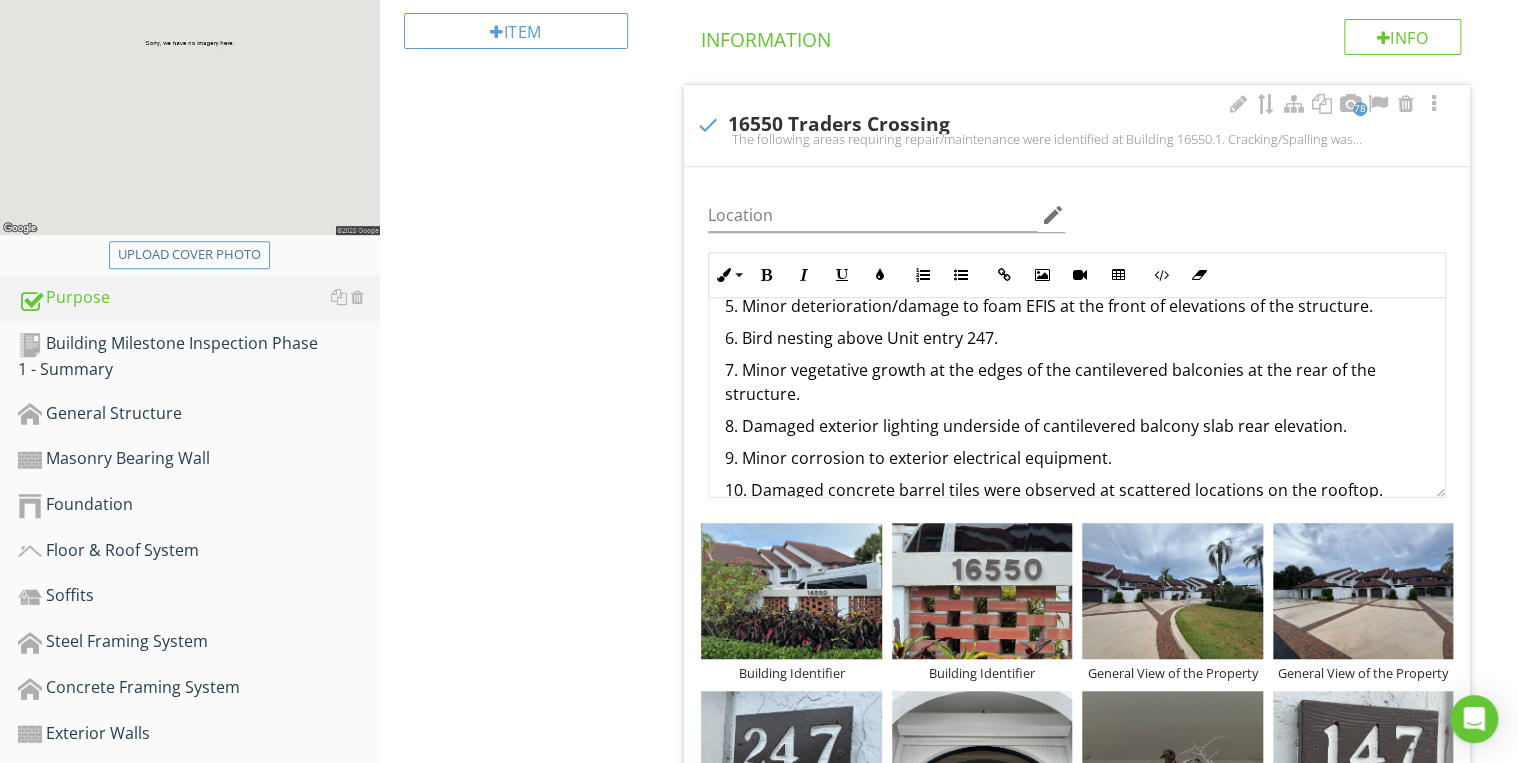 scroll, scrollTop: 288, scrollLeft: 0, axis: vertical 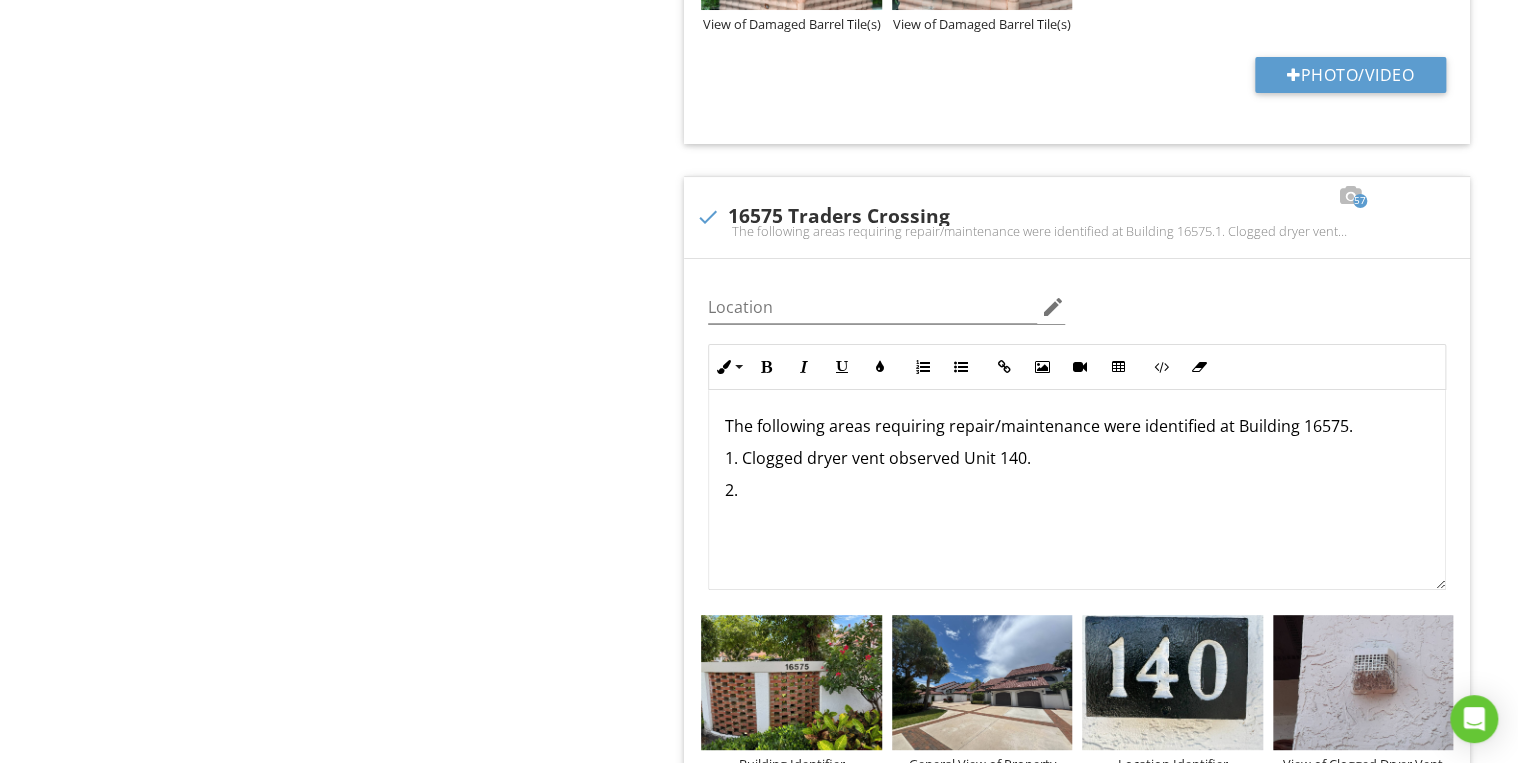 click on "2." at bounding box center [1077, 490] 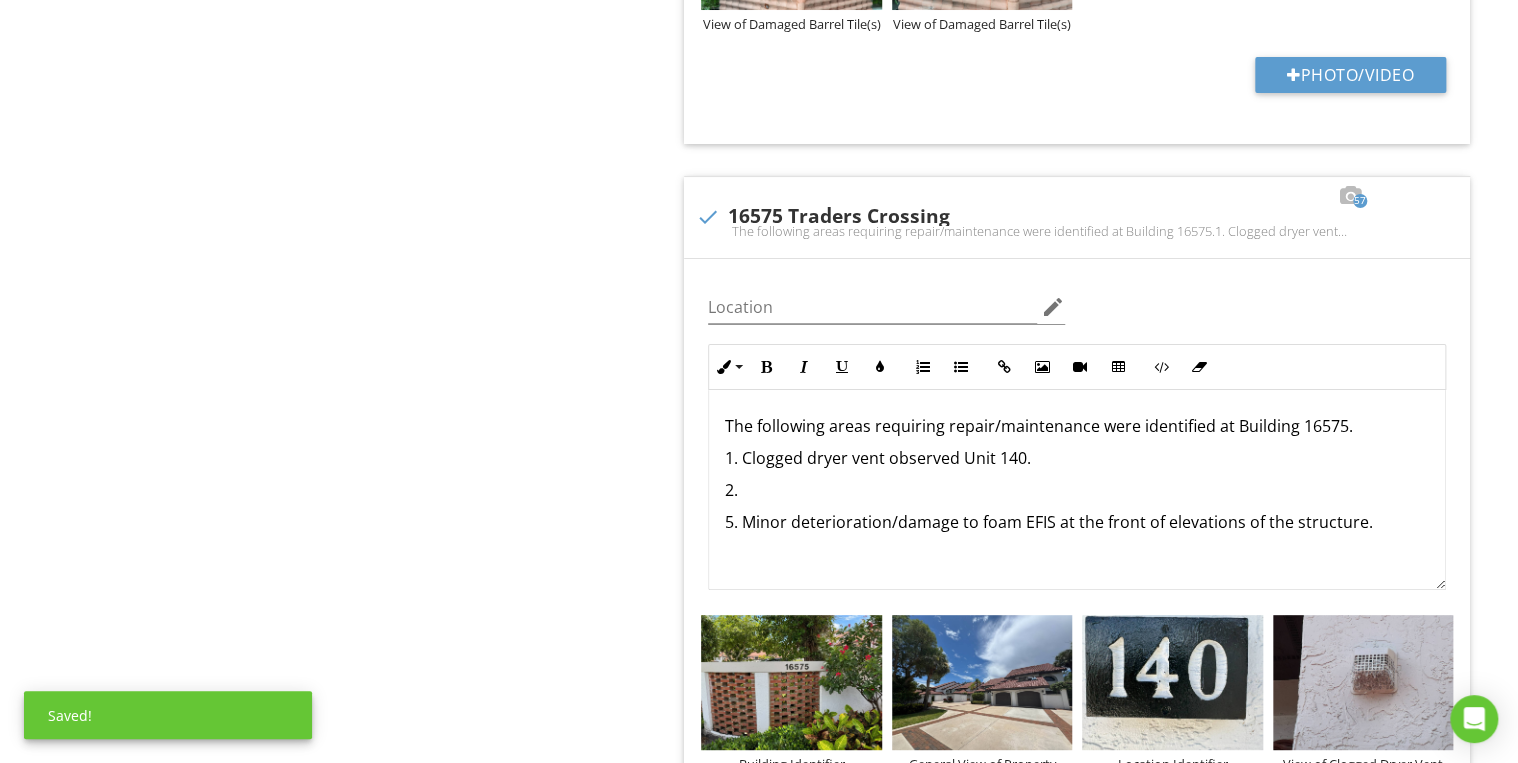 click on "5. Minor deterioration/damage to foam EFIS at the front of elevations of the structure." at bounding box center (1077, 522) 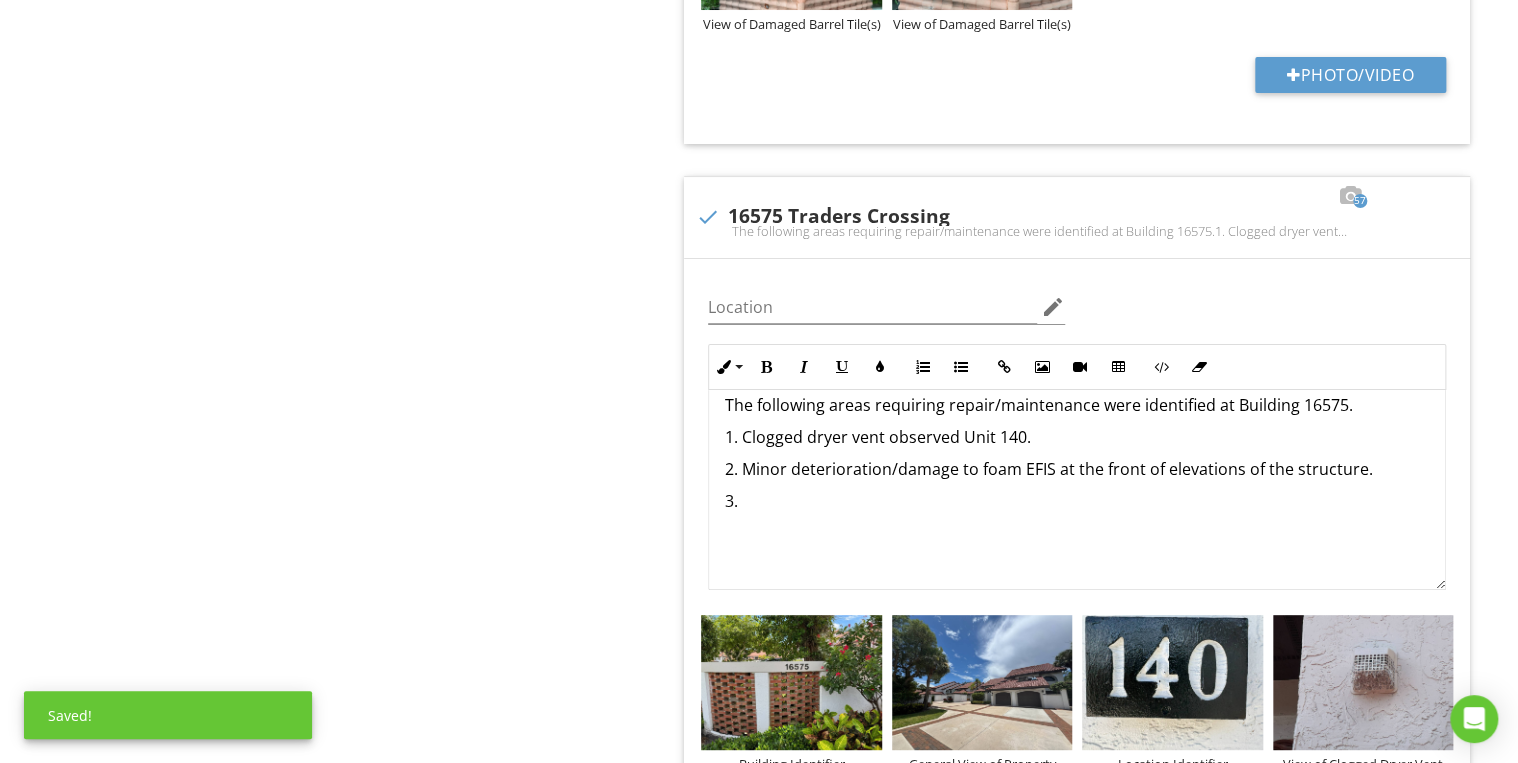 scroll, scrollTop: 32, scrollLeft: 0, axis: vertical 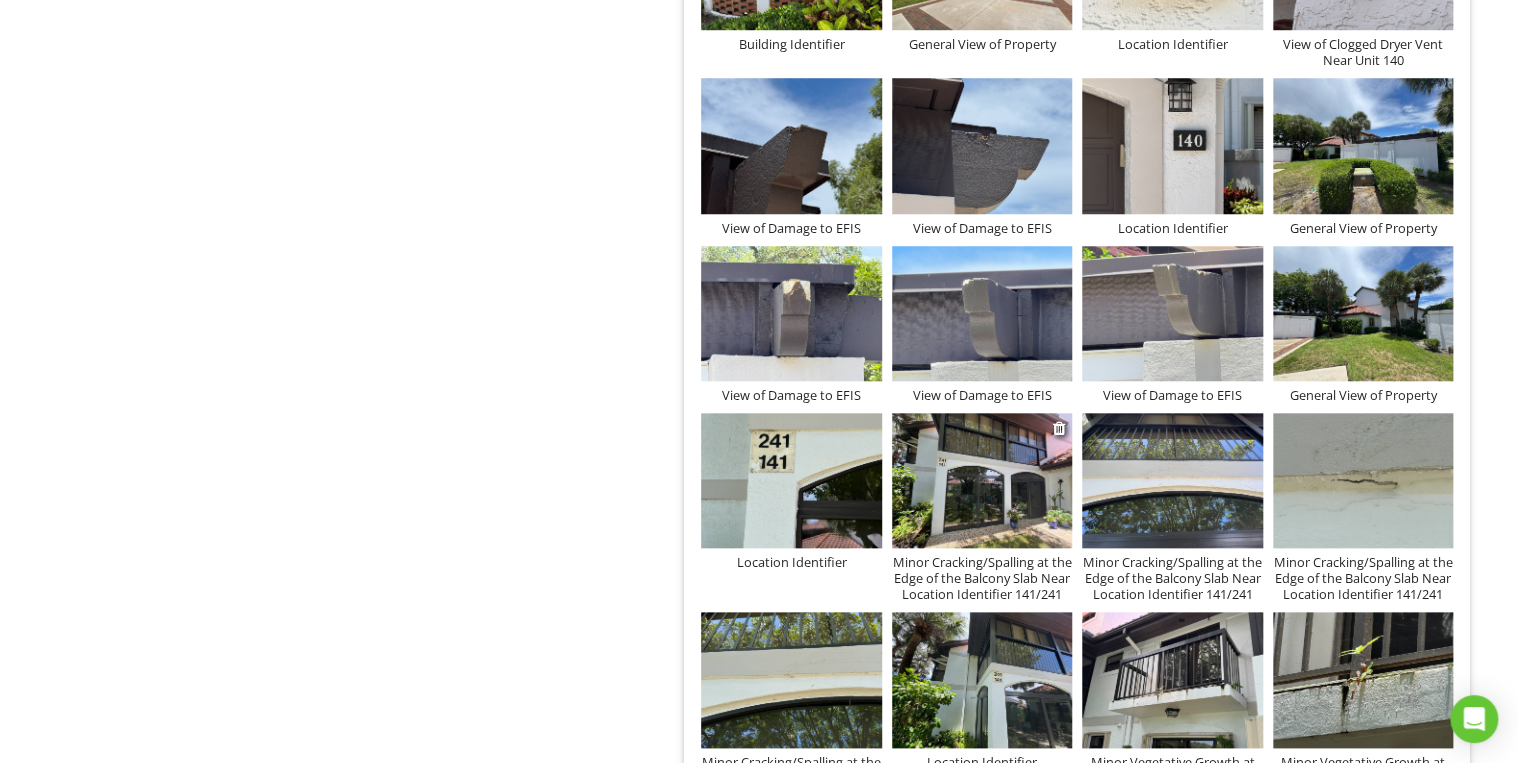 click on "Minor Cracking/Spalling at the Edge of the Balcony Slab Near Location Identifier 141/241" at bounding box center [982, 578] 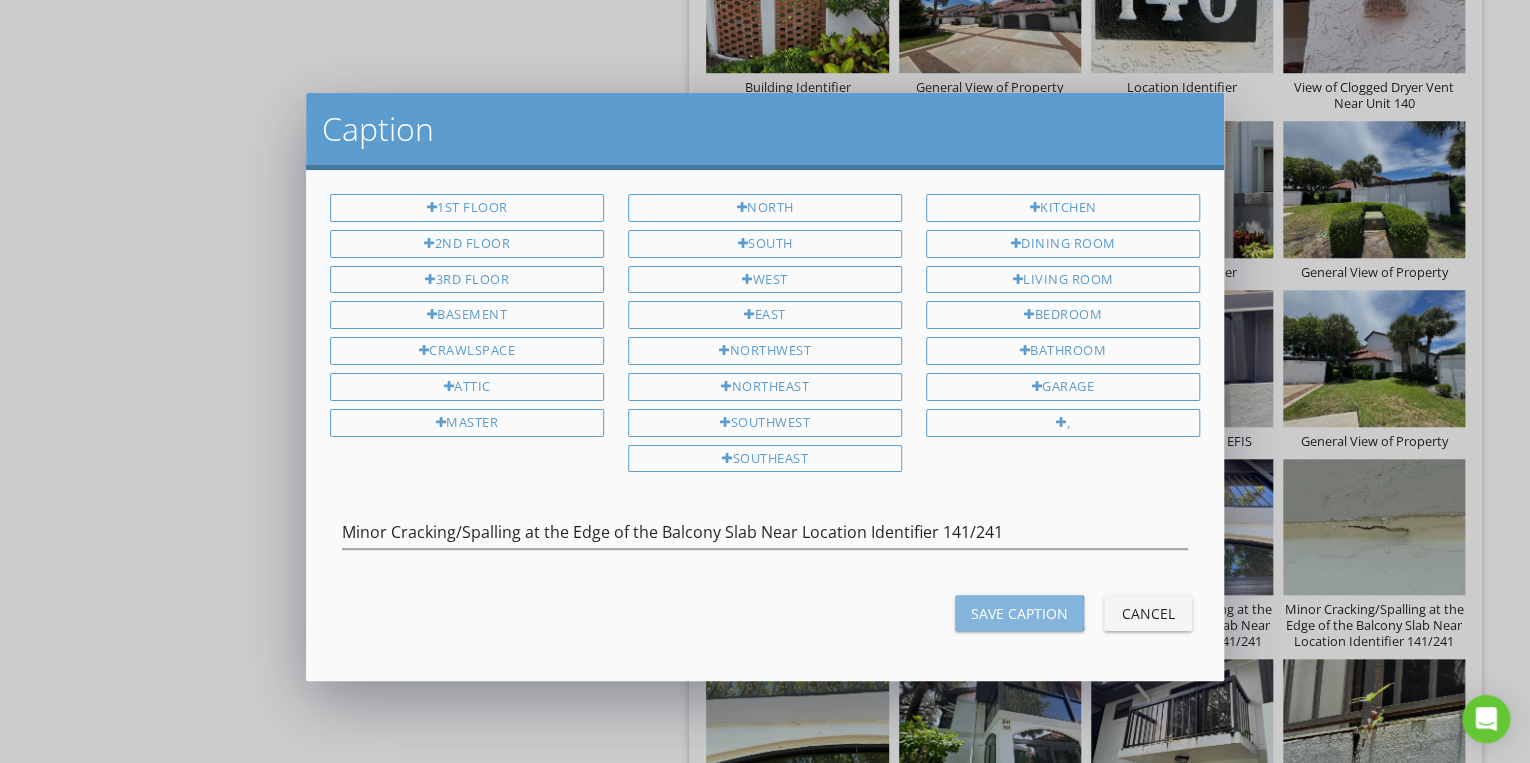 click on "Save Caption" at bounding box center (1019, 613) 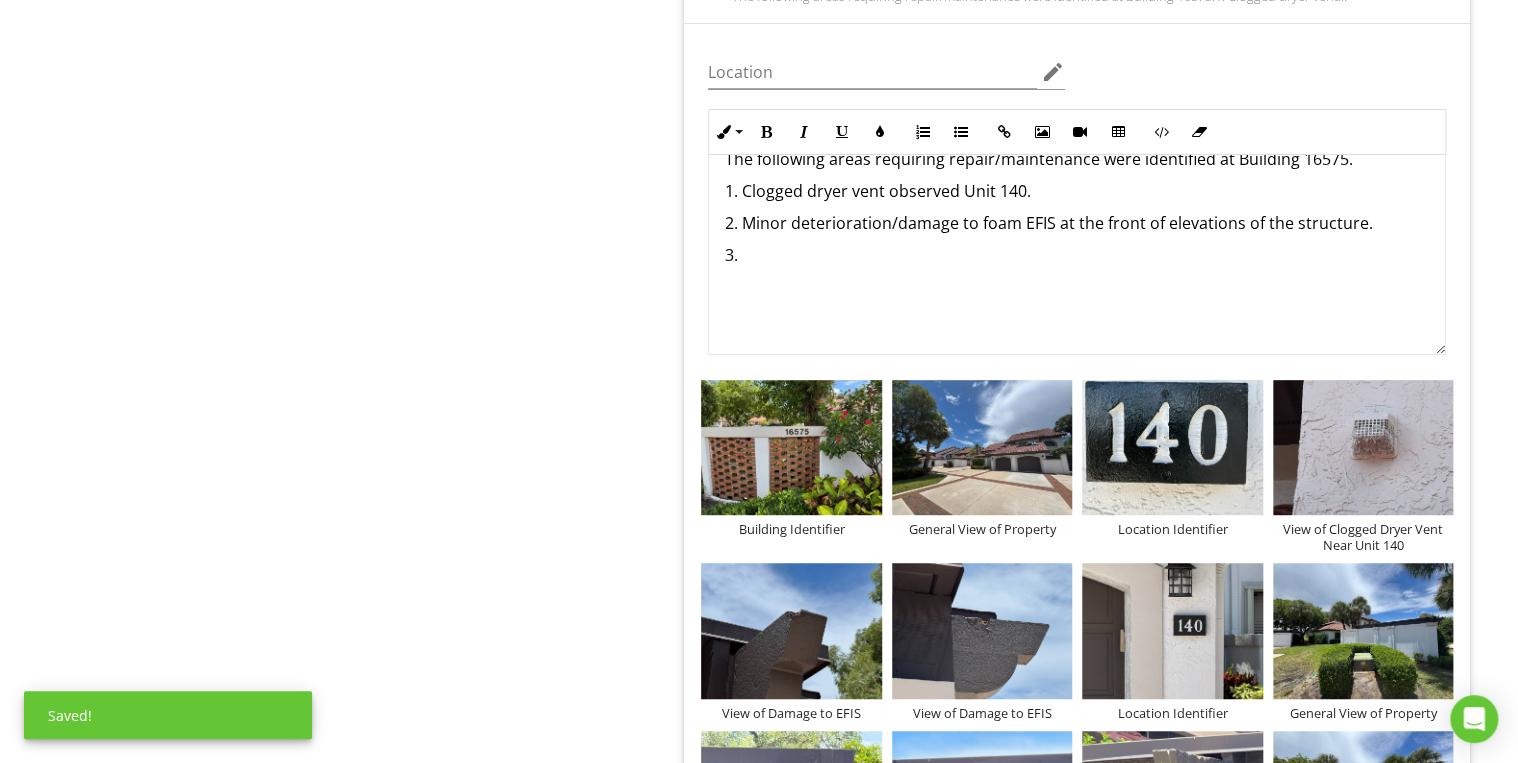 scroll, scrollTop: 7660, scrollLeft: 0, axis: vertical 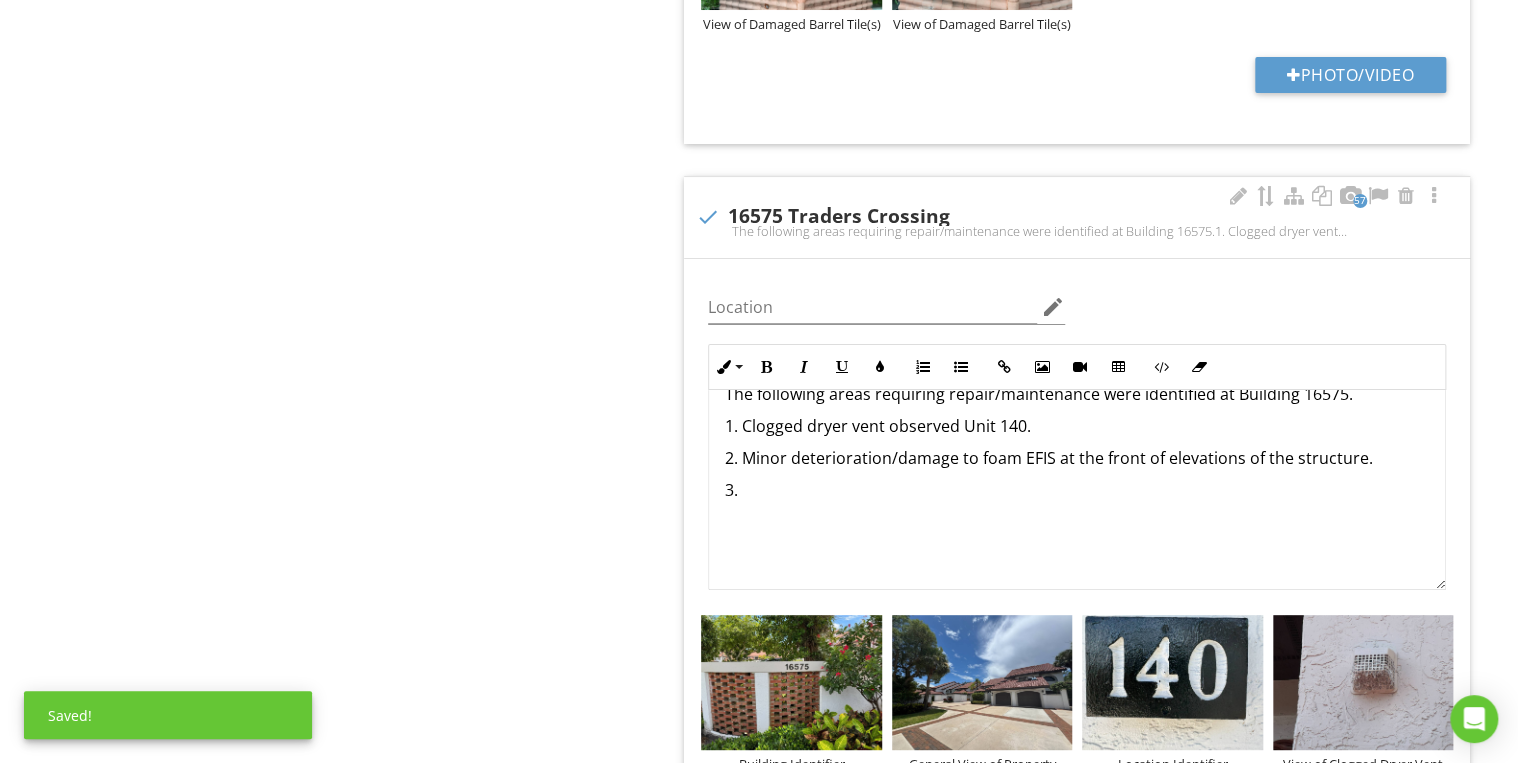 click on "3." at bounding box center [1077, 490] 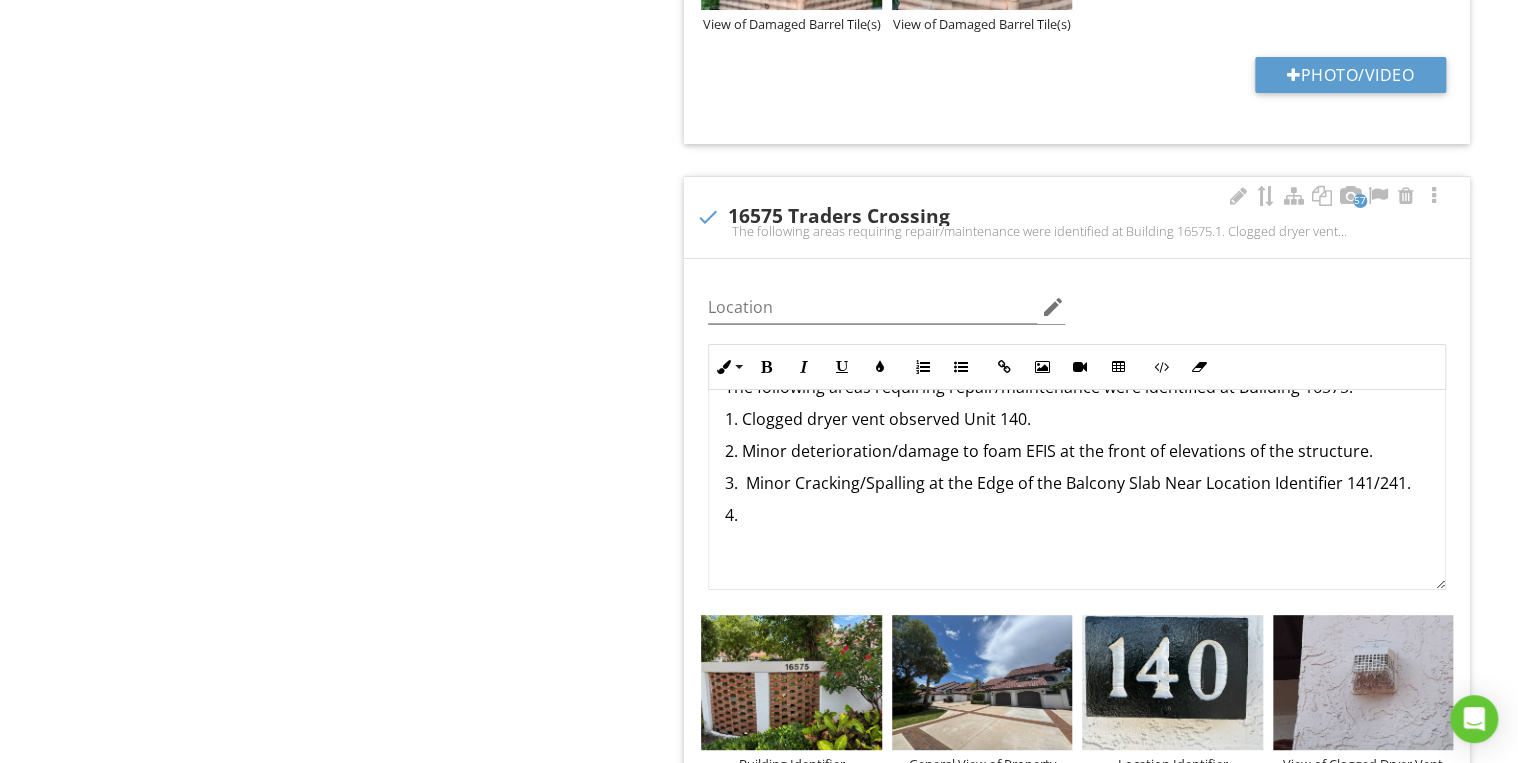 scroll, scrollTop: 96, scrollLeft: 0, axis: vertical 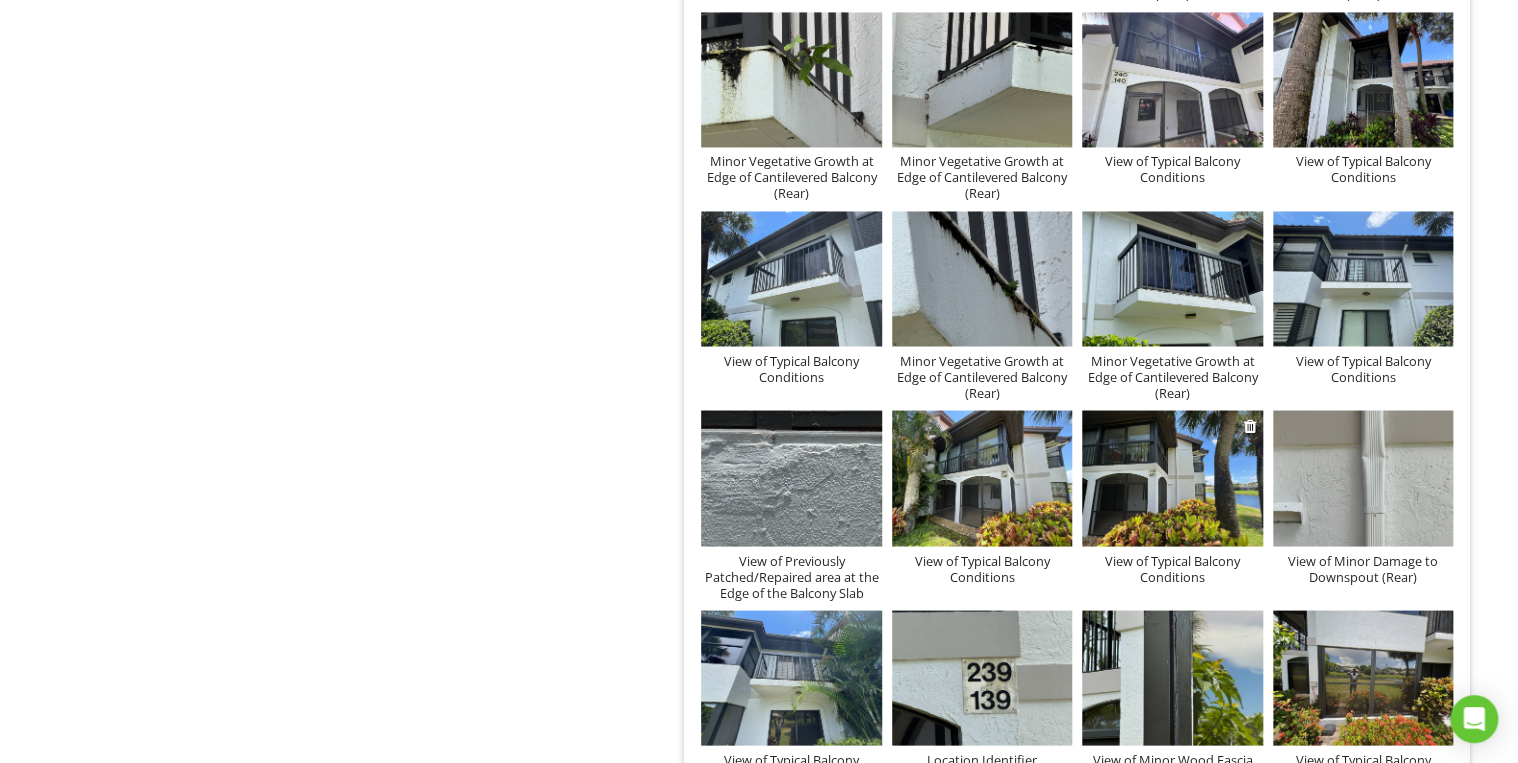 click at bounding box center [1172, 477] 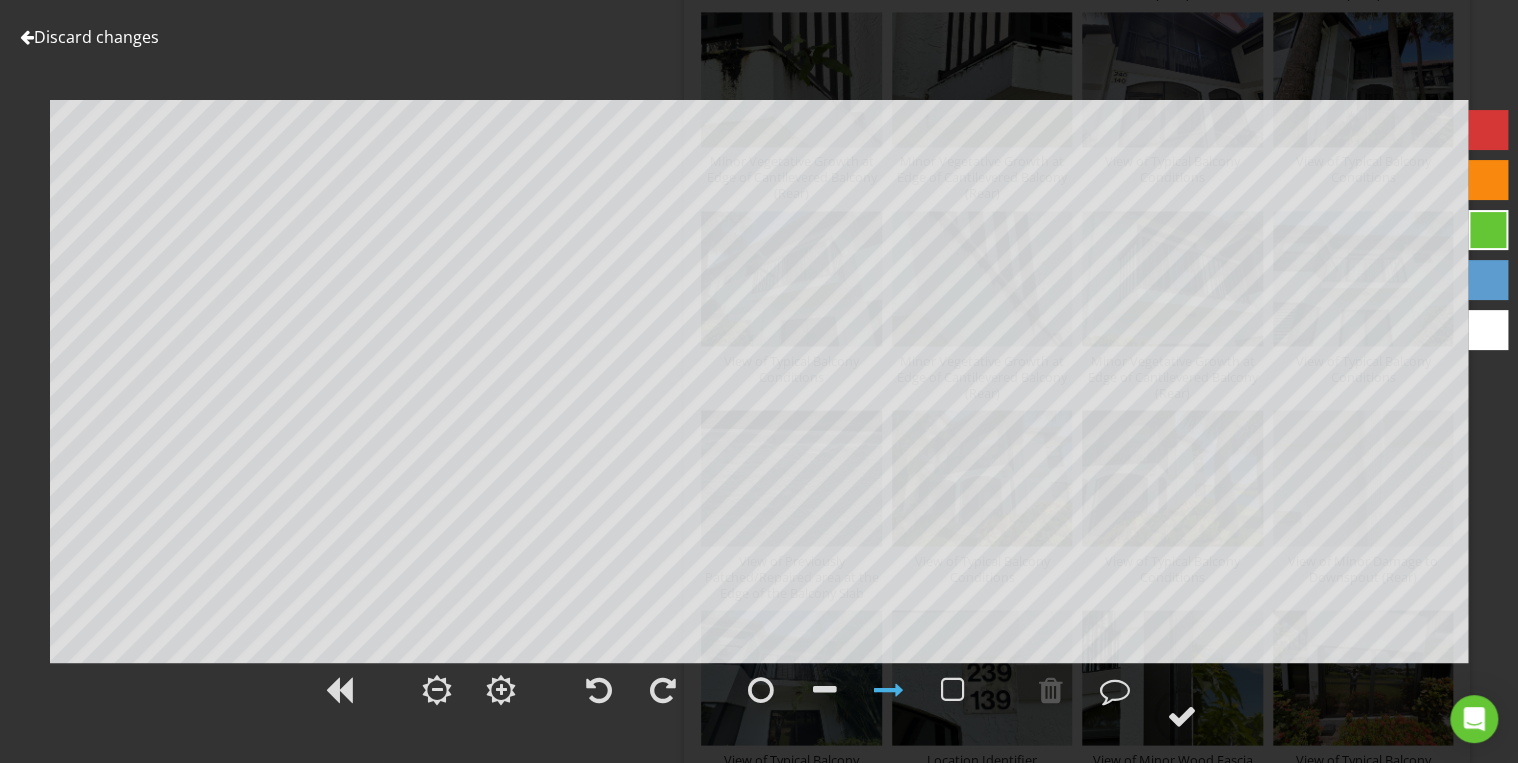 click on "Discard changes" at bounding box center (89, 37) 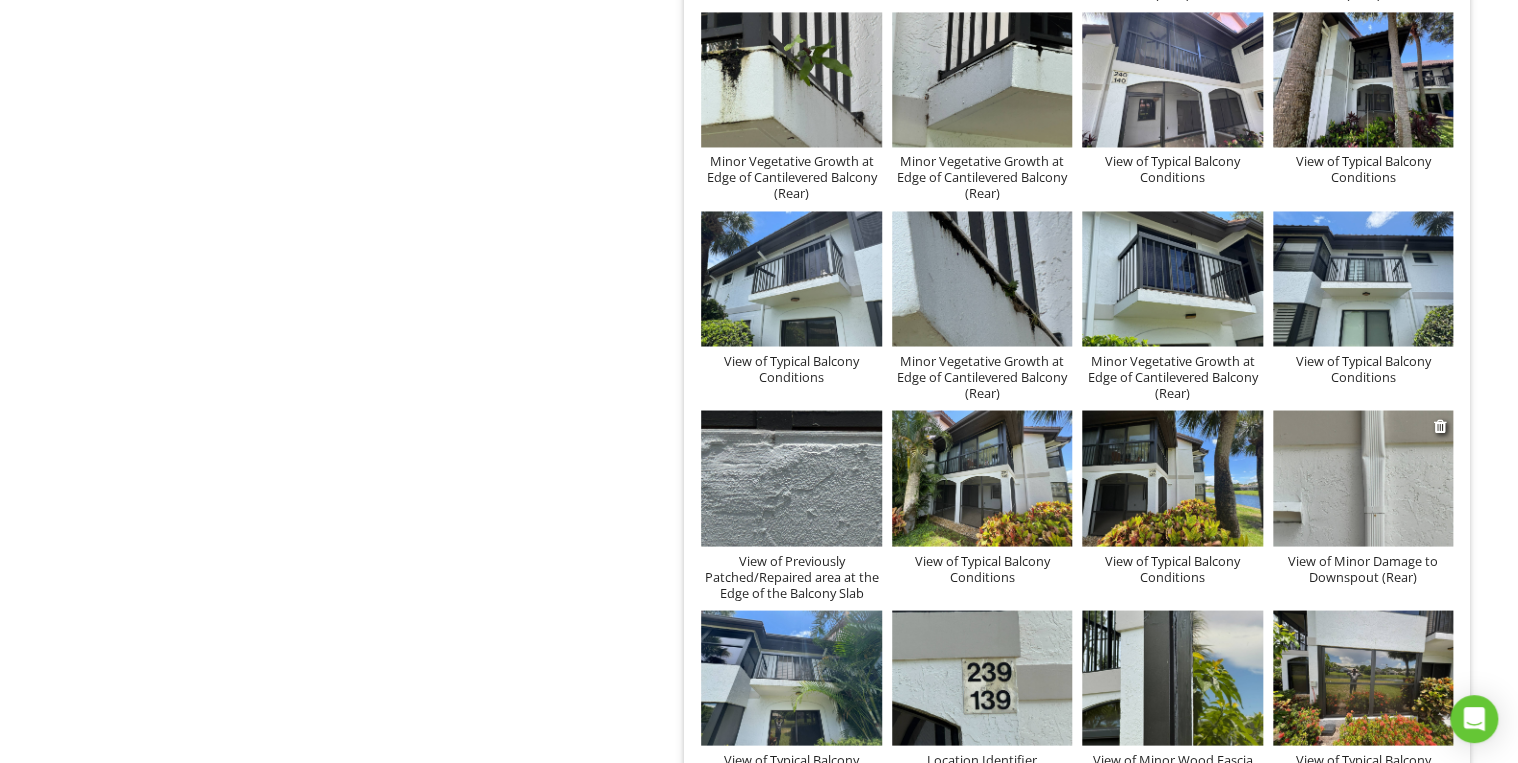 click on "View of Minor Damage to Downspout (Rear)" at bounding box center (1363, 568) 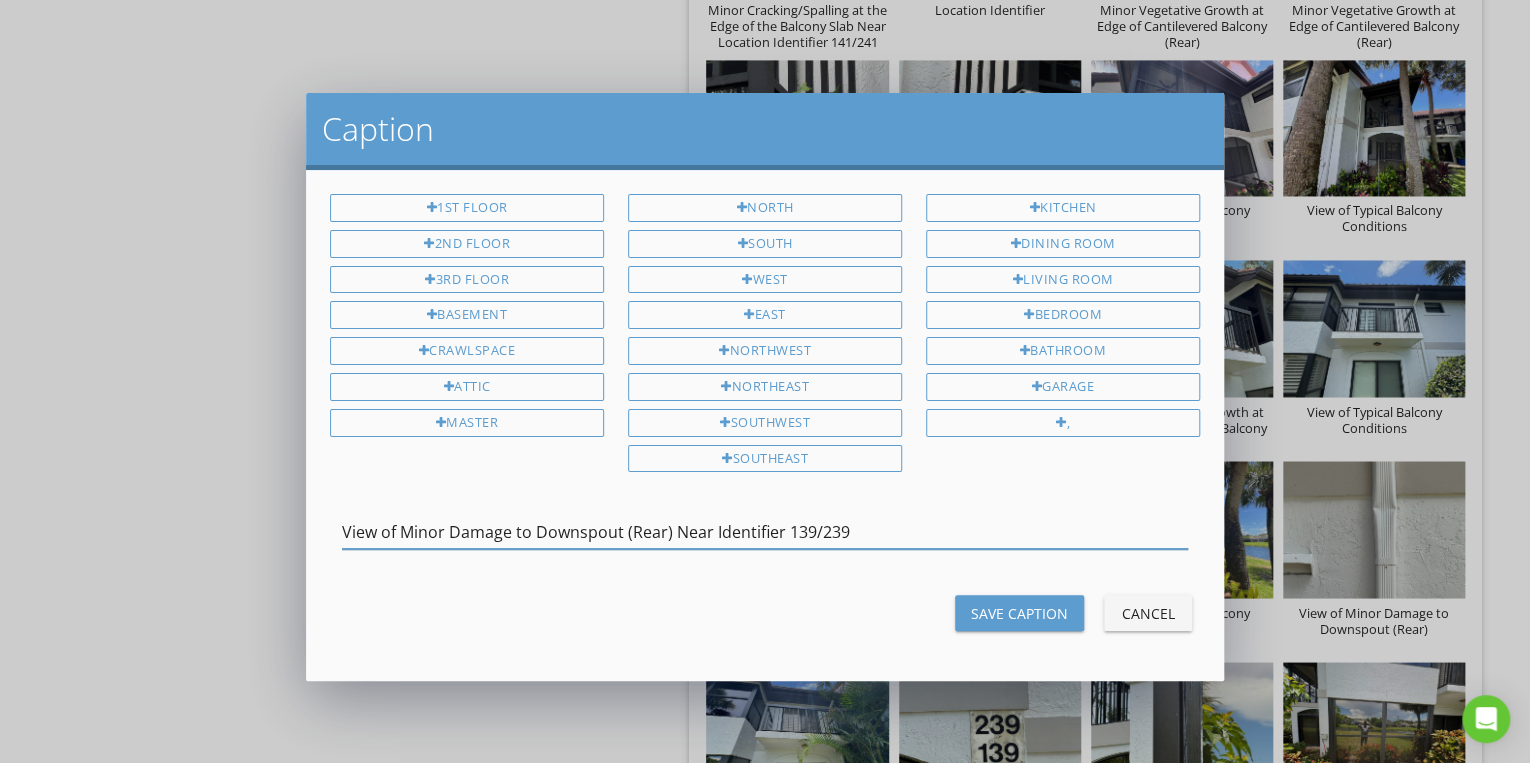 type on "View of Minor Damage to Downspout (Rear) Near Identifier 139/239" 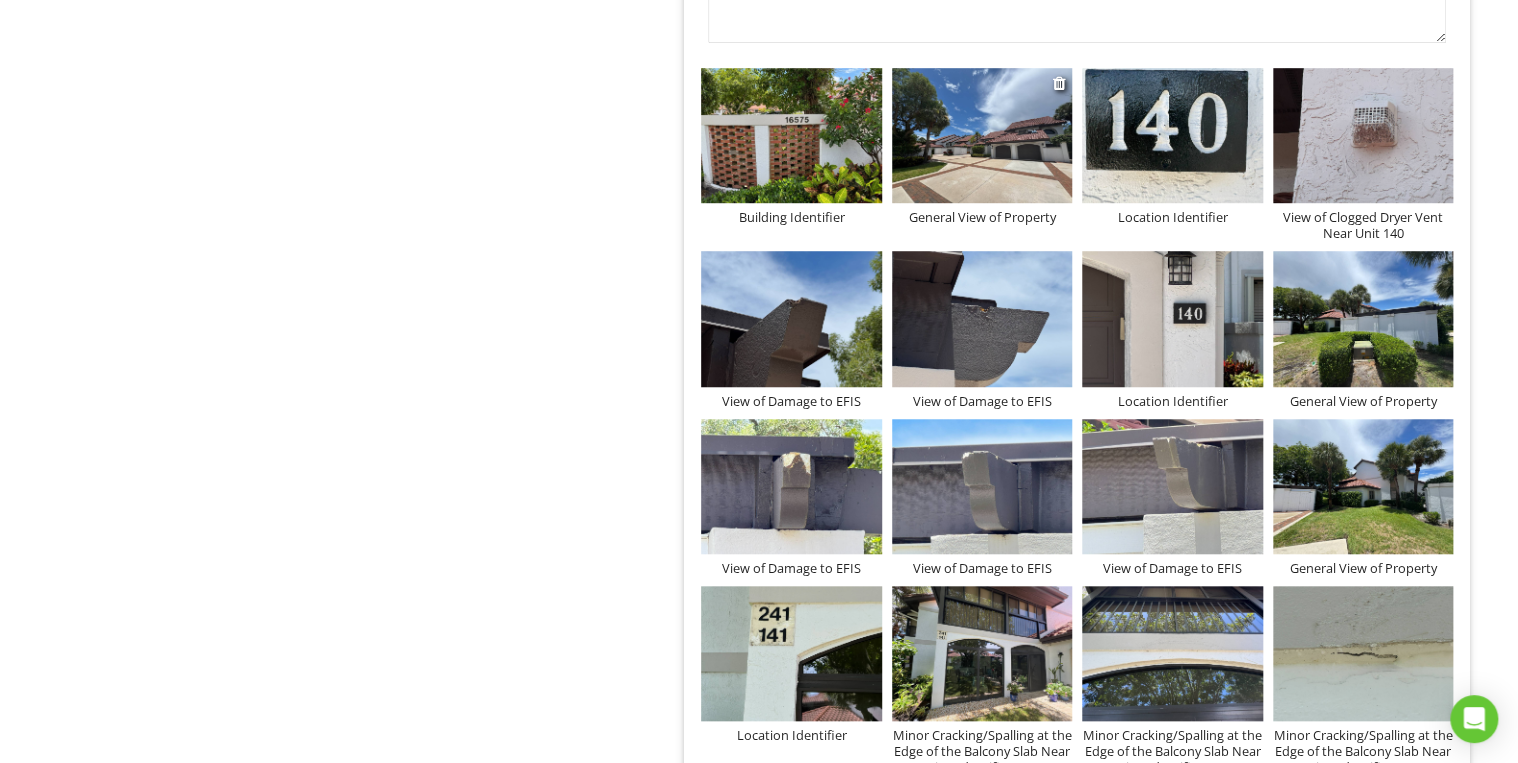 scroll, scrollTop: 7980, scrollLeft: 0, axis: vertical 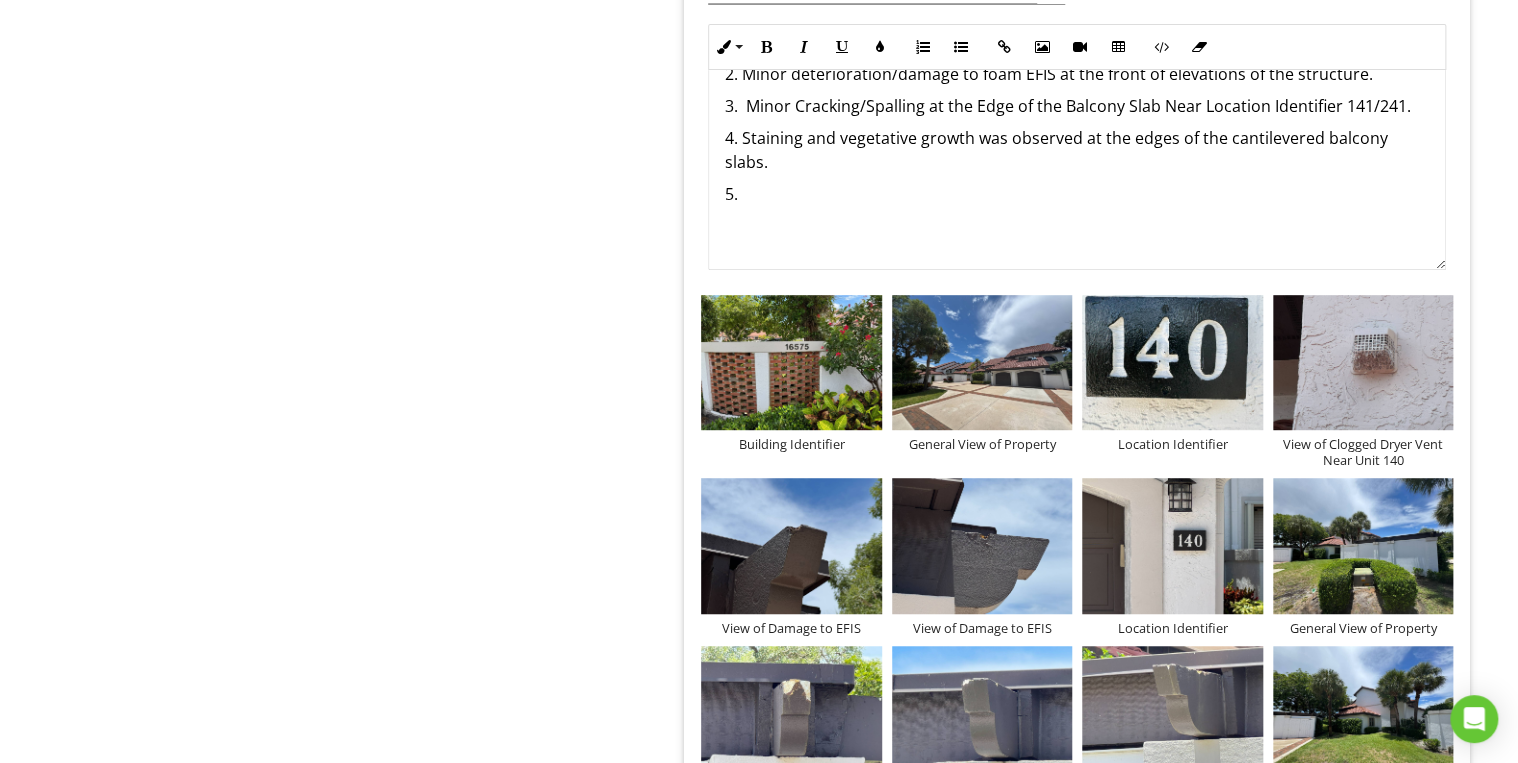 click on "5." at bounding box center [1077, 194] 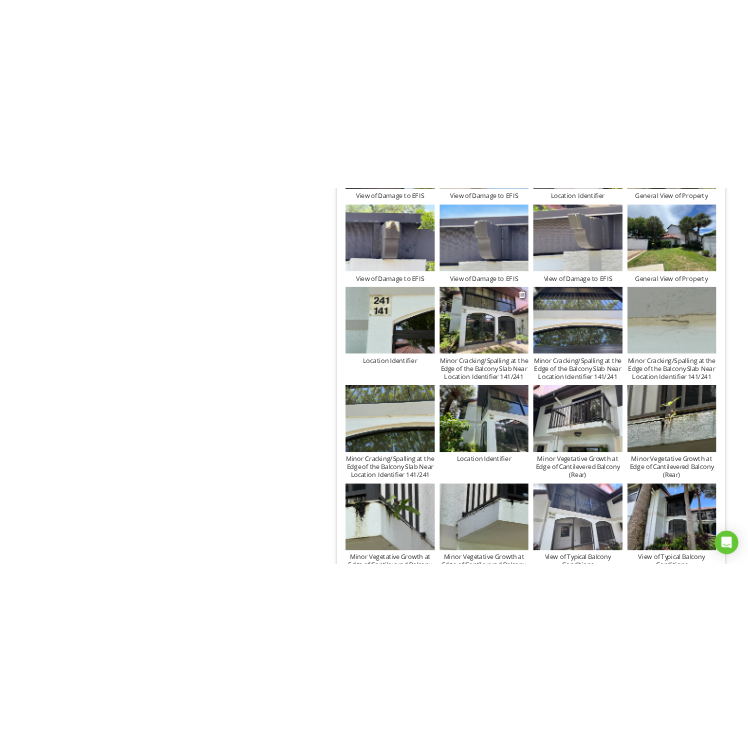 scroll, scrollTop: 8620, scrollLeft: 0, axis: vertical 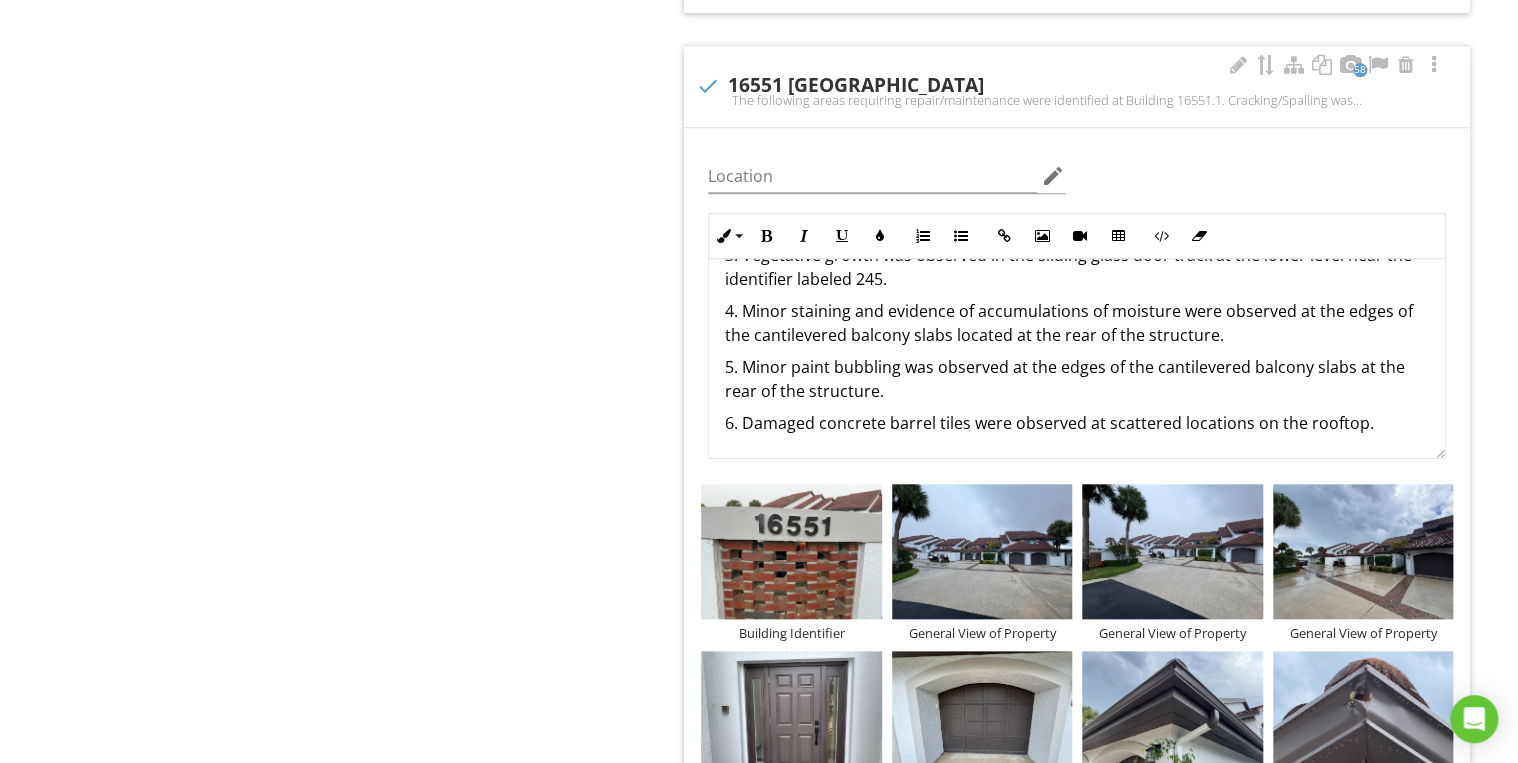 click on "6. Damaged concrete barrel tiles were observed at scattered locations on the rooftop." at bounding box center [1077, 423] 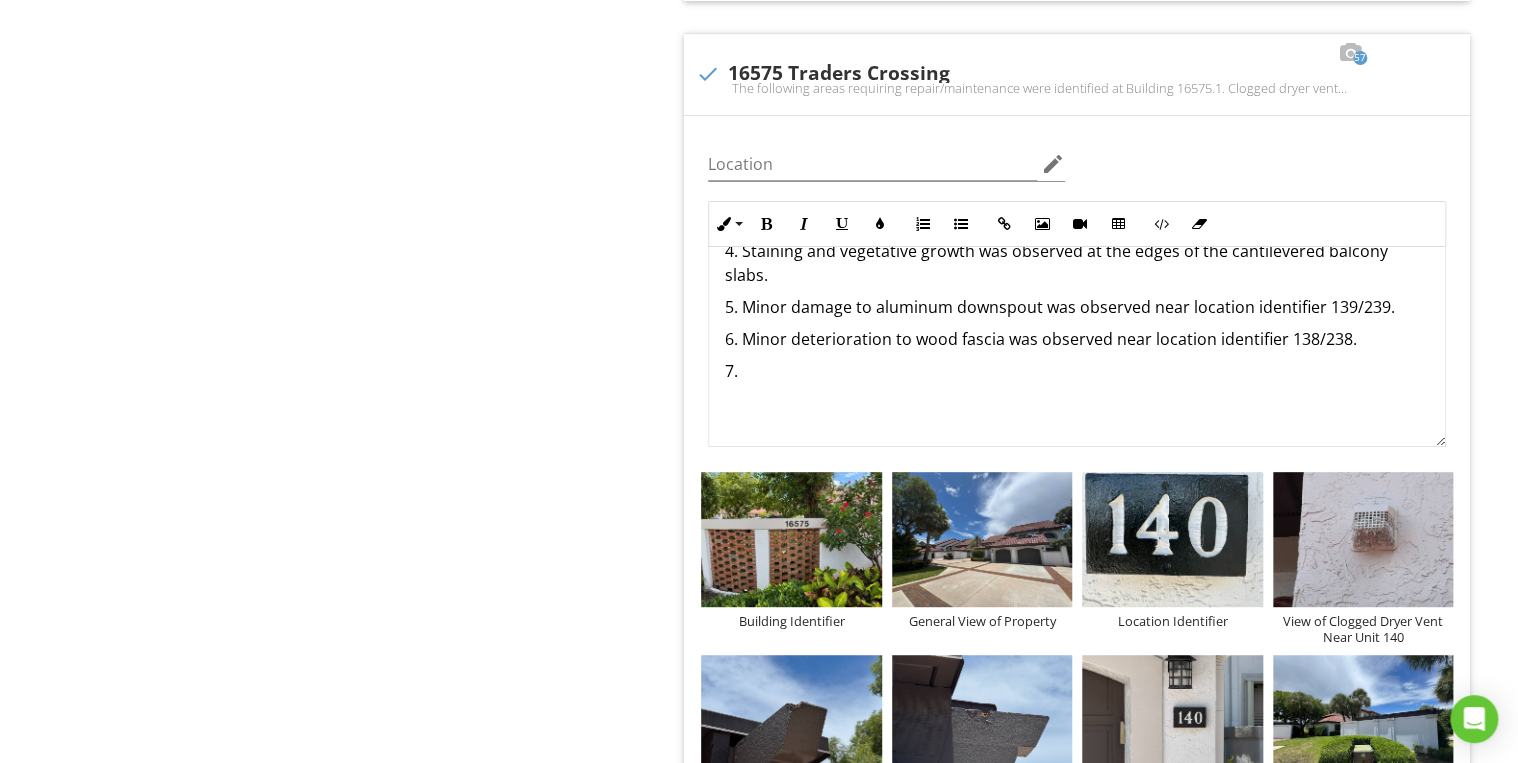 scroll, scrollTop: 7980, scrollLeft: 0, axis: vertical 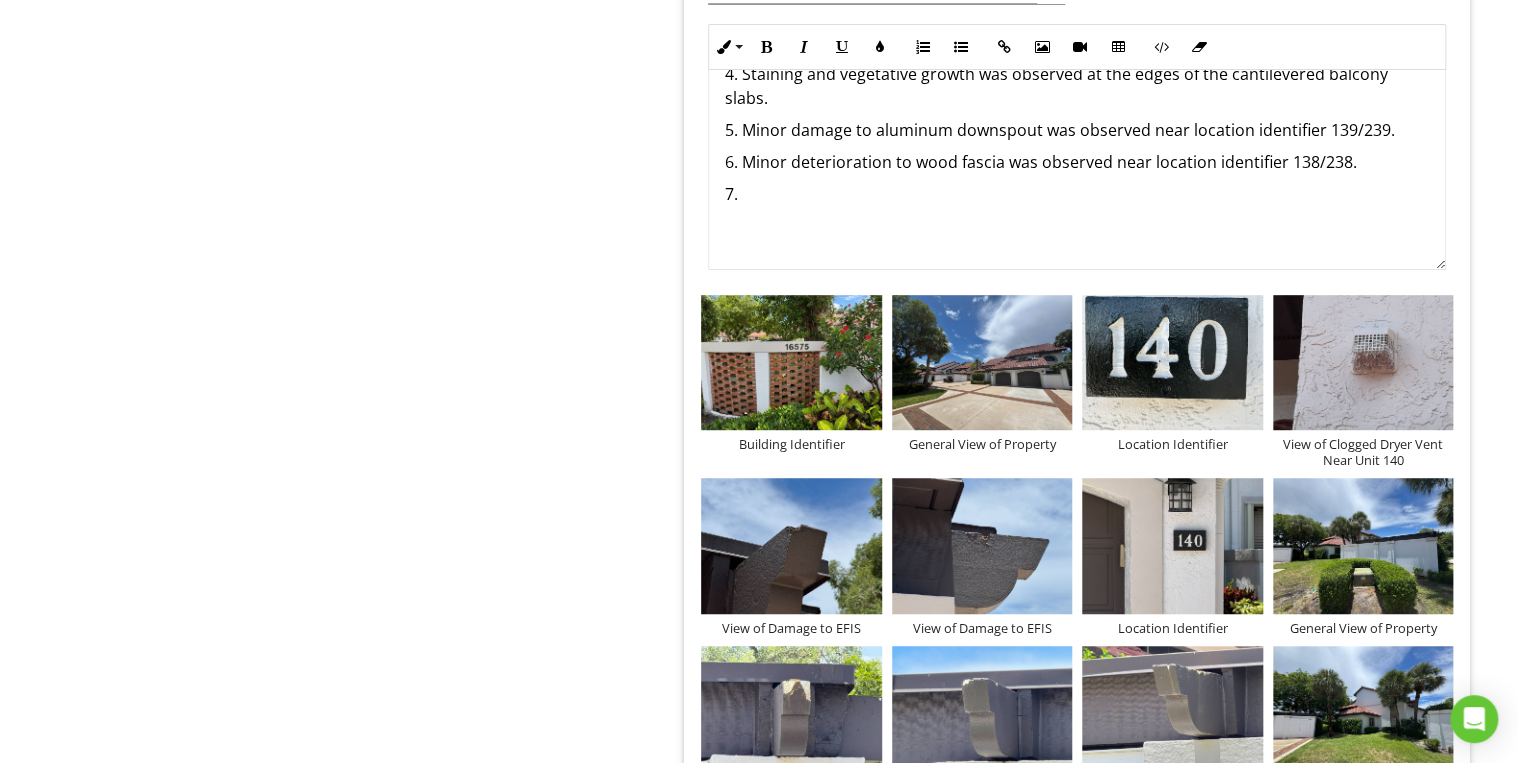click on "7." at bounding box center [1077, 194] 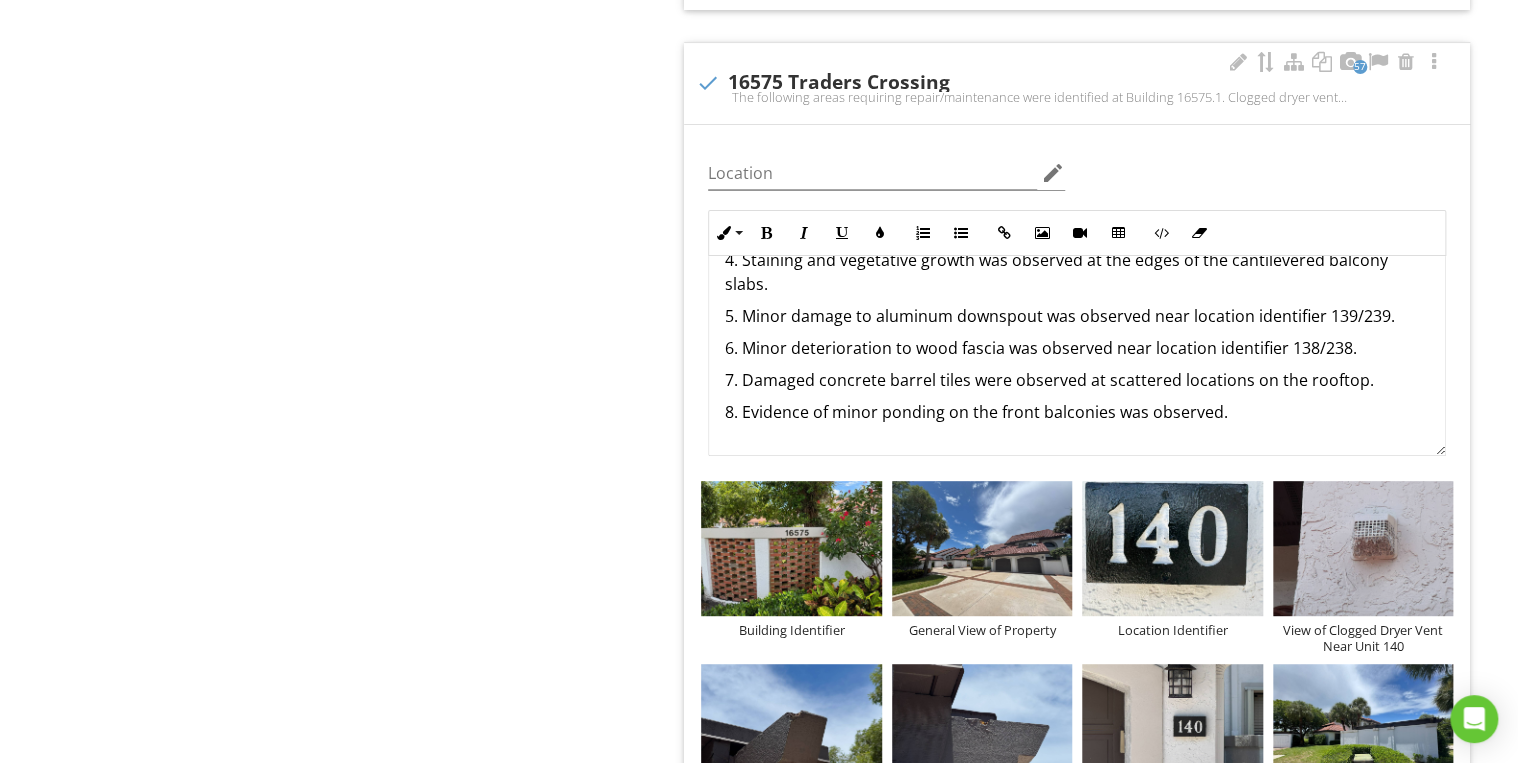 scroll, scrollTop: 7580, scrollLeft: 0, axis: vertical 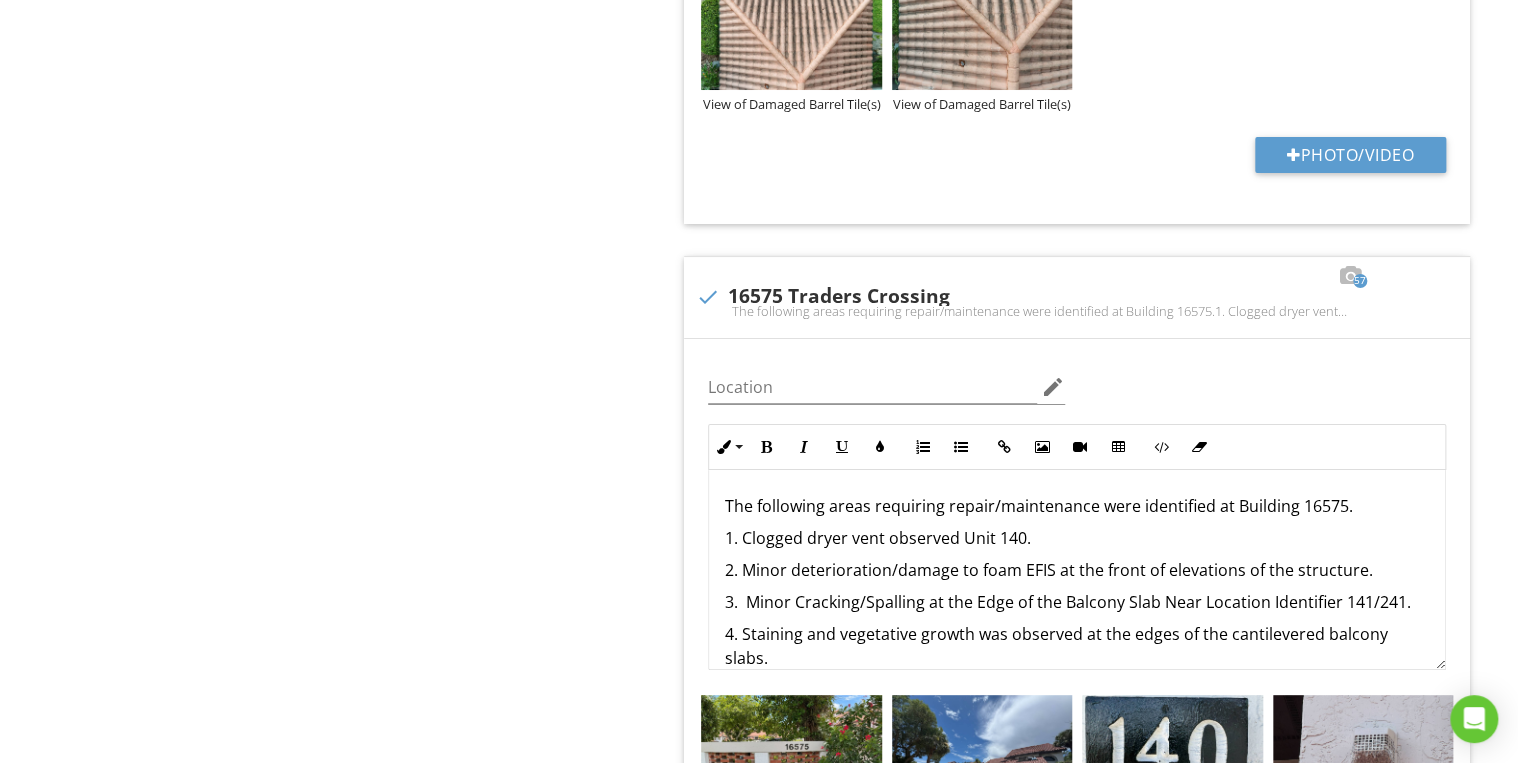 click on "The following areas requiring repair/maintenance were identified at Building 16575." at bounding box center [1077, 506] 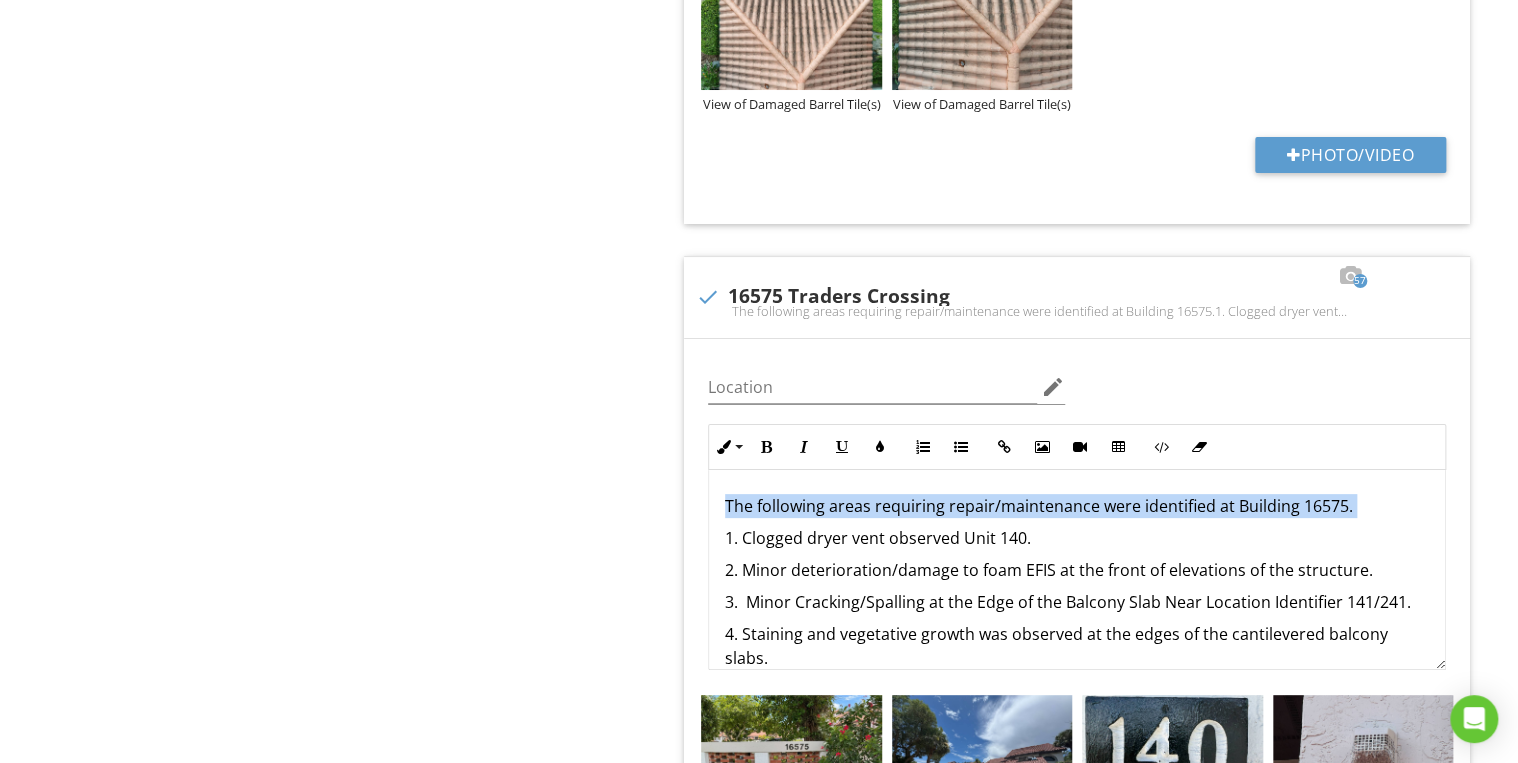 drag, startPoint x: 1348, startPoint y: 595, endPoint x: 716, endPoint y: 584, distance: 632.0957 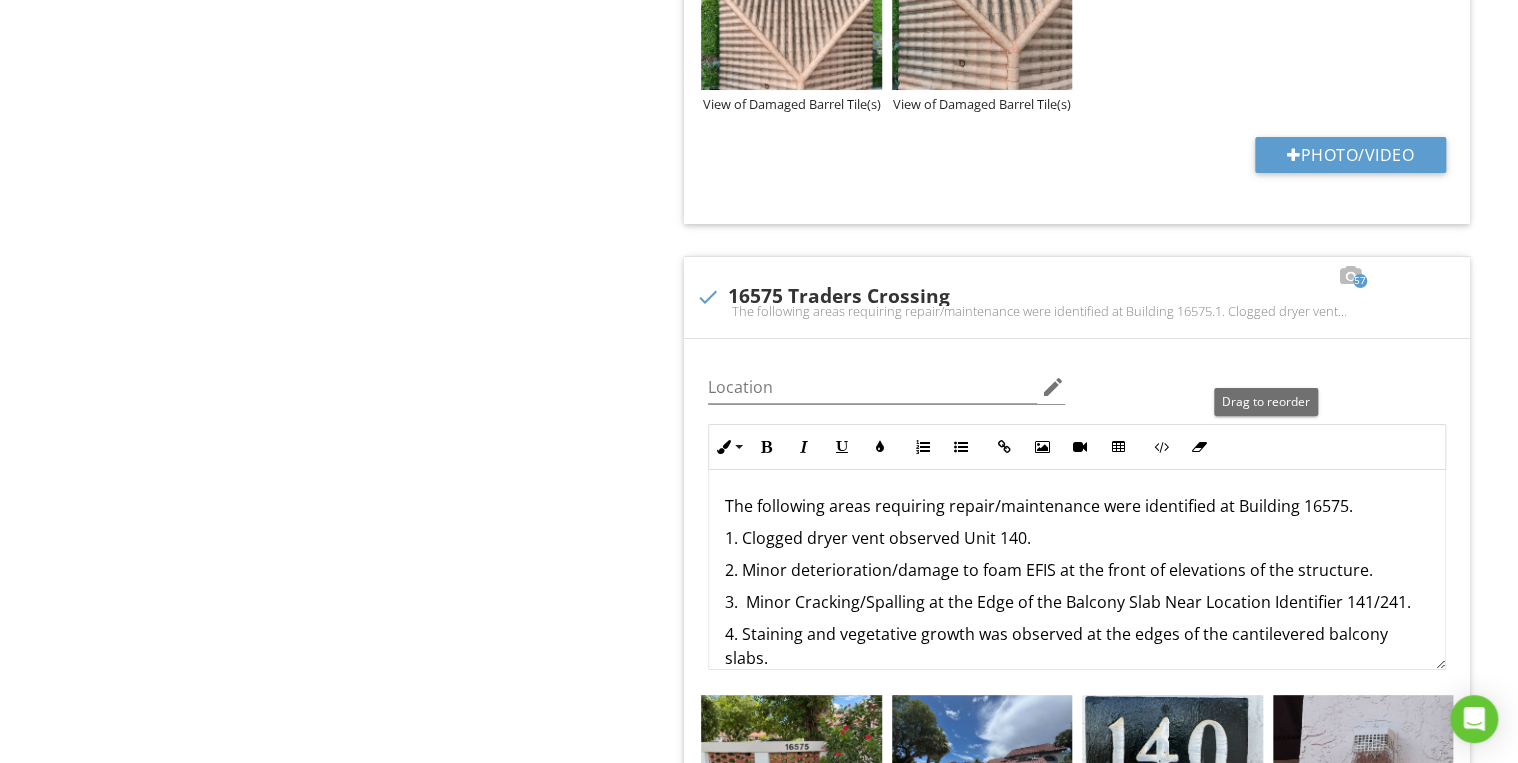 click at bounding box center [1266, 276] 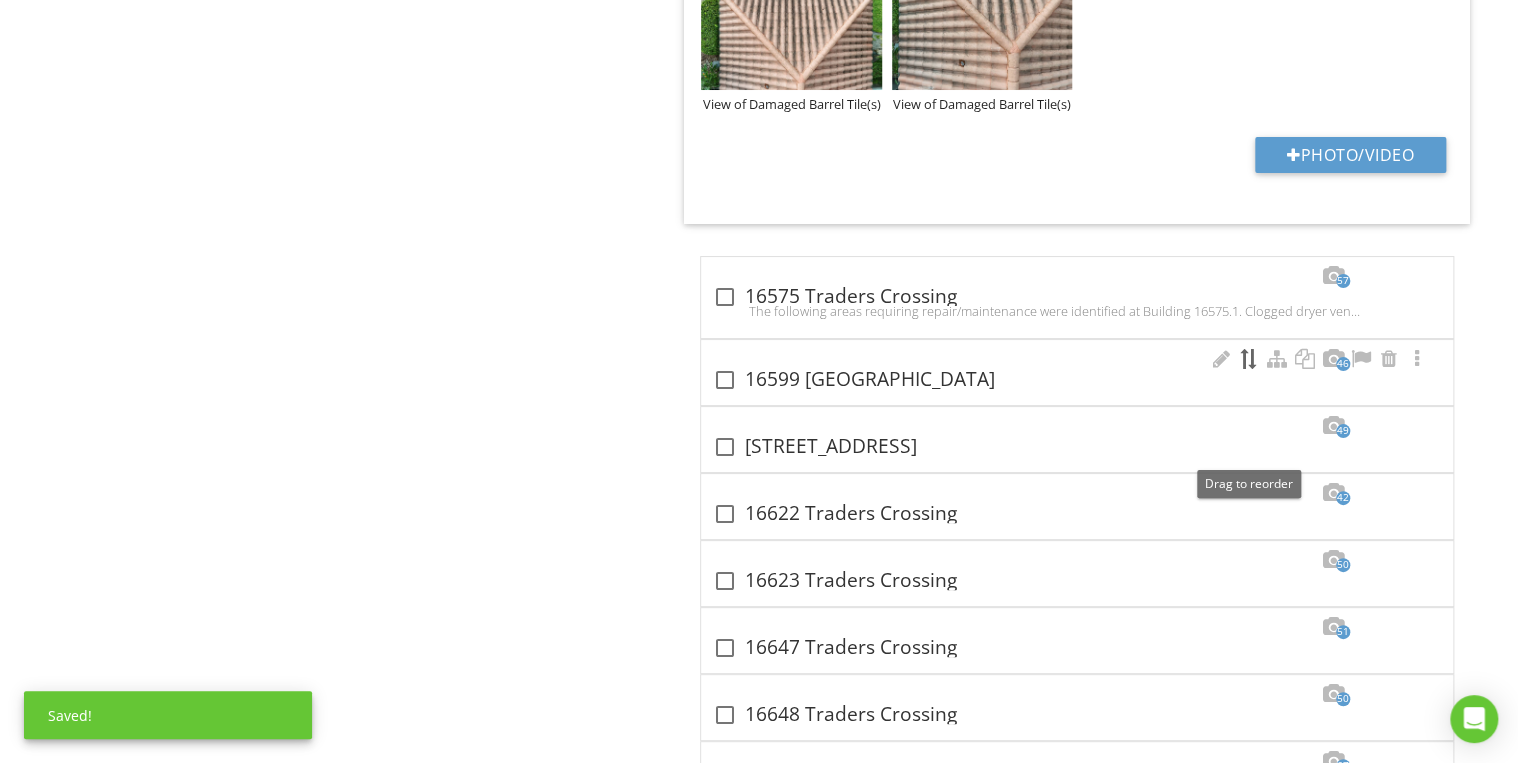 click at bounding box center (1249, 359) 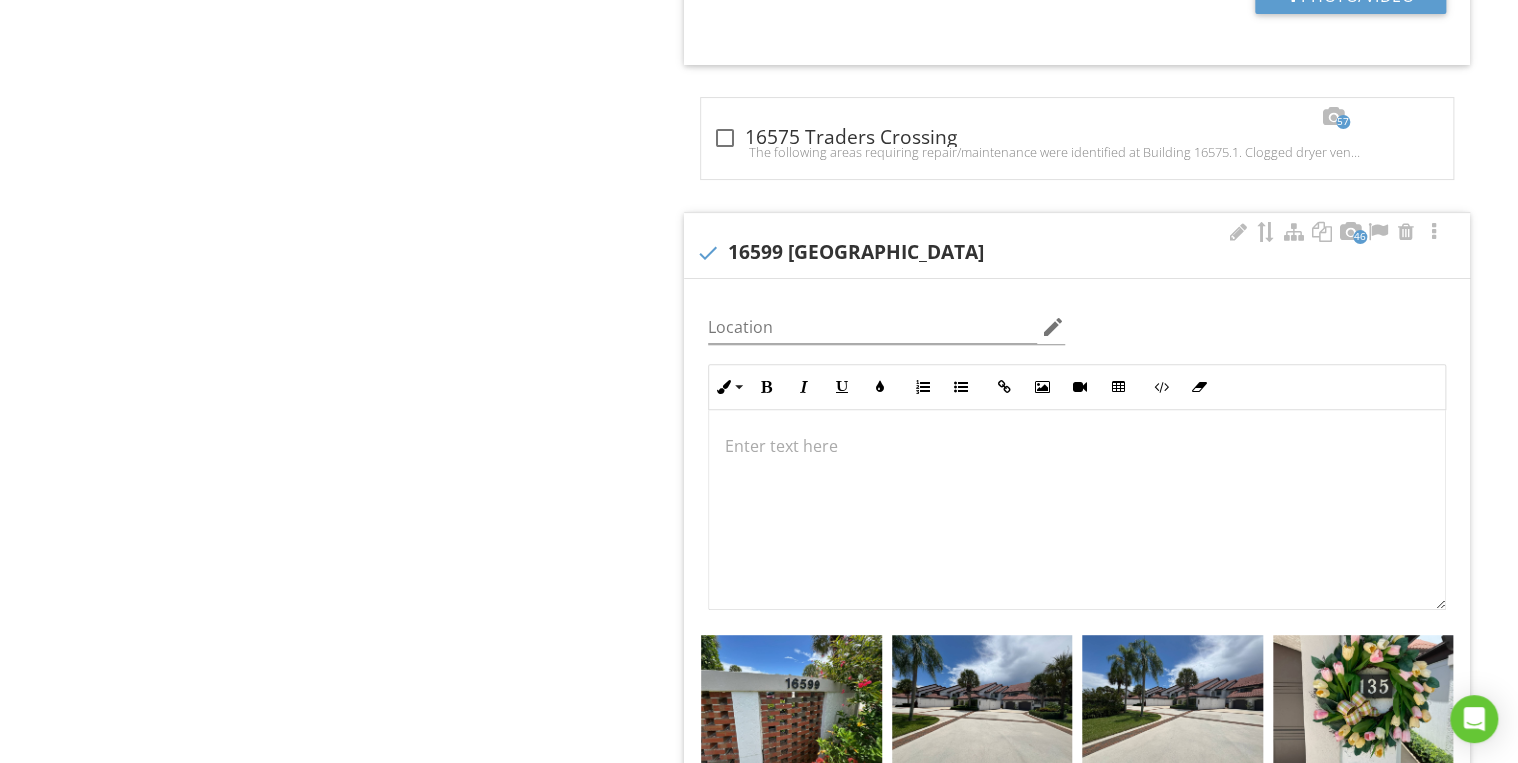 scroll, scrollTop: 7740, scrollLeft: 0, axis: vertical 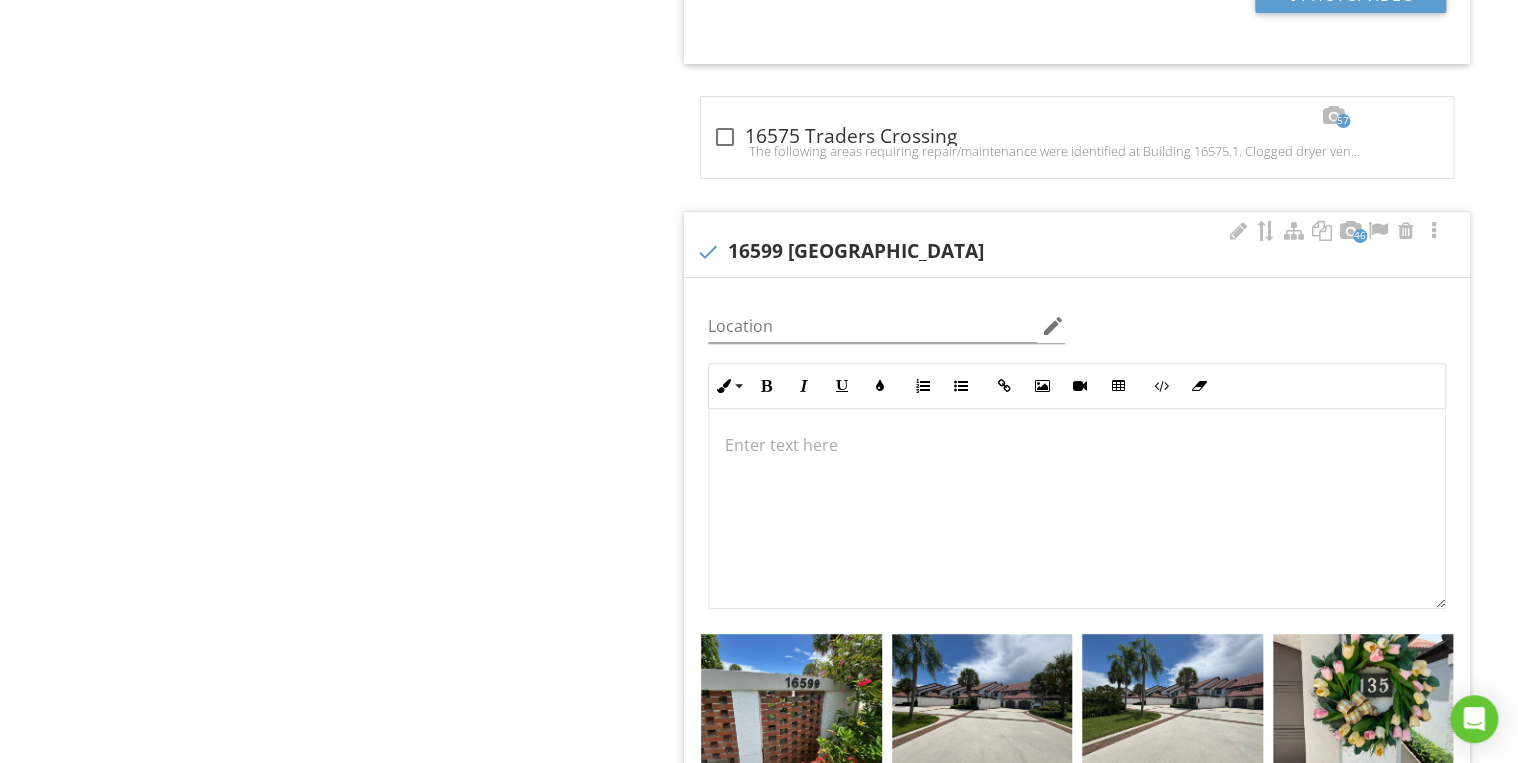 click at bounding box center [1077, 445] 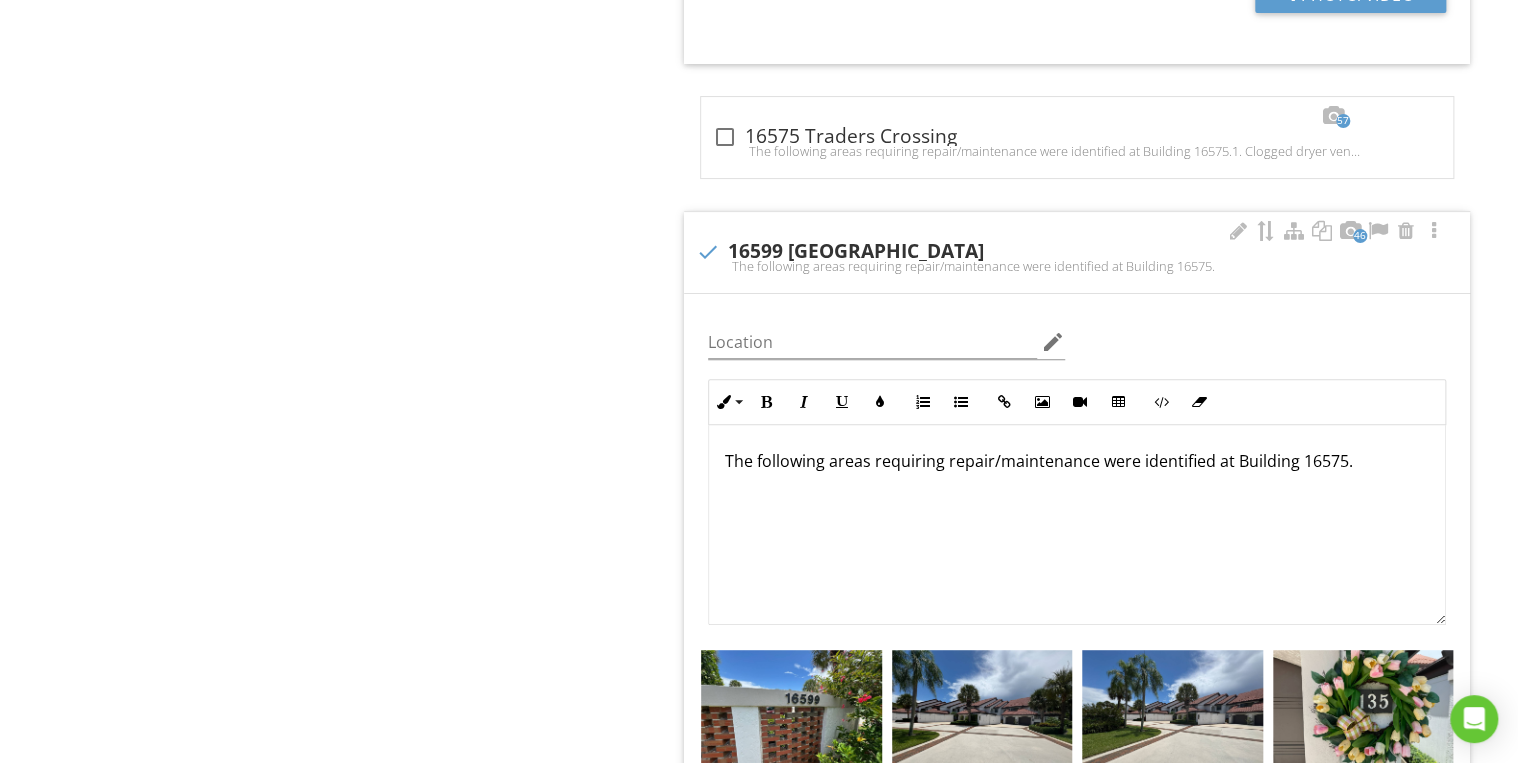 scroll, scrollTop: 7756, scrollLeft: 0, axis: vertical 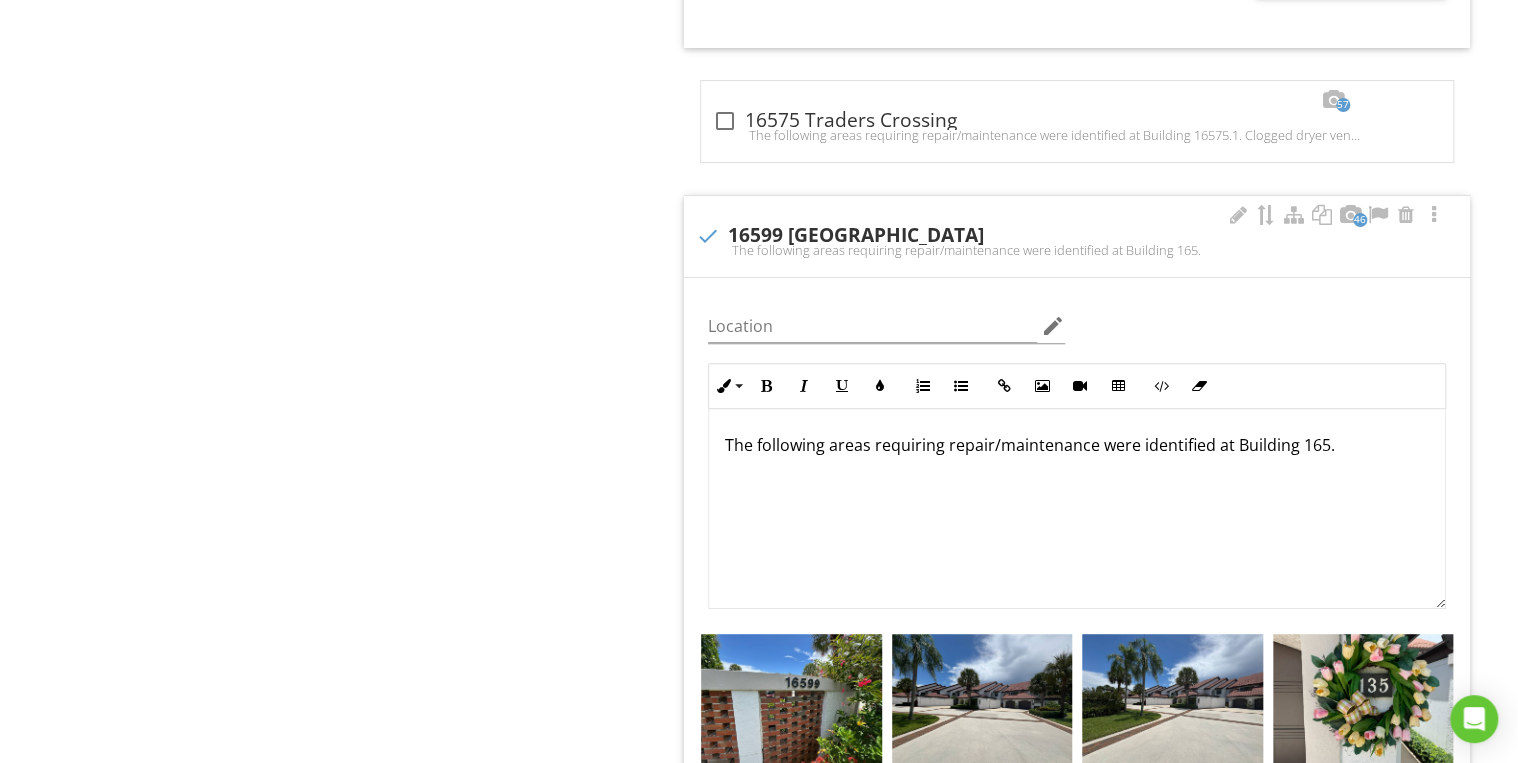type 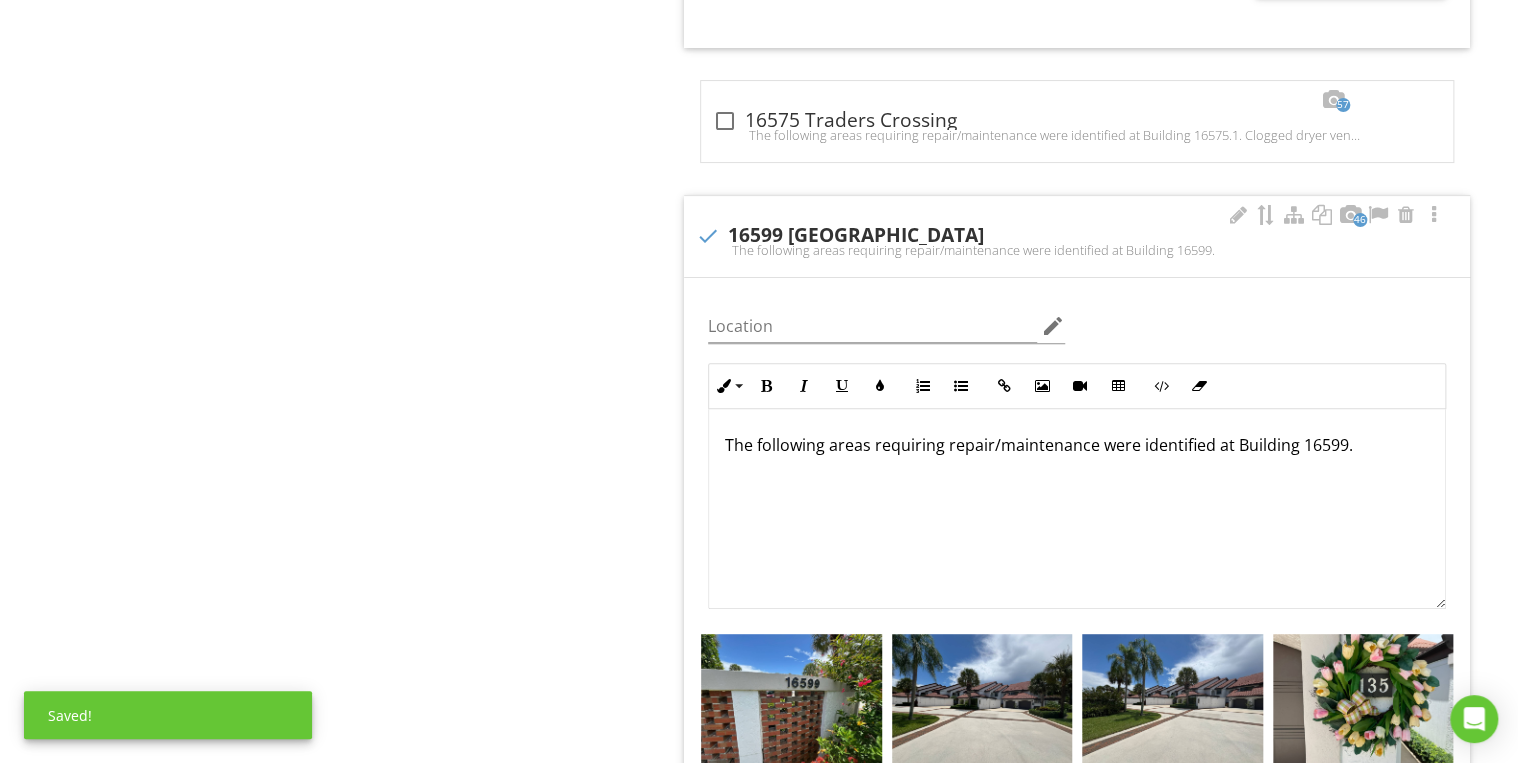 click on "The following areas requiring repair/maintenance were identified at Building 16599." at bounding box center [1077, 445] 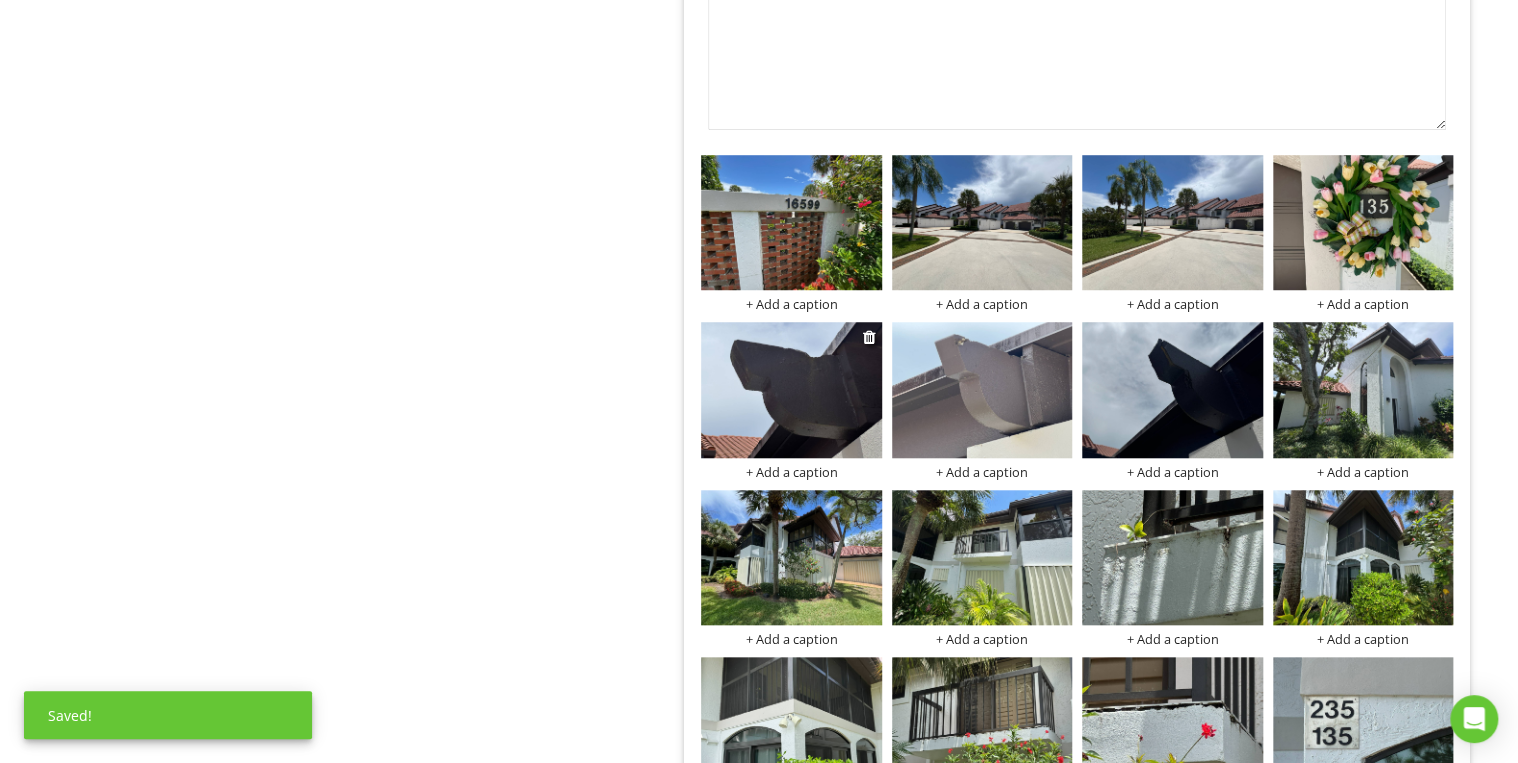 scroll, scrollTop: 8236, scrollLeft: 0, axis: vertical 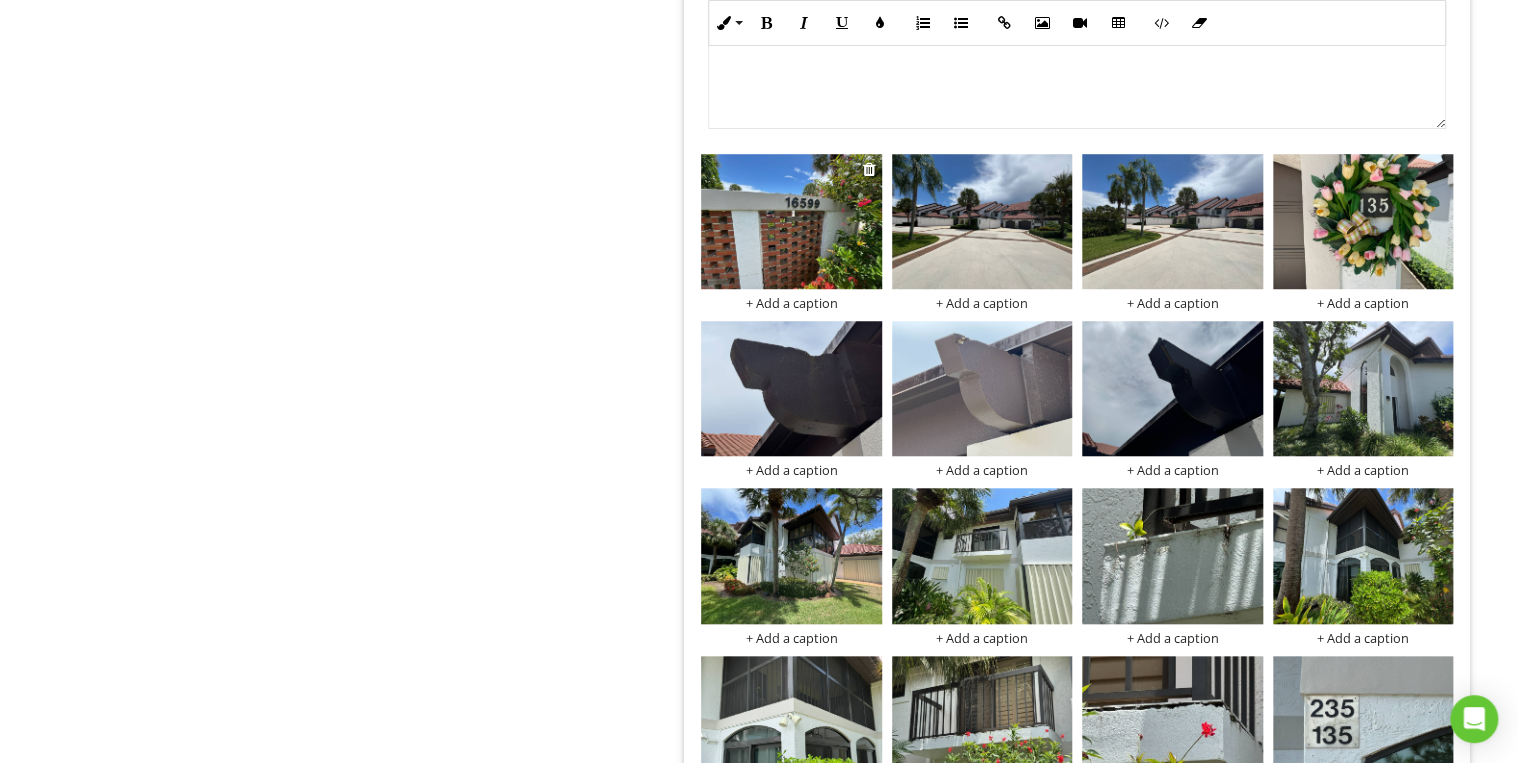 click on "+ Add a caption" at bounding box center (791, 303) 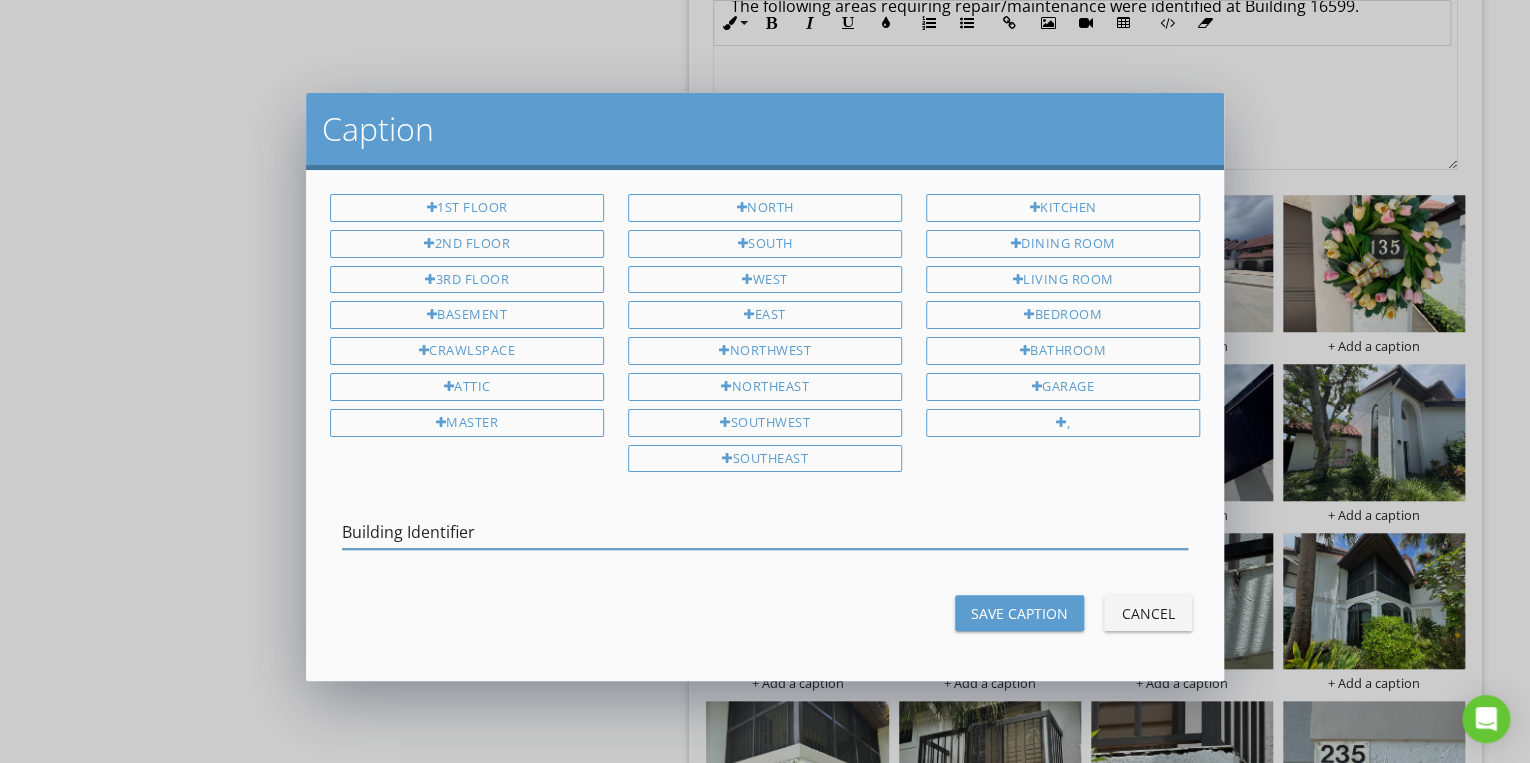 type on "Building Identifier" 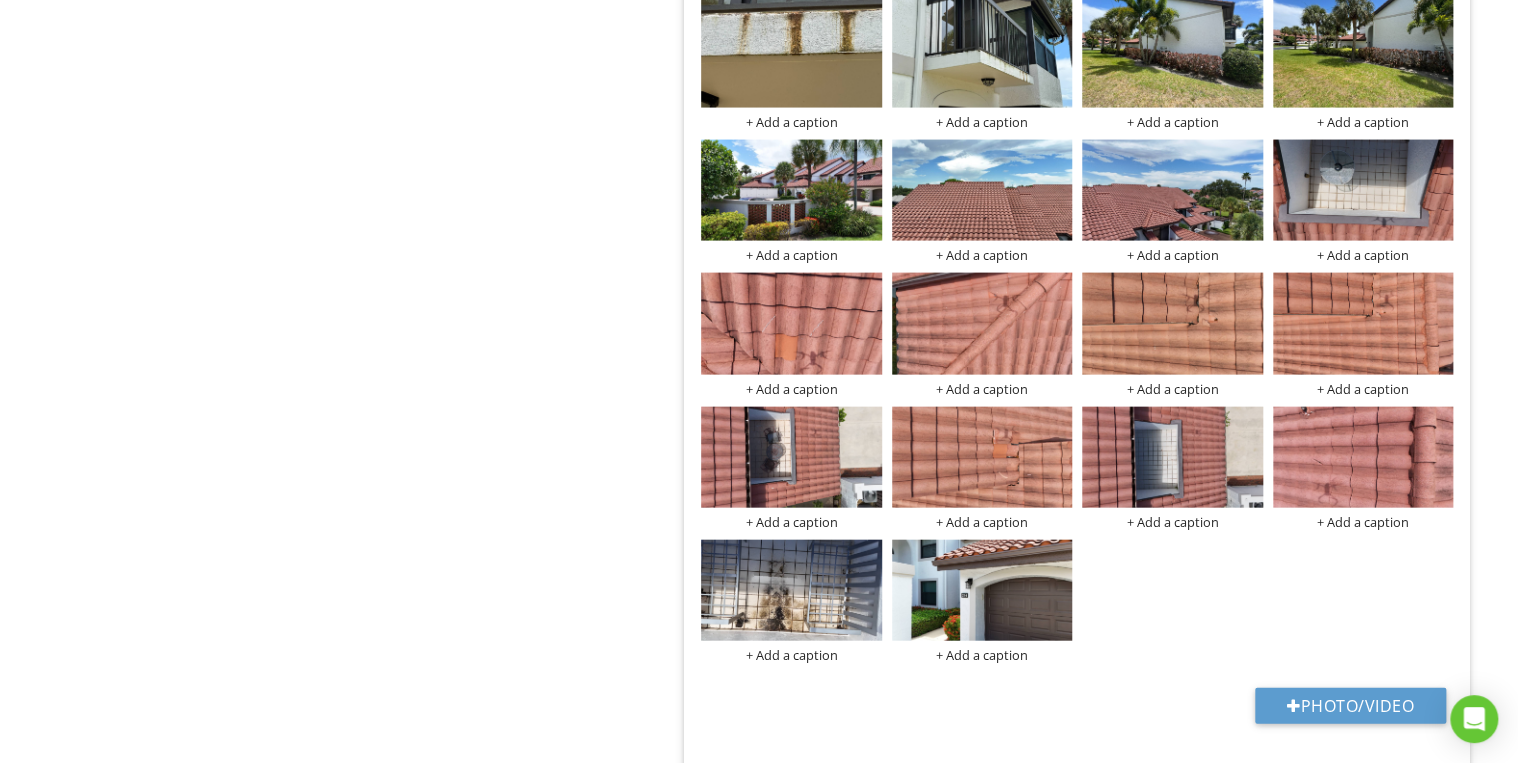scroll, scrollTop: 9596, scrollLeft: 0, axis: vertical 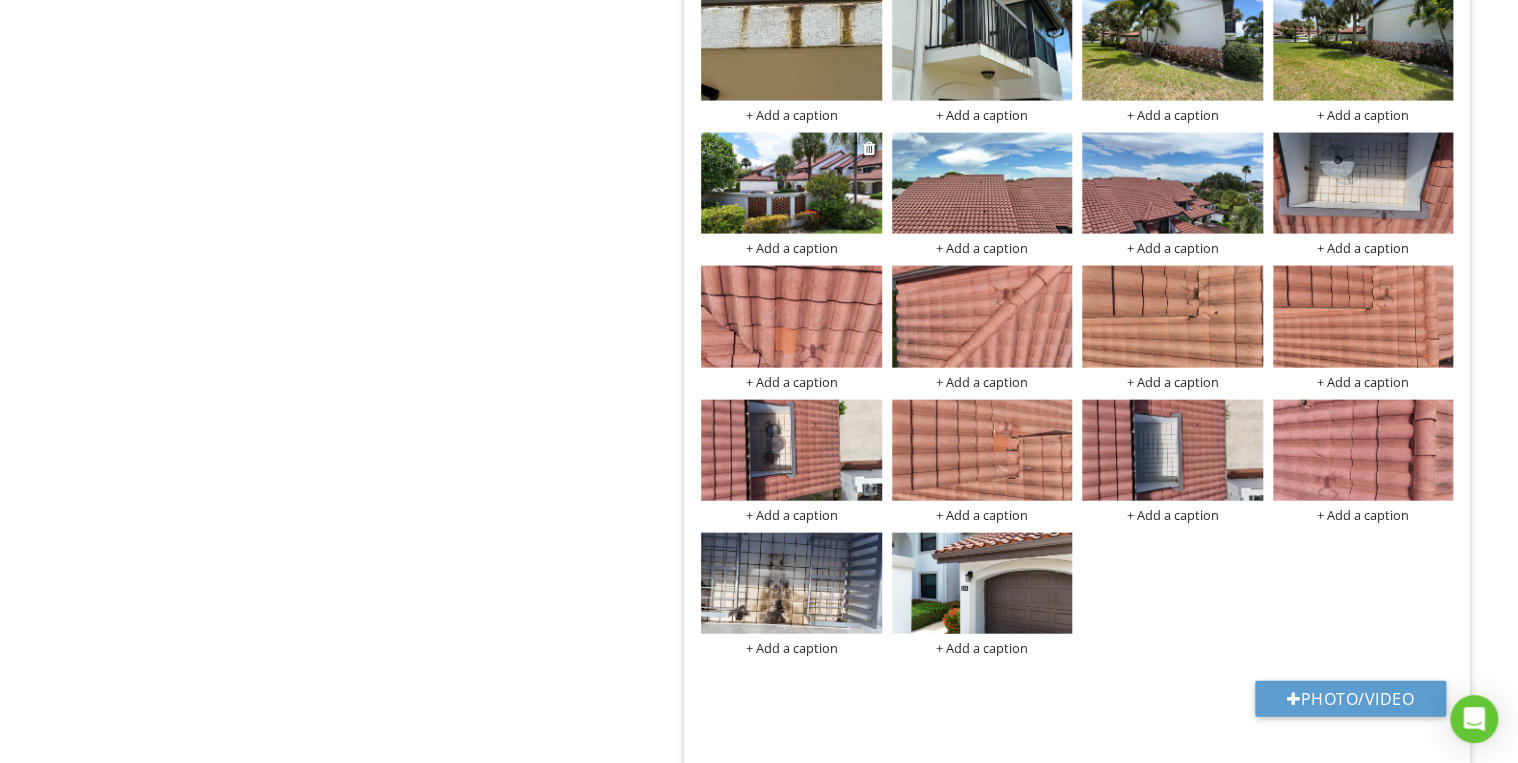 click on "+ Add a caption" at bounding box center [791, 248] 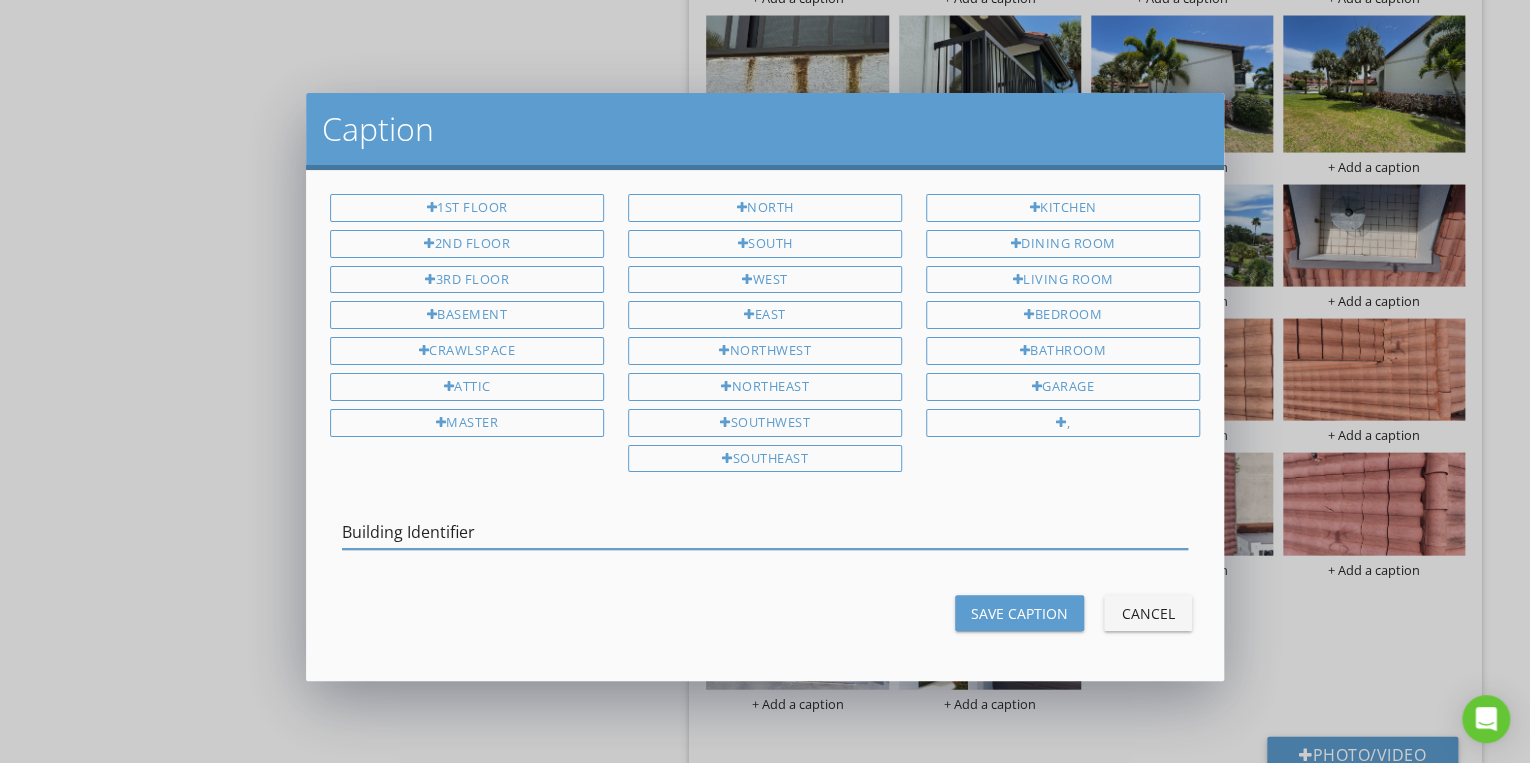 type on "Building Identifier" 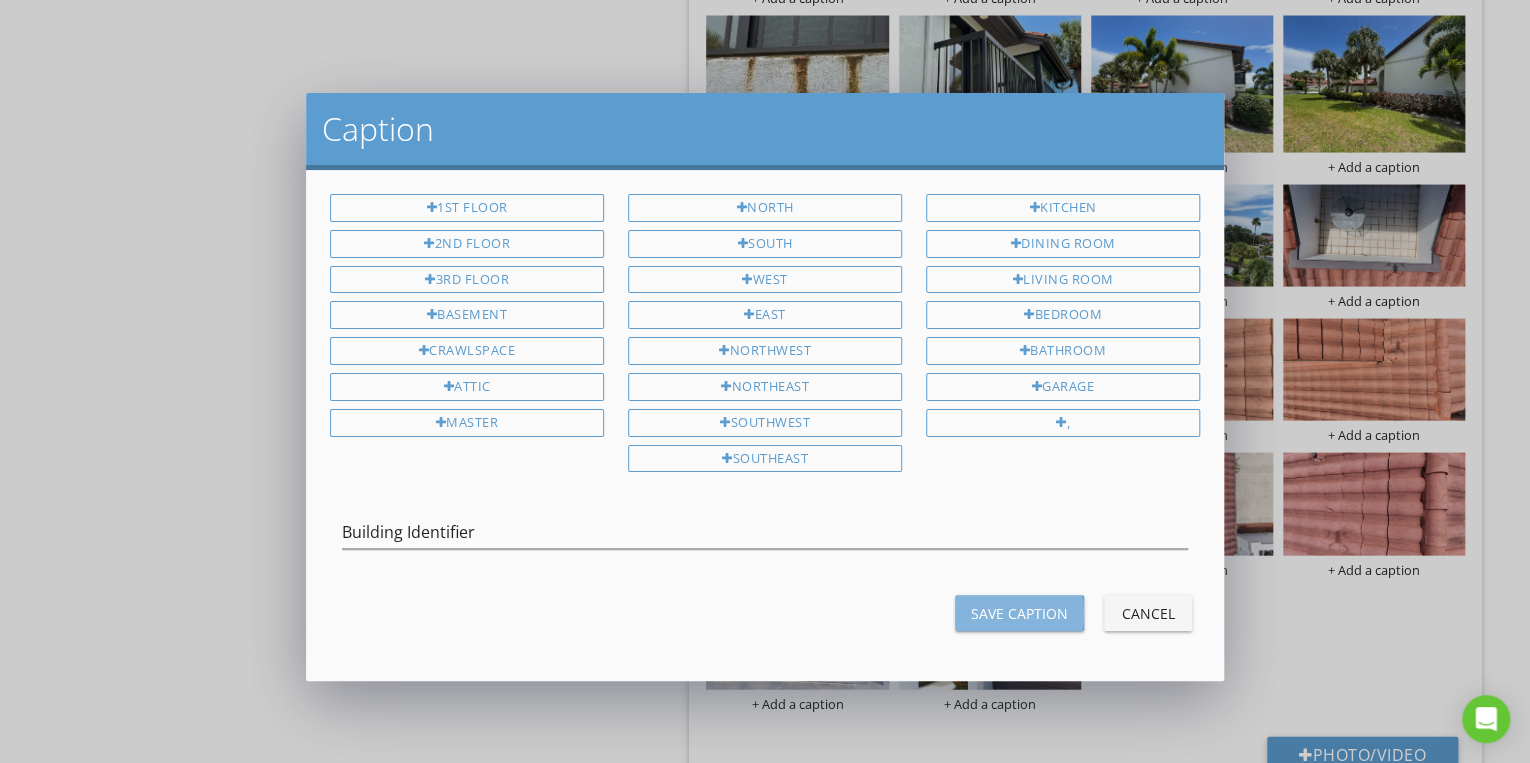 click on "Save Caption" at bounding box center (1019, 613) 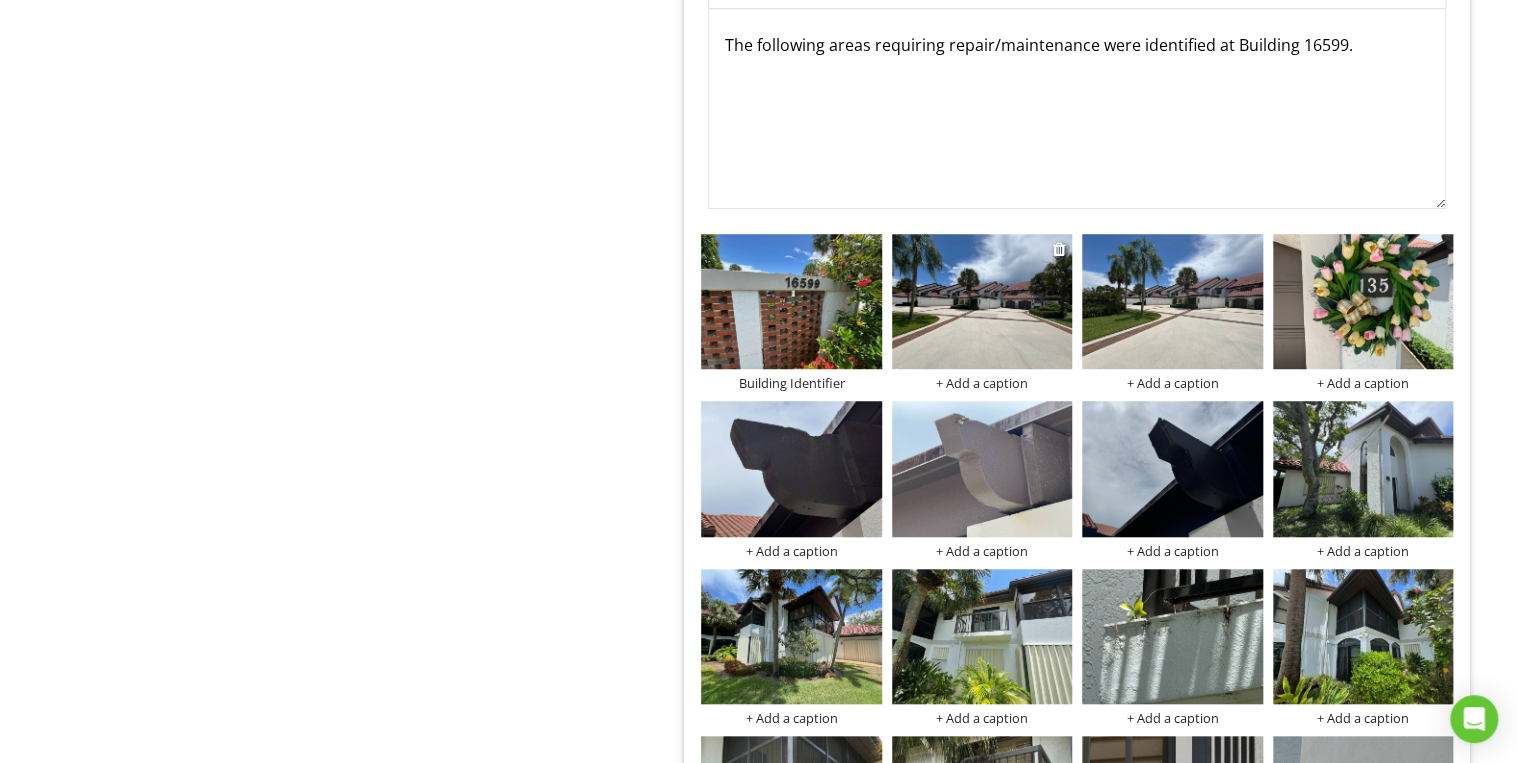 scroll, scrollTop: 7916, scrollLeft: 0, axis: vertical 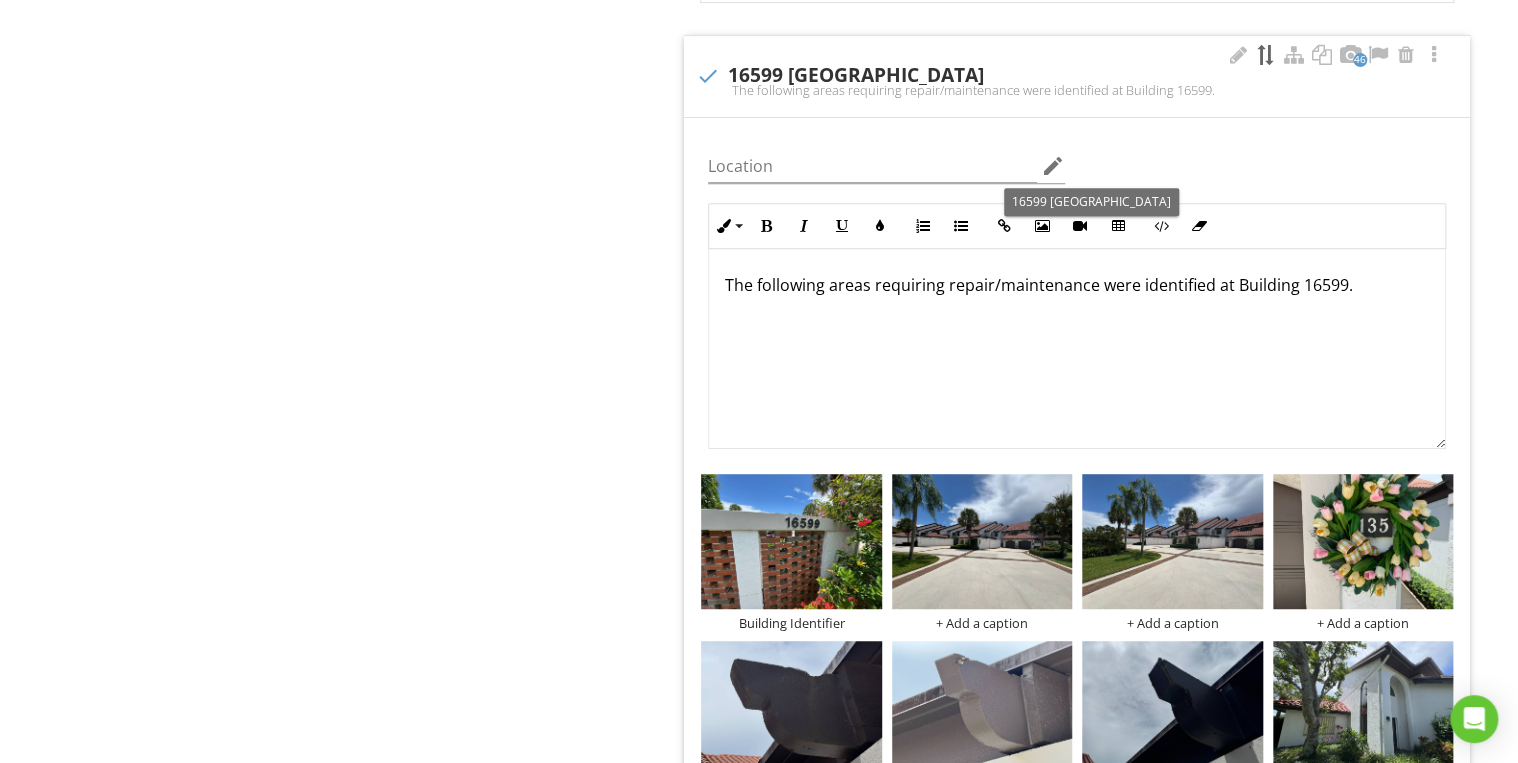 click at bounding box center [1266, 55] 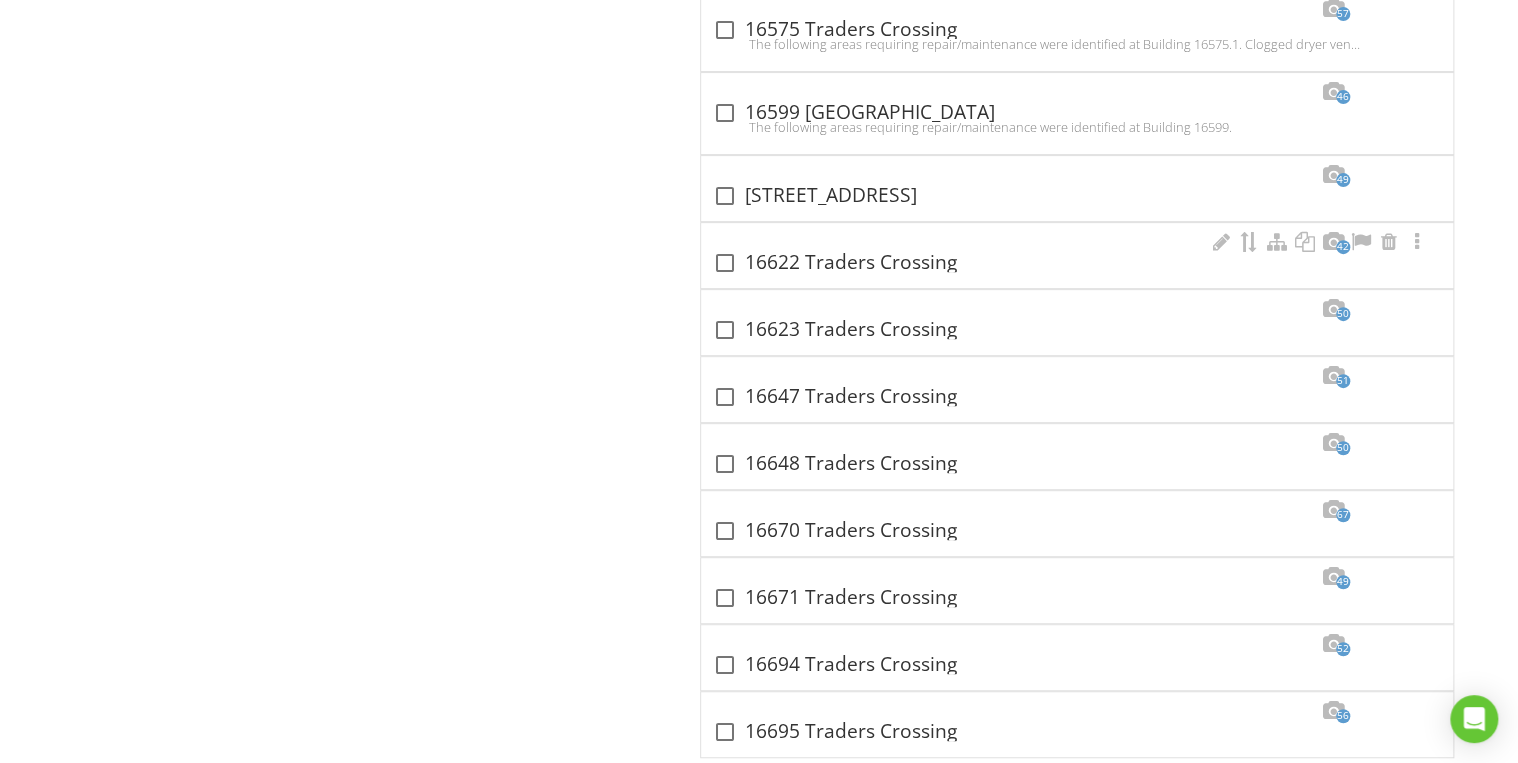 scroll, scrollTop: 7670, scrollLeft: 0, axis: vertical 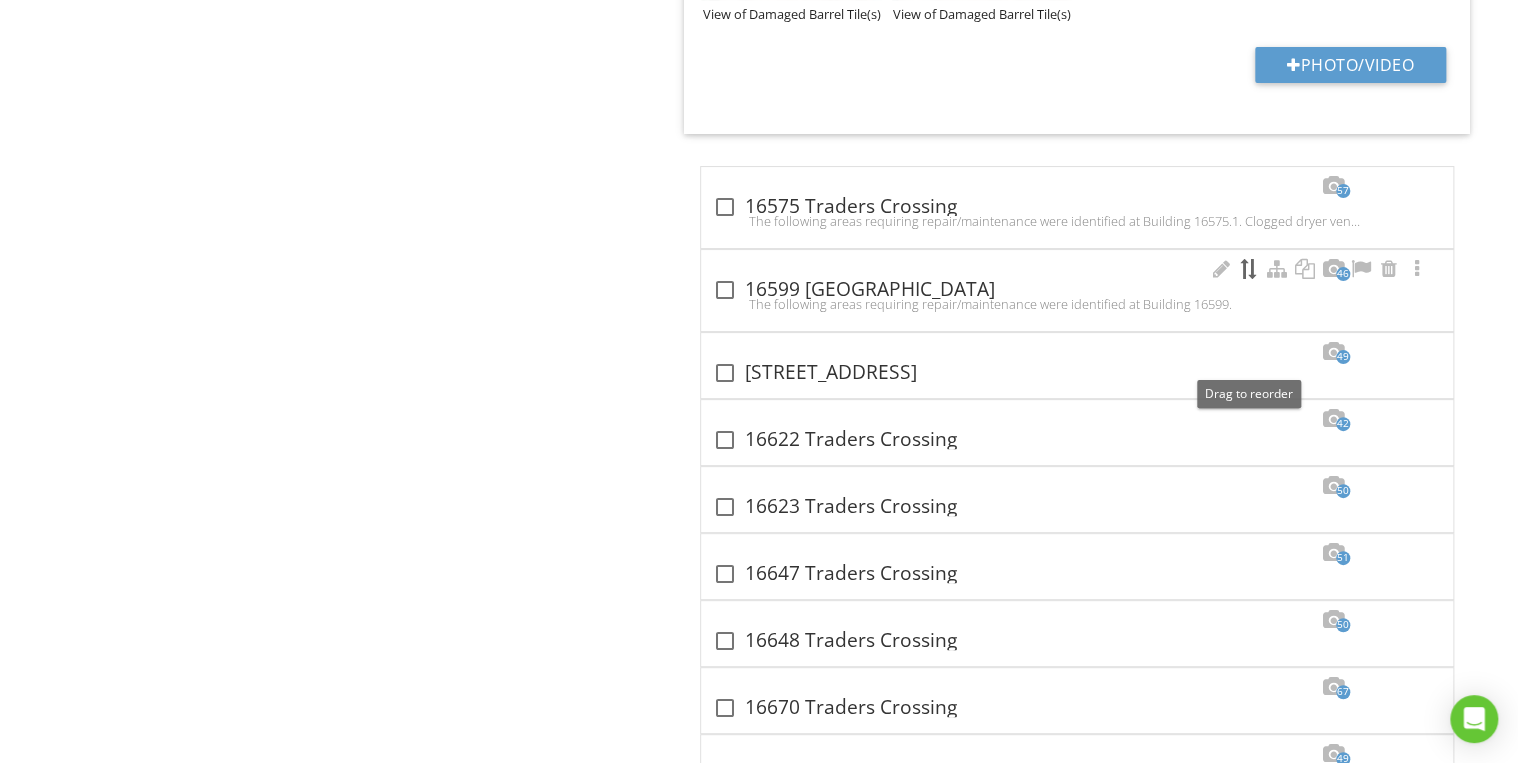 click at bounding box center [1249, 269] 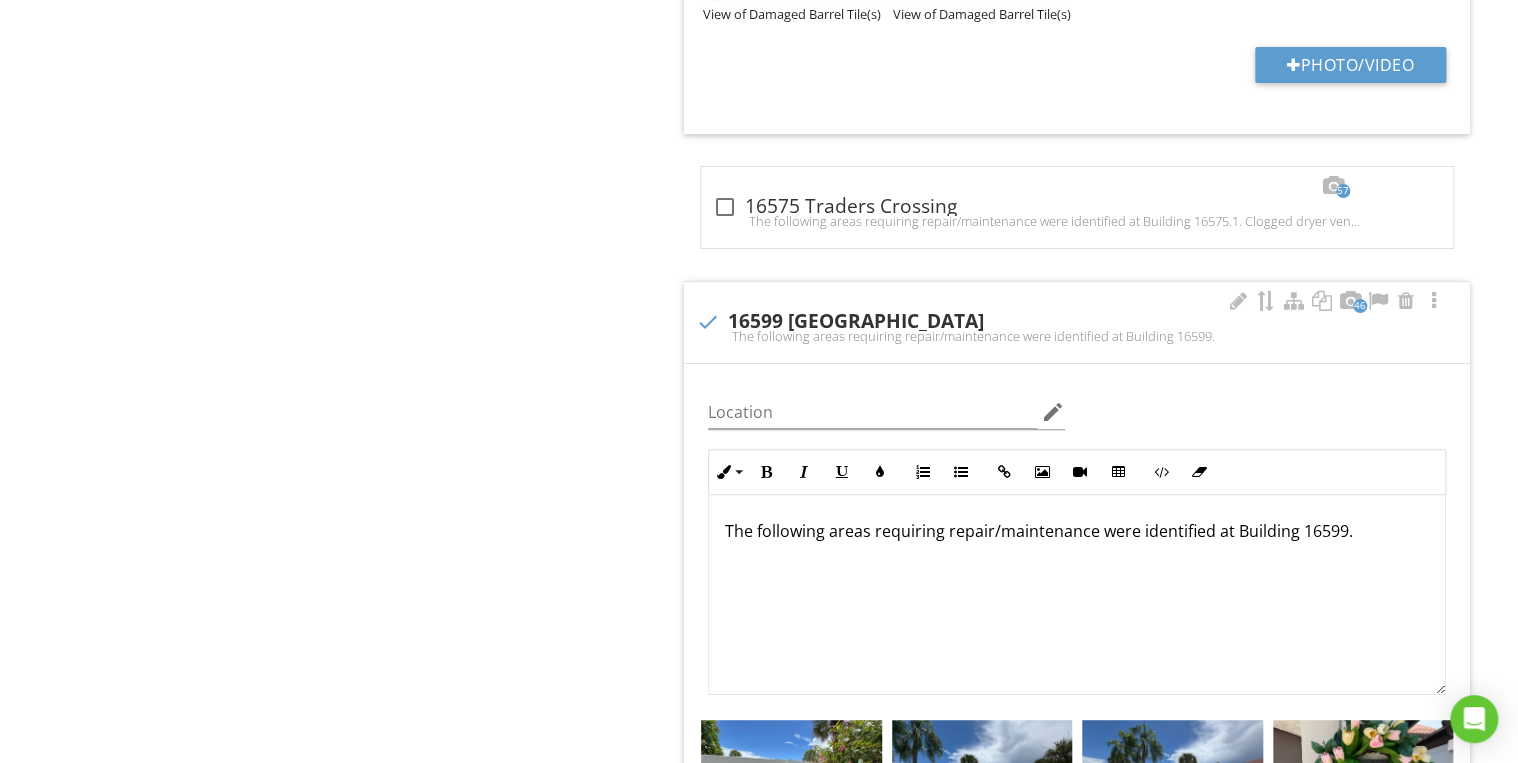 scroll, scrollTop: 0, scrollLeft: 0, axis: both 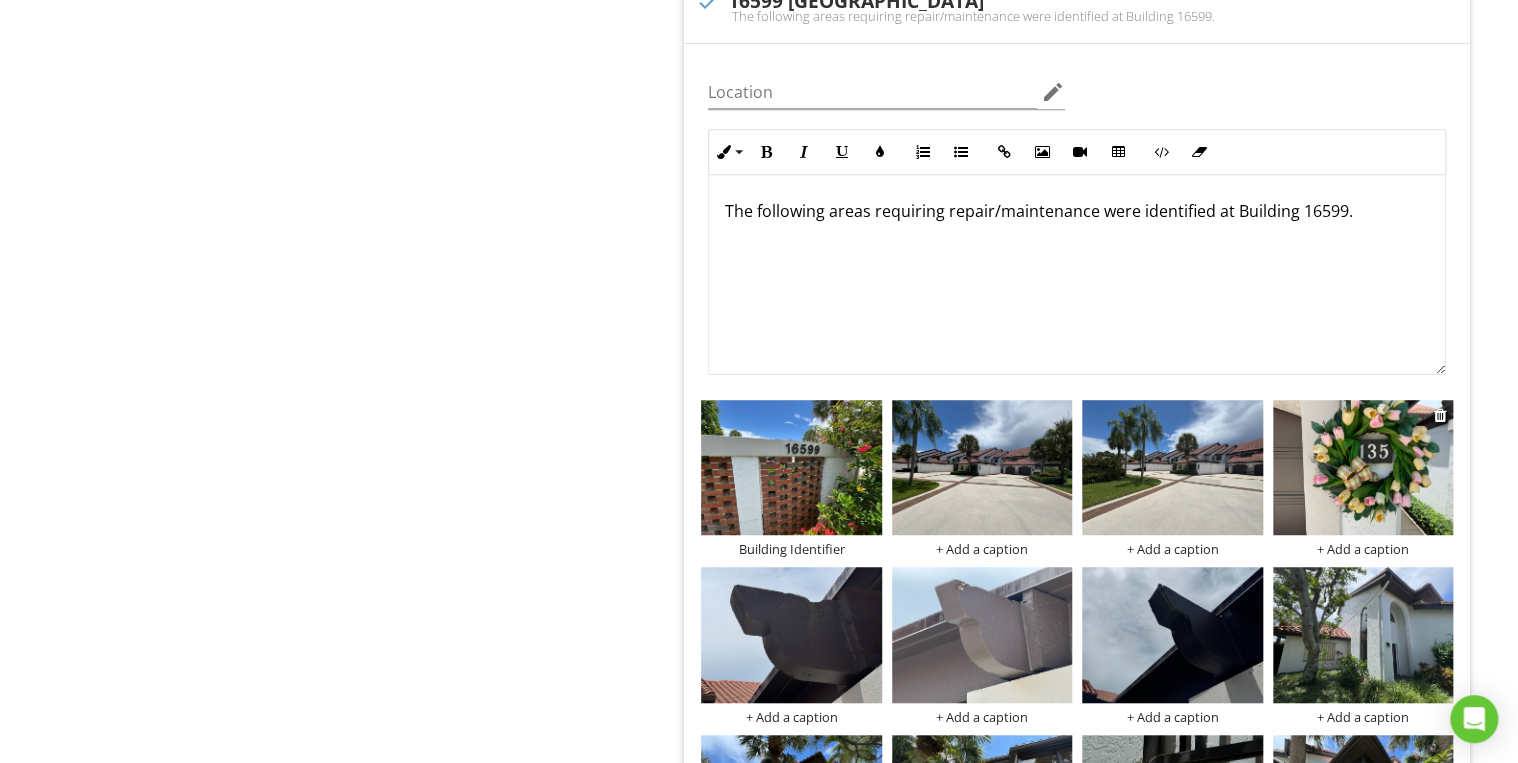 click on "+ Add a caption" at bounding box center (1363, 549) 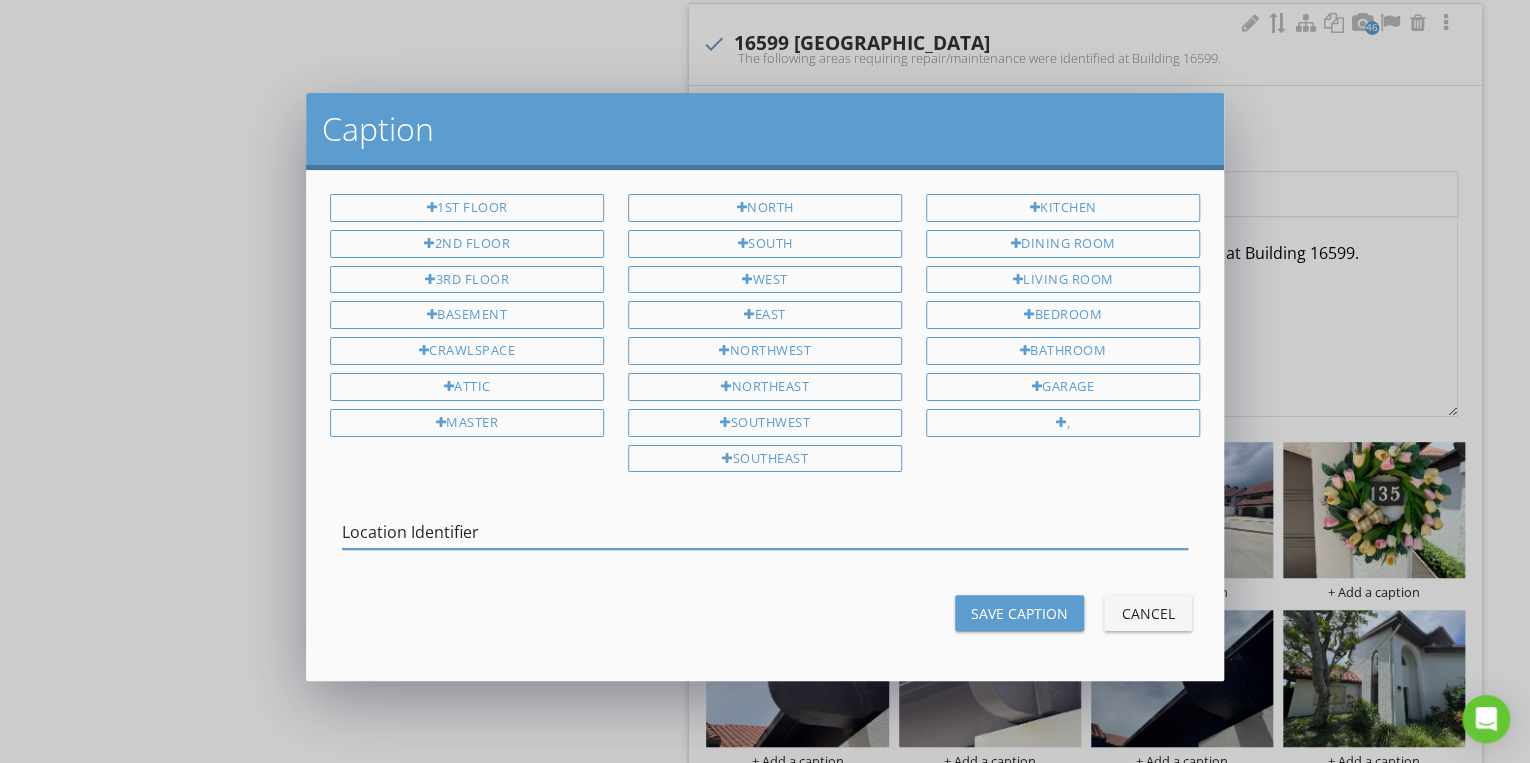 type on "Location Identifier" 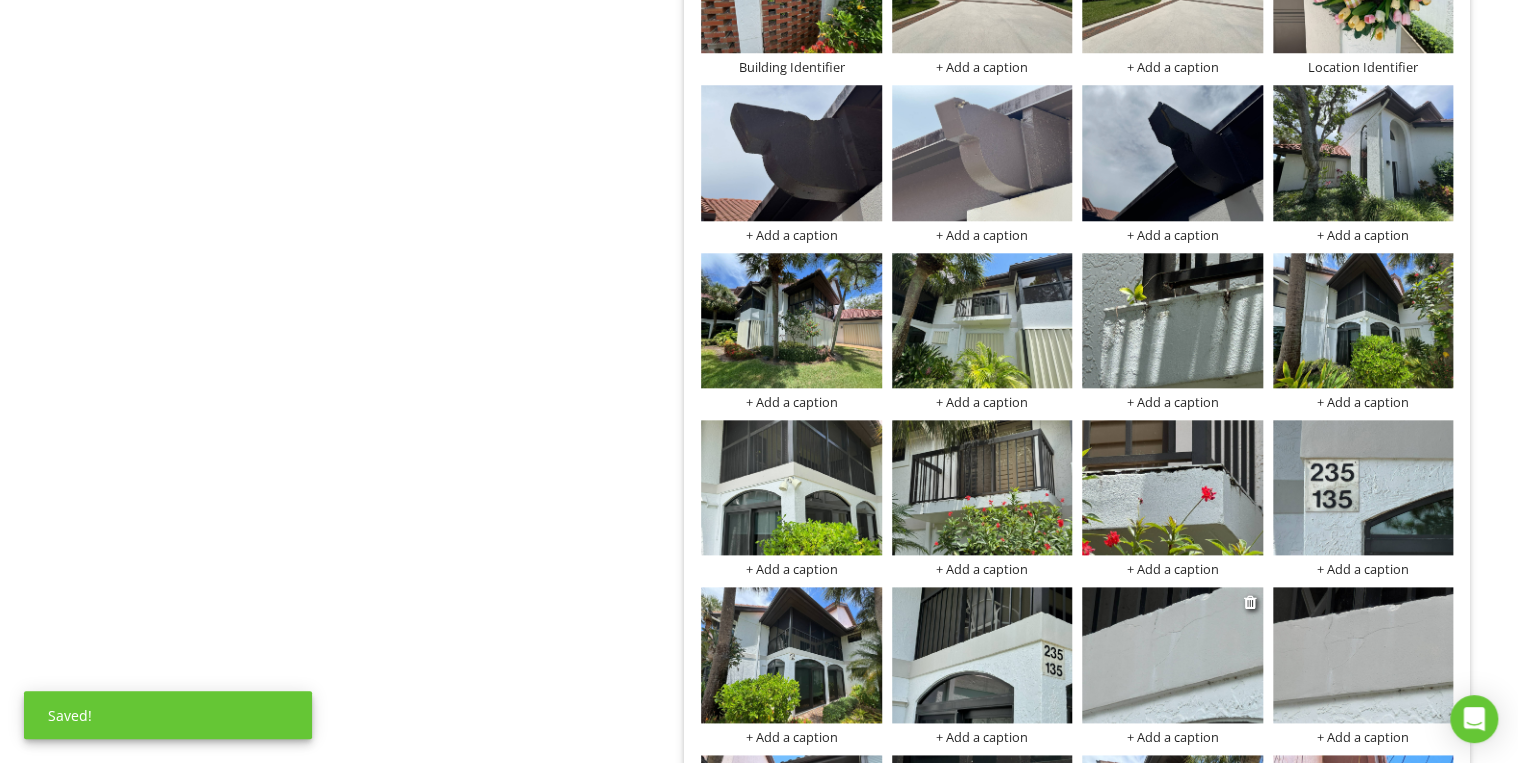 scroll, scrollTop: 8550, scrollLeft: 0, axis: vertical 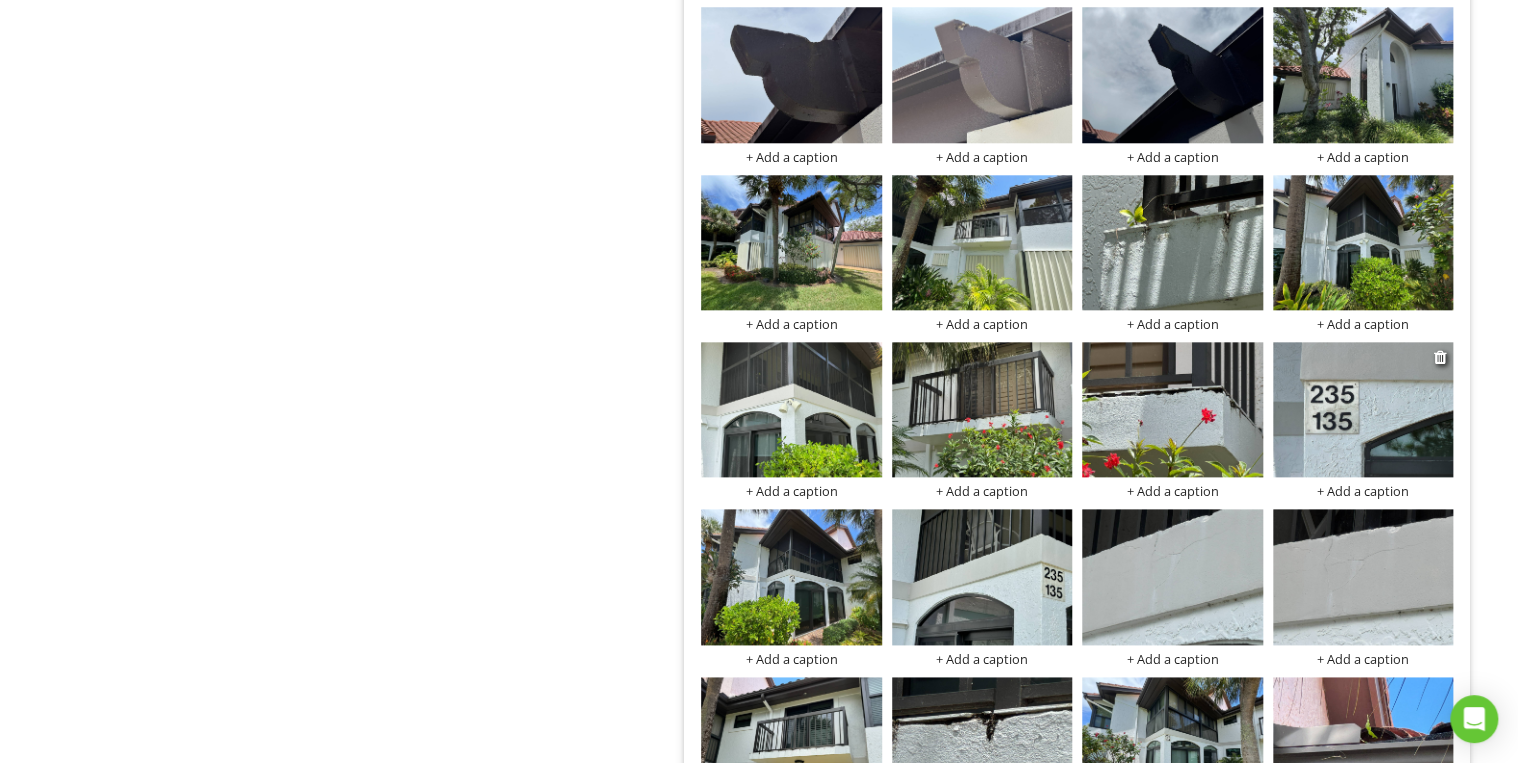 click on "+ Add a caption" at bounding box center (1363, 491) 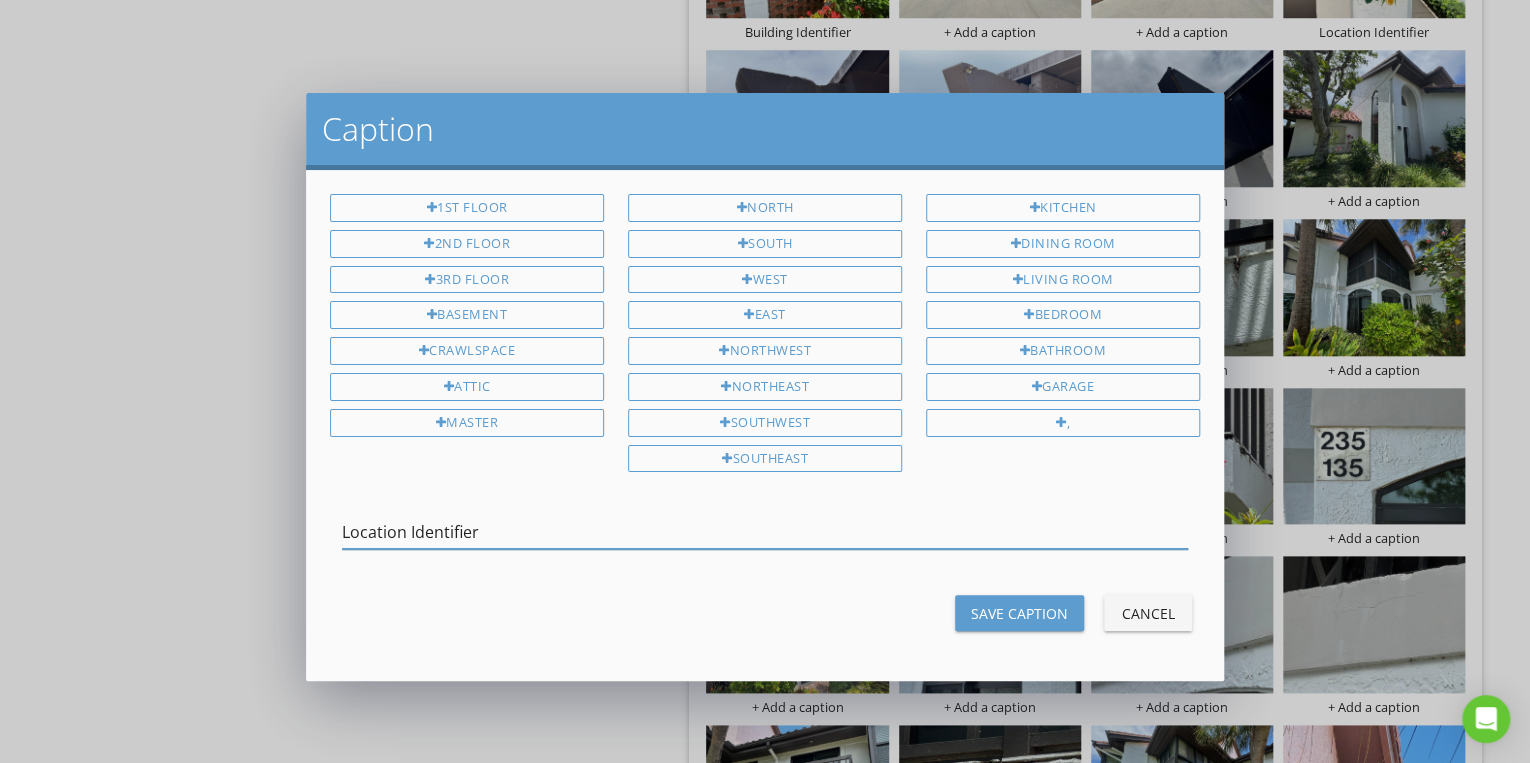 type on "Location Identifier" 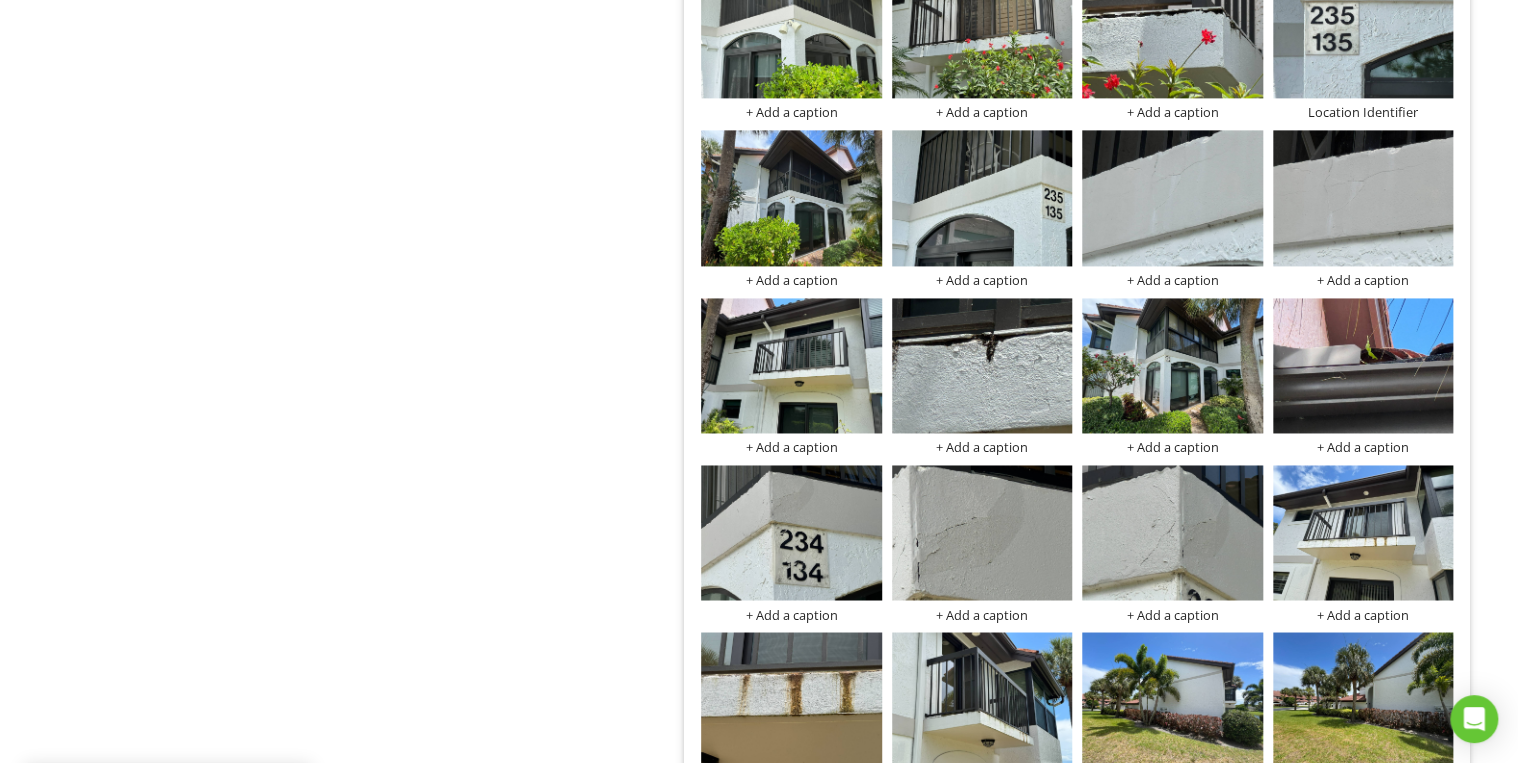scroll, scrollTop: 8950, scrollLeft: 0, axis: vertical 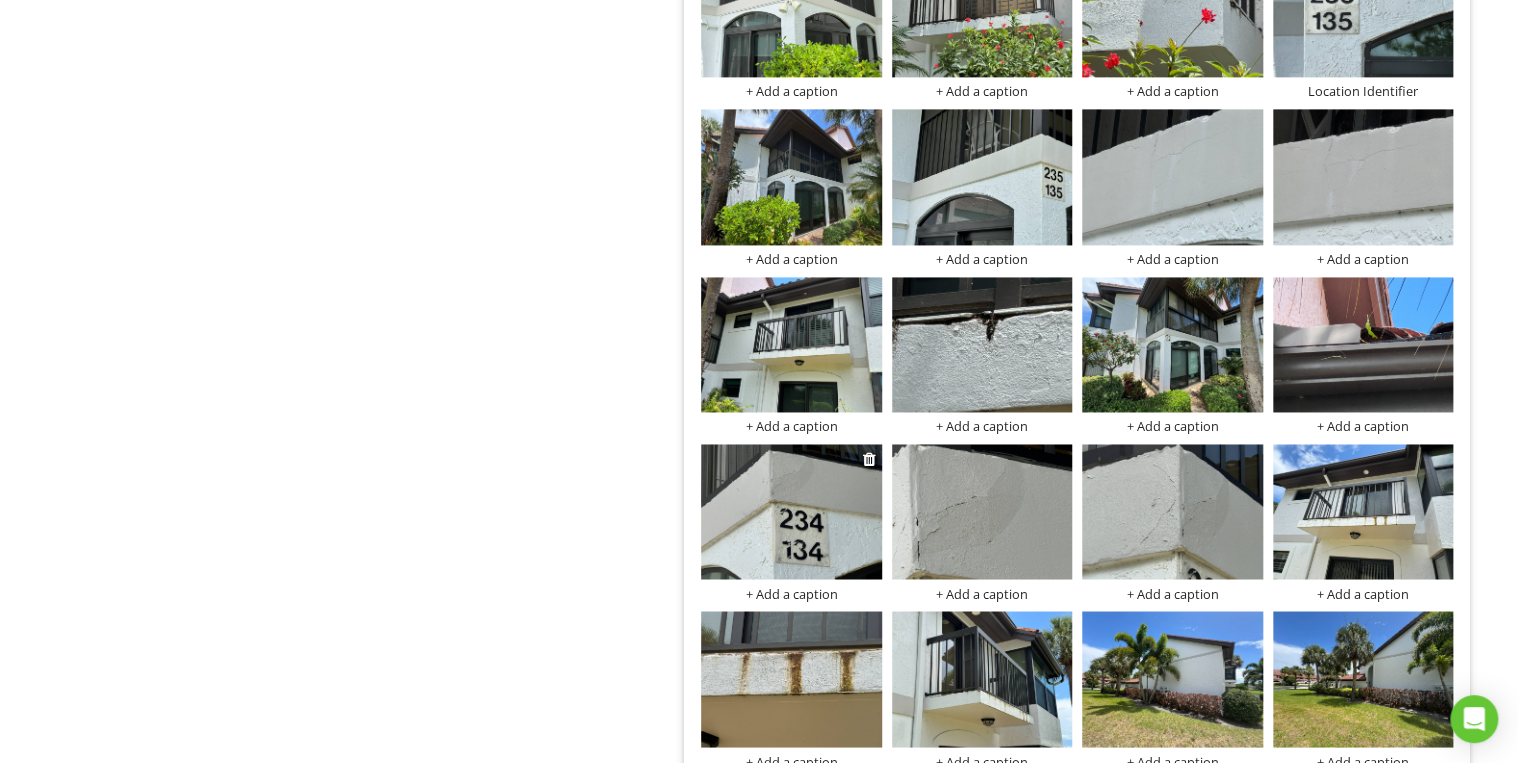 click on "+ Add a caption" at bounding box center [791, 593] 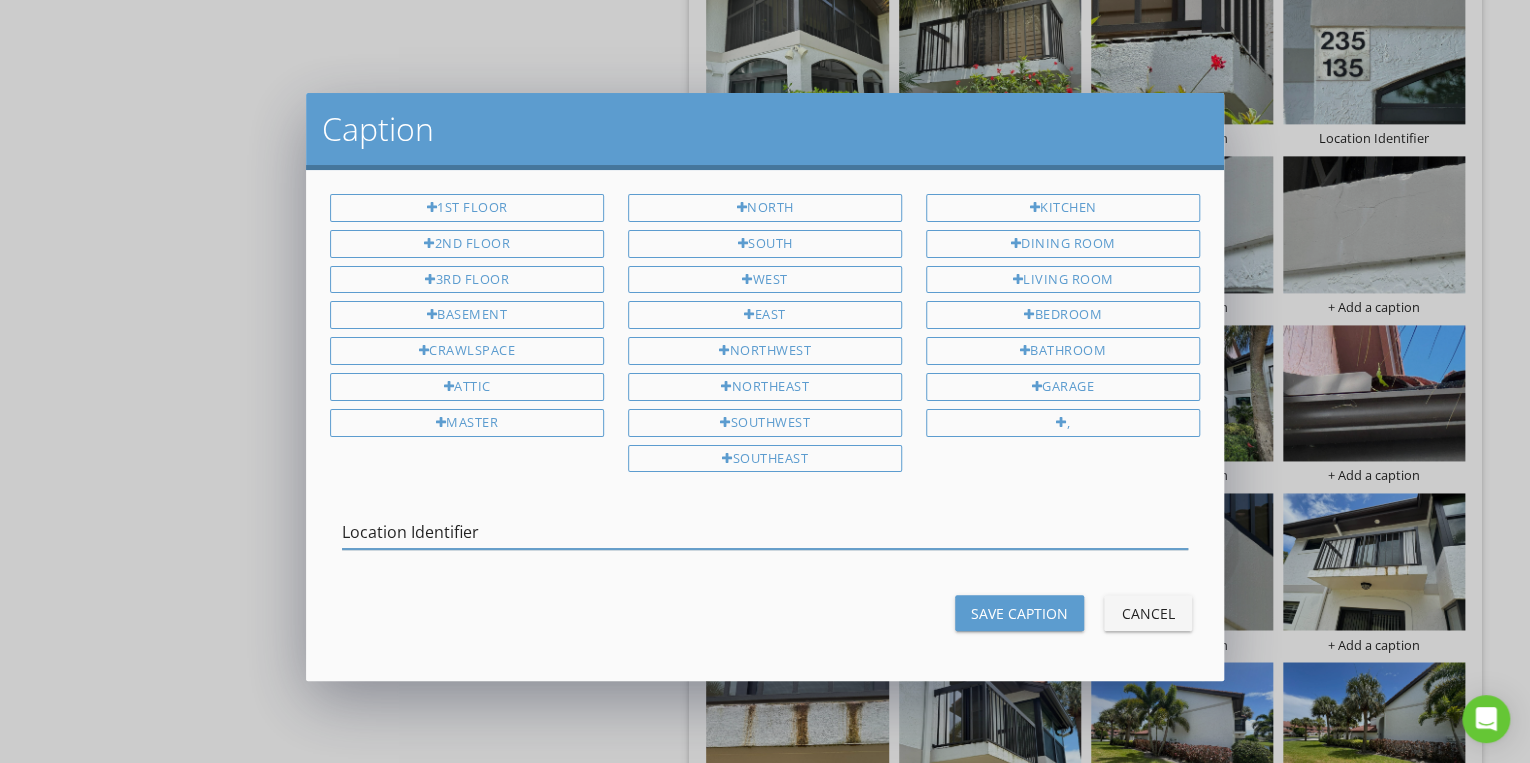 type on "Location Identifier" 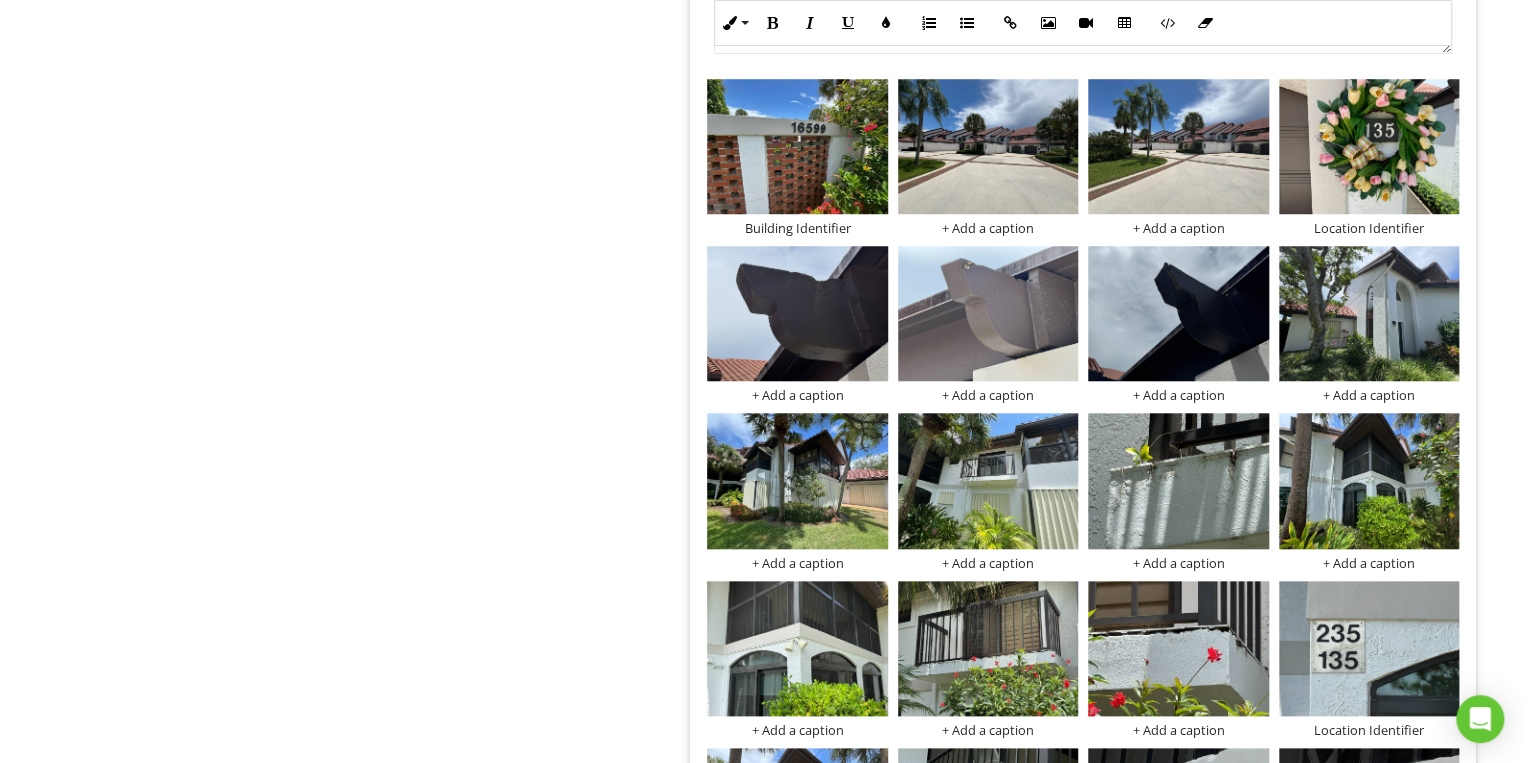 scroll, scrollTop: 8310, scrollLeft: 0, axis: vertical 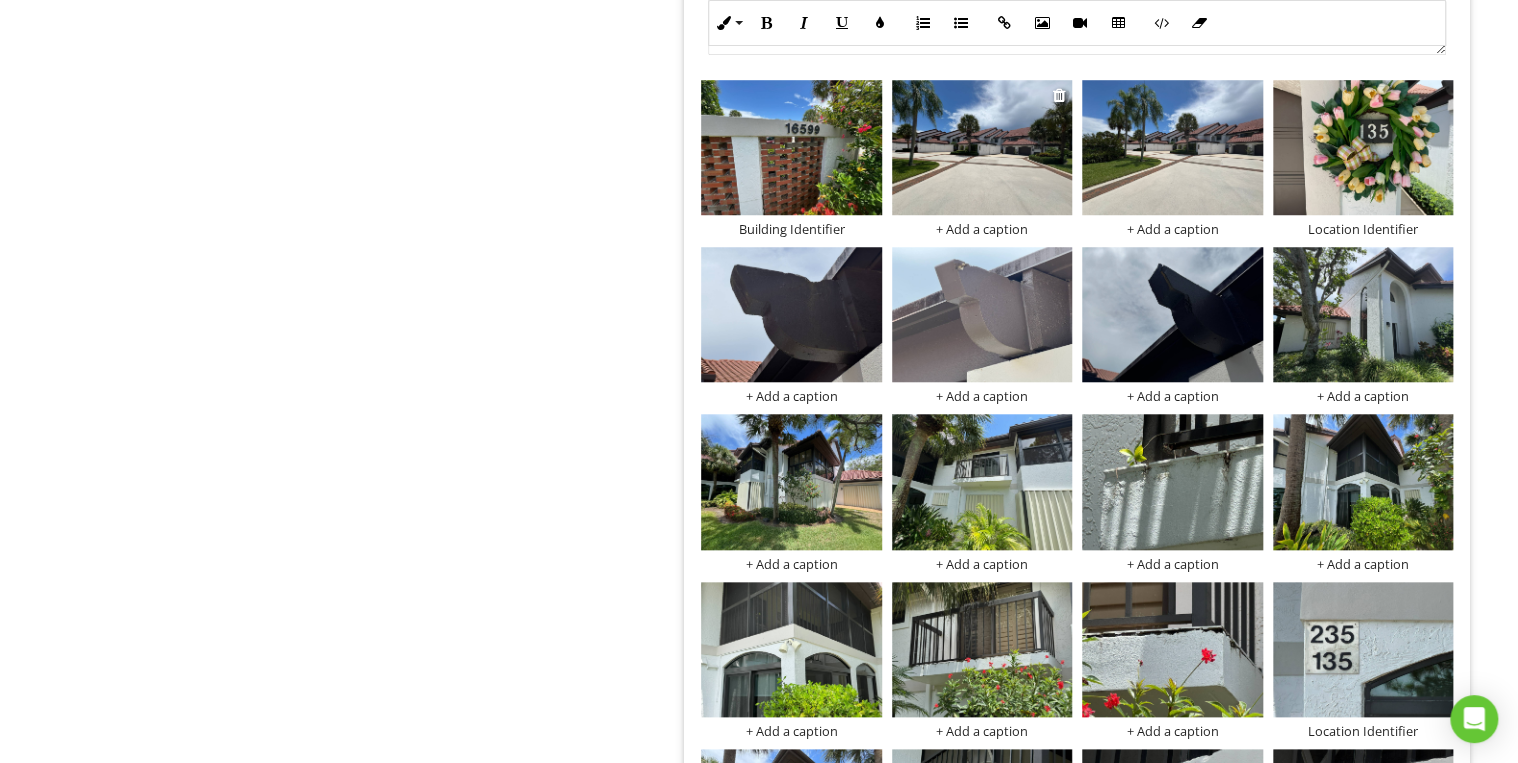 click on "+ Add a caption" at bounding box center (982, 229) 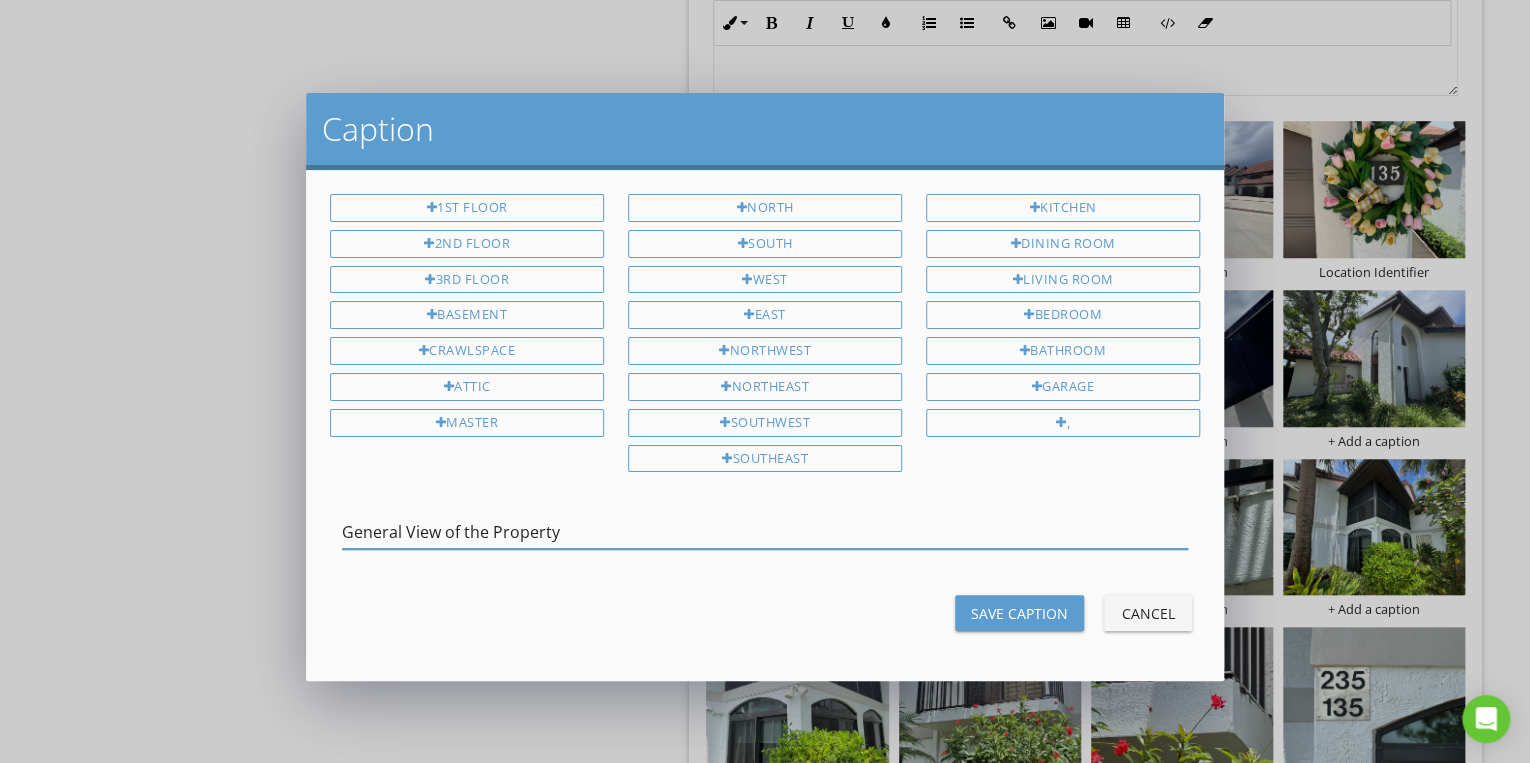 type on "General View of the Property" 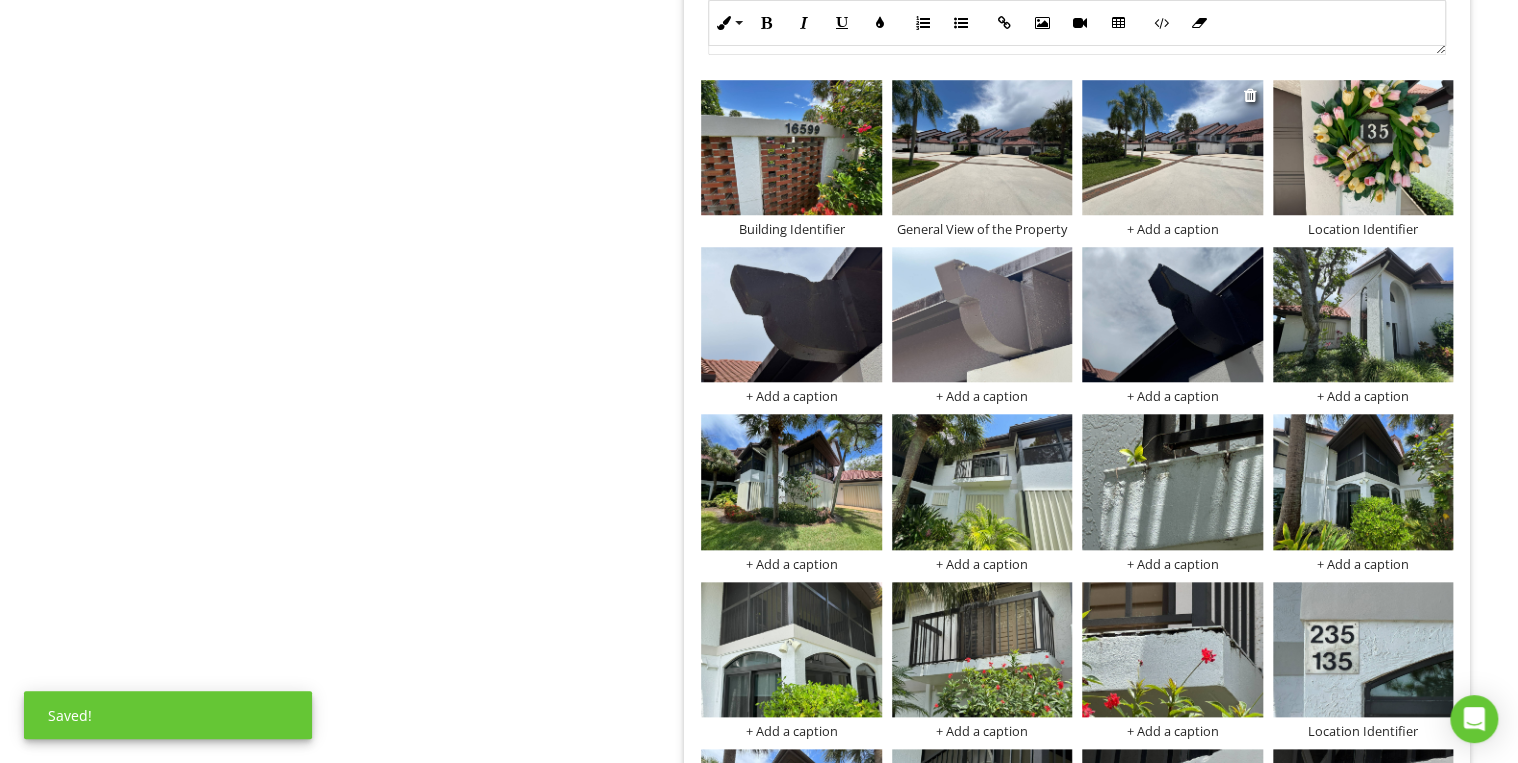 click on "+ Add a caption" at bounding box center [1172, 229] 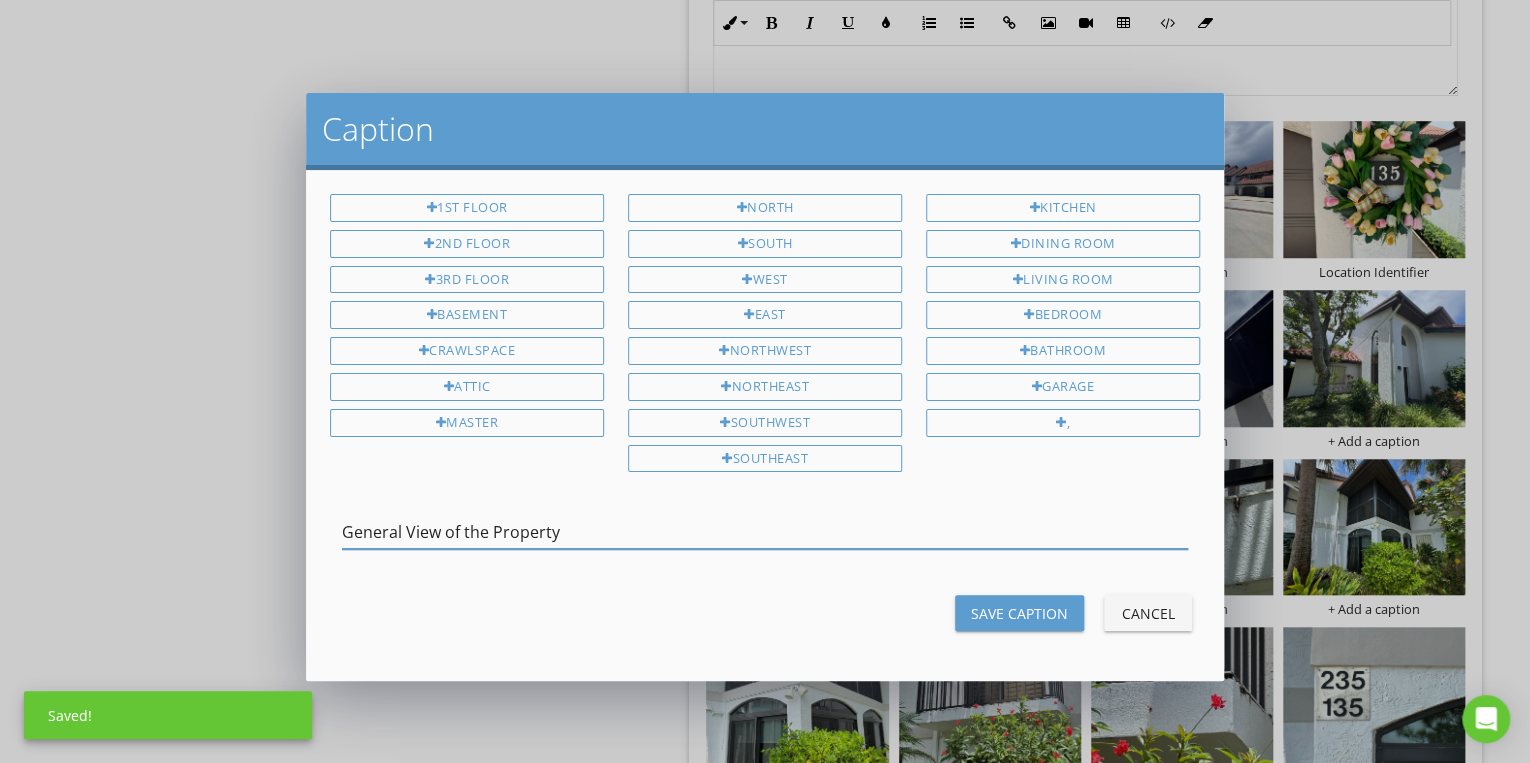 type on "General View of the Property" 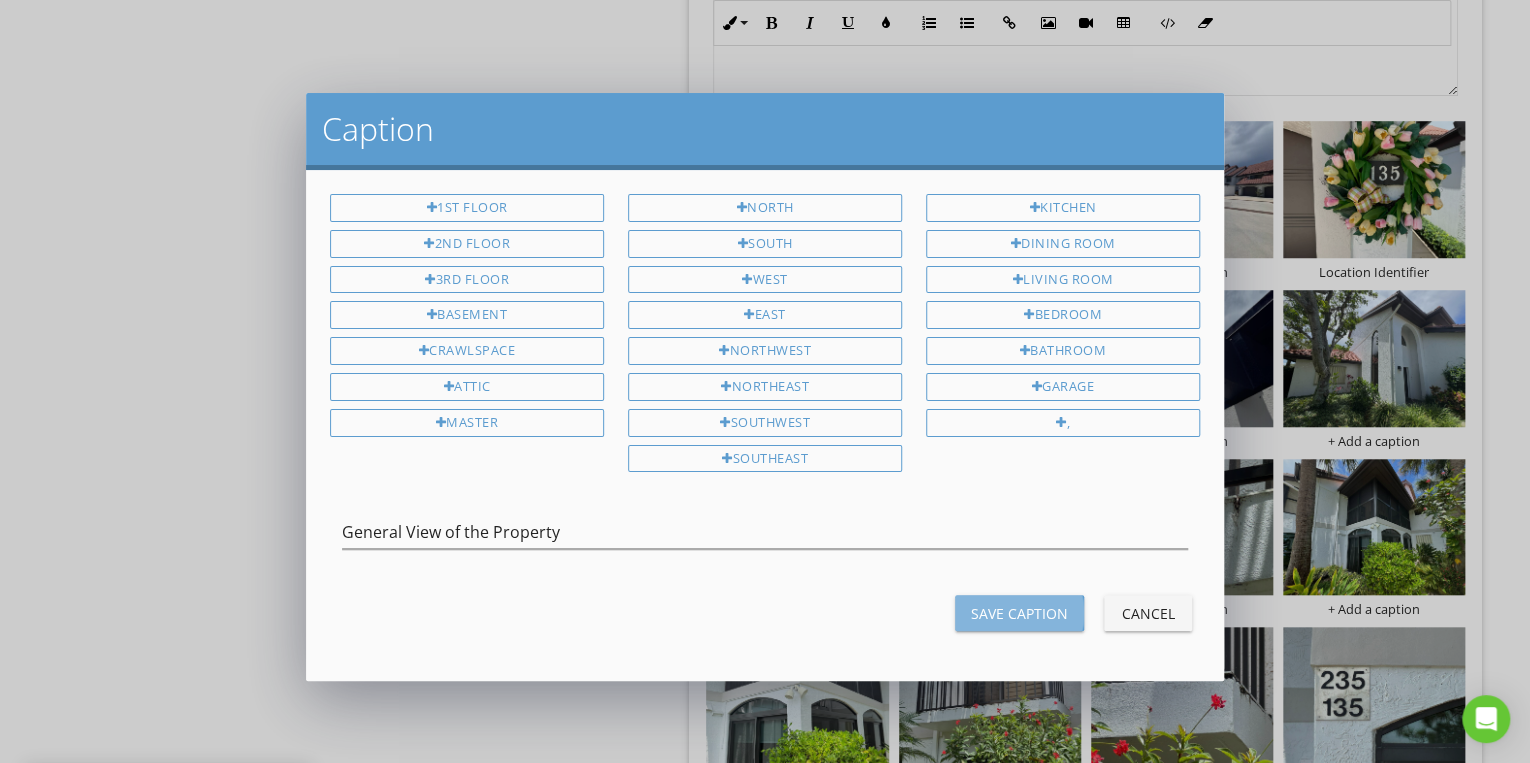 click on "Save Caption" at bounding box center [1019, 613] 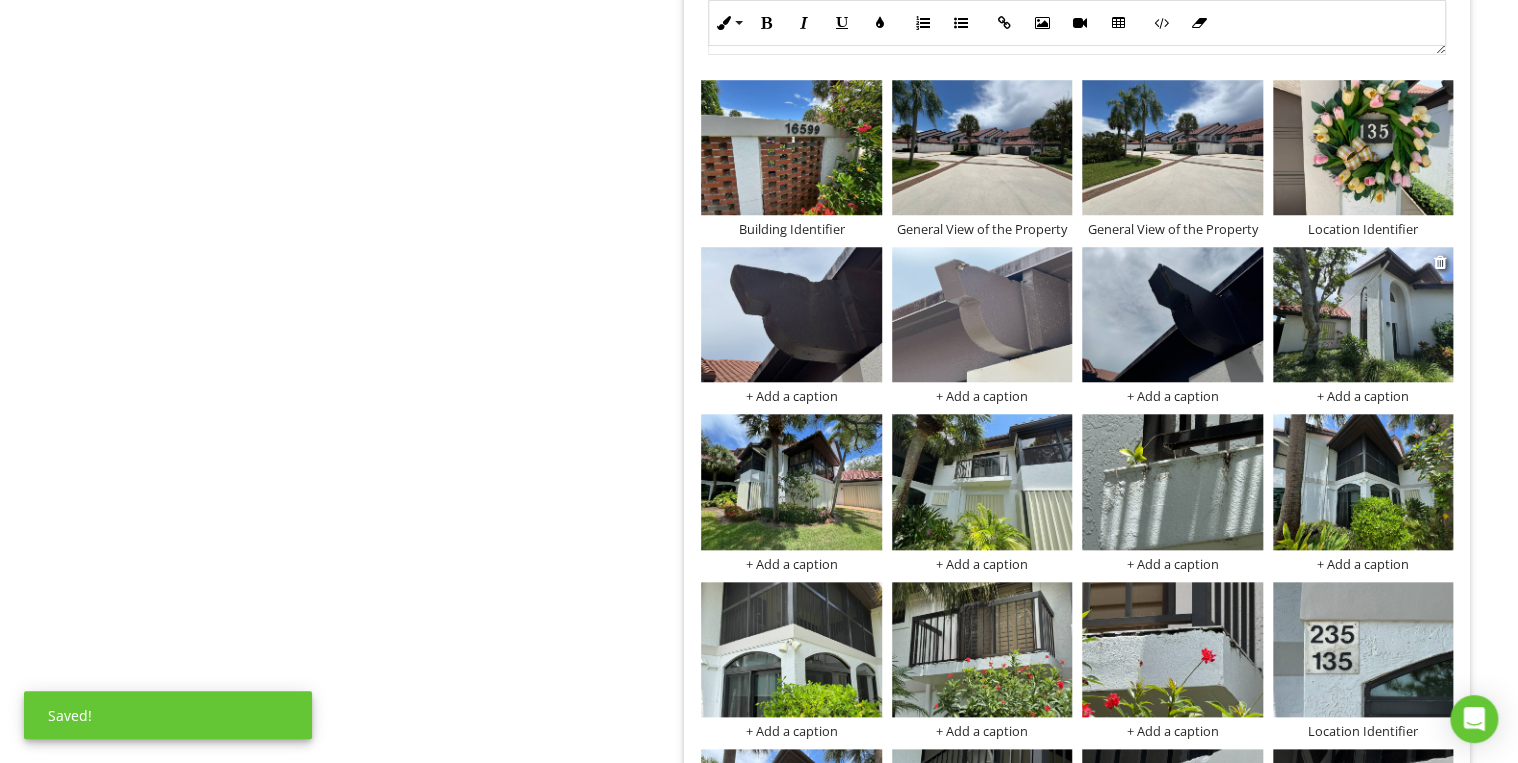 click at bounding box center [1363, 317] 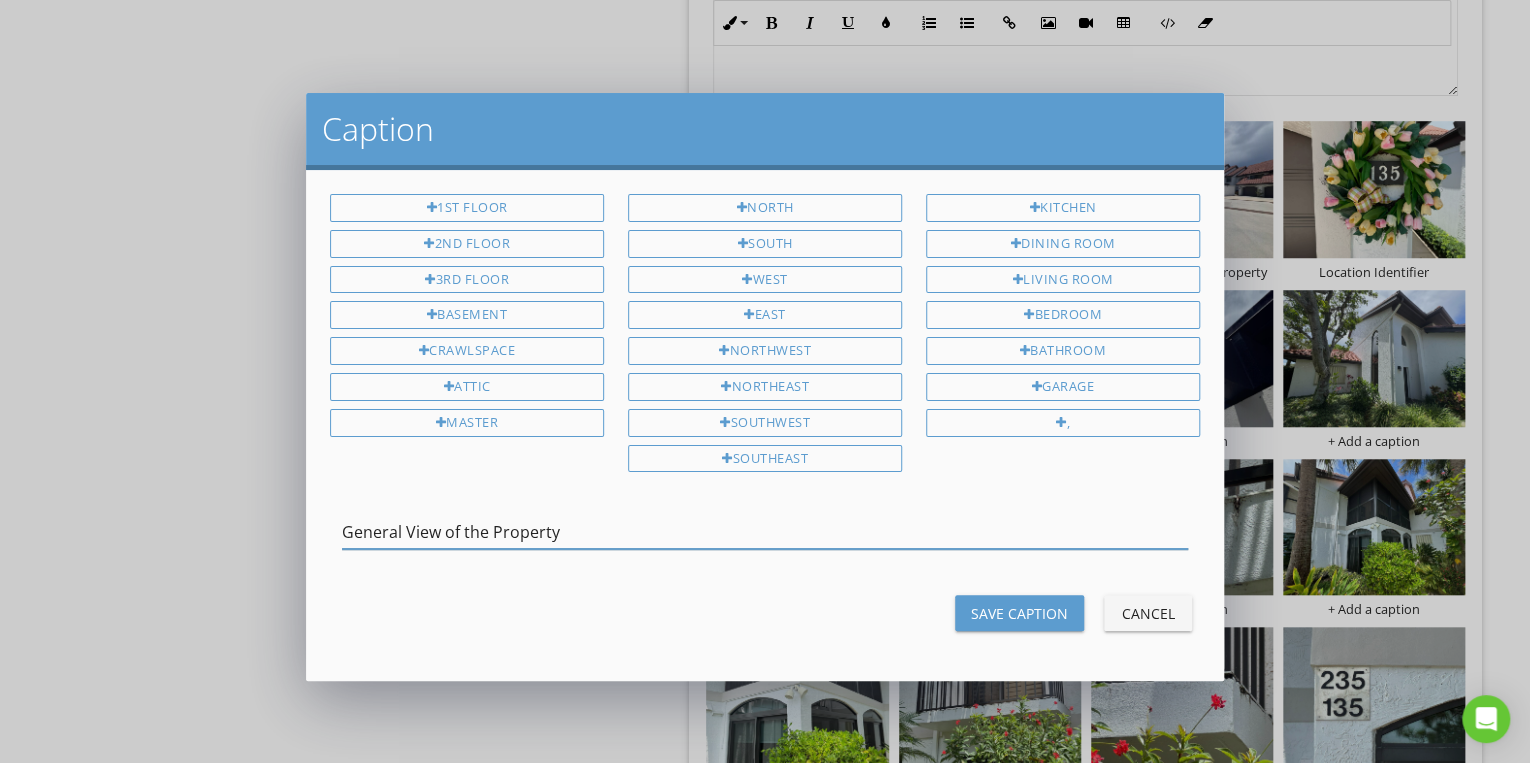 type on "General View of the Property" 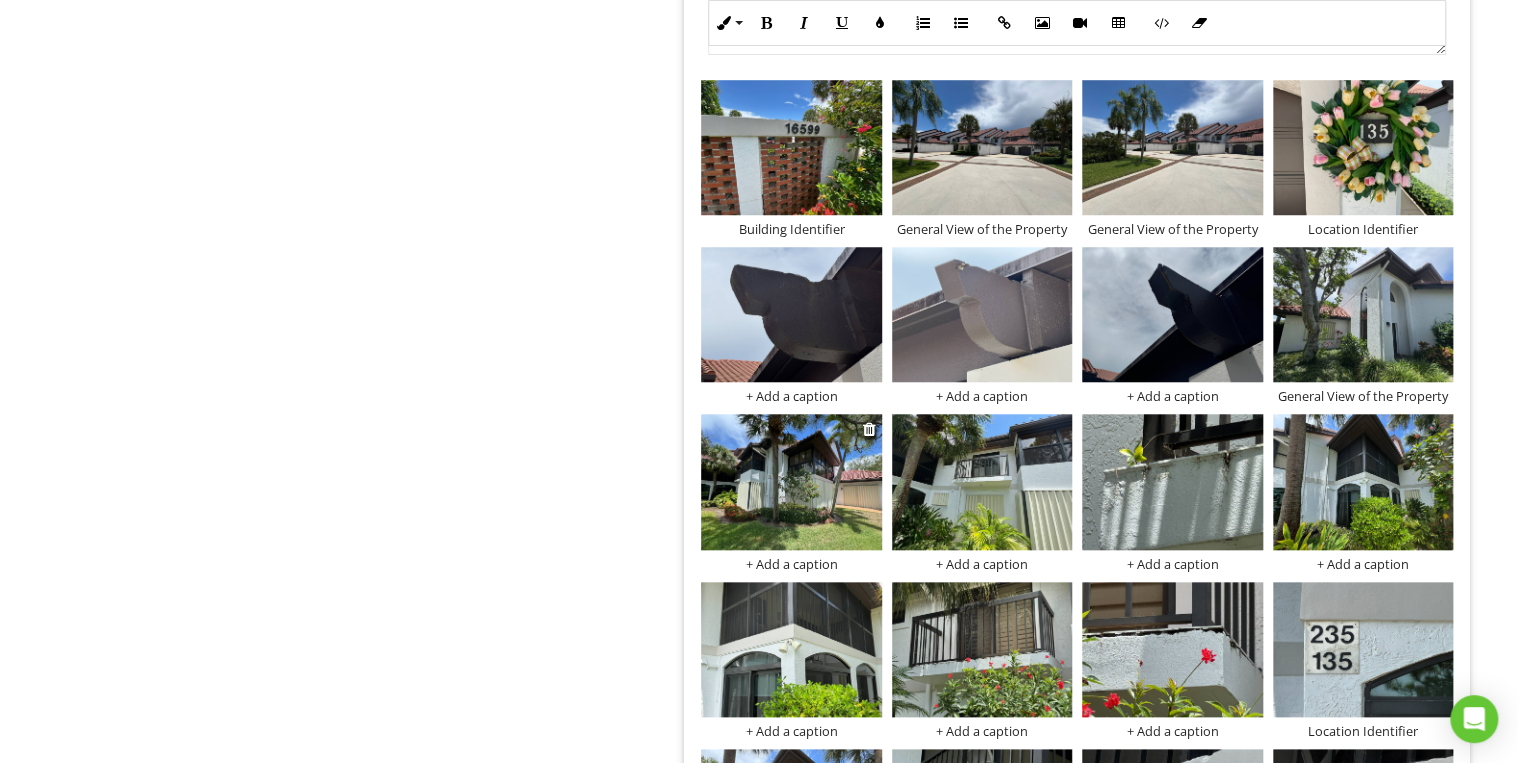 click on "+ Add a caption" at bounding box center (791, 564) 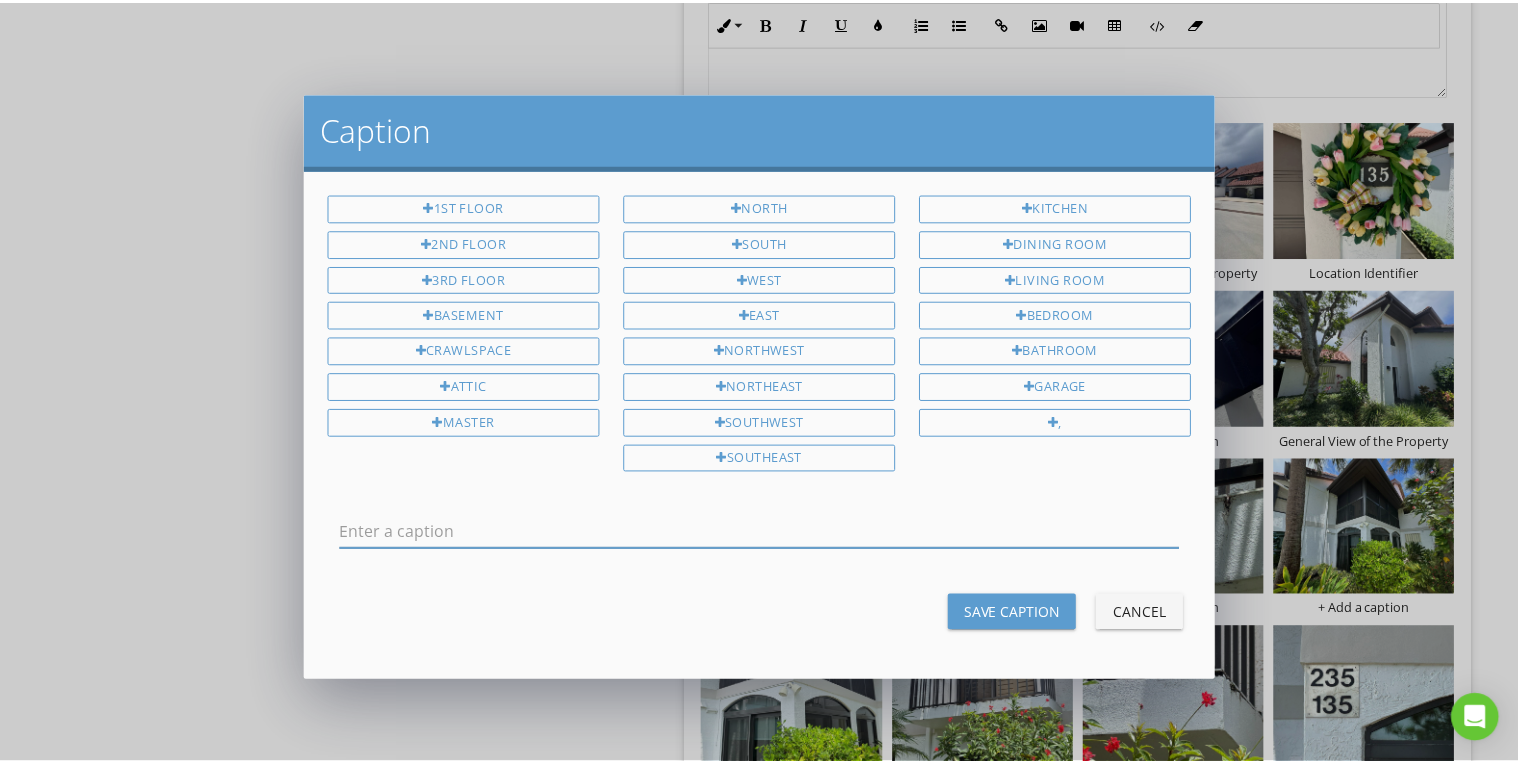 scroll, scrollTop: 0, scrollLeft: 0, axis: both 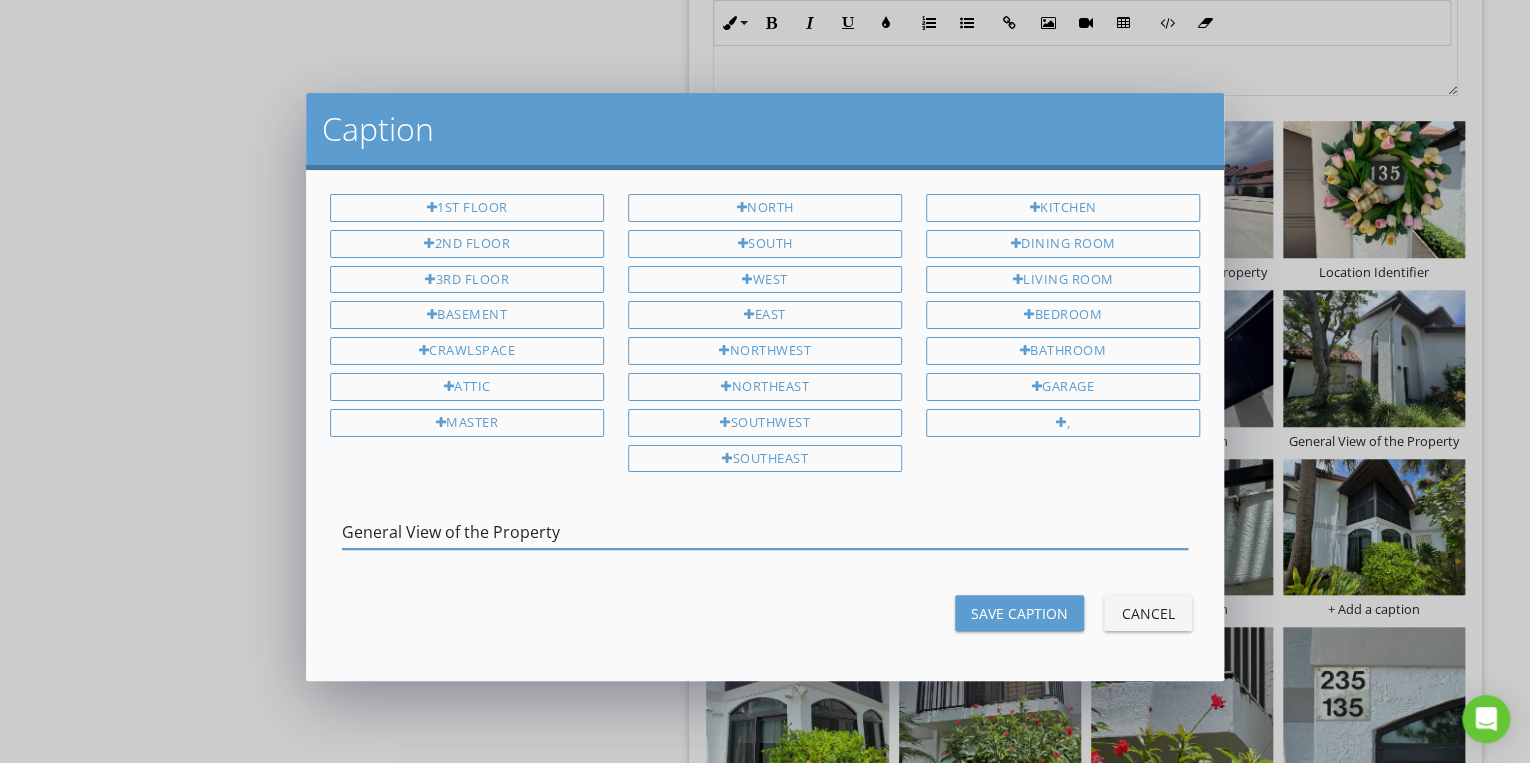type on "General View of the Property" 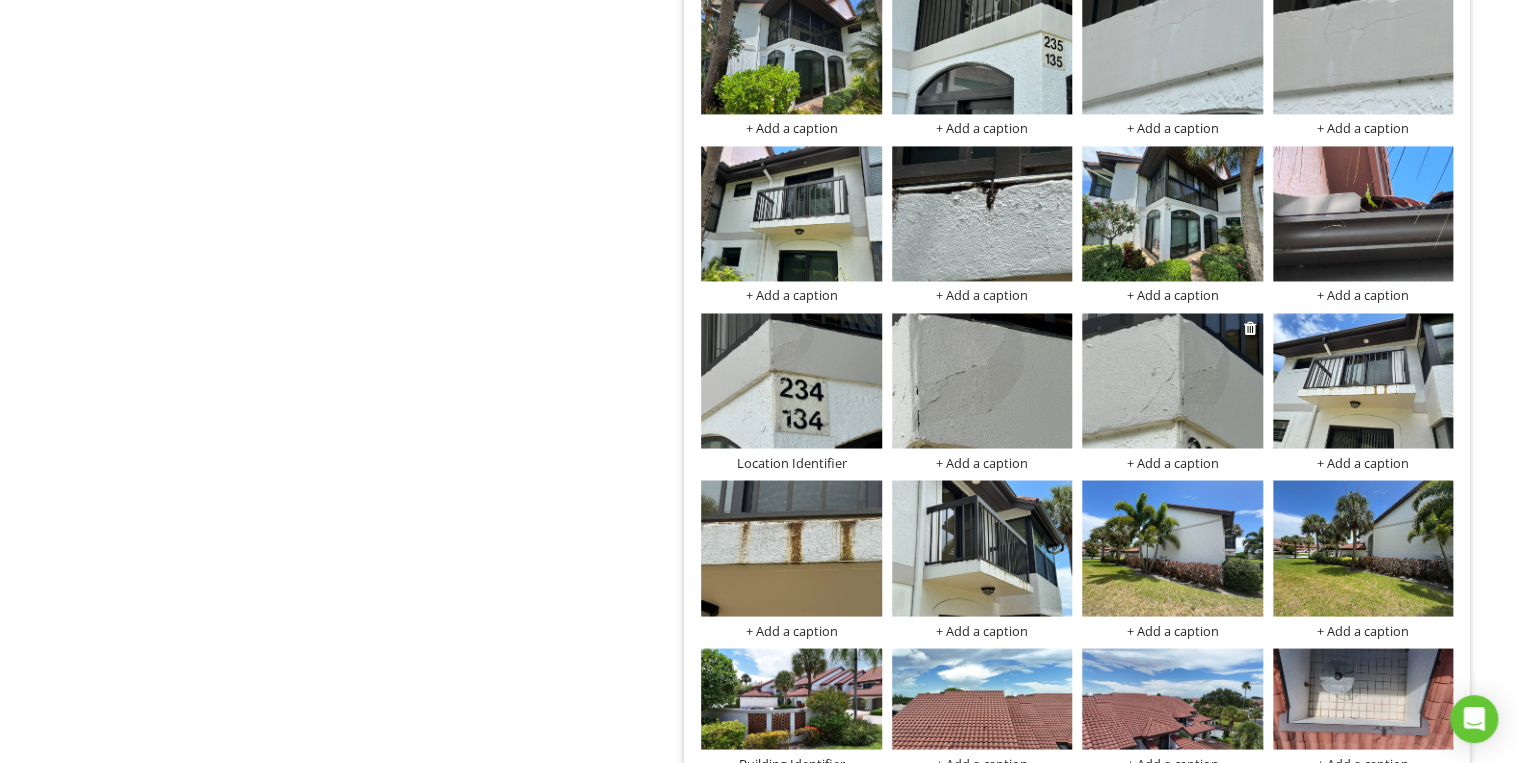 scroll, scrollTop: 9110, scrollLeft: 0, axis: vertical 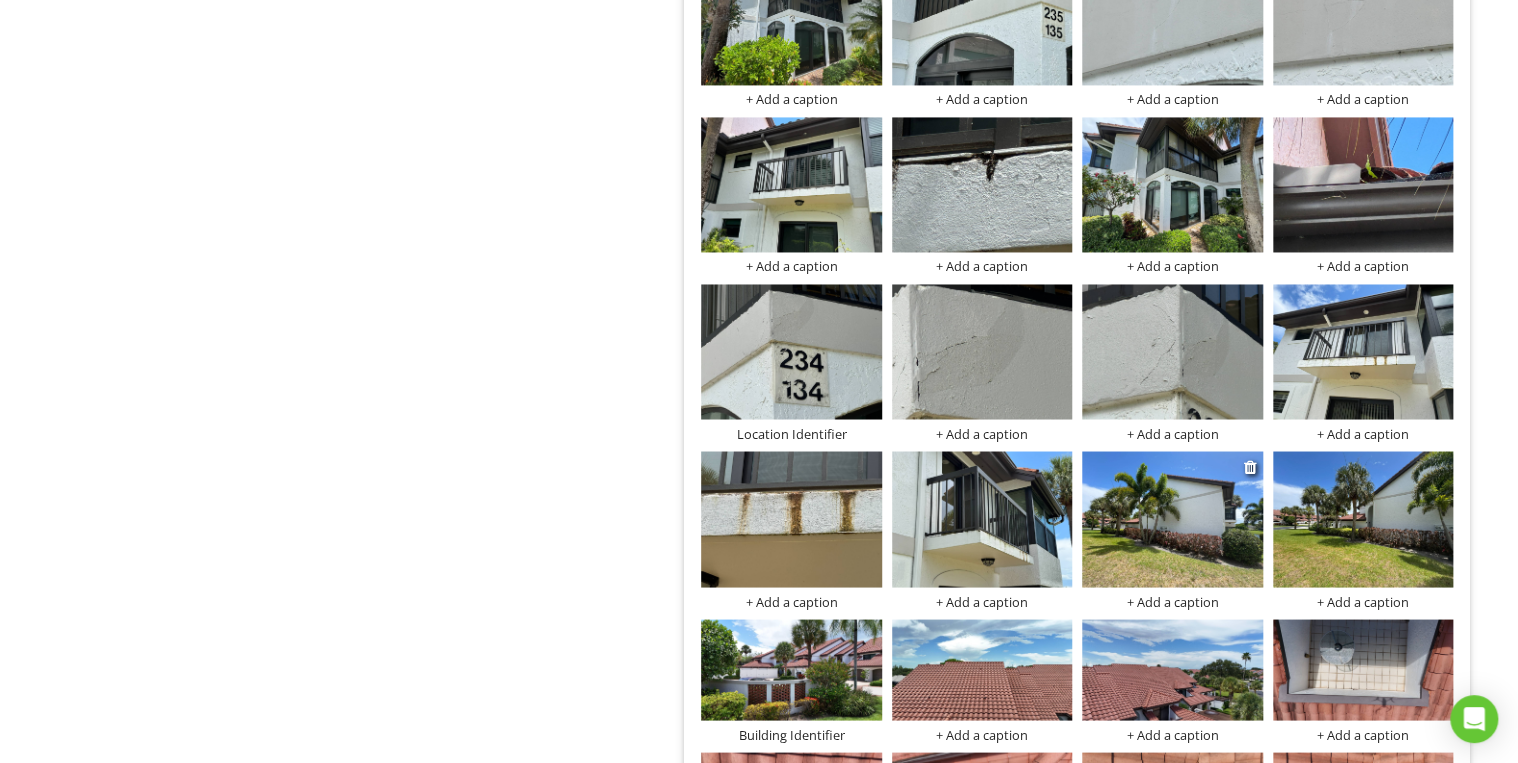click on "+ Add a caption" at bounding box center [1172, 601] 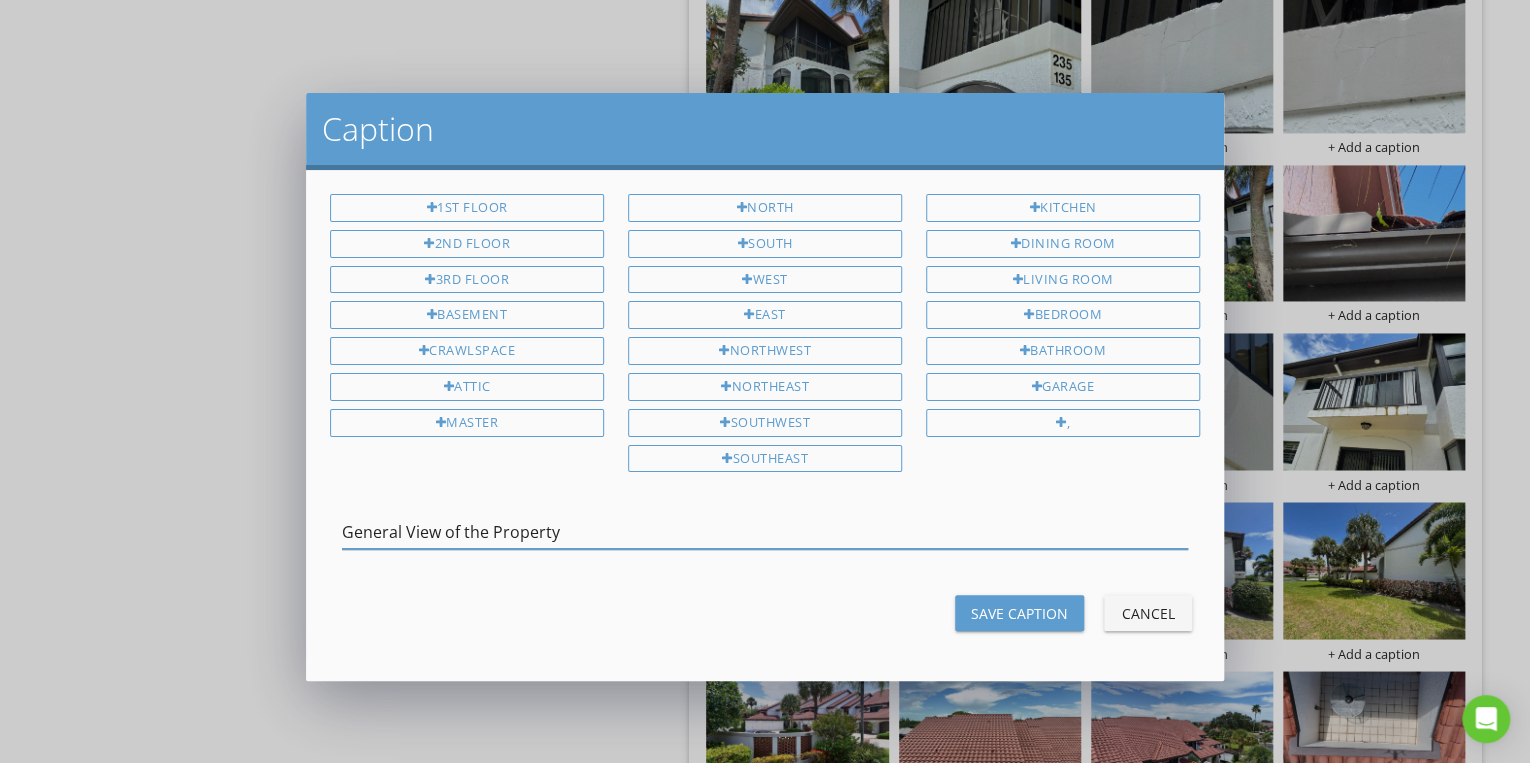 type on "General View of the Property" 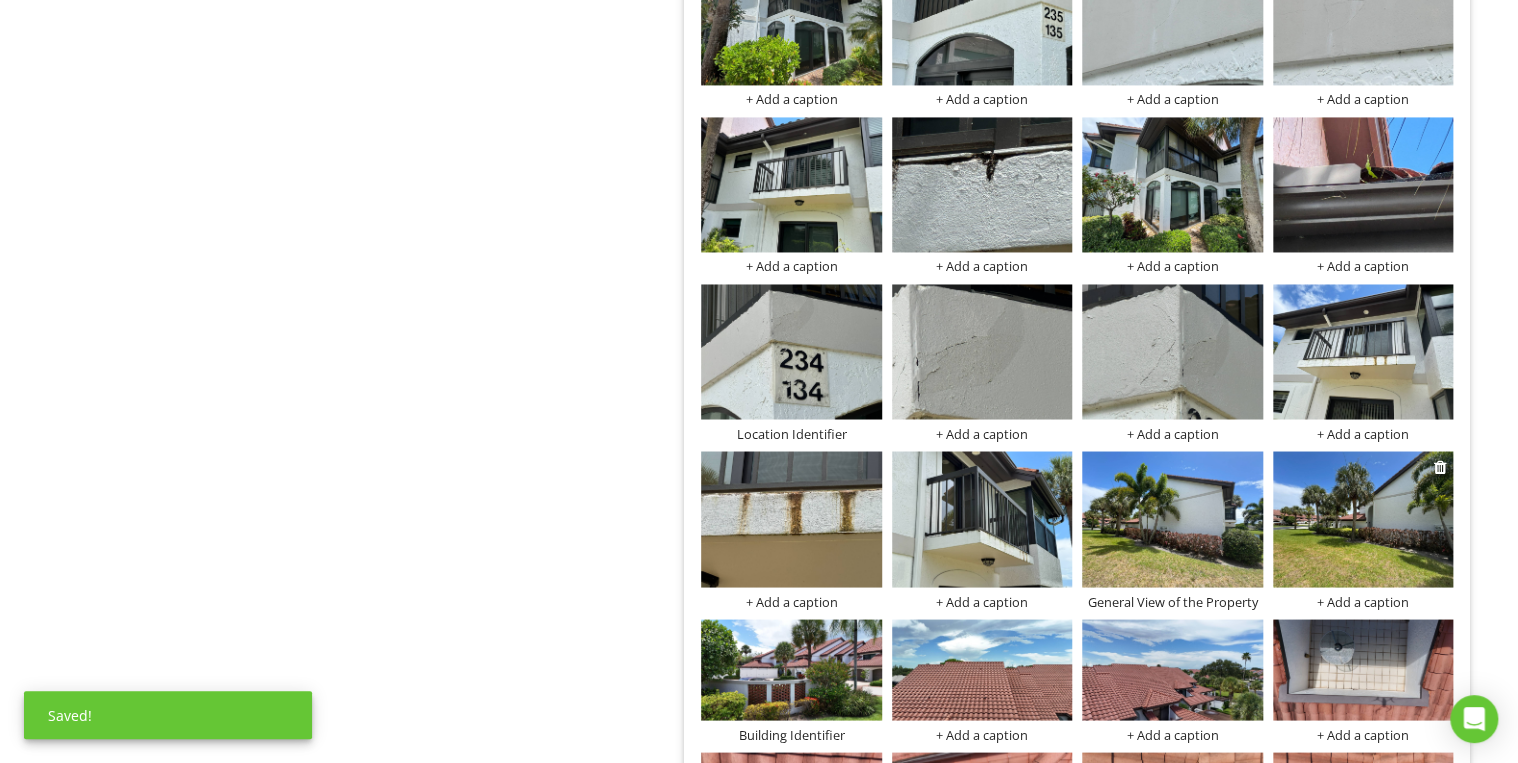 click on "+ Add a caption" at bounding box center (1363, 601) 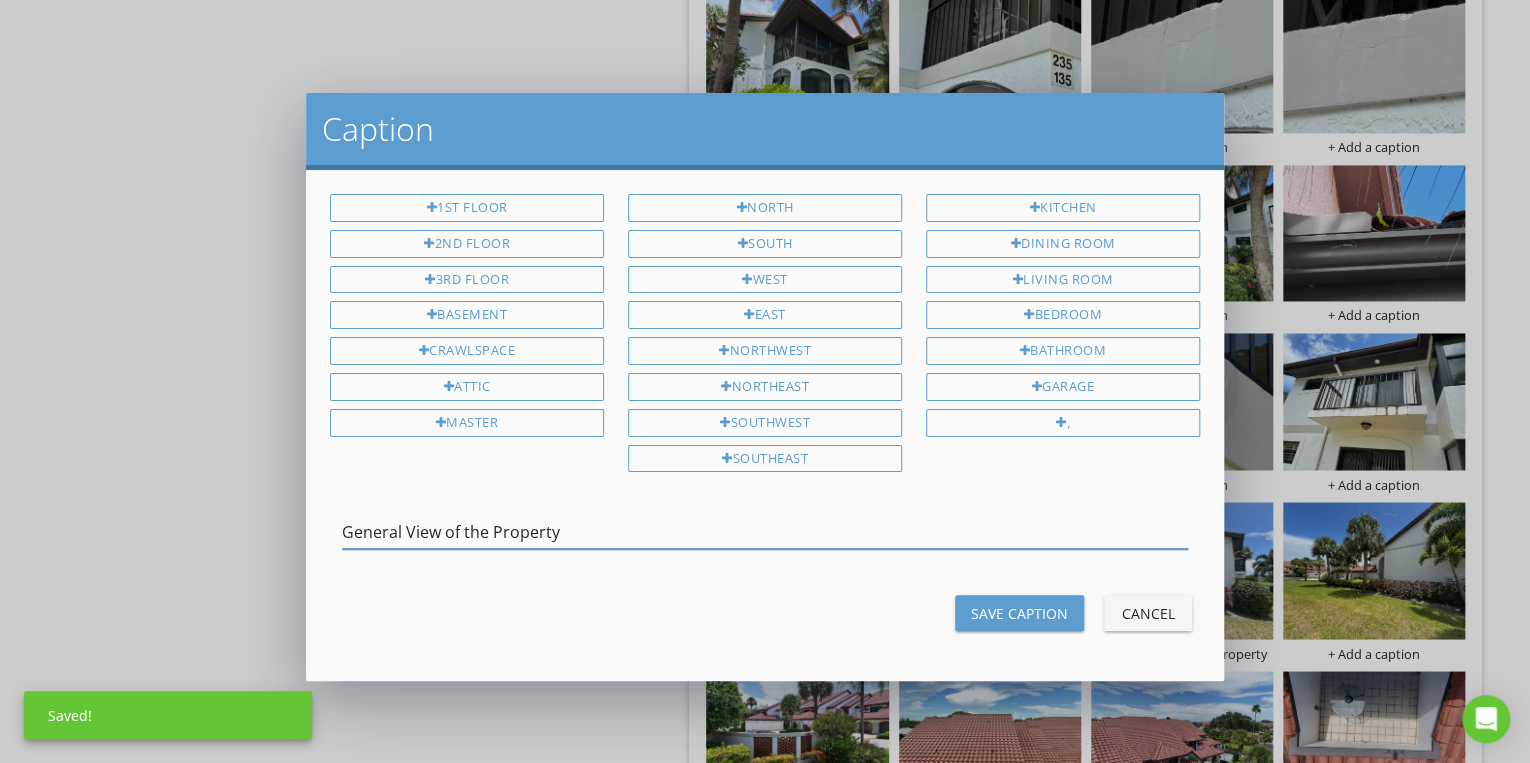 type on "General View of the Property" 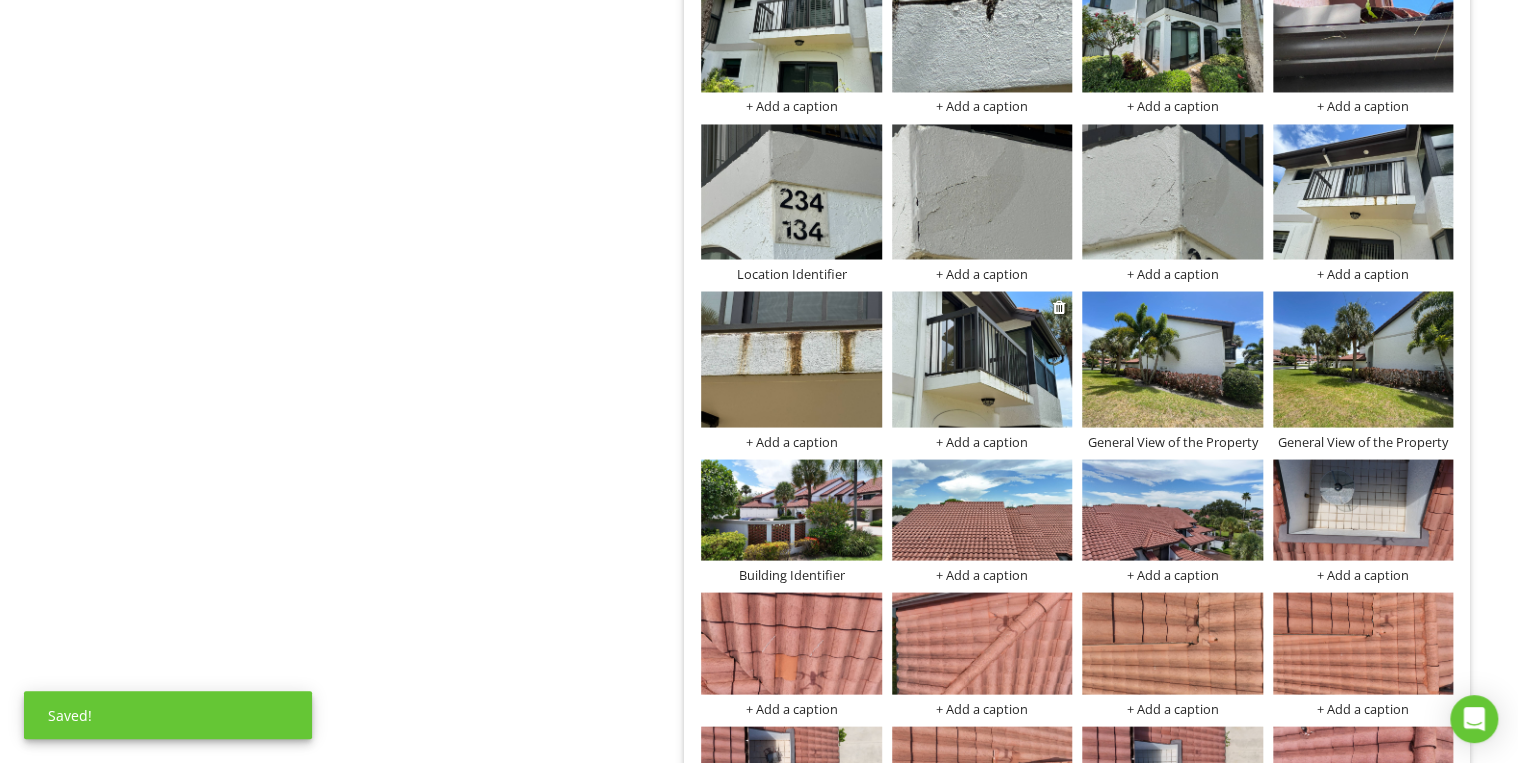 scroll, scrollTop: 9350, scrollLeft: 0, axis: vertical 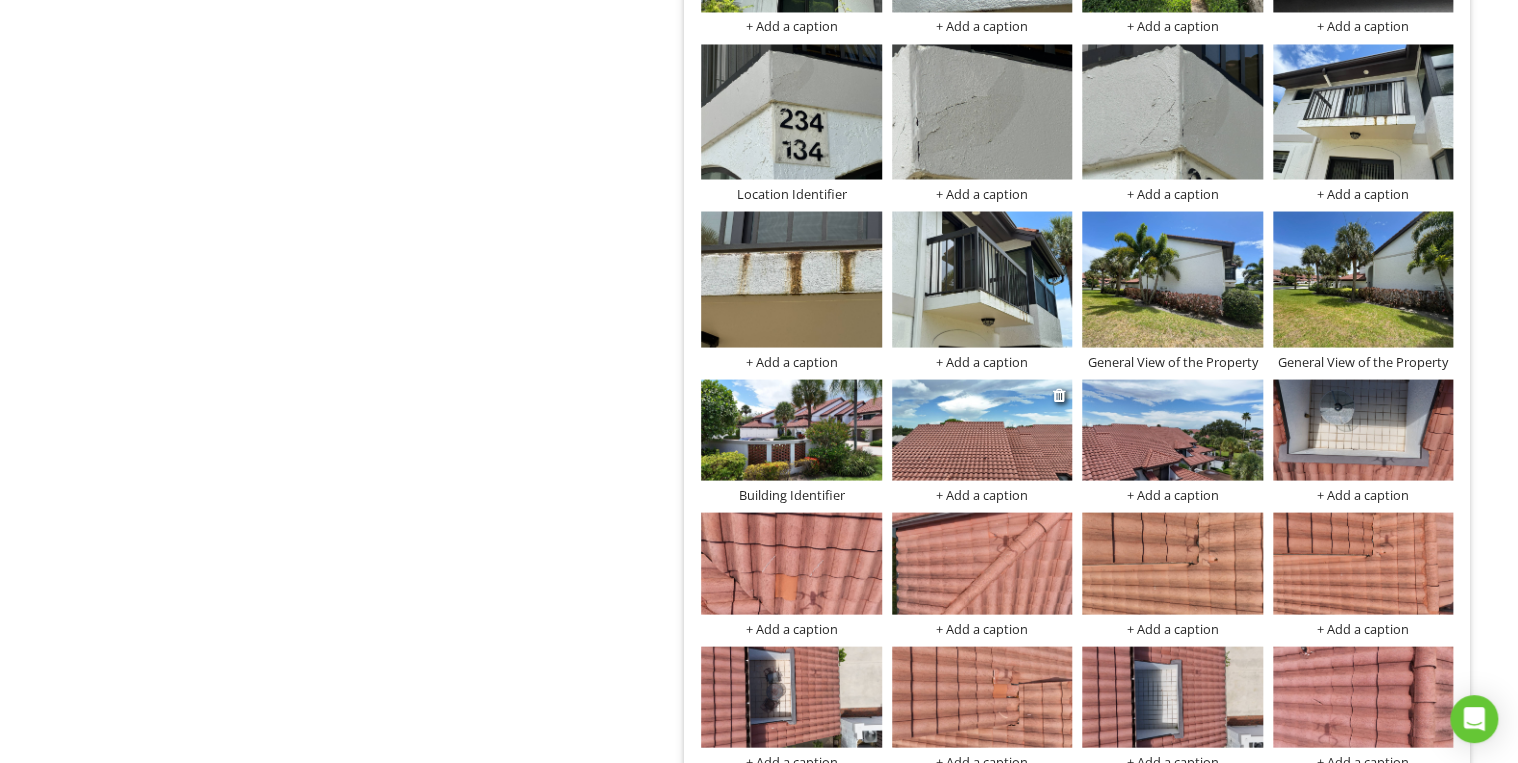 click on "+ Add a caption" at bounding box center [982, 494] 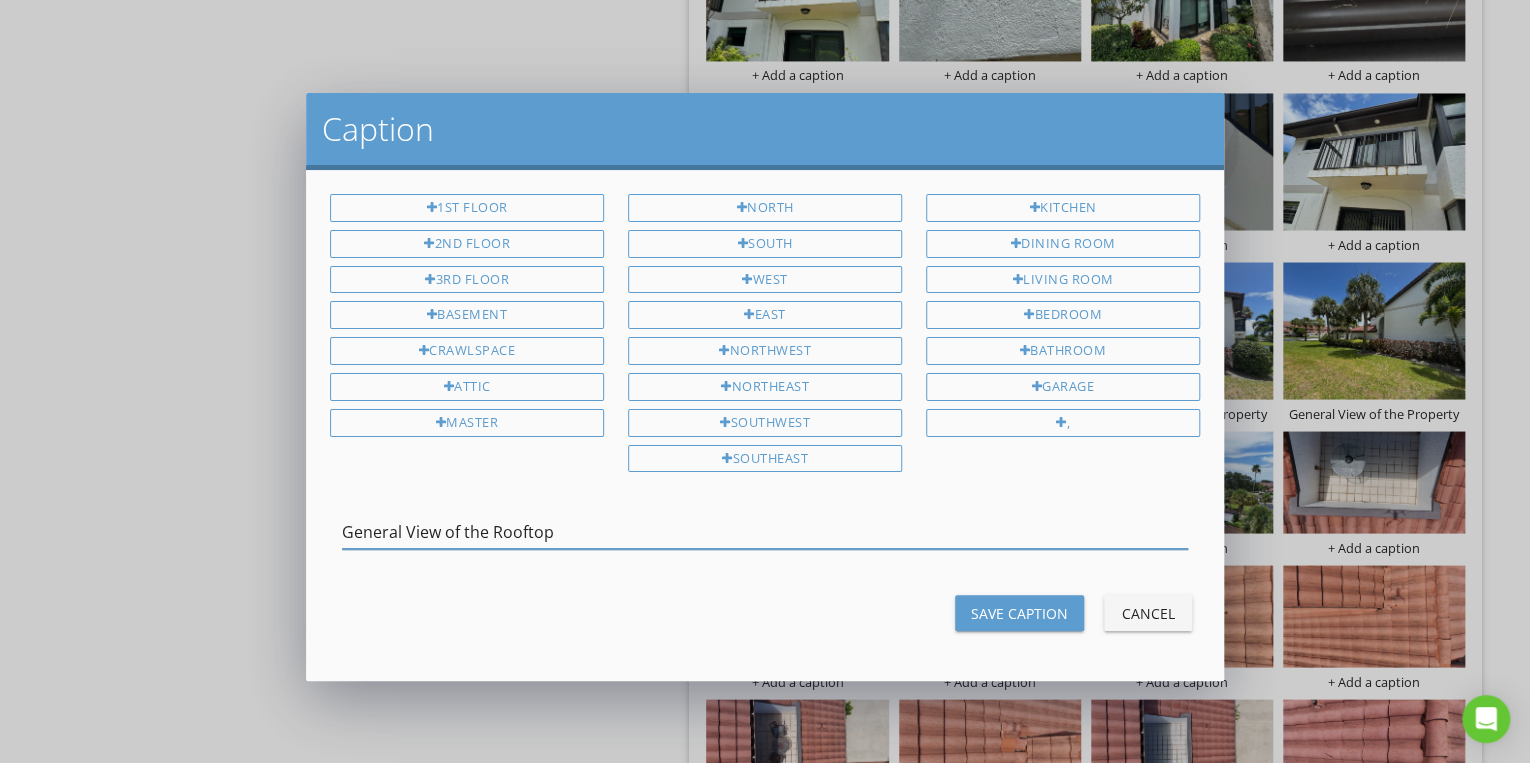 type on "General View of the Rooftop" 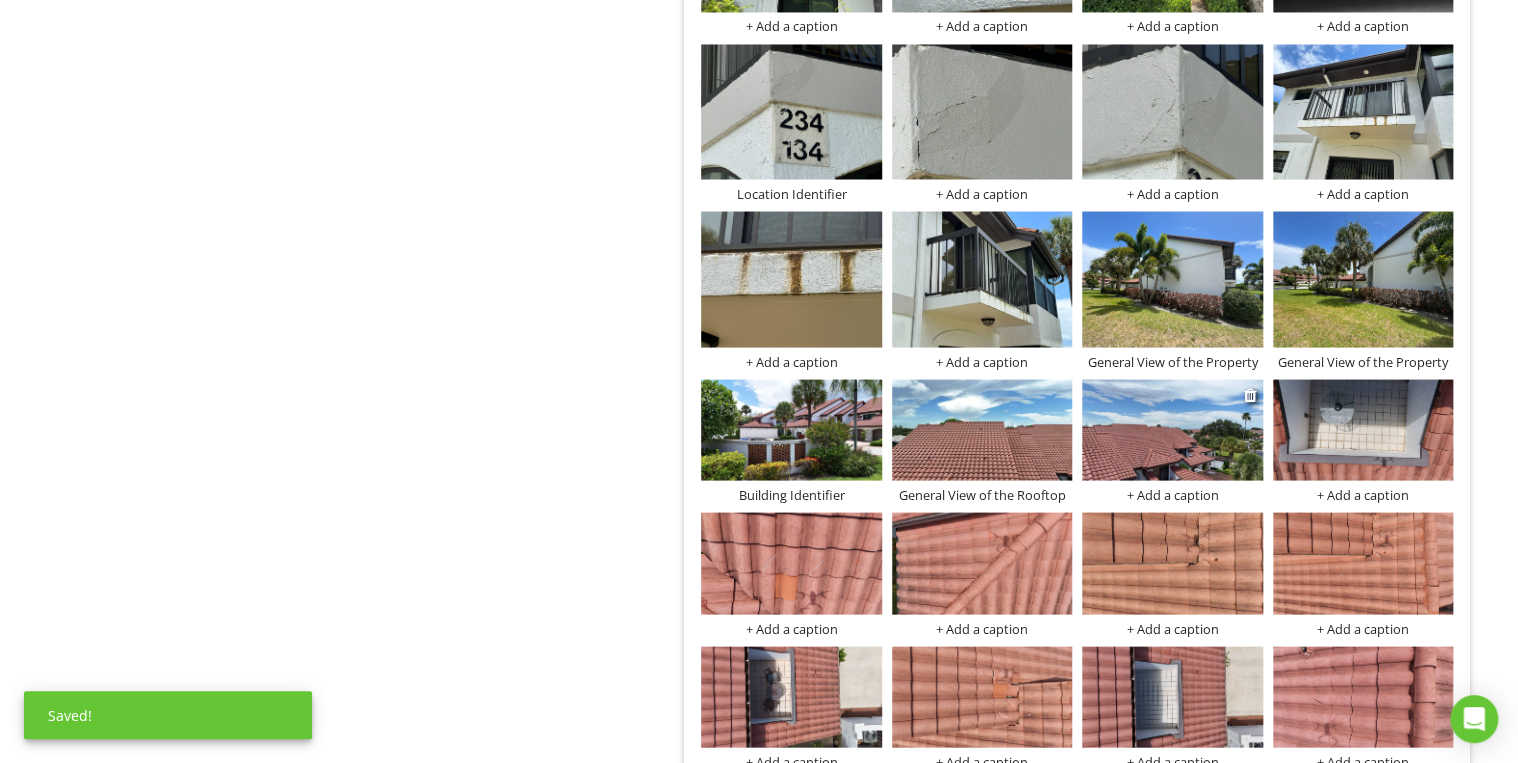 click on "+ Add a caption" at bounding box center (1172, 494) 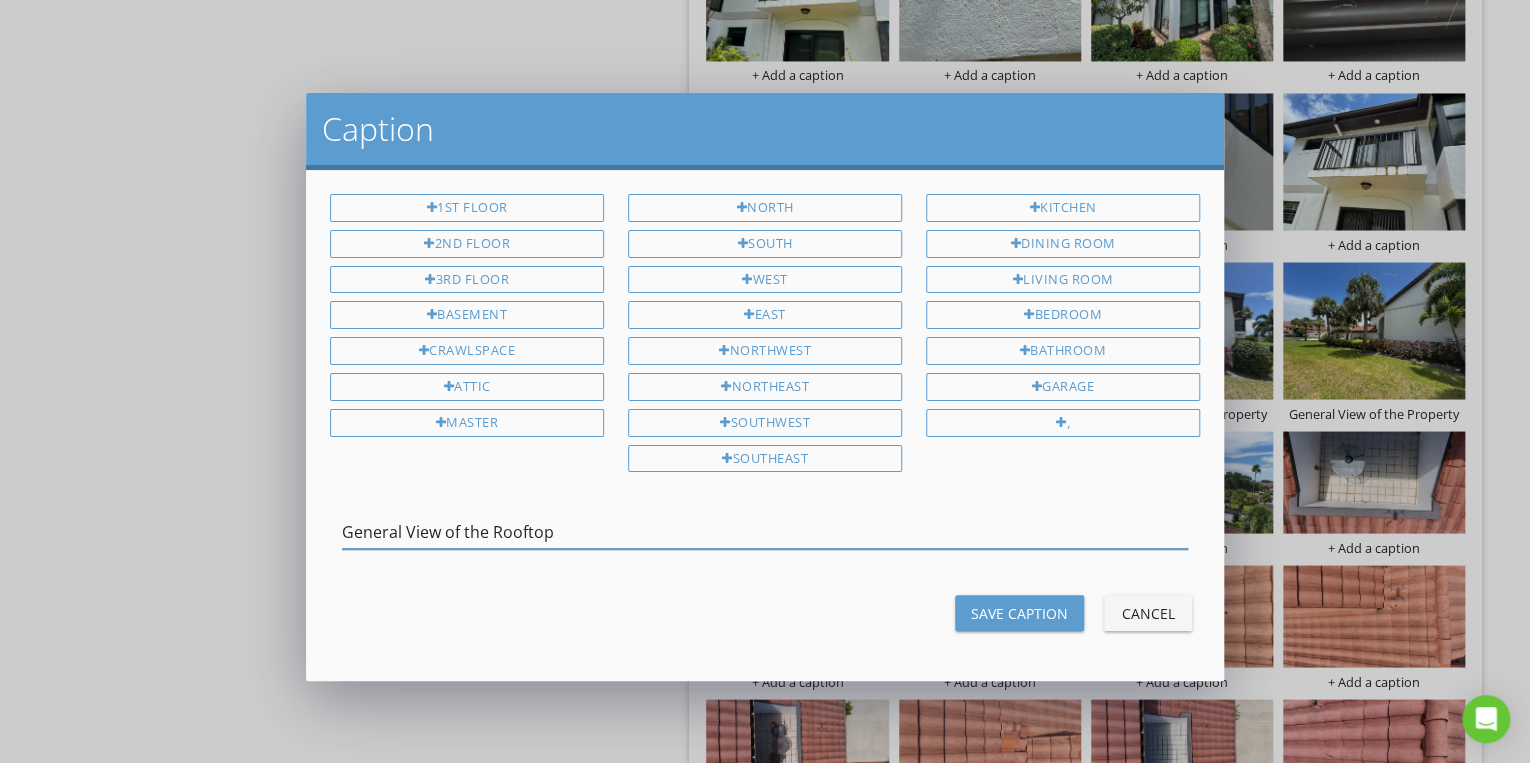 type on "General View of the Rooftop" 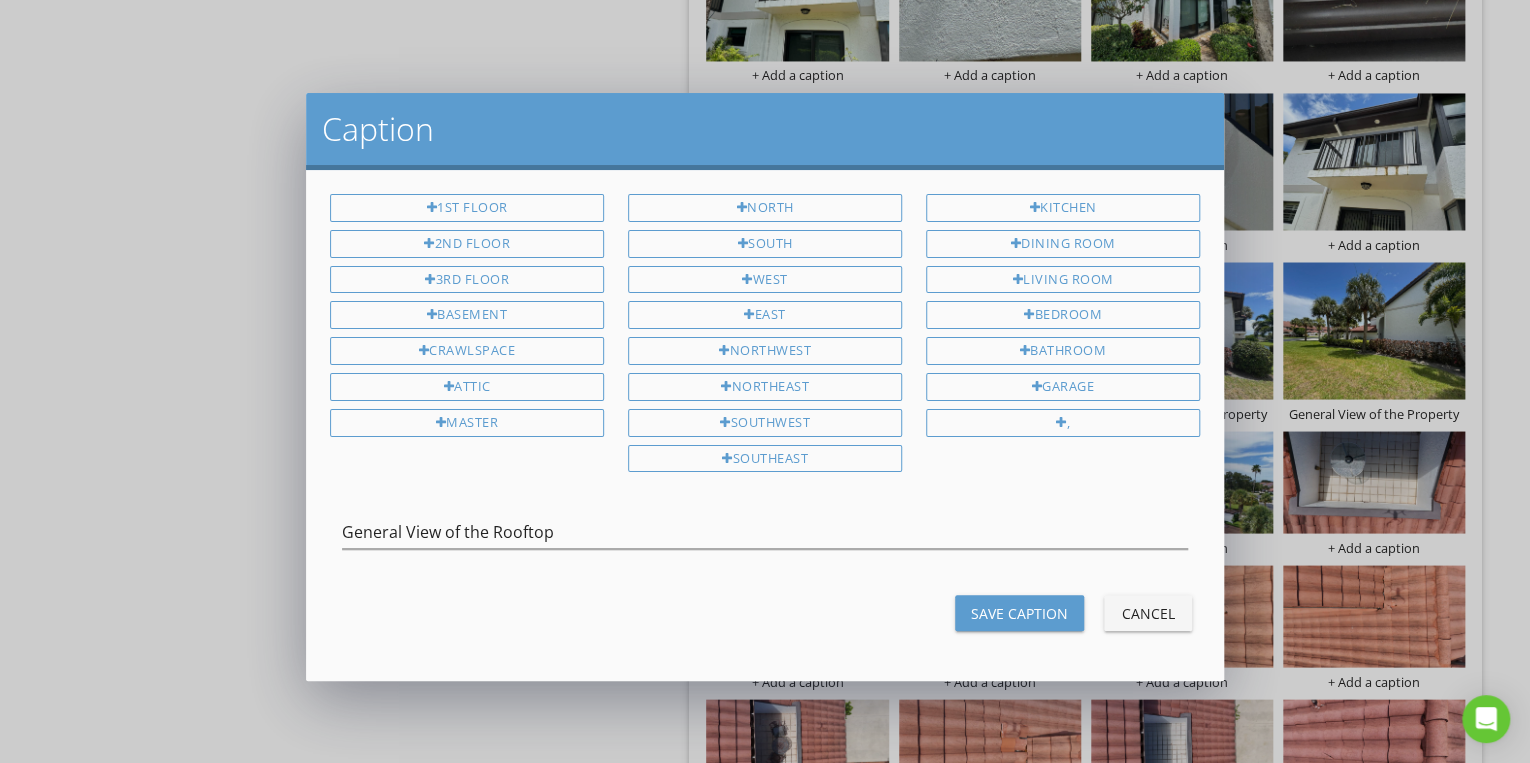 click on "Save Caption" at bounding box center (1019, 613) 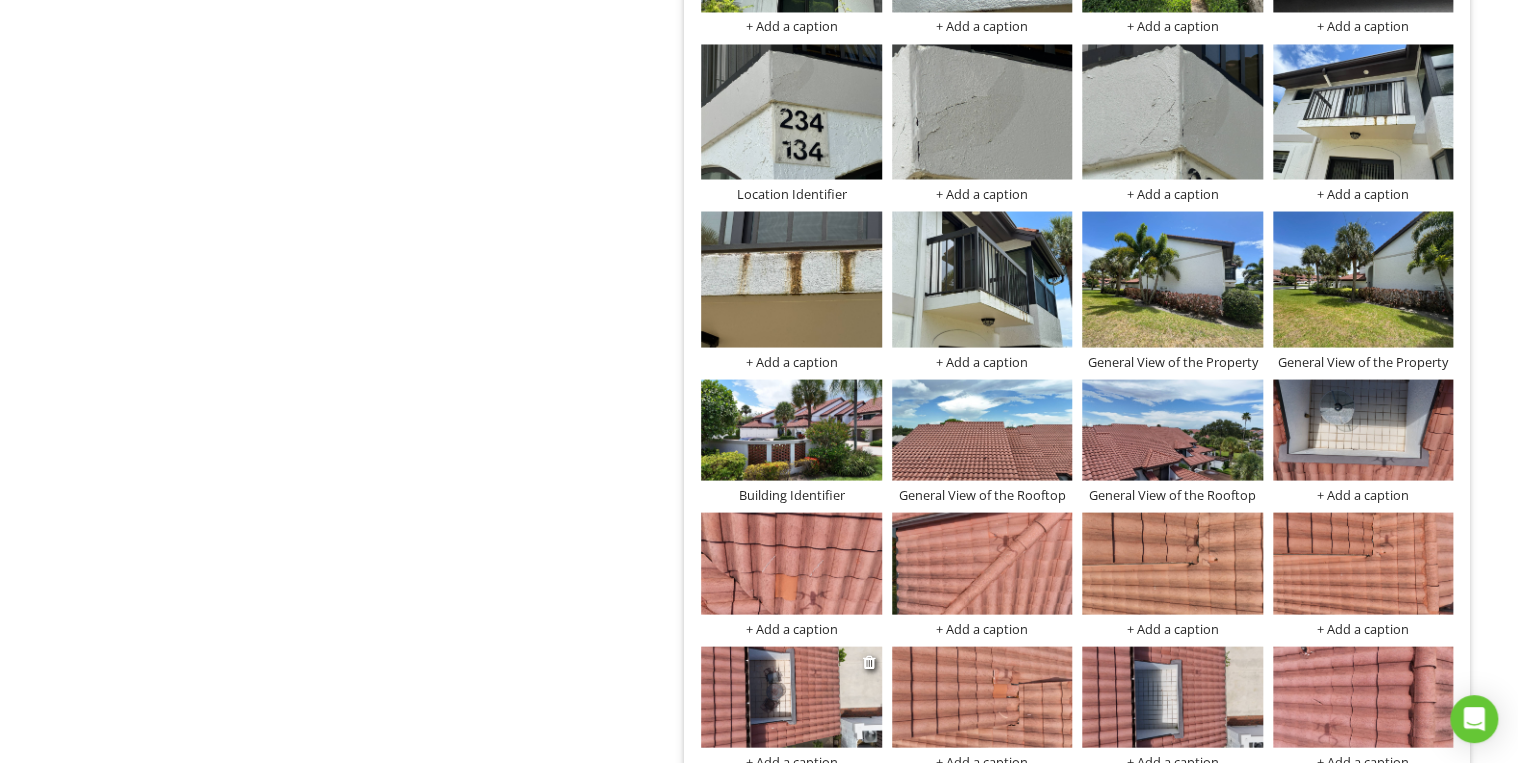 scroll, scrollTop: 9430, scrollLeft: 0, axis: vertical 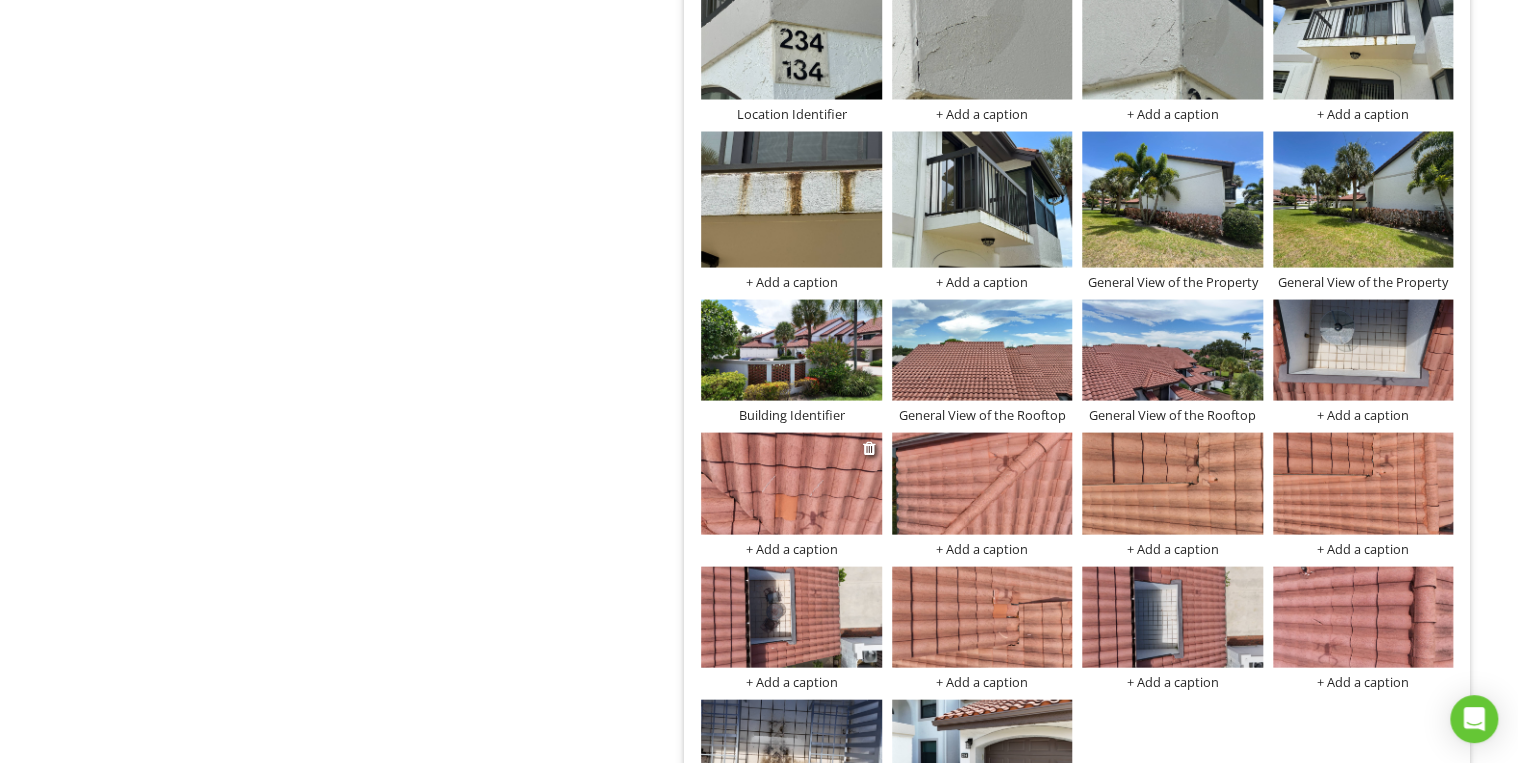click at bounding box center (791, 482) 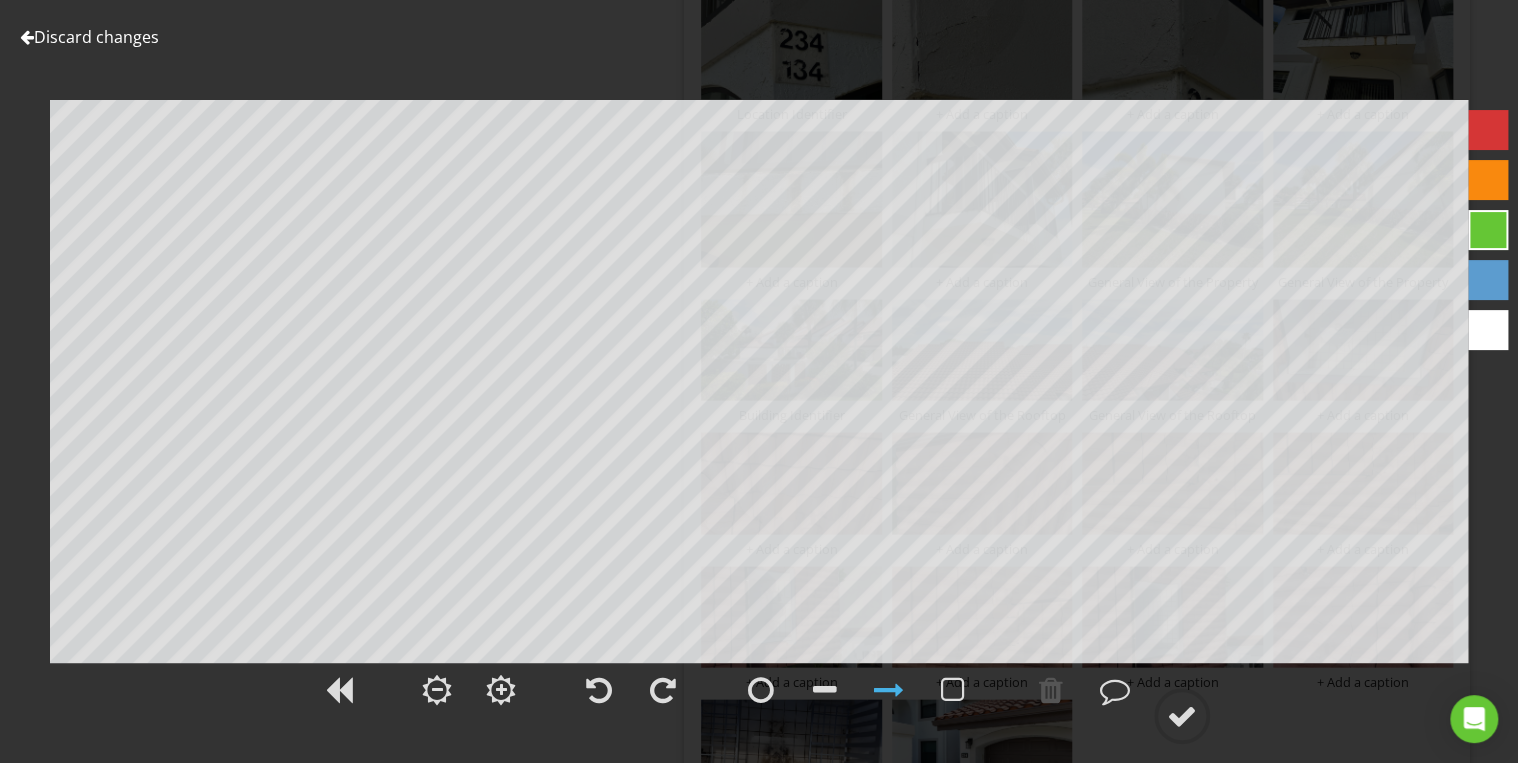 click on "Discard changes" at bounding box center (89, 37) 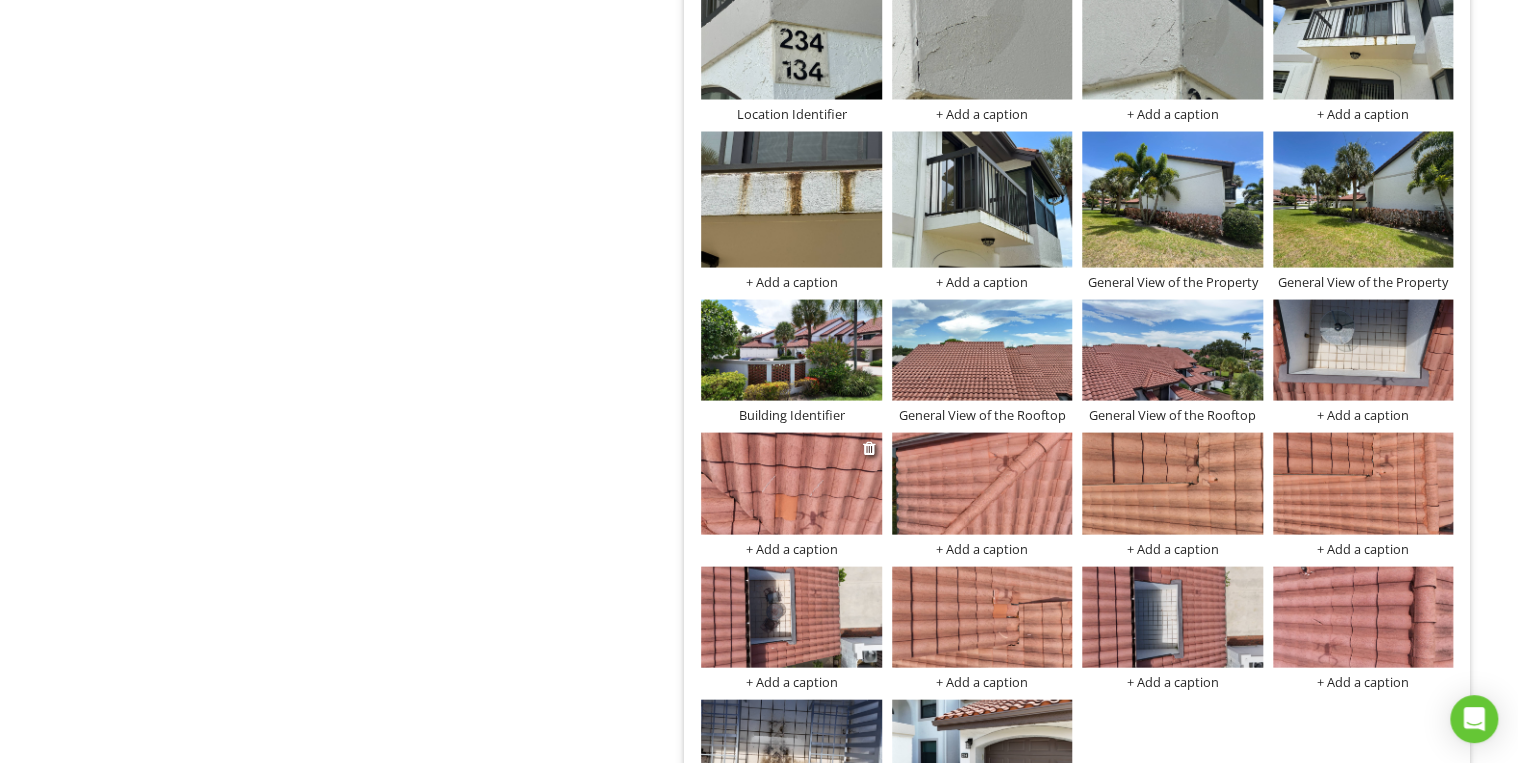 click on "+ Add a caption" at bounding box center (791, 548) 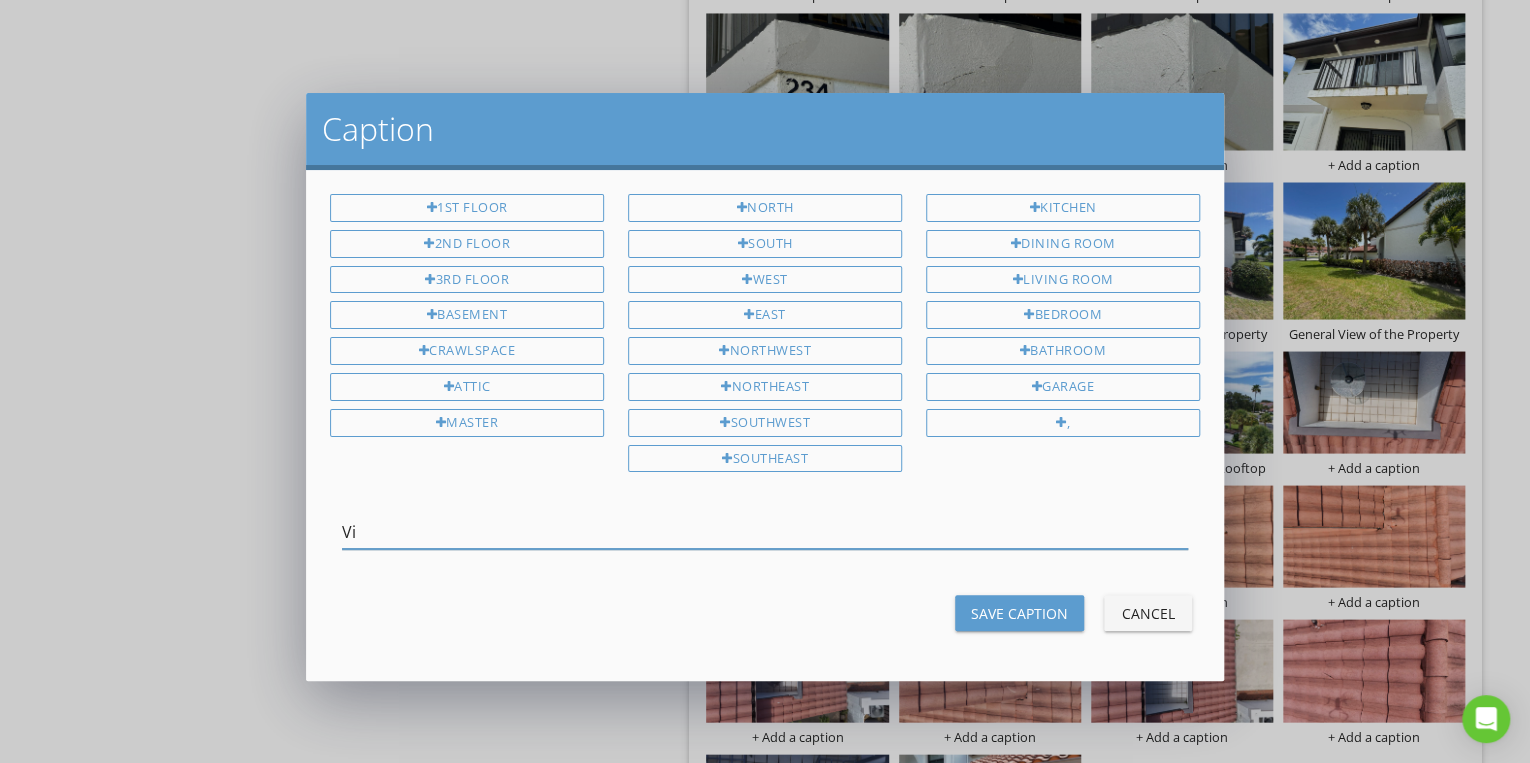 type on "V" 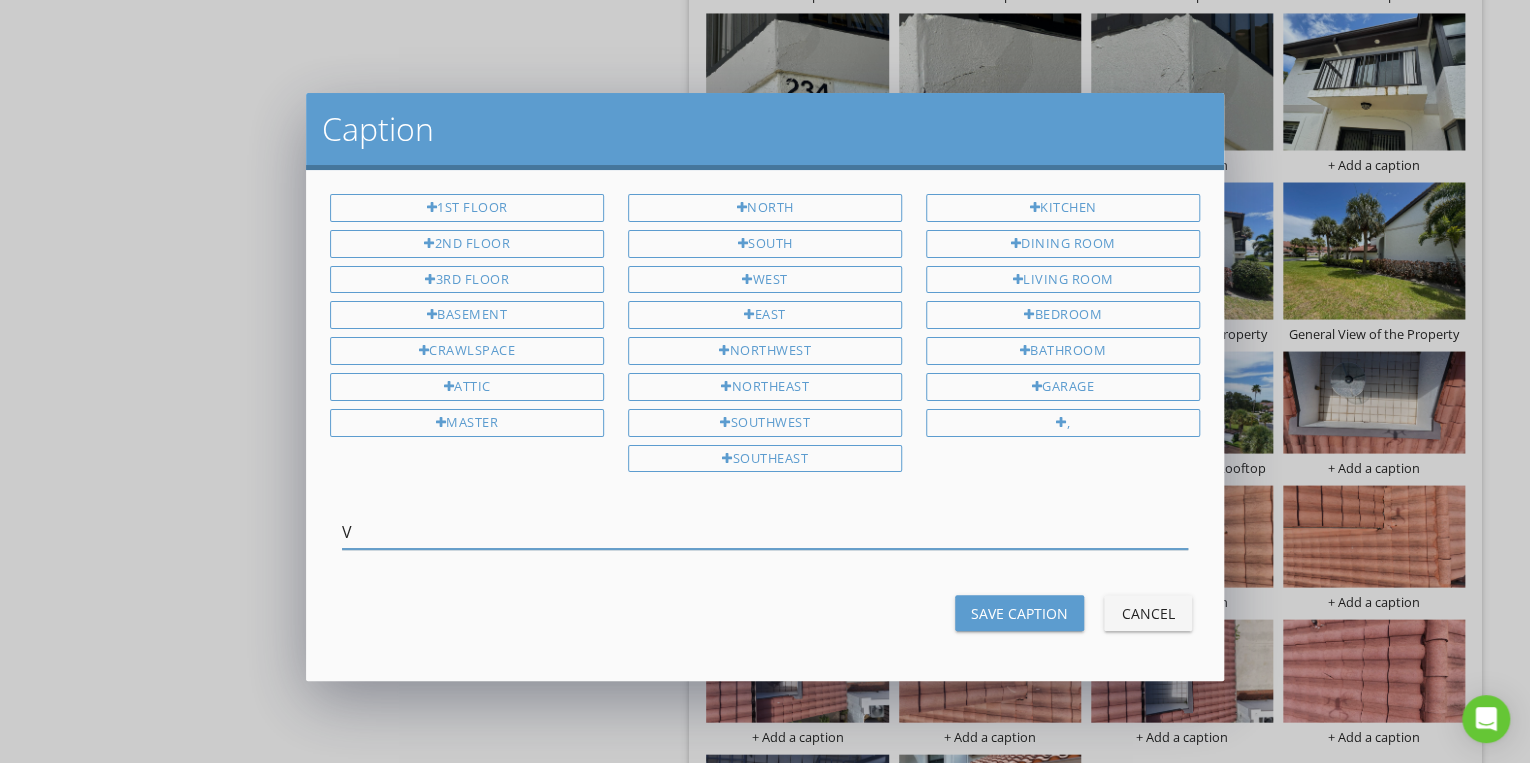 type 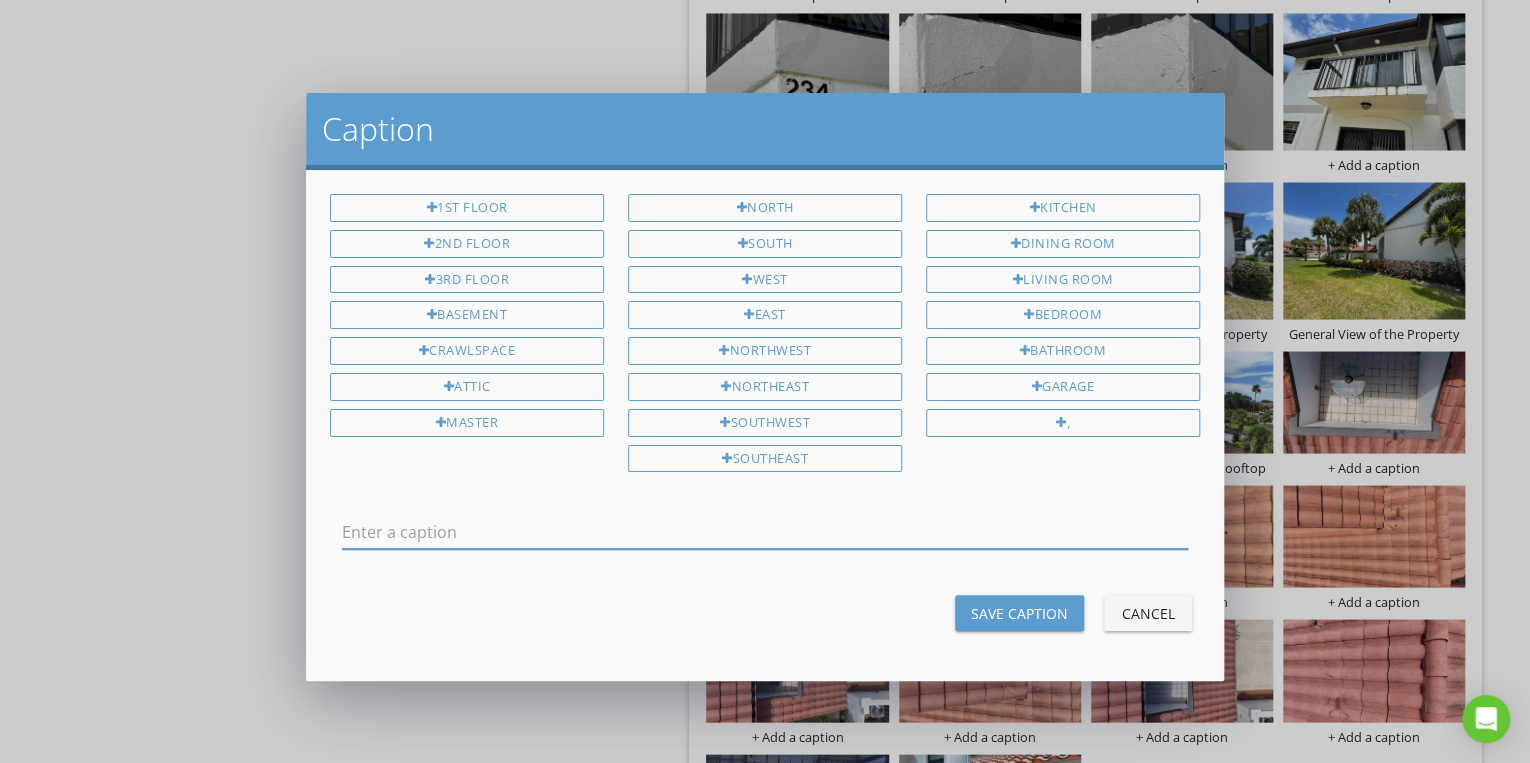 click on "Cancel" at bounding box center (1148, 613) 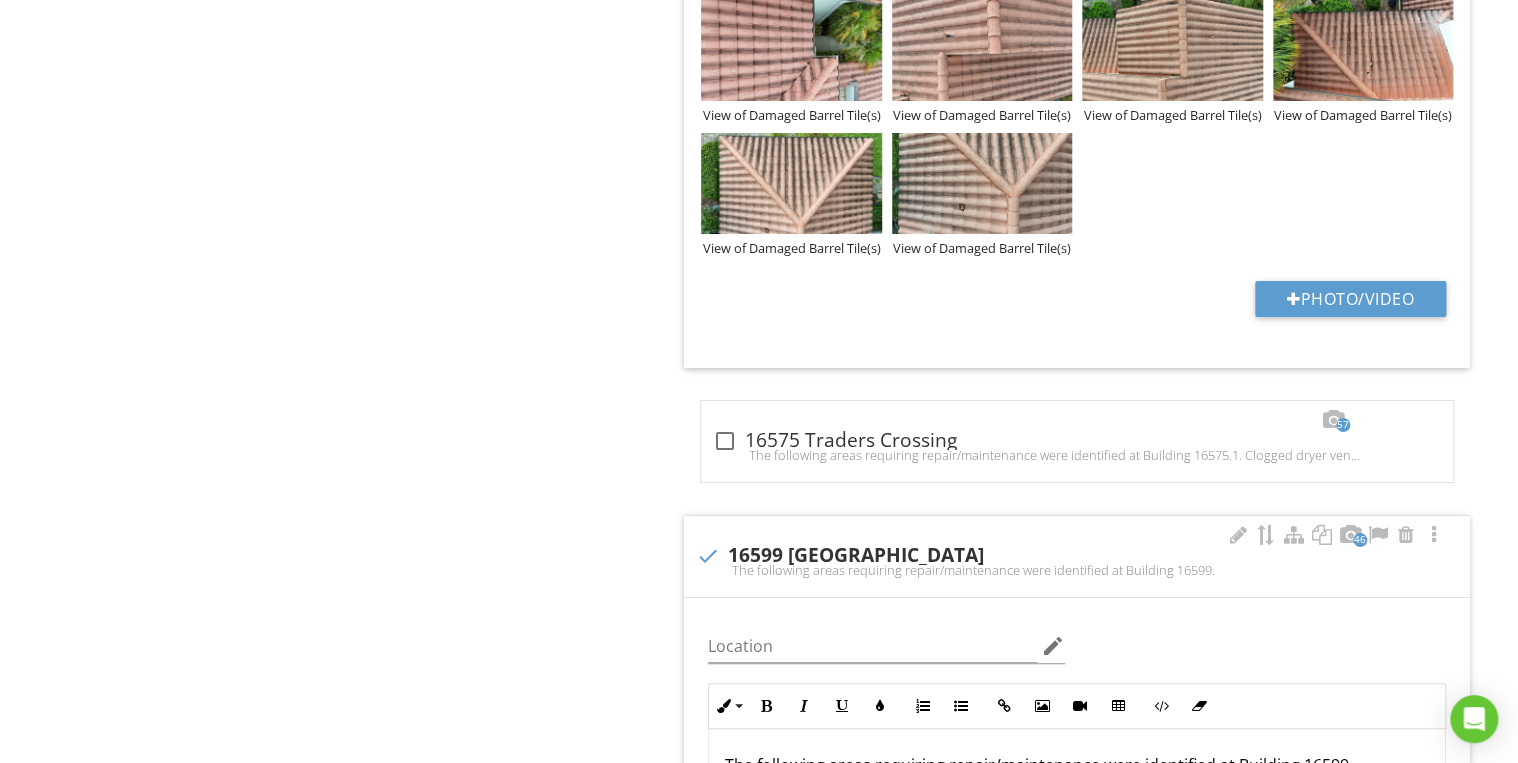 scroll, scrollTop: 7430, scrollLeft: 0, axis: vertical 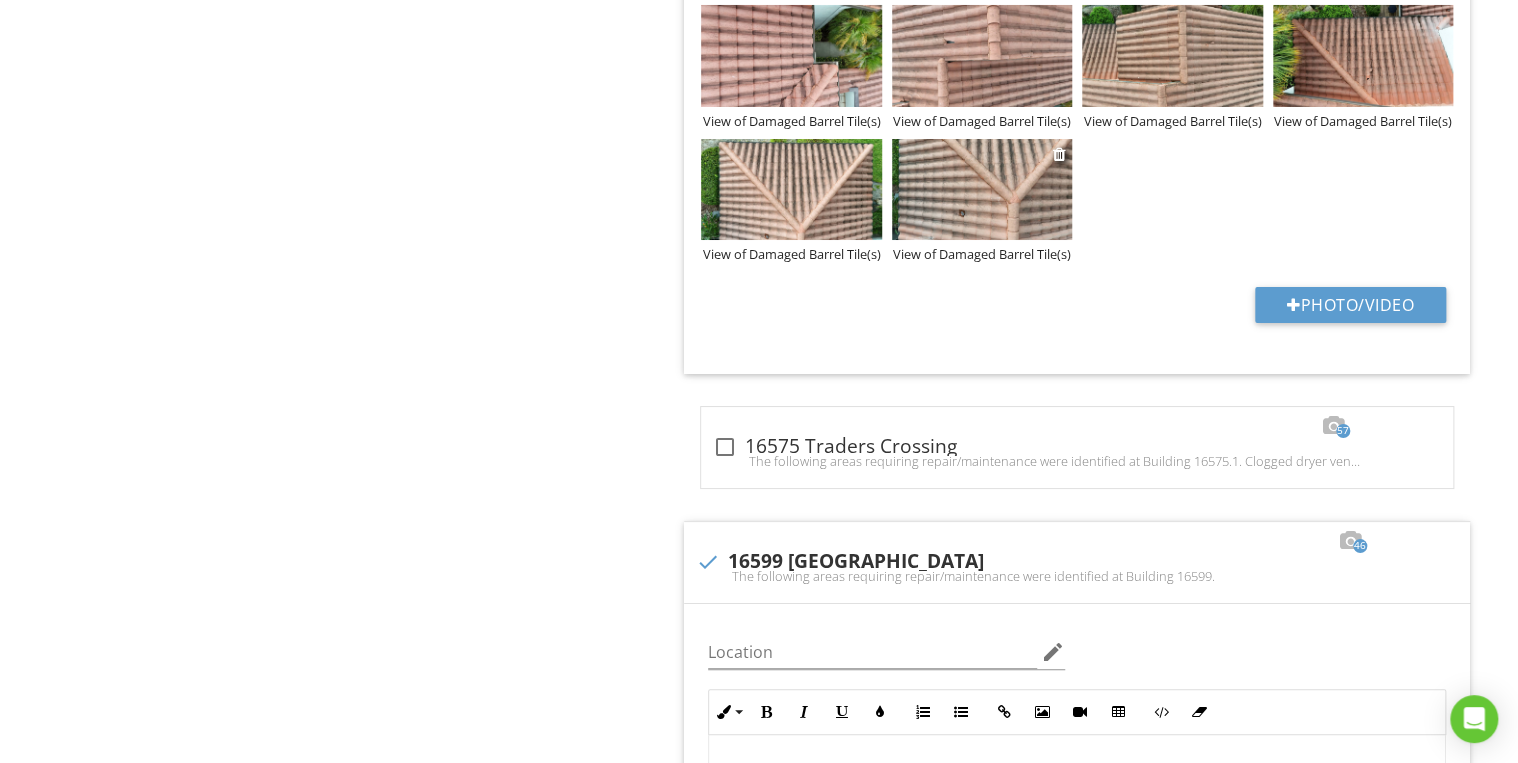 click on "View of Damaged Barrel Tile(s)" at bounding box center (982, 254) 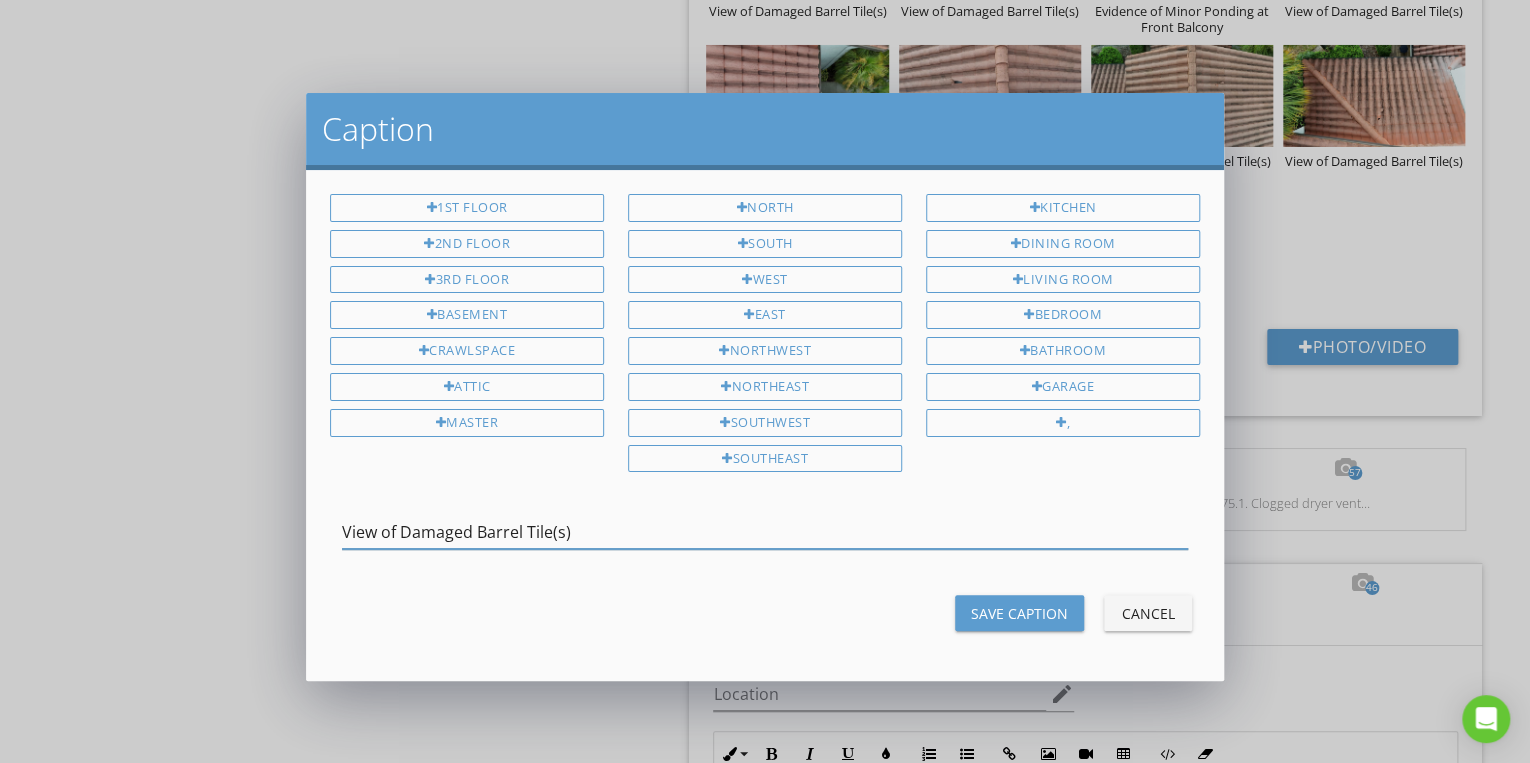 click on "Cancel" at bounding box center [1148, 613] 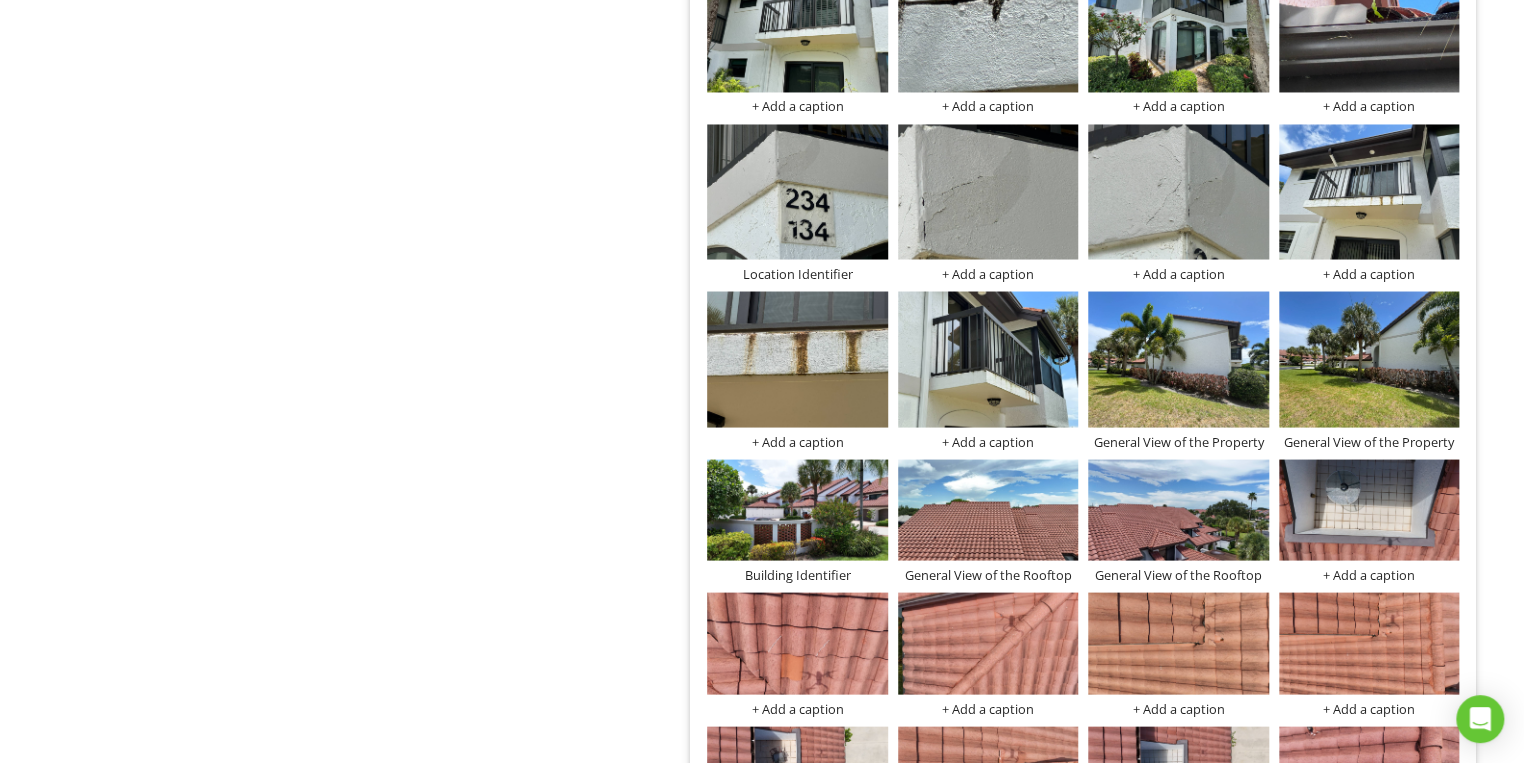 scroll, scrollTop: 9590, scrollLeft: 0, axis: vertical 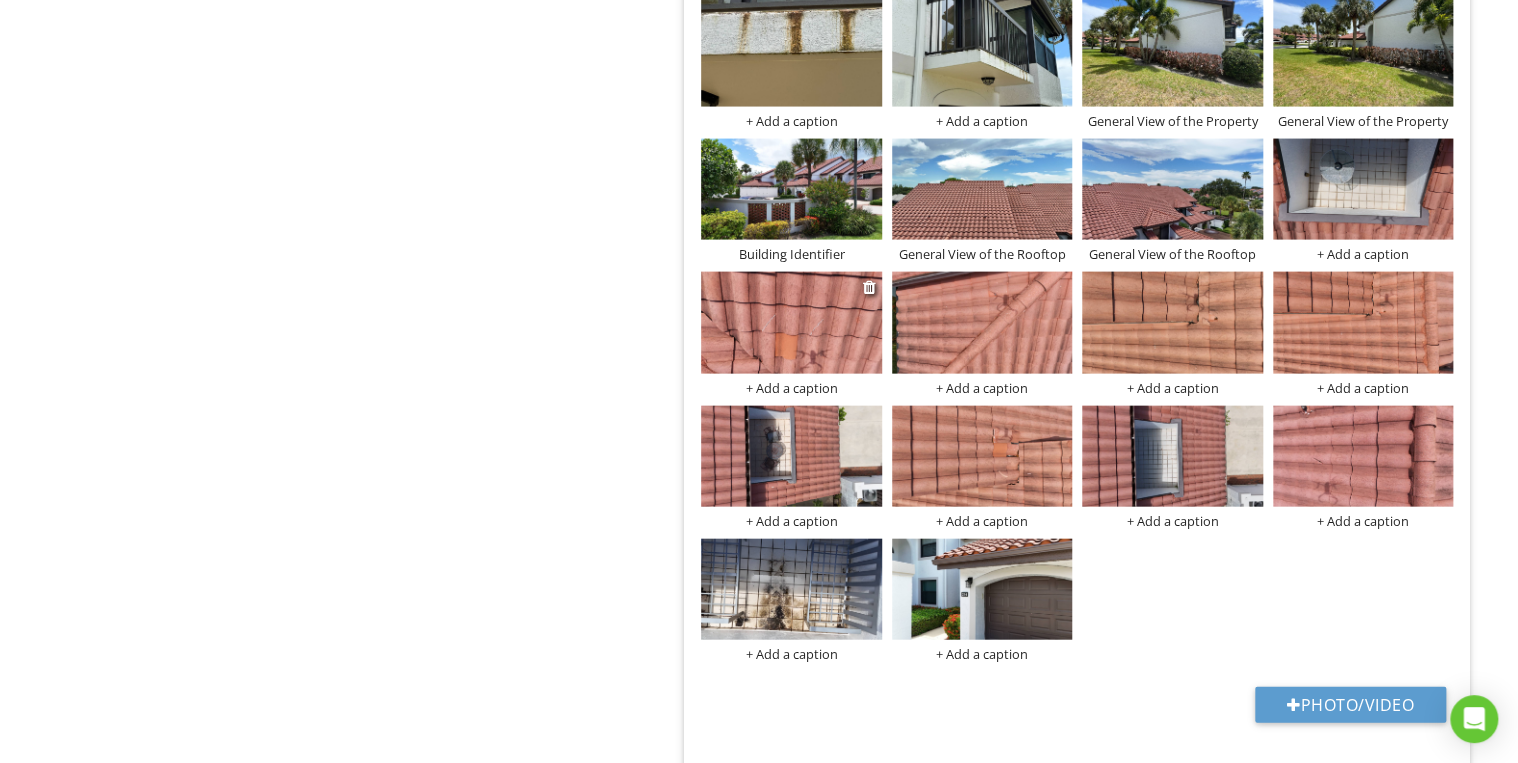 click on "+ Add a caption" at bounding box center (791, 388) 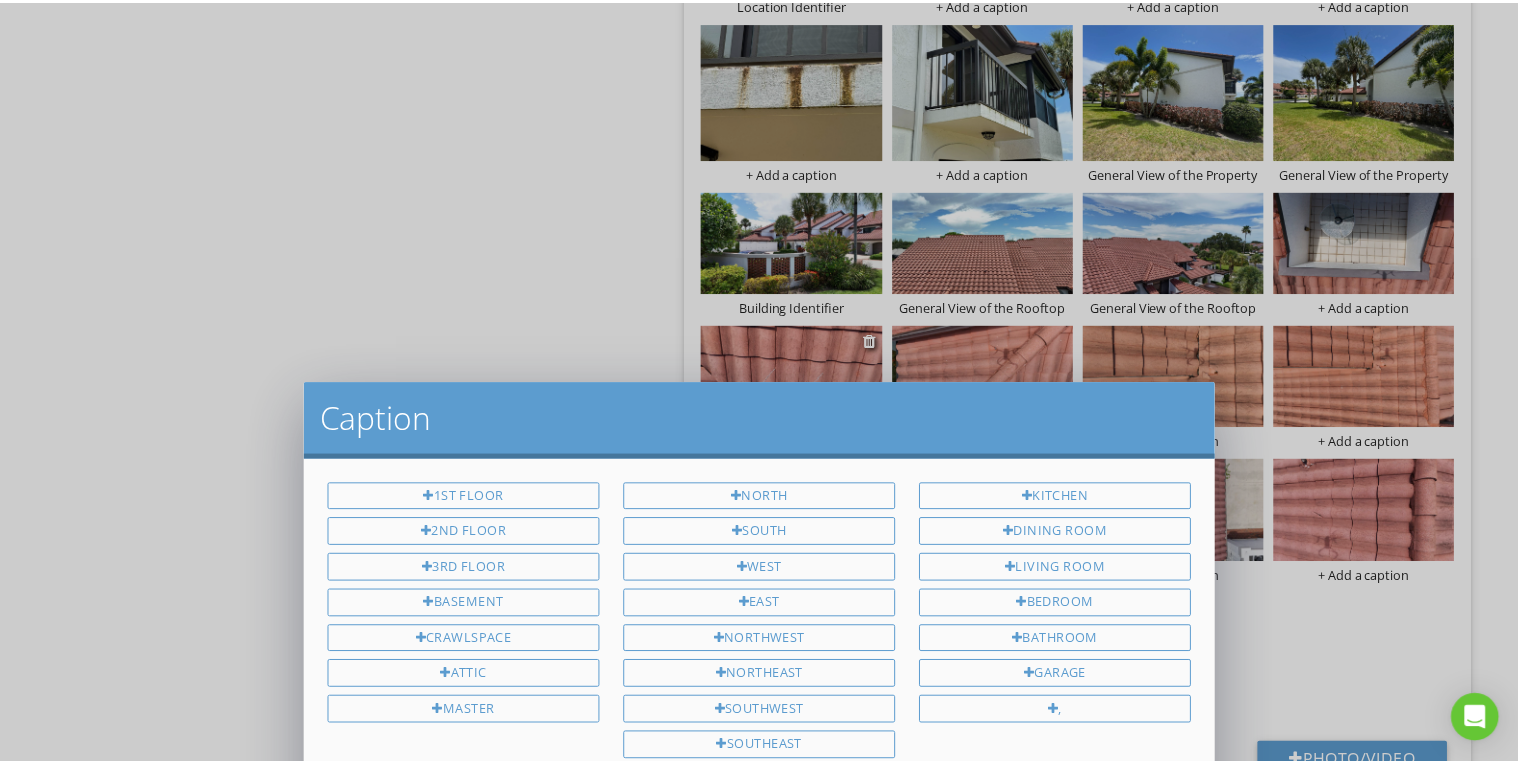 scroll, scrollTop: 0, scrollLeft: 0, axis: both 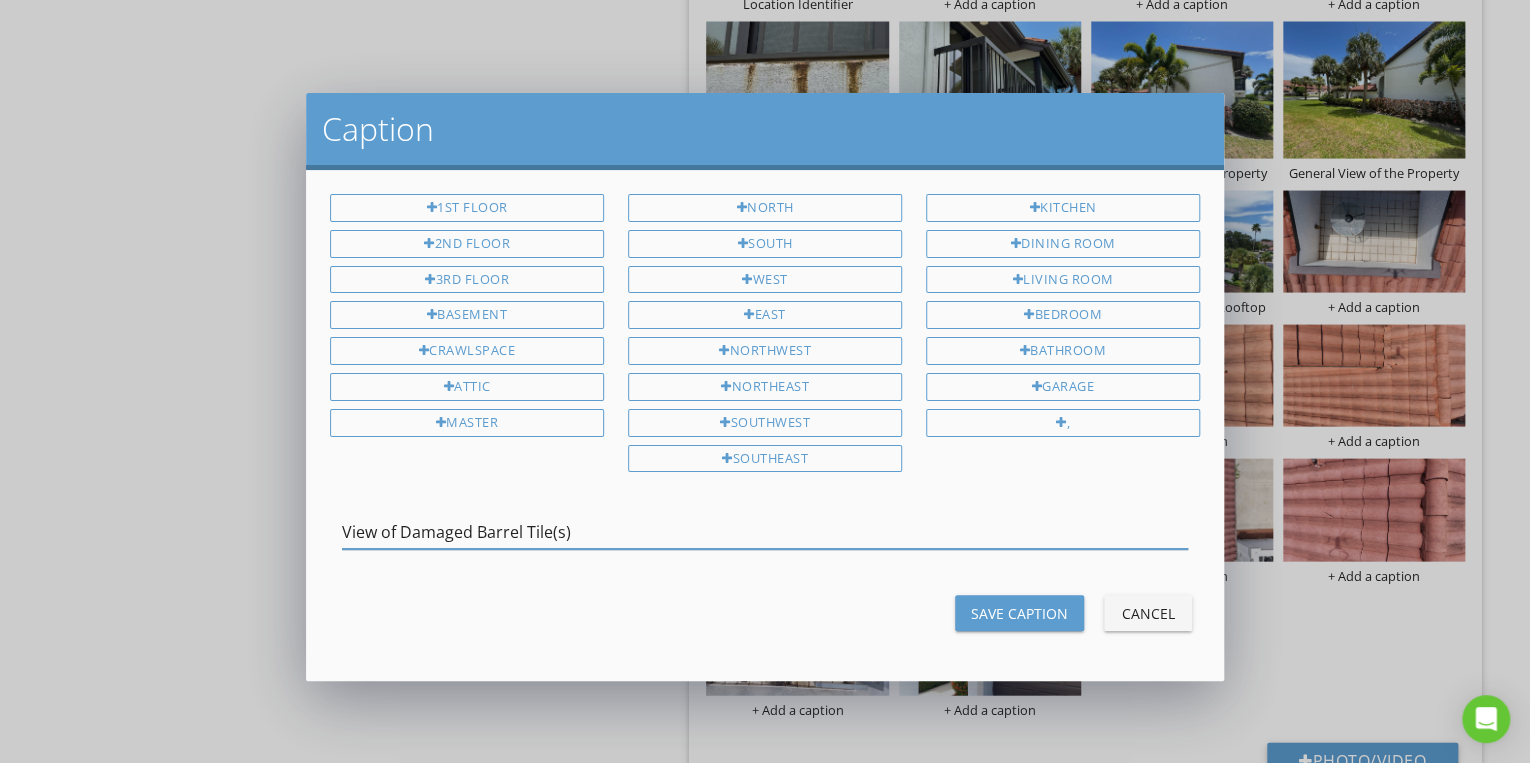 type on "View of Damaged Barrel Tile(s)" 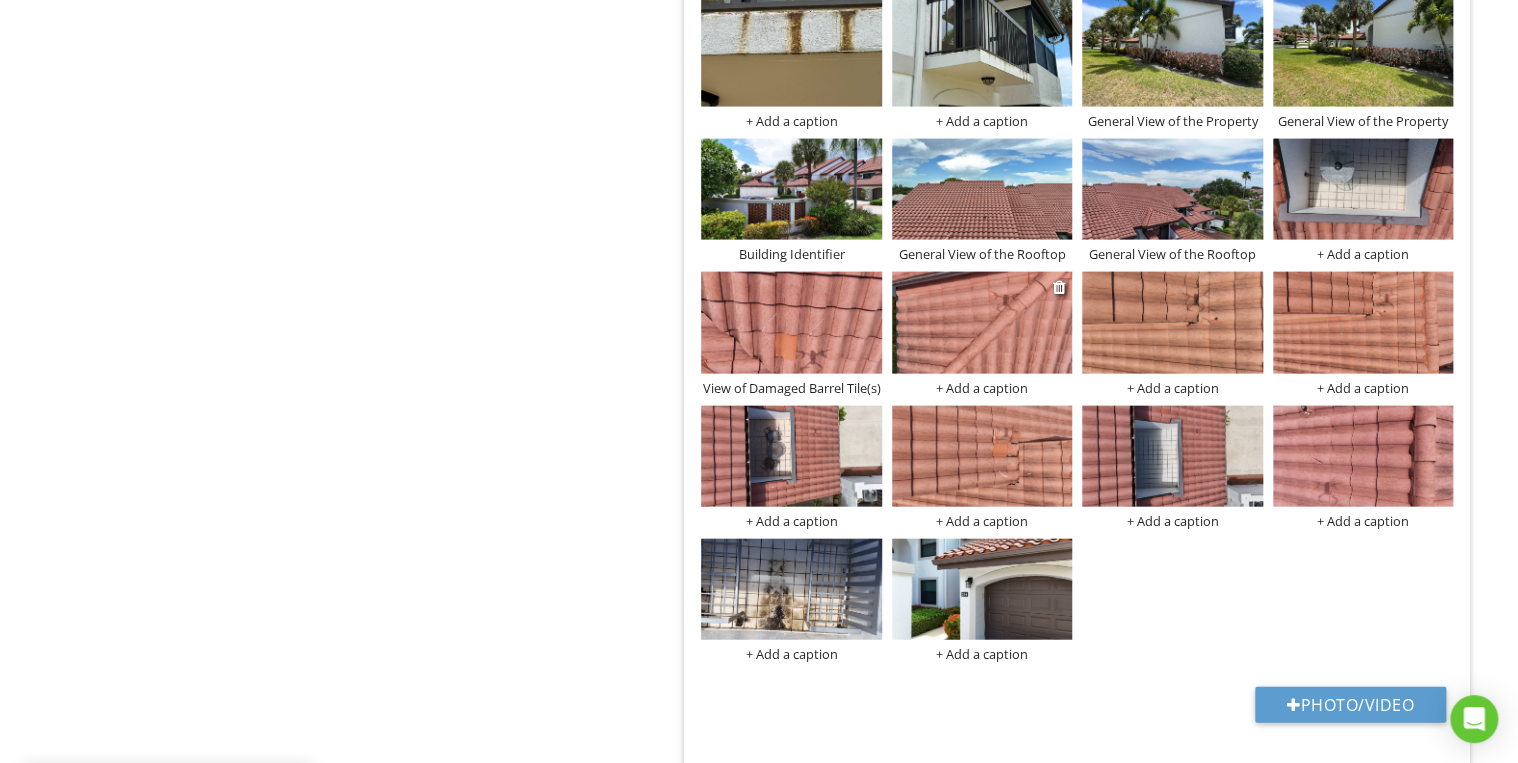 click on "+ Add a caption" at bounding box center [982, 388] 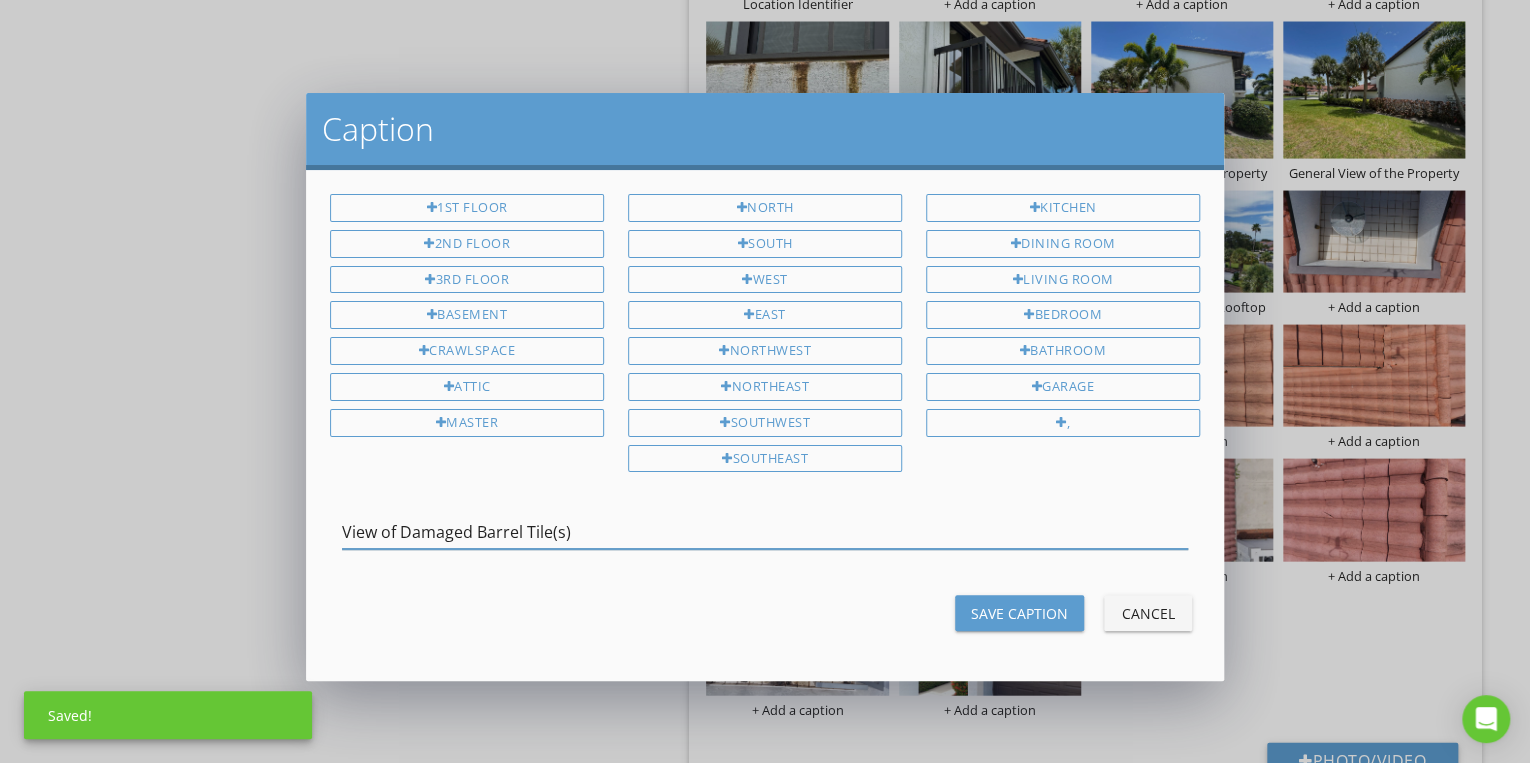 type on "View of Damaged Barrel Tile(s)" 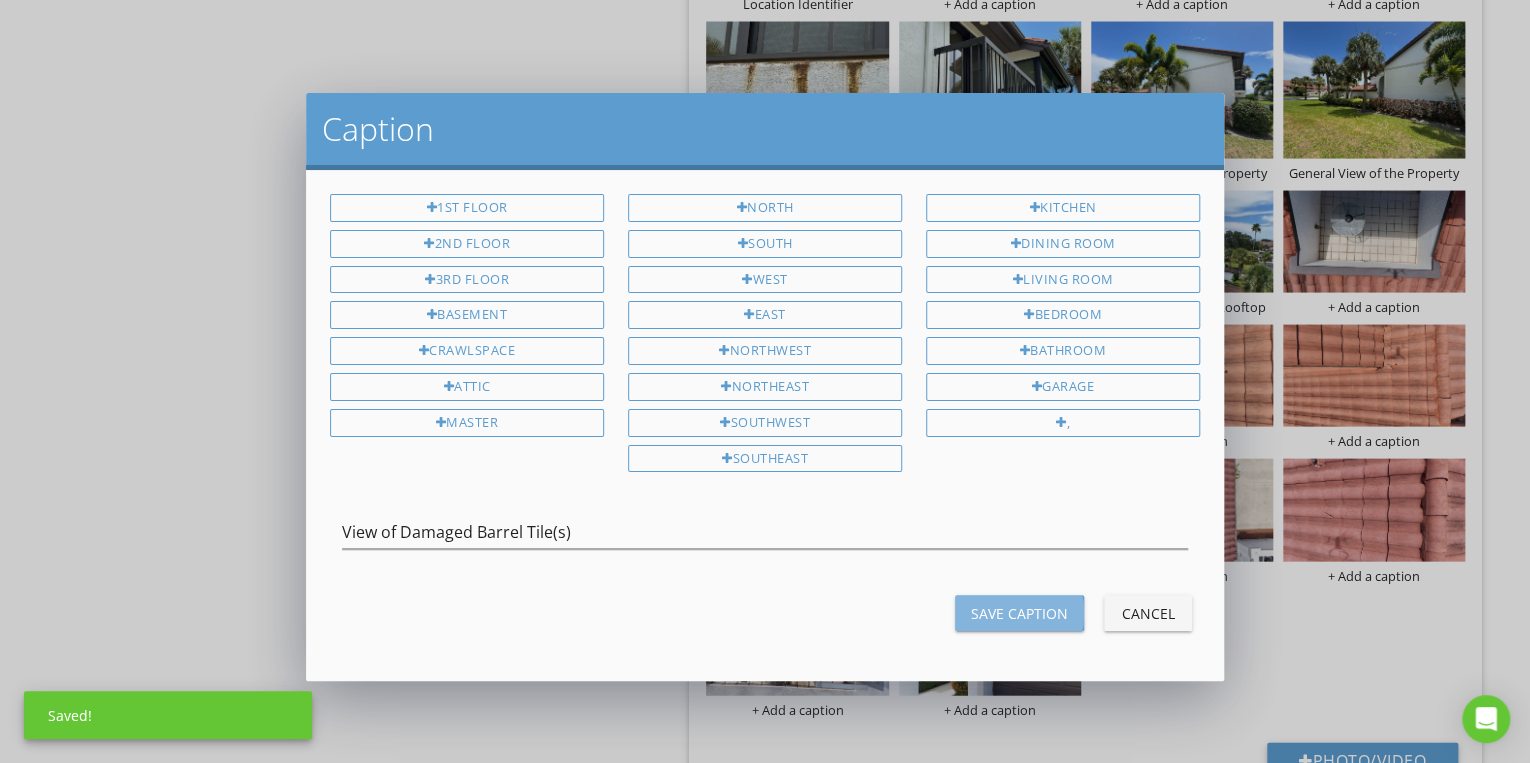 click on "Save Caption" at bounding box center (1019, 613) 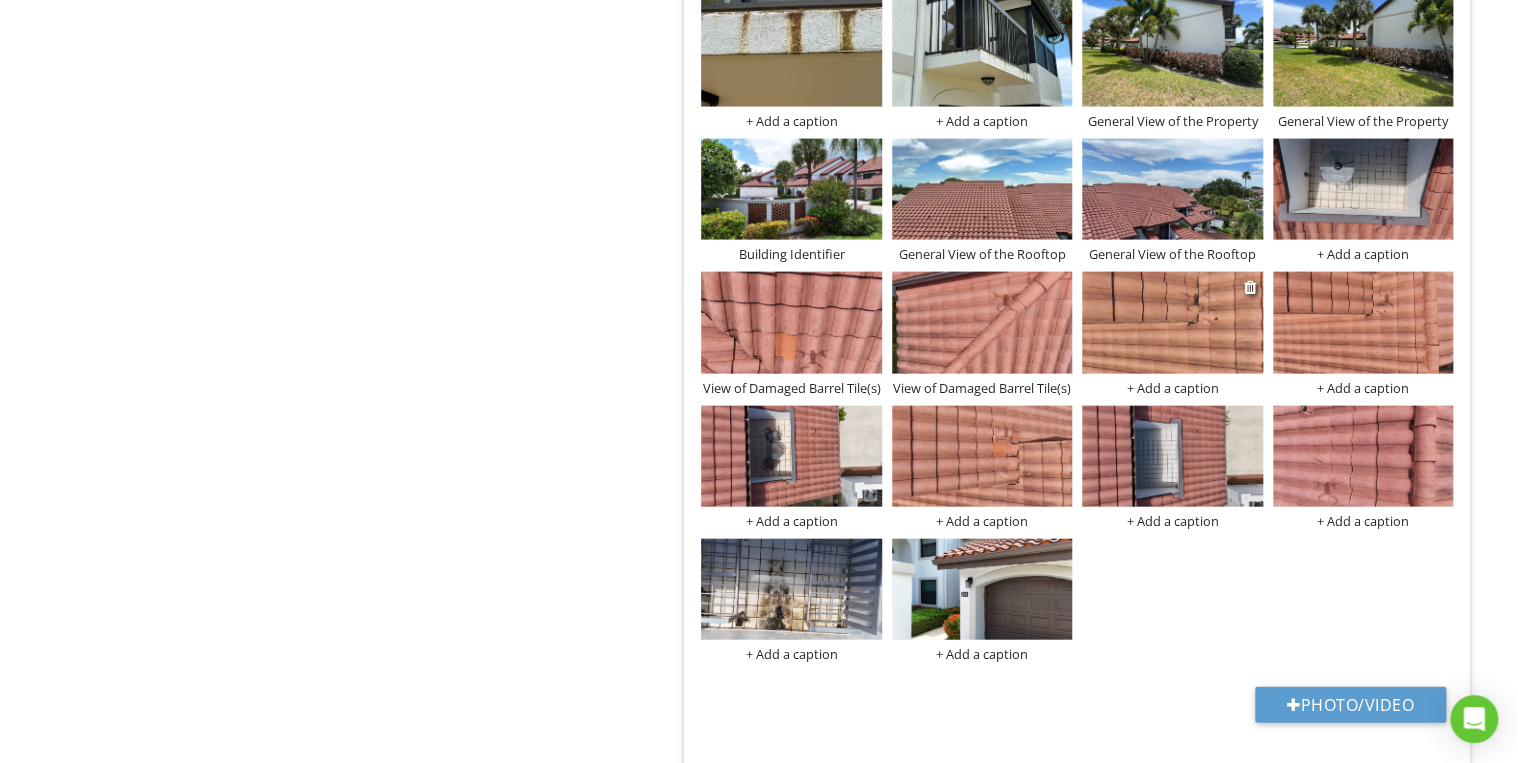 click on "+ Add a caption" at bounding box center [1172, 388] 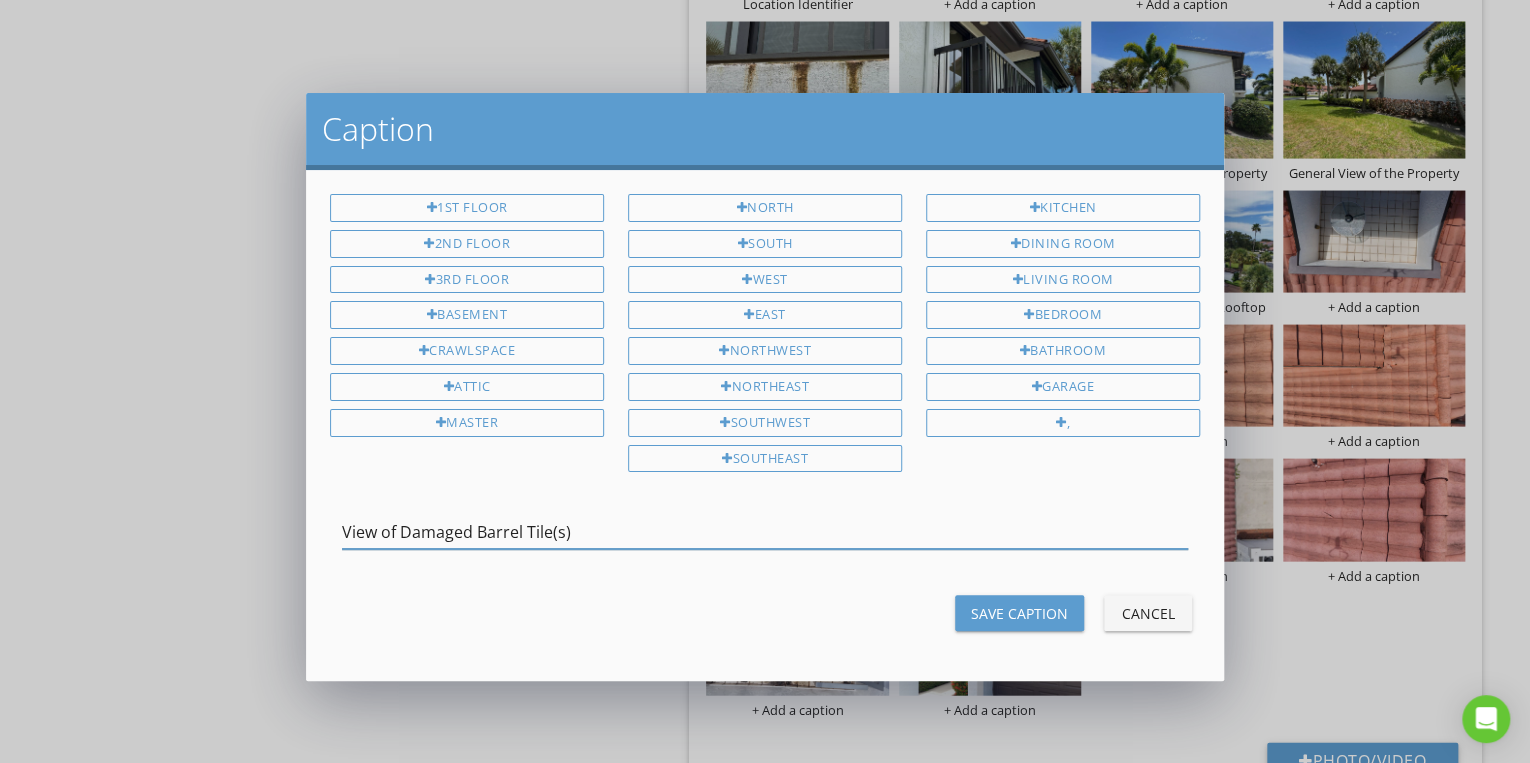 type on "View of Damaged Barrel Tile(s)" 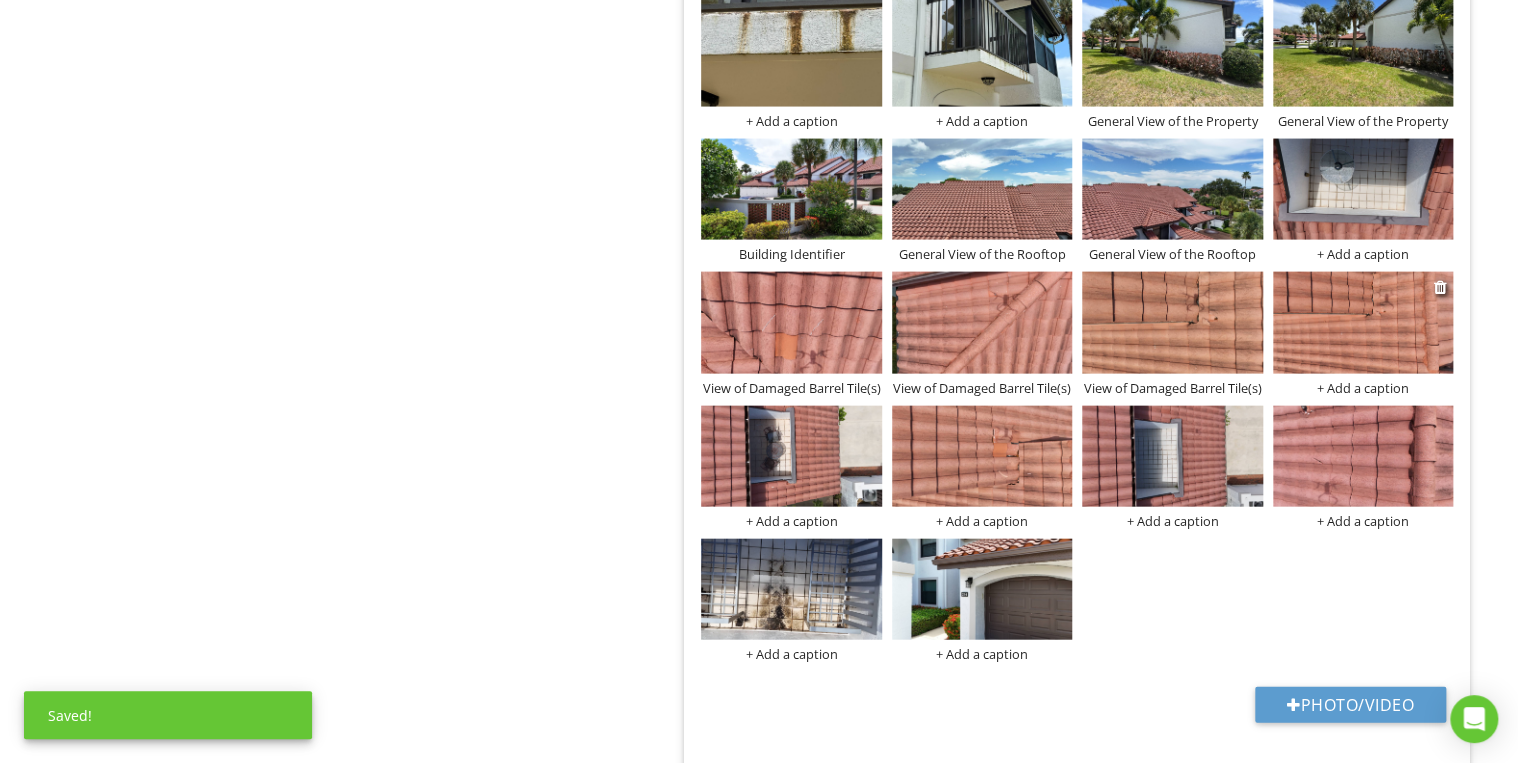click on "+ Add a caption" at bounding box center (1363, 388) 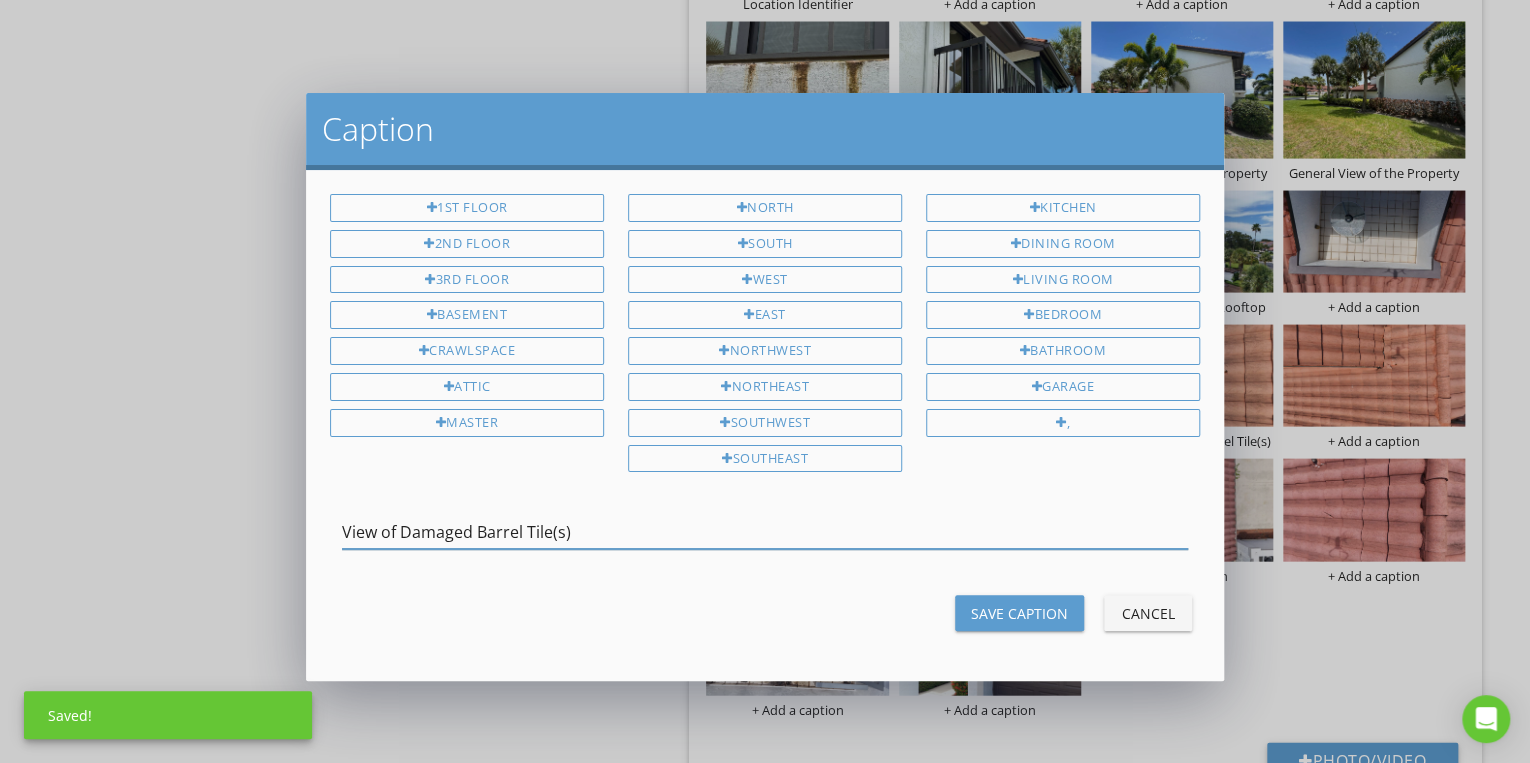 type on "View of Damaged Barrel Tile(s)" 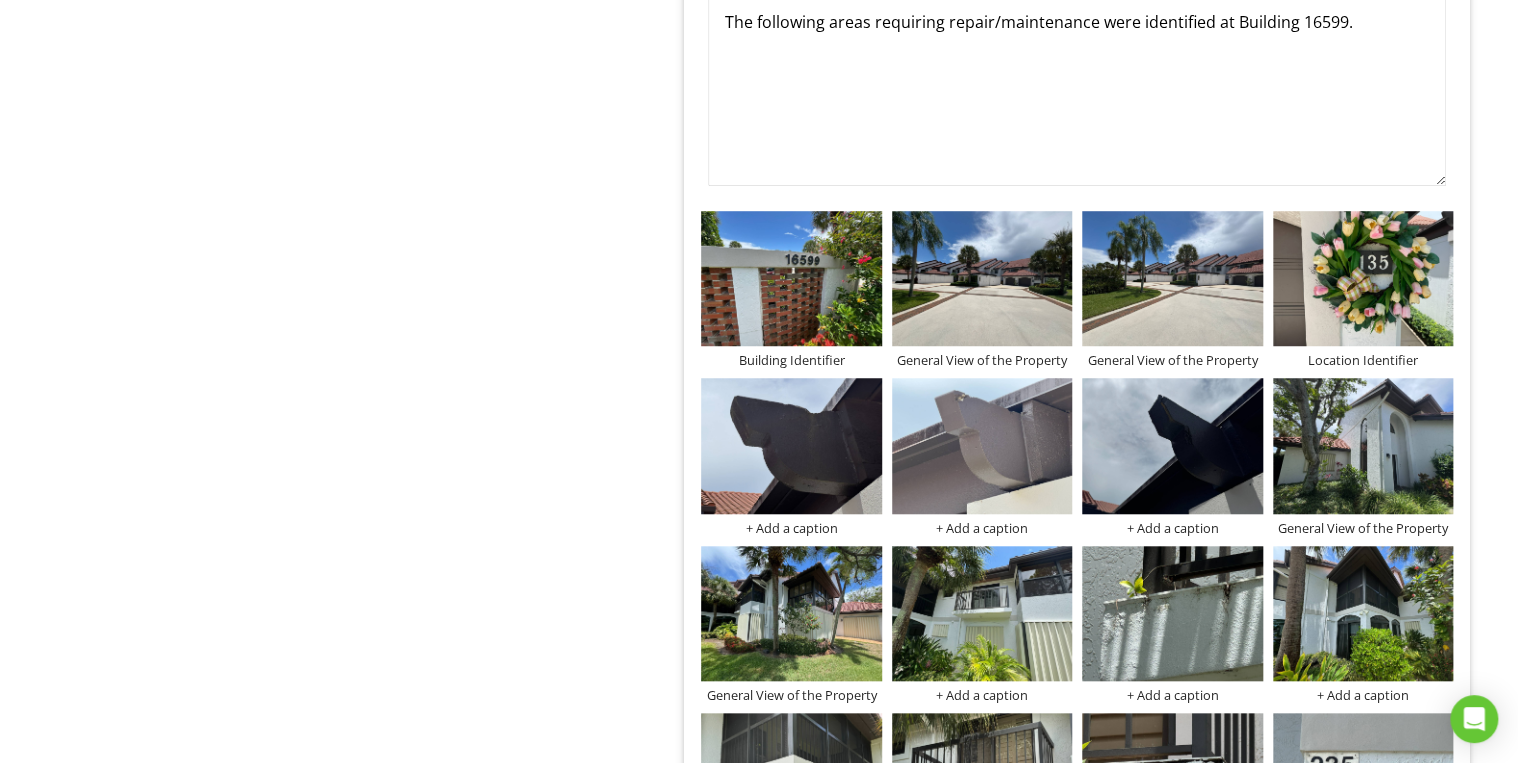 scroll, scrollTop: 7990, scrollLeft: 0, axis: vertical 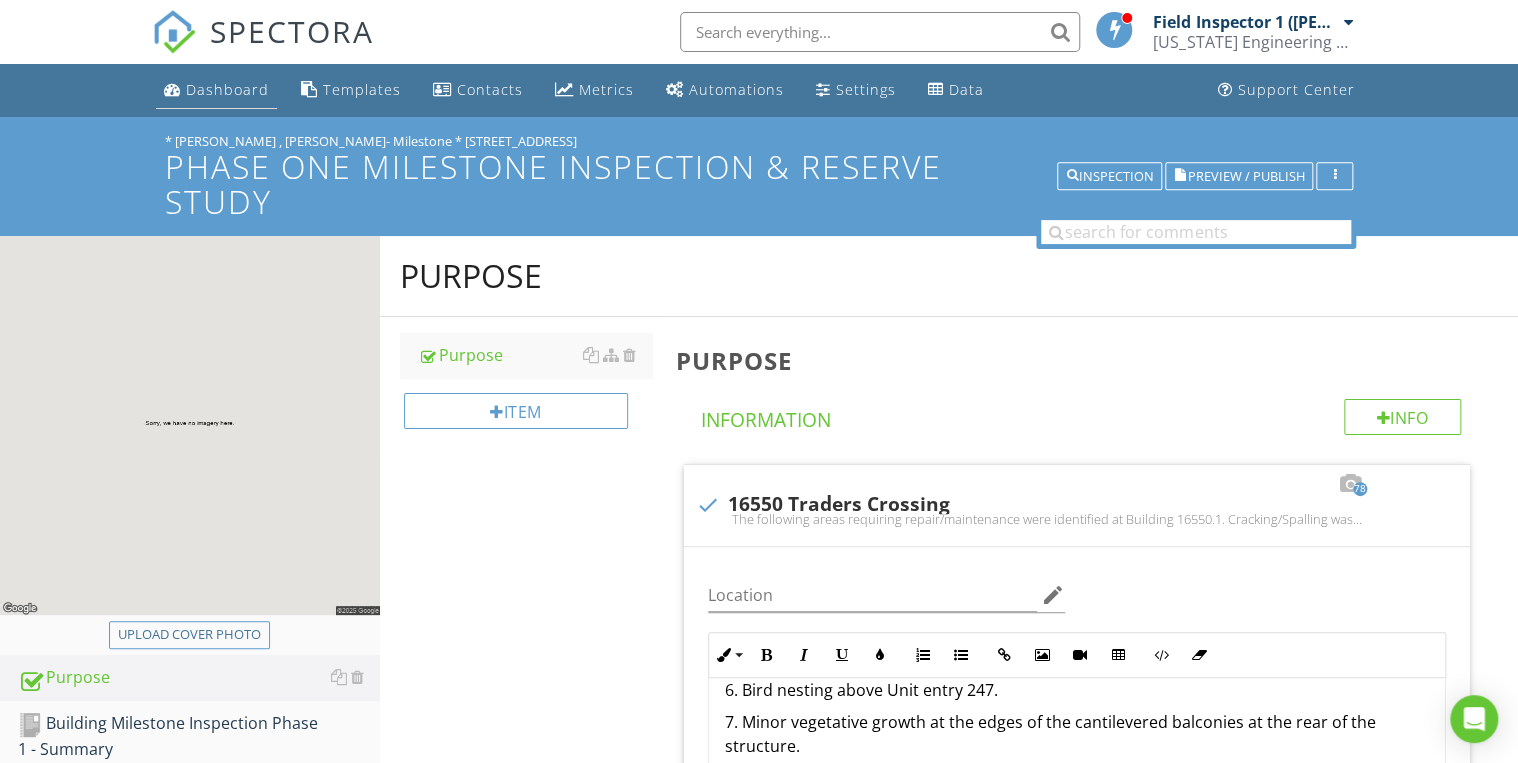 click on "Dashboard" at bounding box center [227, 89] 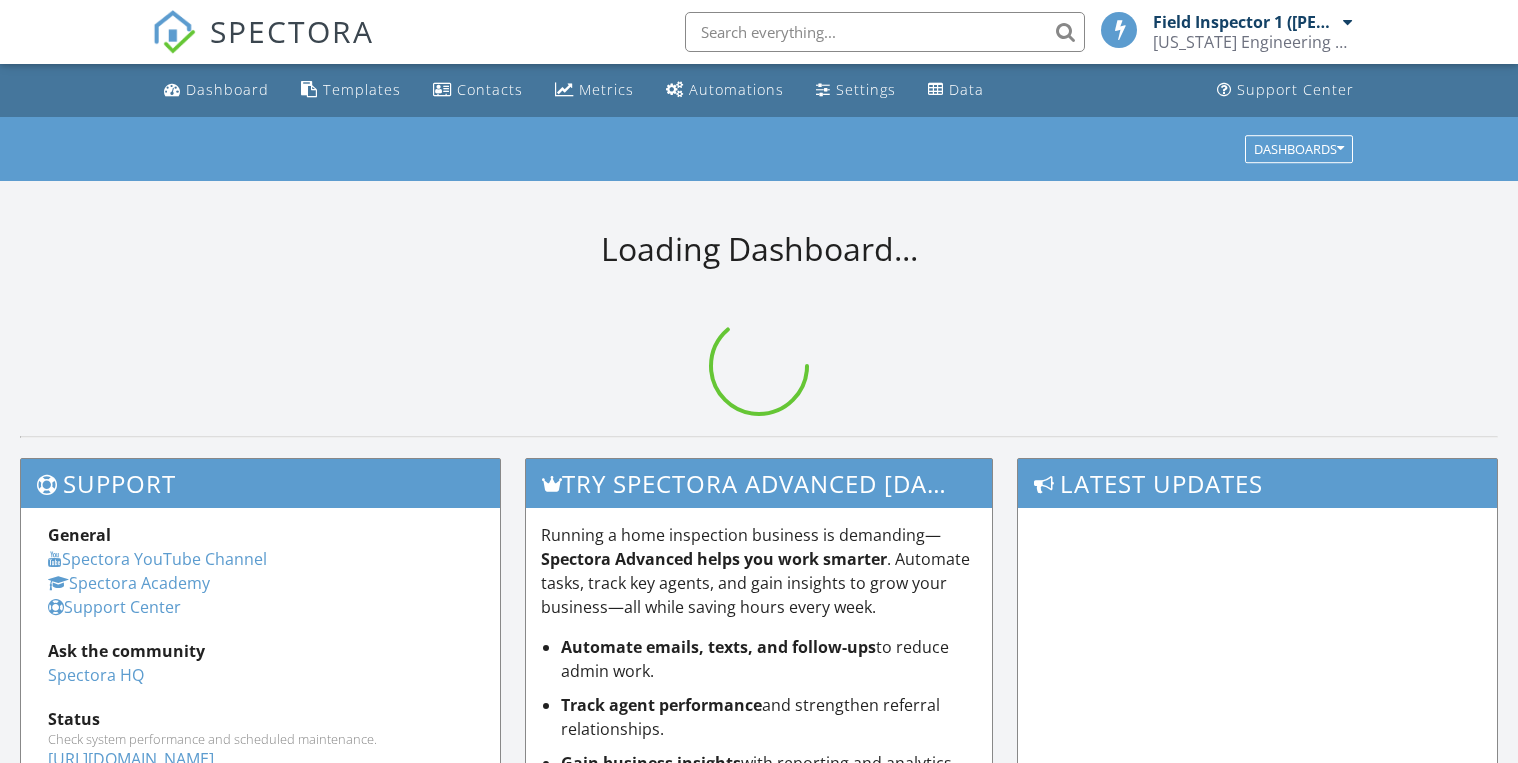 scroll, scrollTop: 0, scrollLeft: 0, axis: both 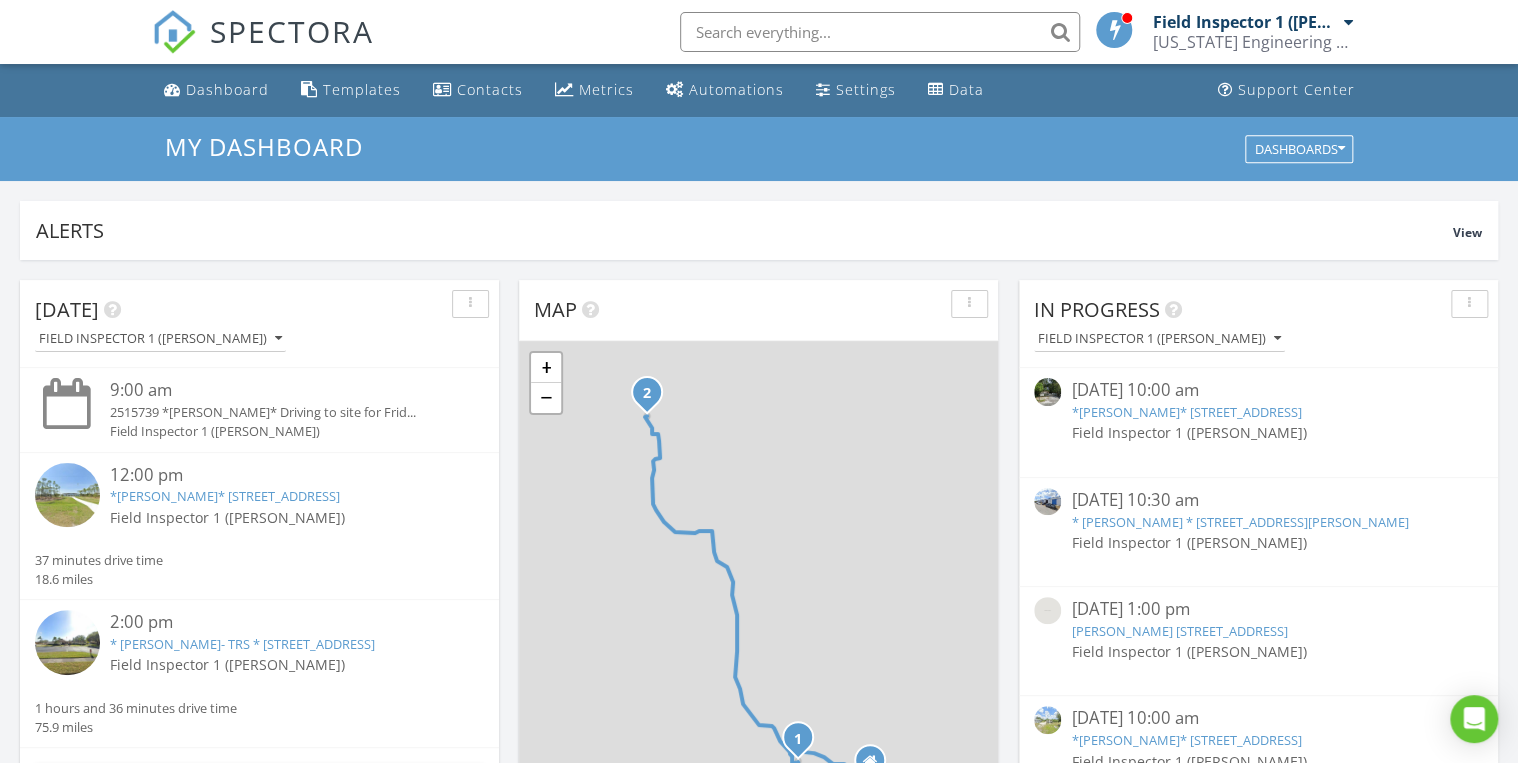 click at bounding box center (880, 32) 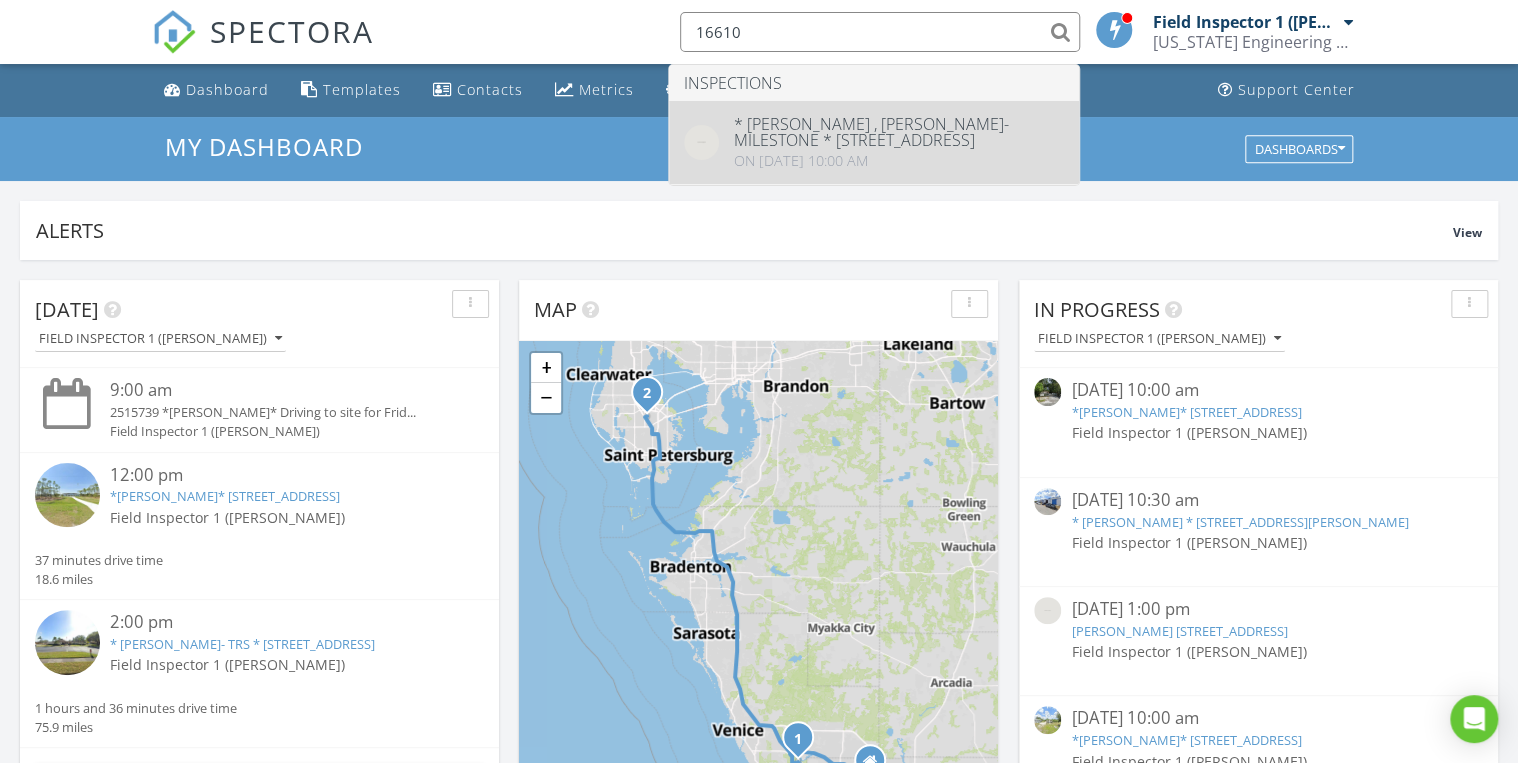 type on "16610" 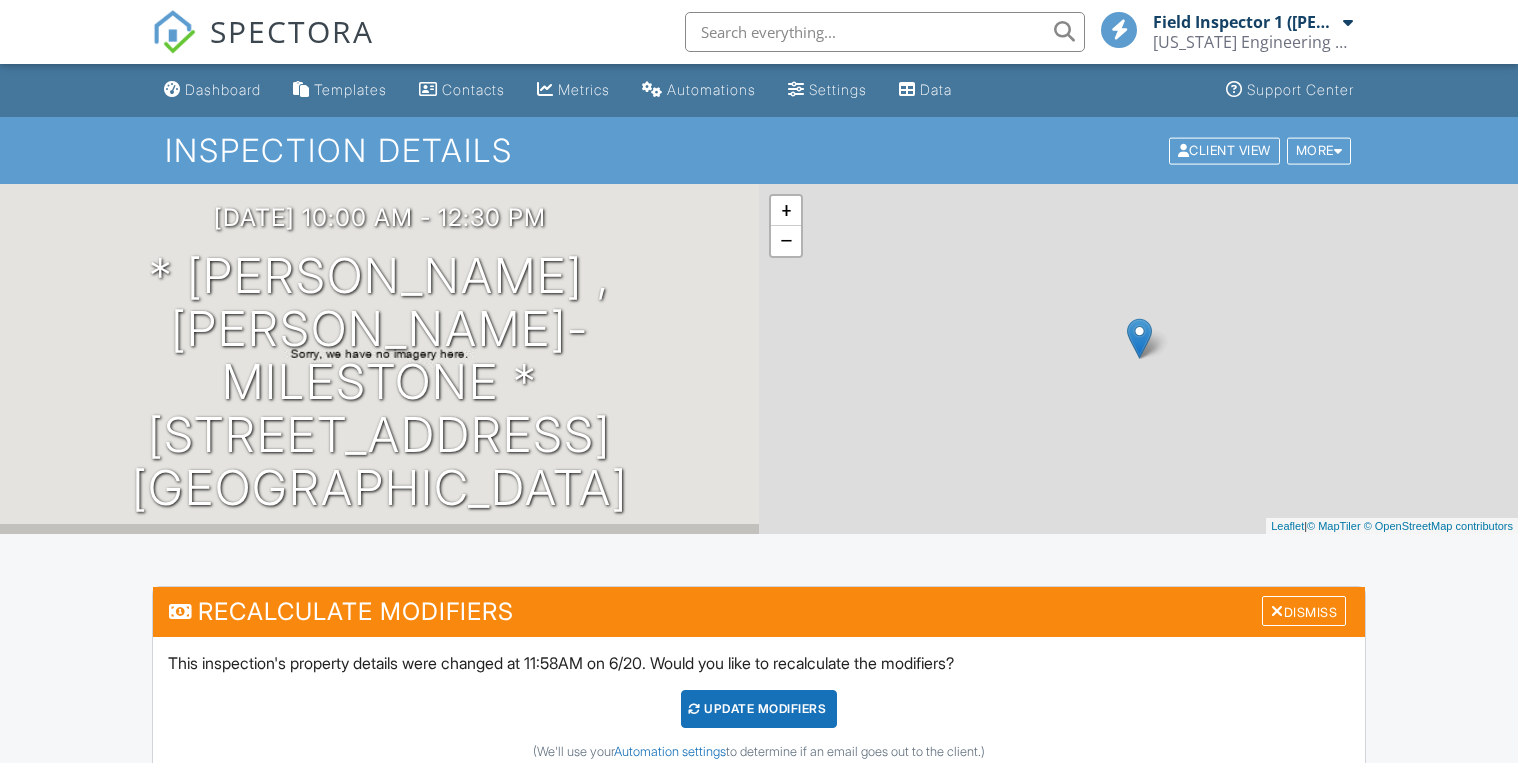 scroll, scrollTop: 0, scrollLeft: 0, axis: both 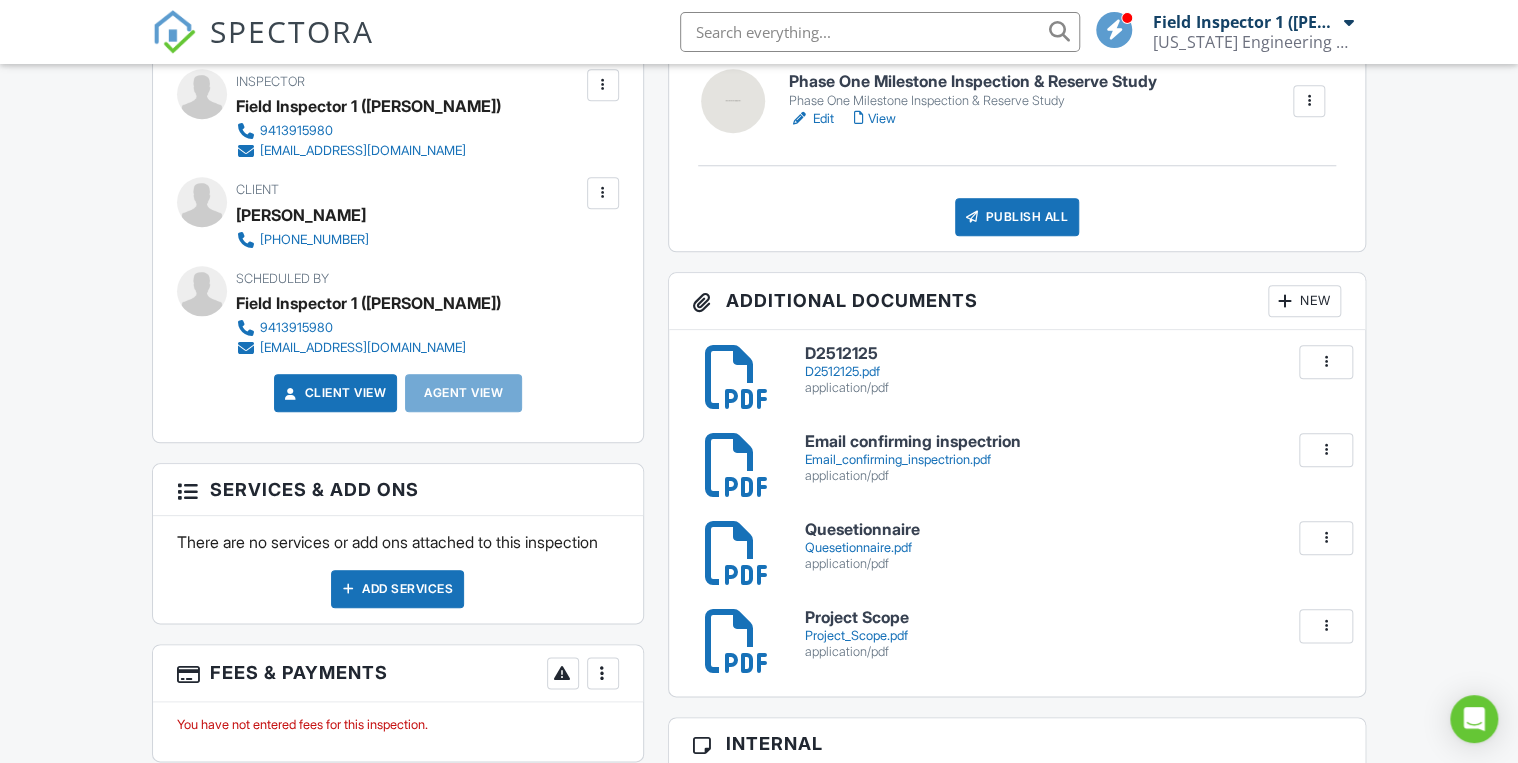 click on "D2512125.pdf" at bounding box center [1073, 372] 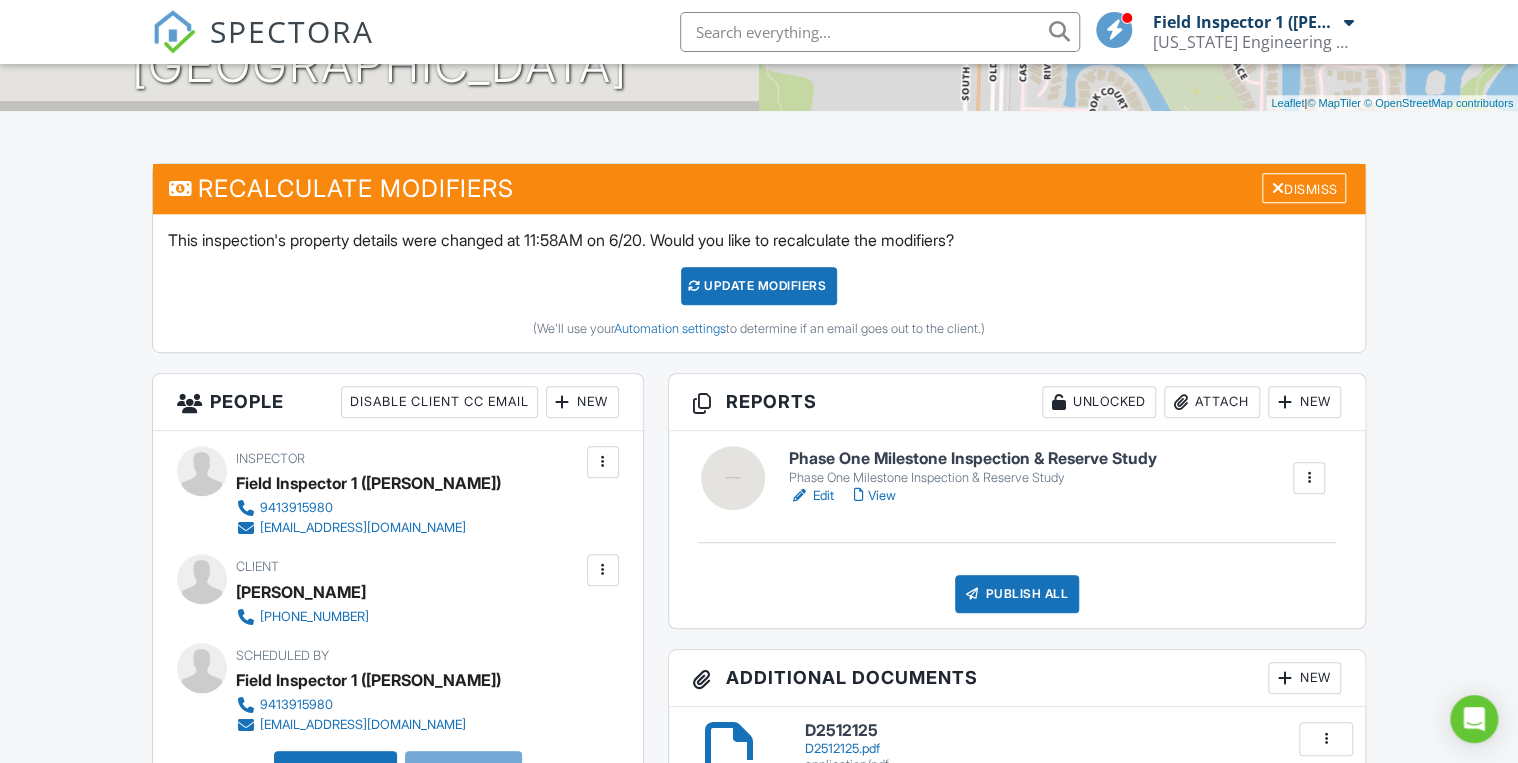 scroll, scrollTop: 560, scrollLeft: 0, axis: vertical 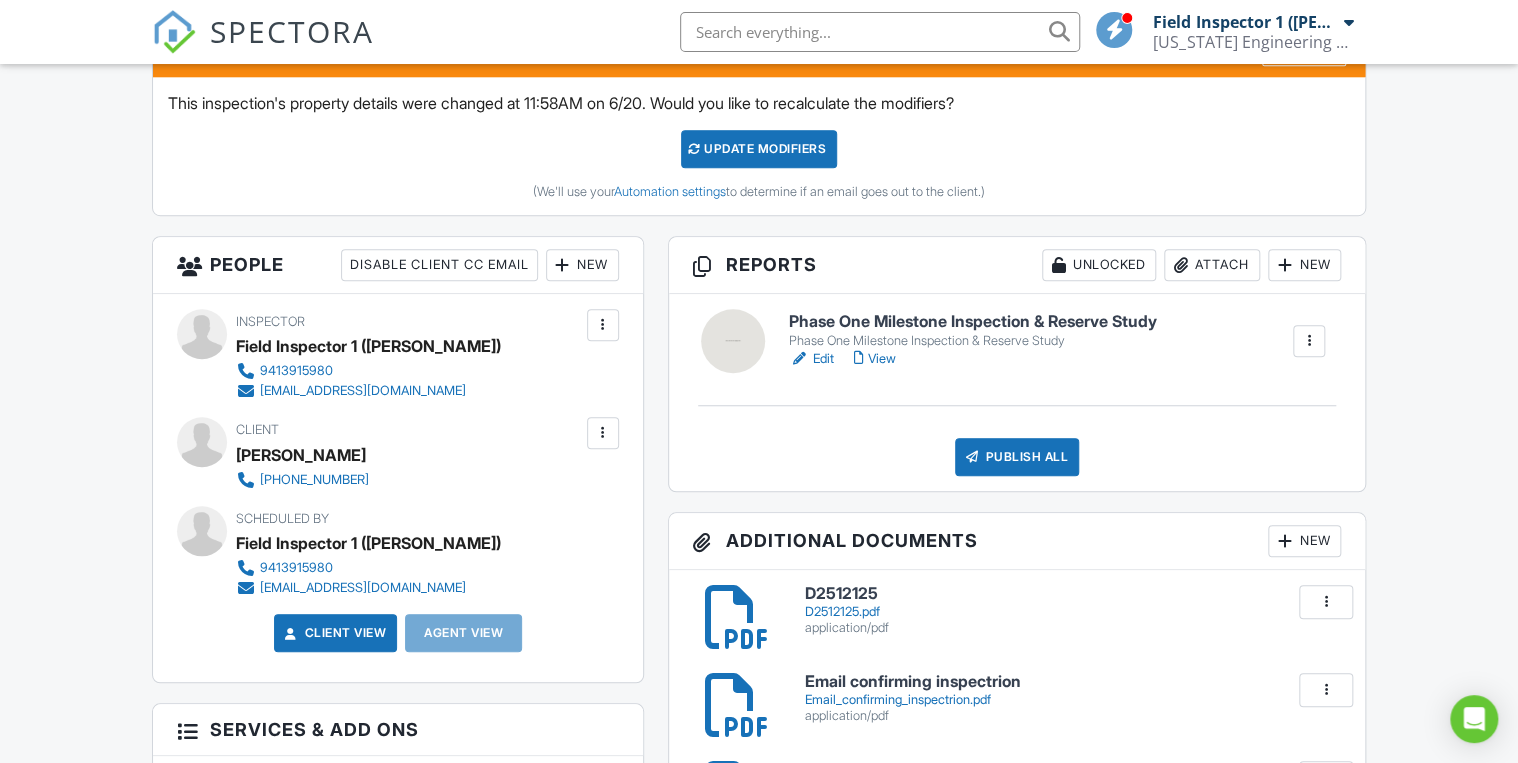 click on "Edit" at bounding box center (811, 359) 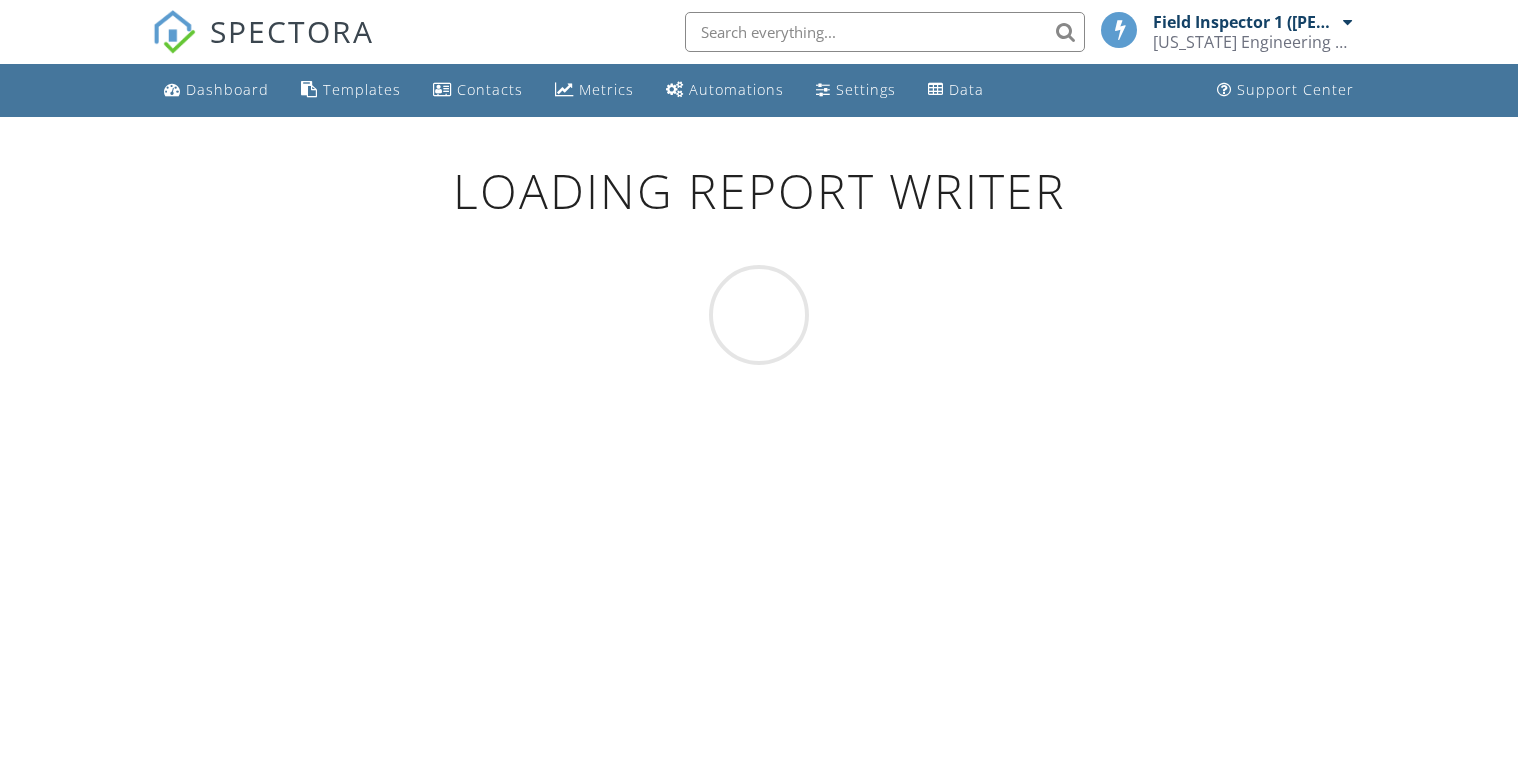 scroll, scrollTop: 0, scrollLeft: 0, axis: both 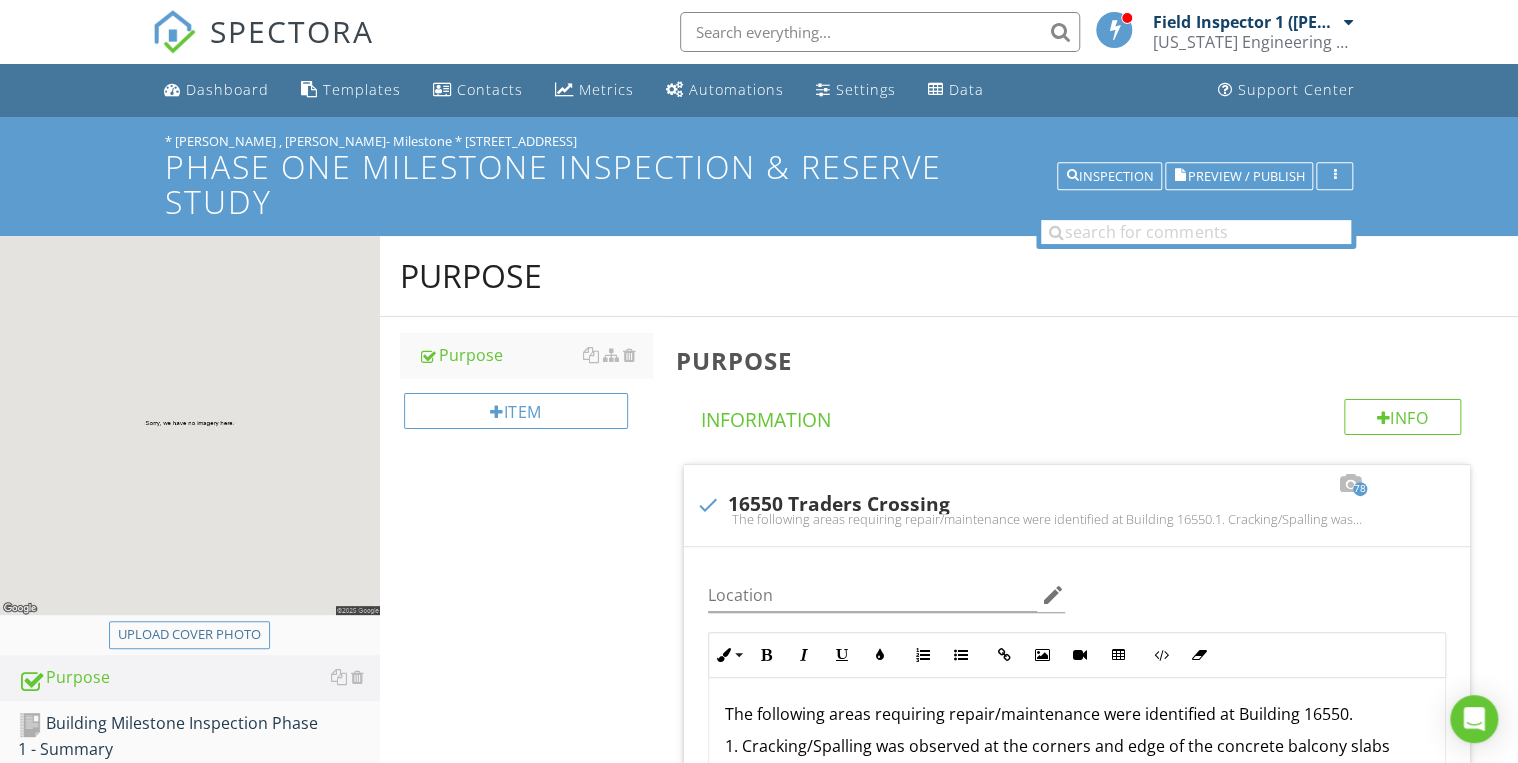 click at bounding box center (880, 32) 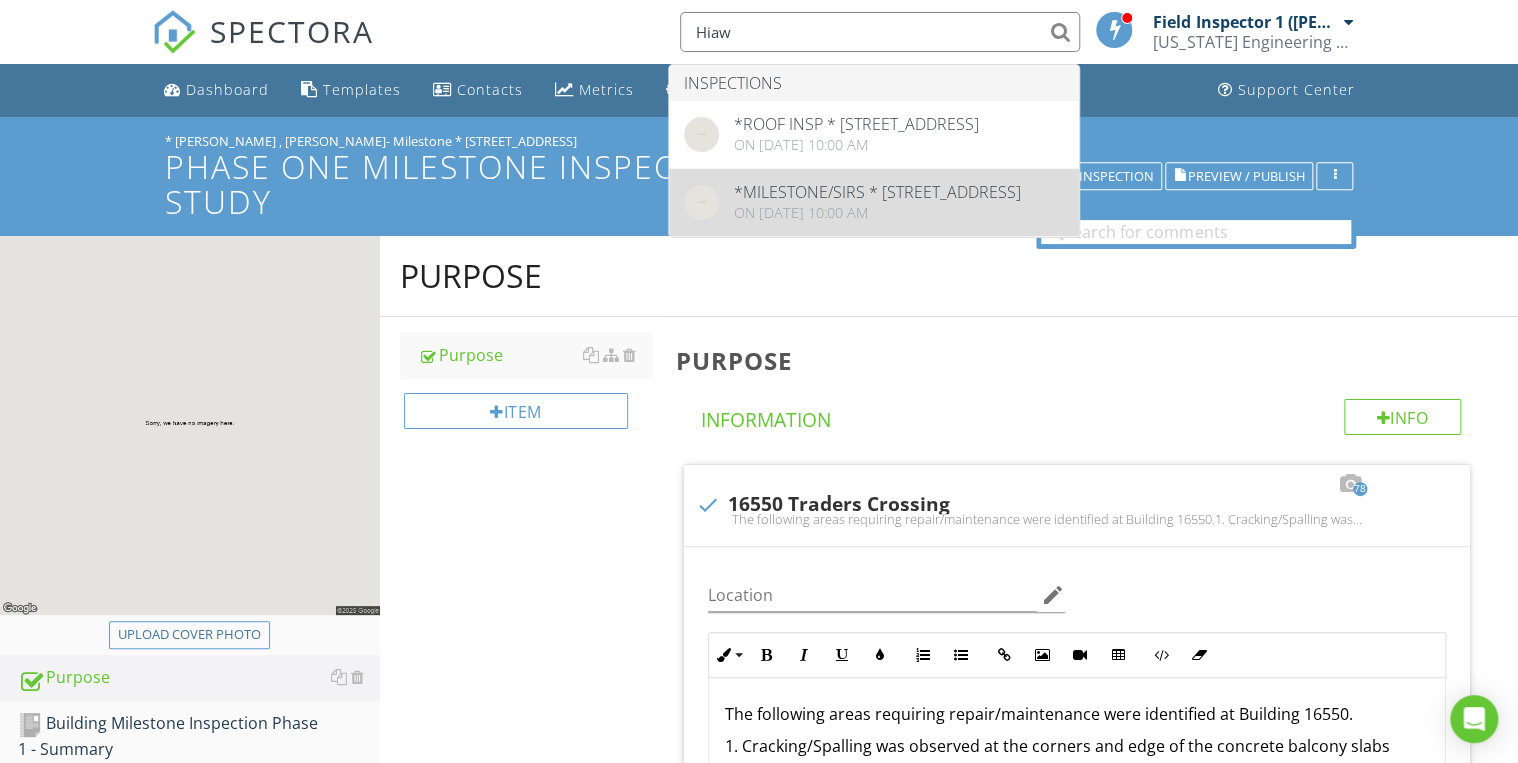type on "Hiaw" 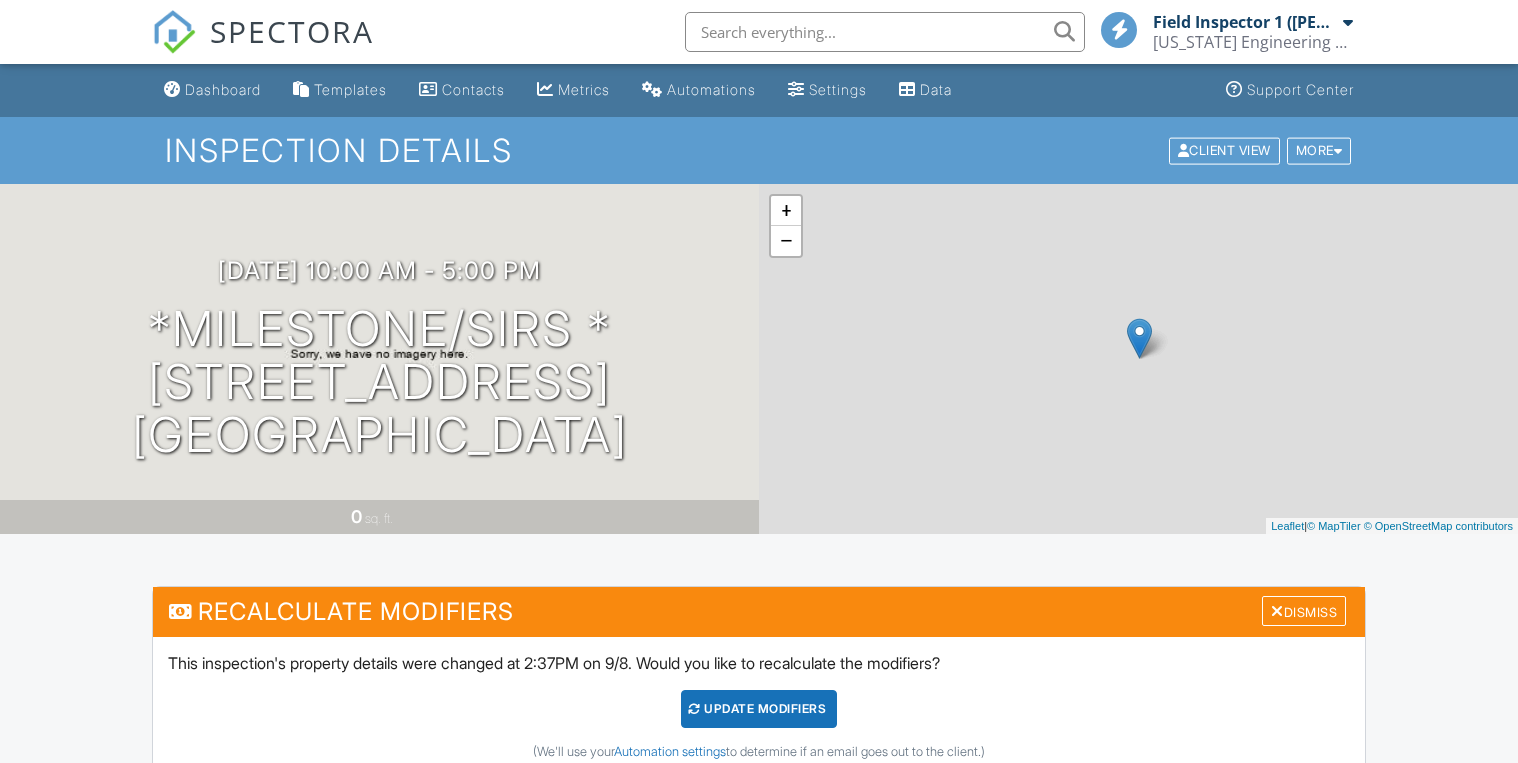scroll, scrollTop: 0, scrollLeft: 0, axis: both 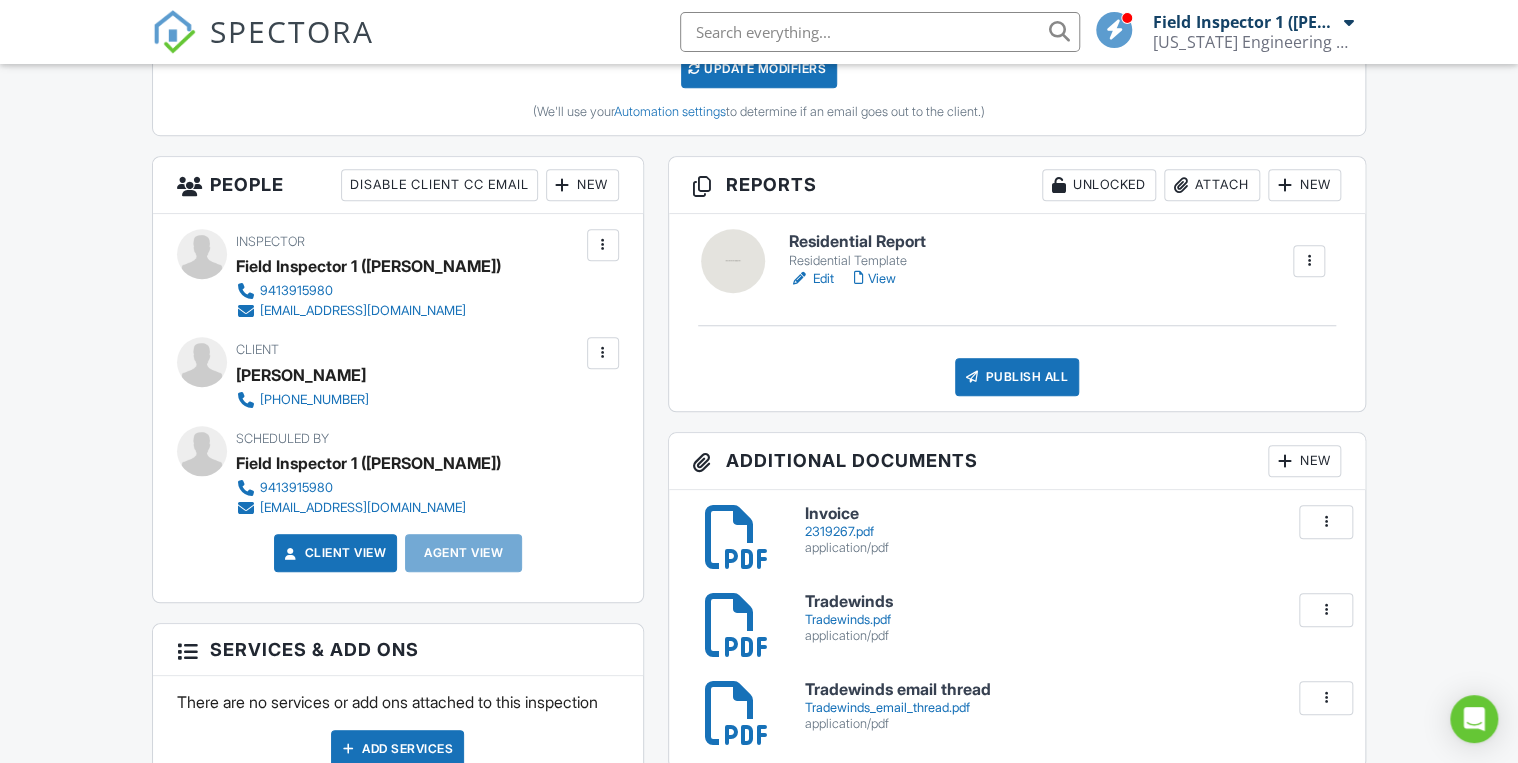 click on "2319267.pdf" at bounding box center [1073, 532] 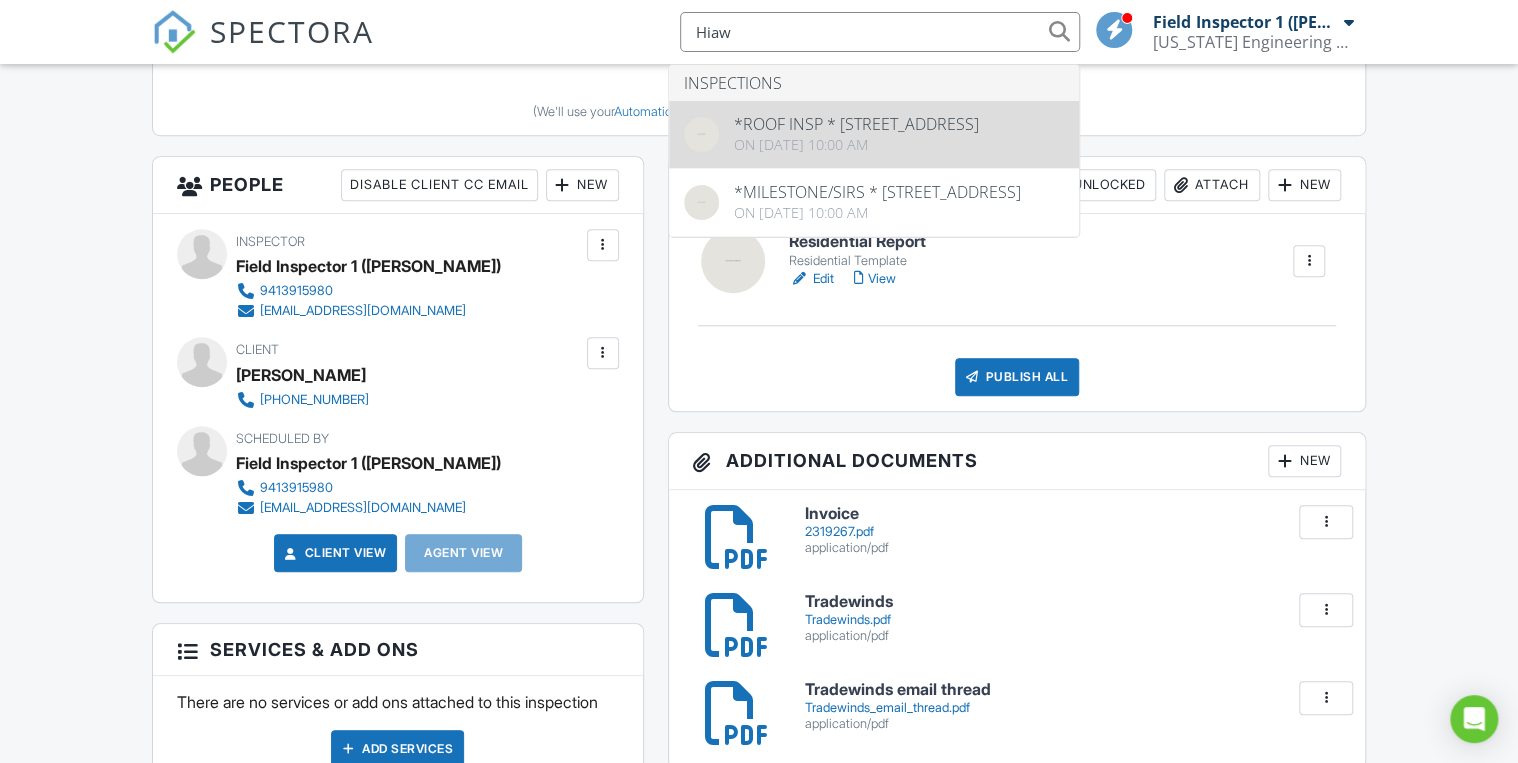 type on "Hiaw" 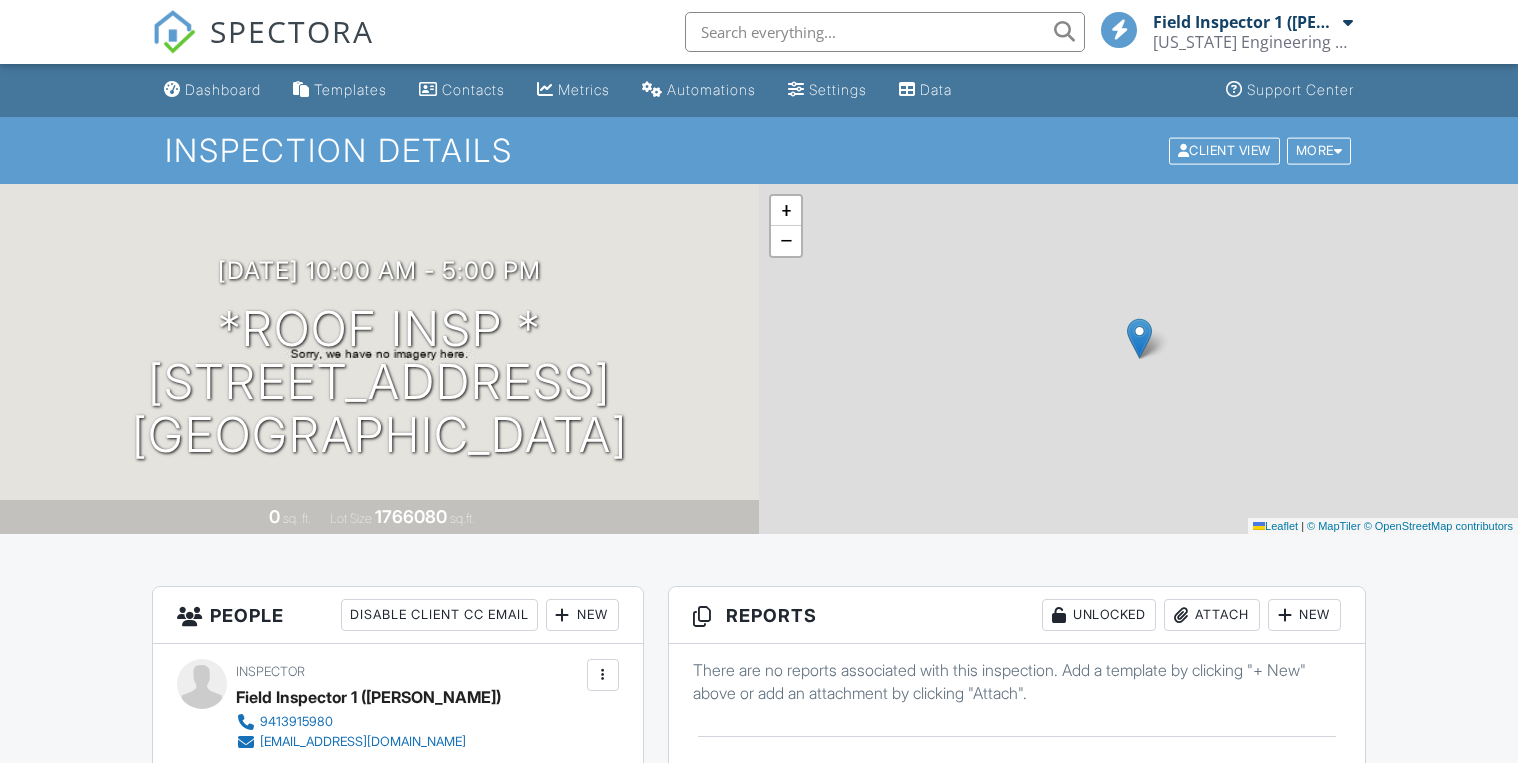 scroll, scrollTop: 0, scrollLeft: 0, axis: both 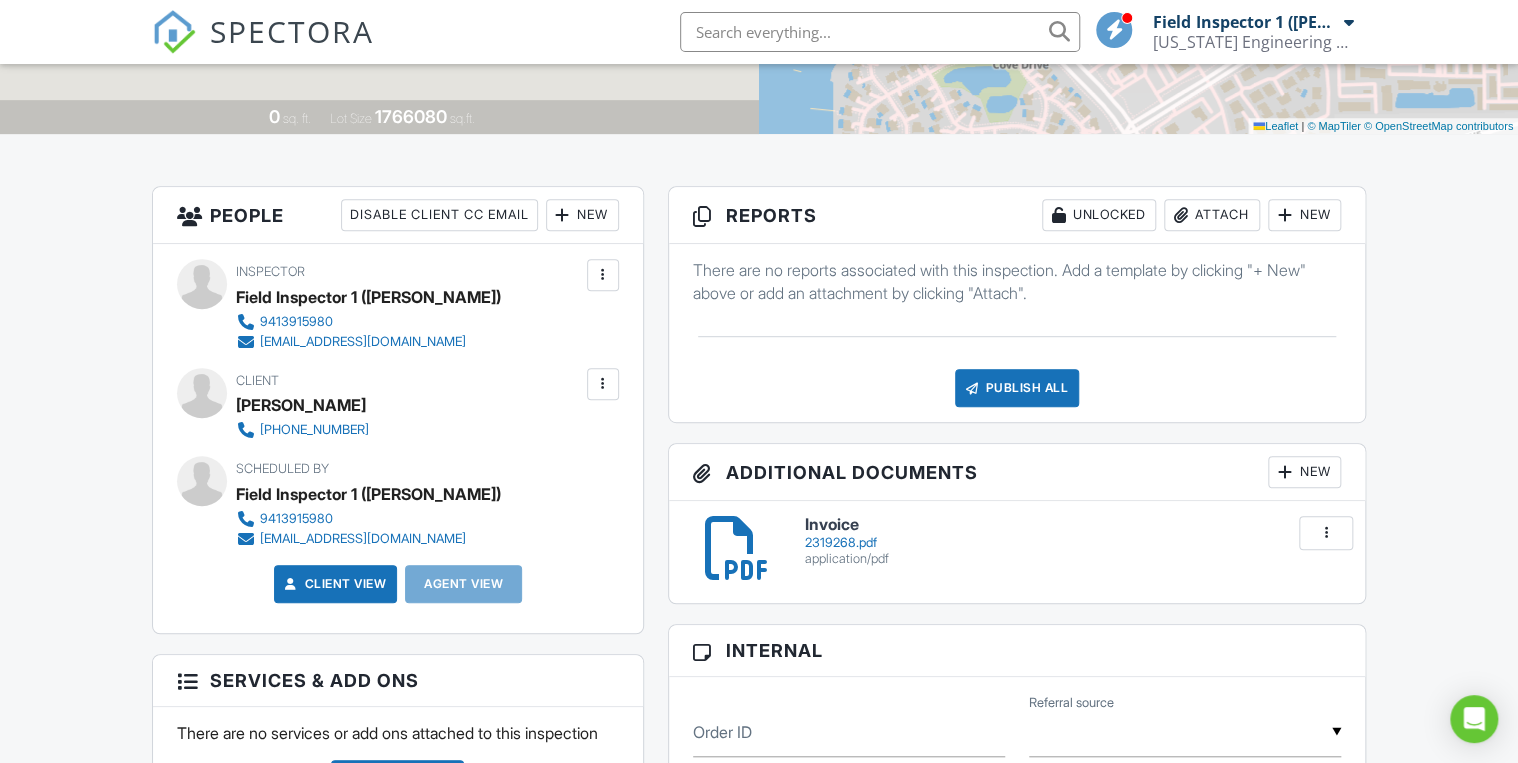 click on "2319268.pdf" at bounding box center (1073, 543) 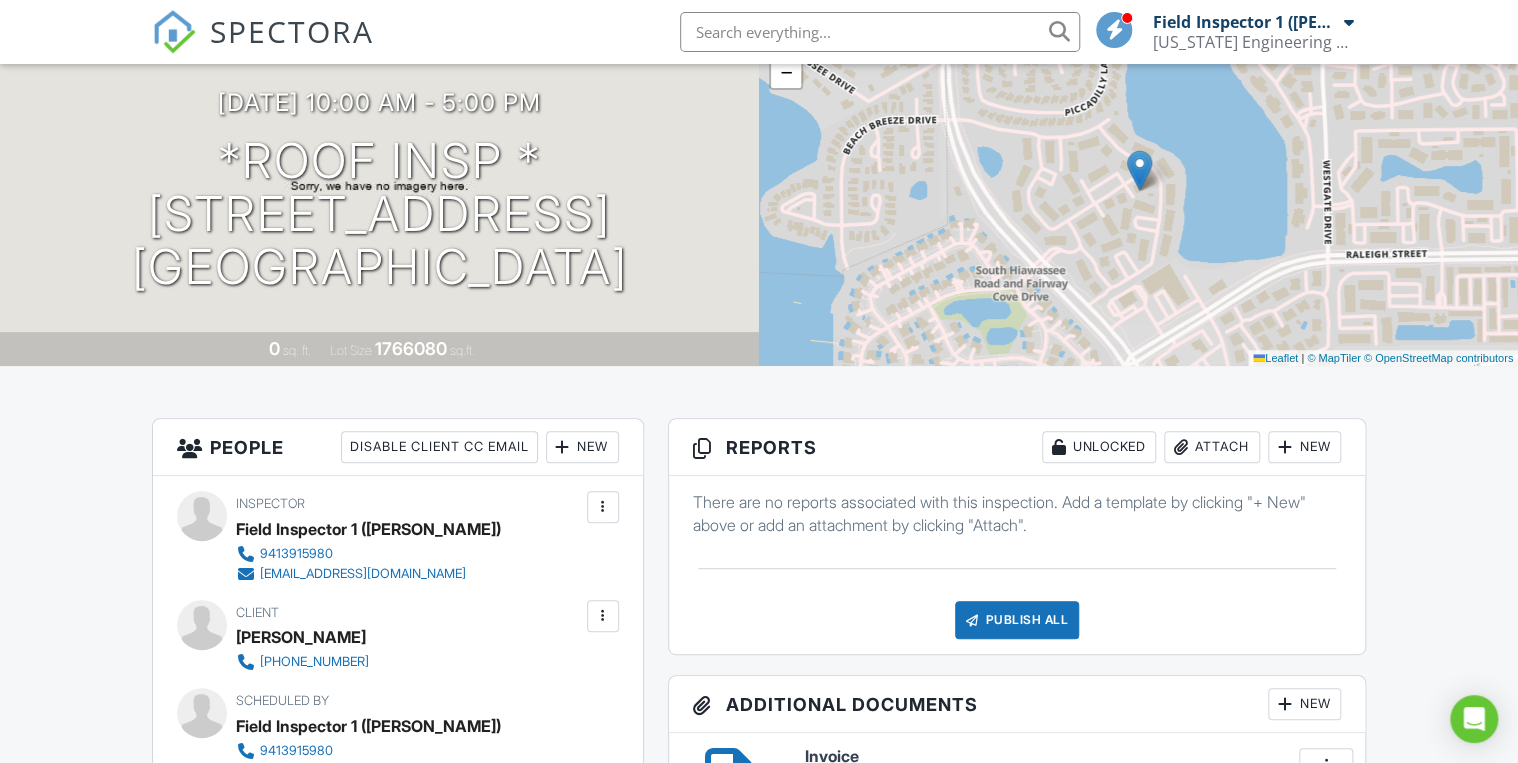 scroll, scrollTop: 160, scrollLeft: 0, axis: vertical 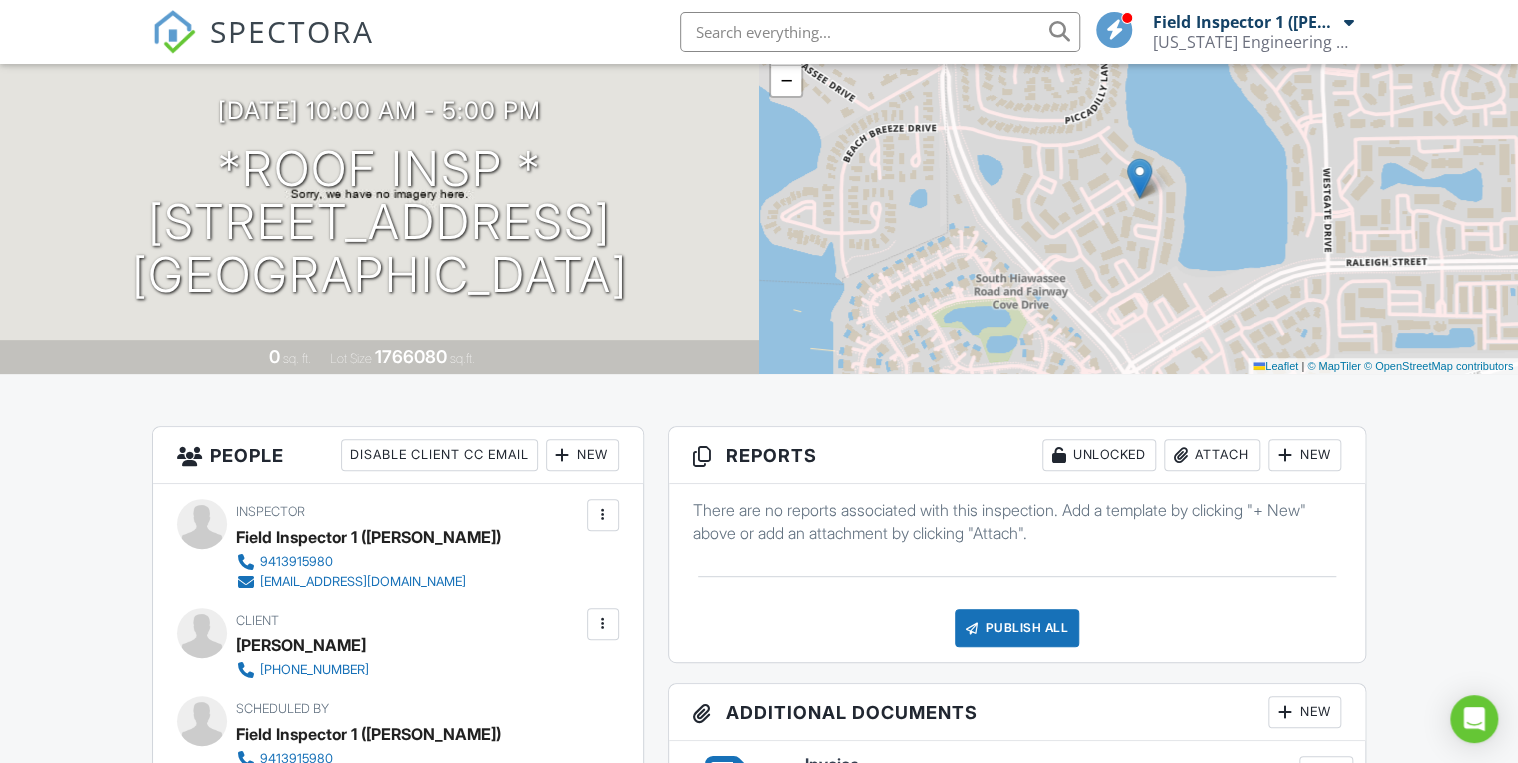 click at bounding box center (880, 32) 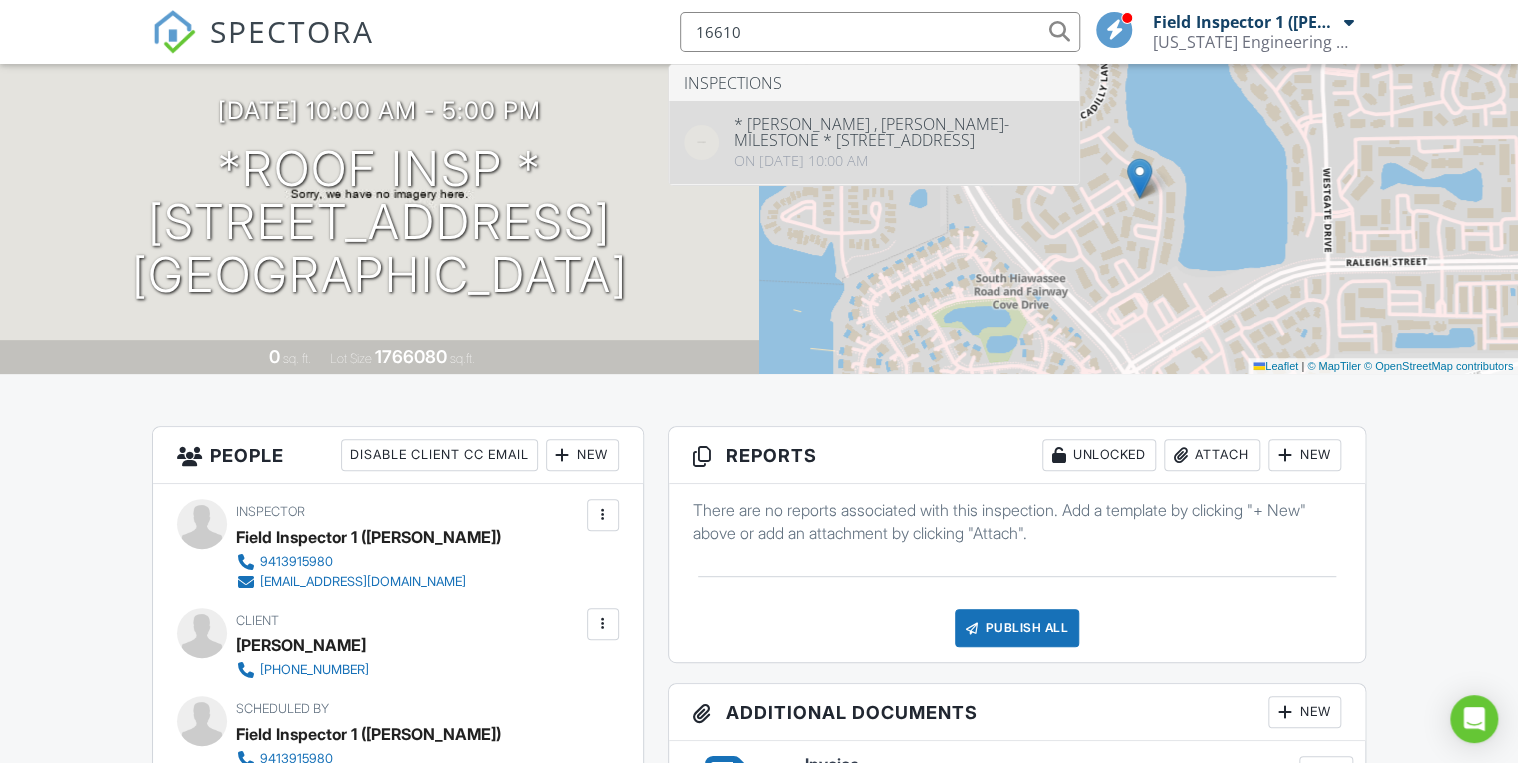 type on "16610" 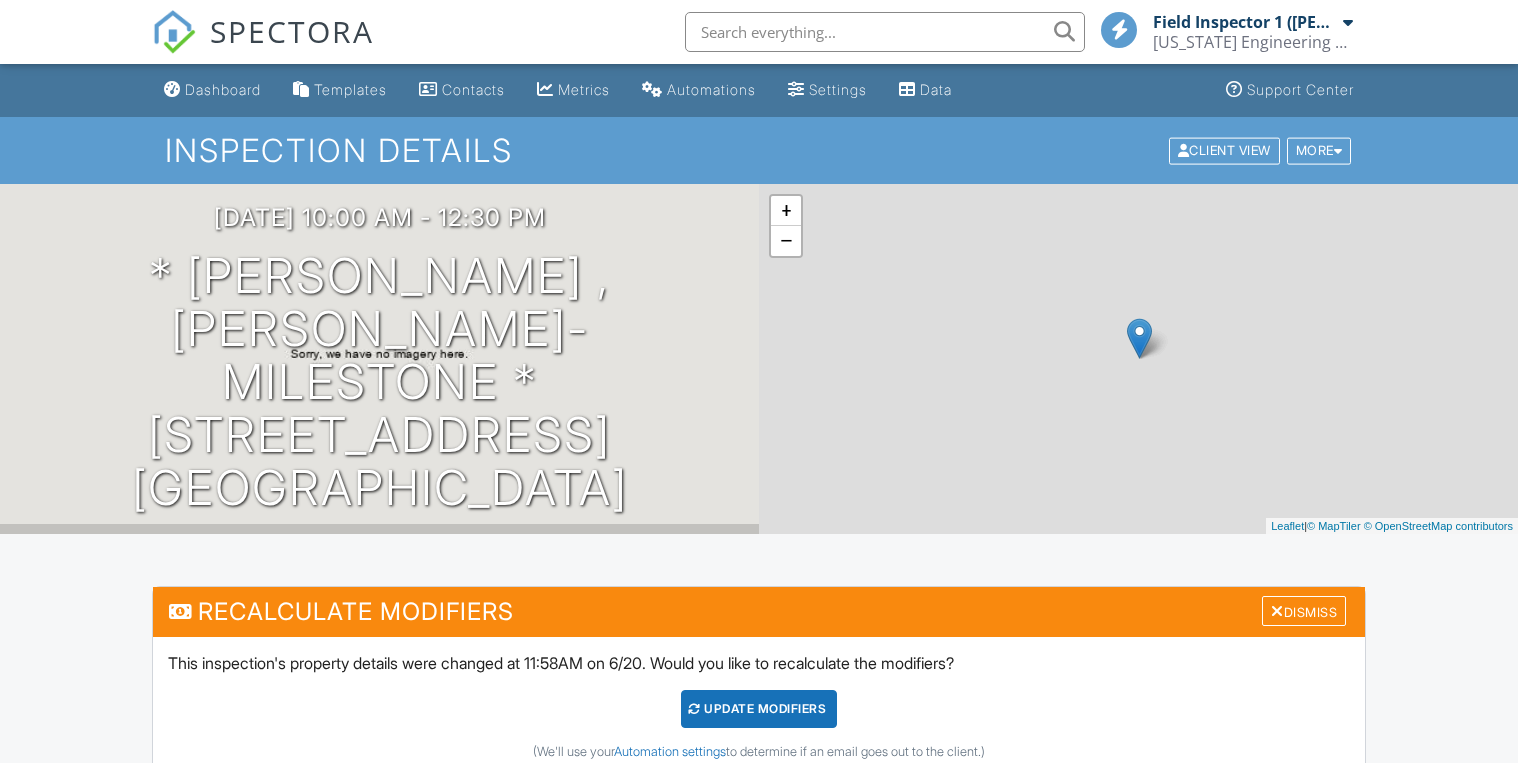 scroll, scrollTop: 0, scrollLeft: 0, axis: both 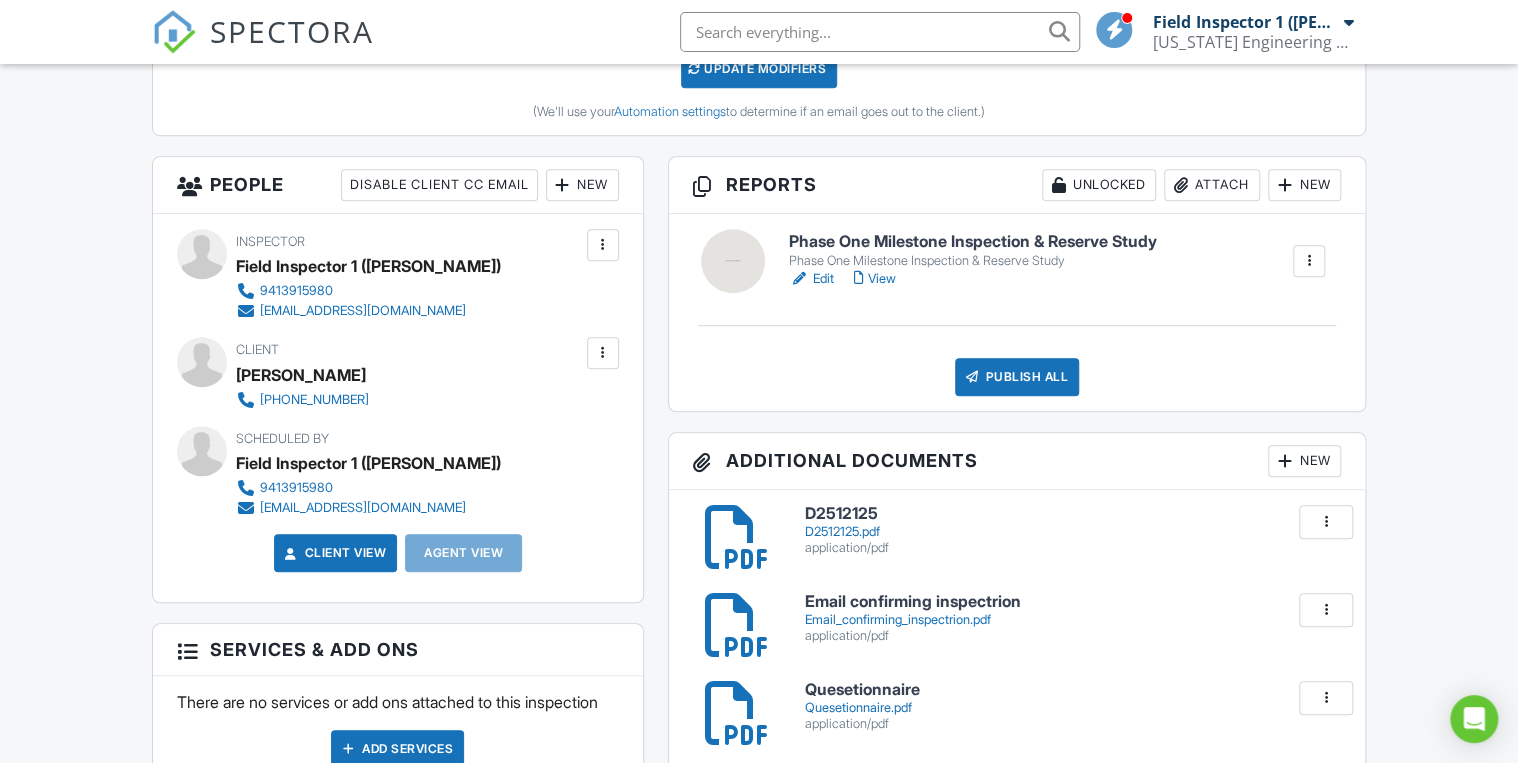 click on "Edit" at bounding box center [811, 279] 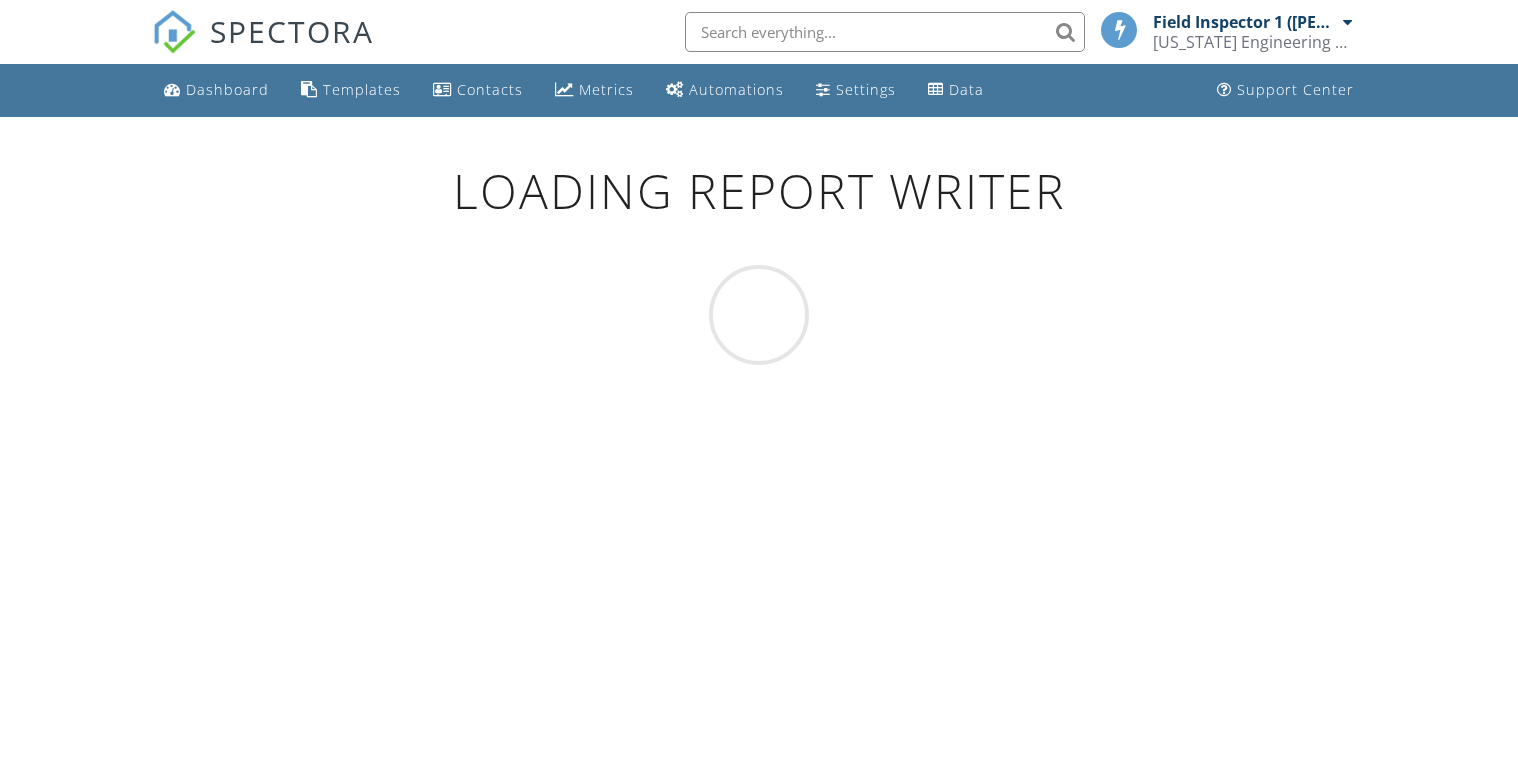 scroll, scrollTop: 0, scrollLeft: 0, axis: both 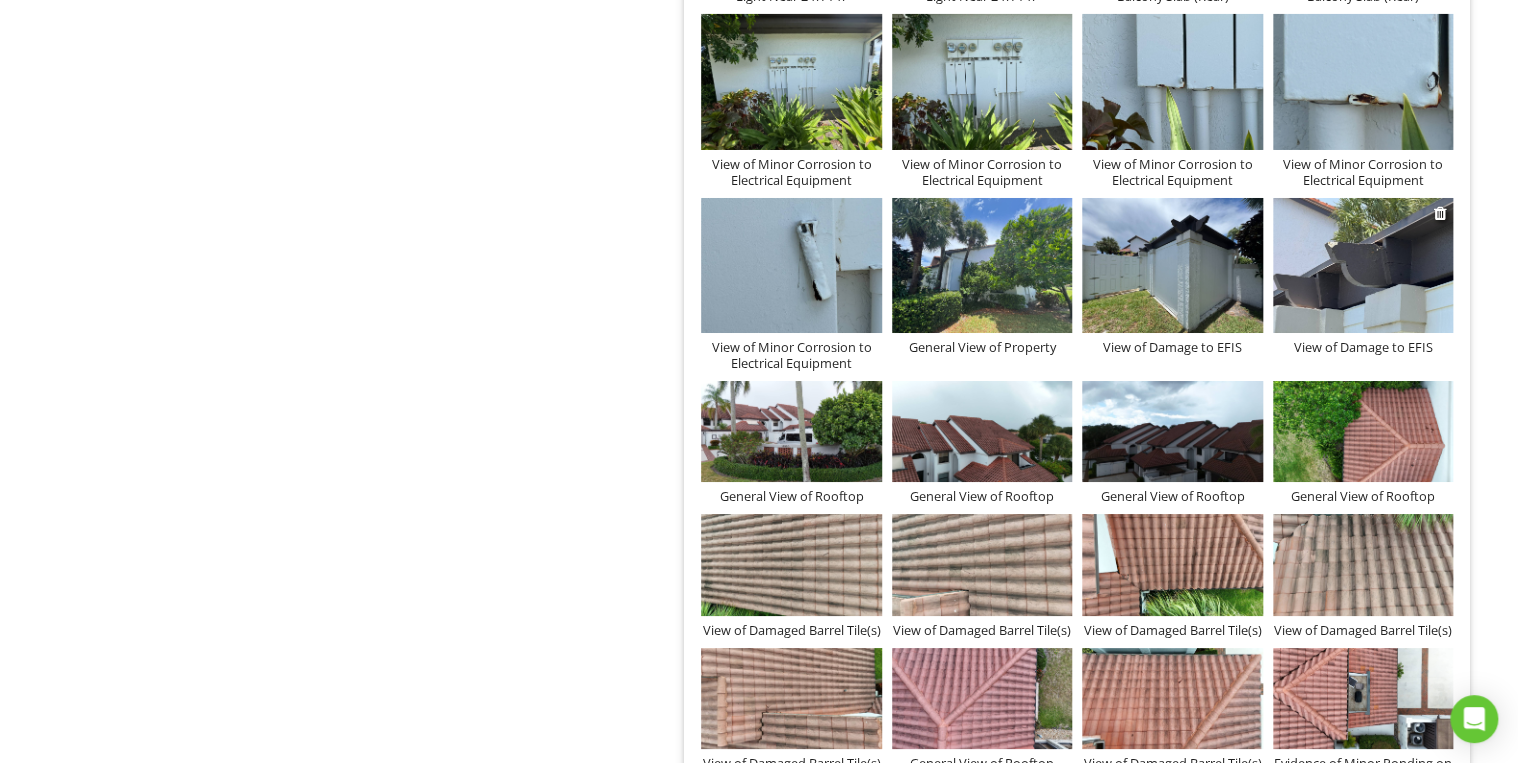 click on "View of Damage to EFIS" at bounding box center [1363, 347] 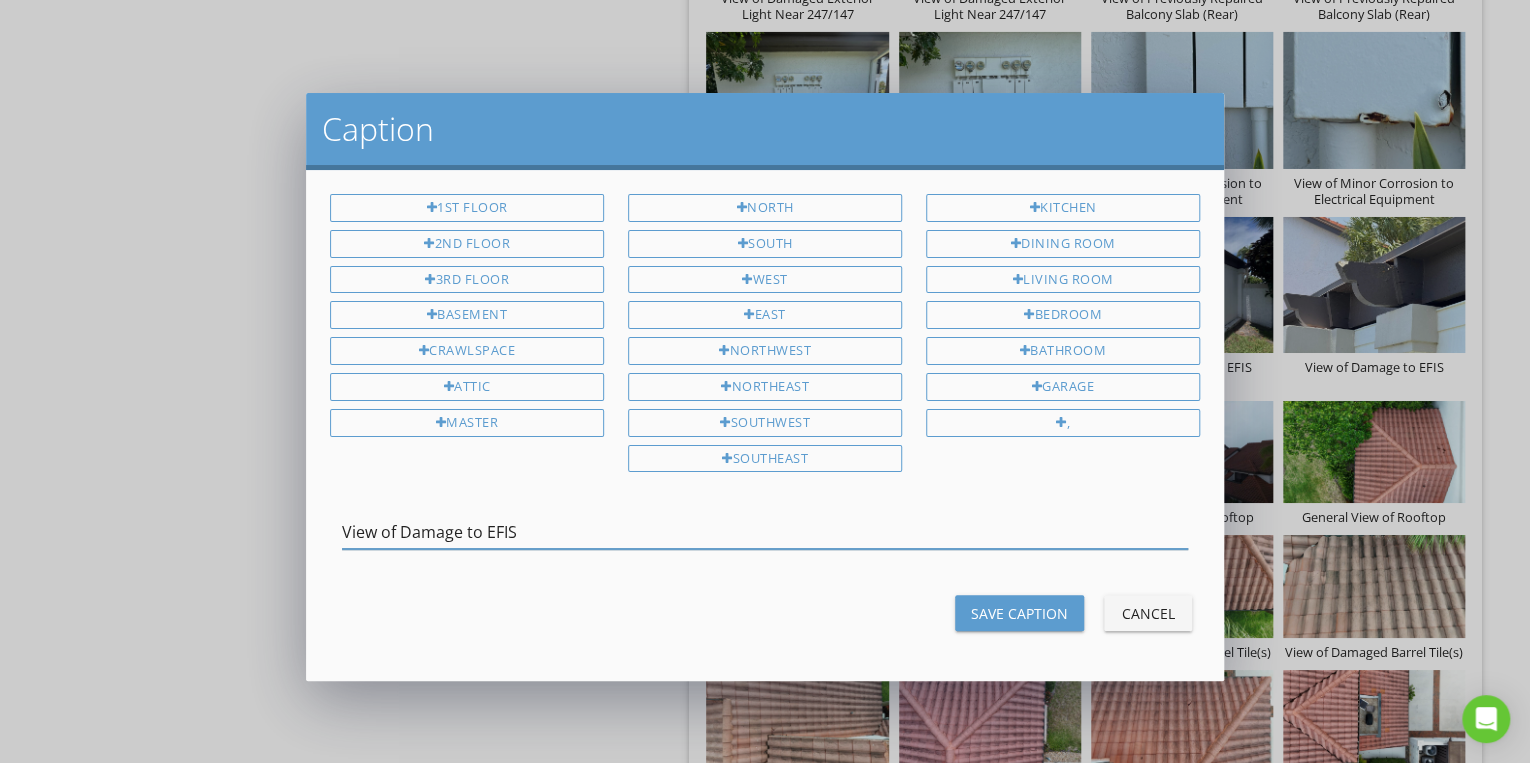 click on "Cancel" at bounding box center [1148, 613] 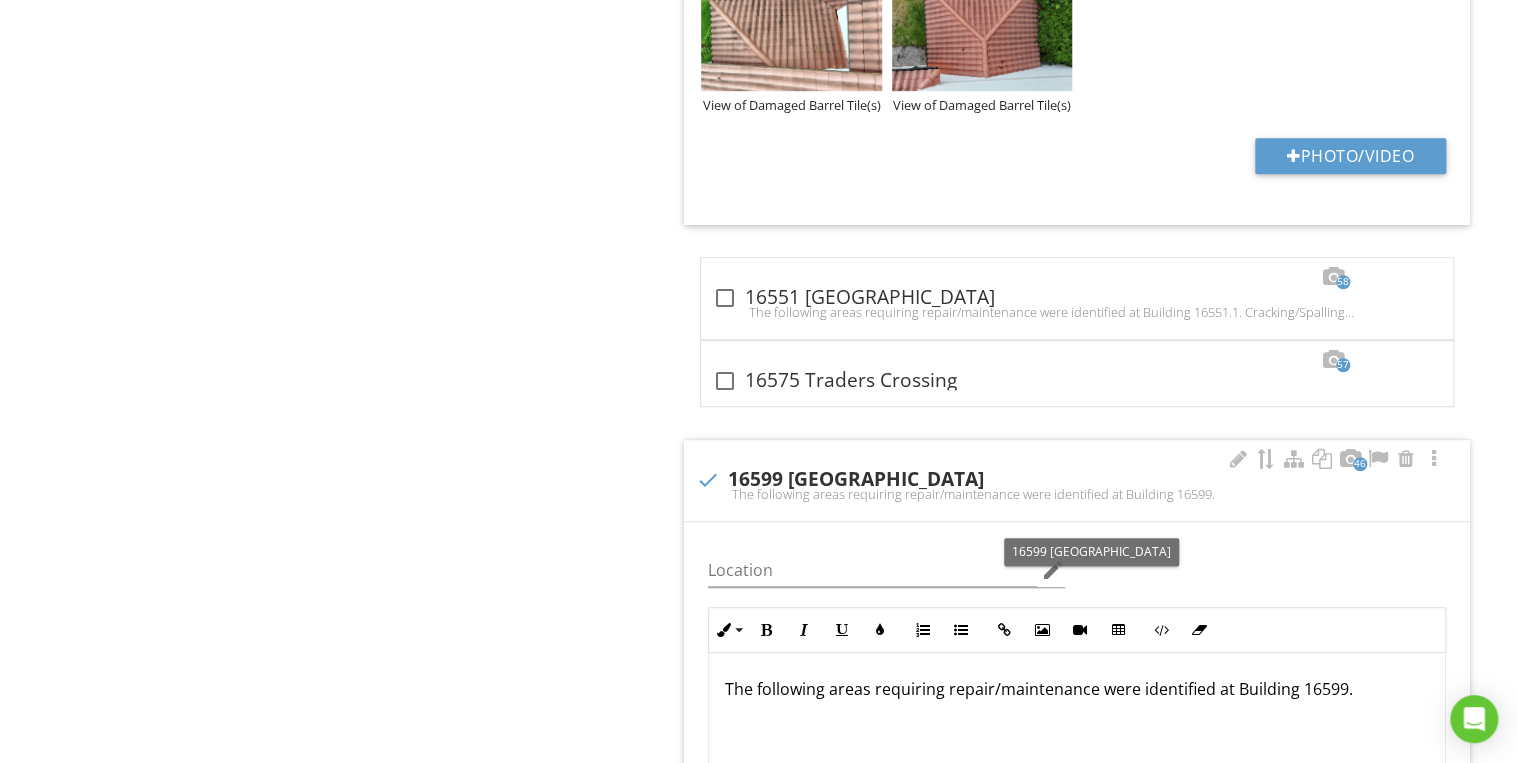 scroll, scrollTop: 4560, scrollLeft: 0, axis: vertical 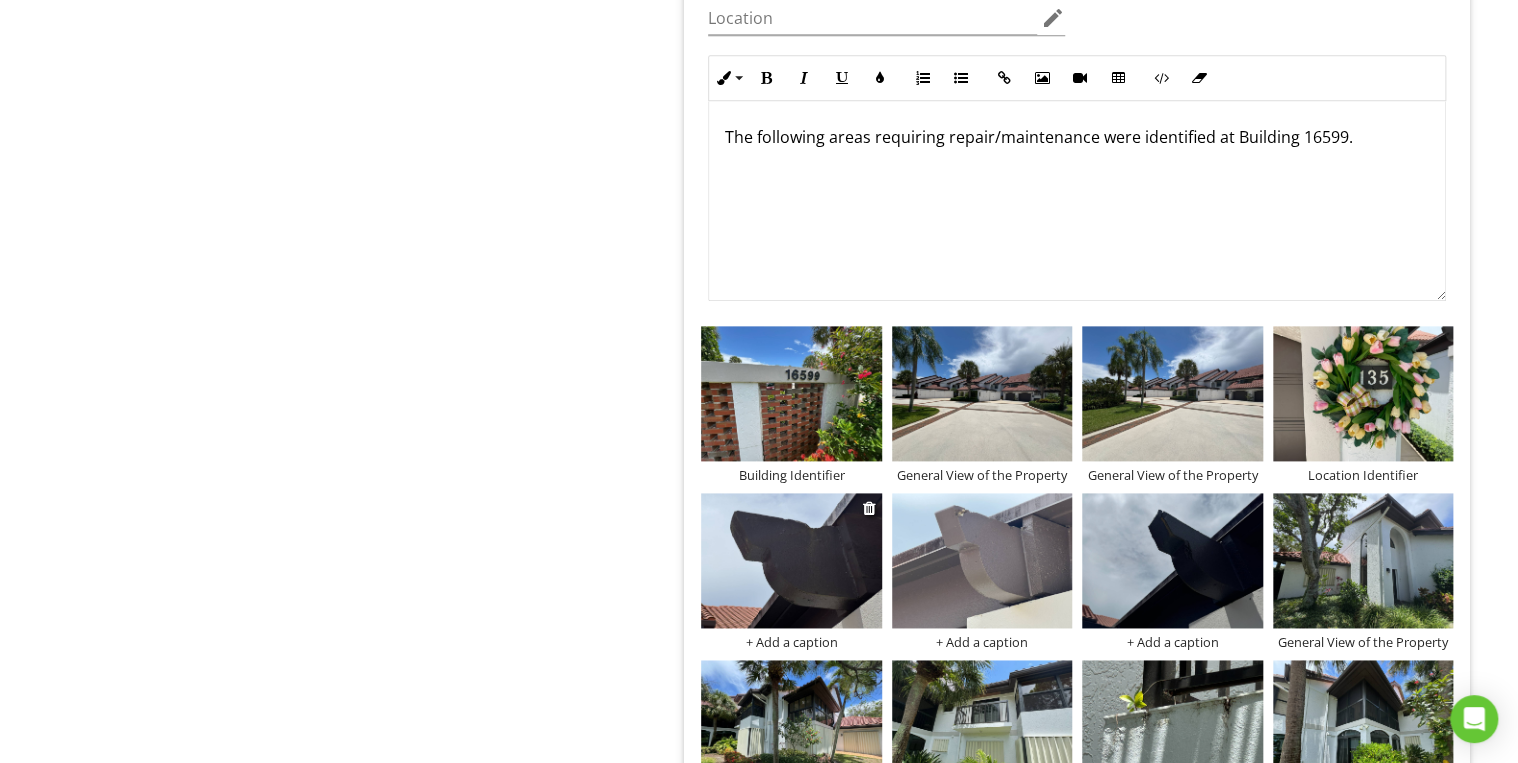 click on "+ Add a caption" at bounding box center (791, 642) 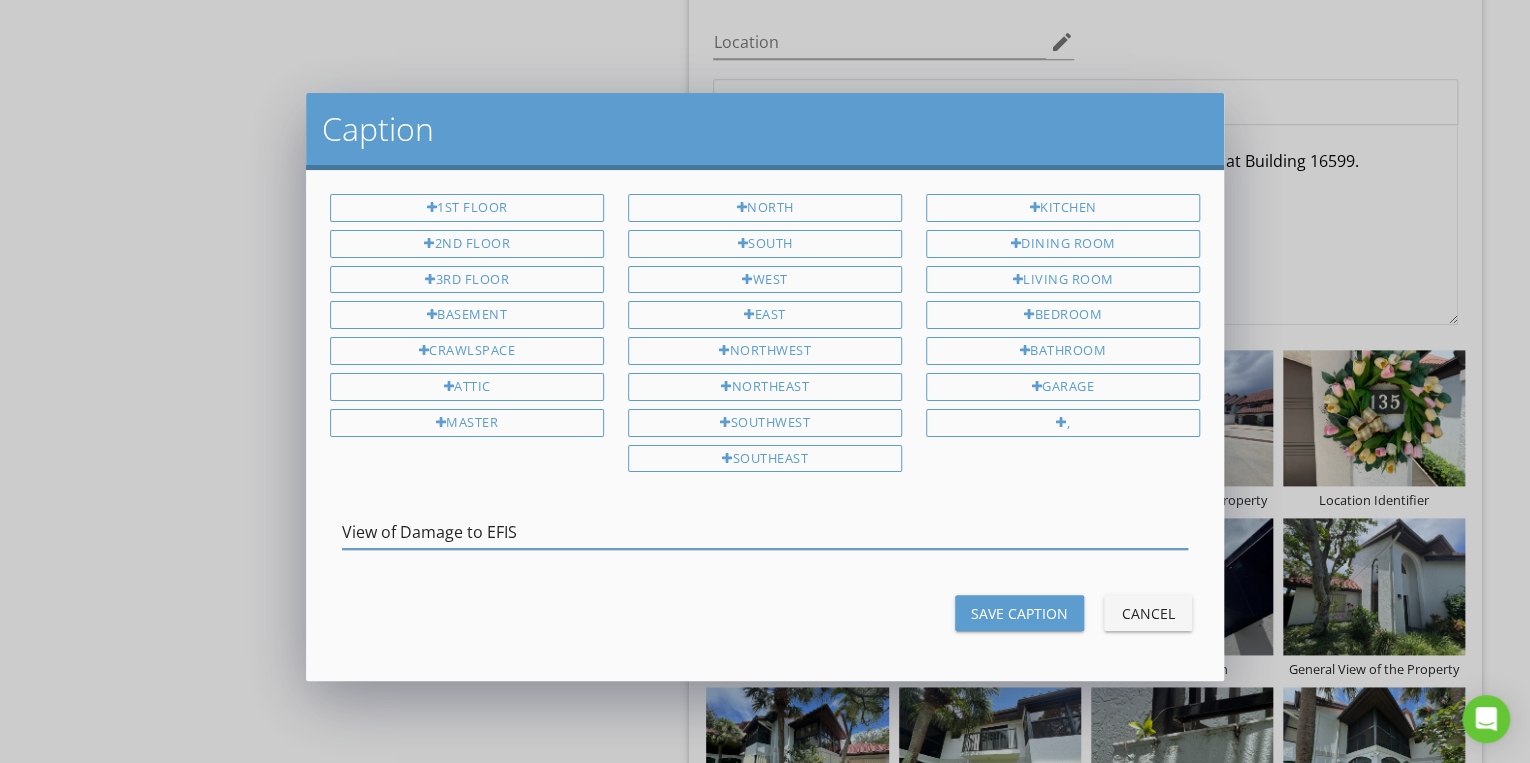 type on "View of Damage to EFIS" 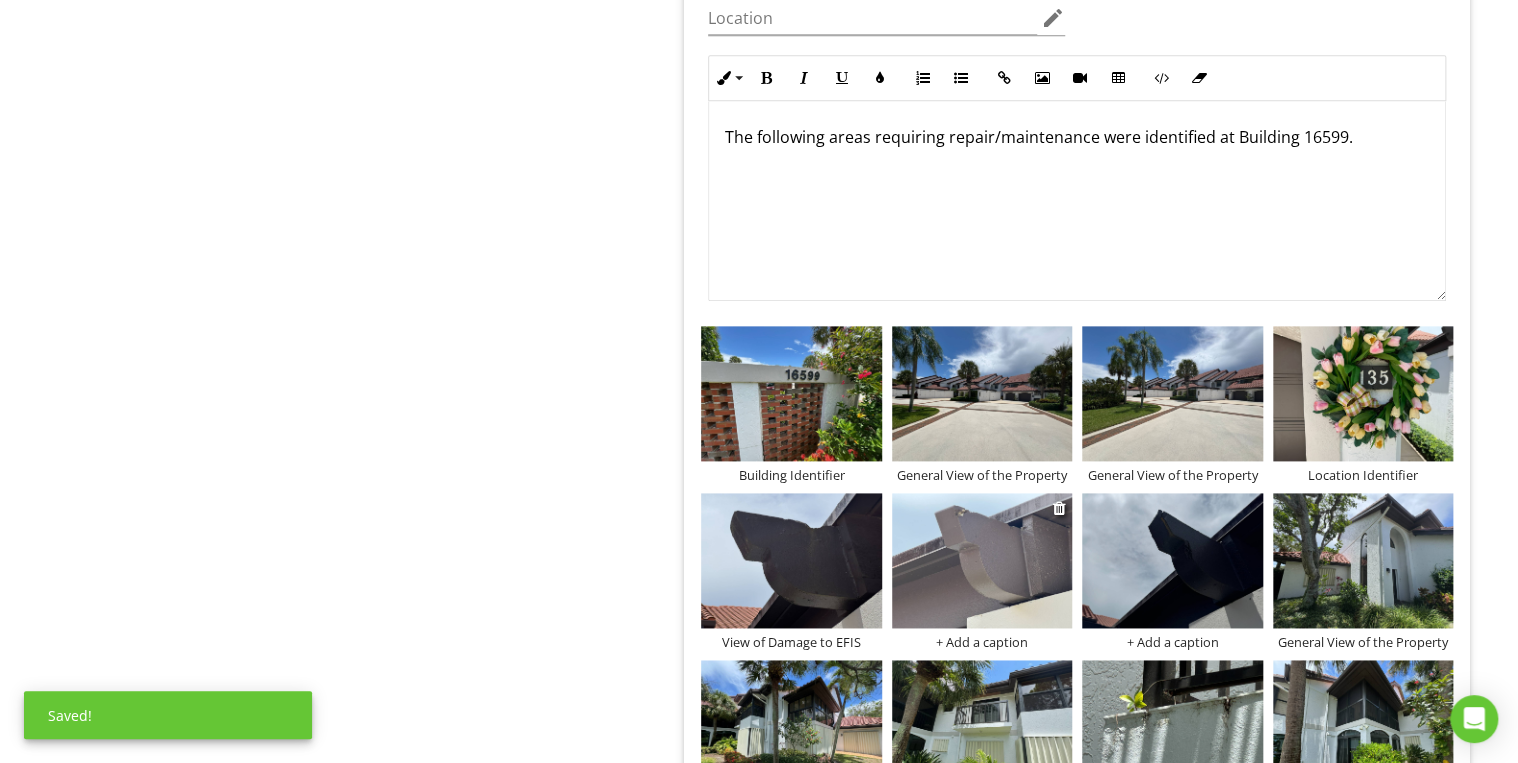 click on "+ Add a caption" at bounding box center [982, 642] 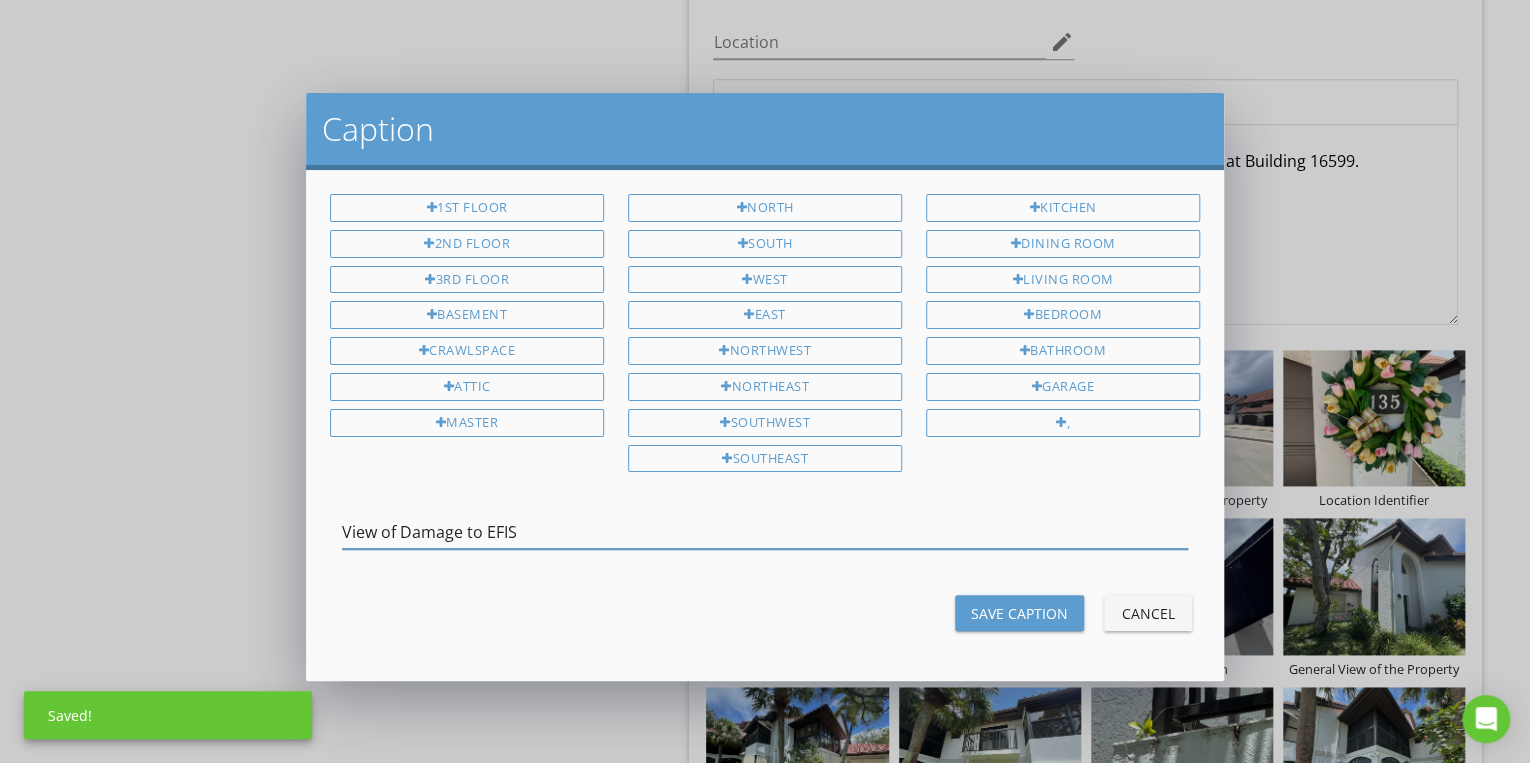 type on "View of Damage to EFIS" 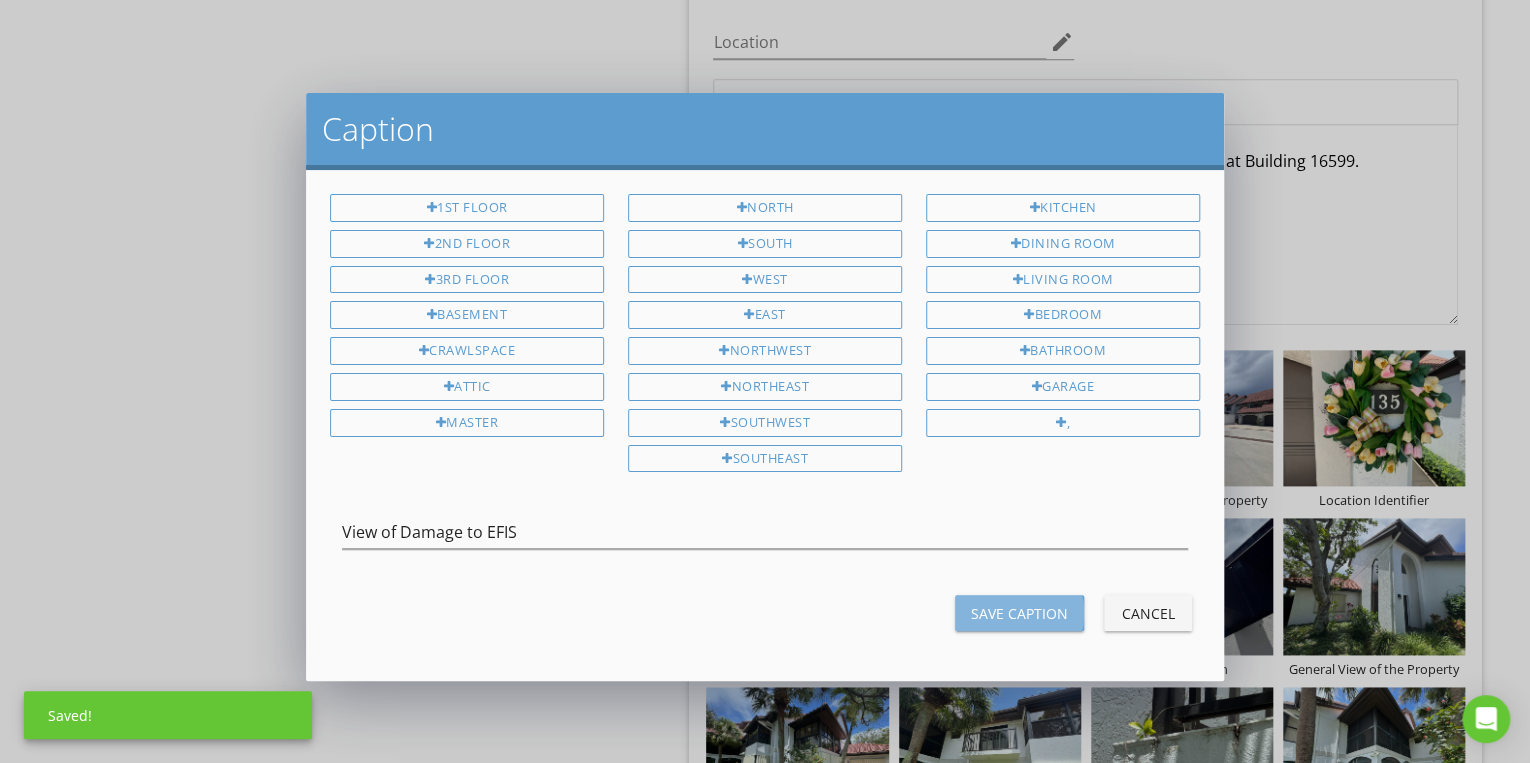 click on "Save Caption" at bounding box center (1019, 613) 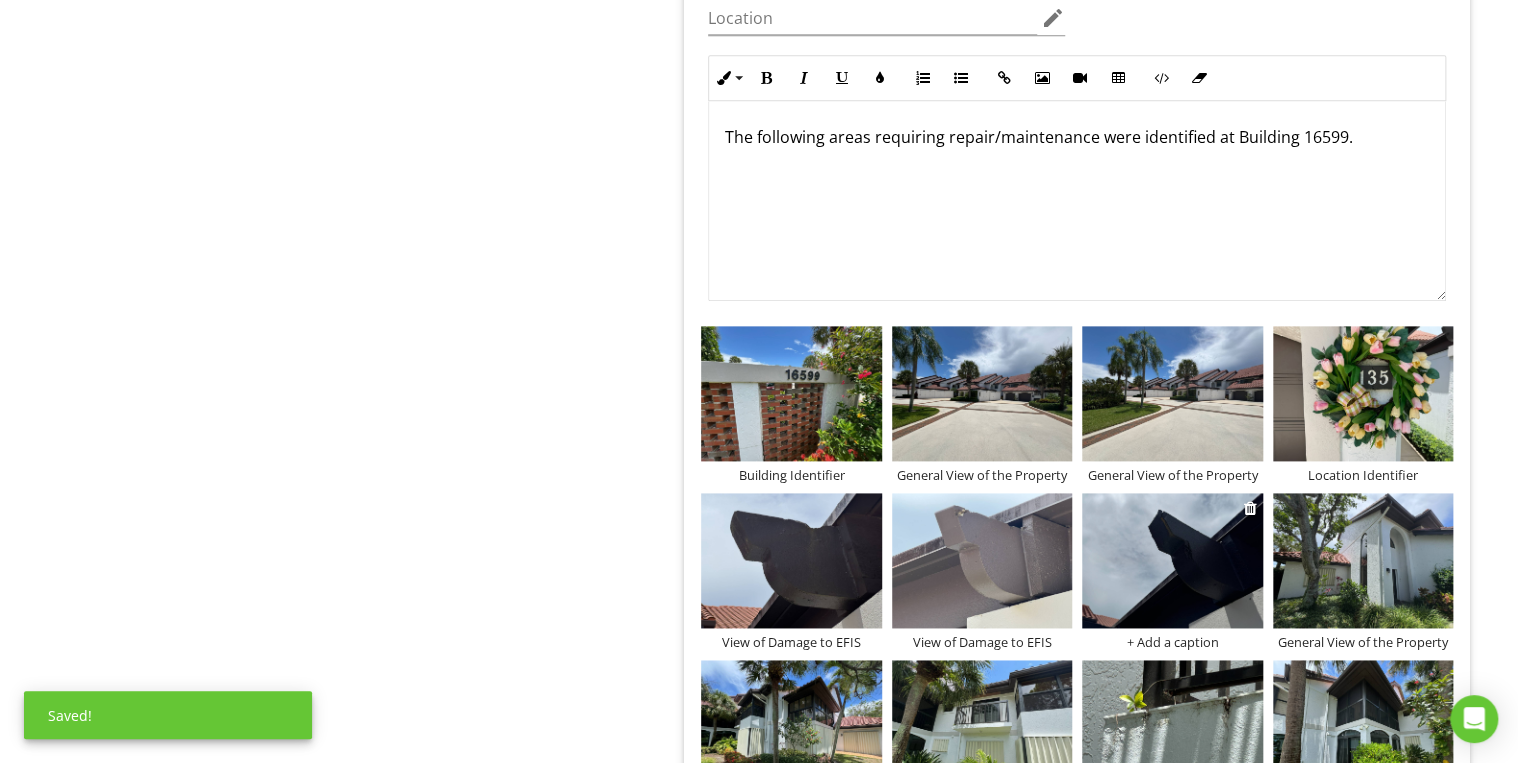 click on "+ Add a caption" at bounding box center (1172, 642) 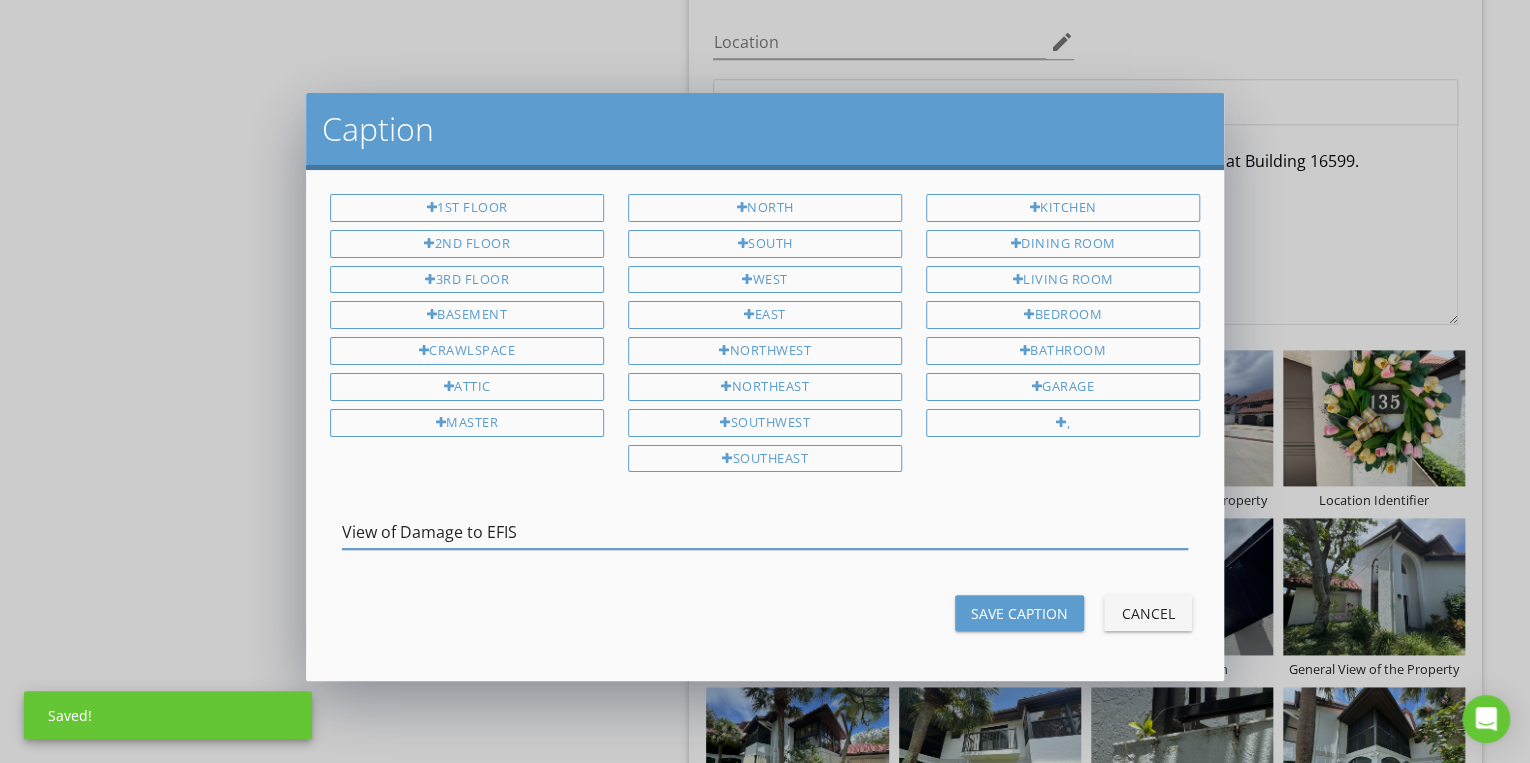 type on "View of Damage to EFIS" 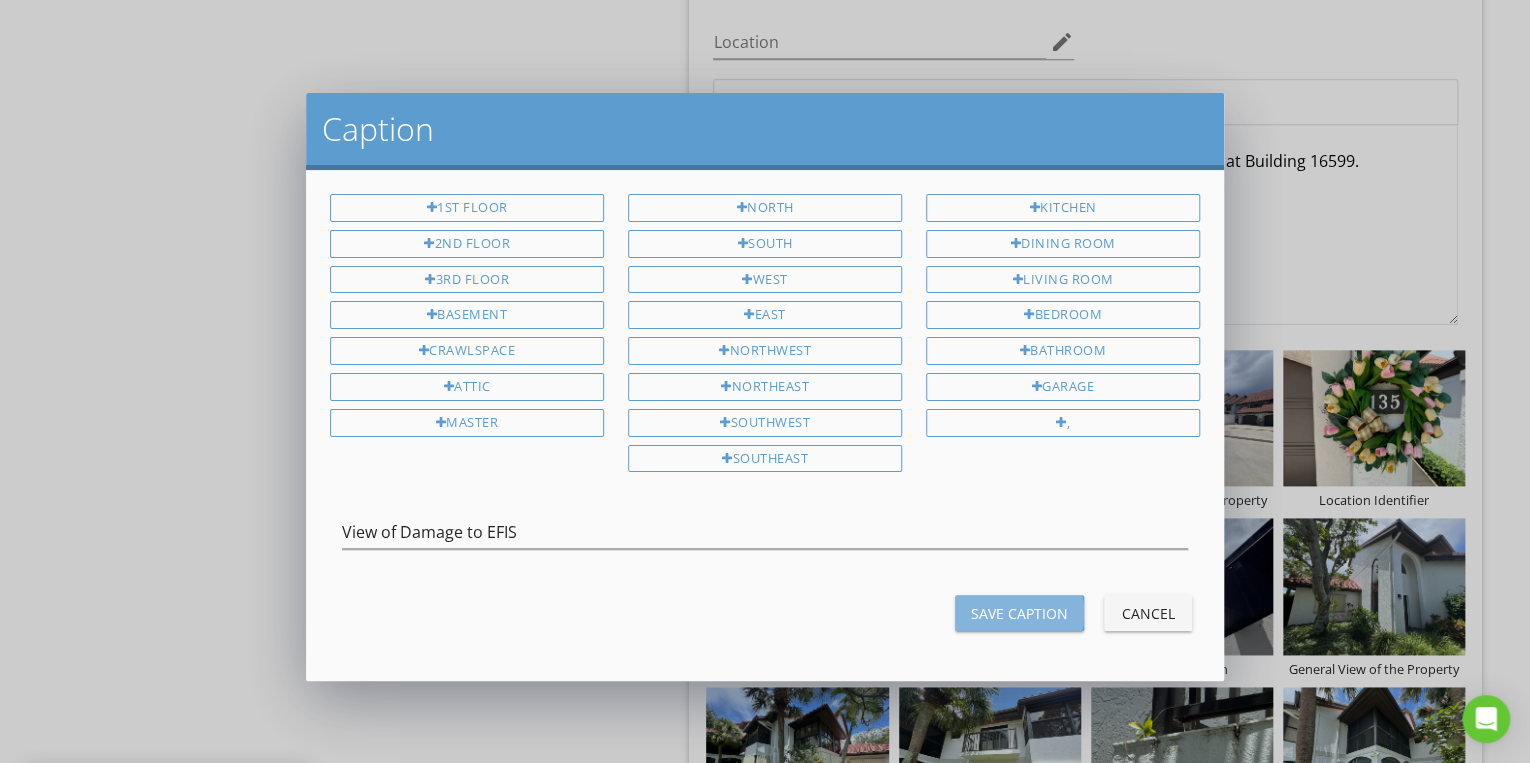 click on "Save Caption" at bounding box center (1019, 613) 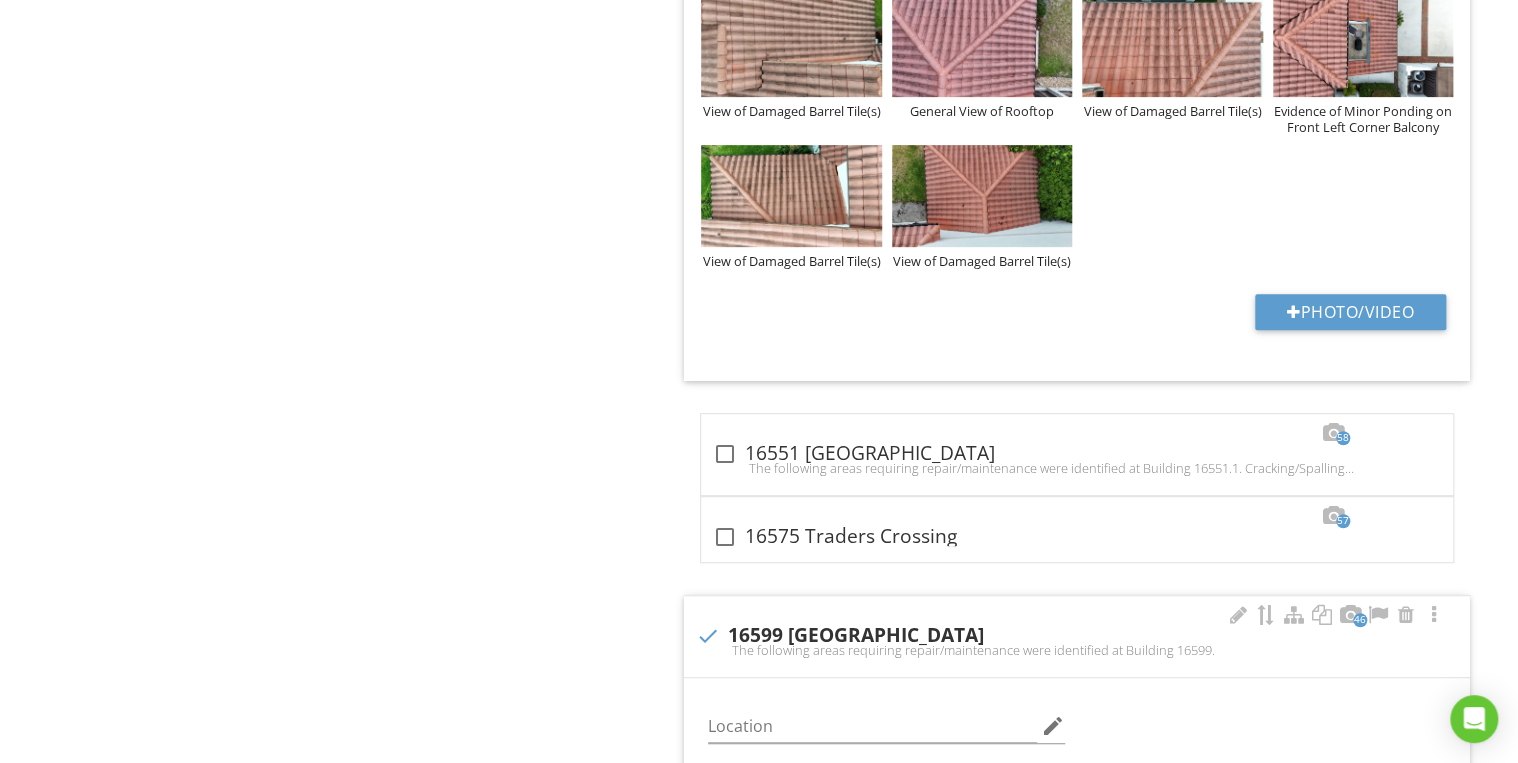 scroll, scrollTop: 4160, scrollLeft: 0, axis: vertical 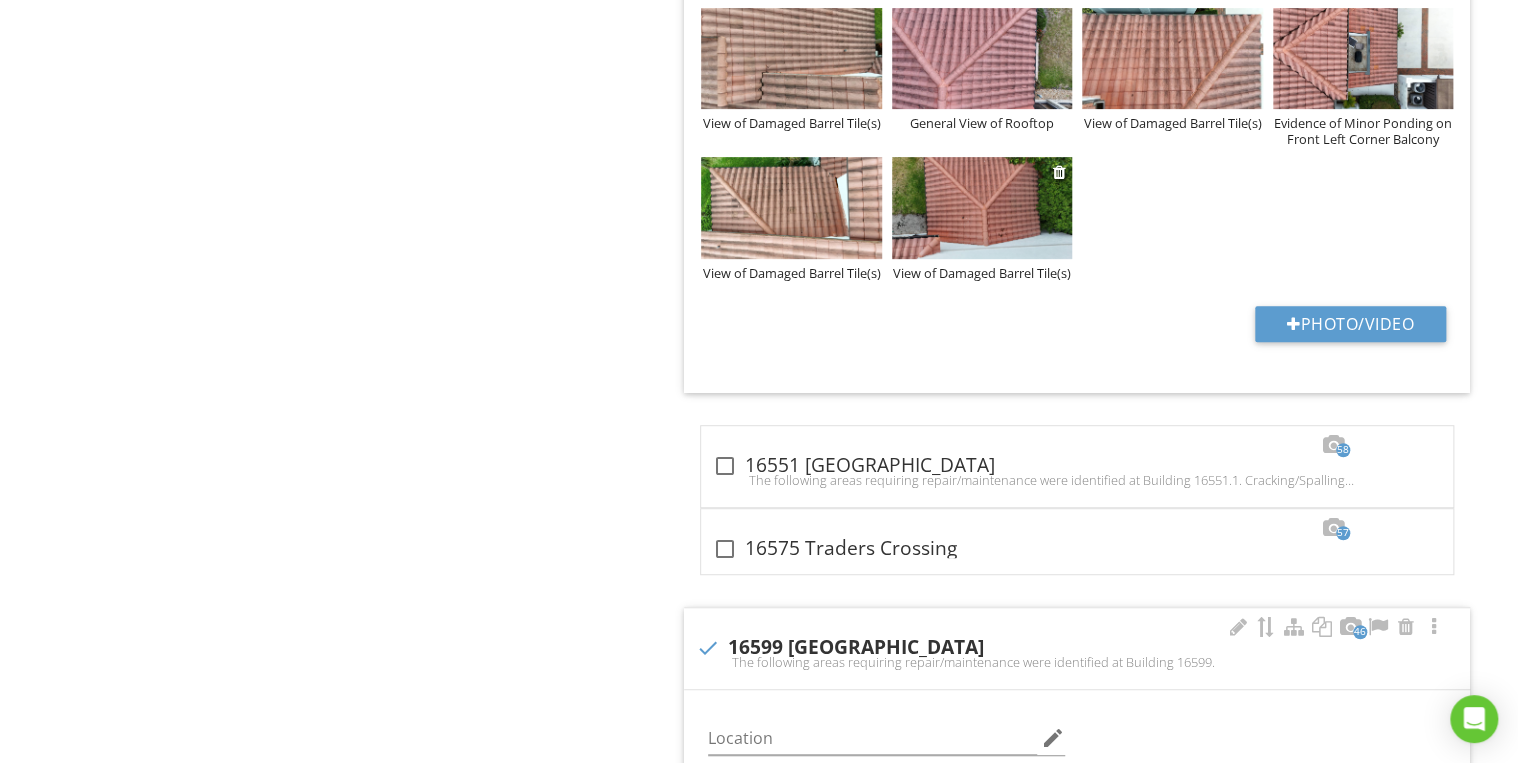 click on "View of Damaged Barrel Tile(s)" at bounding box center (982, 273) 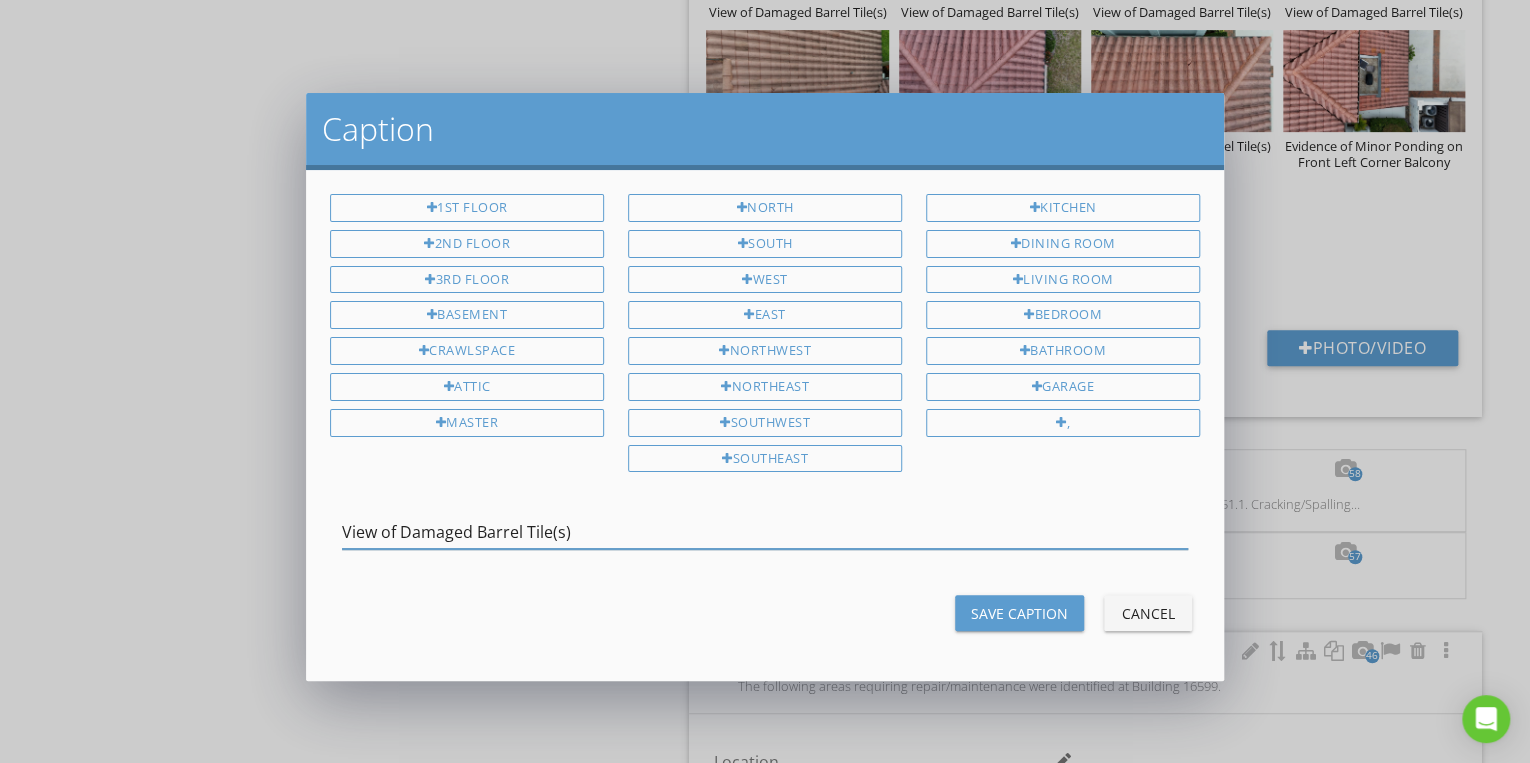 click on "Save Caption" at bounding box center [1019, 613] 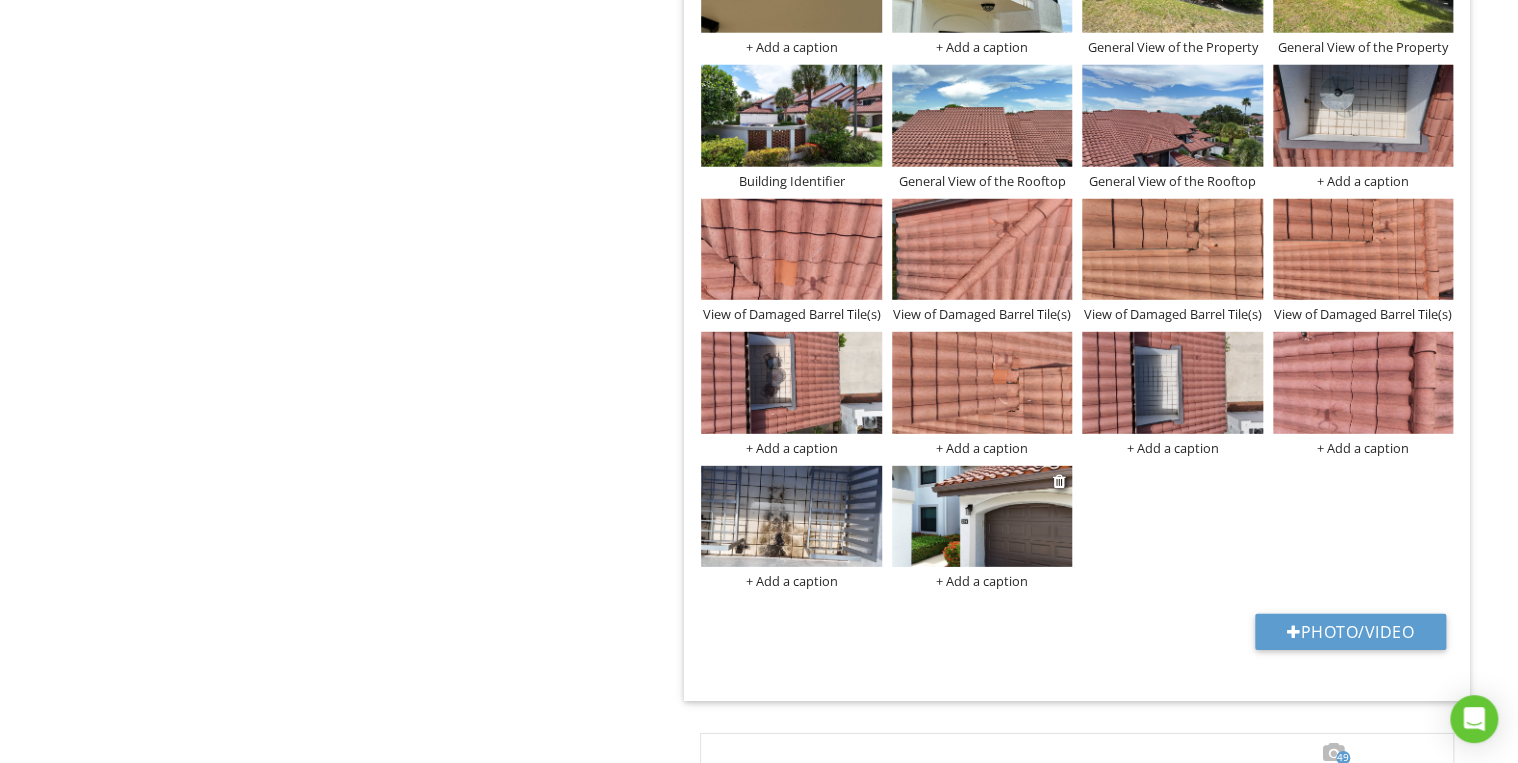 scroll, scrollTop: 6480, scrollLeft: 0, axis: vertical 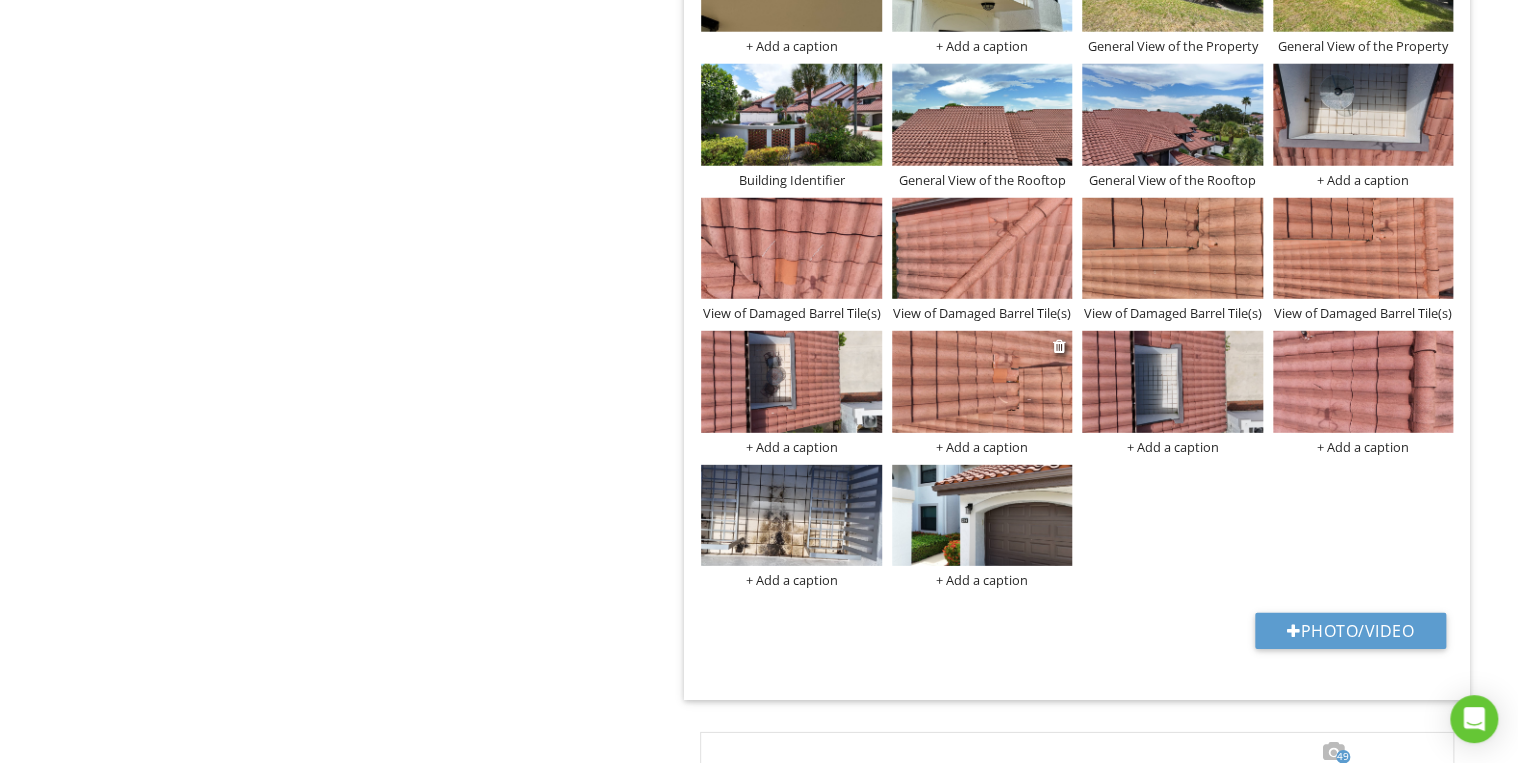 click on "+ Add a caption" at bounding box center (982, 447) 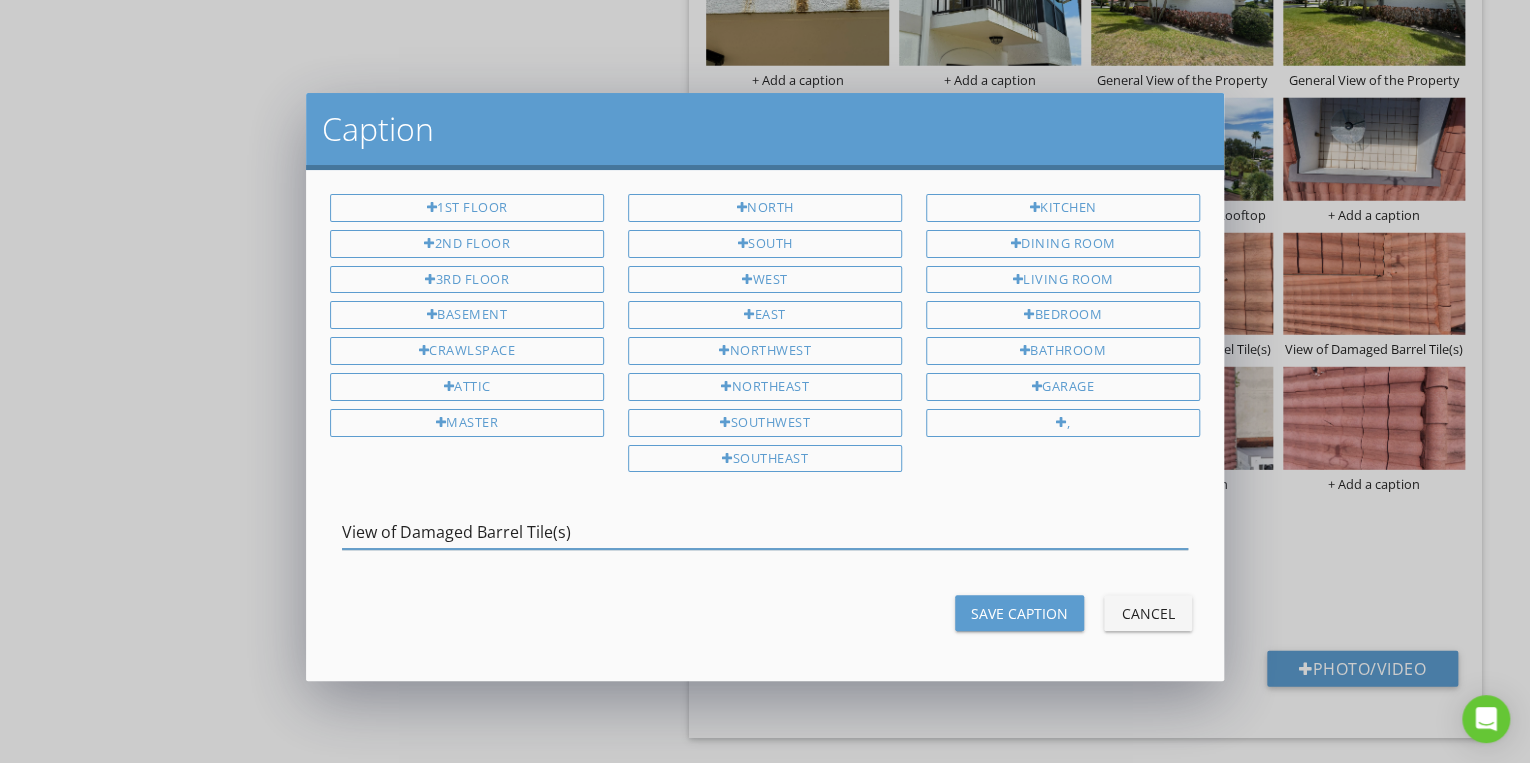 type on "View of Damaged Barrel Tile(s)" 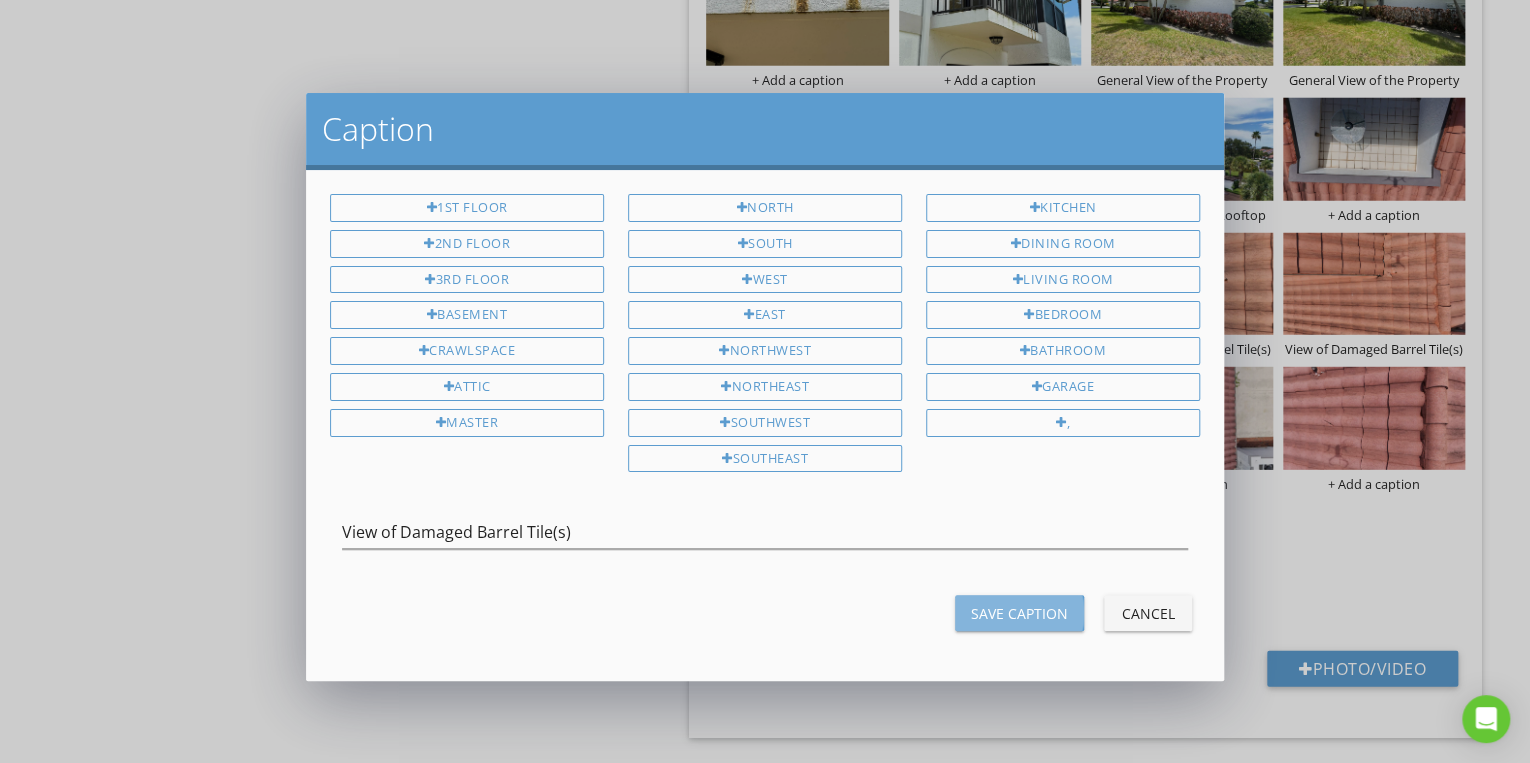 click on "Save Caption" at bounding box center [1019, 613] 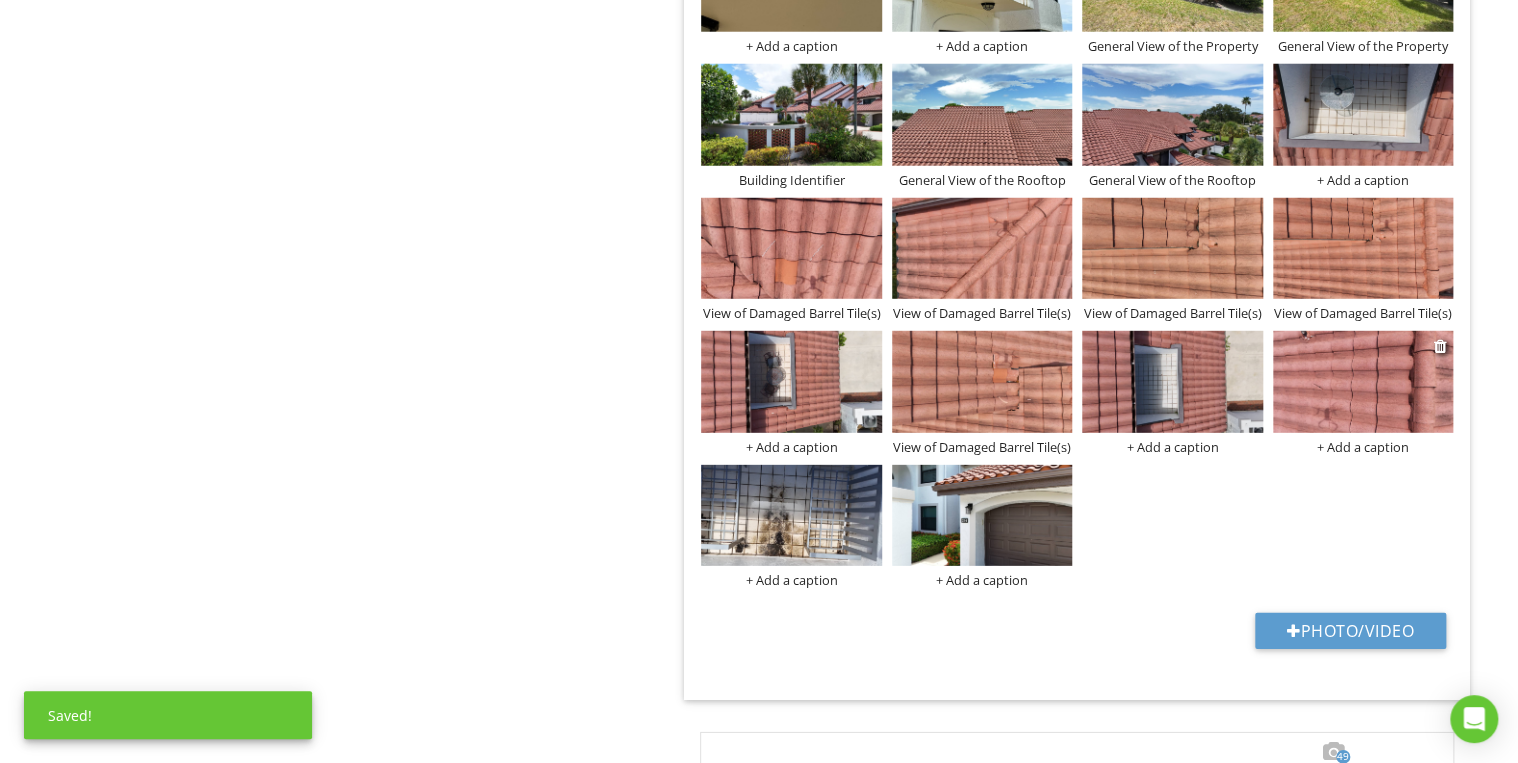 click on "+ Add a caption" at bounding box center (1363, 447) 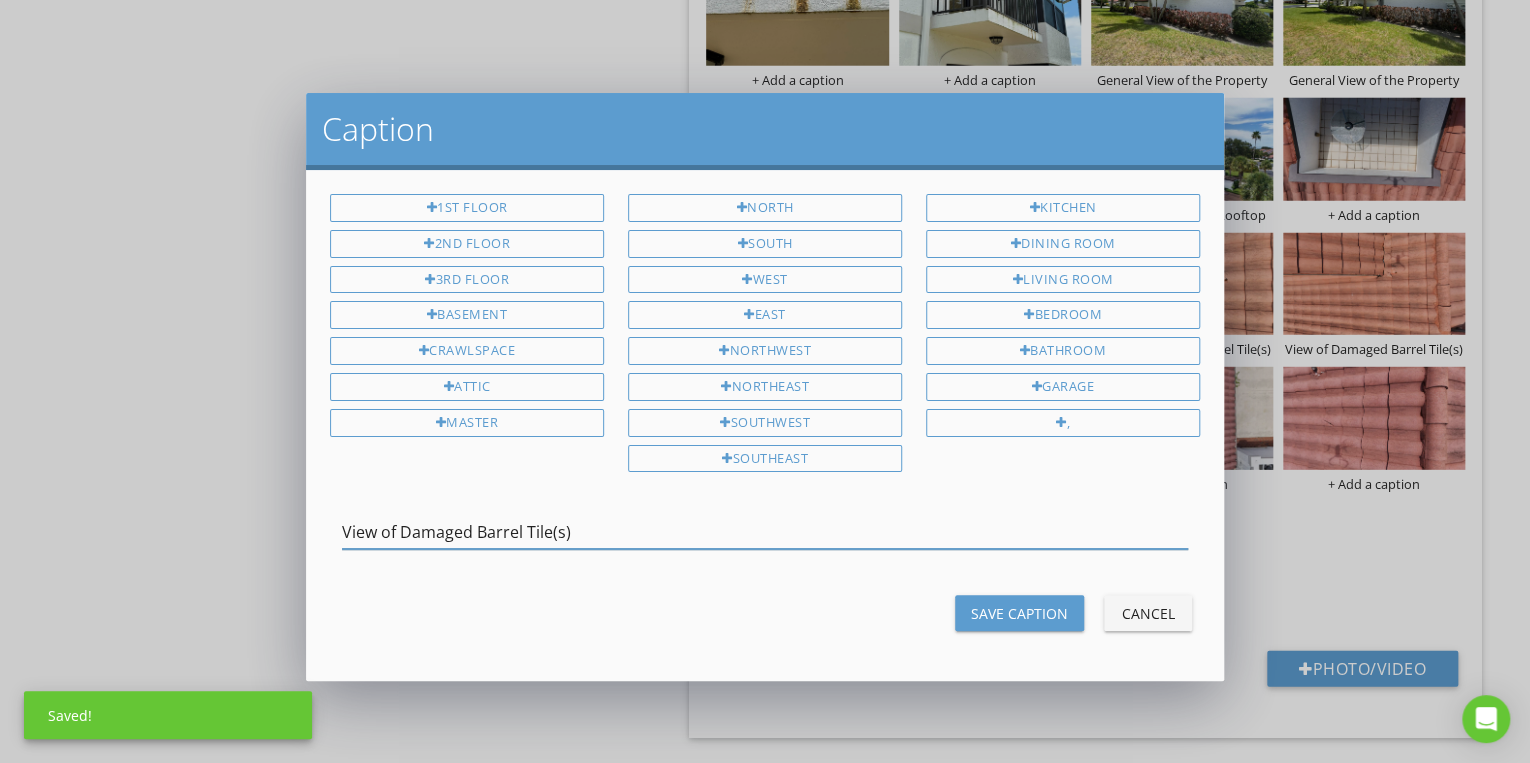 type on "View of Damaged Barrel Tile(s)" 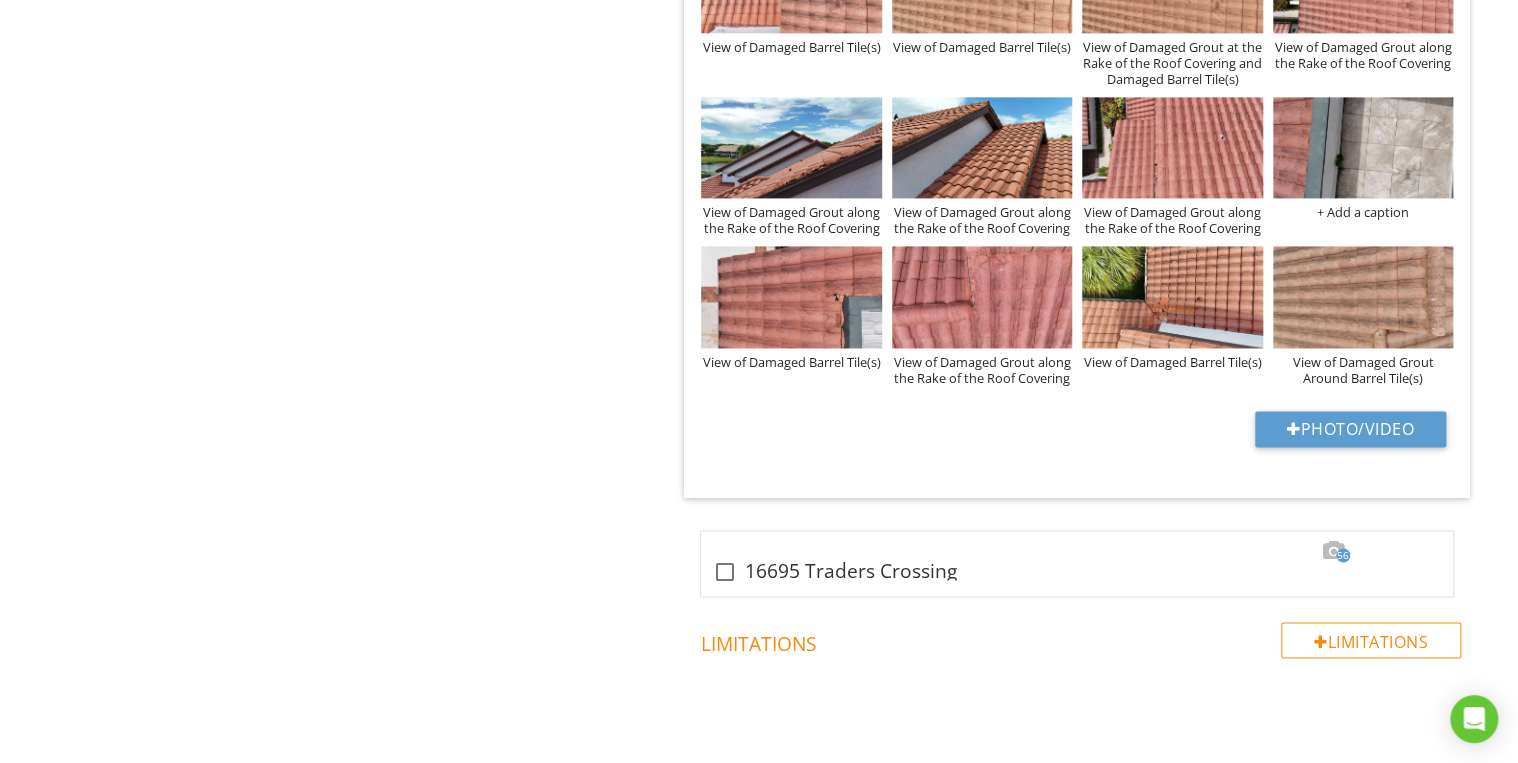 scroll, scrollTop: 12889, scrollLeft: 0, axis: vertical 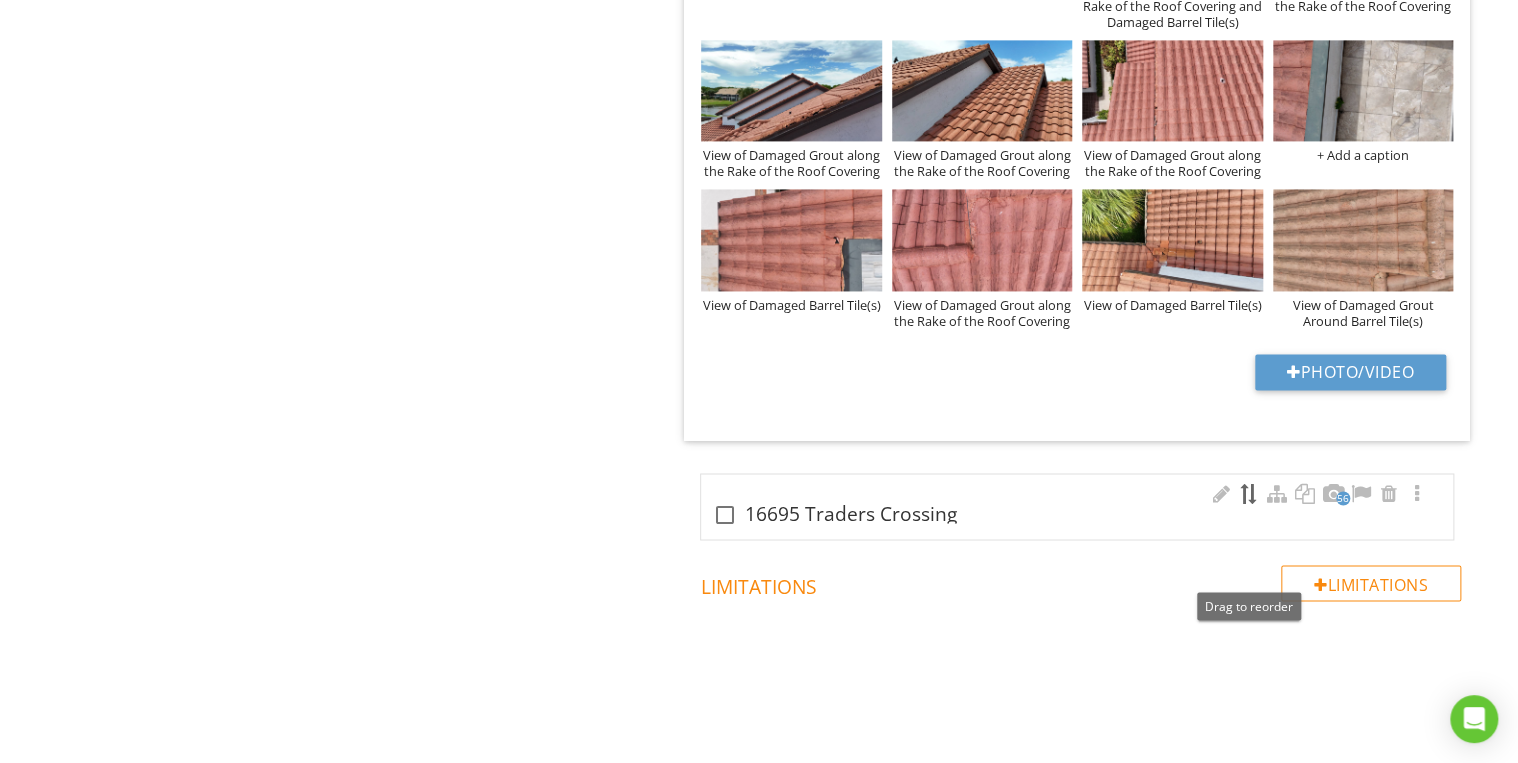 click at bounding box center (1249, 493) 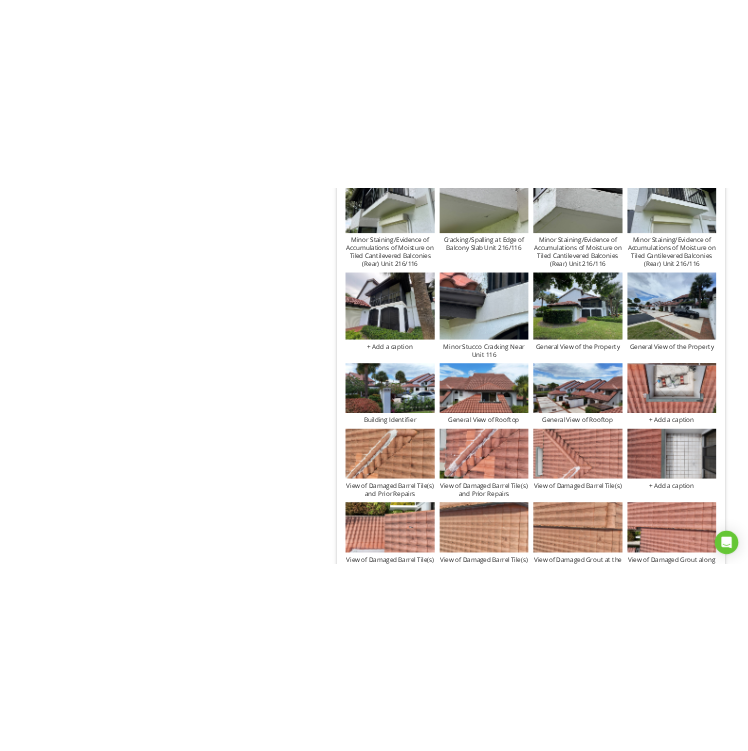 scroll, scrollTop: 12009, scrollLeft: 0, axis: vertical 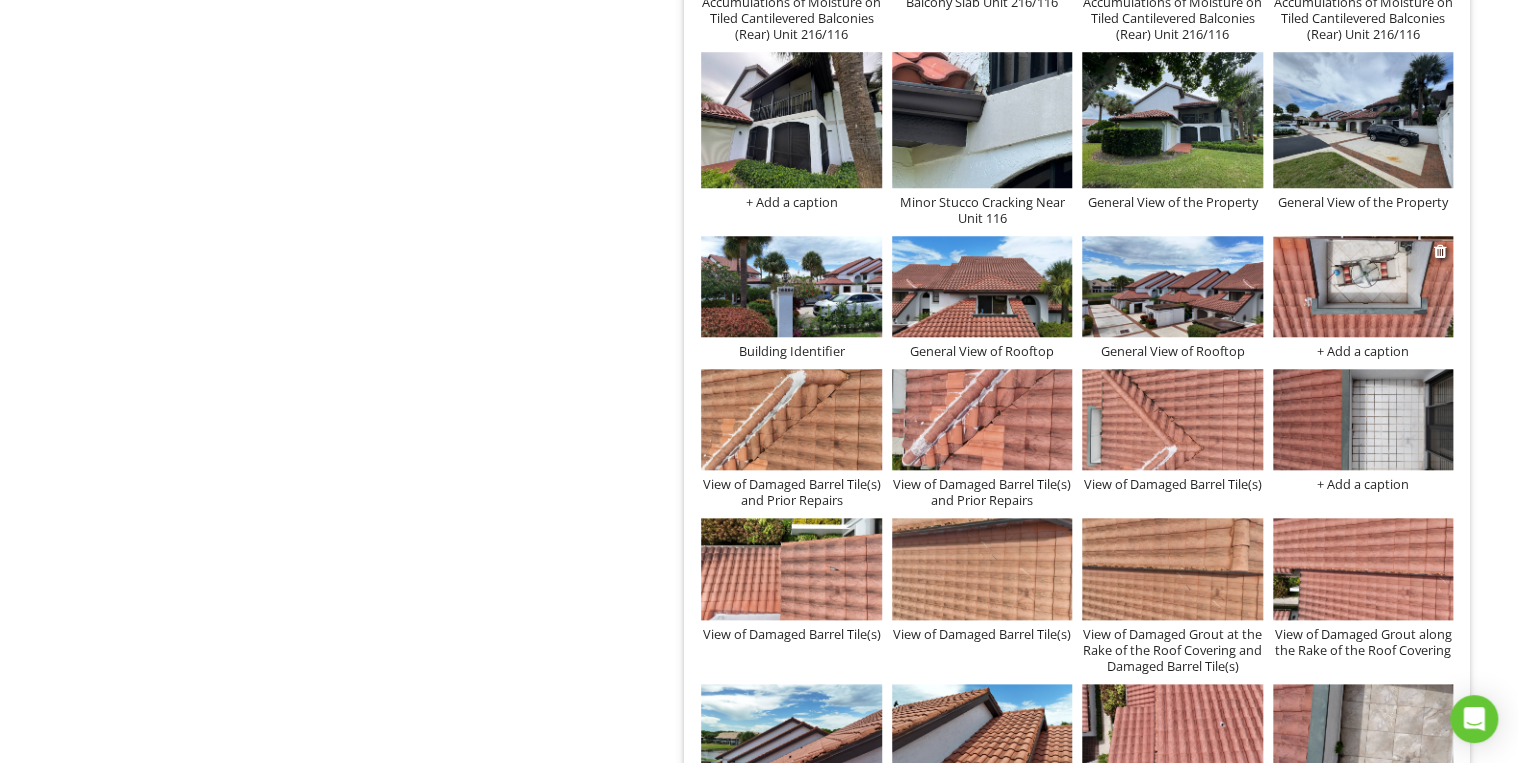 click at bounding box center [1363, 286] 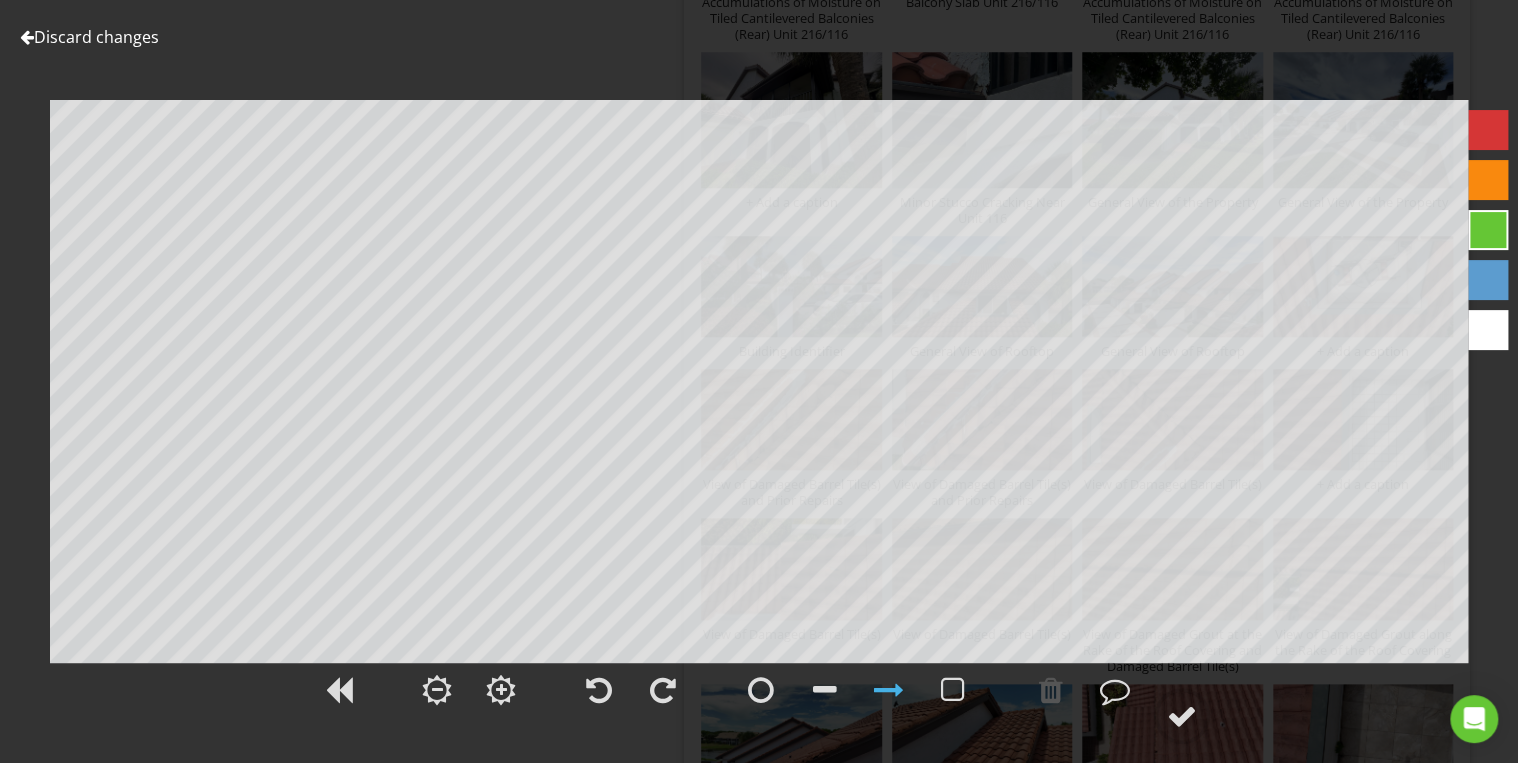 click on "Discard changes" at bounding box center (89, 37) 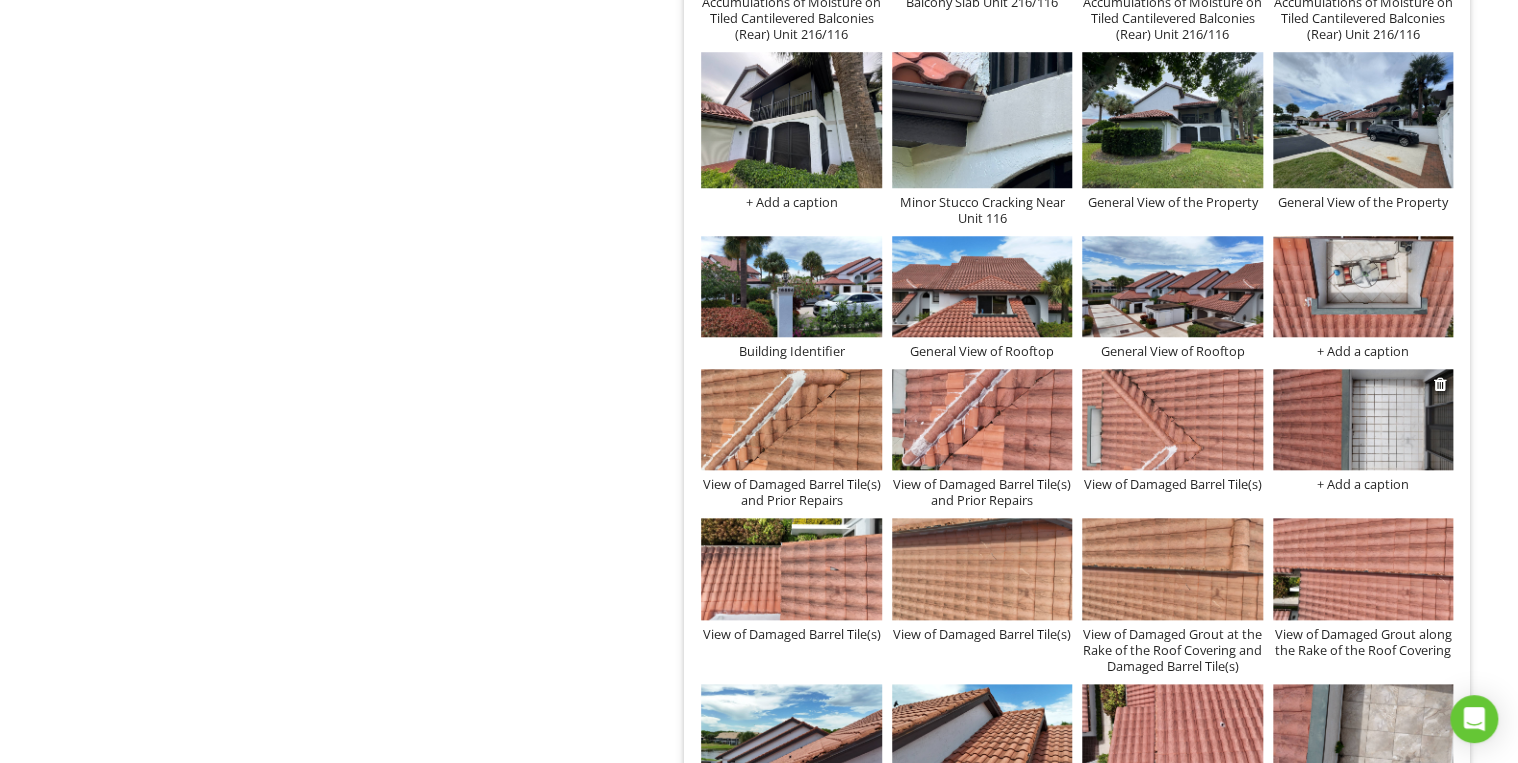 click at bounding box center (1363, 419) 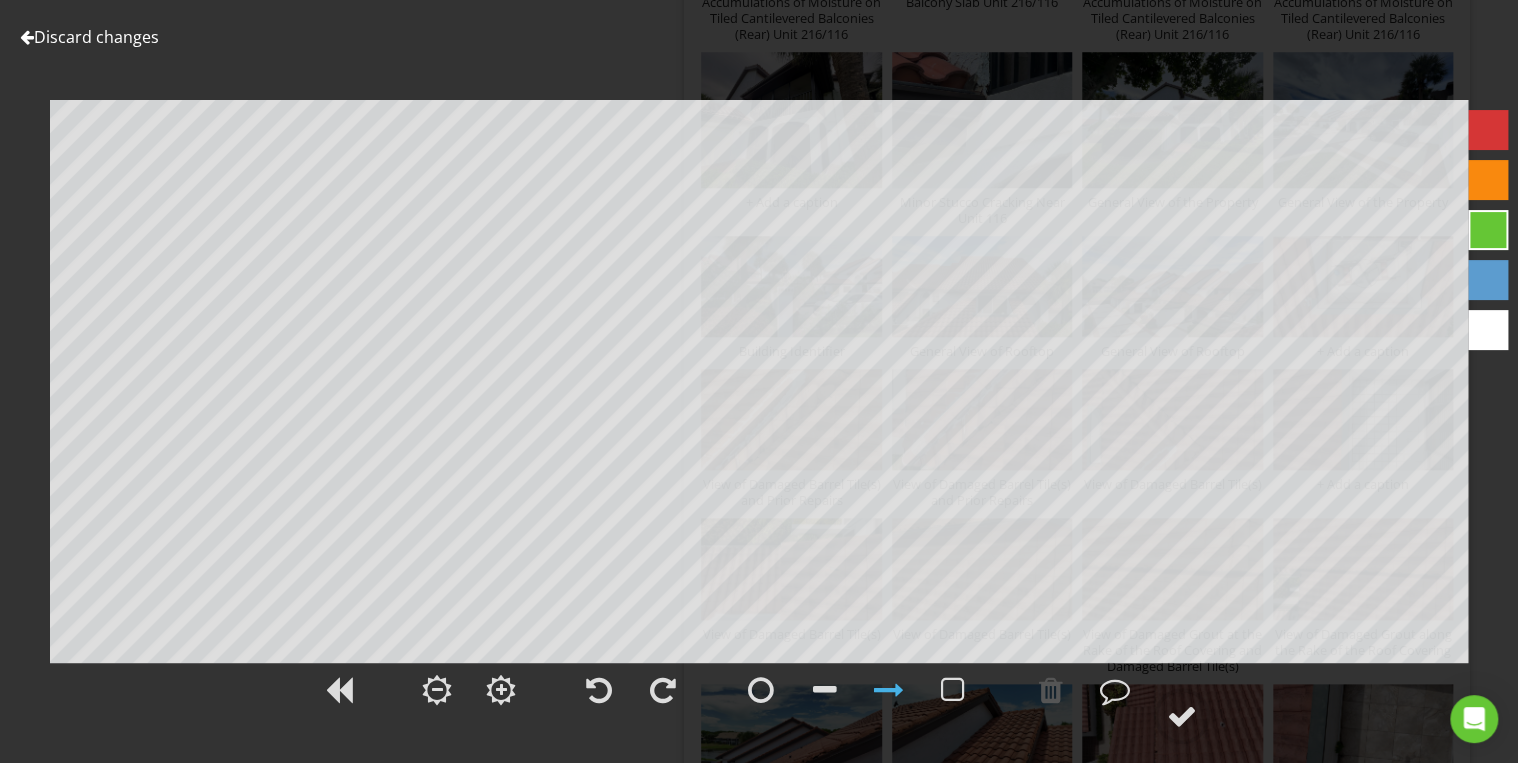 click on "Discard changes" at bounding box center [89, 37] 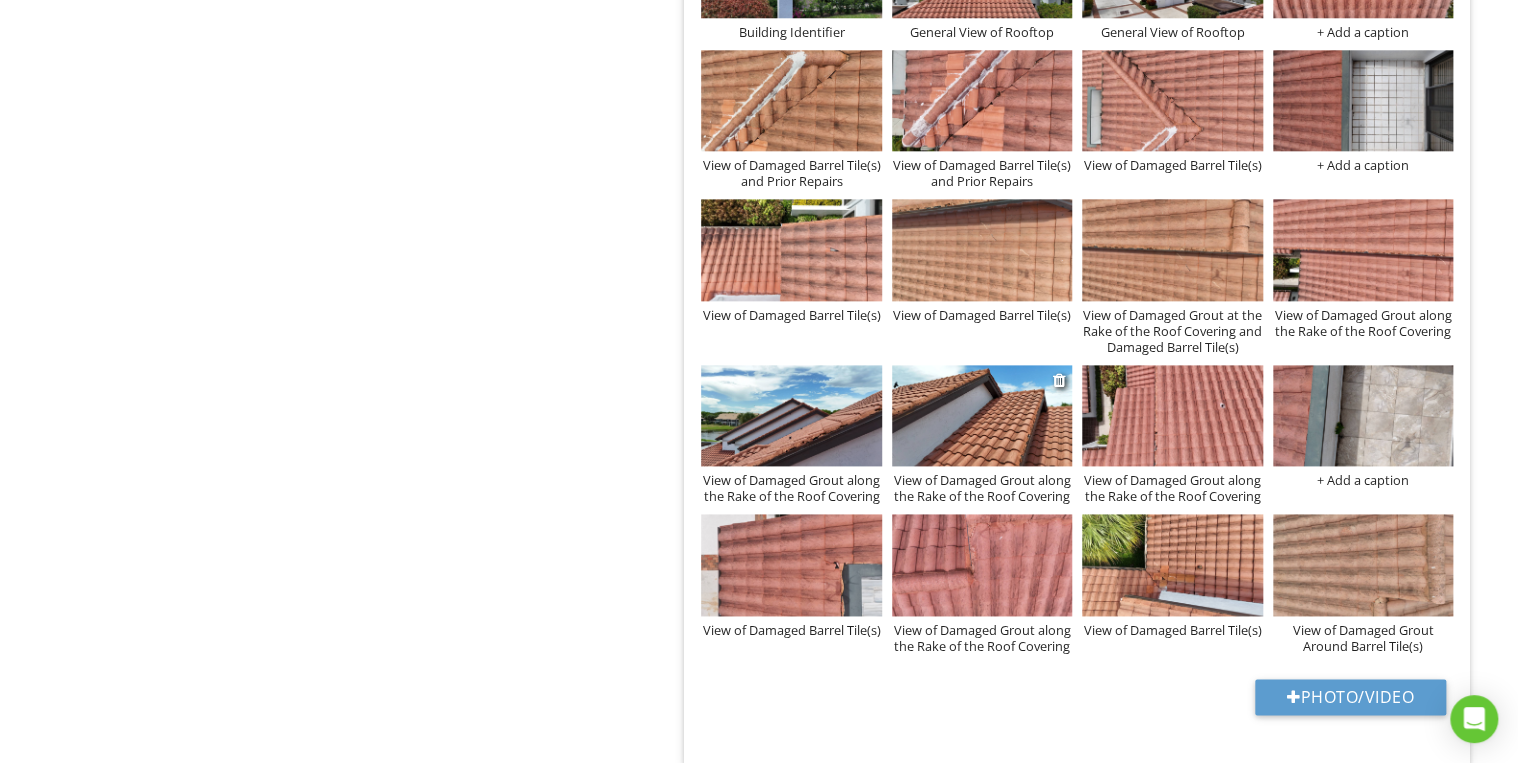 scroll, scrollTop: 12489, scrollLeft: 0, axis: vertical 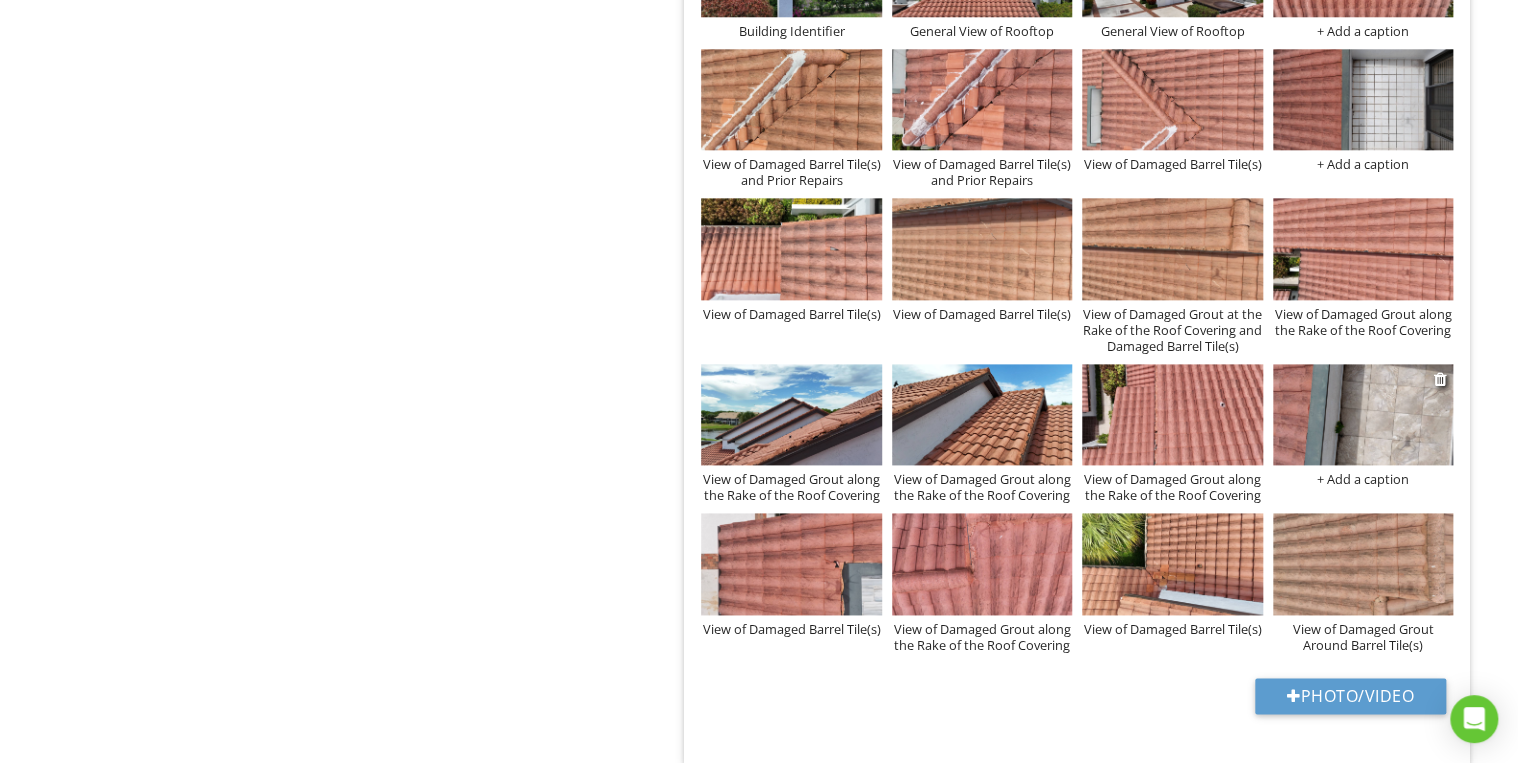 click at bounding box center [1363, 414] 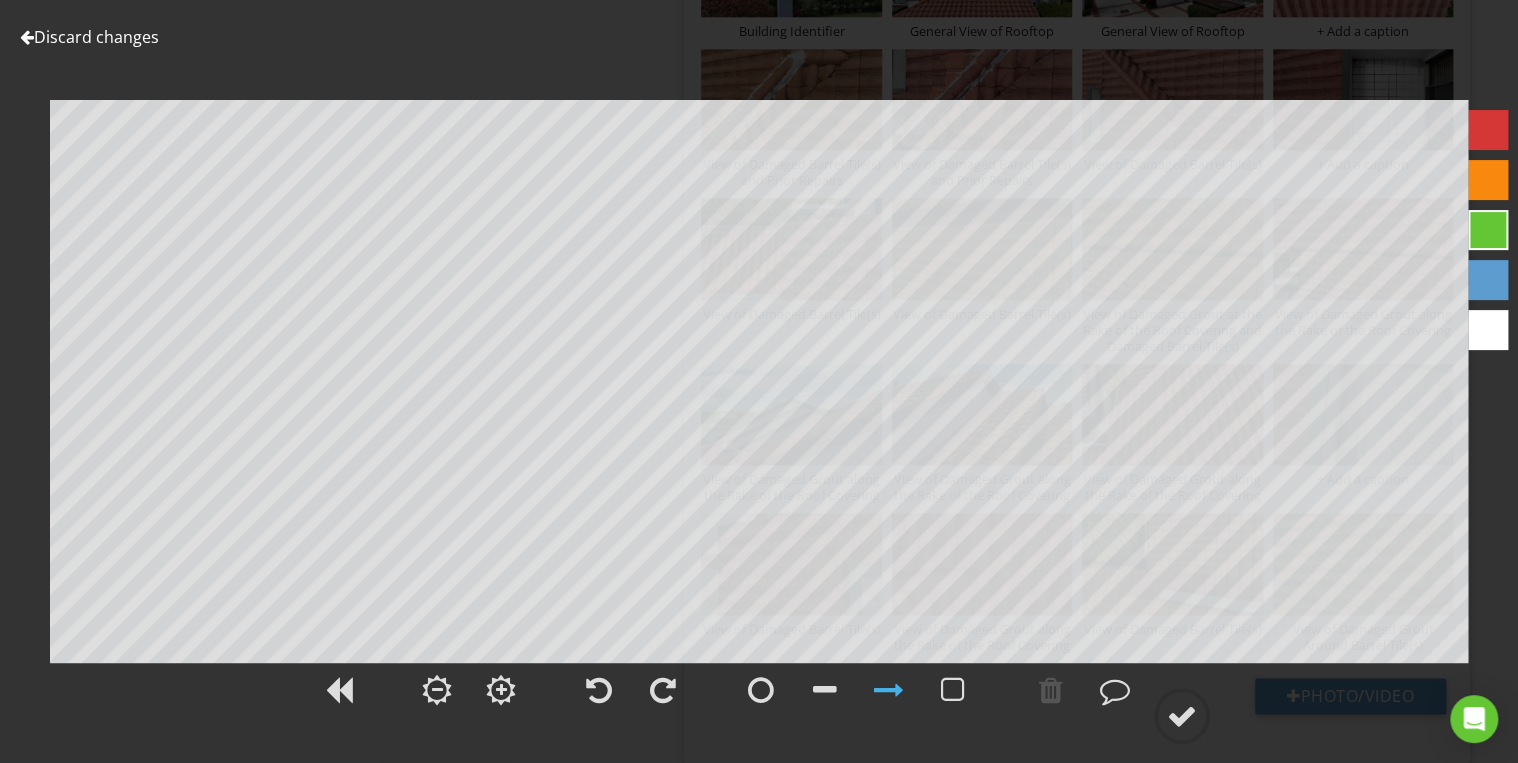 click on "Discard changes" at bounding box center (89, 37) 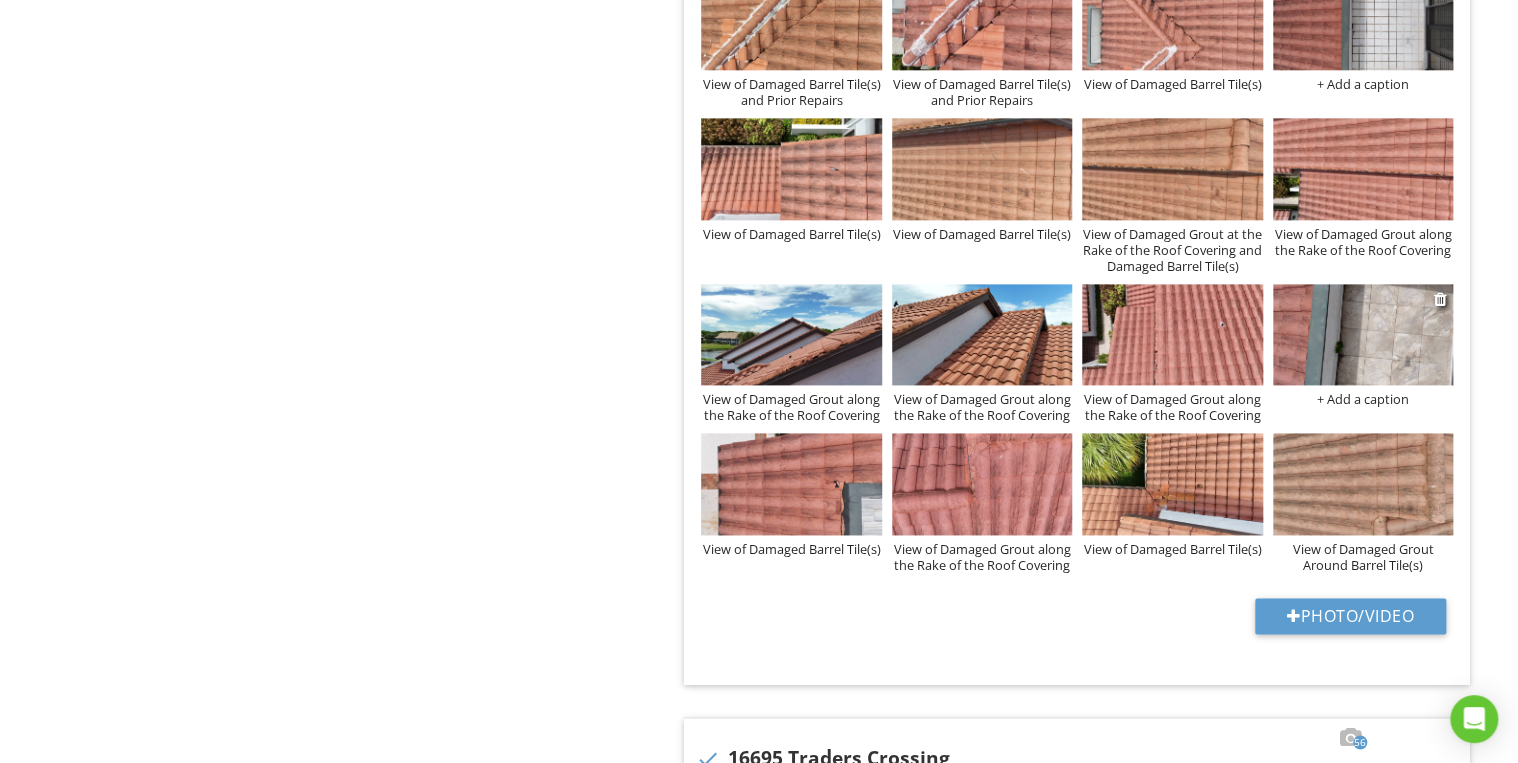 scroll, scrollTop: 12489, scrollLeft: 0, axis: vertical 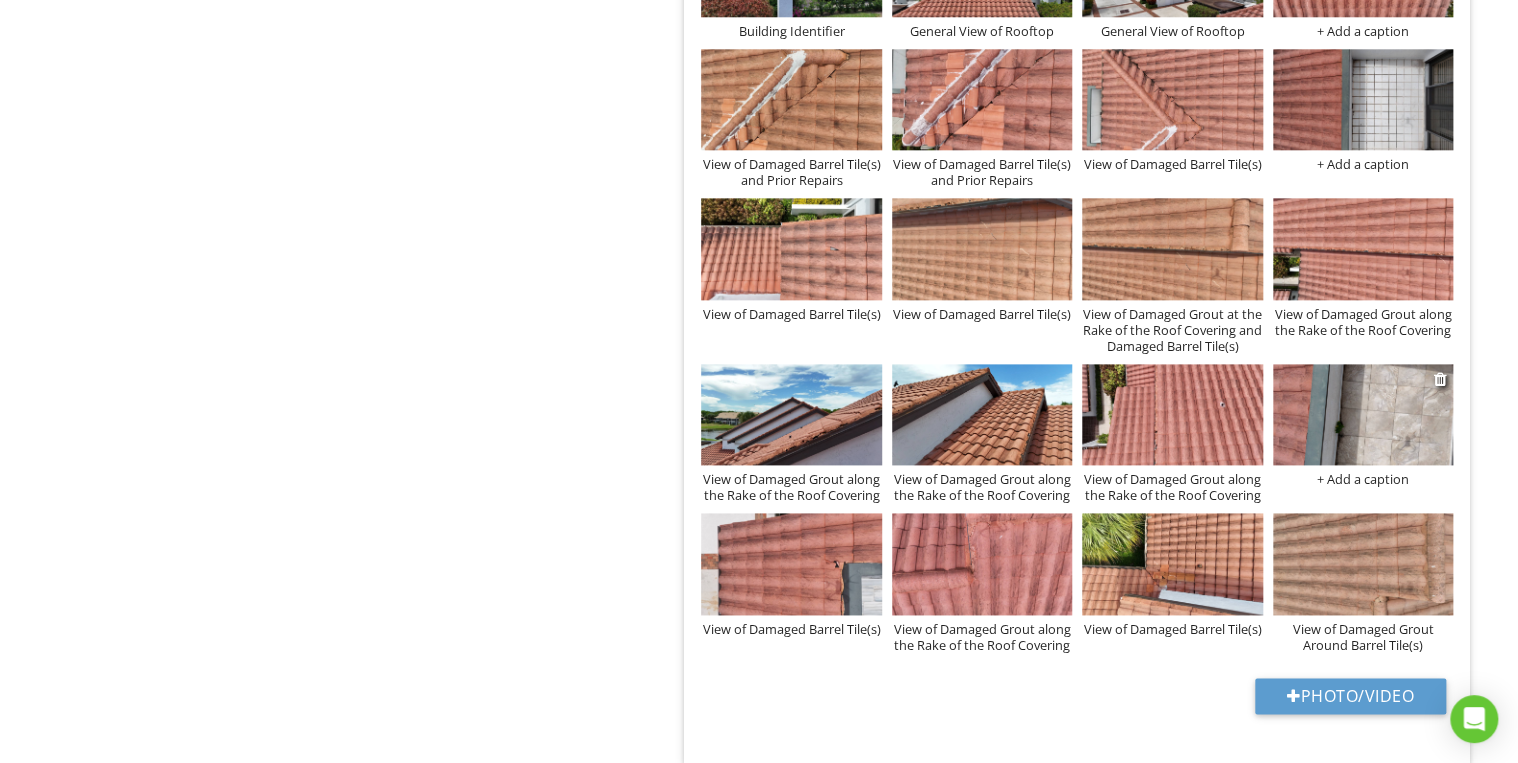 click on "+ Add a caption" at bounding box center (1363, 479) 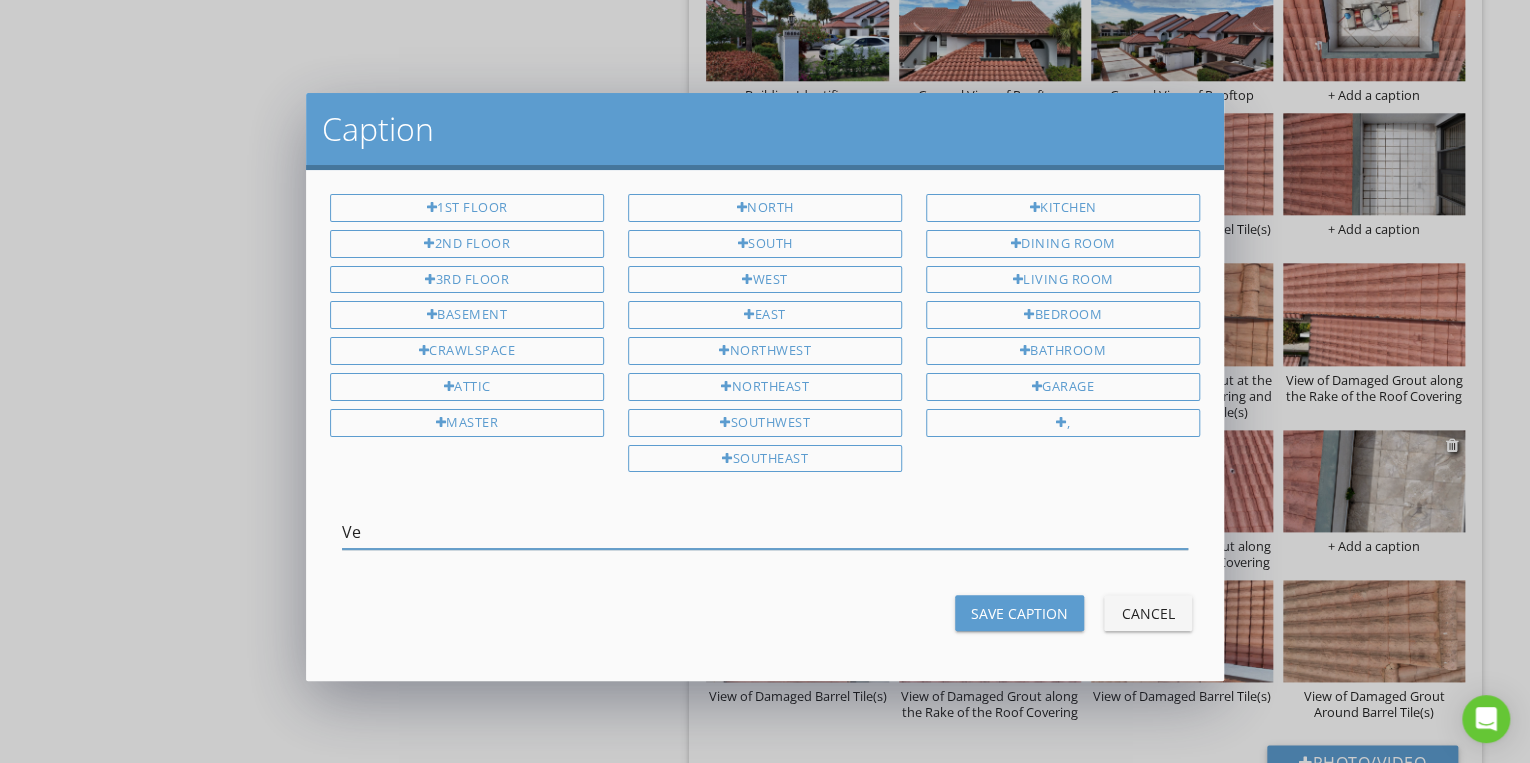 type on "V" 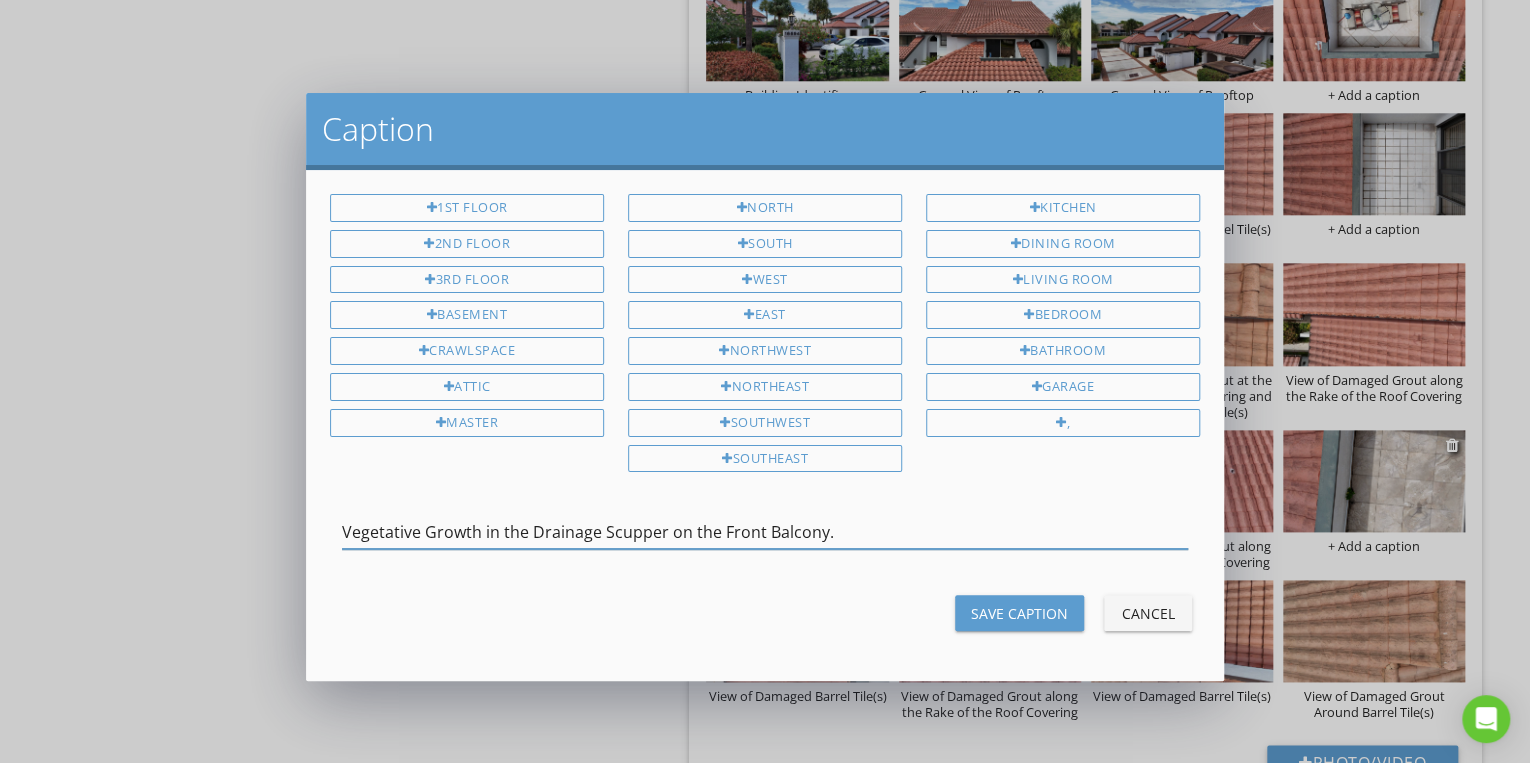 type on "Vegetative Growth in the Drainage Scupper on the Front Balcony." 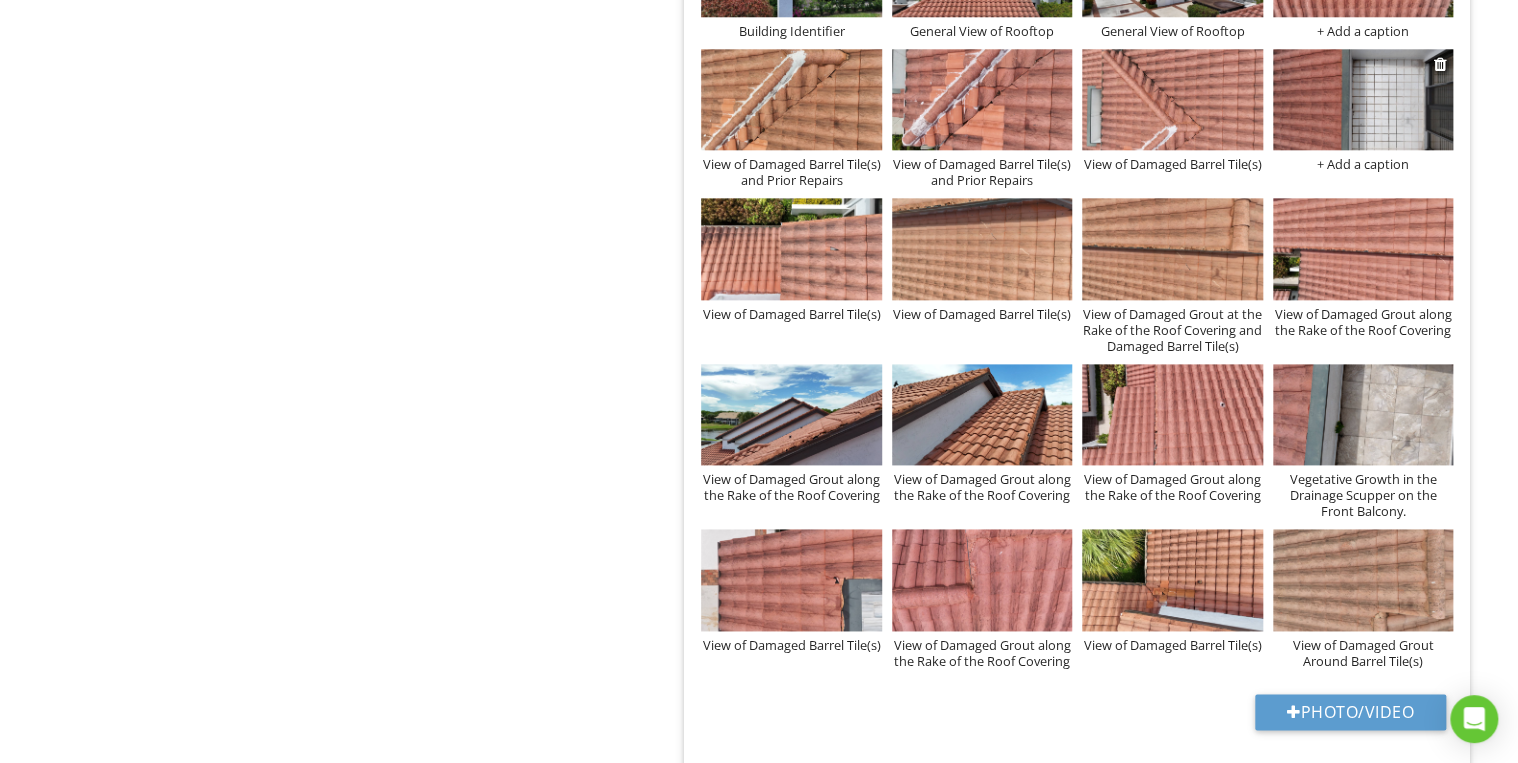 click on "+ Add a caption" at bounding box center (1363, 164) 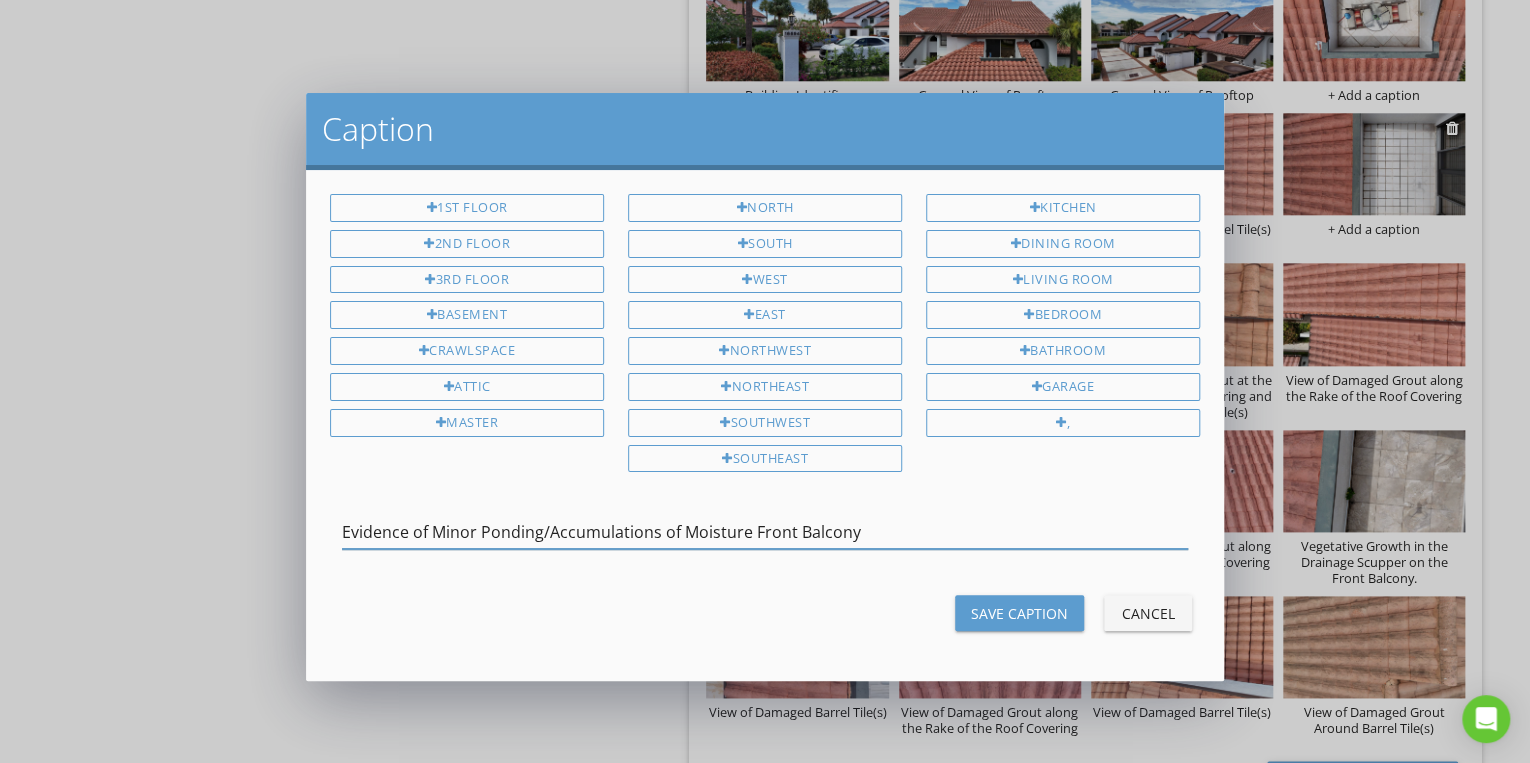 type on "Evidence of Minor Ponding/Accumulations of Moisture Front Balcony" 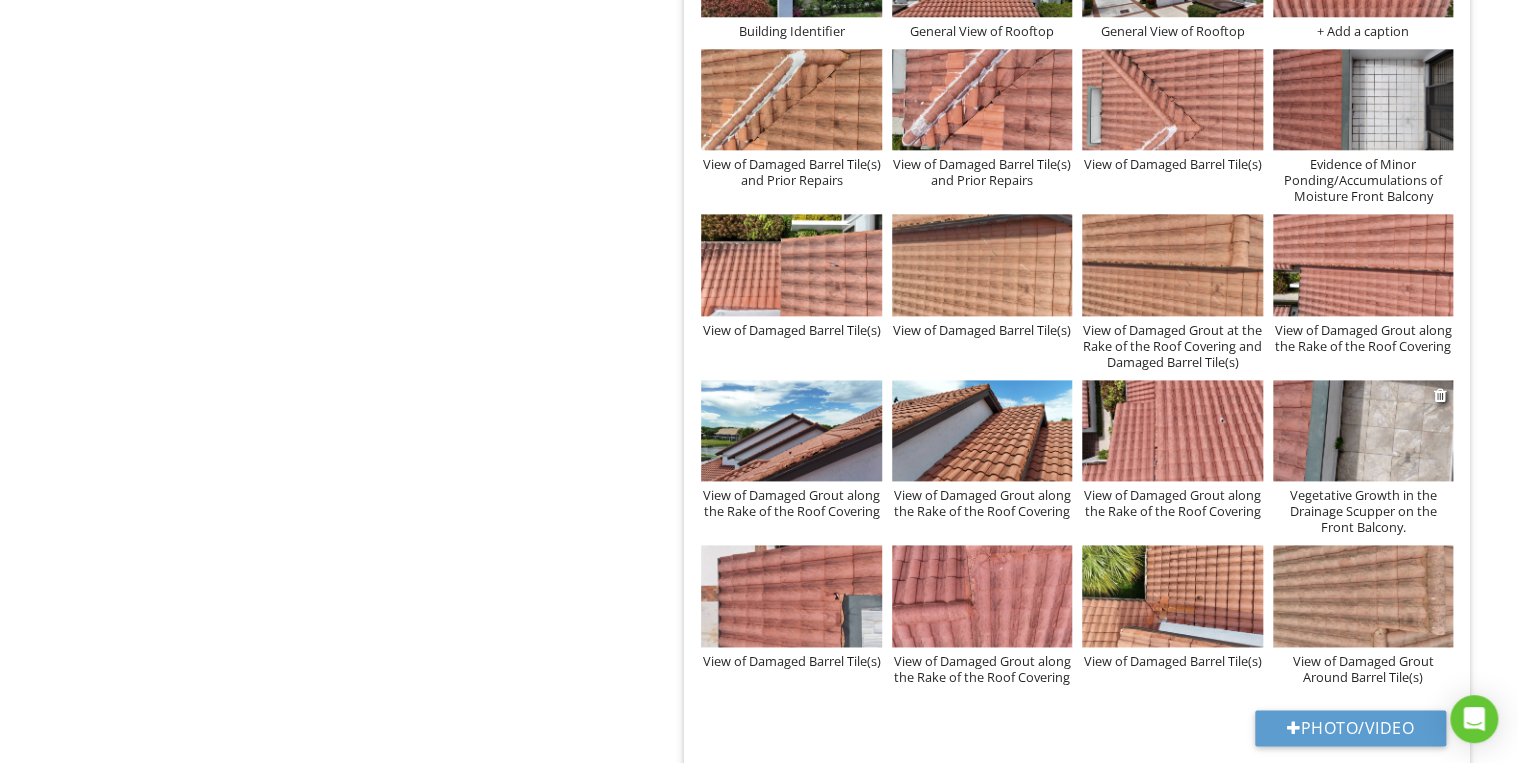 click on "Vegetative Growth in the Drainage Scupper on the Front Balcony." at bounding box center [1363, 511] 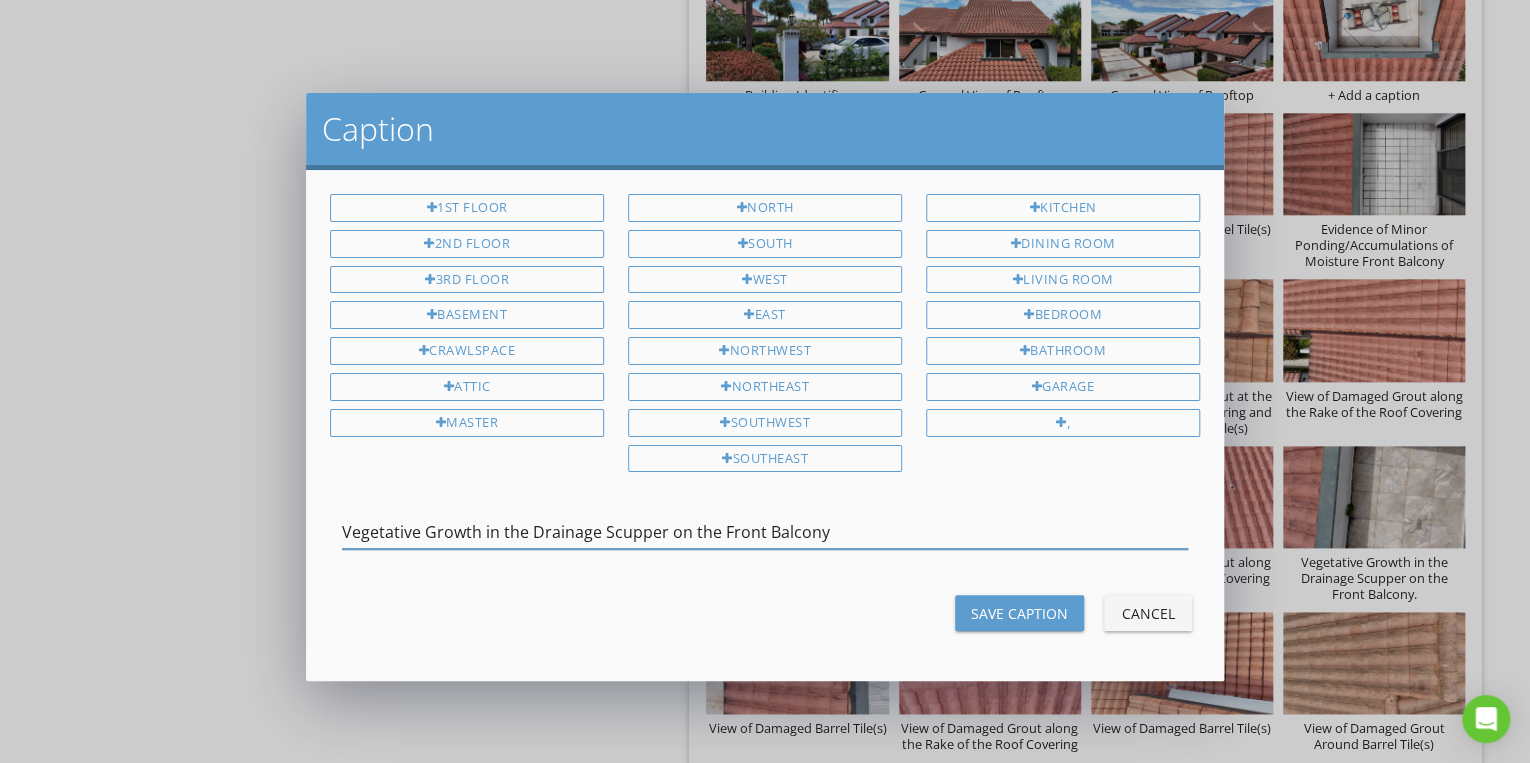 type on "Vegetative Growth in the Drainage Scupper on the Front Balcony" 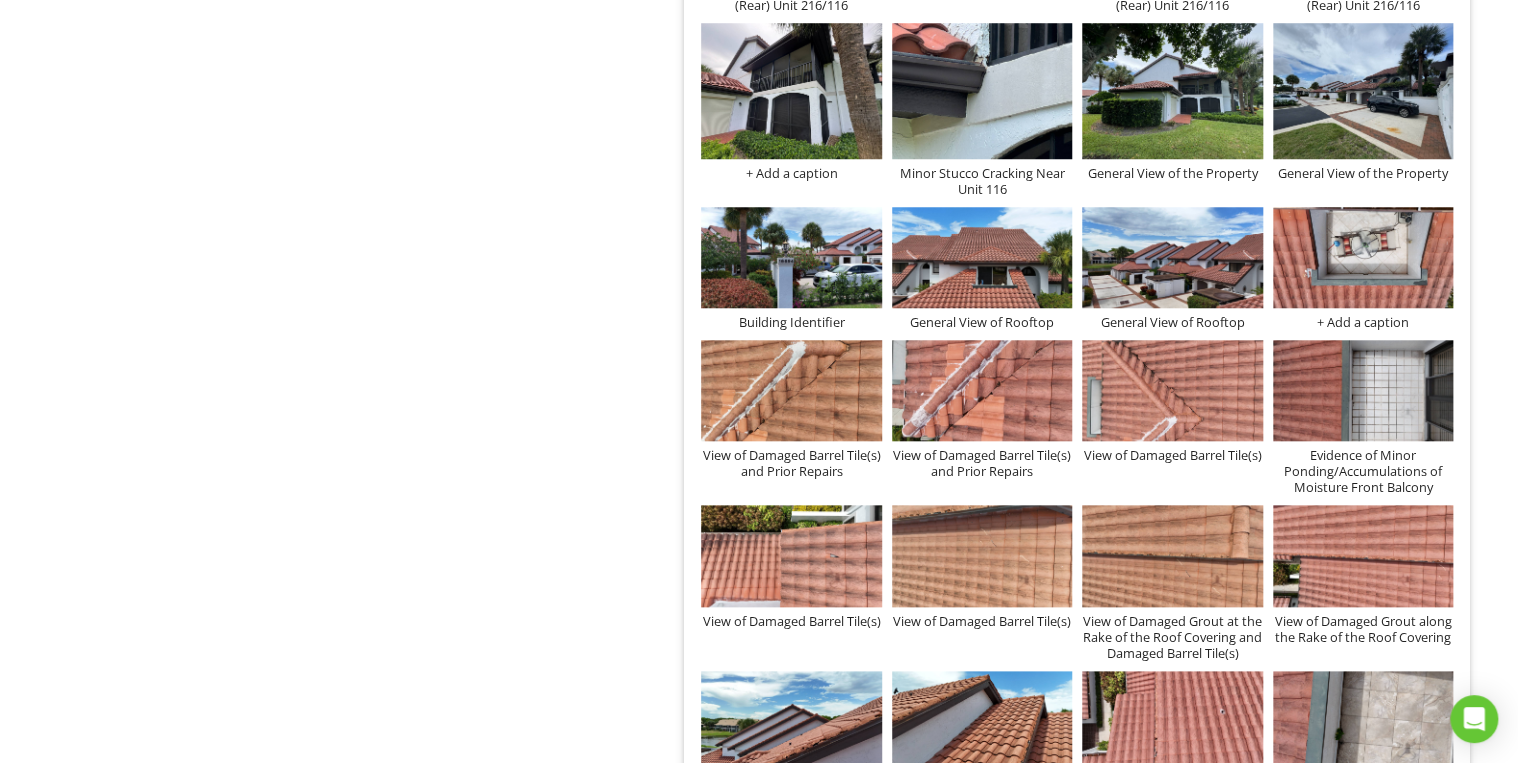 scroll, scrollTop: 12169, scrollLeft: 0, axis: vertical 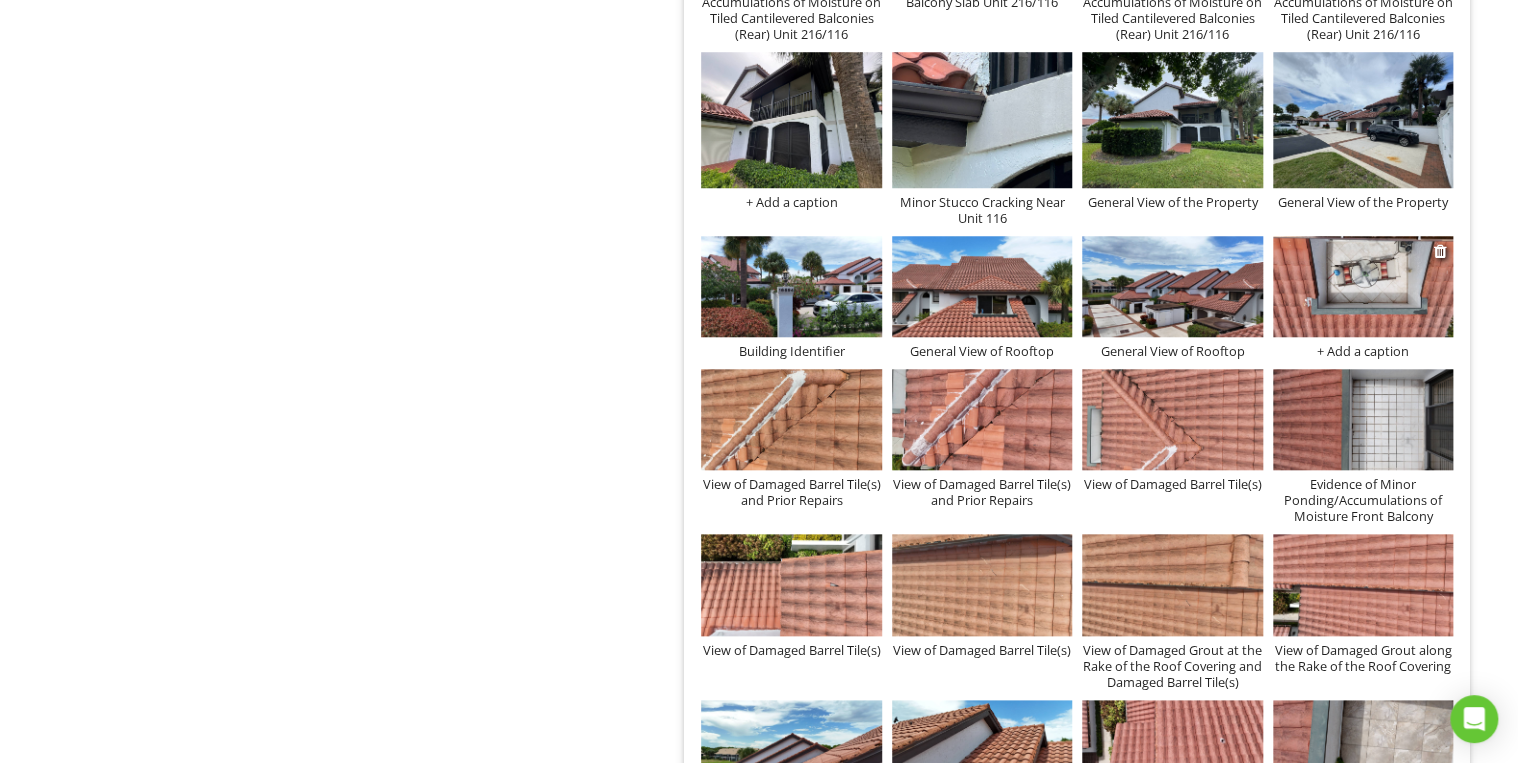 click at bounding box center (1363, 286) 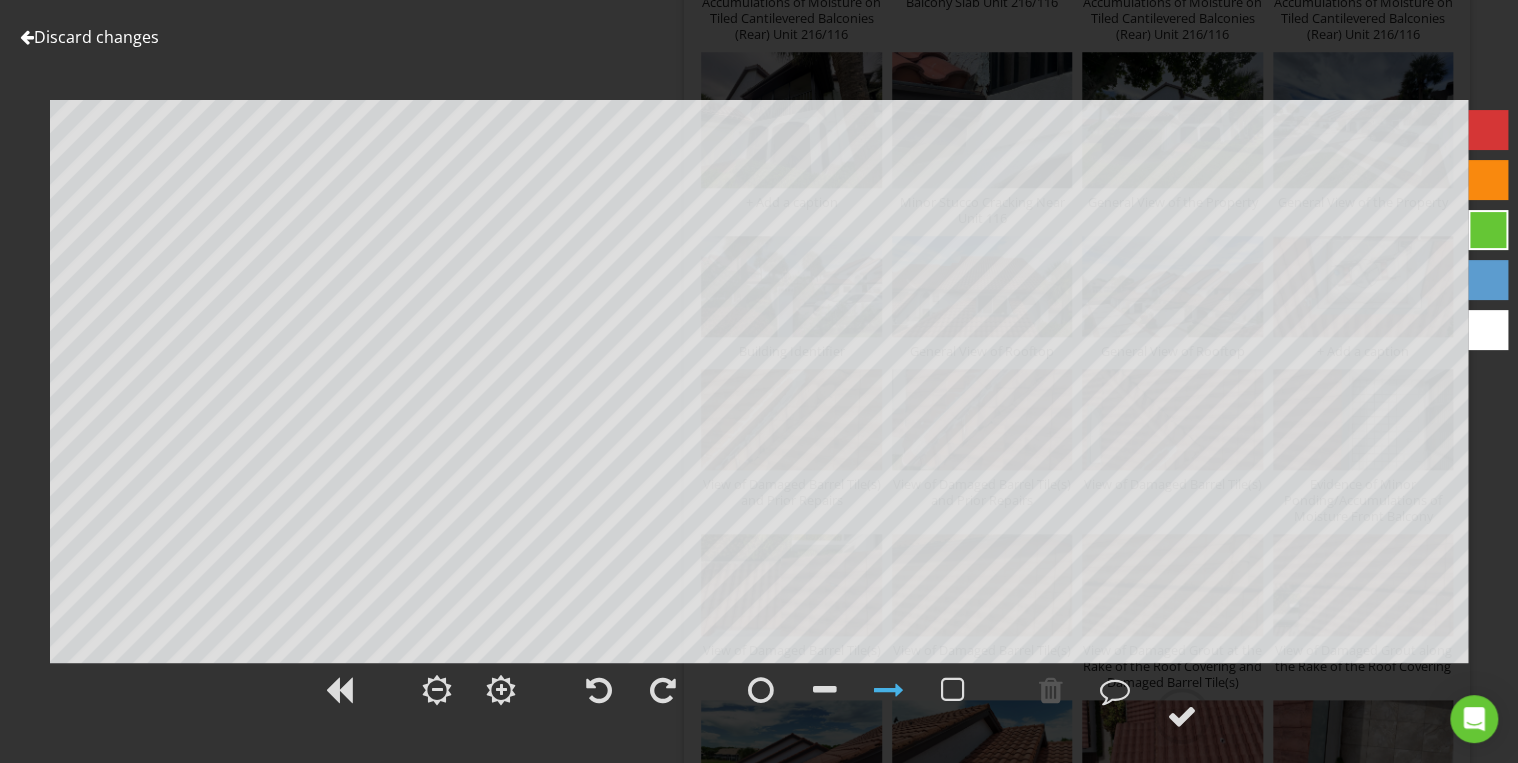 click on "Discard changes" at bounding box center [89, 37] 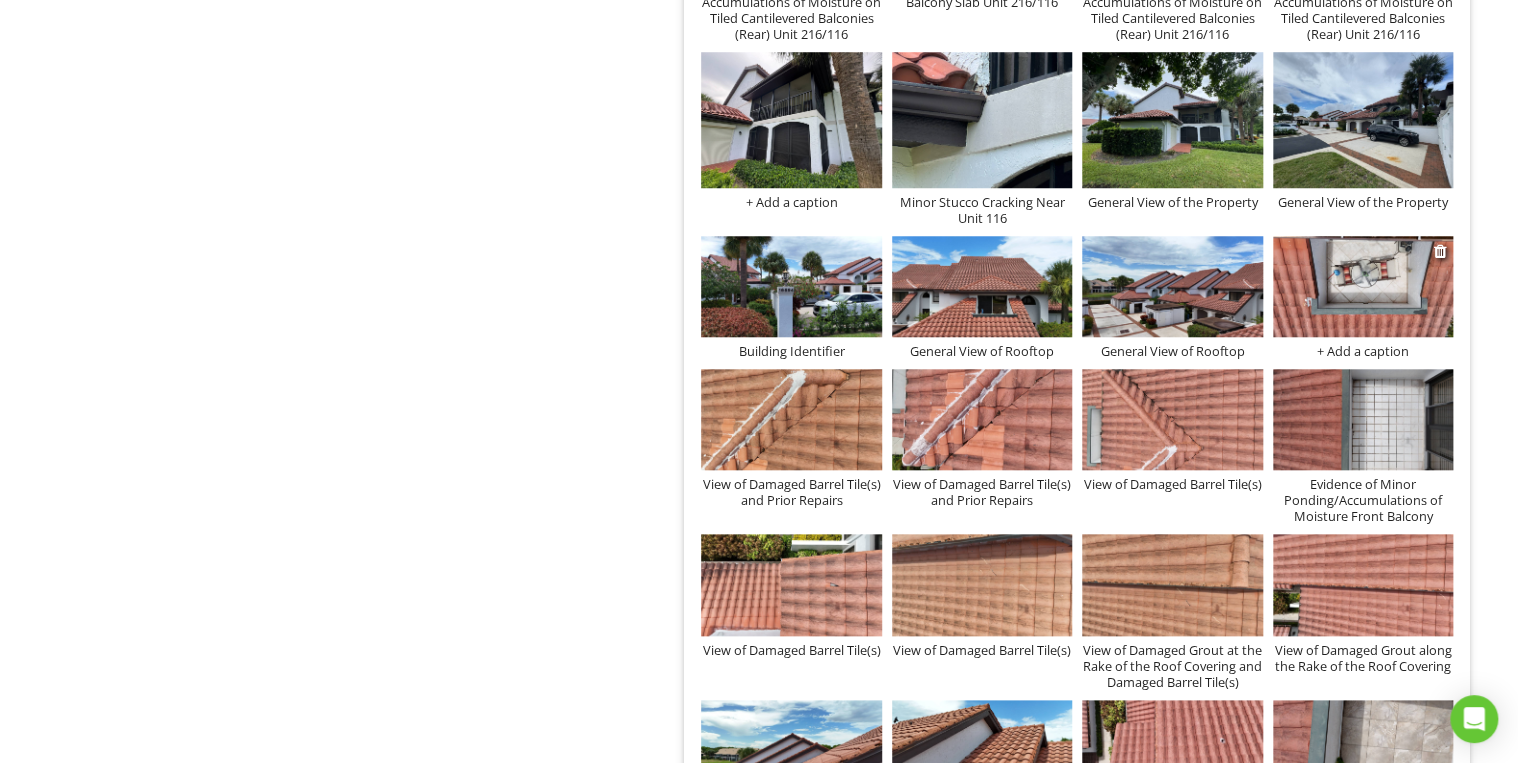 click on "+ Add a caption" at bounding box center [1363, 351] 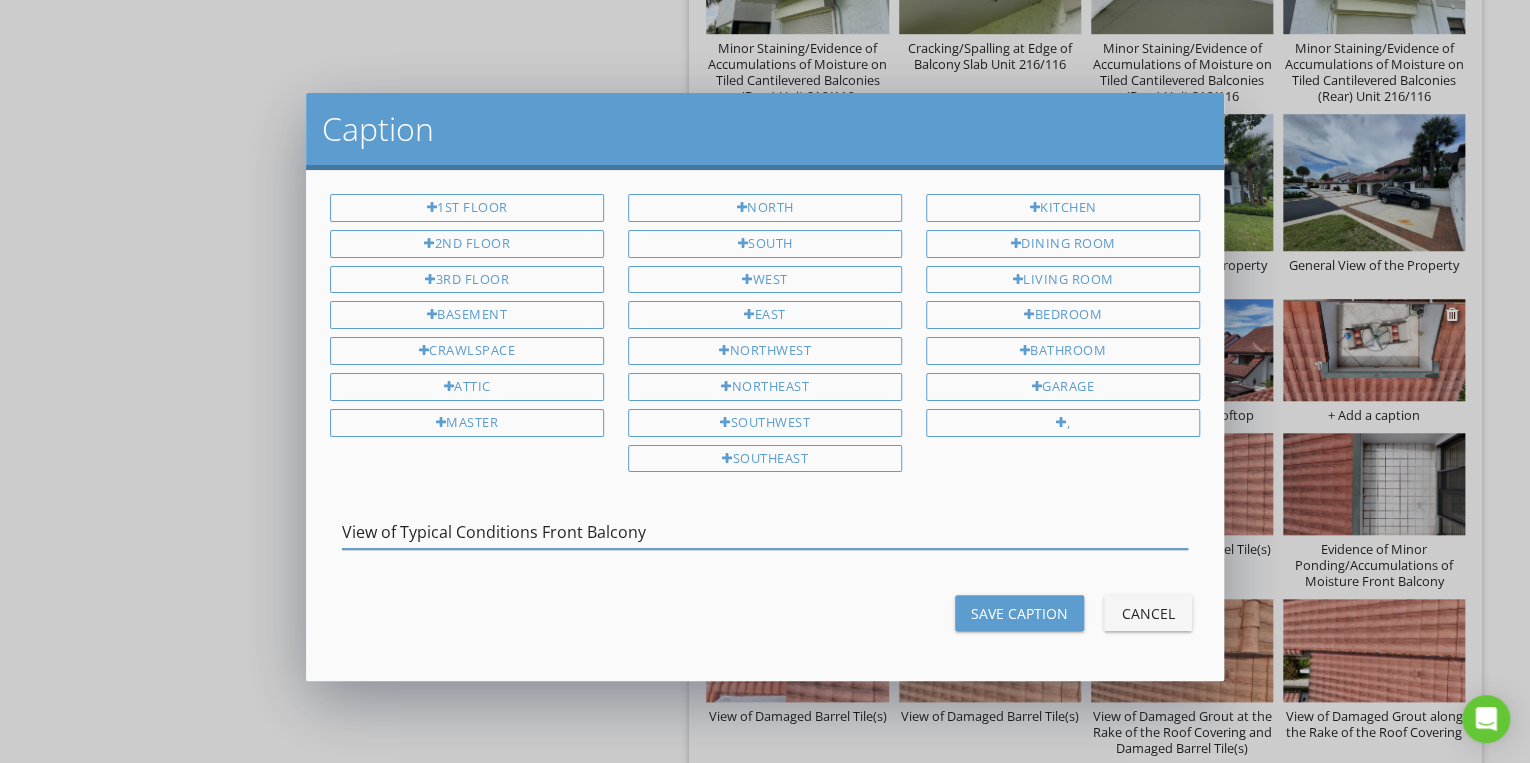 type on "View of Typical Conditions Front Balcony" 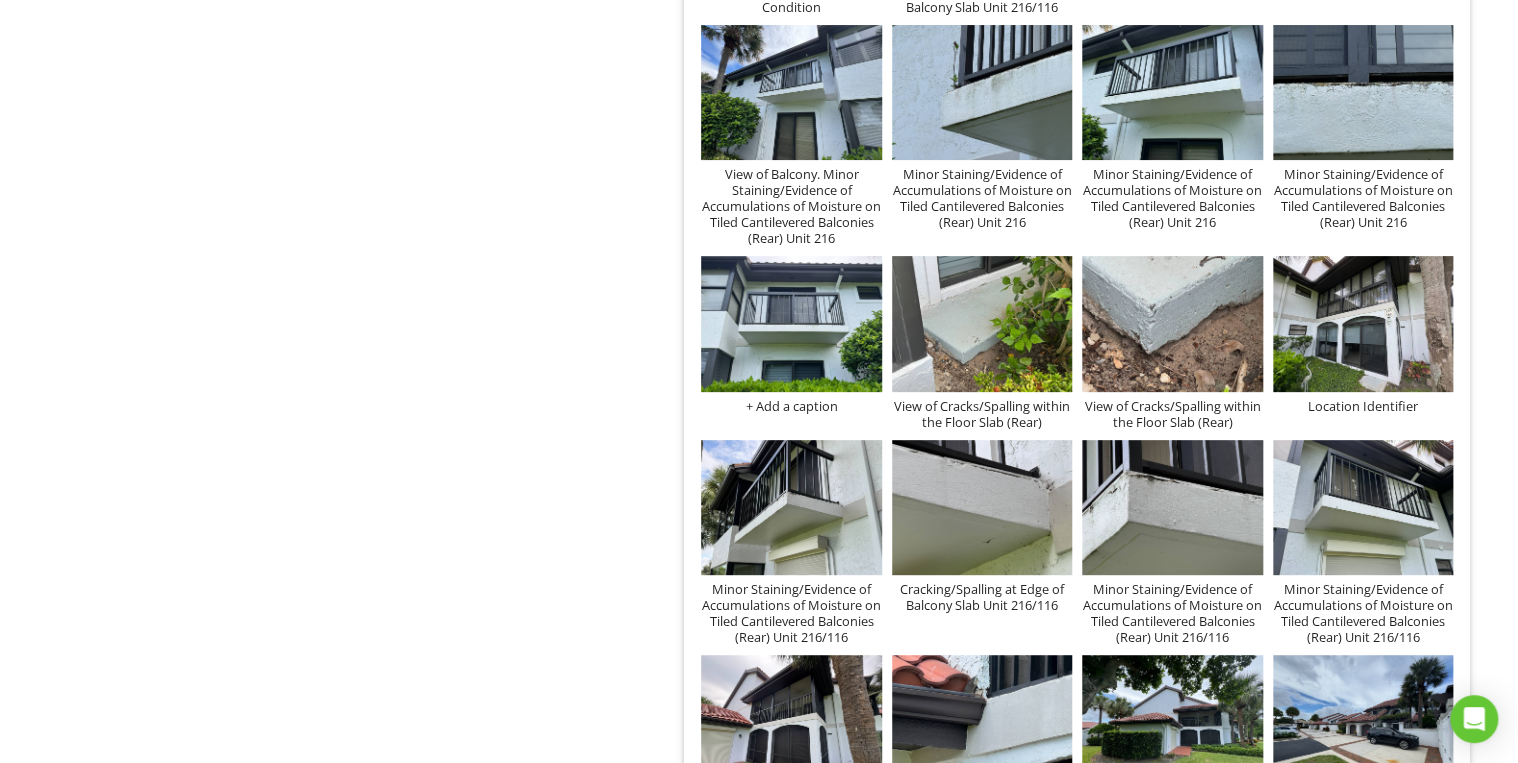 scroll, scrollTop: 11529, scrollLeft: 0, axis: vertical 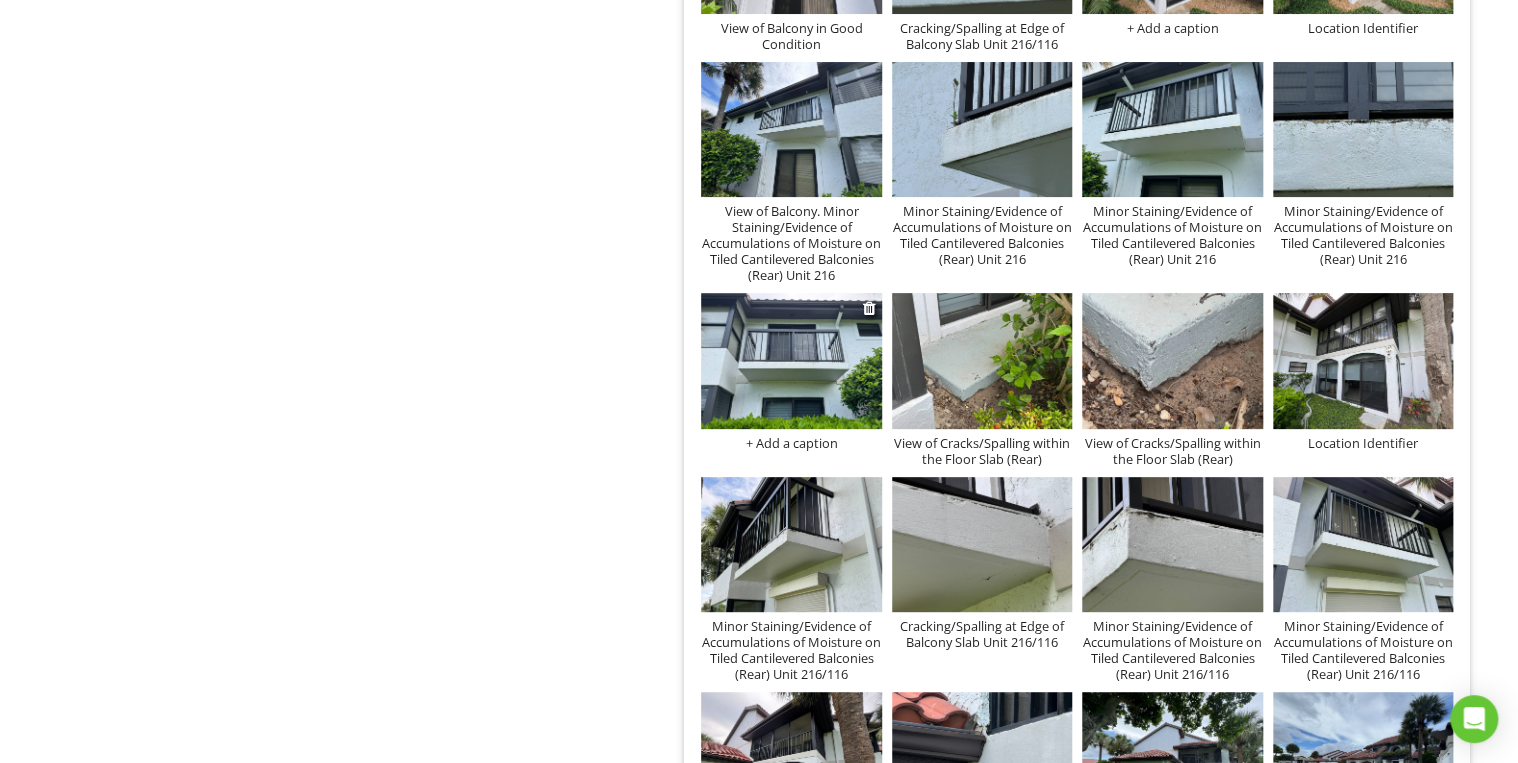 click at bounding box center [791, 360] 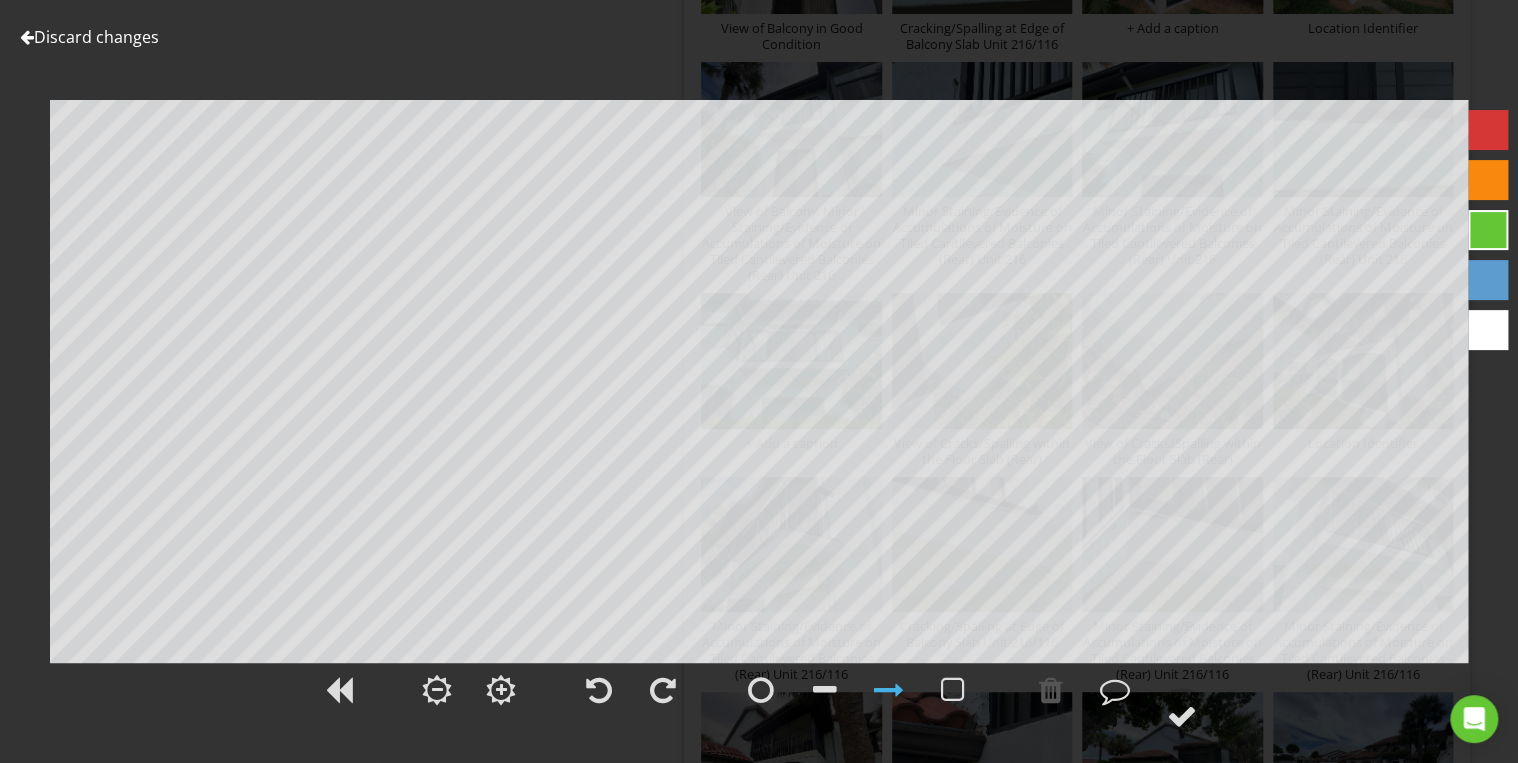 click on "Discard changes" at bounding box center [89, 37] 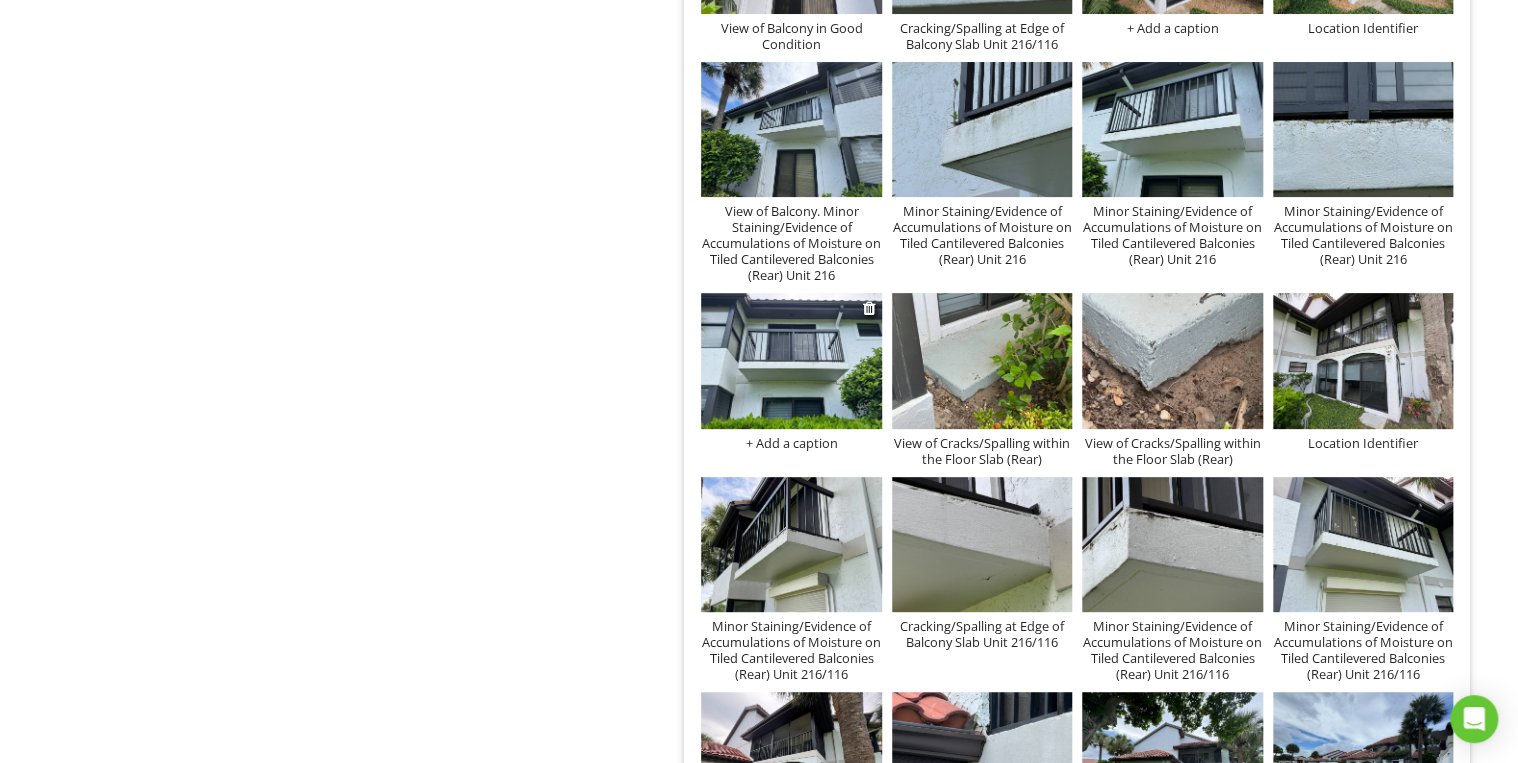 click on "+ Add a caption" at bounding box center [791, 443] 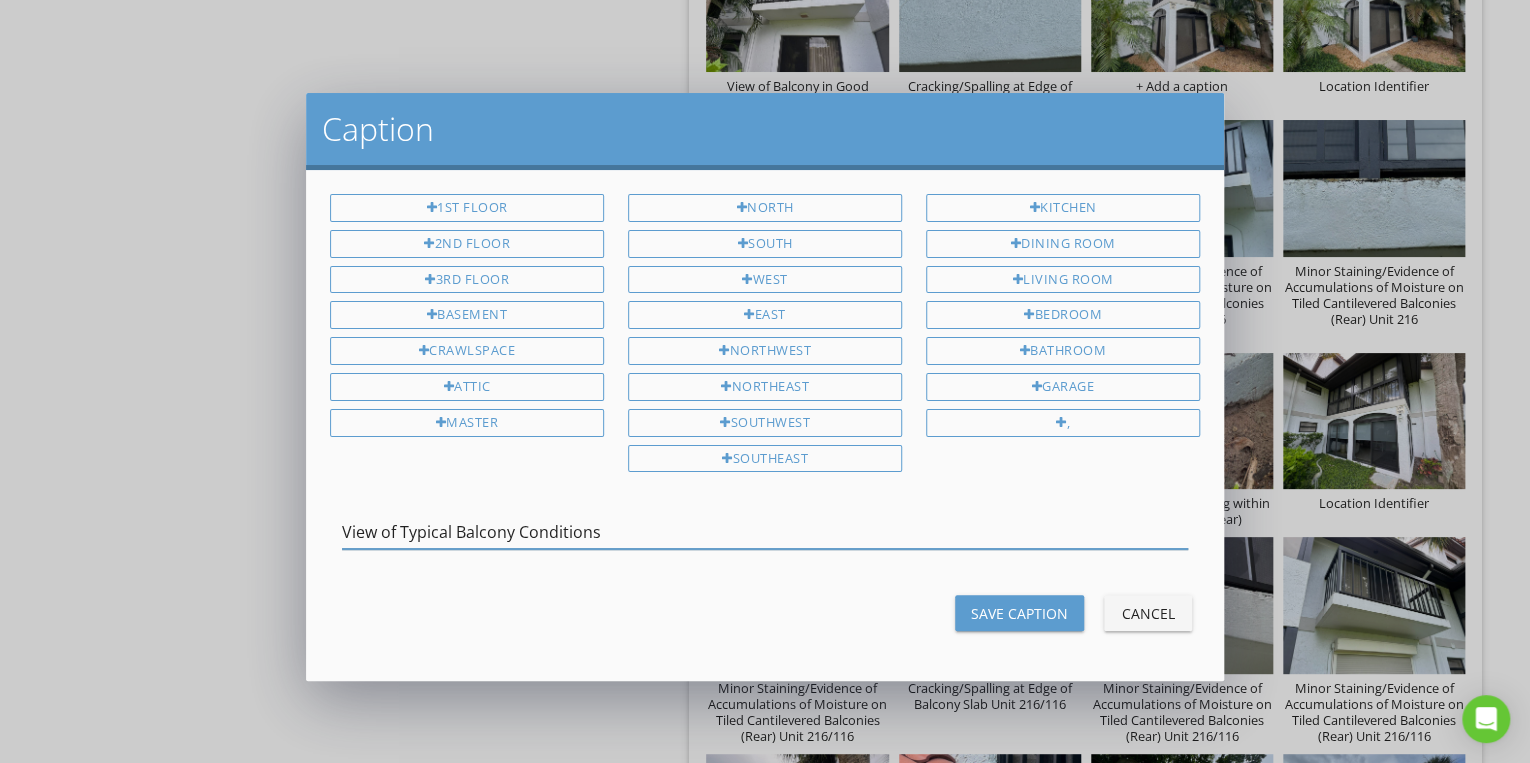type on "View of Typical Balcony Conditions" 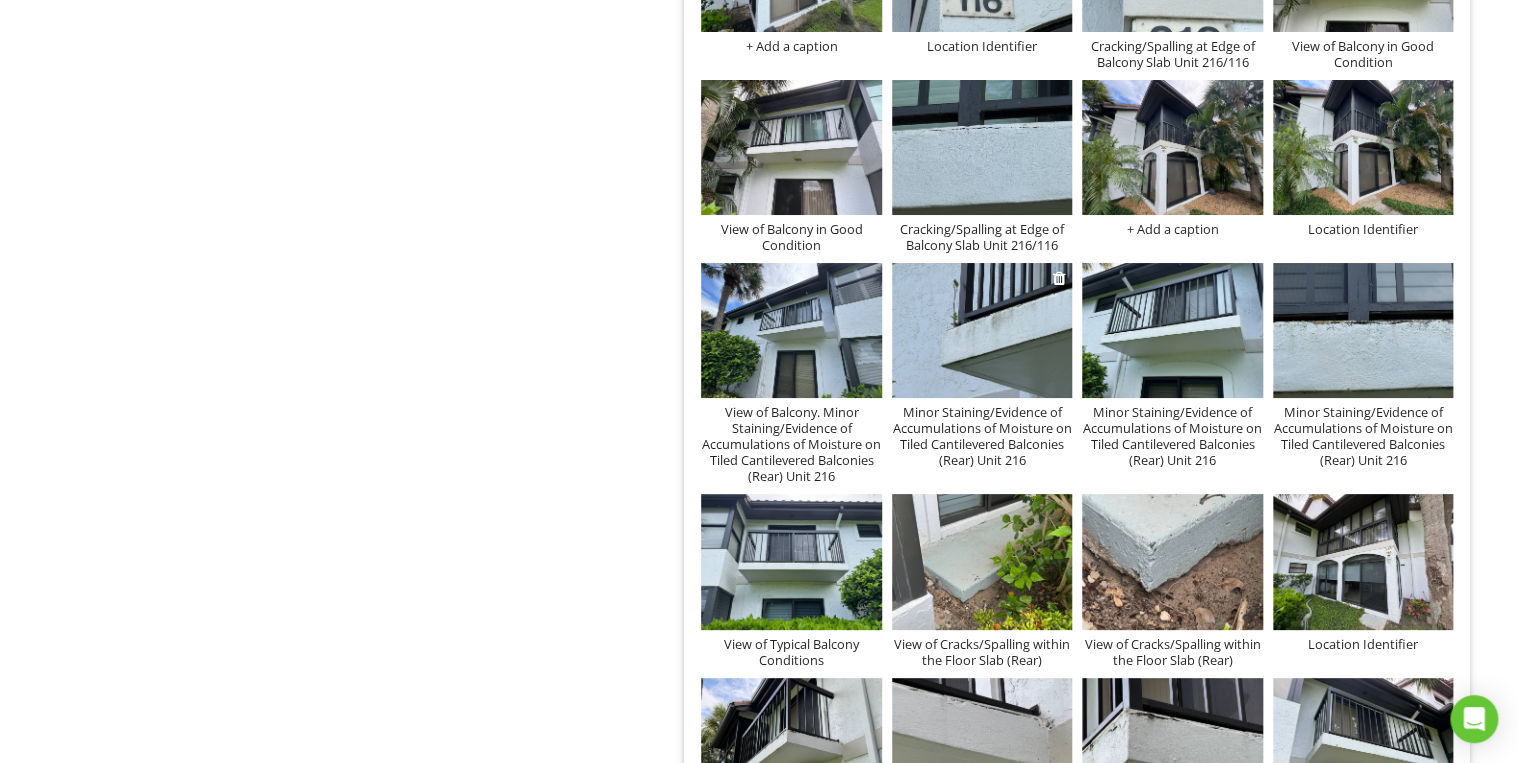 scroll, scrollTop: 11289, scrollLeft: 0, axis: vertical 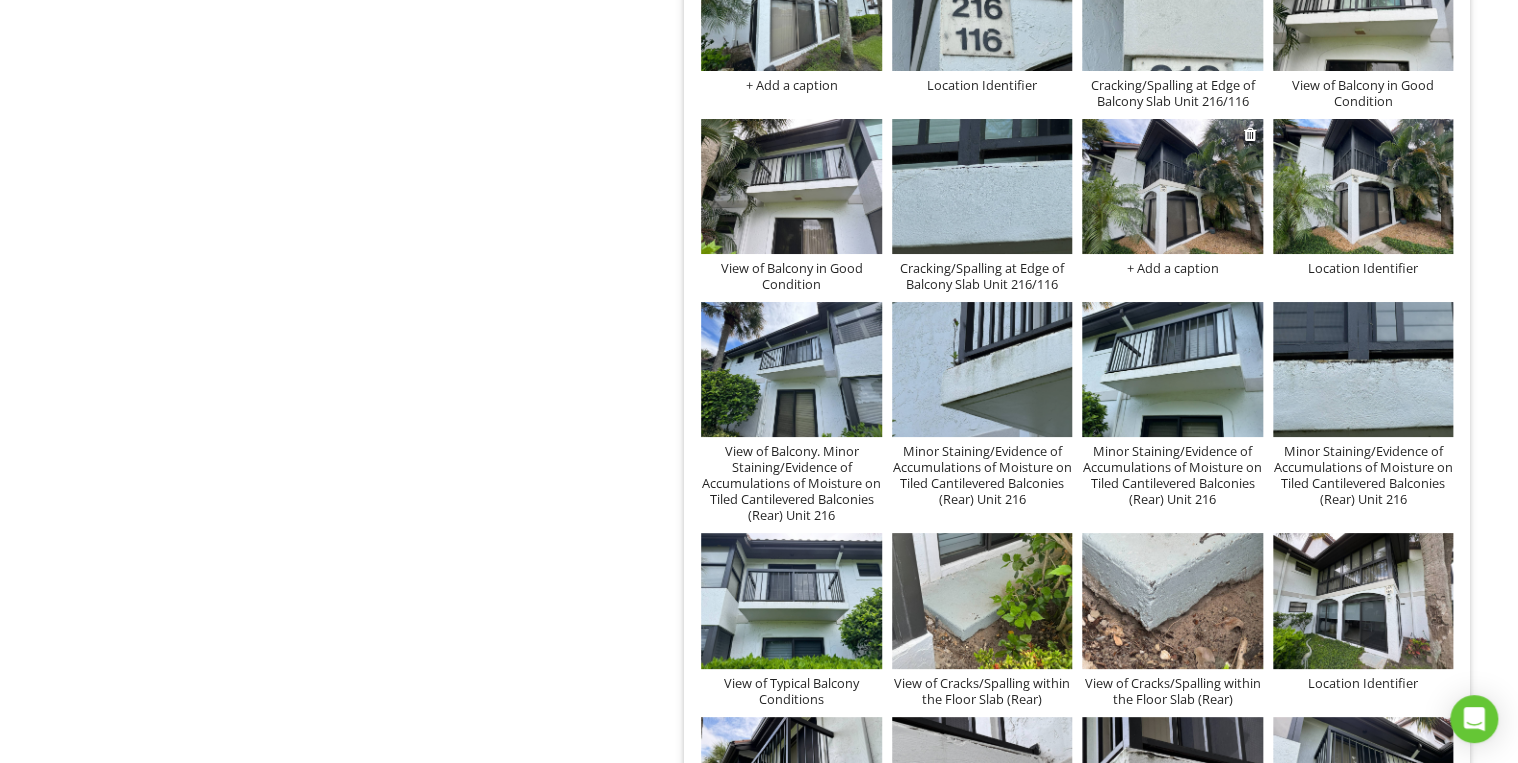 click at bounding box center [1172, 186] 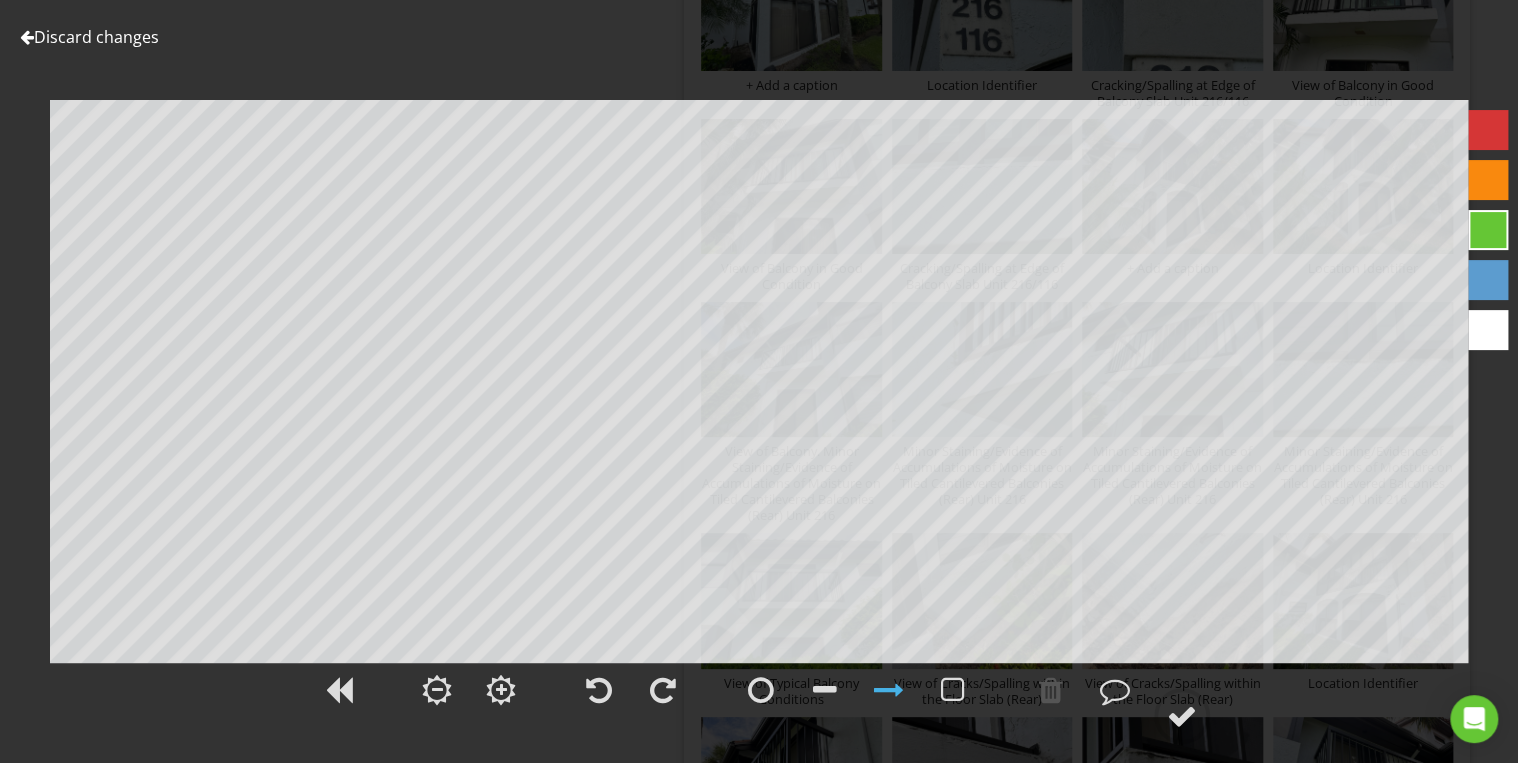 click on "Discard changes" at bounding box center (89, 37) 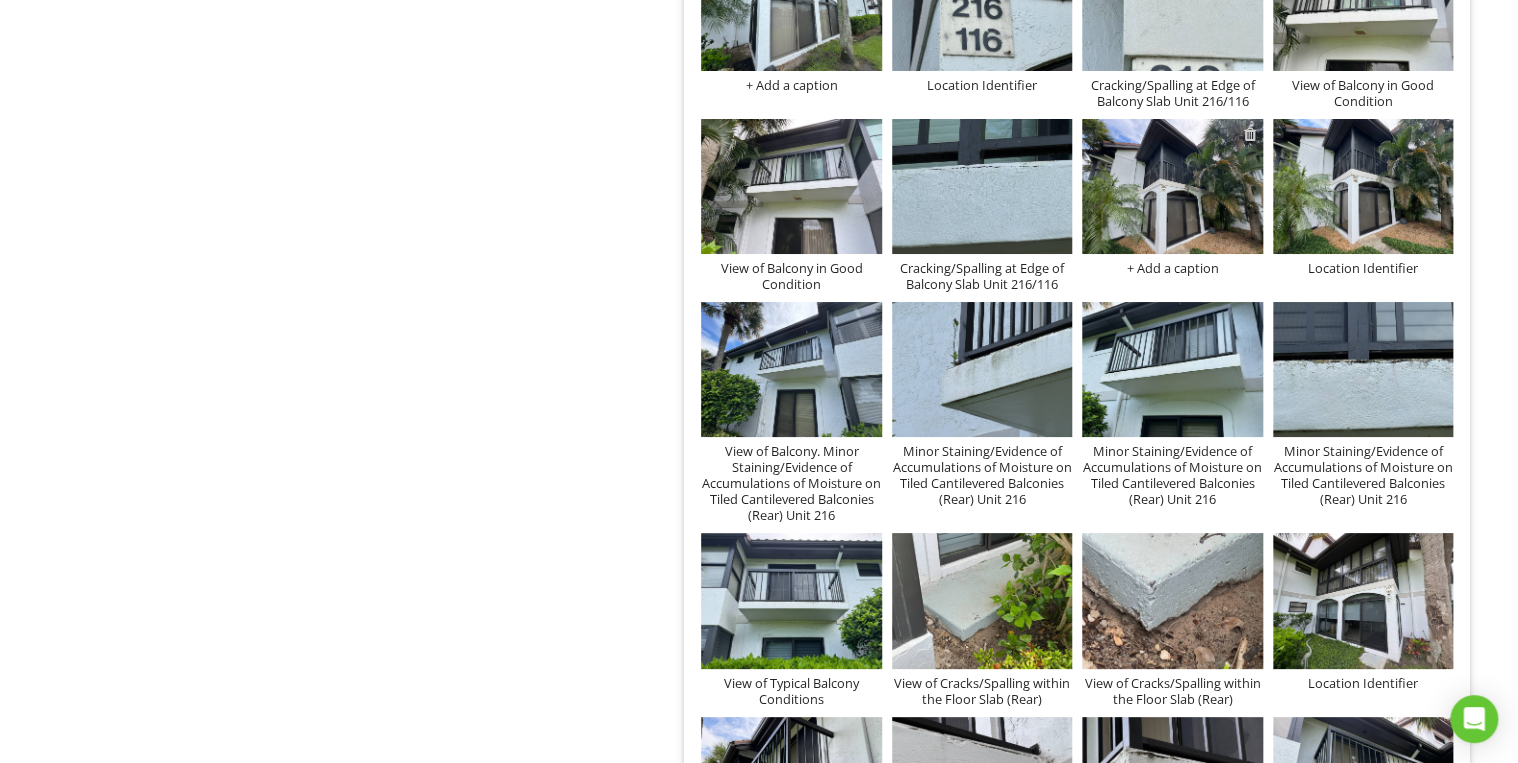 click at bounding box center (1250, 134) 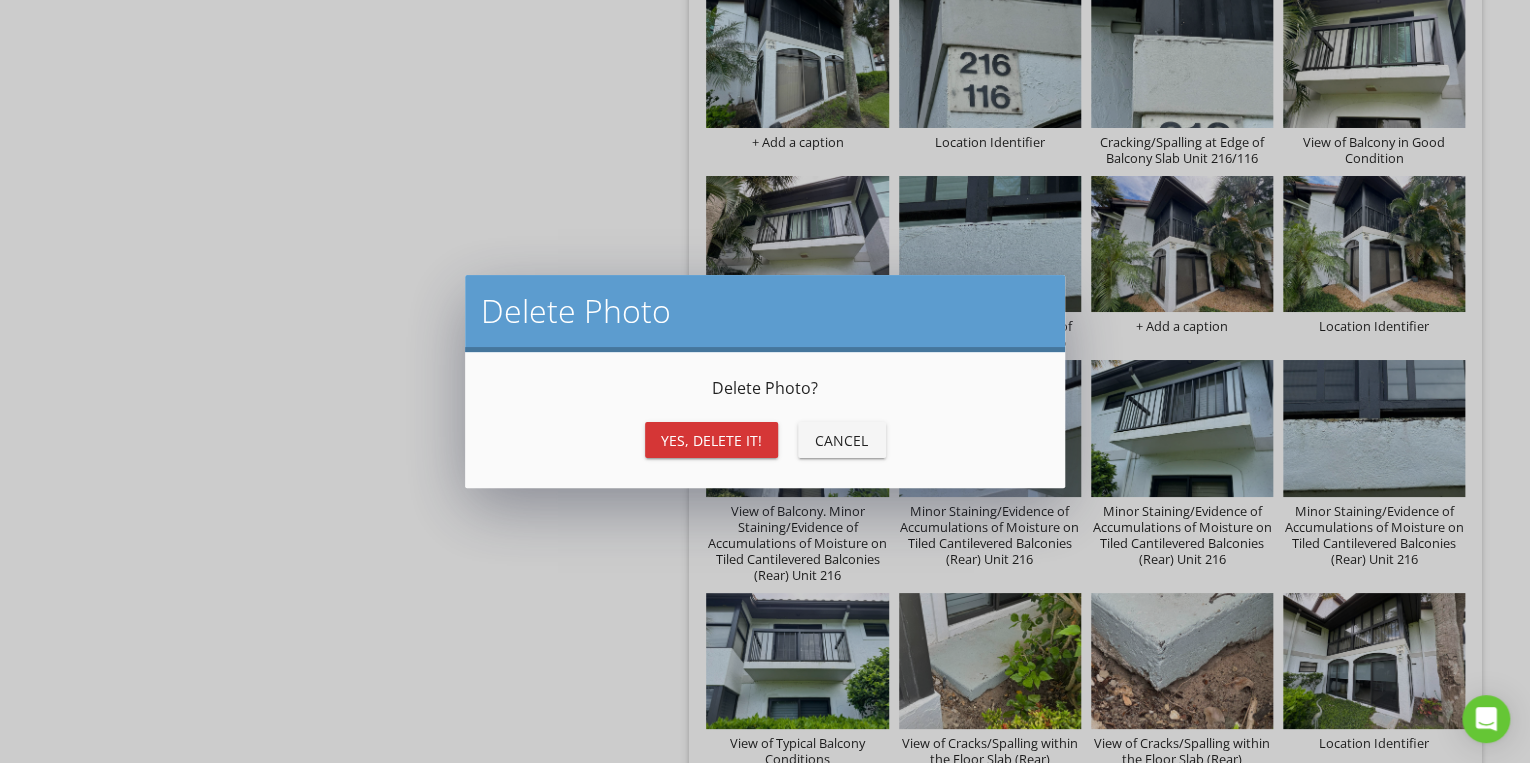 click on "Yes, Delete it!" at bounding box center (711, 440) 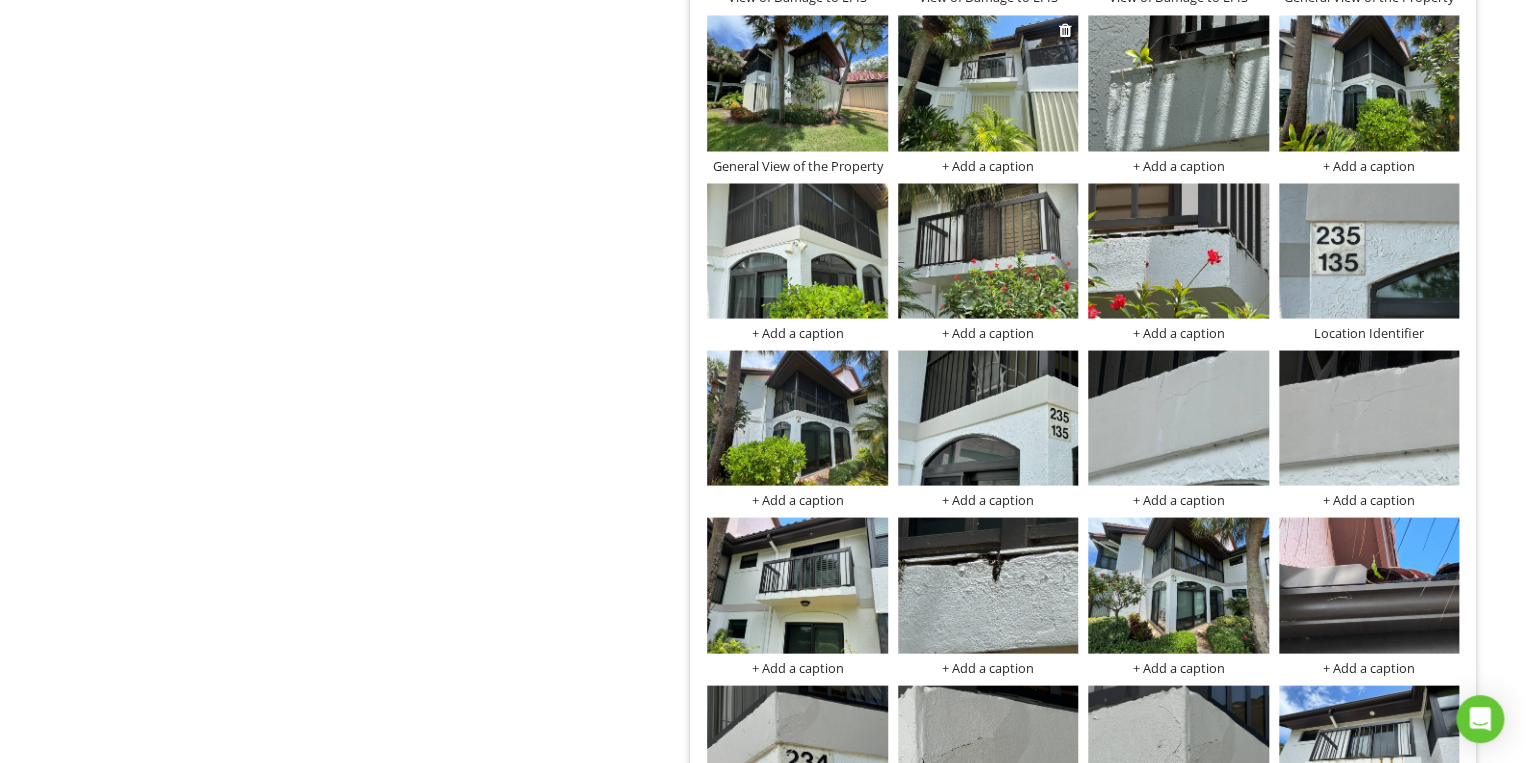 scroll, scrollTop: 5529, scrollLeft: 0, axis: vertical 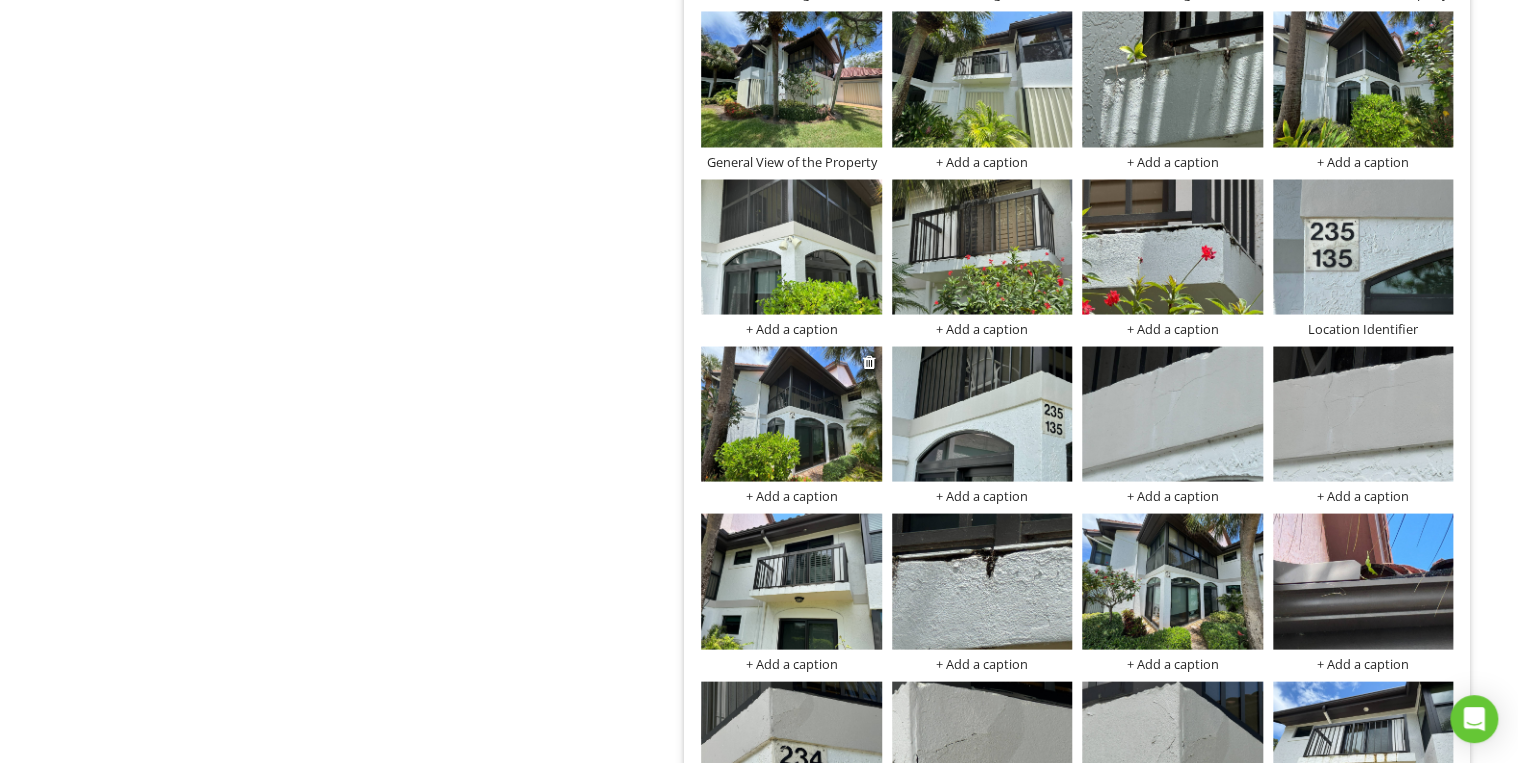 click at bounding box center (791, 413) 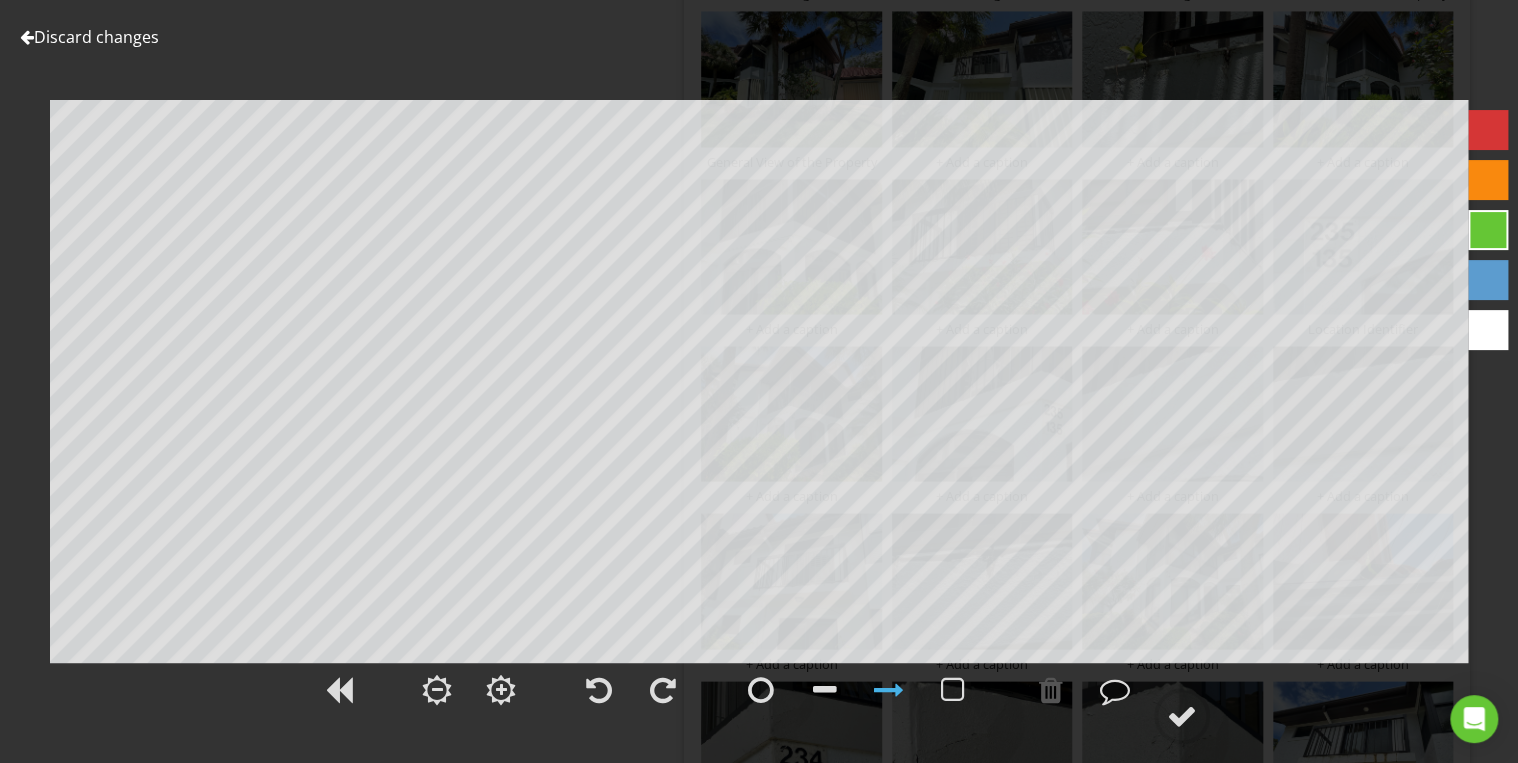 click on "Discard changes" at bounding box center [89, 37] 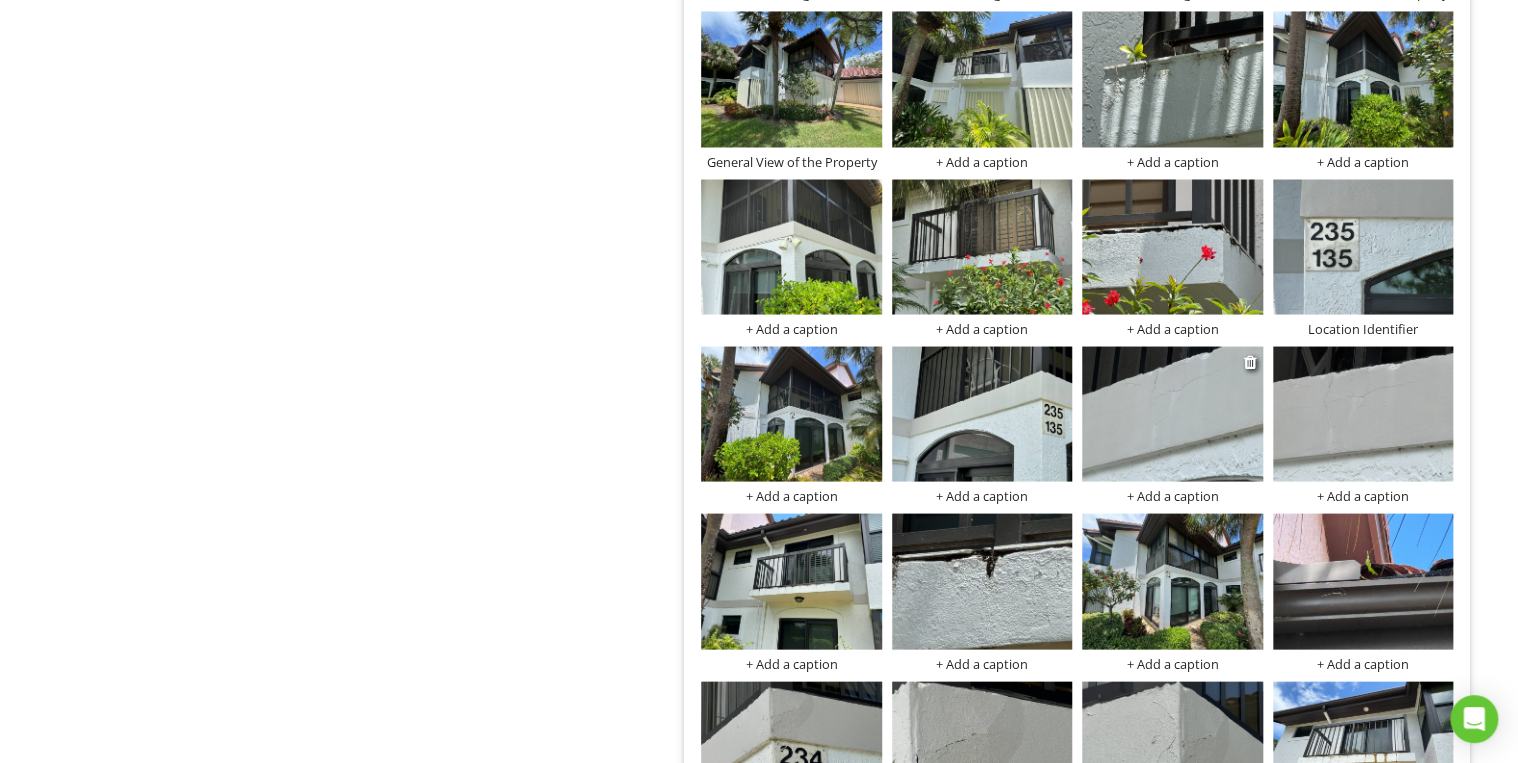 click at bounding box center [1172, 413] 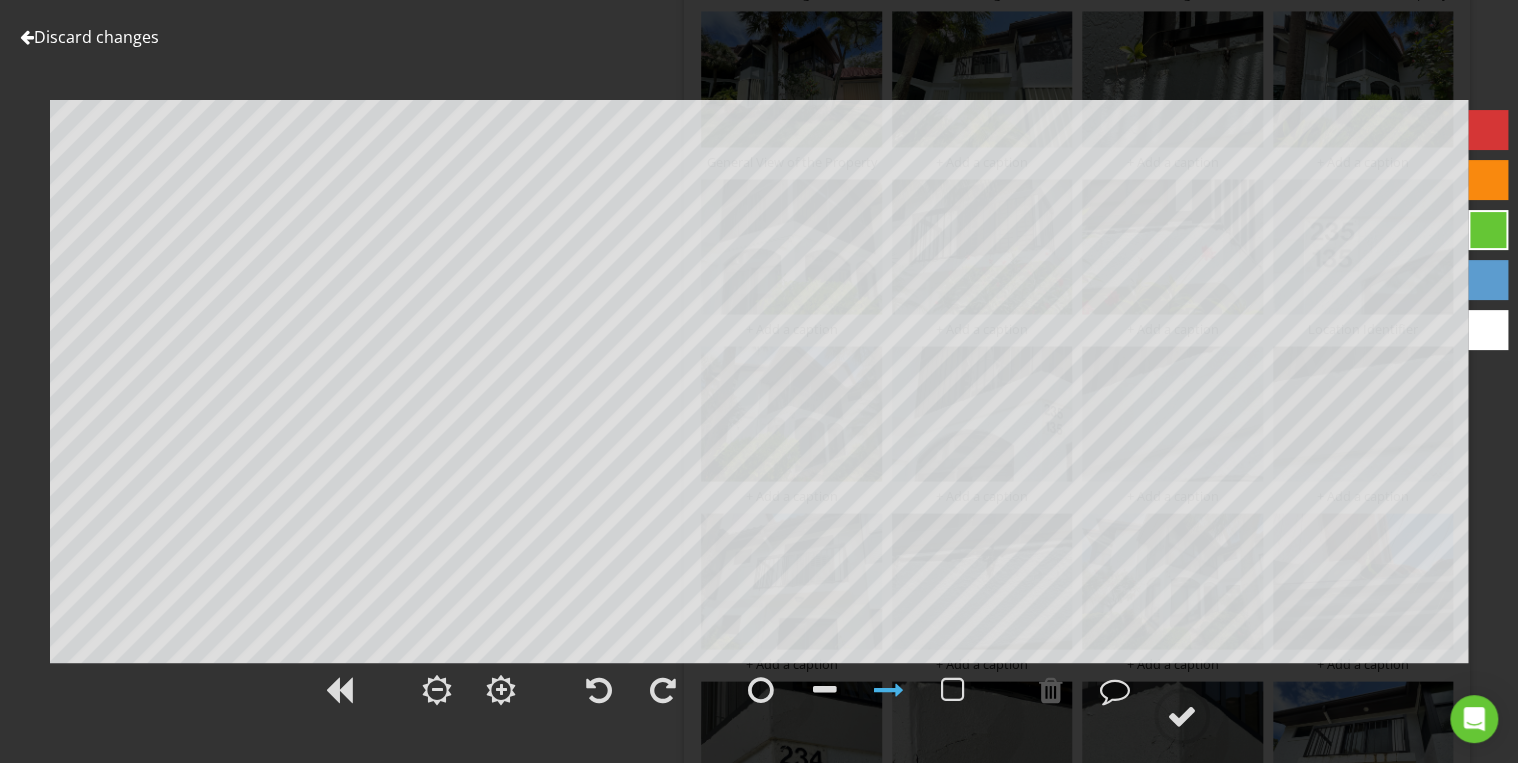 click on "Discard changes" at bounding box center (89, 37) 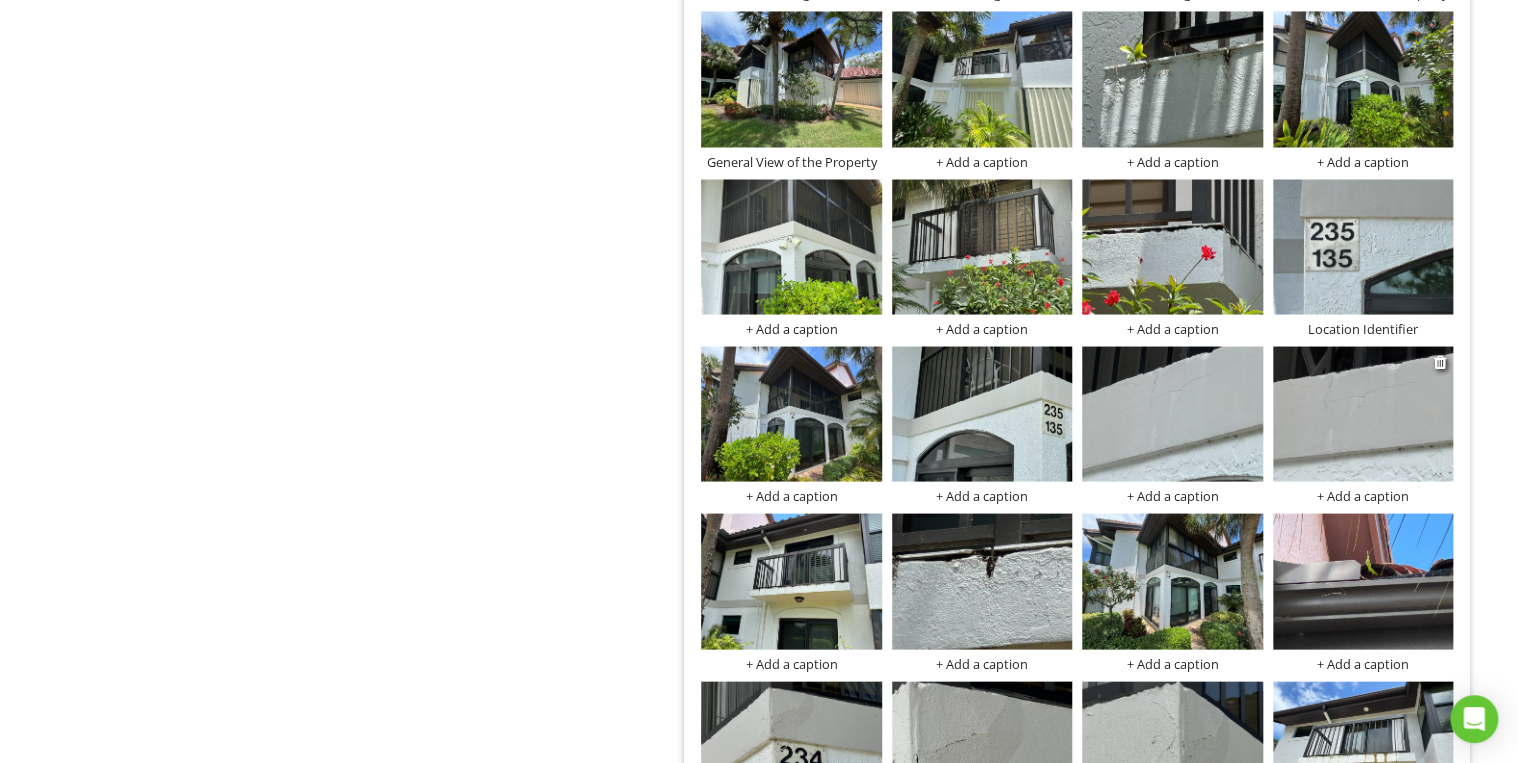 click at bounding box center [1363, 413] 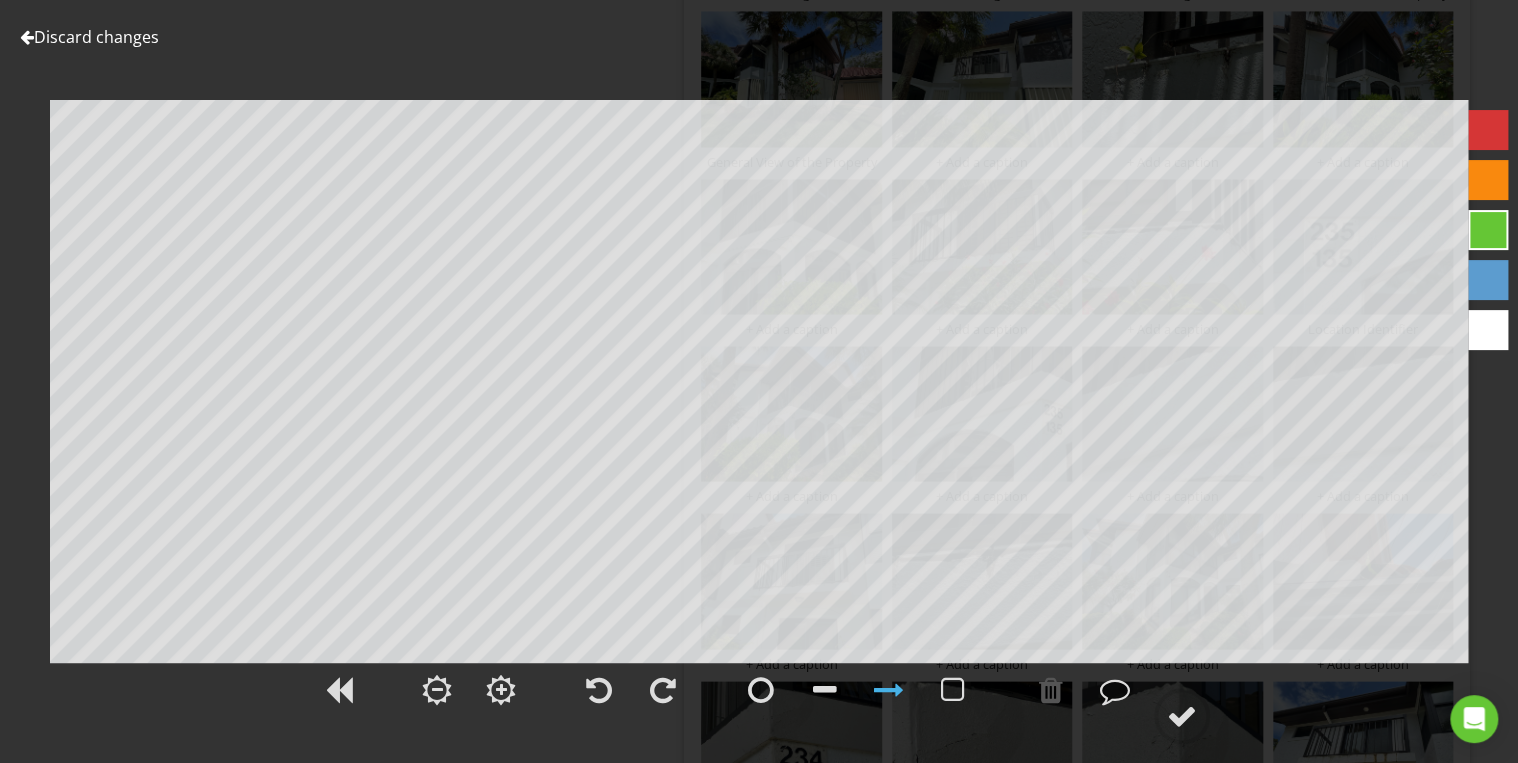 click on "Discard changes" at bounding box center [89, 37] 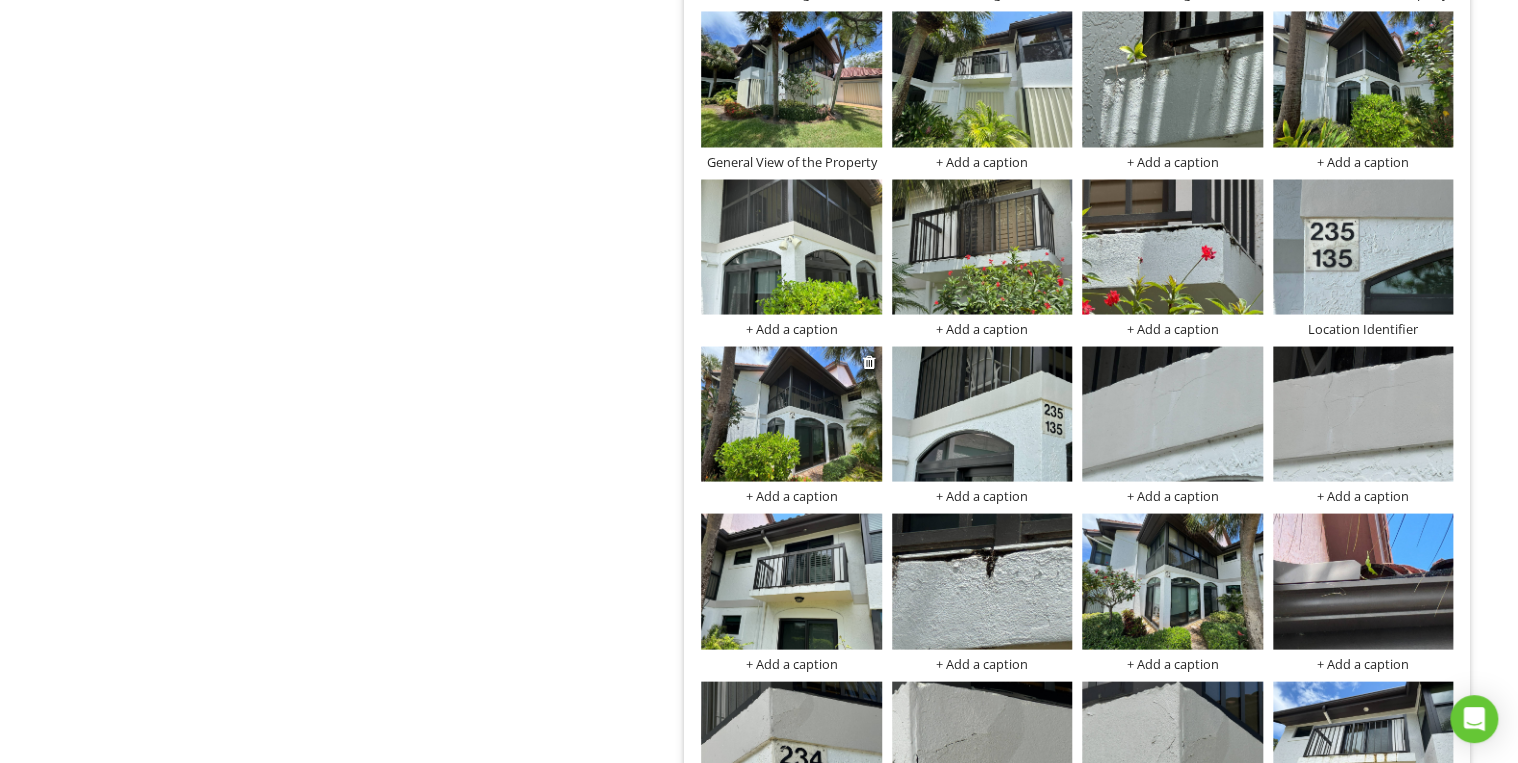 click on "+ Add a caption" at bounding box center [791, 495] 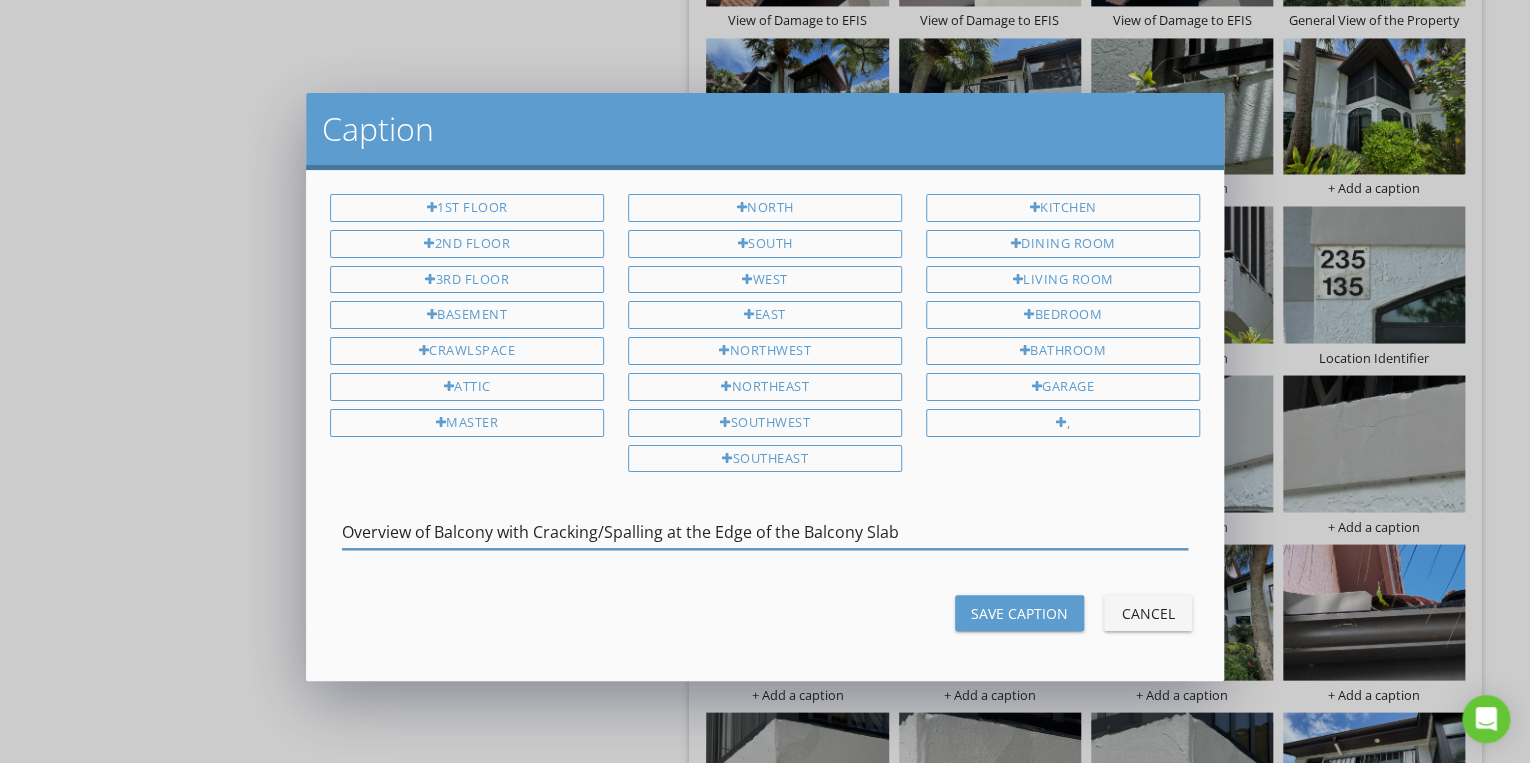 type on "Overview of Balcony with Cracking/Spalling at the Edge of the Balcony Slab" 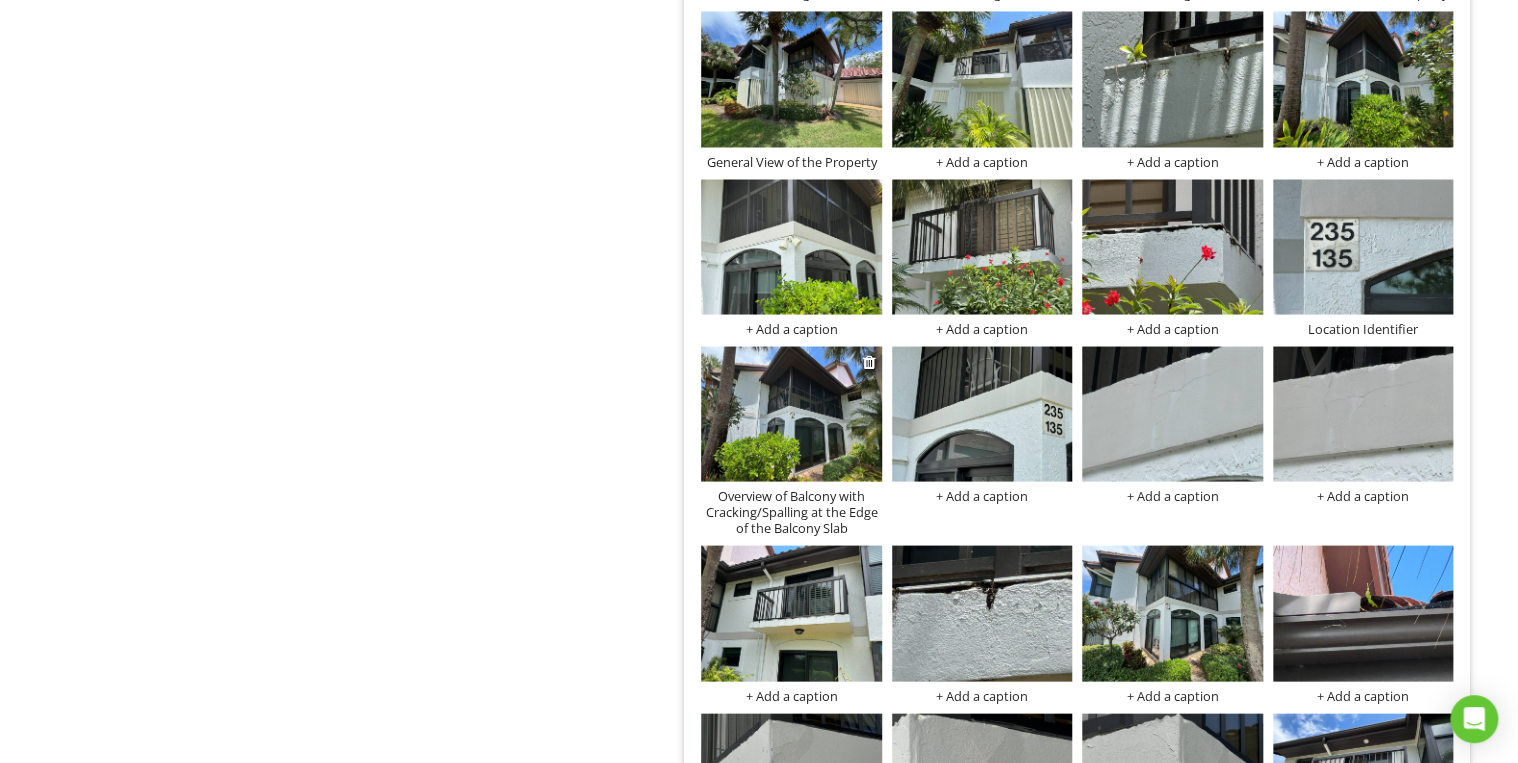 click on "Overview of Balcony with Cracking/Spalling at the Edge of the Balcony Slab" at bounding box center [791, 511] 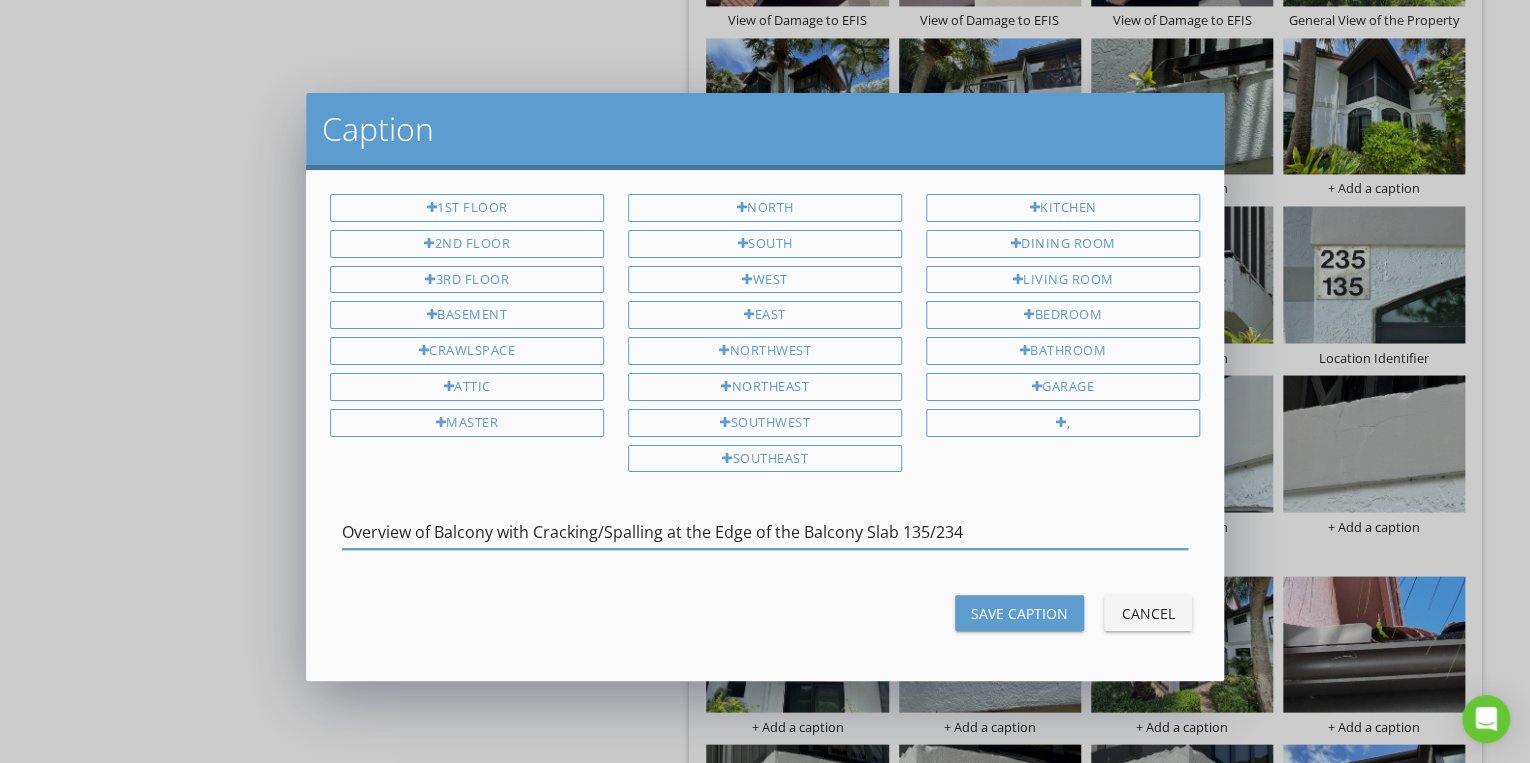 type on "Overview of Balcony with Cracking/Spalling at the Edge of the Balcony Slab 135/234" 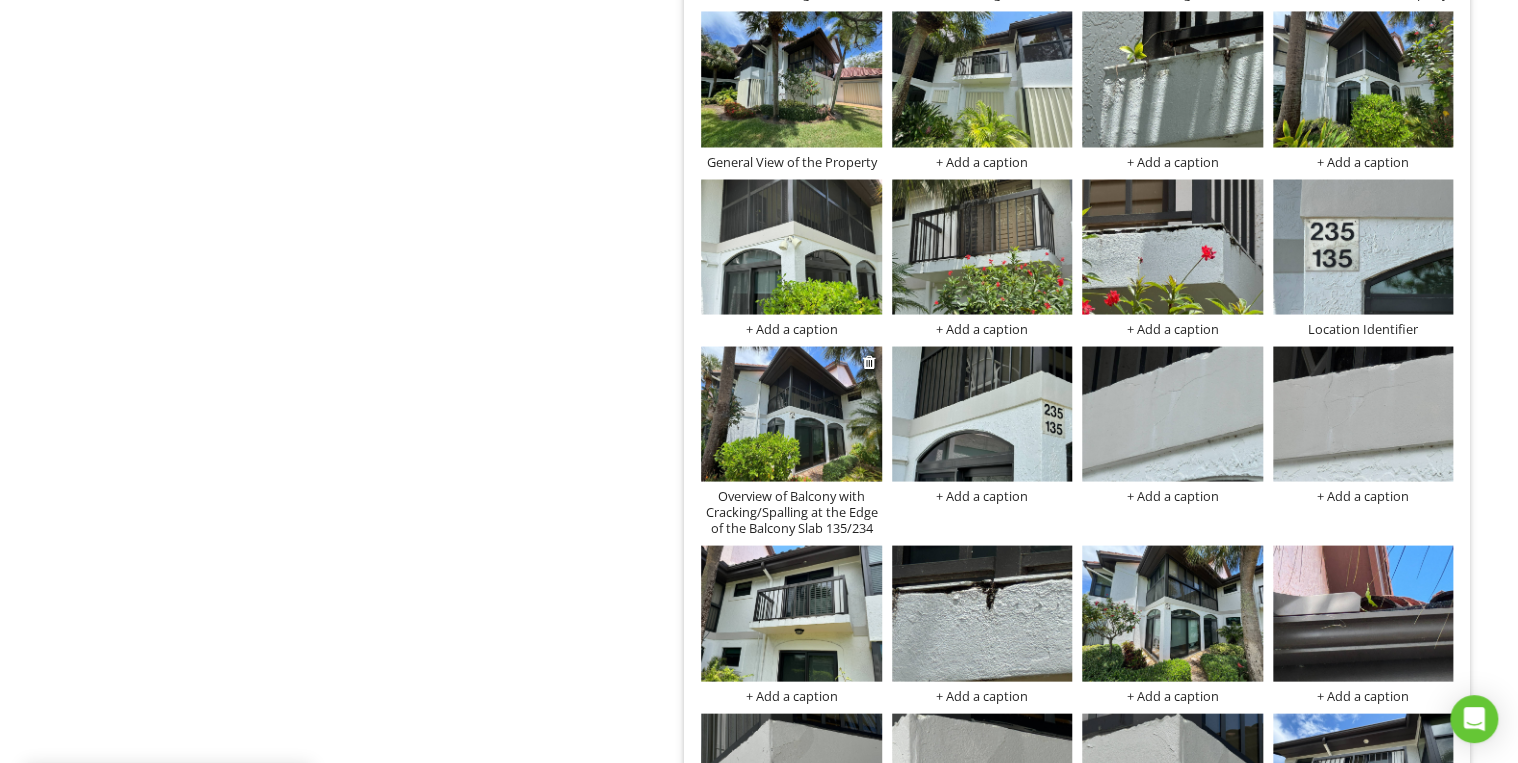 click on "Overview of Balcony with Cracking/Spalling at the Edge of the Balcony Slab 135/234" at bounding box center (791, 511) 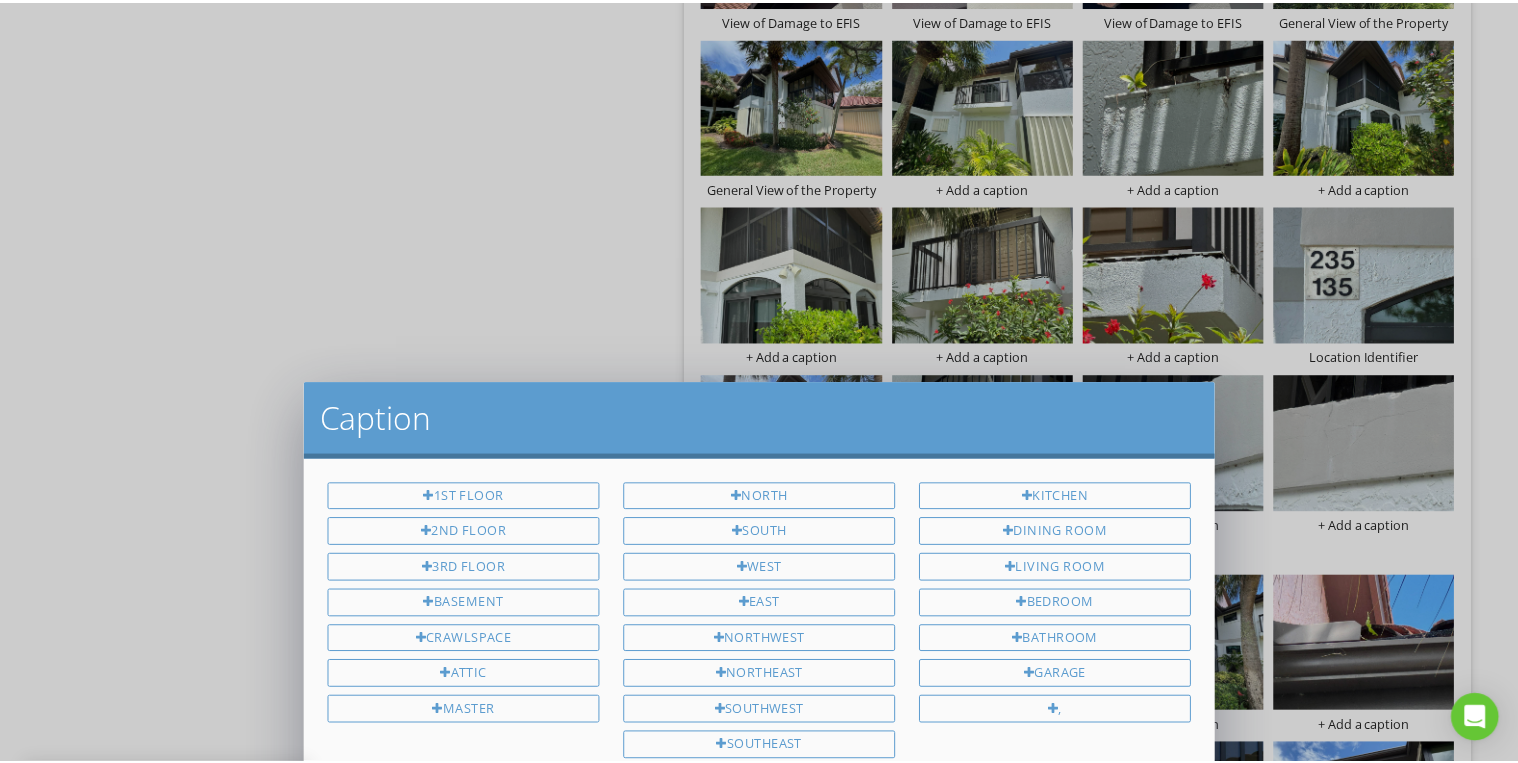 scroll, scrollTop: 0, scrollLeft: 0, axis: both 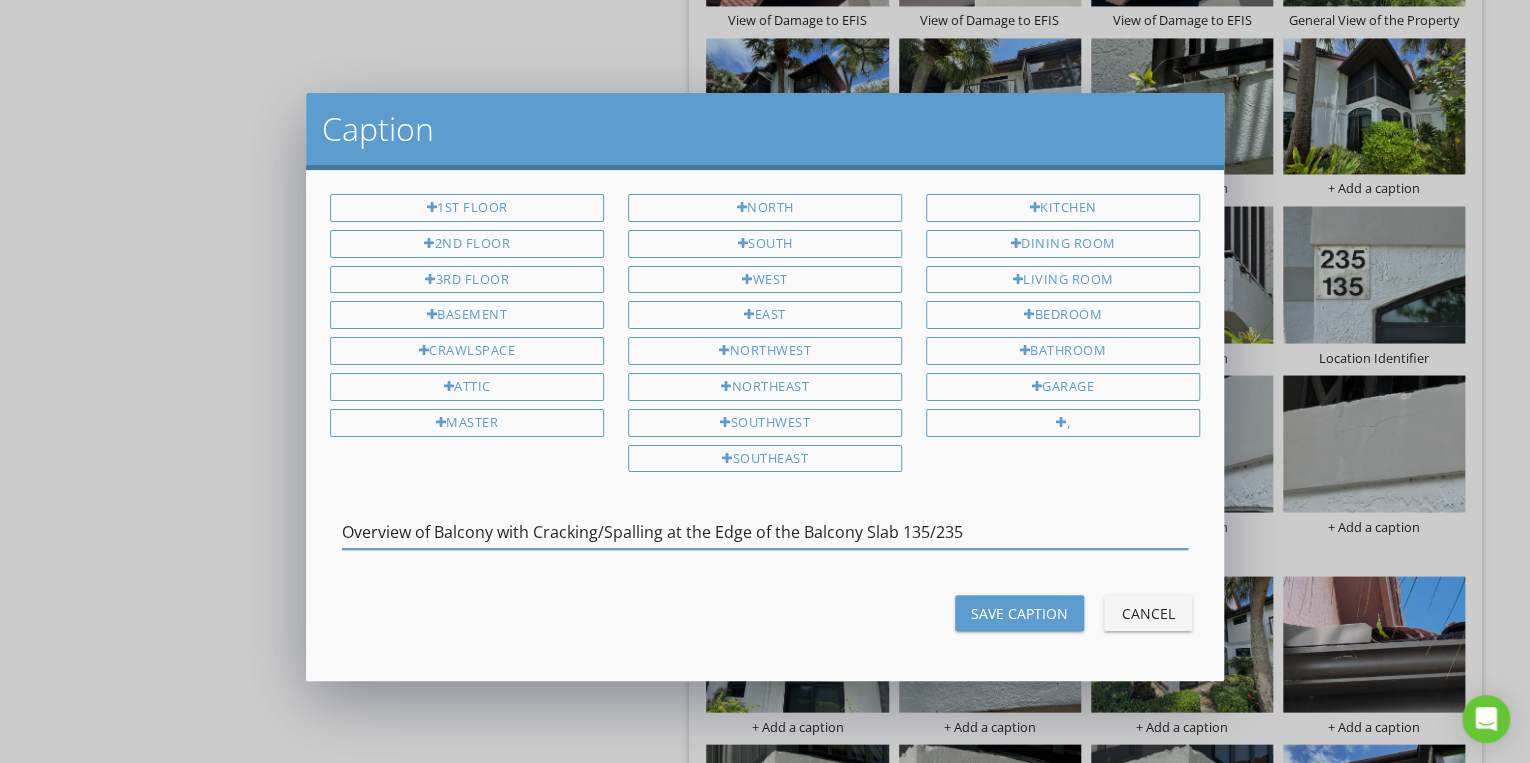 type on "Overview of Balcony with Cracking/Spalling at the Edge of the Balcony Slab 135/235" 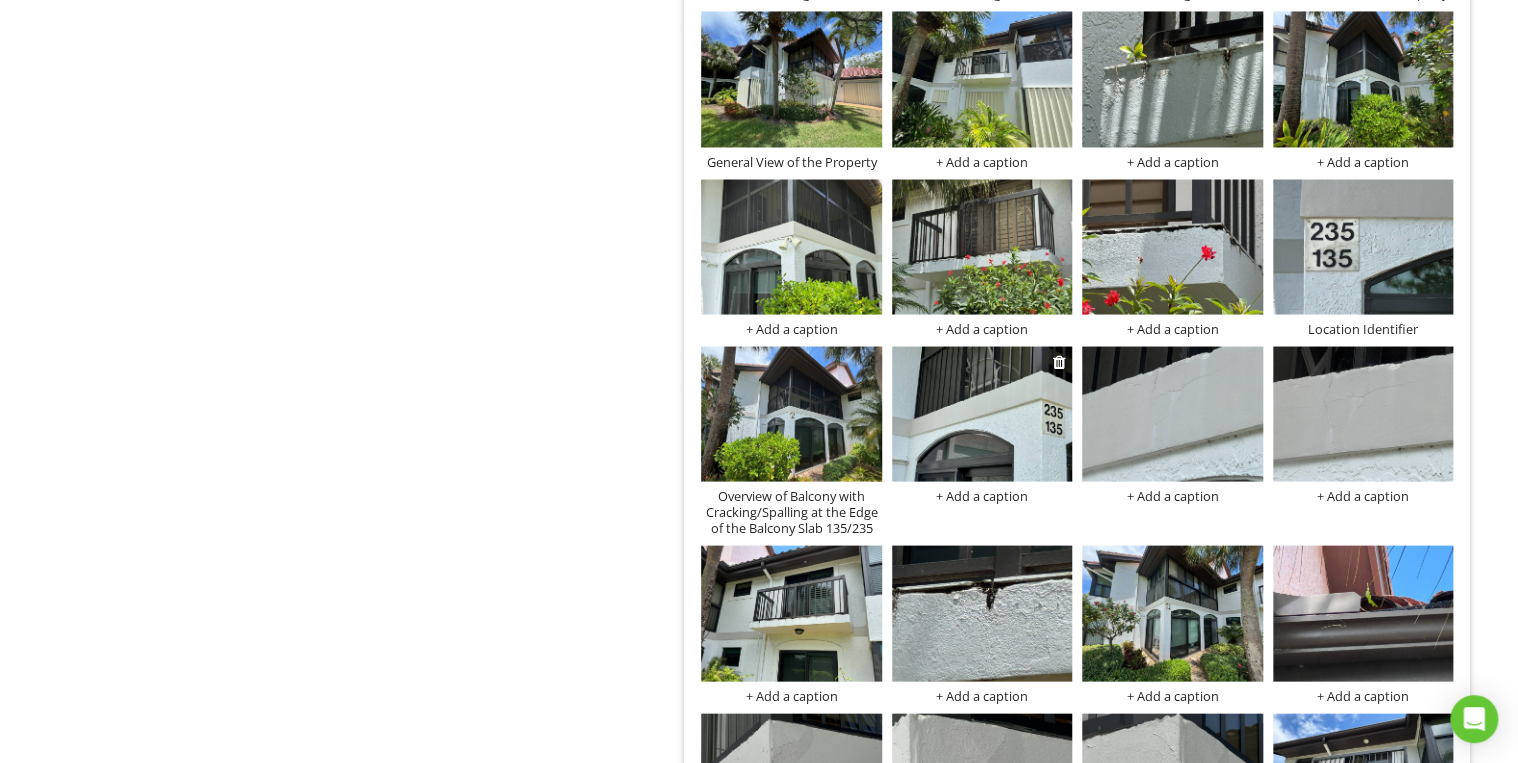 click at bounding box center [982, 413] 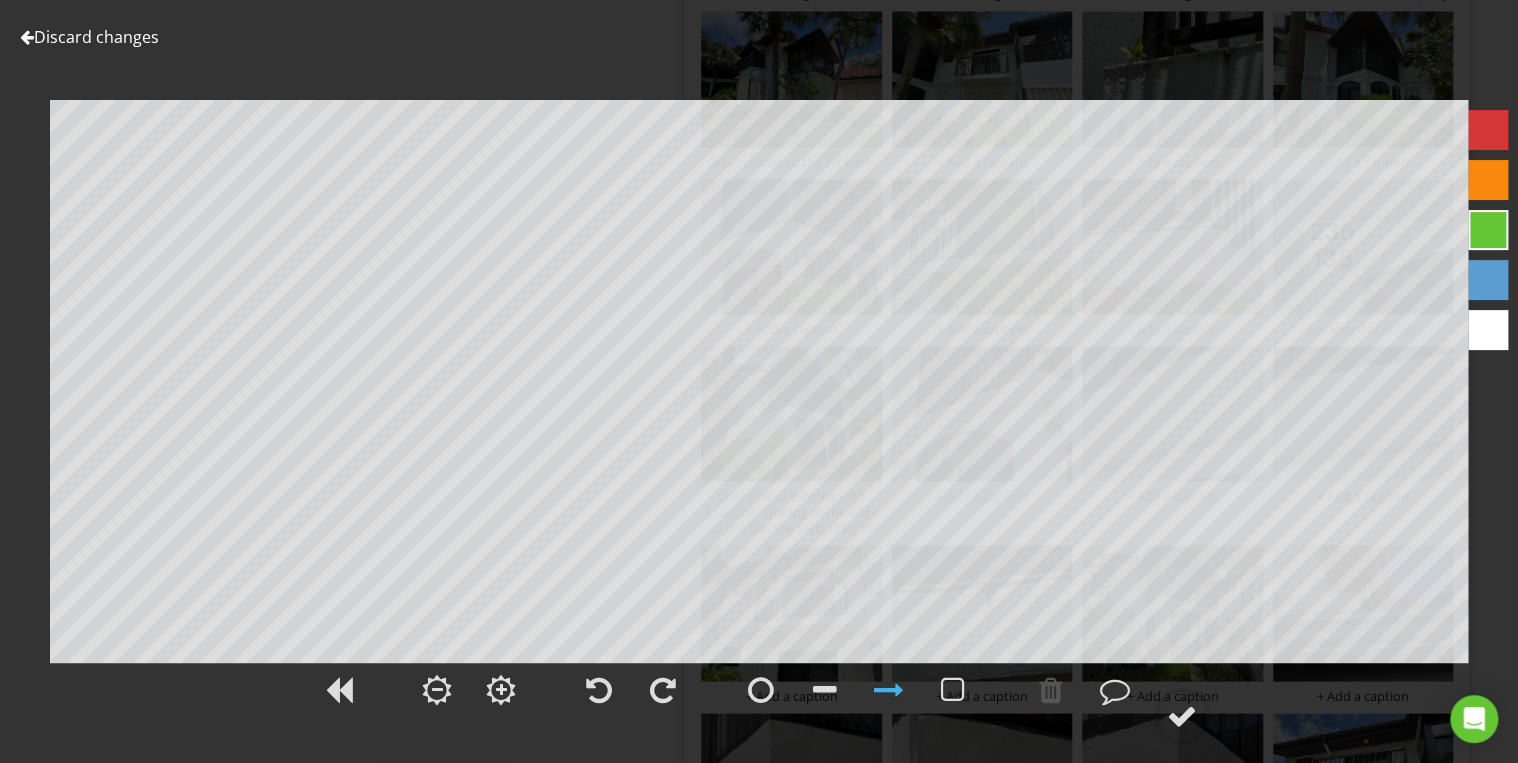 click on "Discard changes" at bounding box center [89, 37] 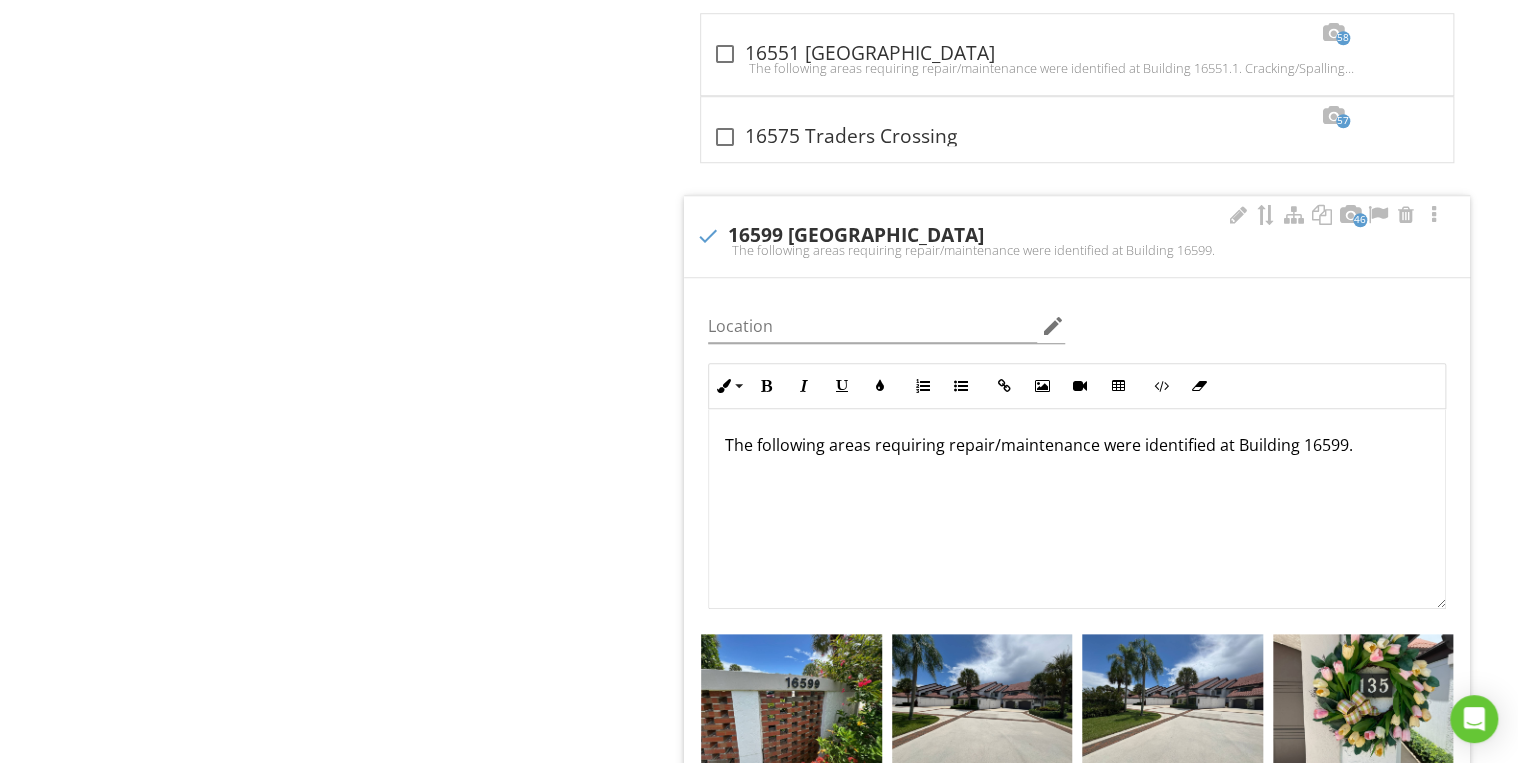 scroll, scrollTop: 4569, scrollLeft: 0, axis: vertical 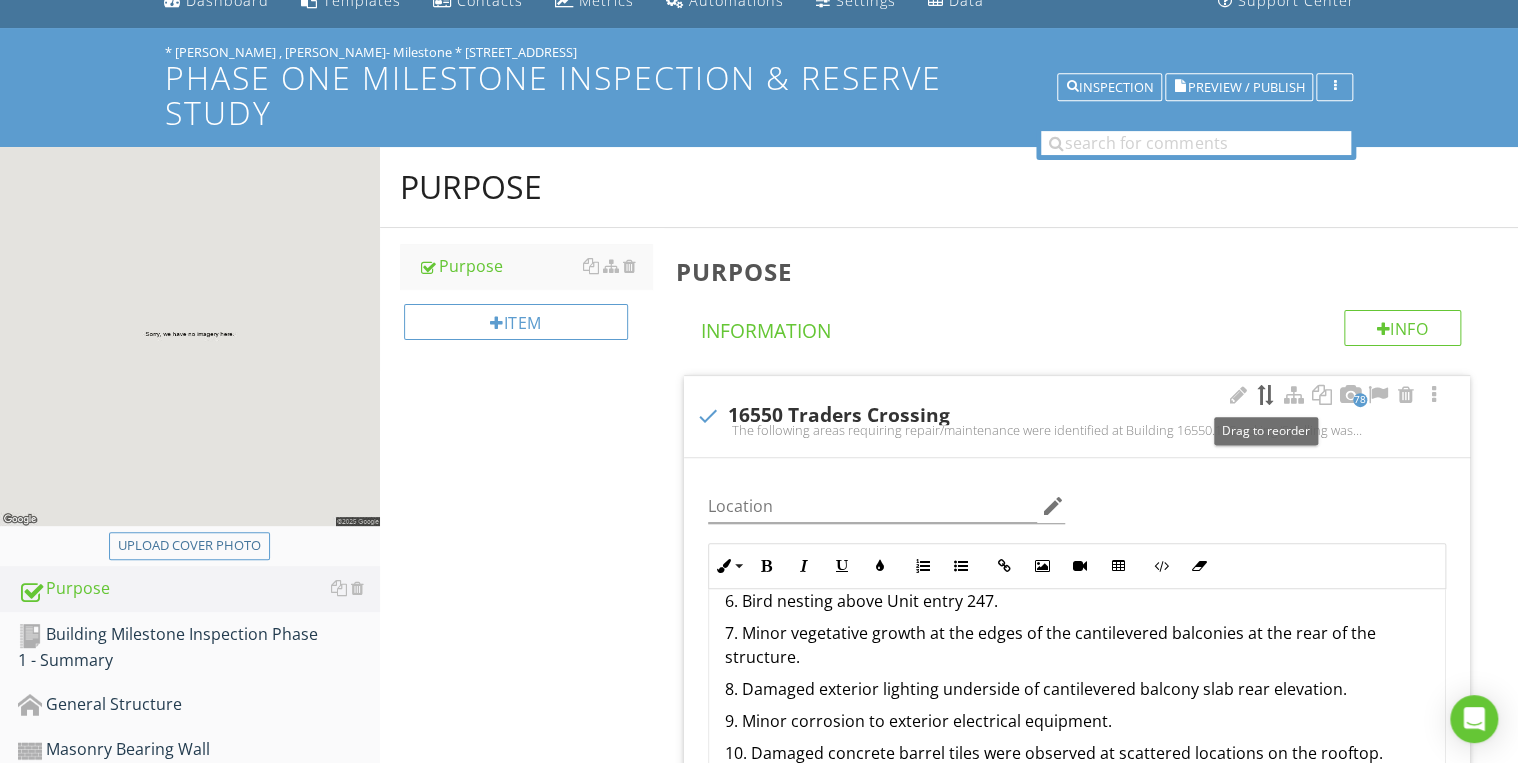 click at bounding box center (1266, 395) 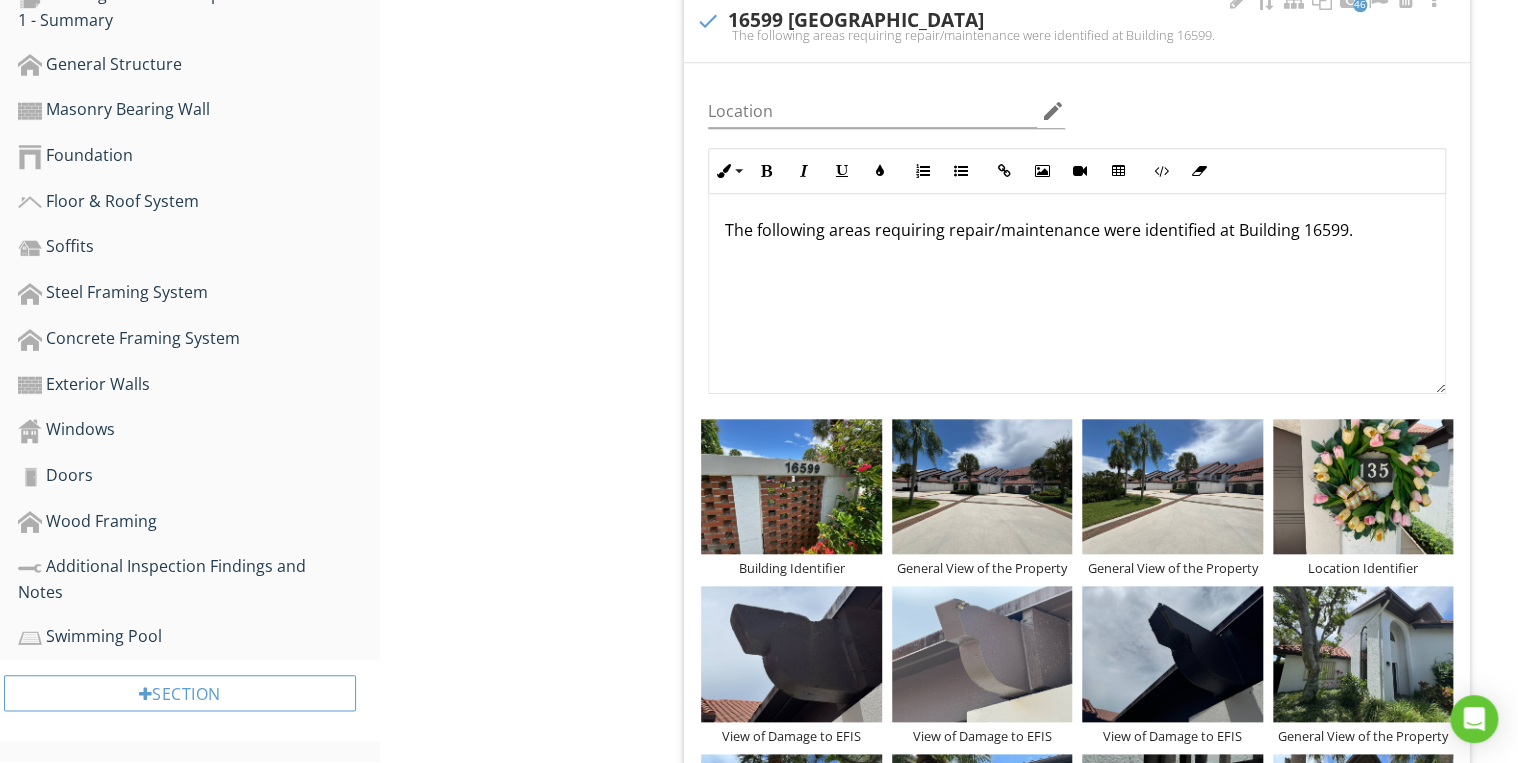 scroll, scrollTop: 409, scrollLeft: 0, axis: vertical 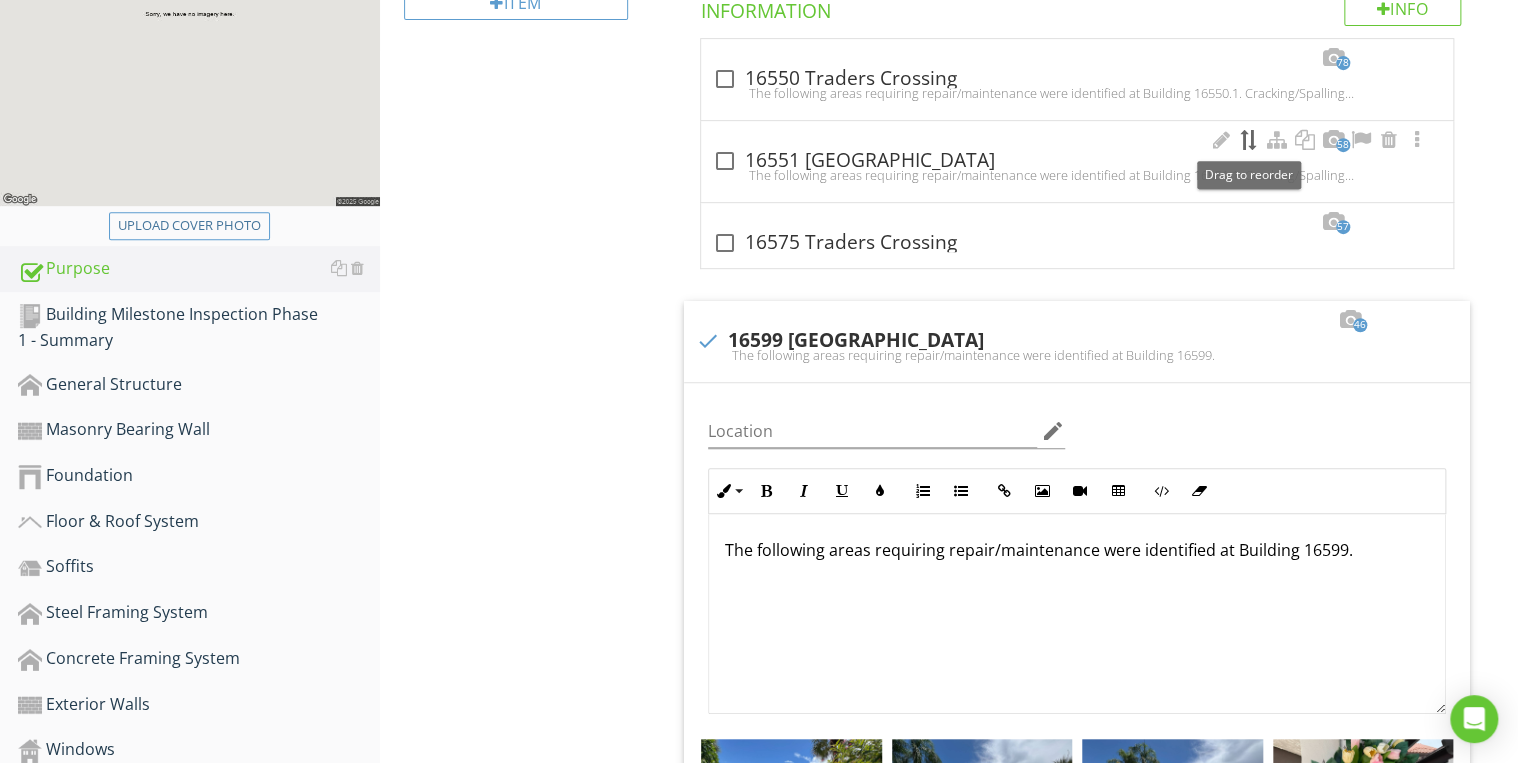 click at bounding box center (1249, 140) 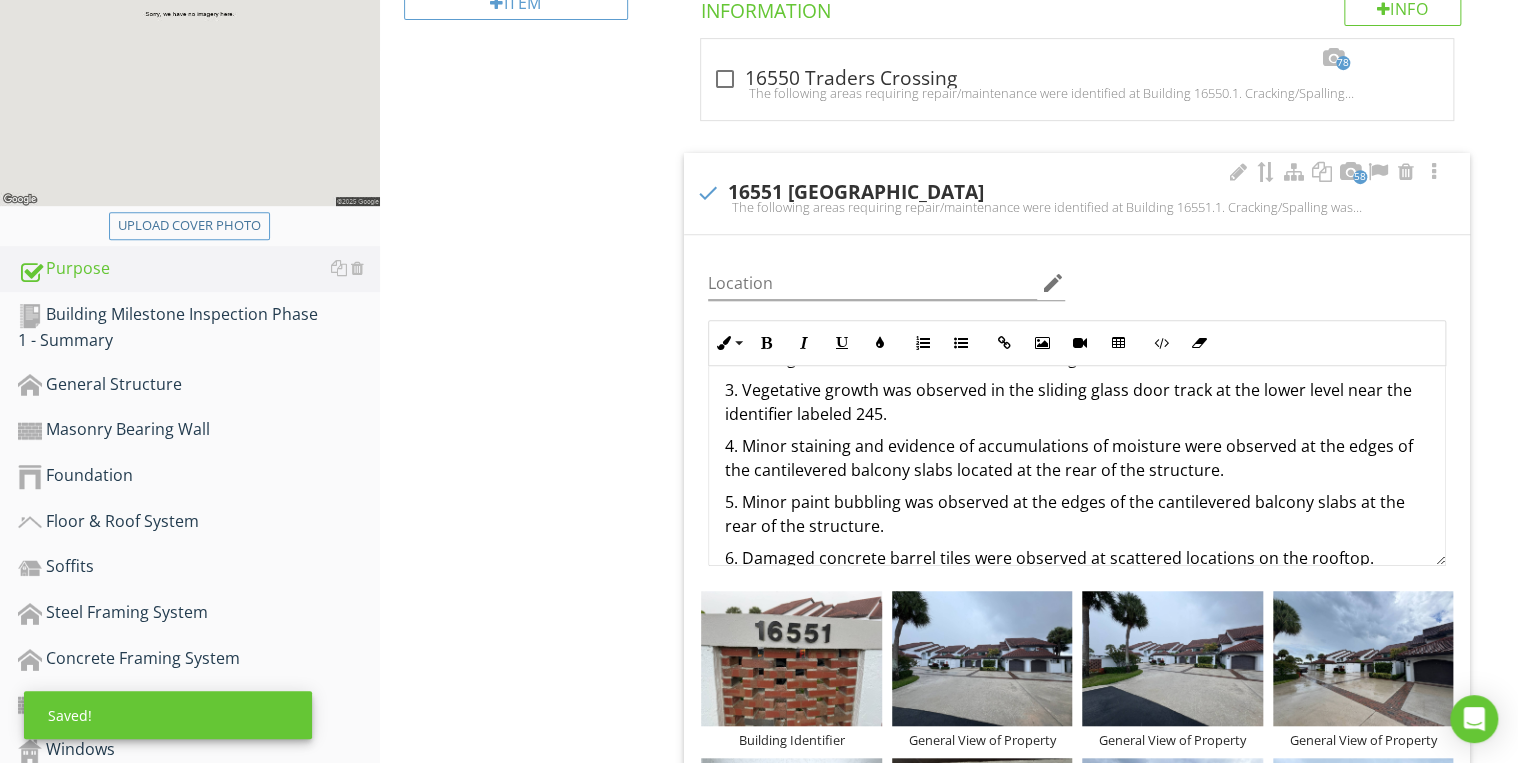 scroll, scrollTop: 160, scrollLeft: 0, axis: vertical 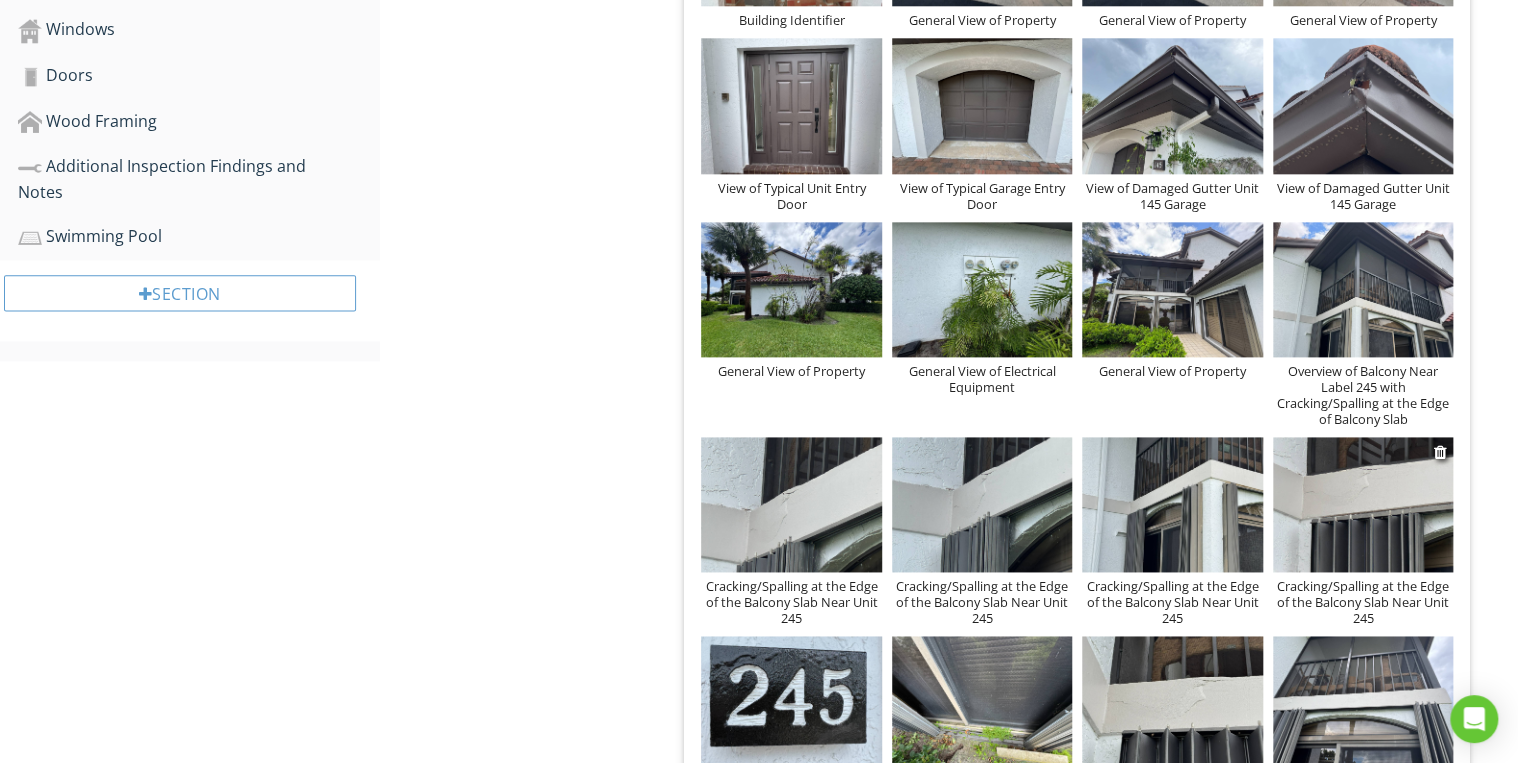 click on "Cracking/Spalling at the Edge of the Balcony Slab Near Unit 245" at bounding box center (1363, 602) 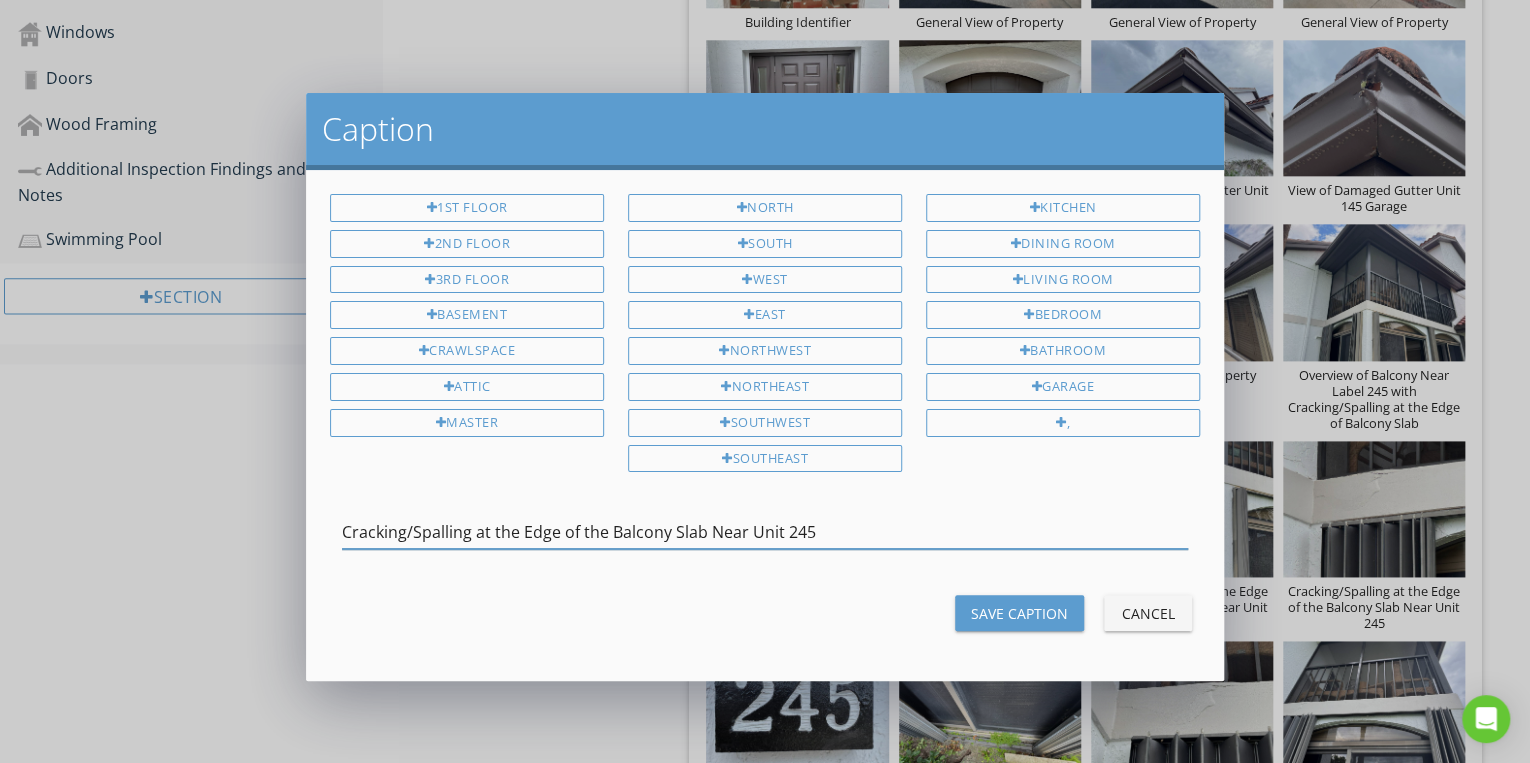 drag, startPoint x: 821, startPoint y: 520, endPoint x: 338, endPoint y: 516, distance: 483.01657 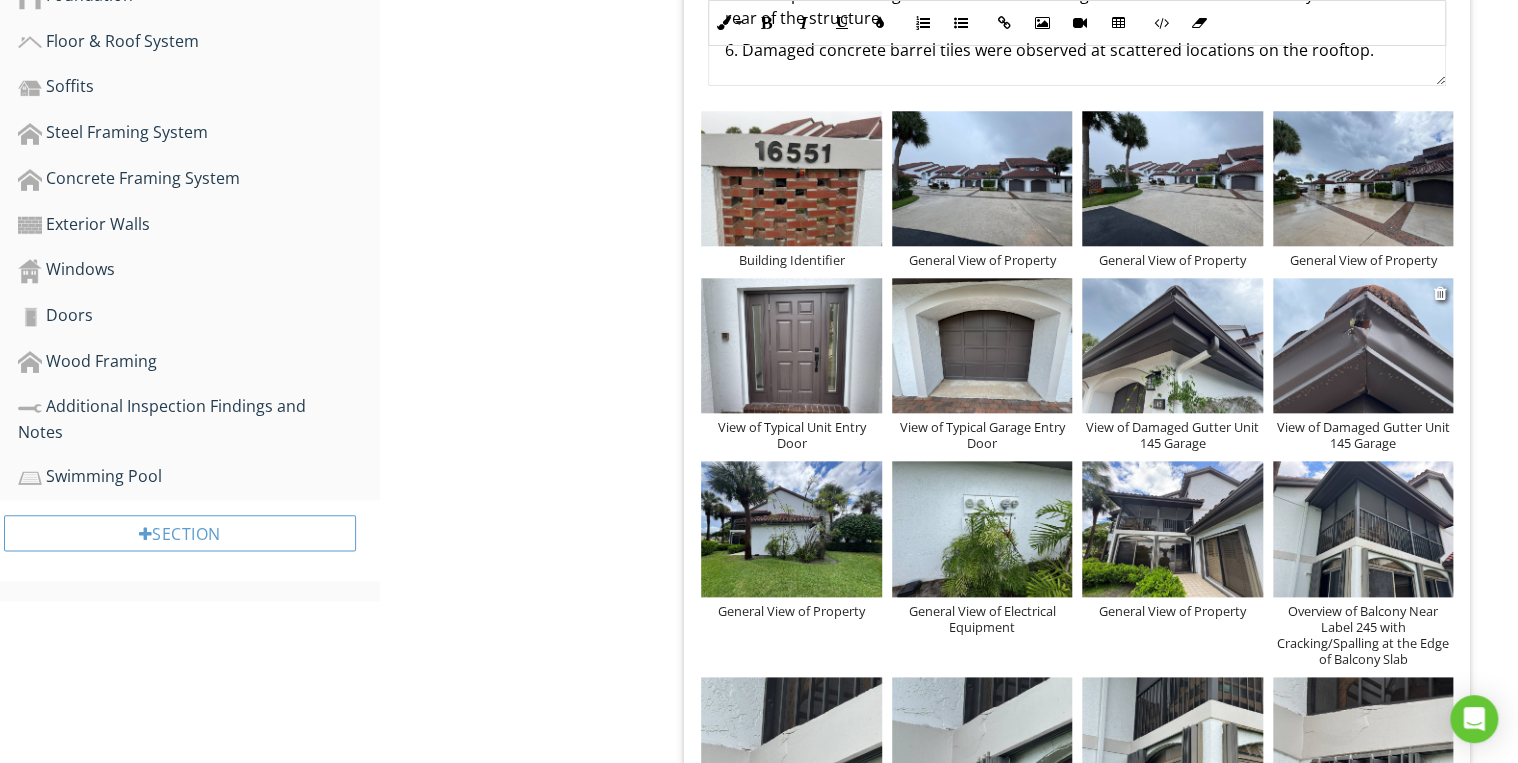 scroll, scrollTop: 649, scrollLeft: 0, axis: vertical 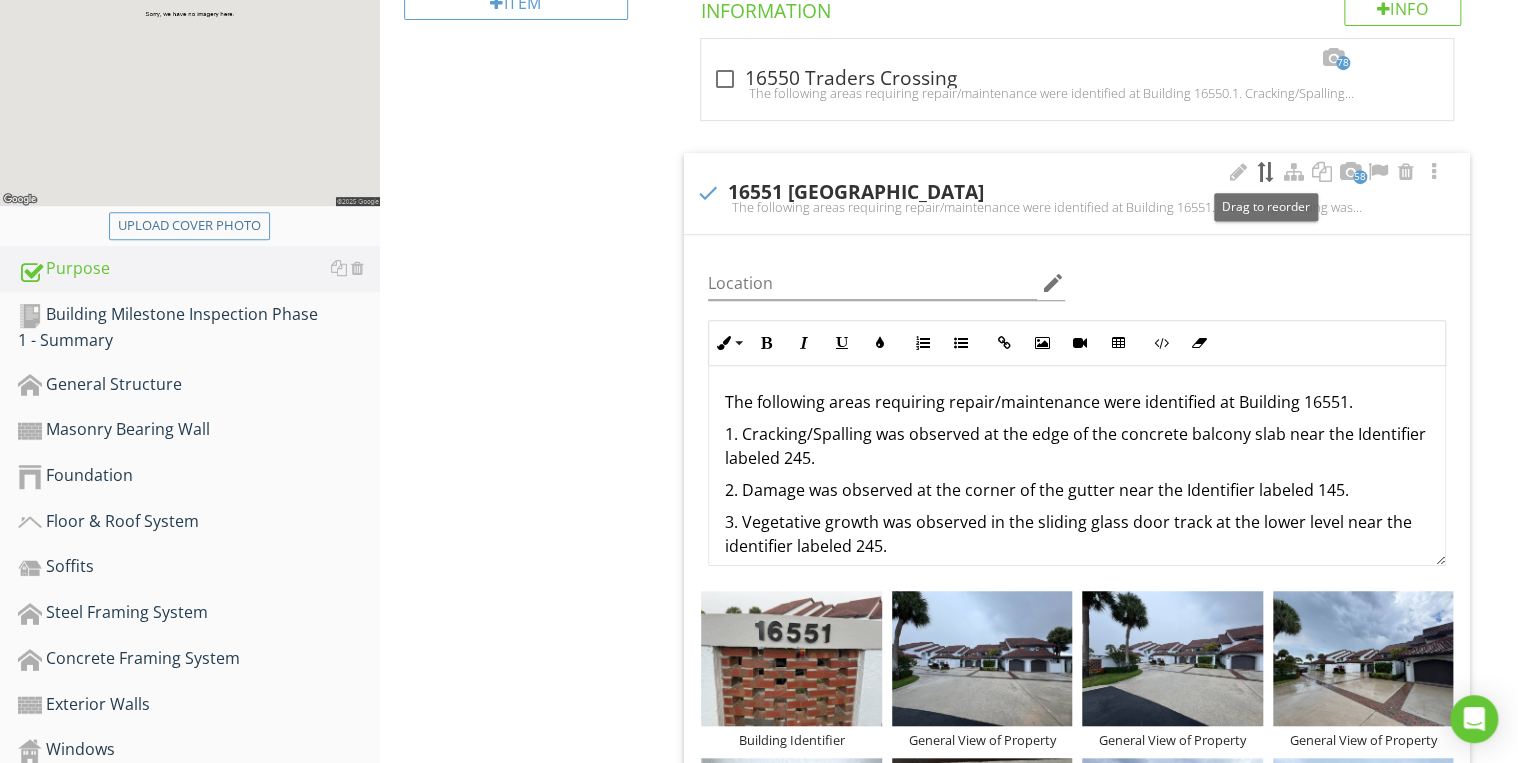 click at bounding box center [1266, 172] 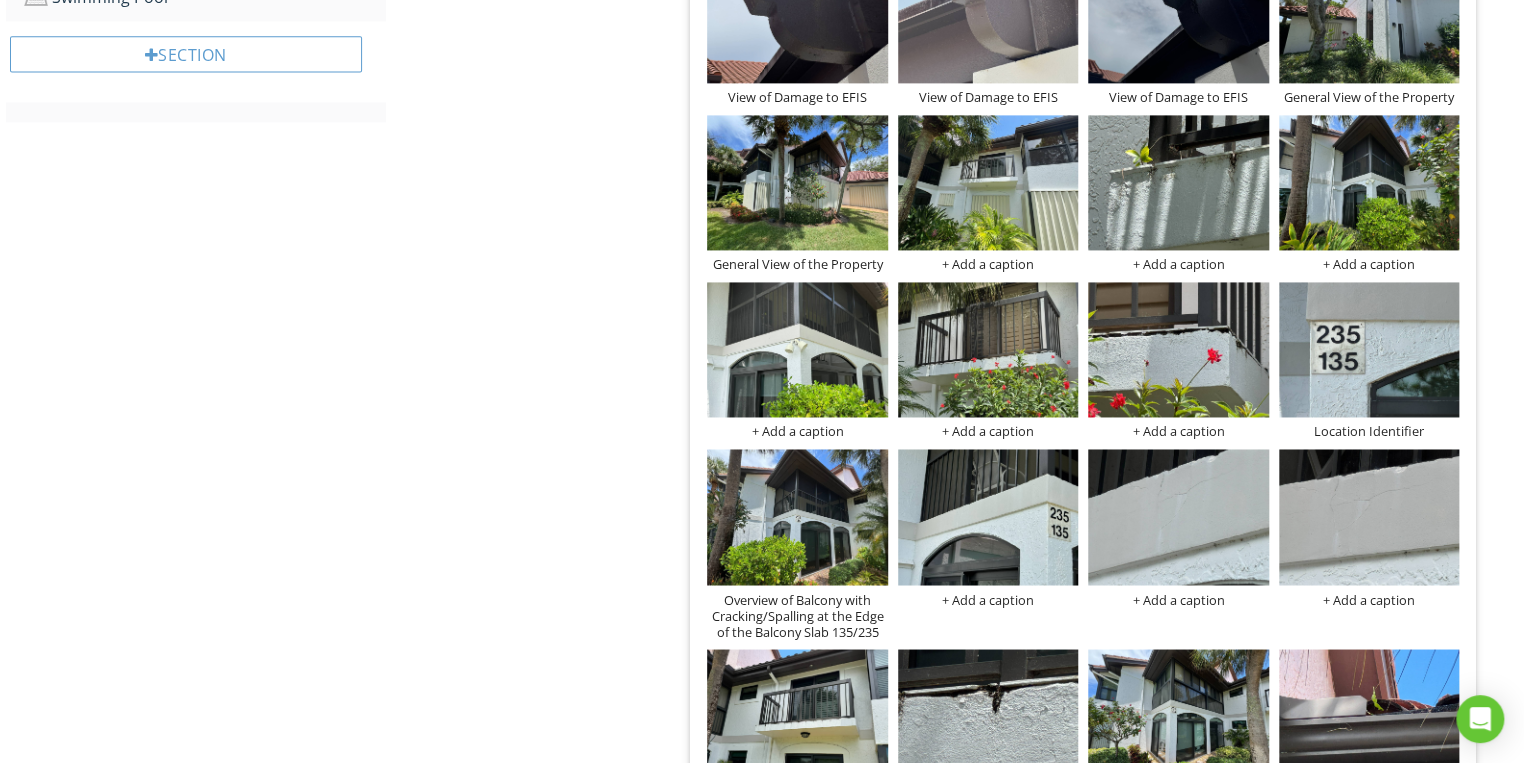 scroll, scrollTop: 1369, scrollLeft: 0, axis: vertical 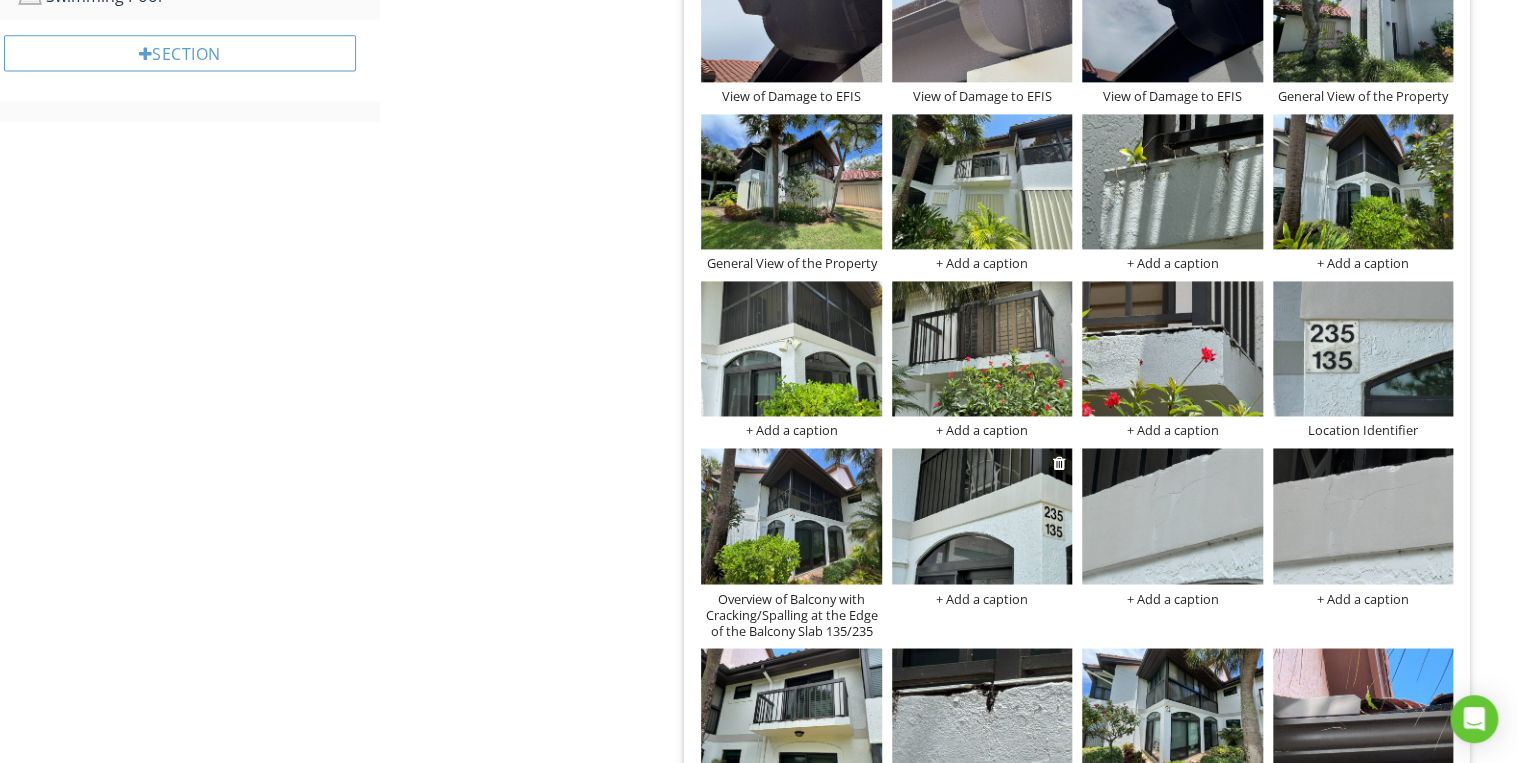 click on "+ Add a caption" at bounding box center [982, 598] 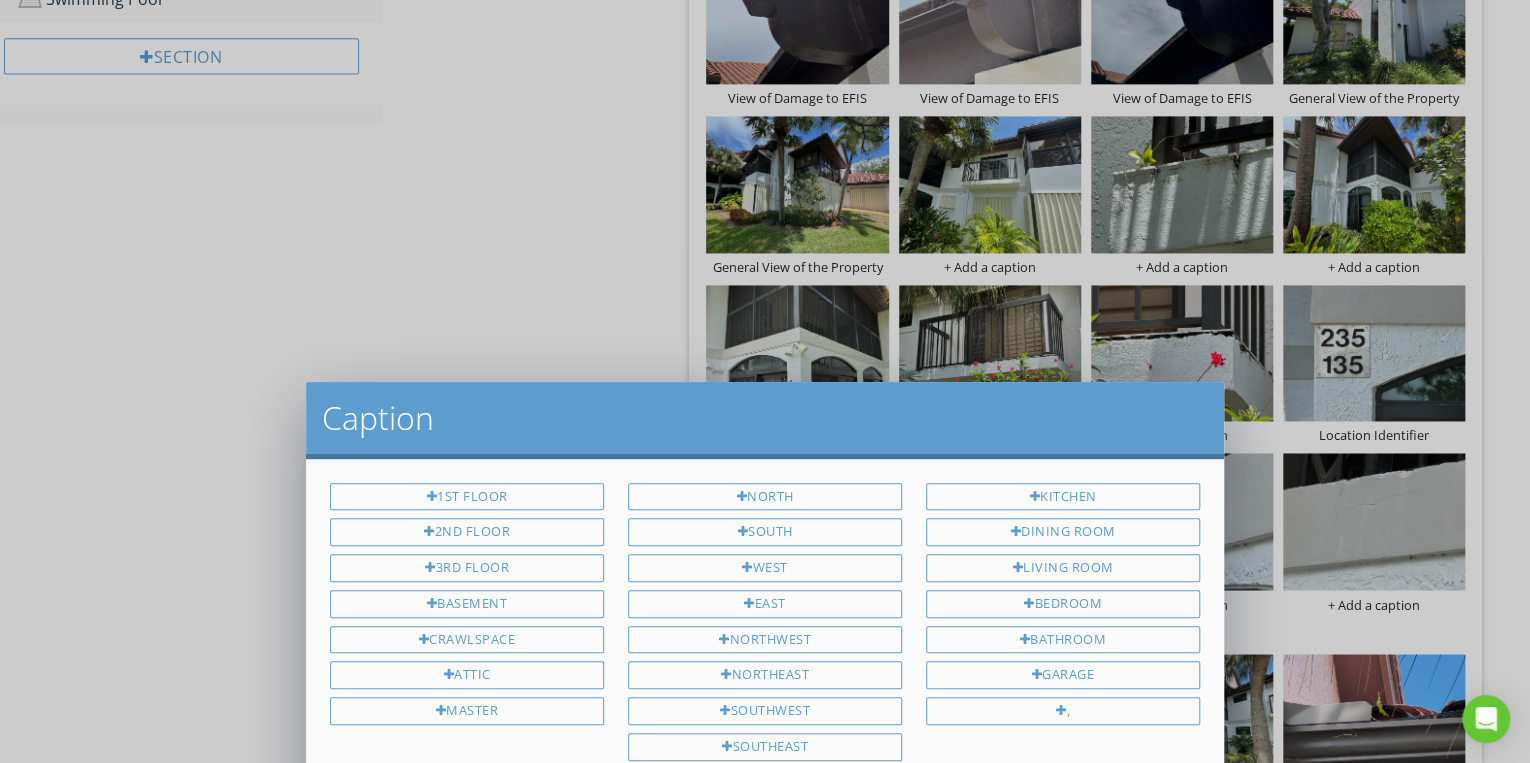 scroll, scrollTop: 0, scrollLeft: 0, axis: both 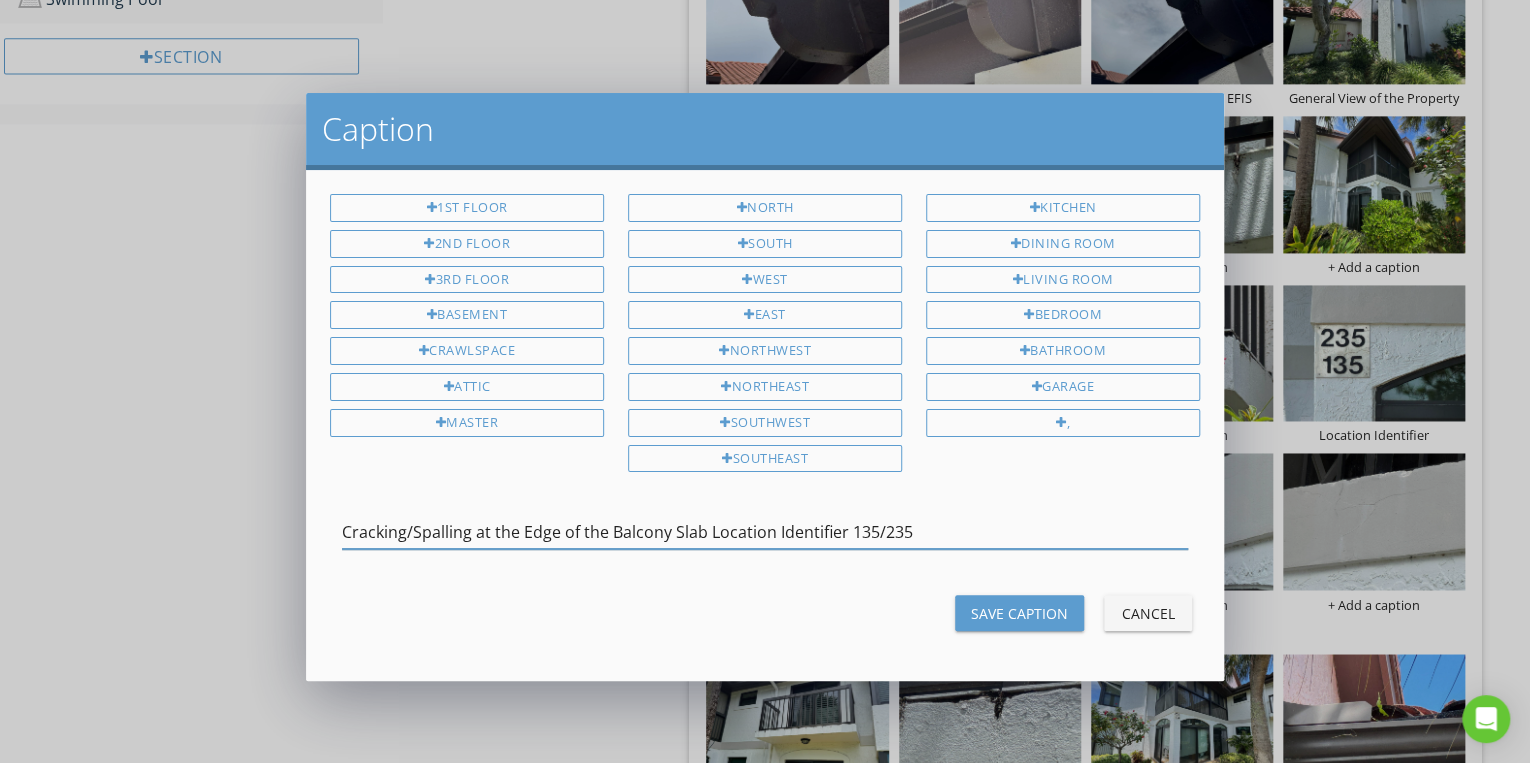 type on "Cracking/Spalling at the Edge of the Balcony Slab Location Identifier 135/235" 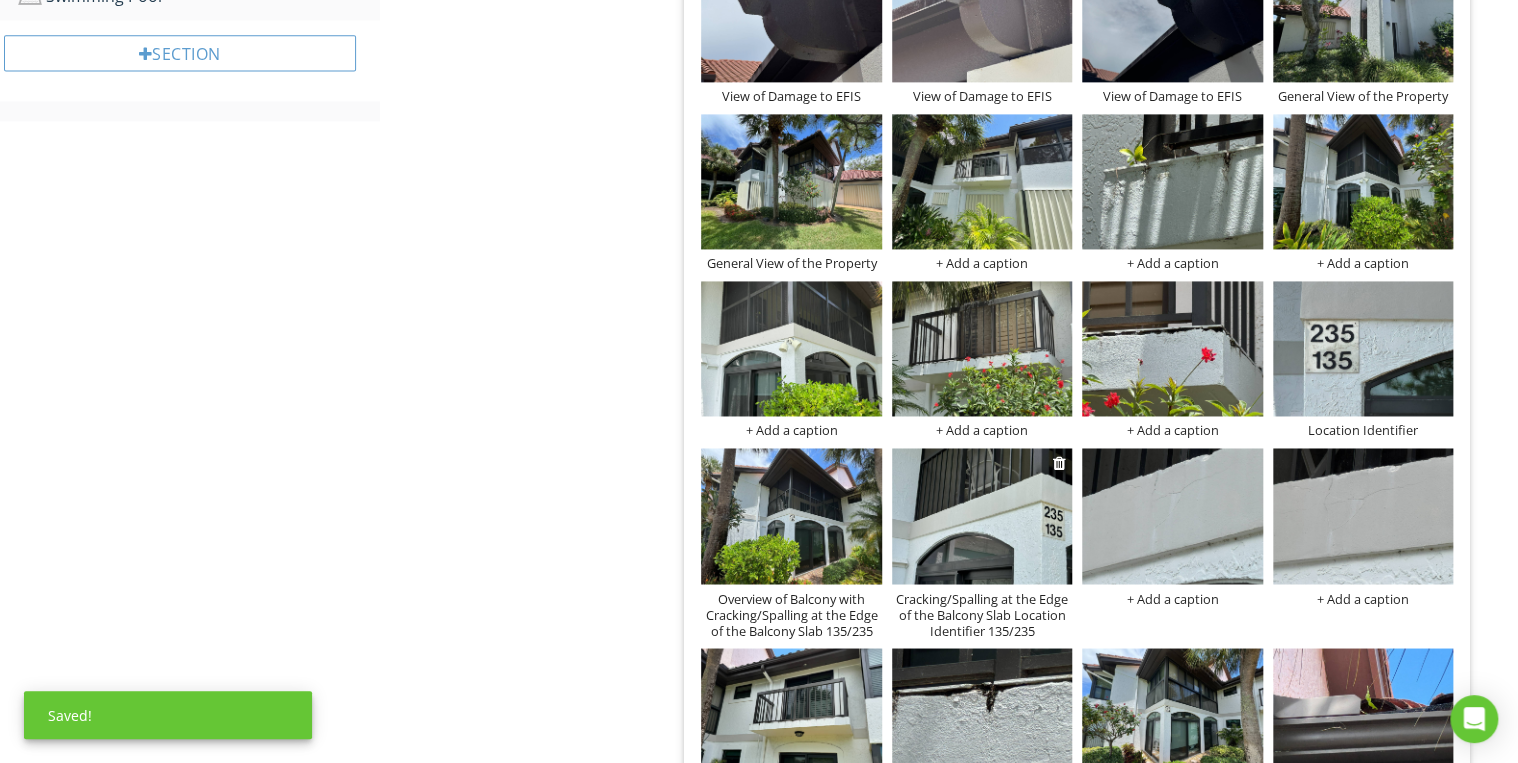 click on "Cracking/Spalling at the Edge of the Balcony Slab Location Identifier 135/235" at bounding box center [982, 614] 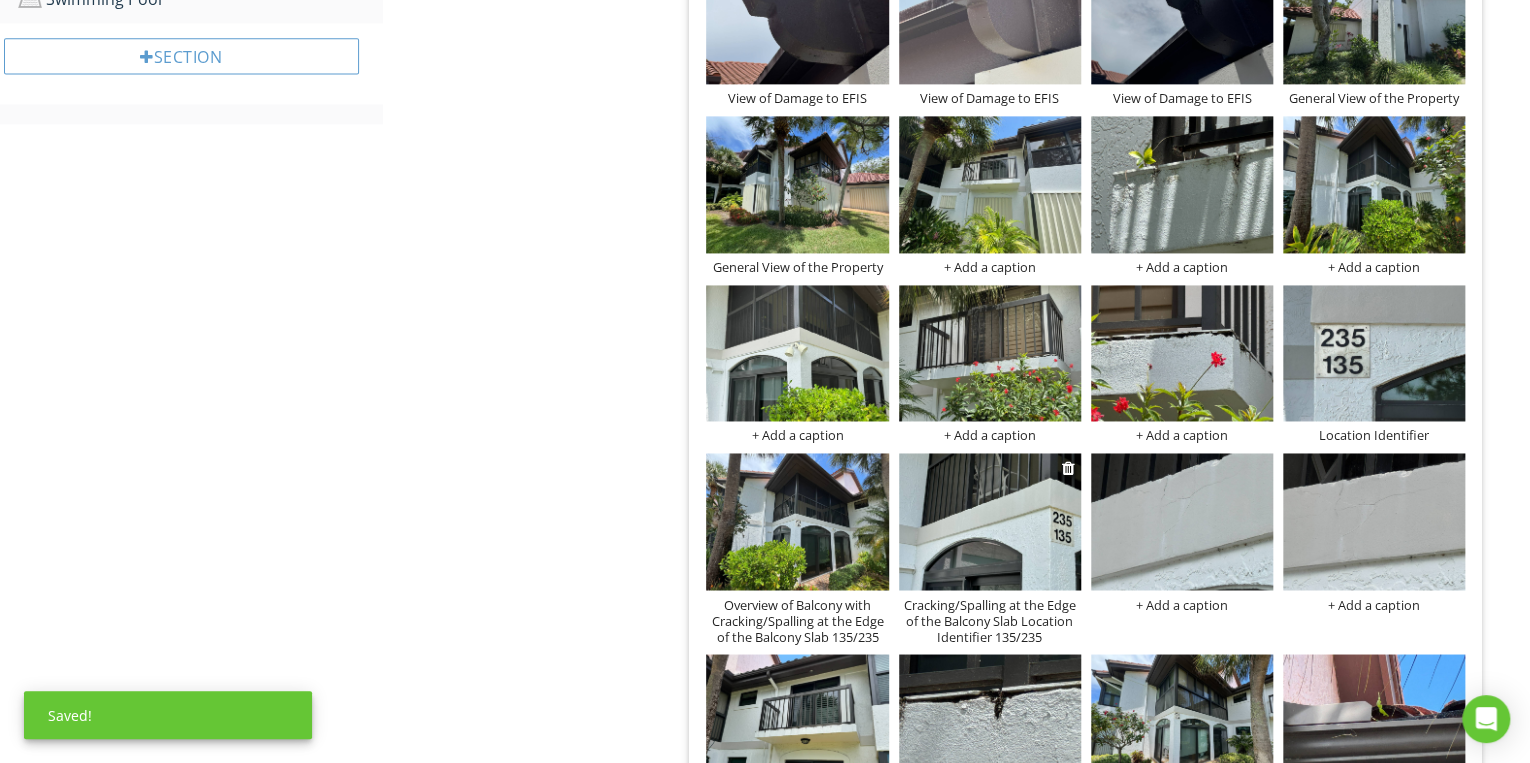 scroll, scrollTop: 0, scrollLeft: 0, axis: both 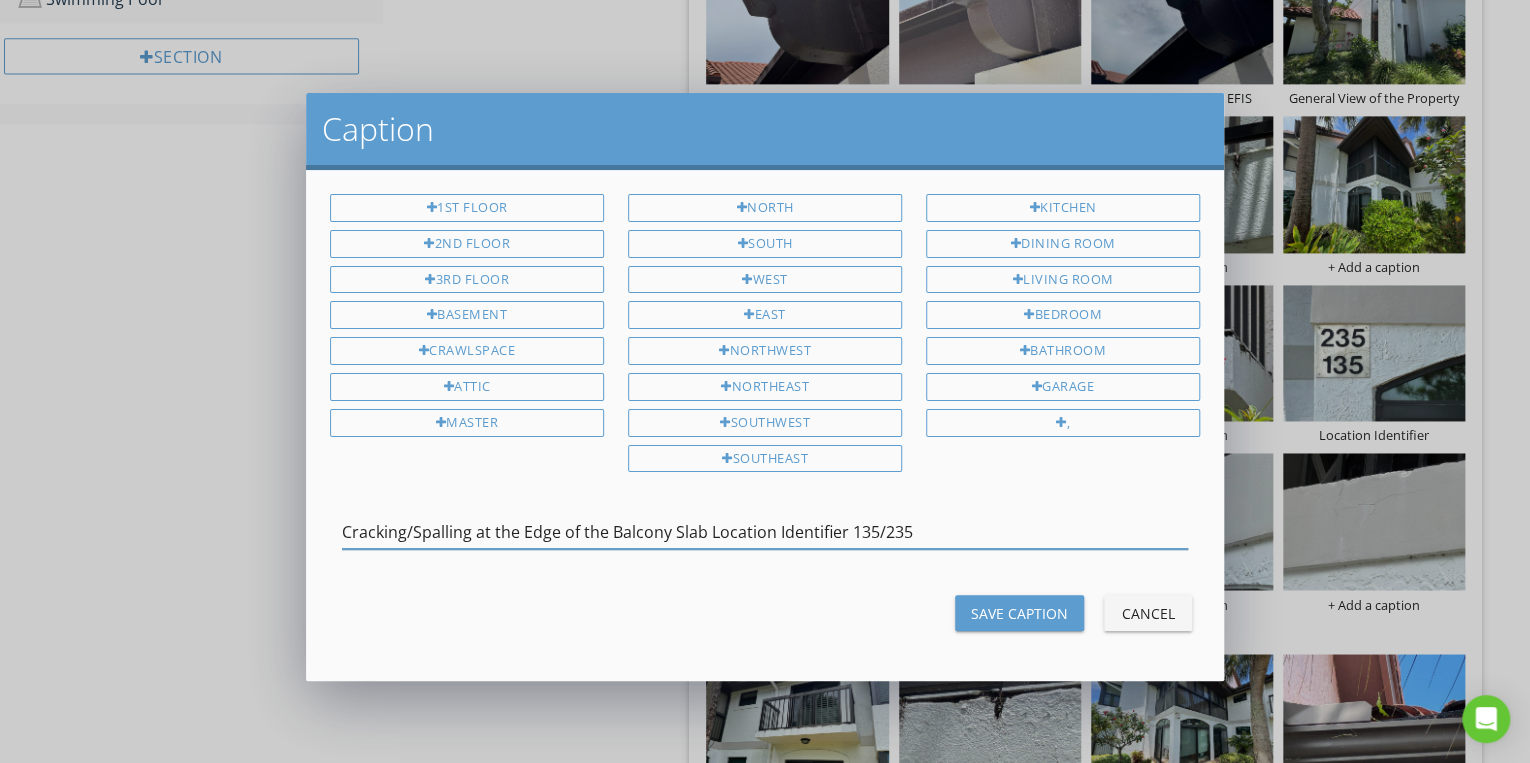 click on "Save Caption" at bounding box center [1019, 613] 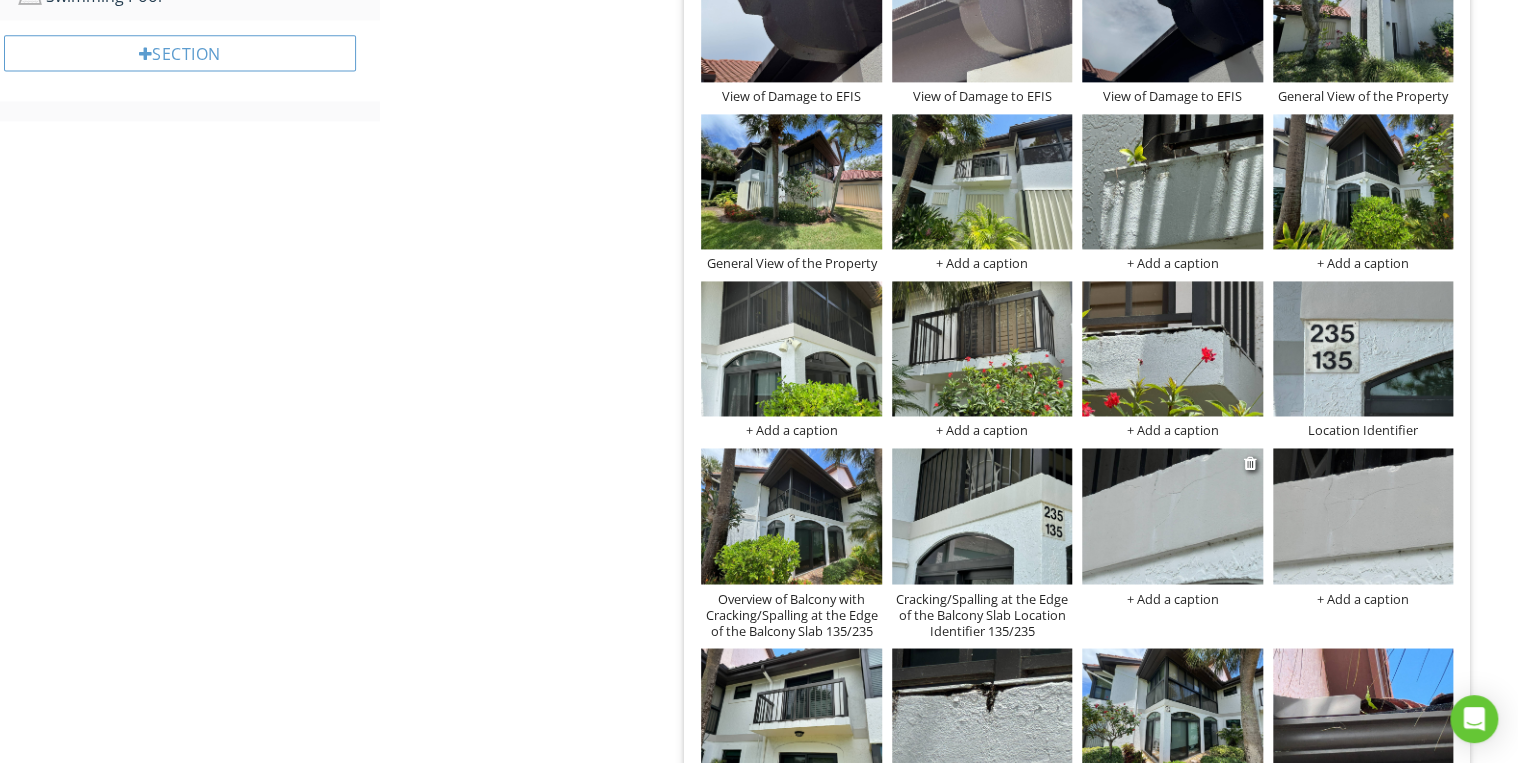 click on "+ Add a caption" at bounding box center (1172, 598) 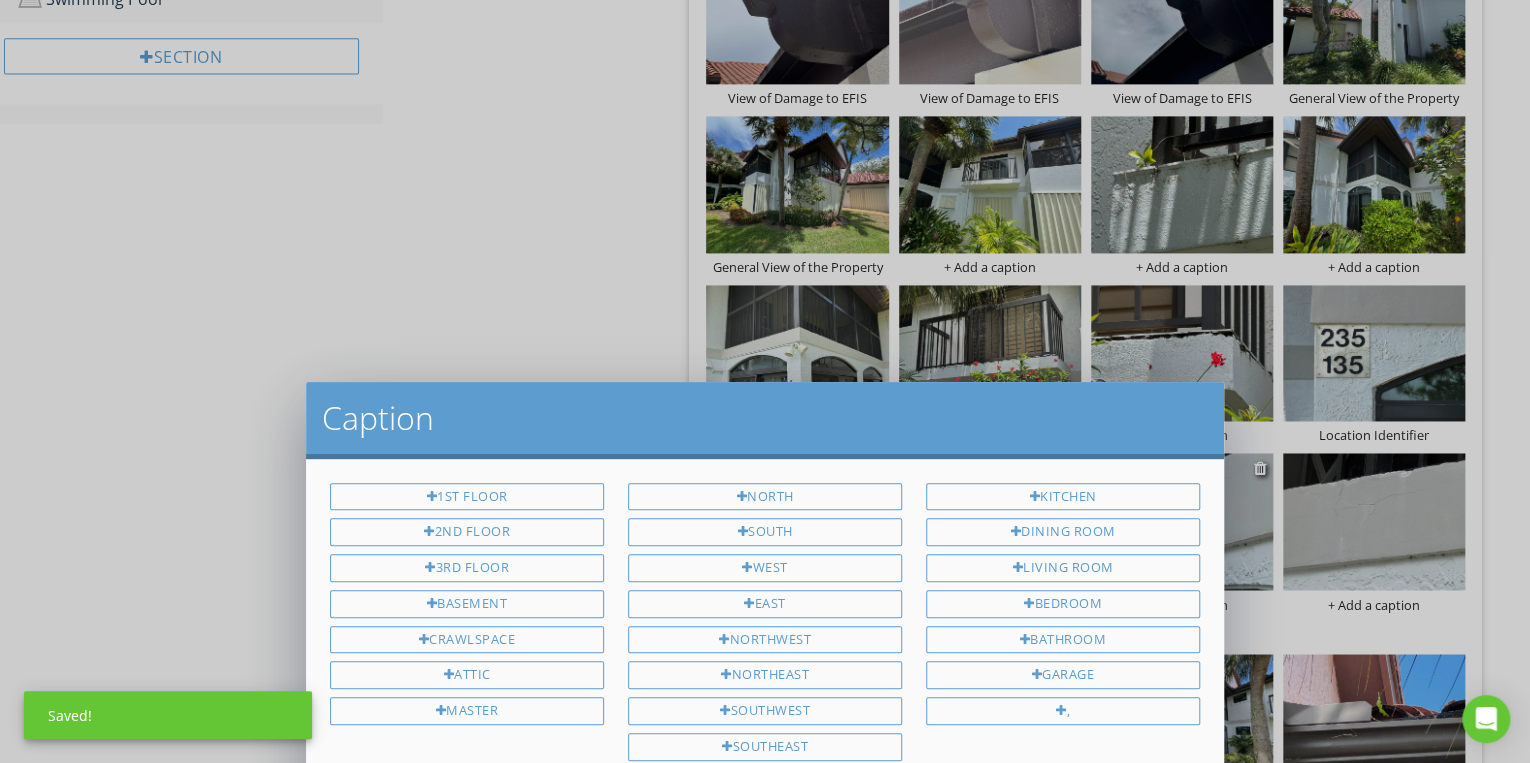 scroll, scrollTop: 0, scrollLeft: 0, axis: both 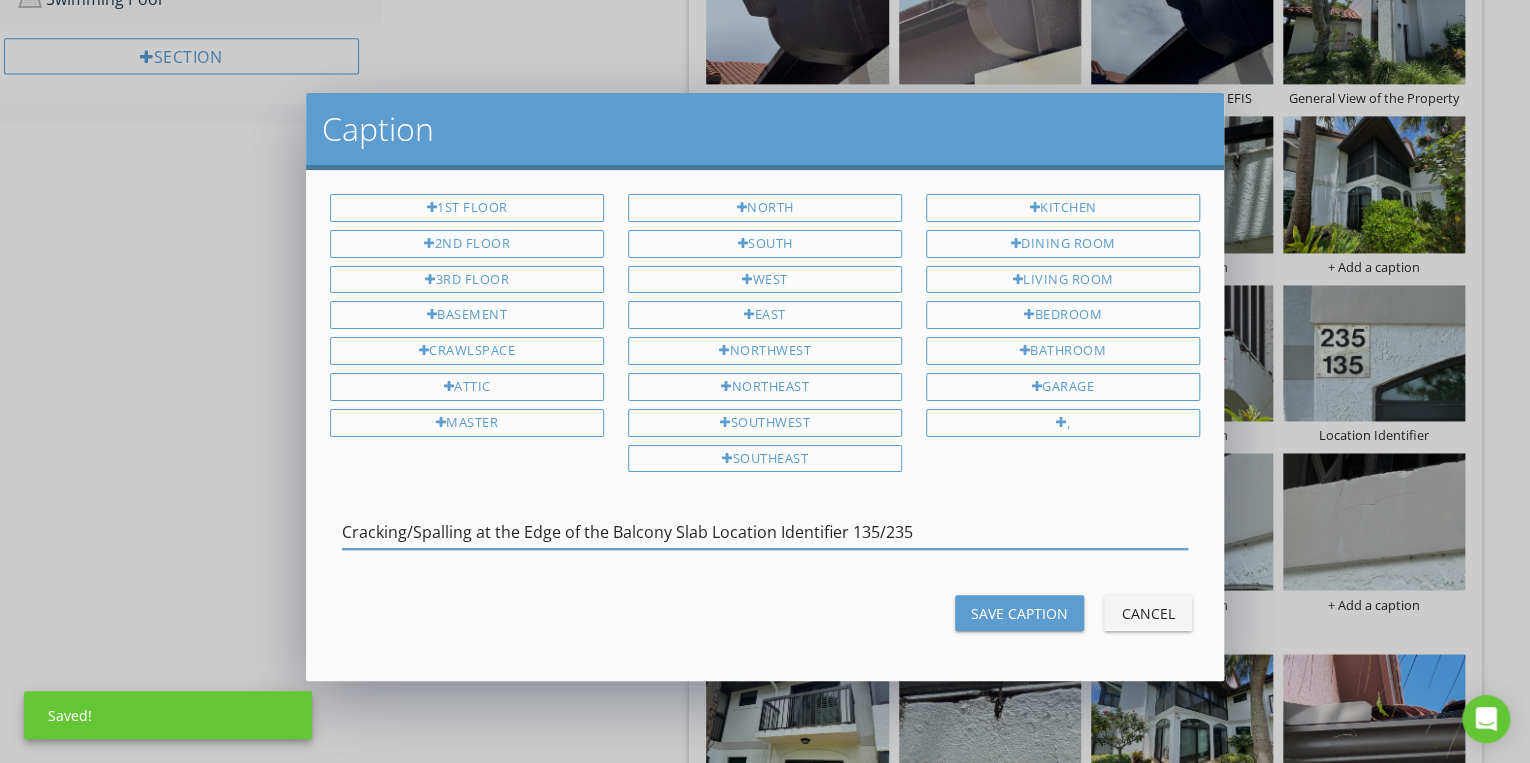 type on "Cracking/Spalling at the Edge of the Balcony Slab Location Identifier 135/235" 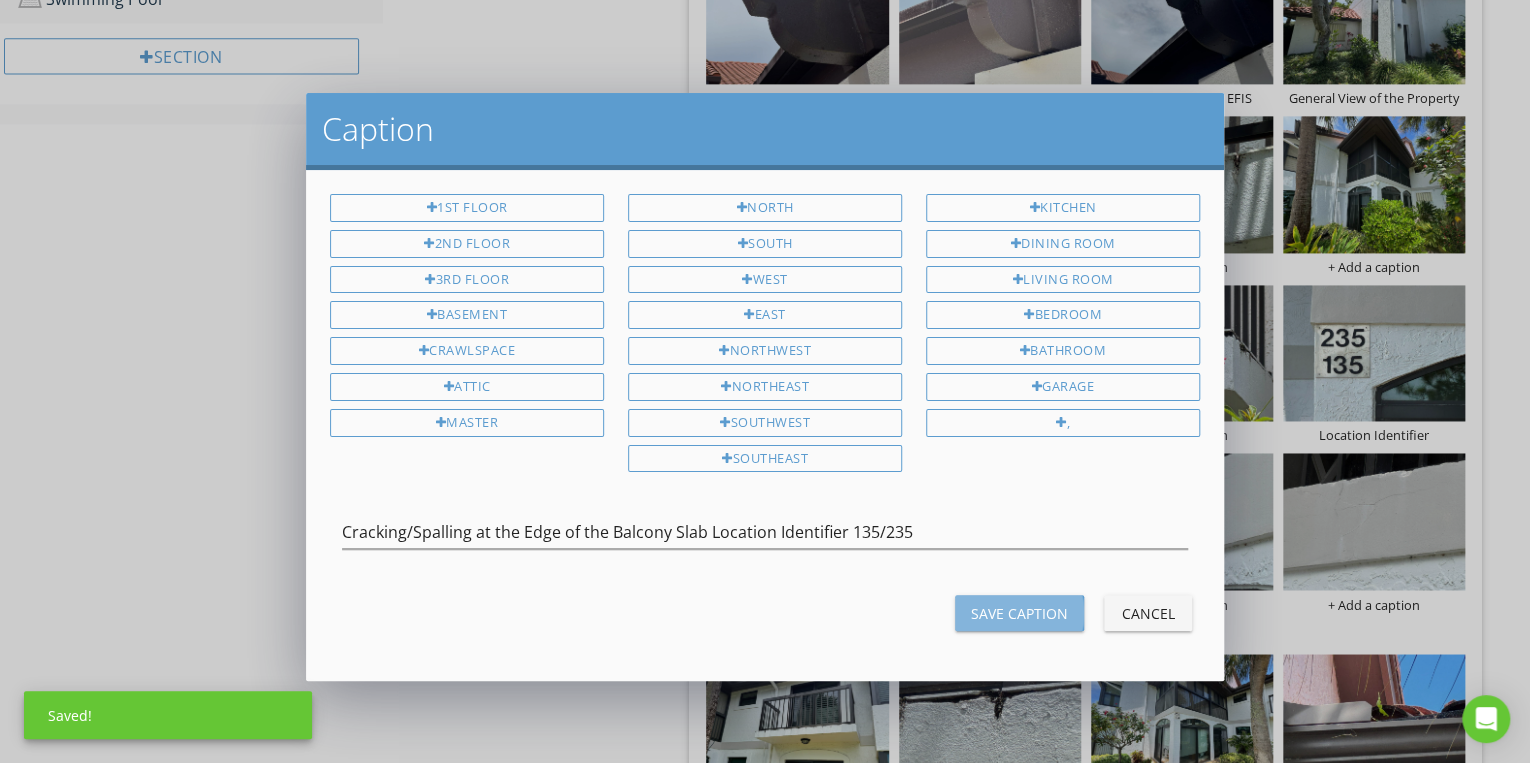 click on "Save Caption" at bounding box center [1019, 613] 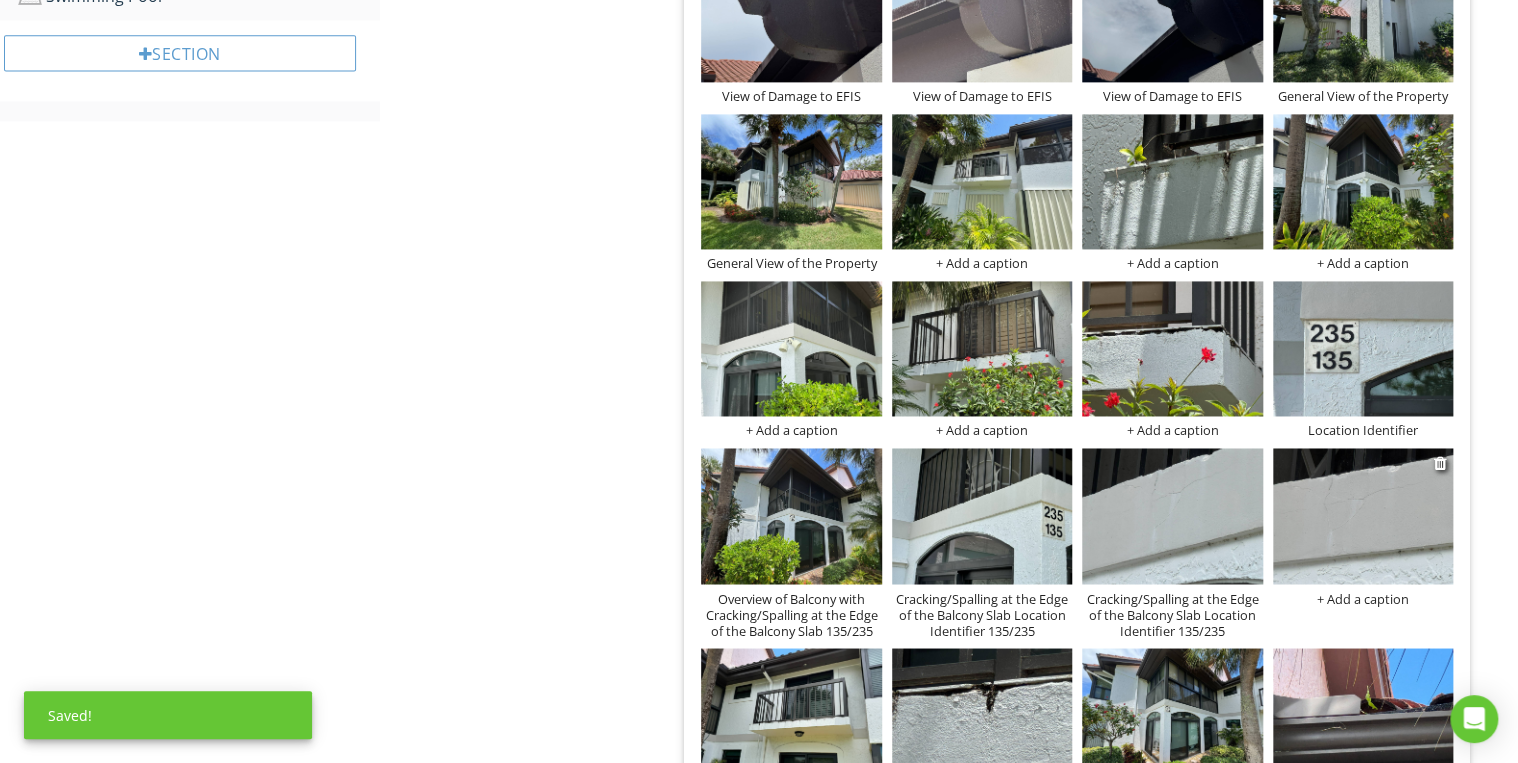 click on "+ Add a caption" at bounding box center (1363, 598) 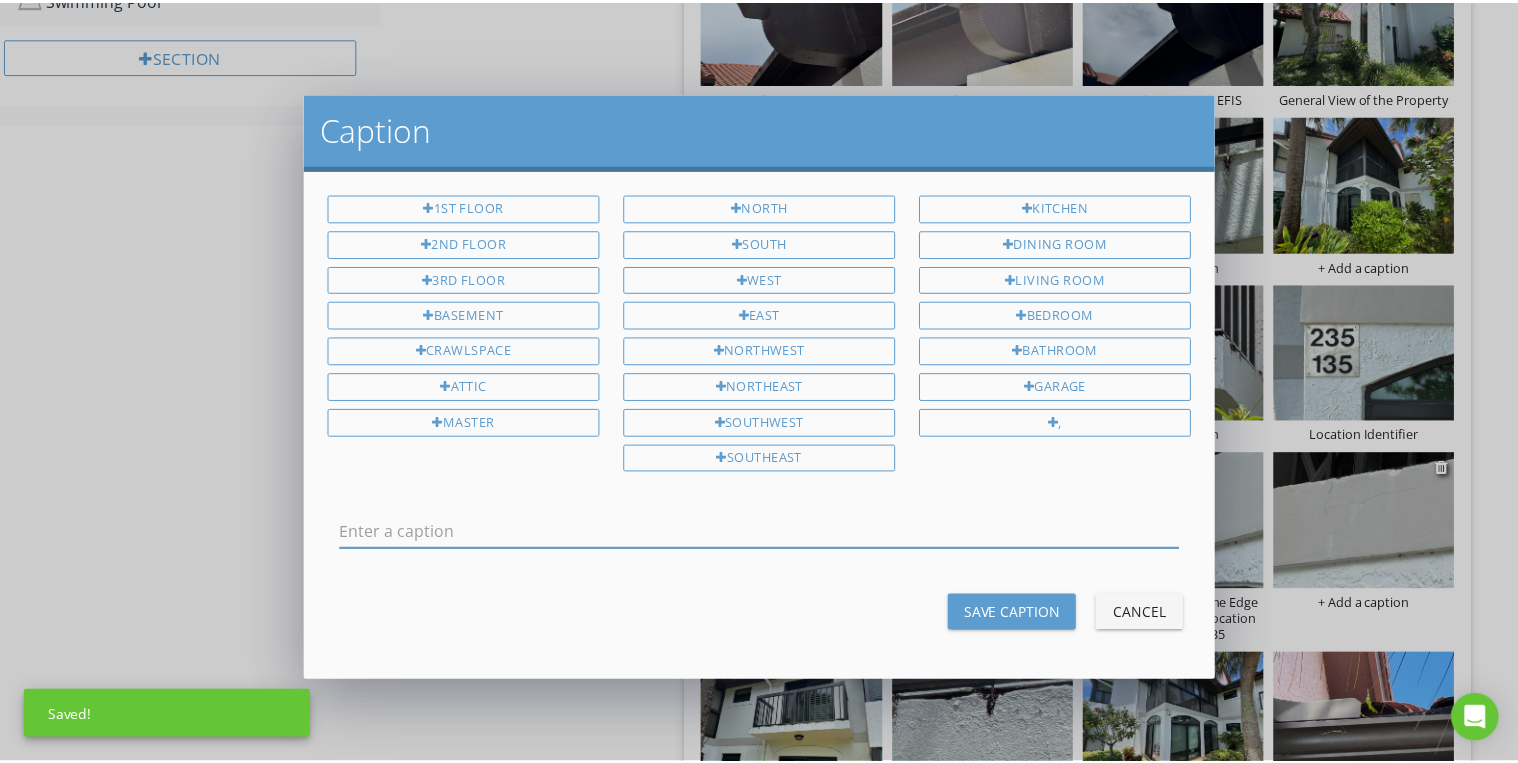 scroll, scrollTop: 0, scrollLeft: 0, axis: both 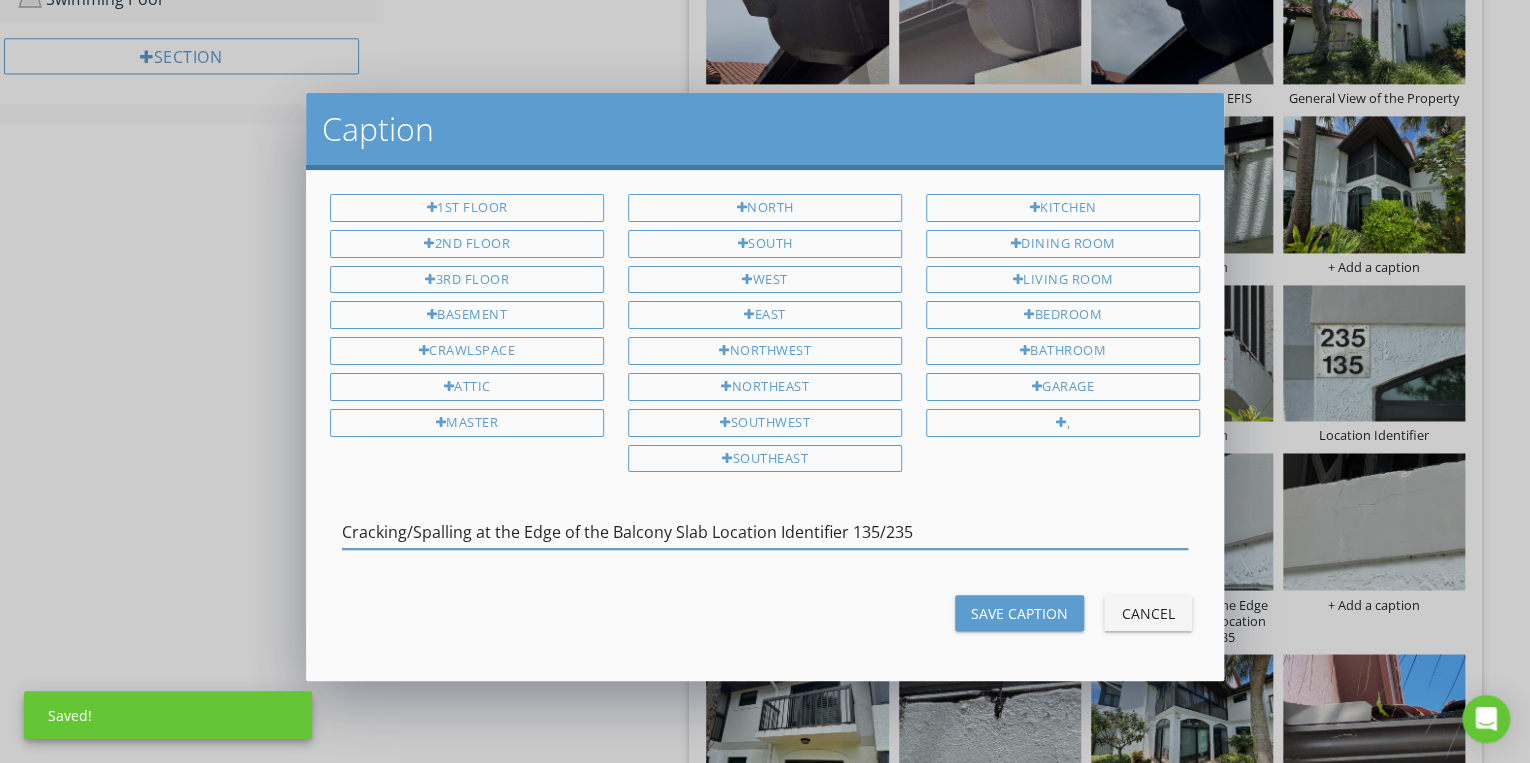 type on "Cracking/Spalling at the Edge of the Balcony Slab Location Identifier 135/235" 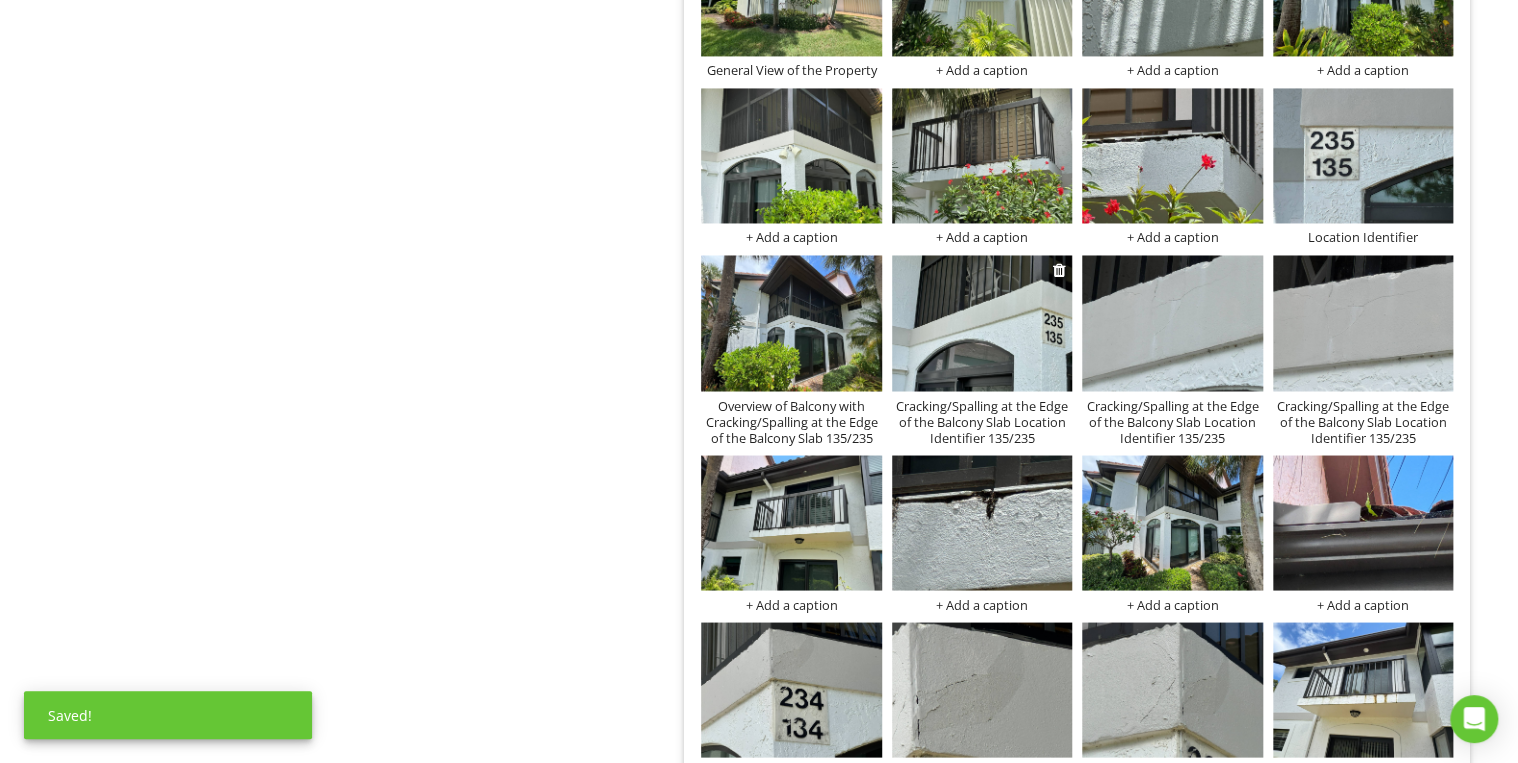 scroll, scrollTop: 1609, scrollLeft: 0, axis: vertical 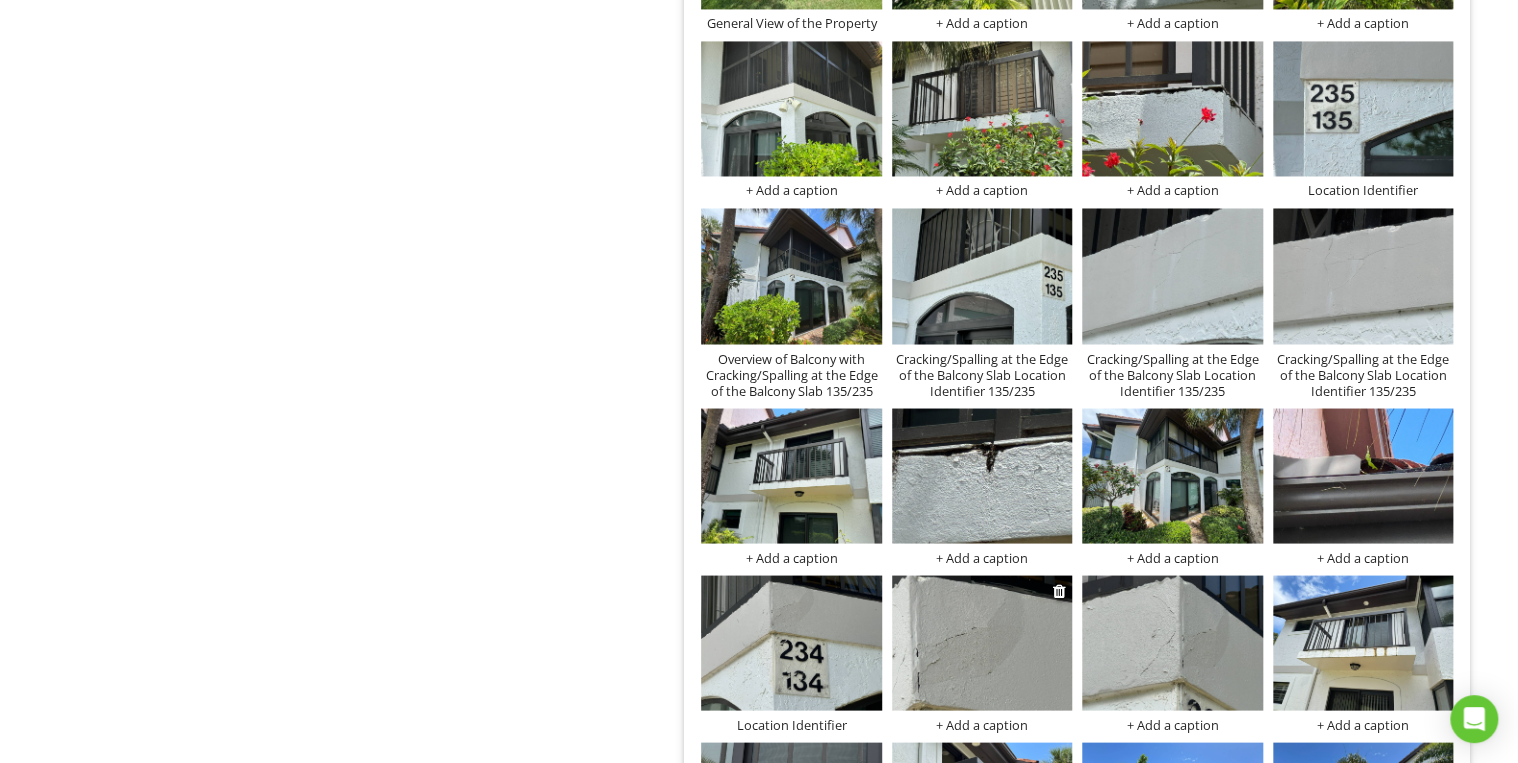 click on "+ Add a caption" at bounding box center (982, 724) 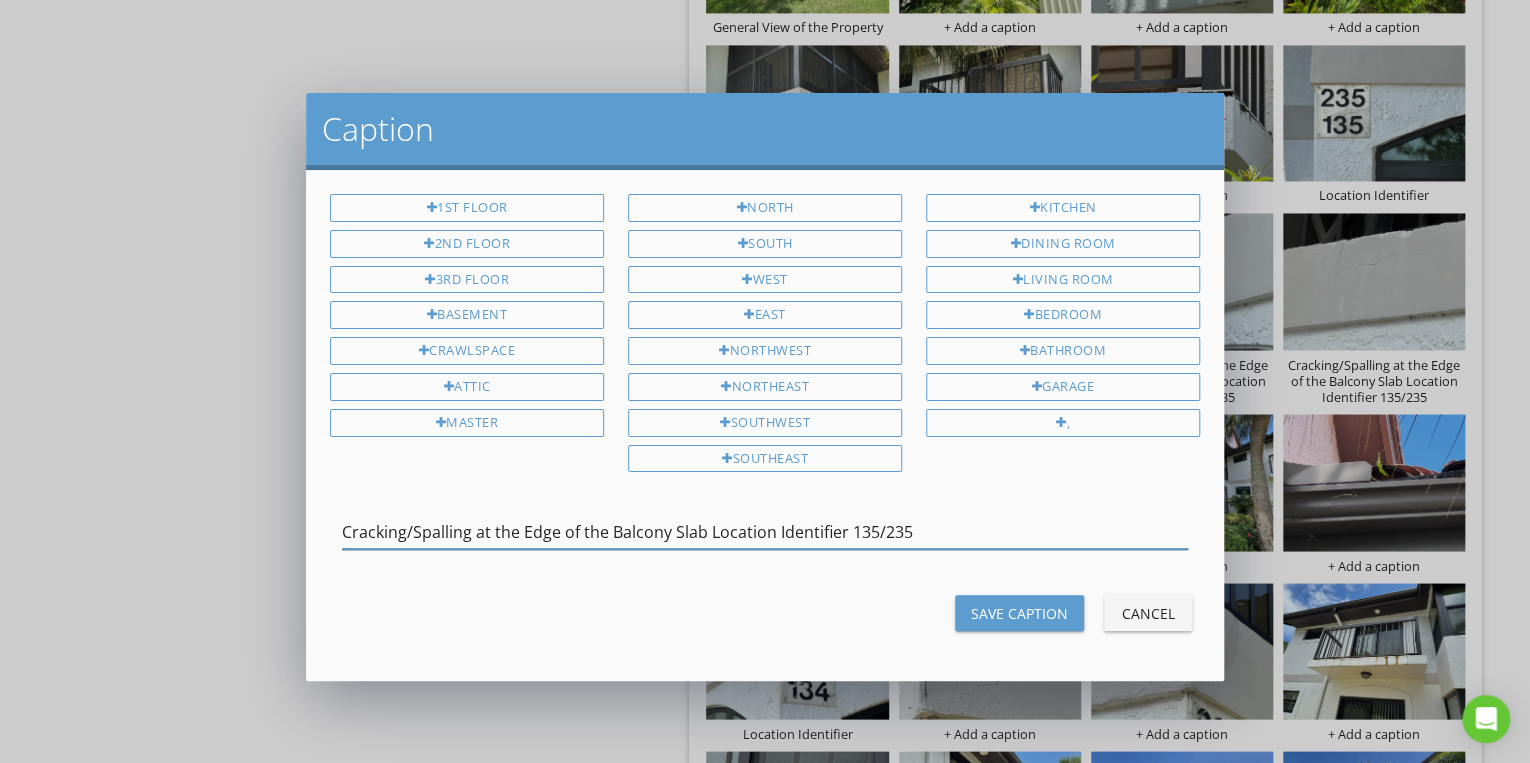 click on "Cracking/Spalling at the Edge of the Balcony Slab Location Identifier 135/235" at bounding box center [765, 532] 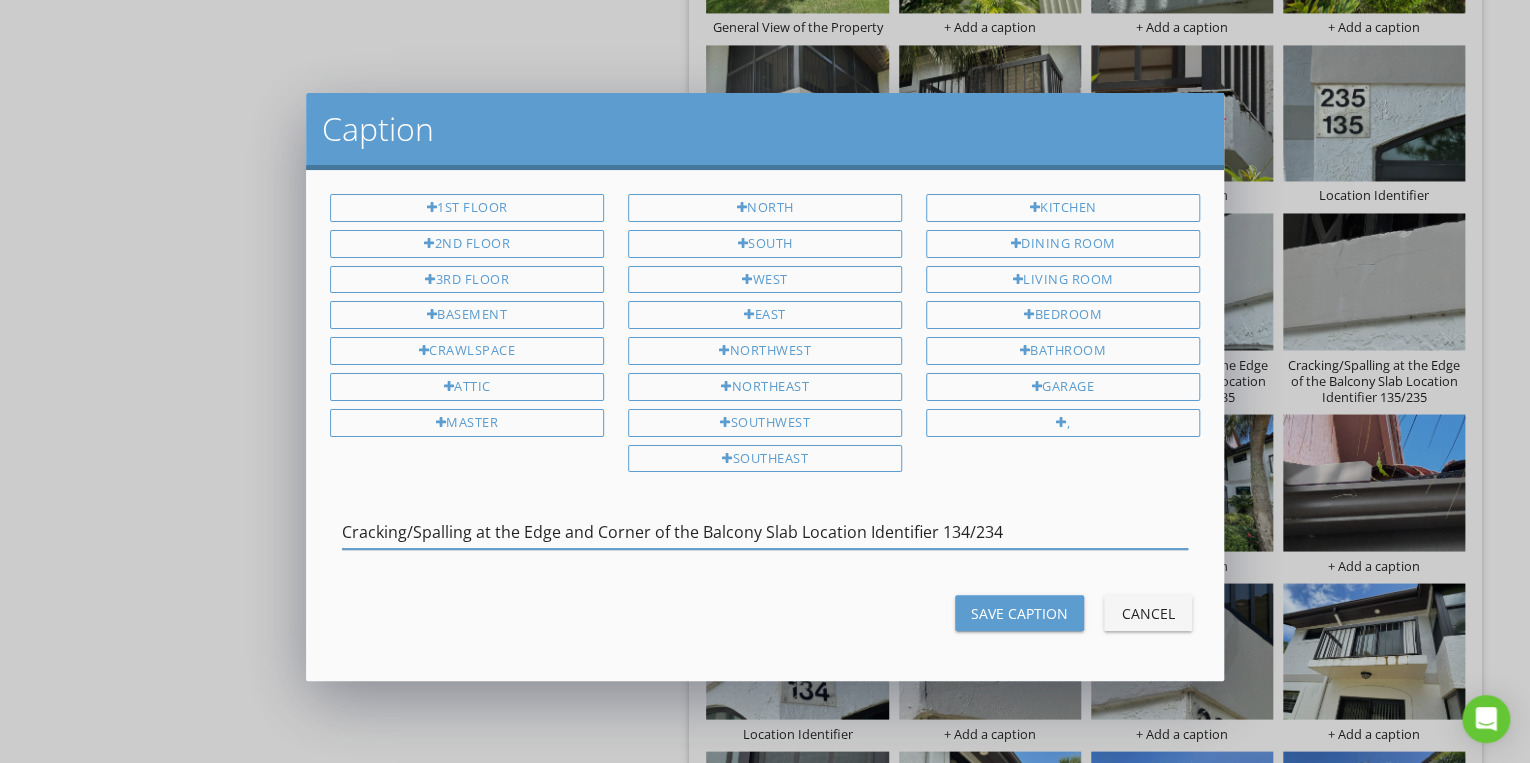 type on "Cracking/Spalling at the Edge and Corner of the Balcony Slab Location Identifier 134/234" 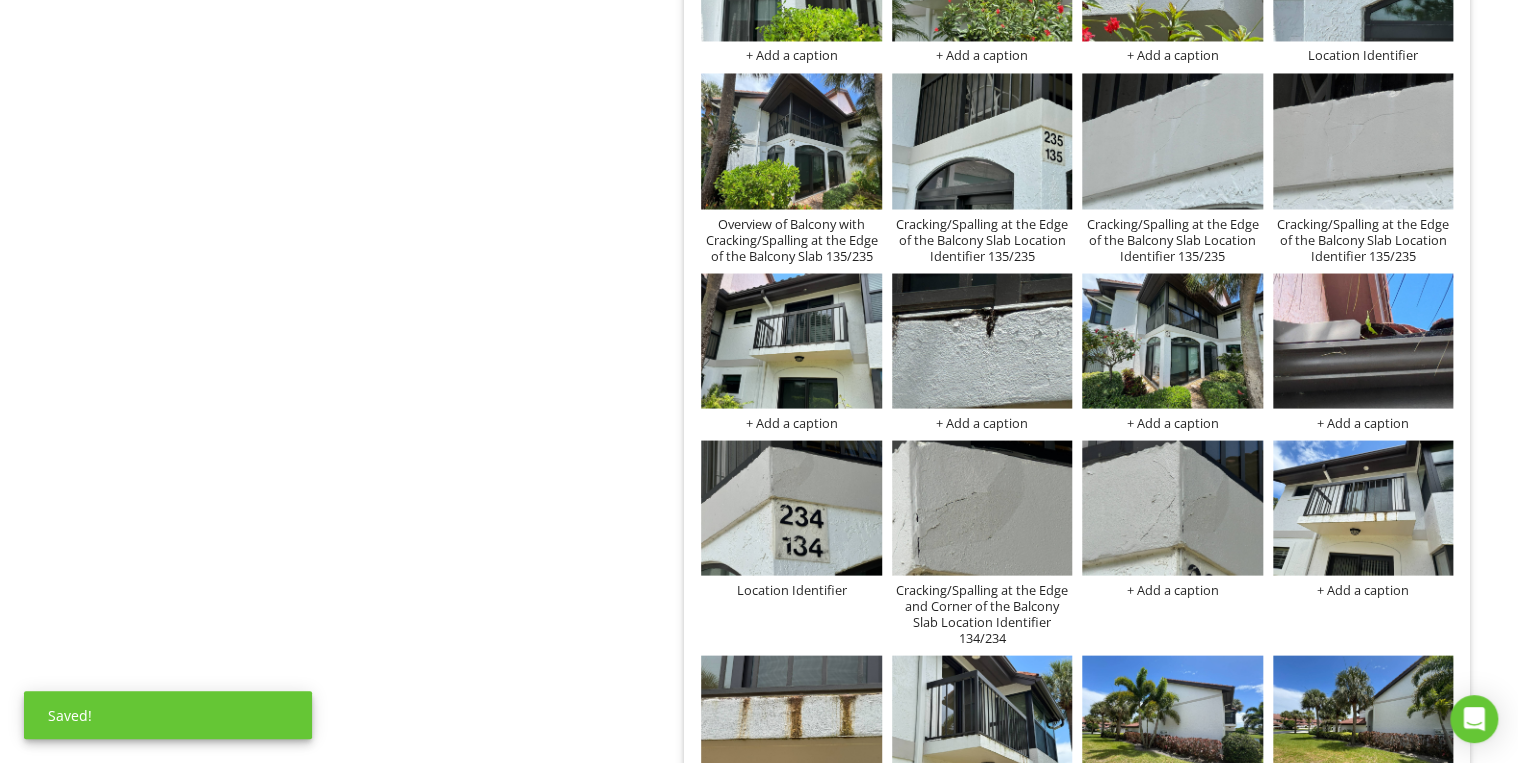 scroll, scrollTop: 1769, scrollLeft: 0, axis: vertical 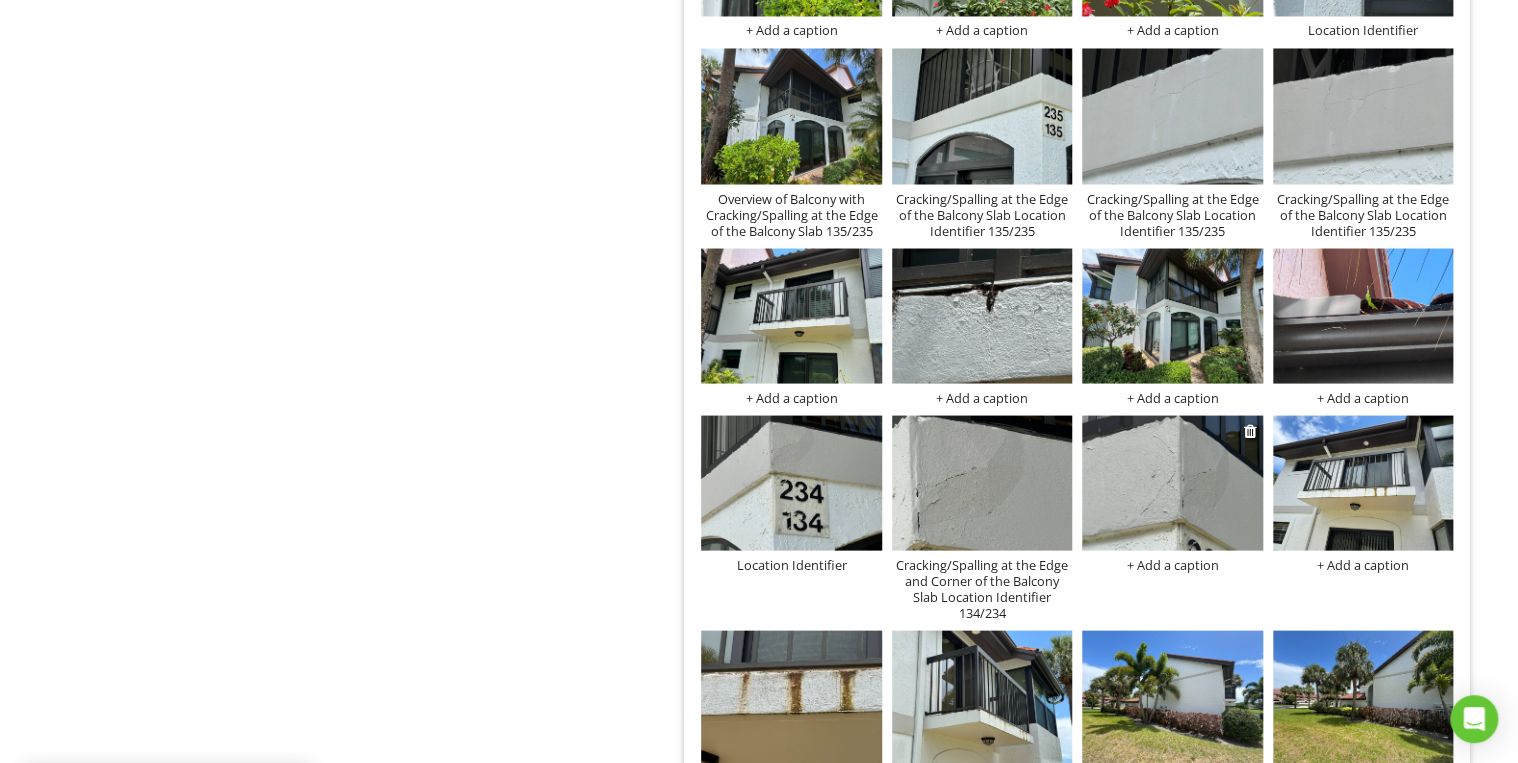 click on "+ Add a caption" at bounding box center [1172, 564] 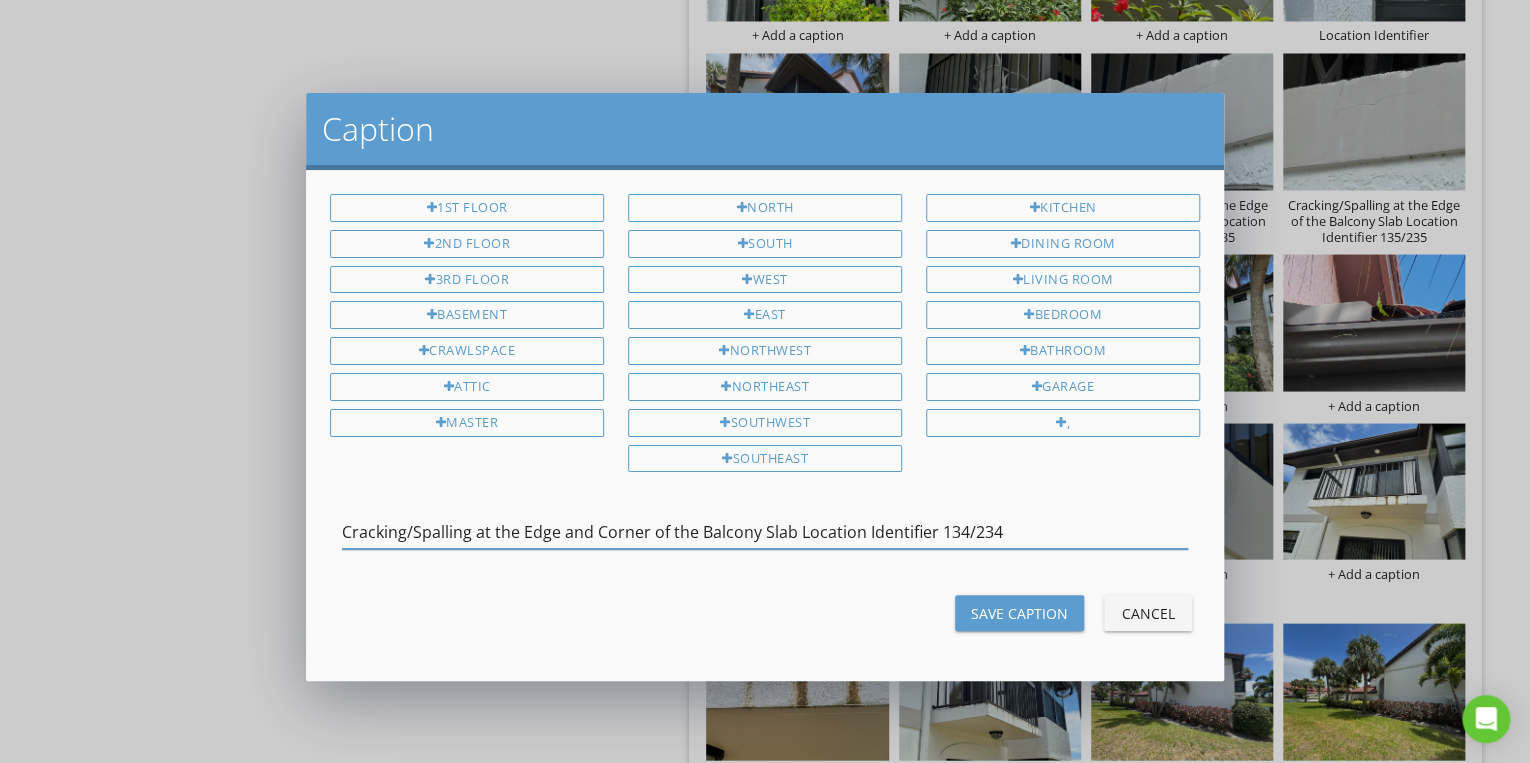 type on "Cracking/Spalling at the Edge and Corner of the Balcony Slab Location Identifier 134/234" 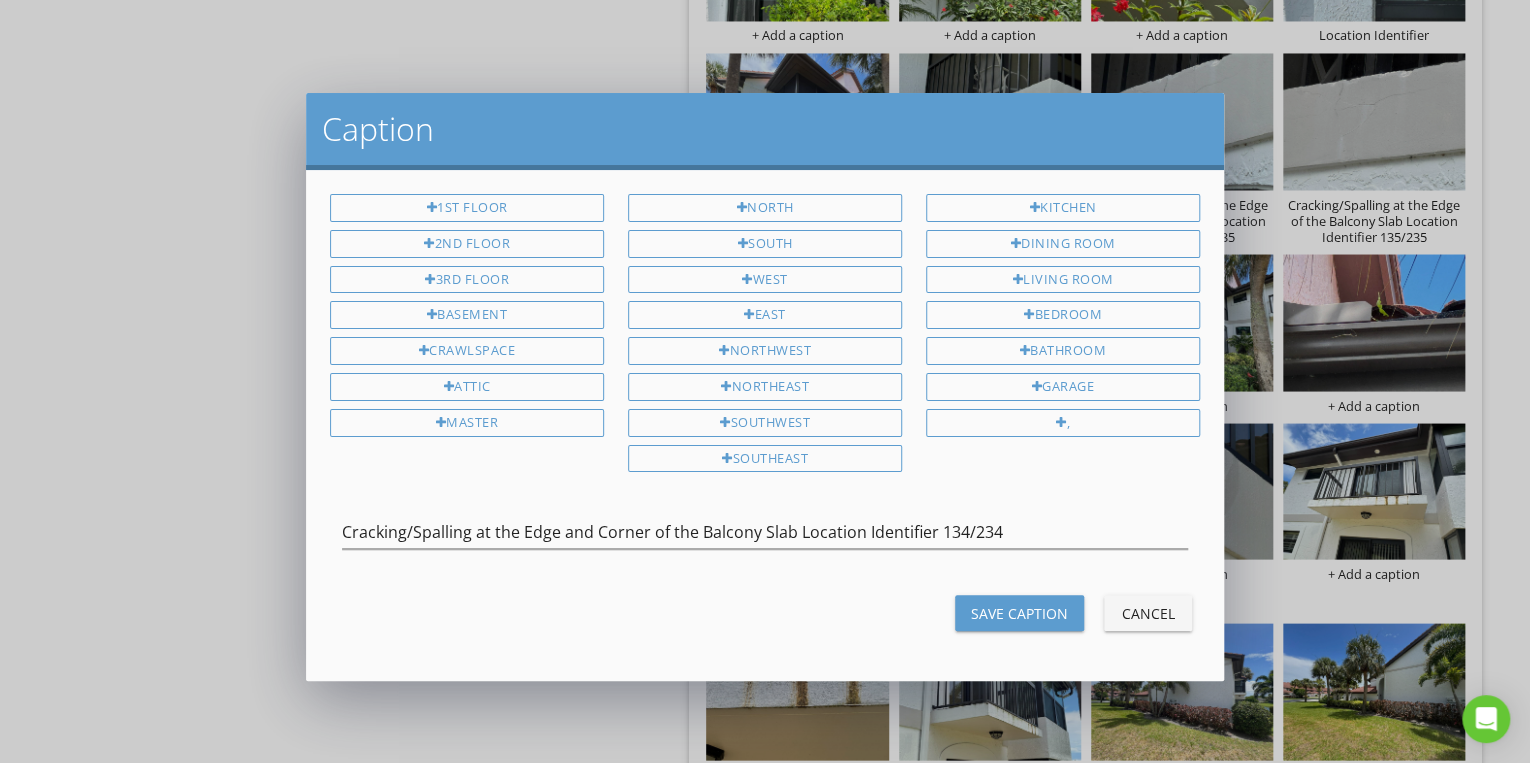 click on "Save Caption" at bounding box center [1019, 613] 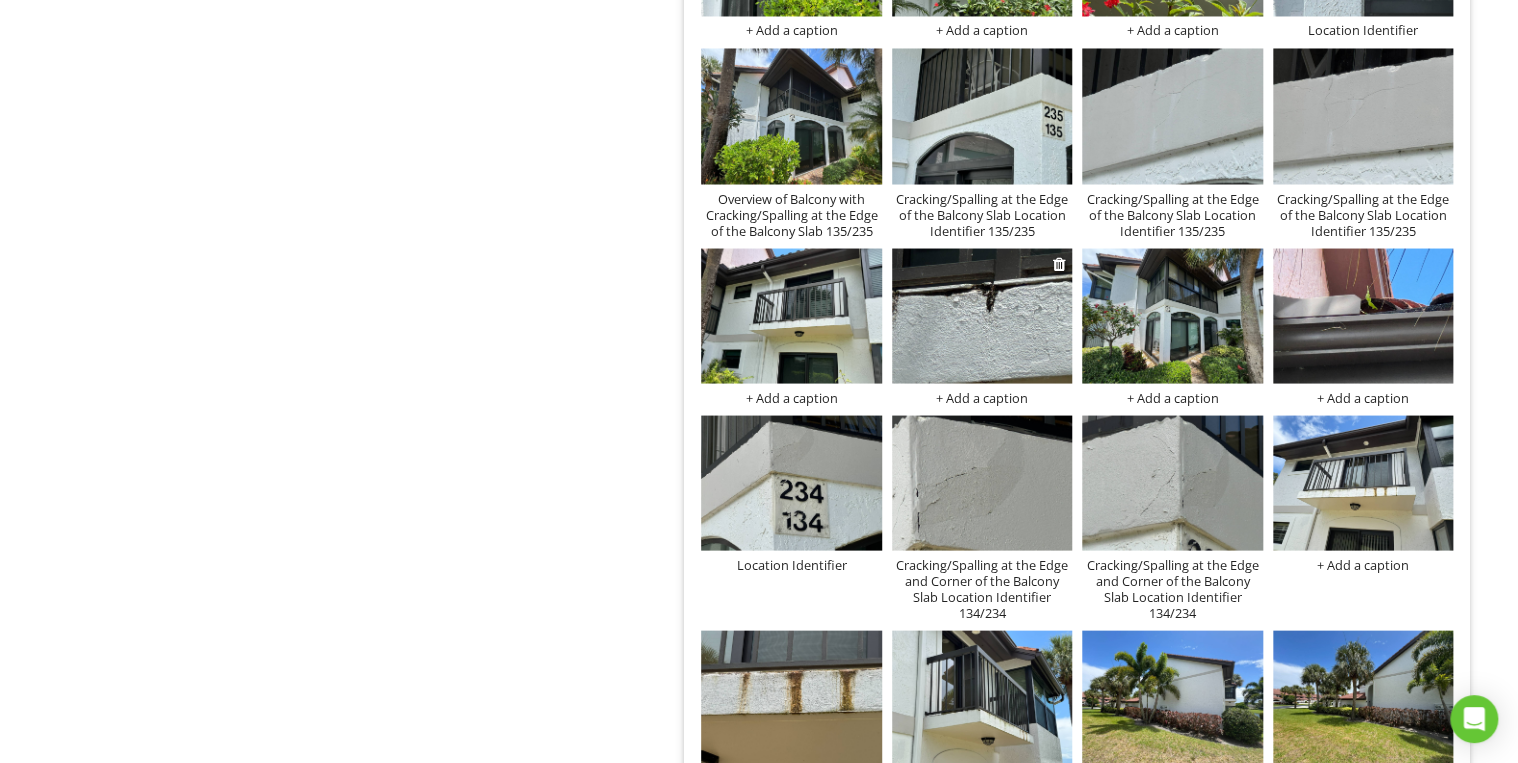 click at bounding box center [982, 315] 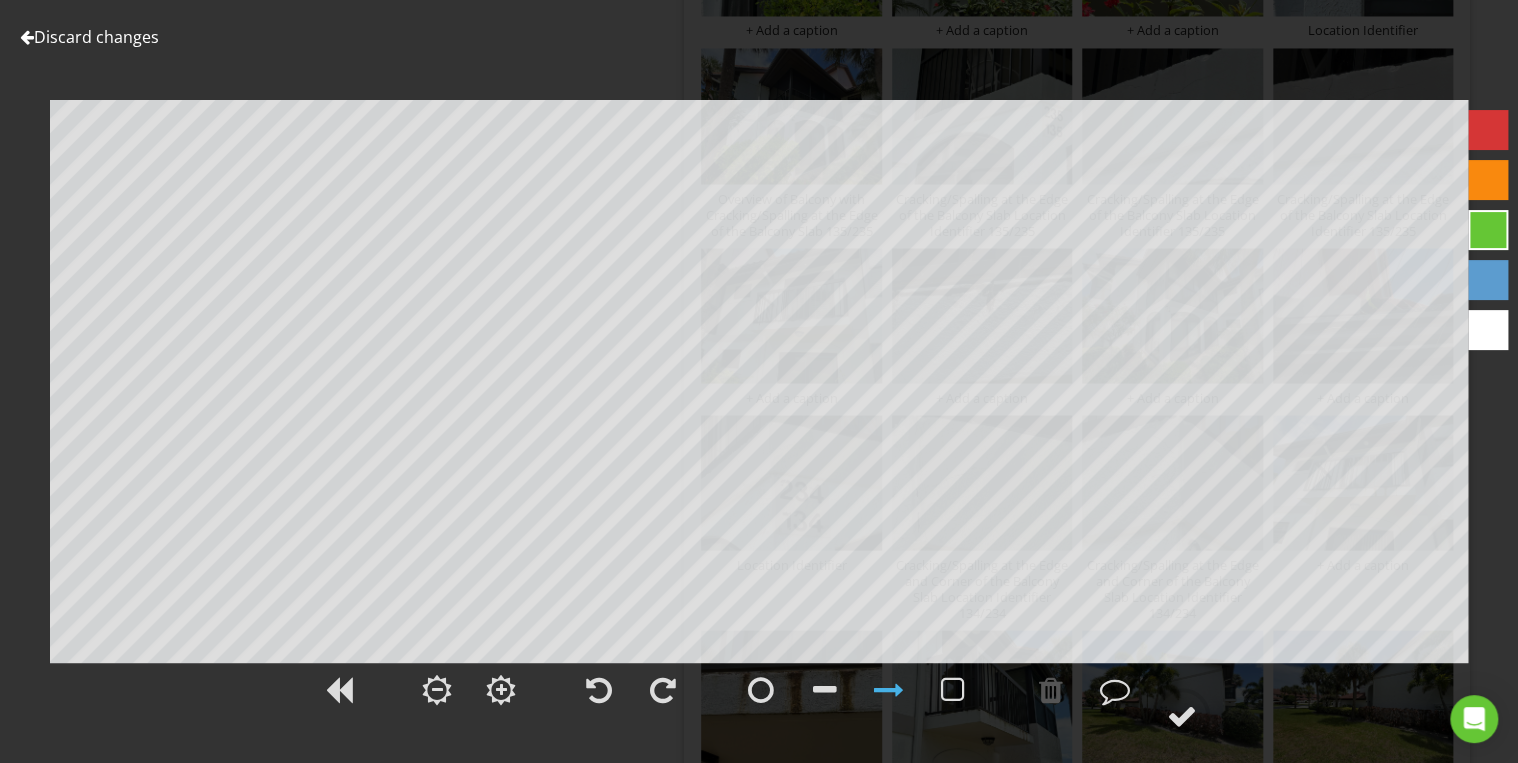 click on "Discard changes" at bounding box center (89, 37) 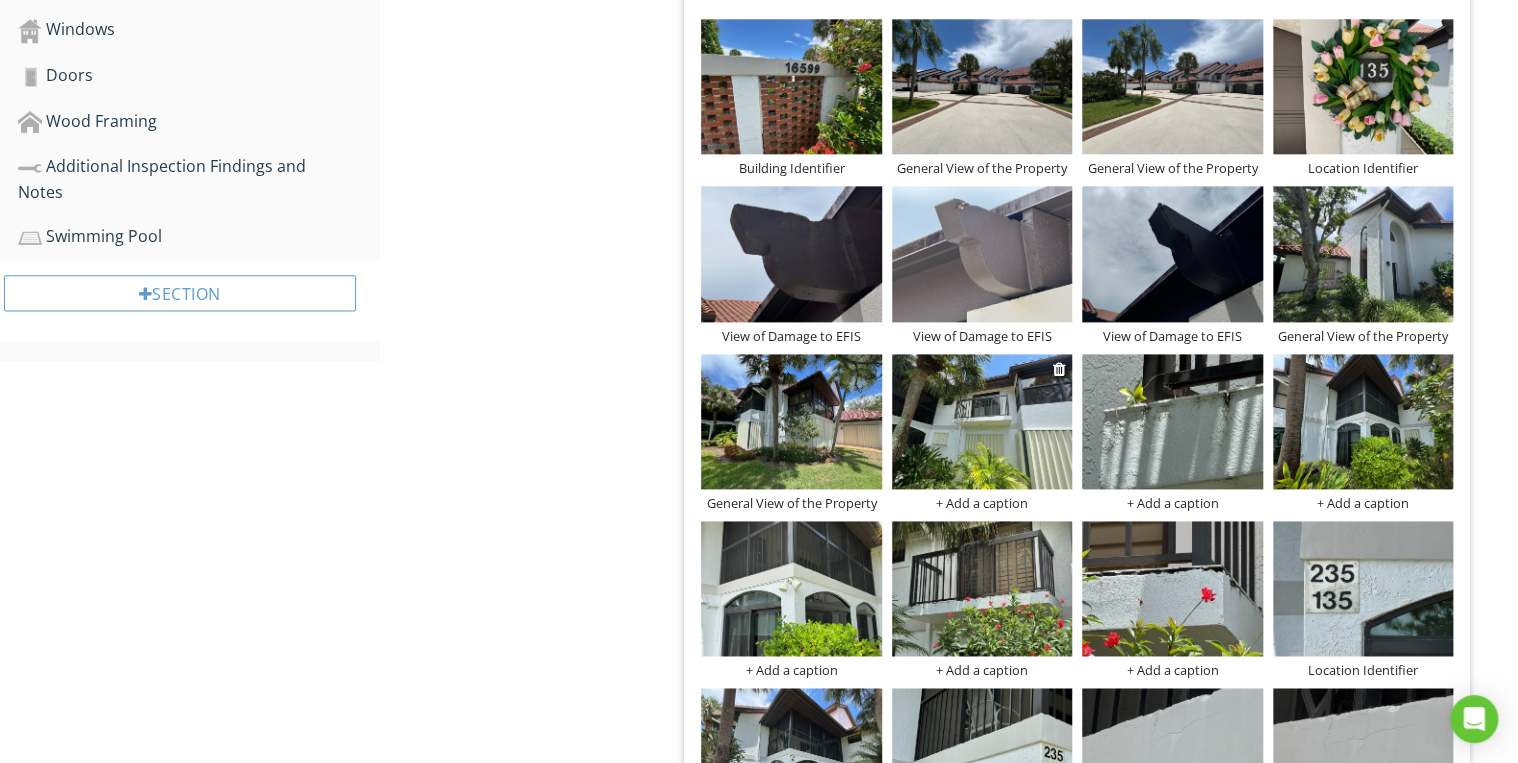 scroll, scrollTop: 1209, scrollLeft: 0, axis: vertical 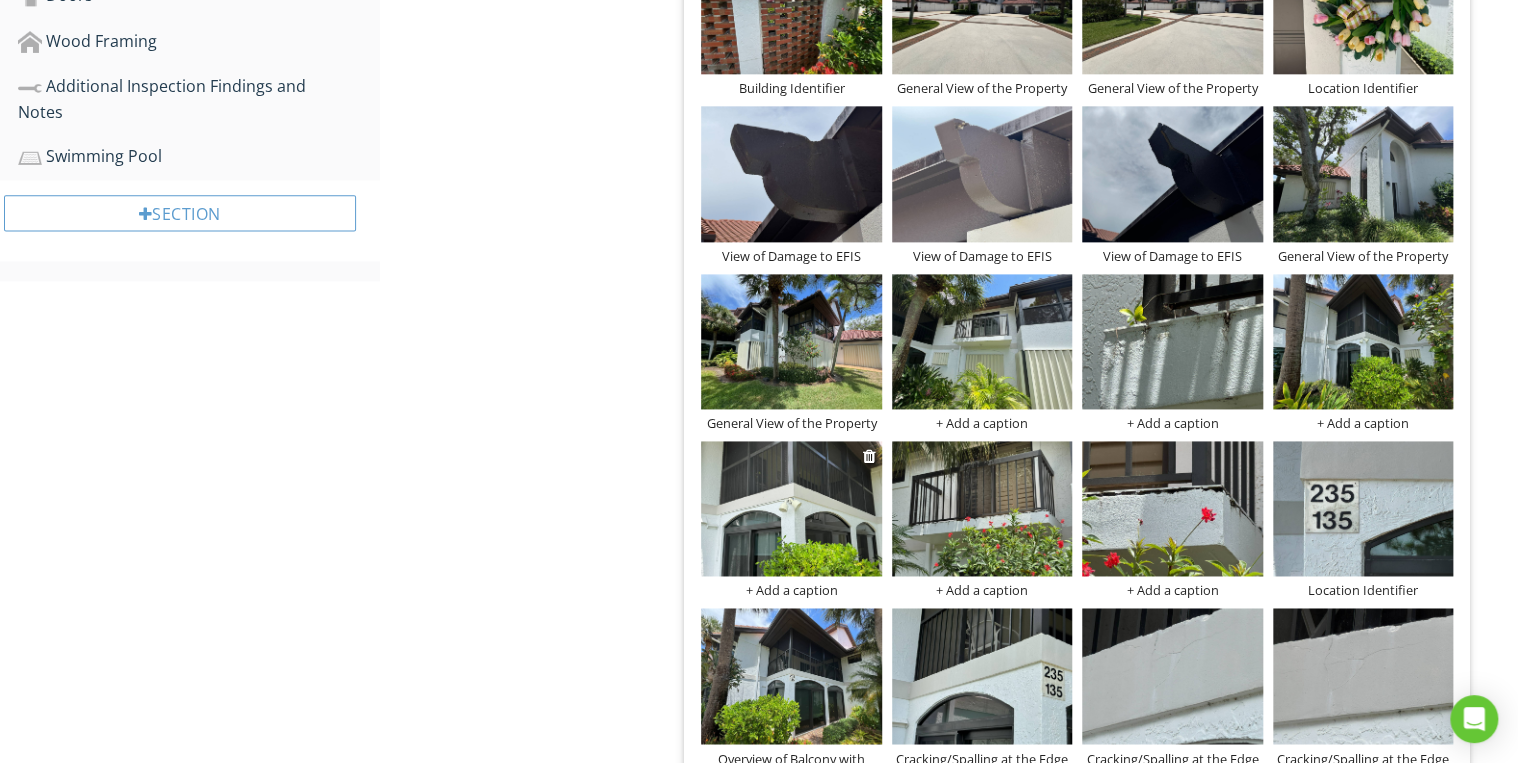 click at bounding box center [791, 508] 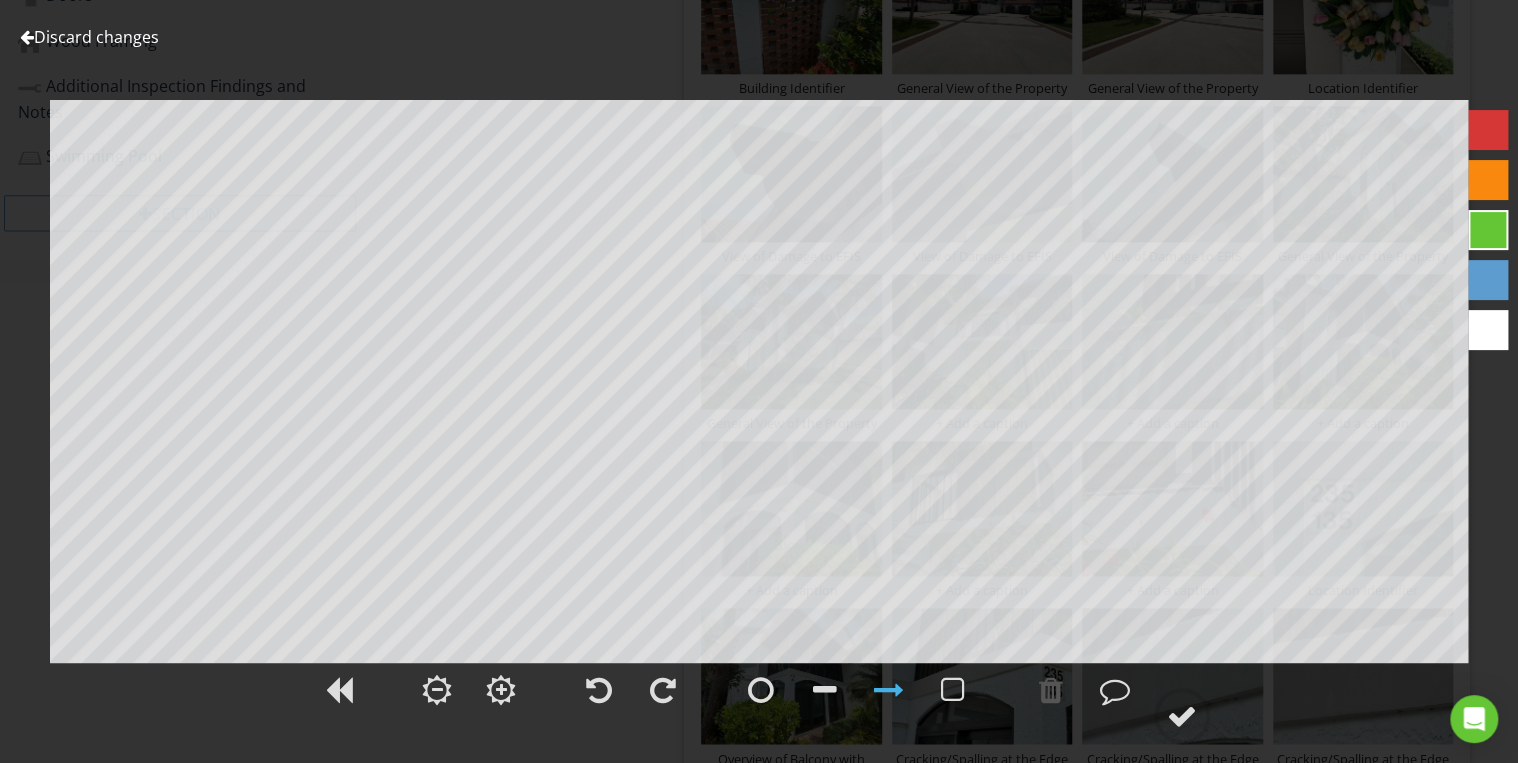 click on "Discard changes" at bounding box center (89, 37) 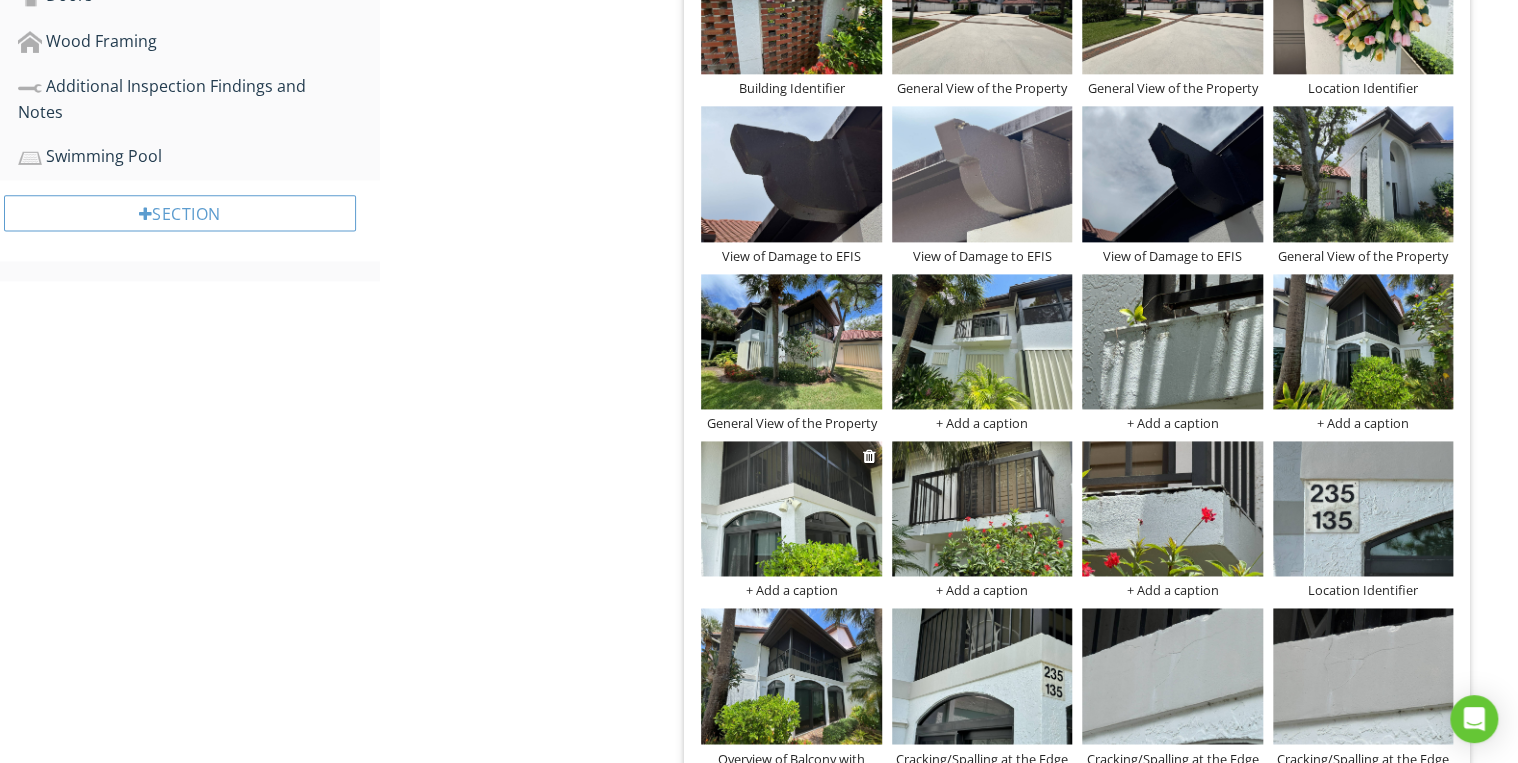 click on "+ Add a caption" at bounding box center [791, 590] 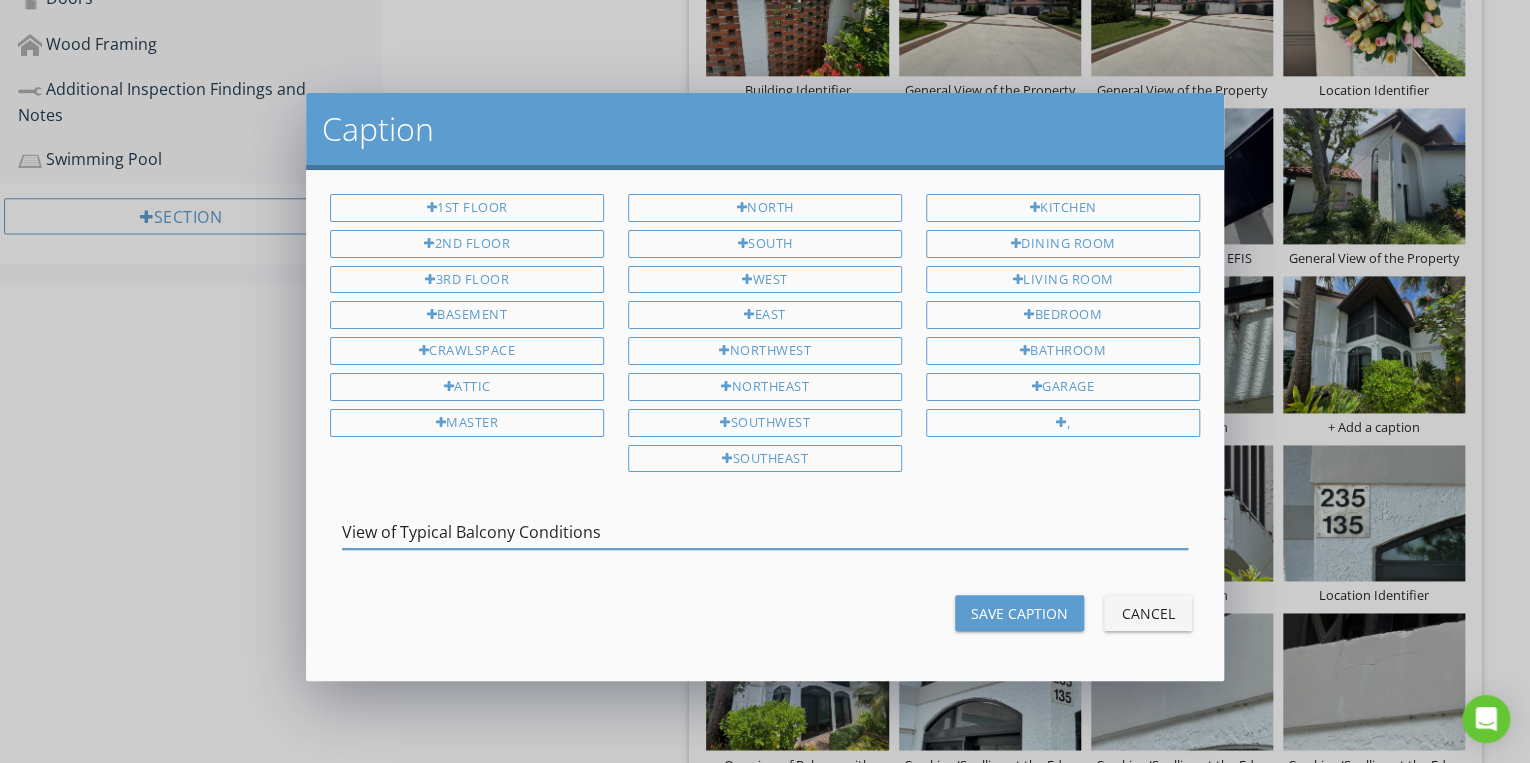 type on "View of Typical Balcony Conditions" 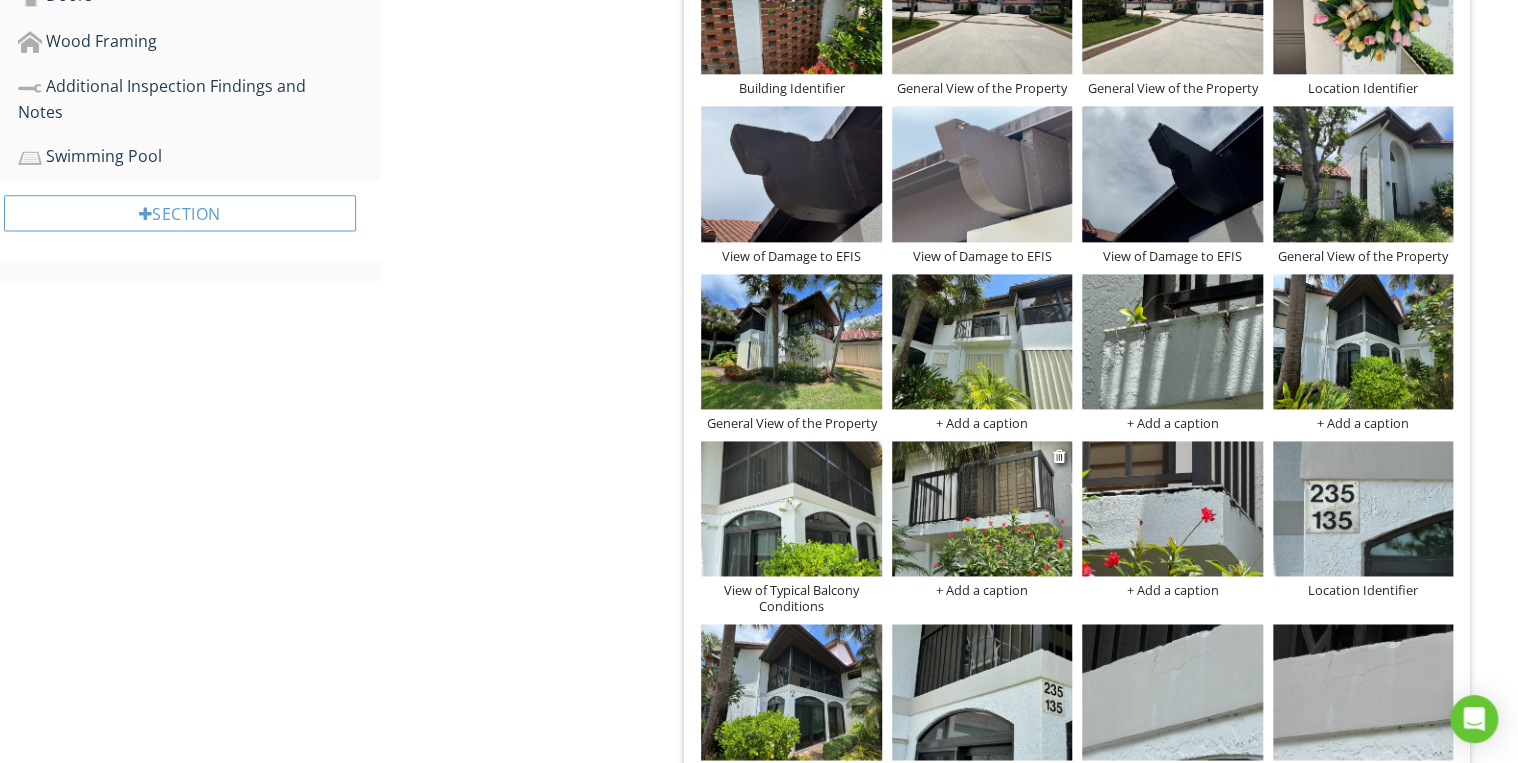 click on "+ Add a caption" at bounding box center [982, 590] 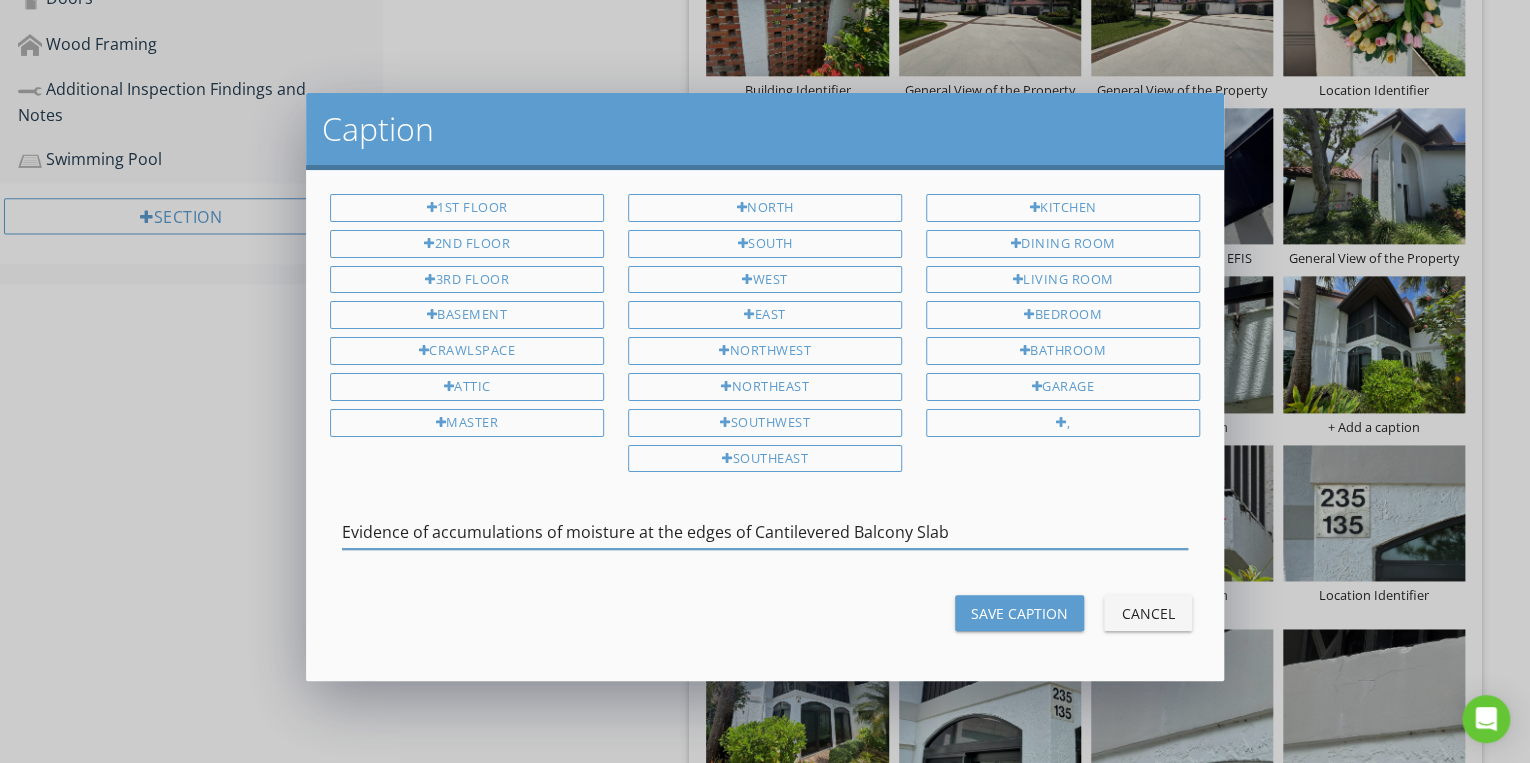 type on "Evidence of accumulations of moisture at the edges of Cantilevered Balcony Slab" 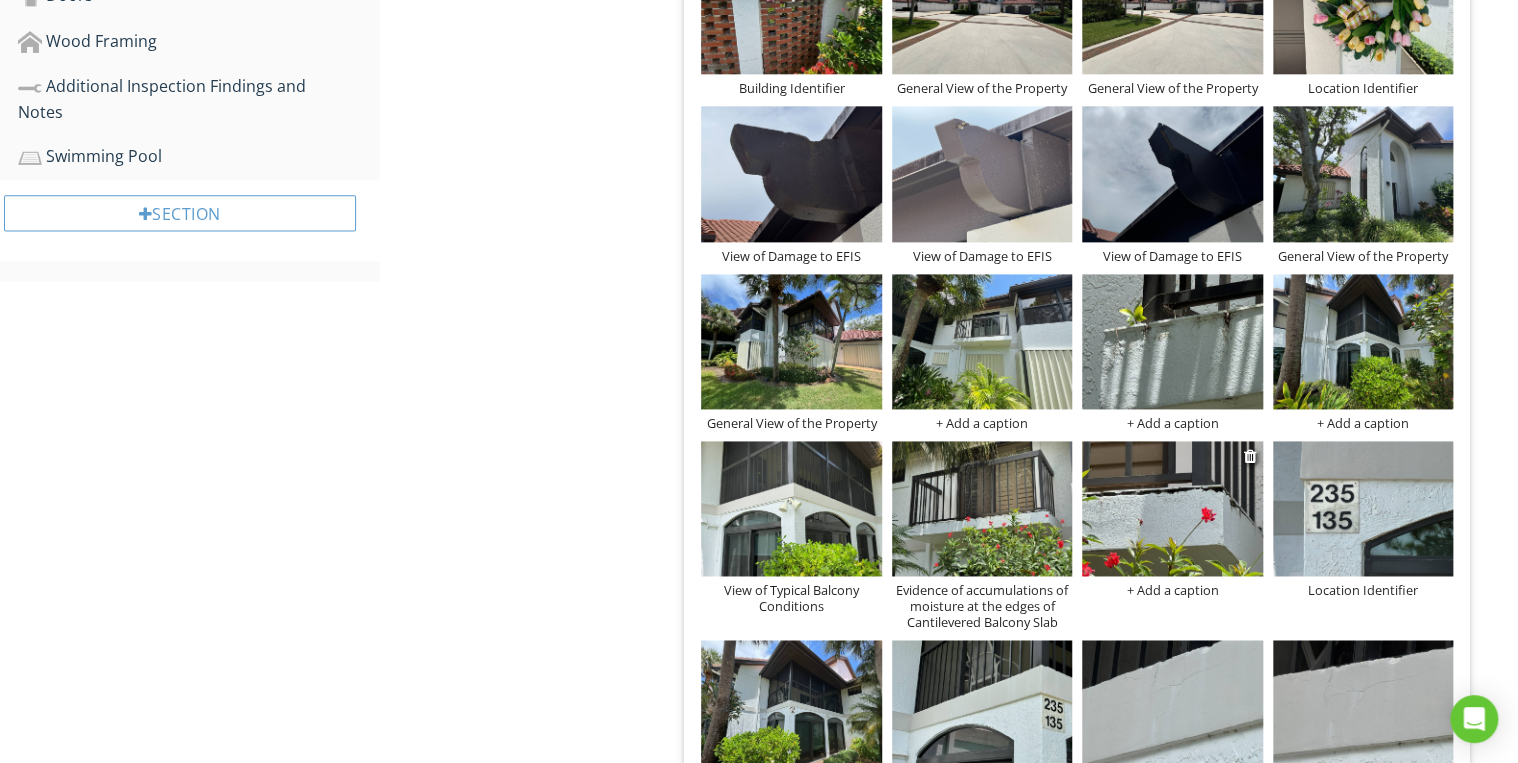 click on "+ Add a caption" at bounding box center [1172, 590] 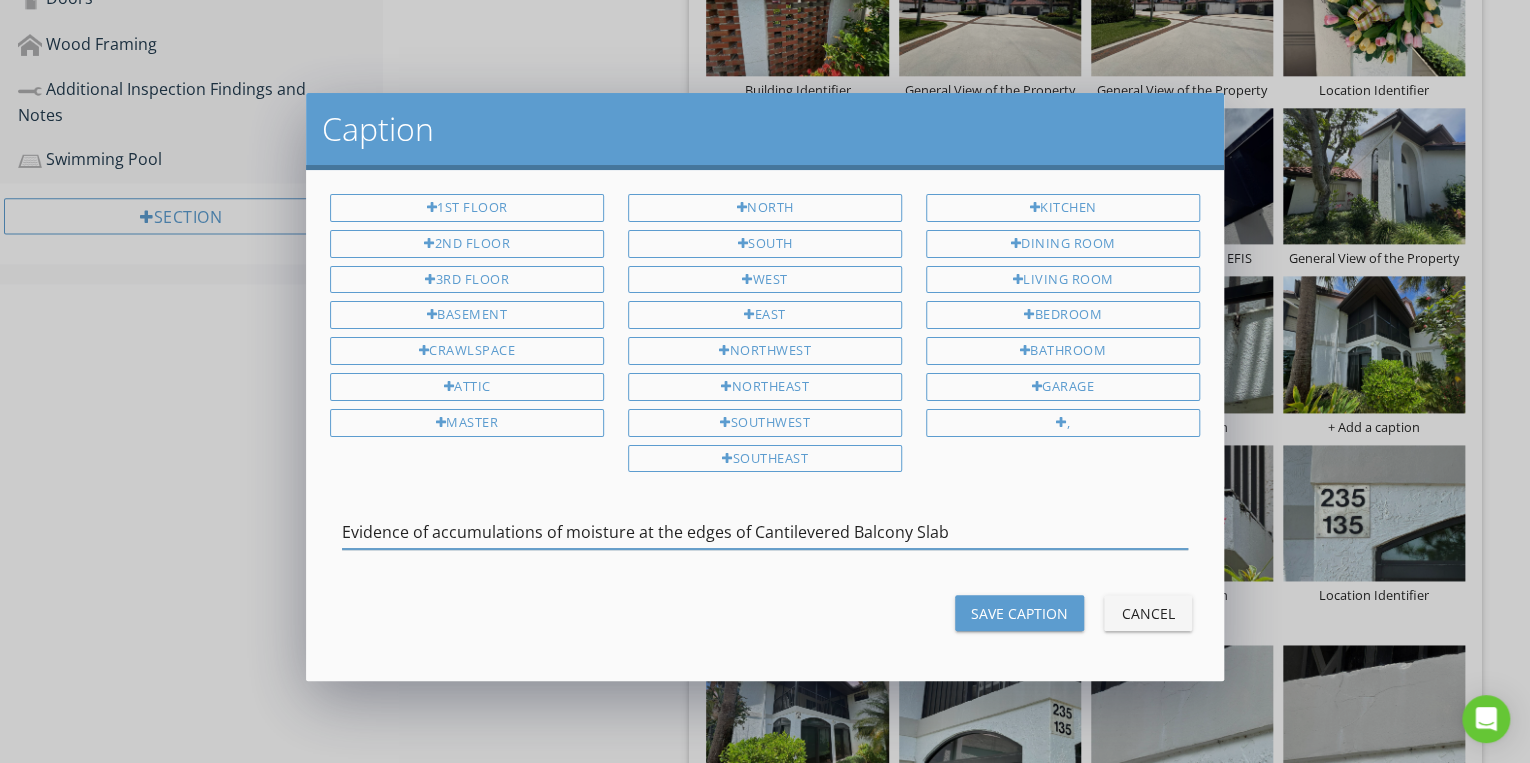 type on "Evidence of accumulations of moisture at the edges of Cantilevered Balcony Slab" 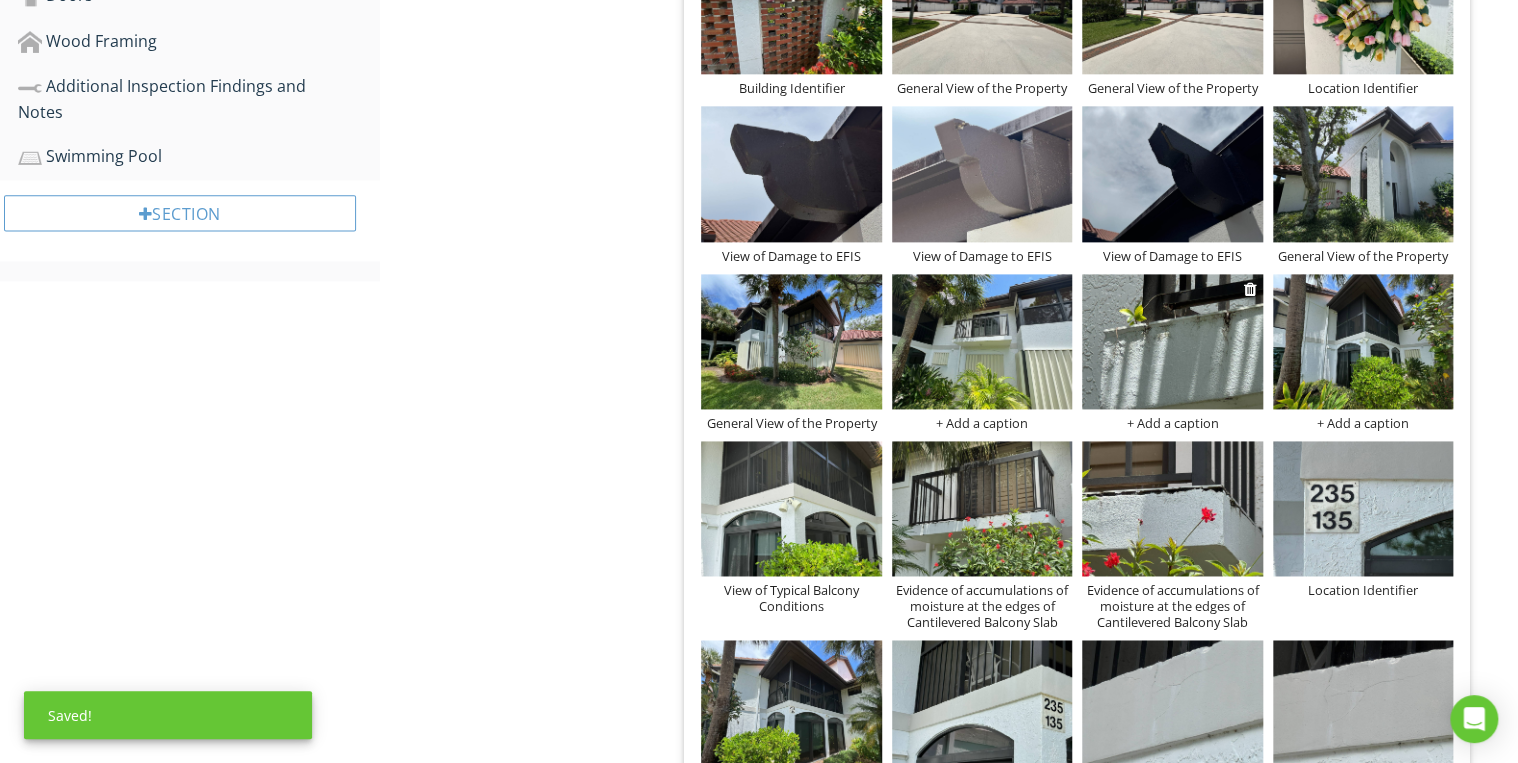 click on "+ Add a caption" at bounding box center [1172, 423] 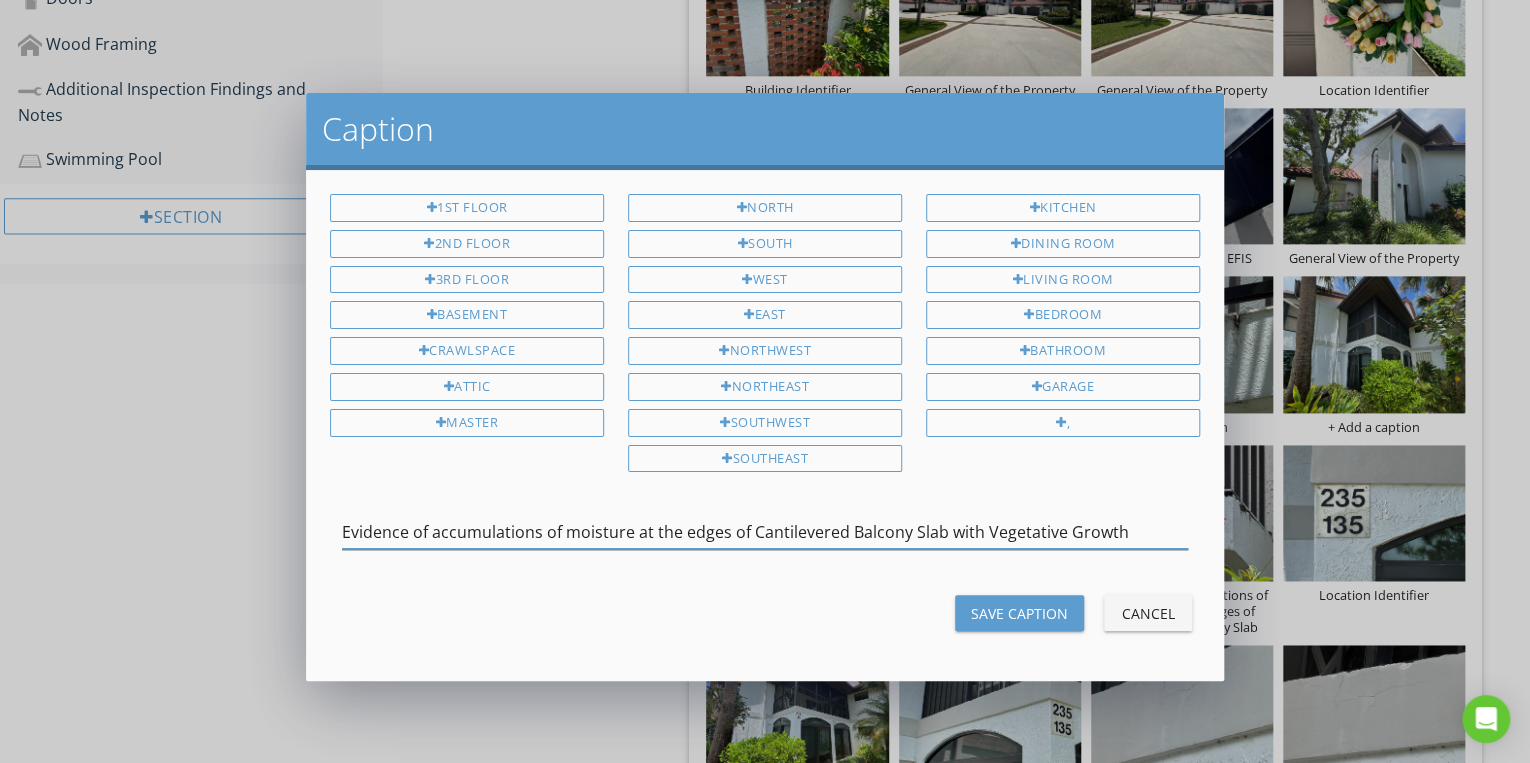 type on "Evidence of accumulations of moisture at the edges of Cantilevered Balcony Slab with Vegetative Growth" 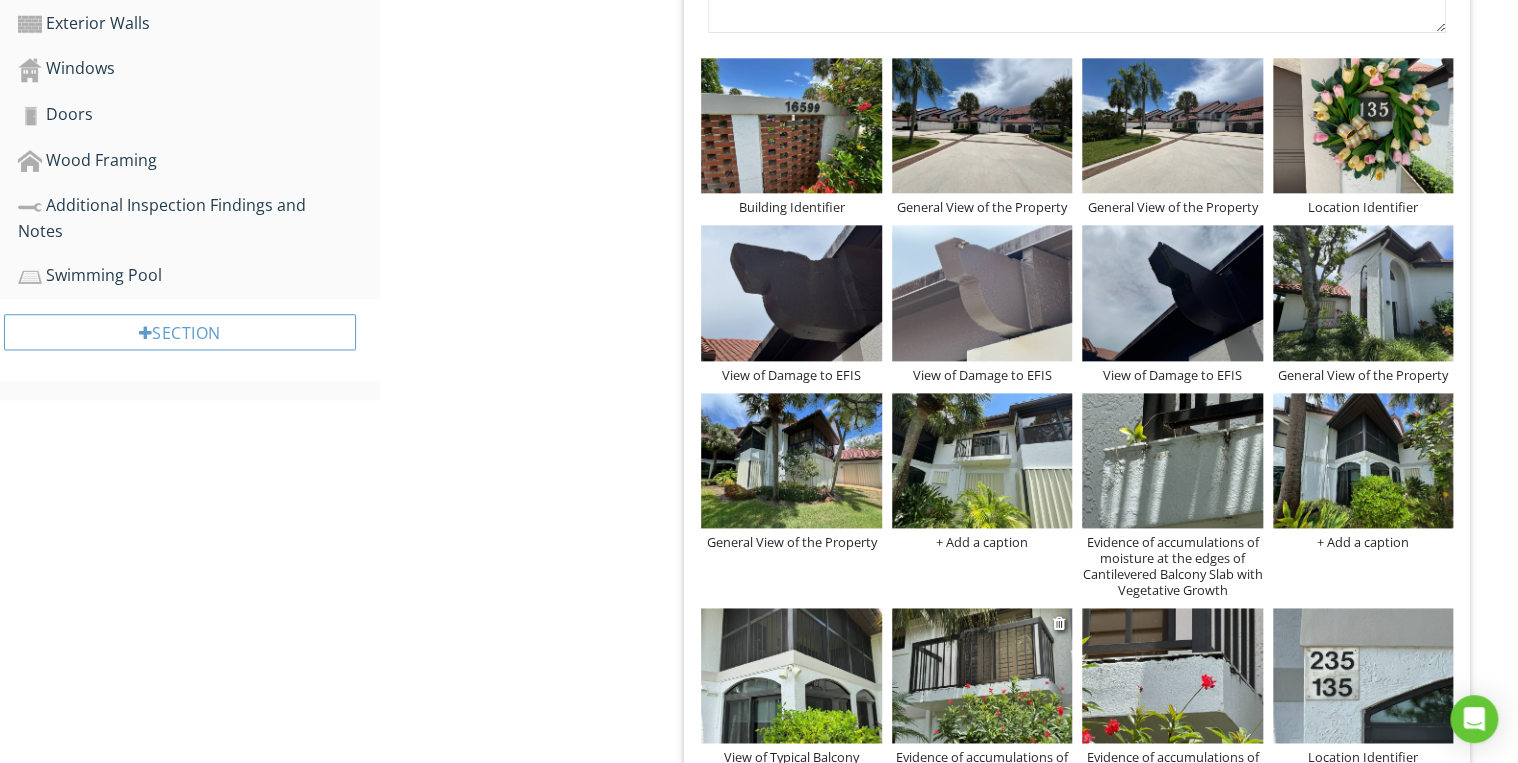 scroll, scrollTop: 1129, scrollLeft: 0, axis: vertical 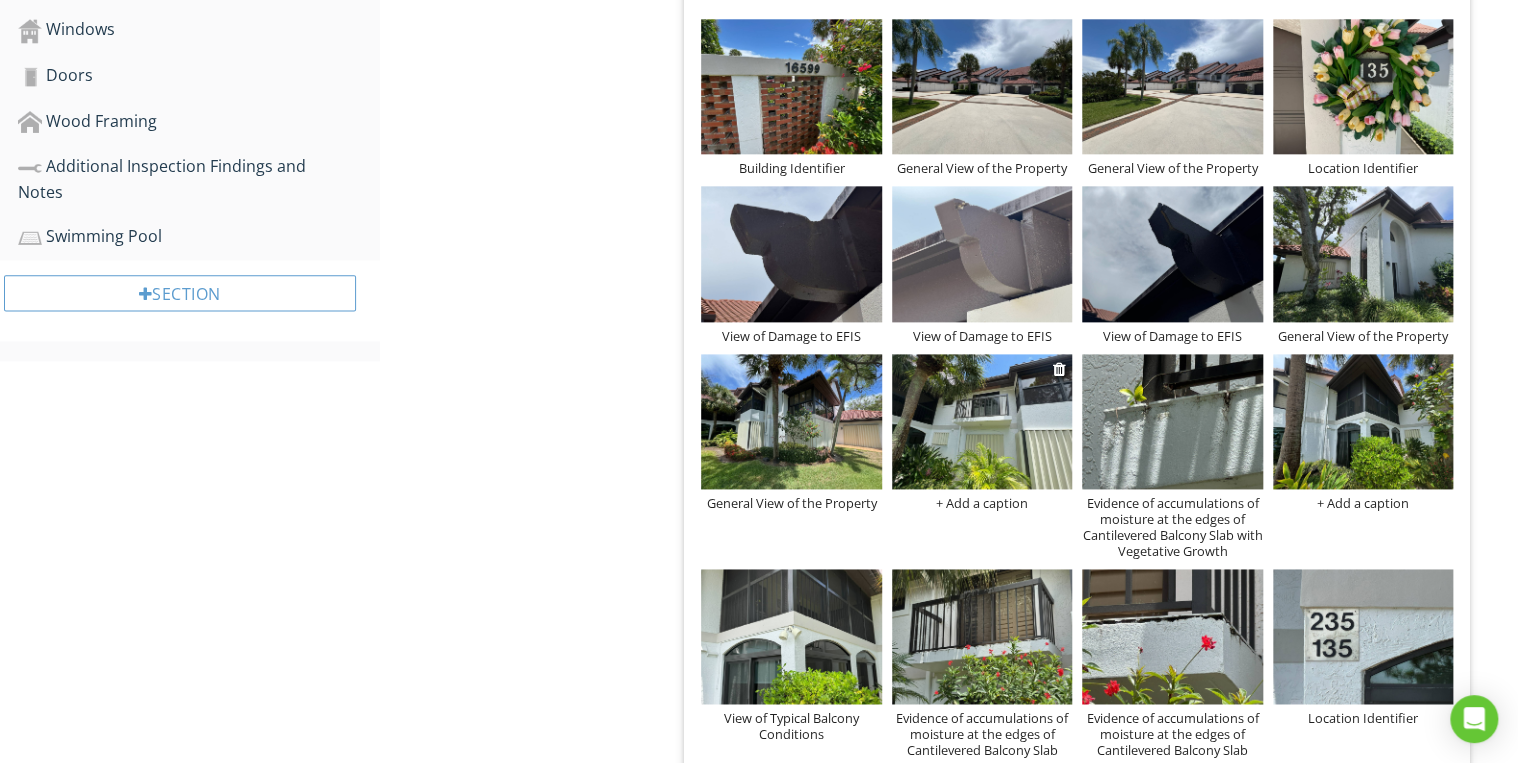 click at bounding box center [982, 421] 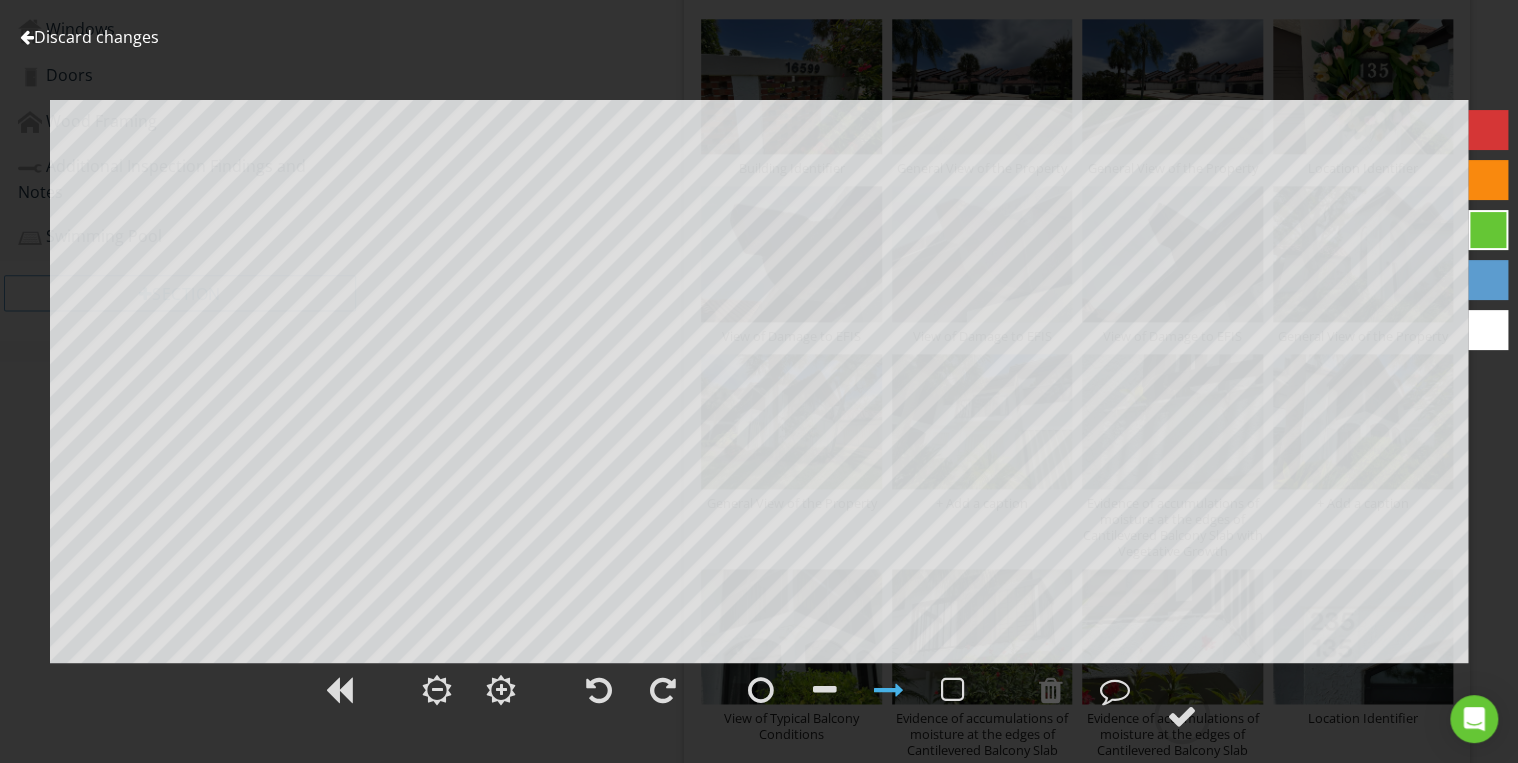 click on "Discard changes" at bounding box center [89, 37] 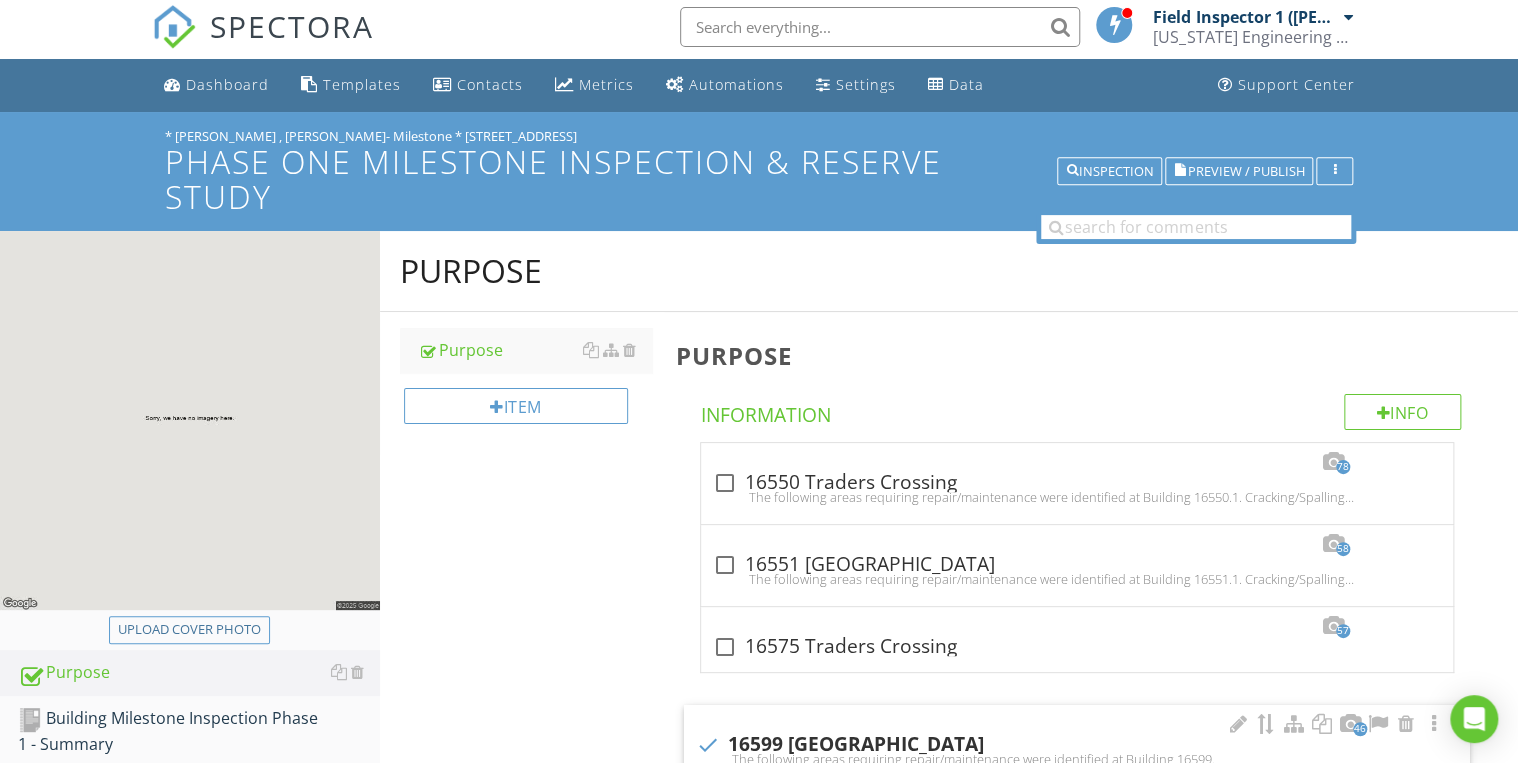 scroll, scrollTop: 0, scrollLeft: 0, axis: both 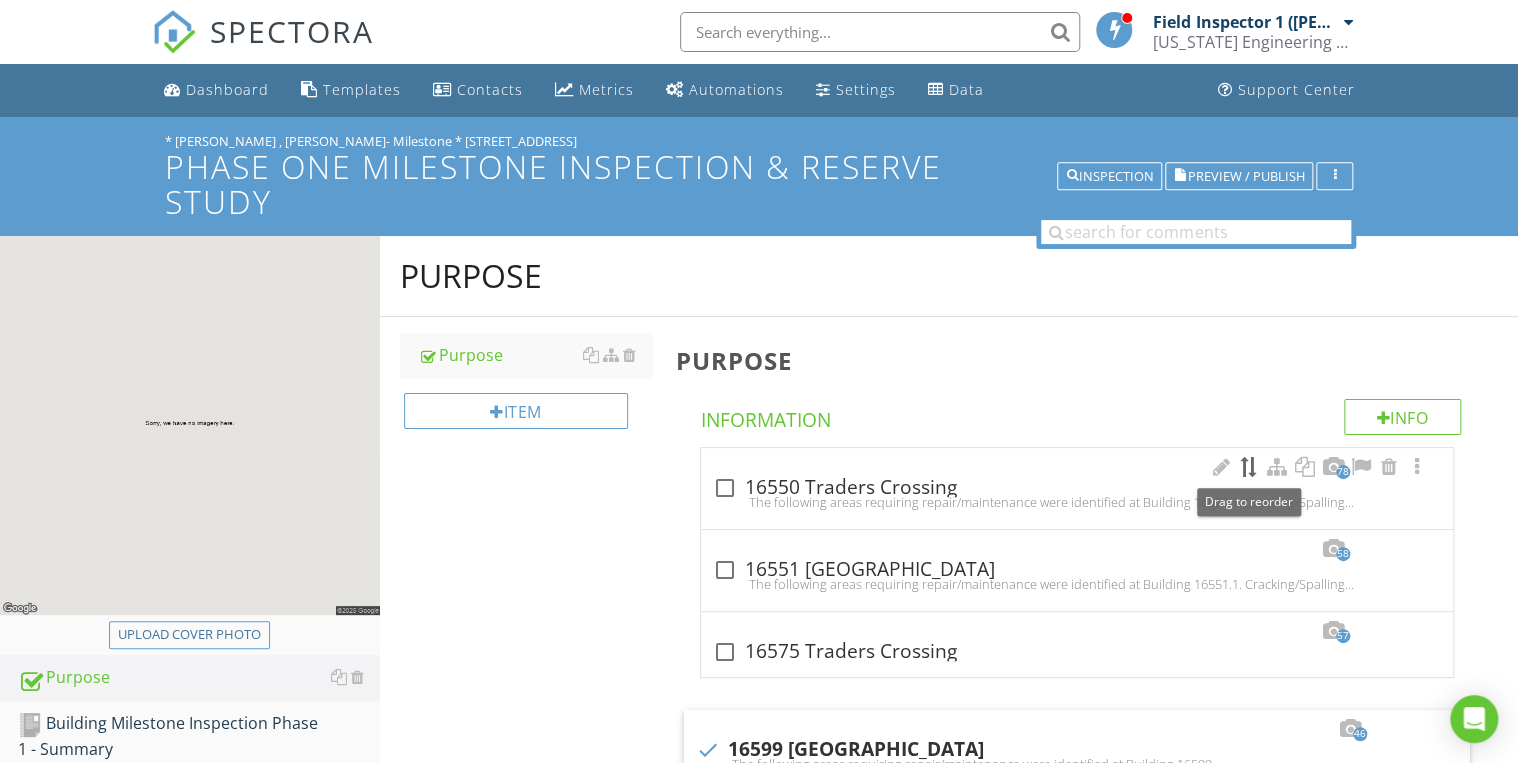 click at bounding box center [1249, 467] 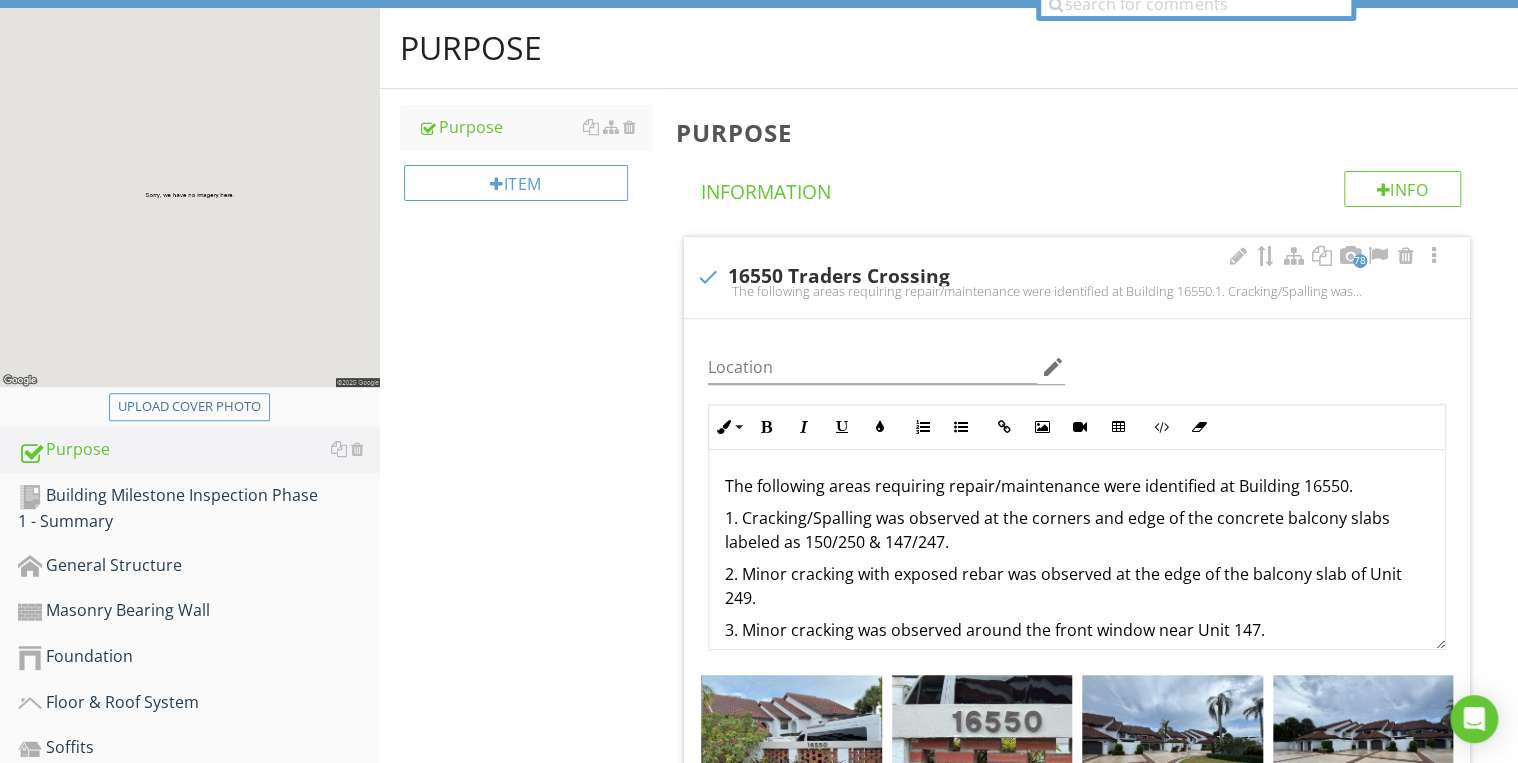 scroll, scrollTop: 240, scrollLeft: 0, axis: vertical 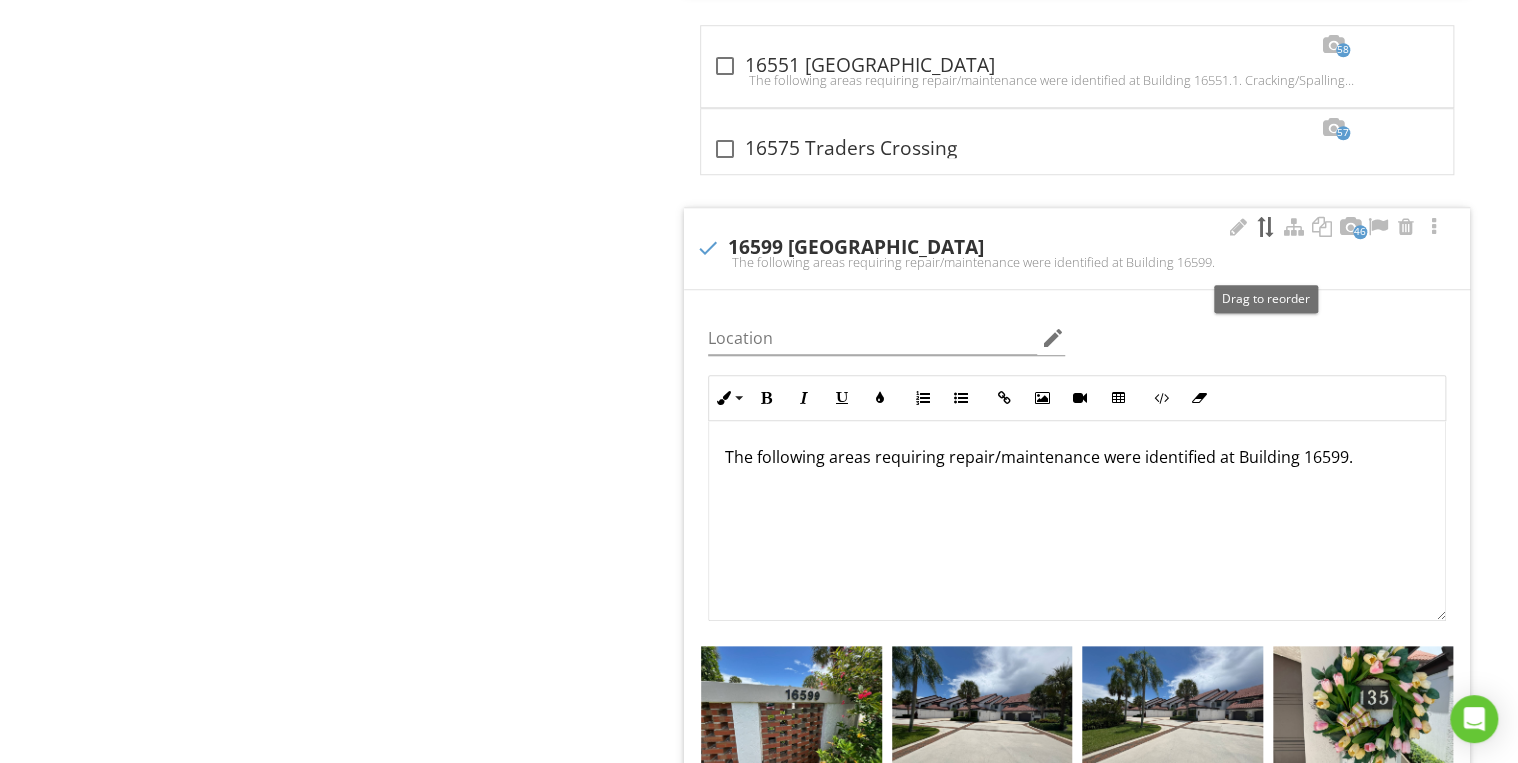 click at bounding box center (1266, 227) 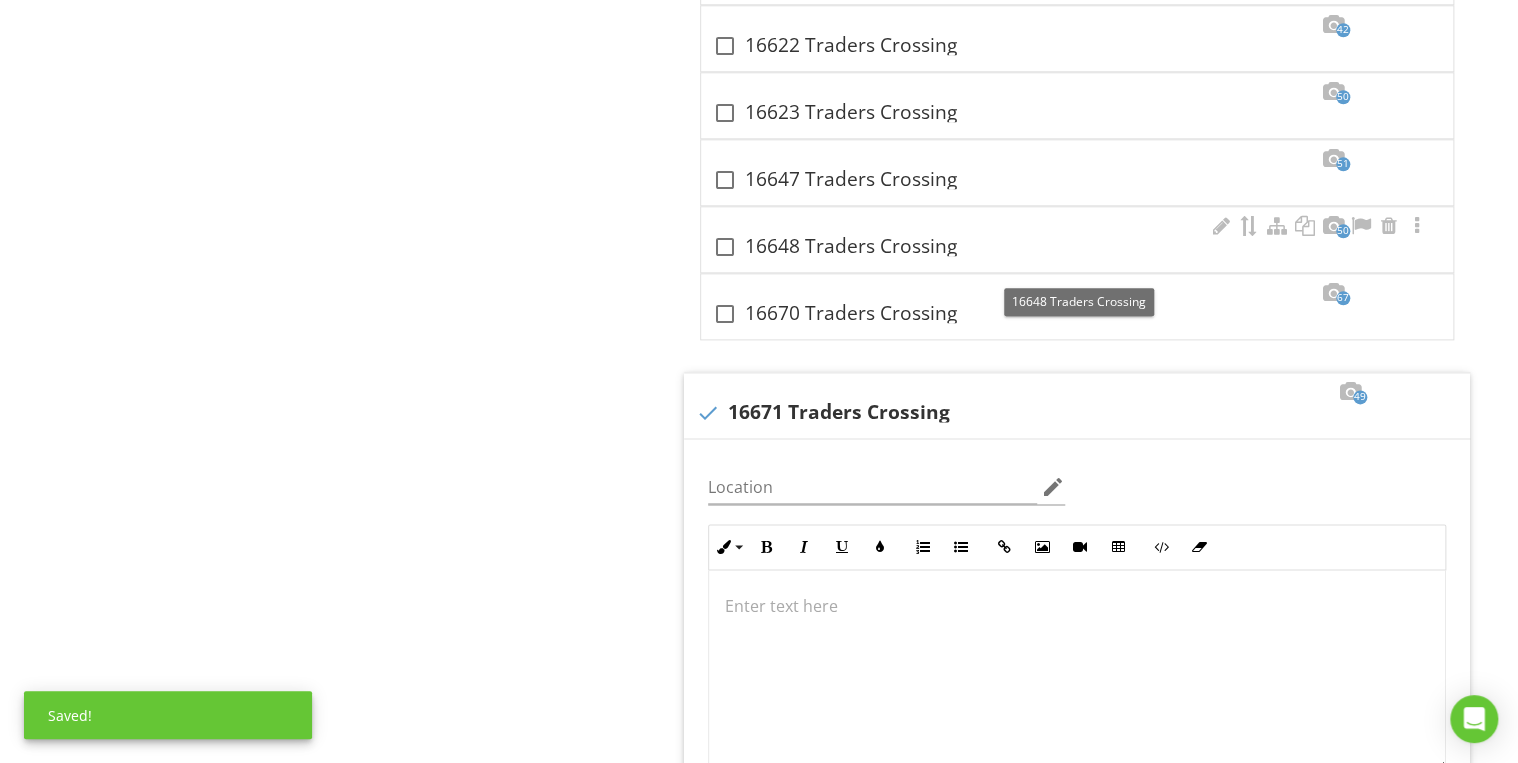 scroll, scrollTop: 5280, scrollLeft: 0, axis: vertical 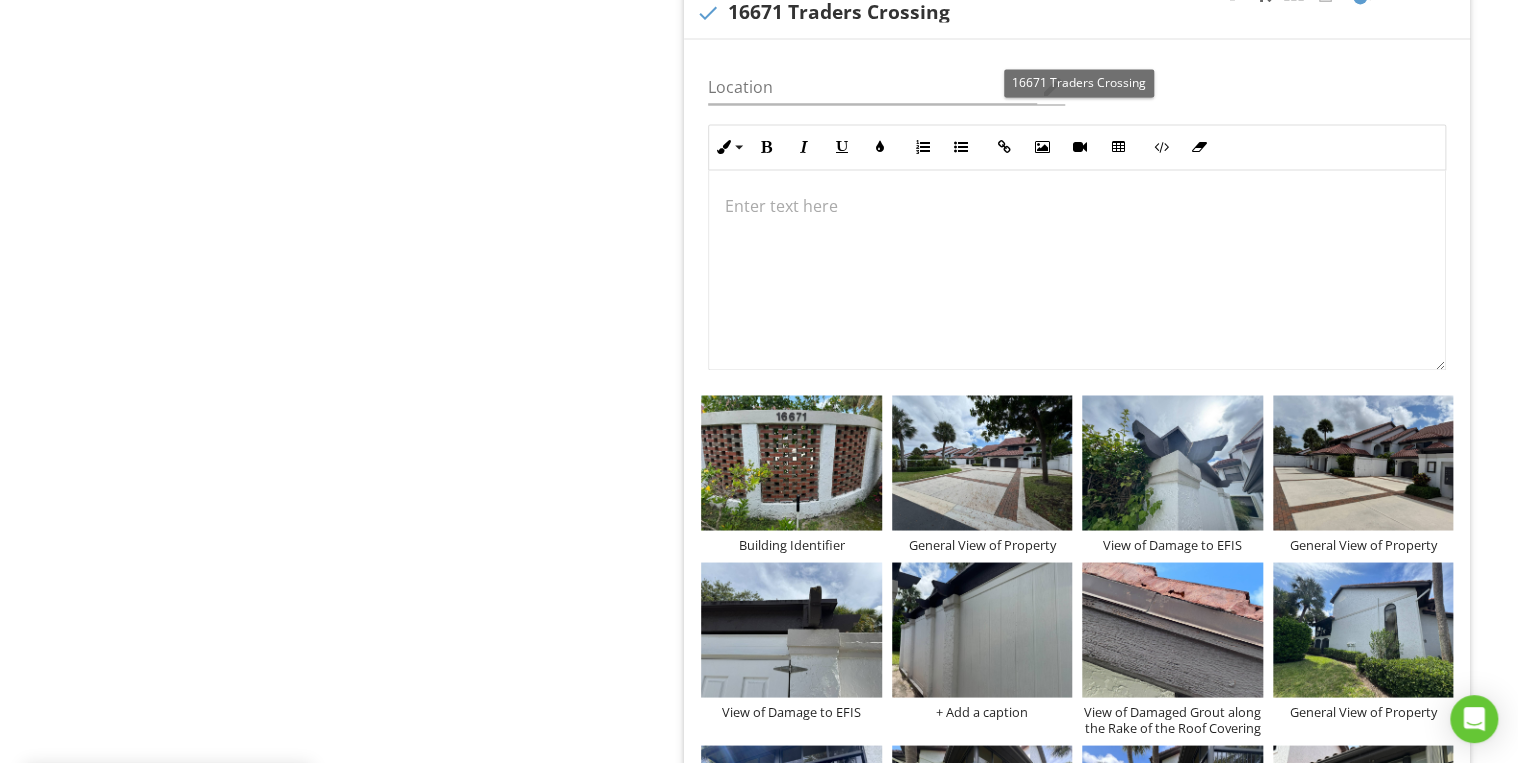click at bounding box center [1266, -8] 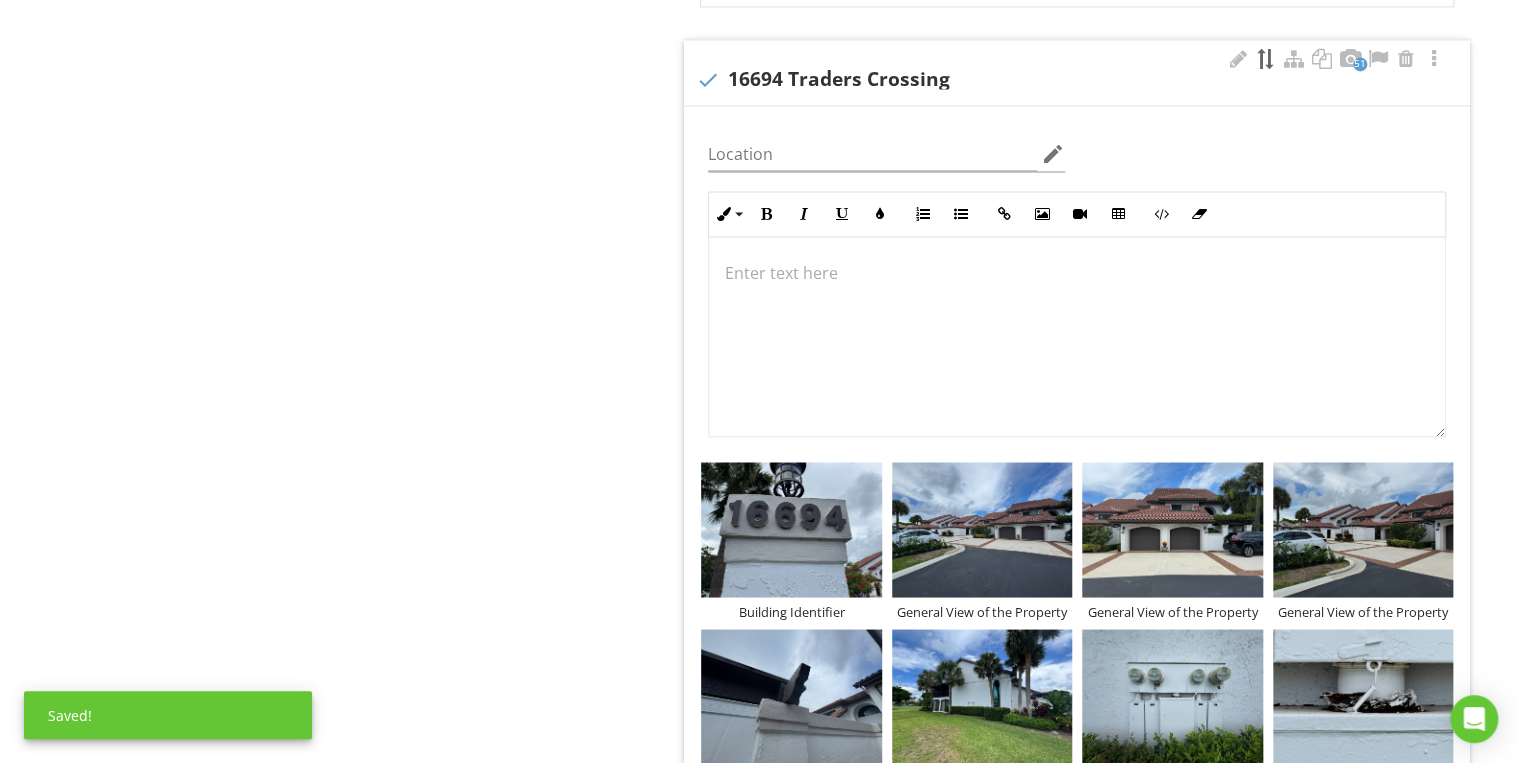 click at bounding box center [1266, 59] 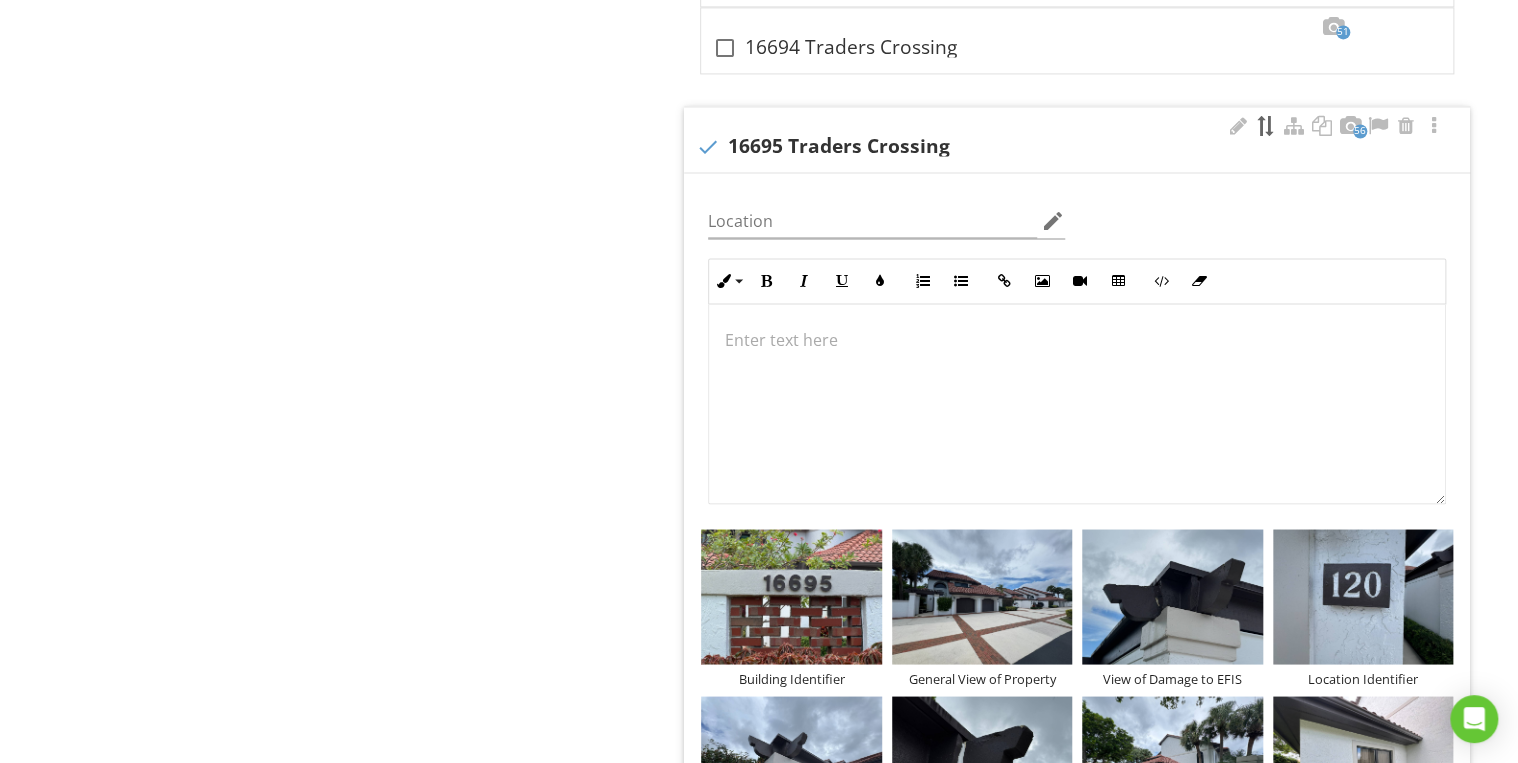 click at bounding box center (1266, 126) 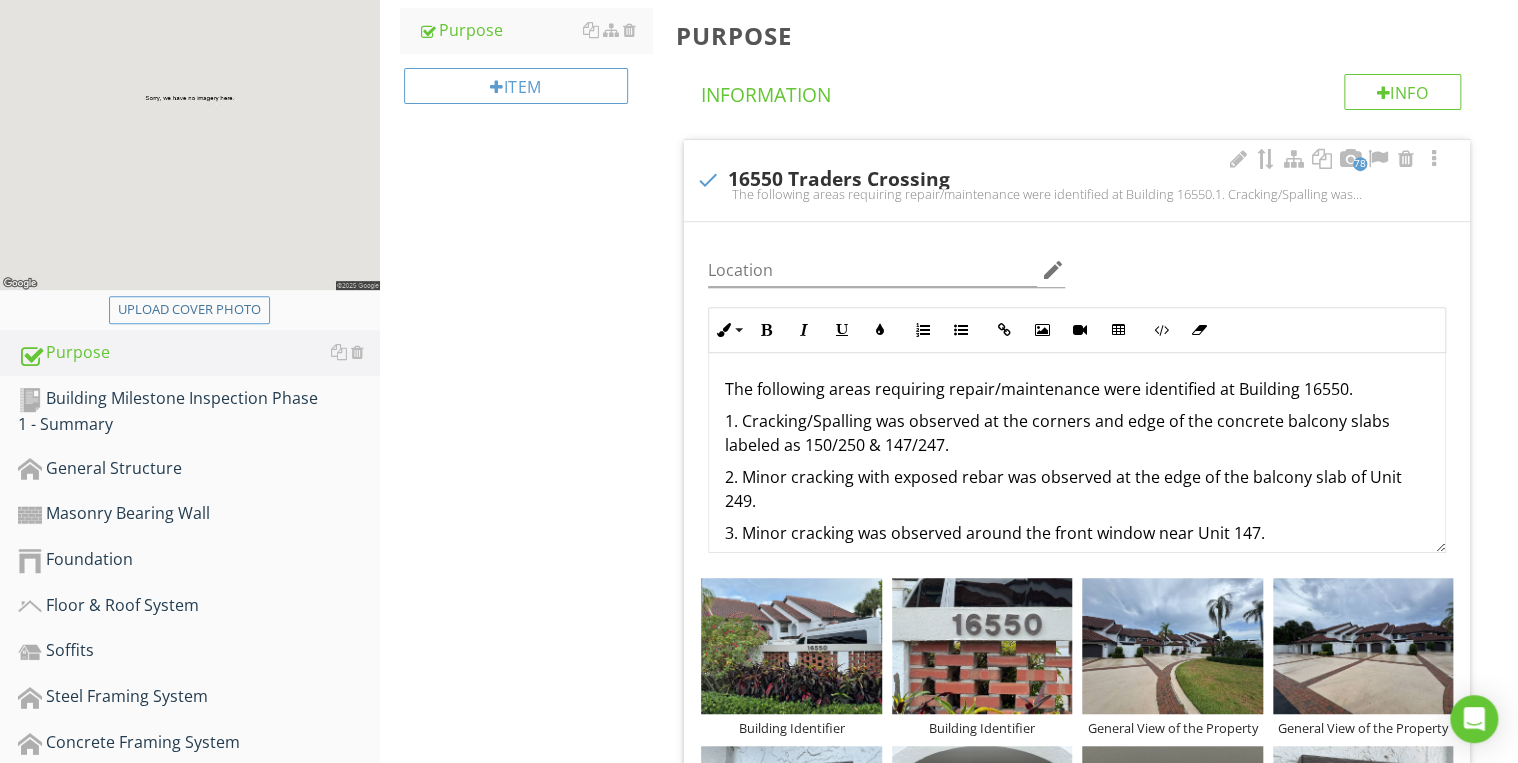 scroll, scrollTop: 113, scrollLeft: 0, axis: vertical 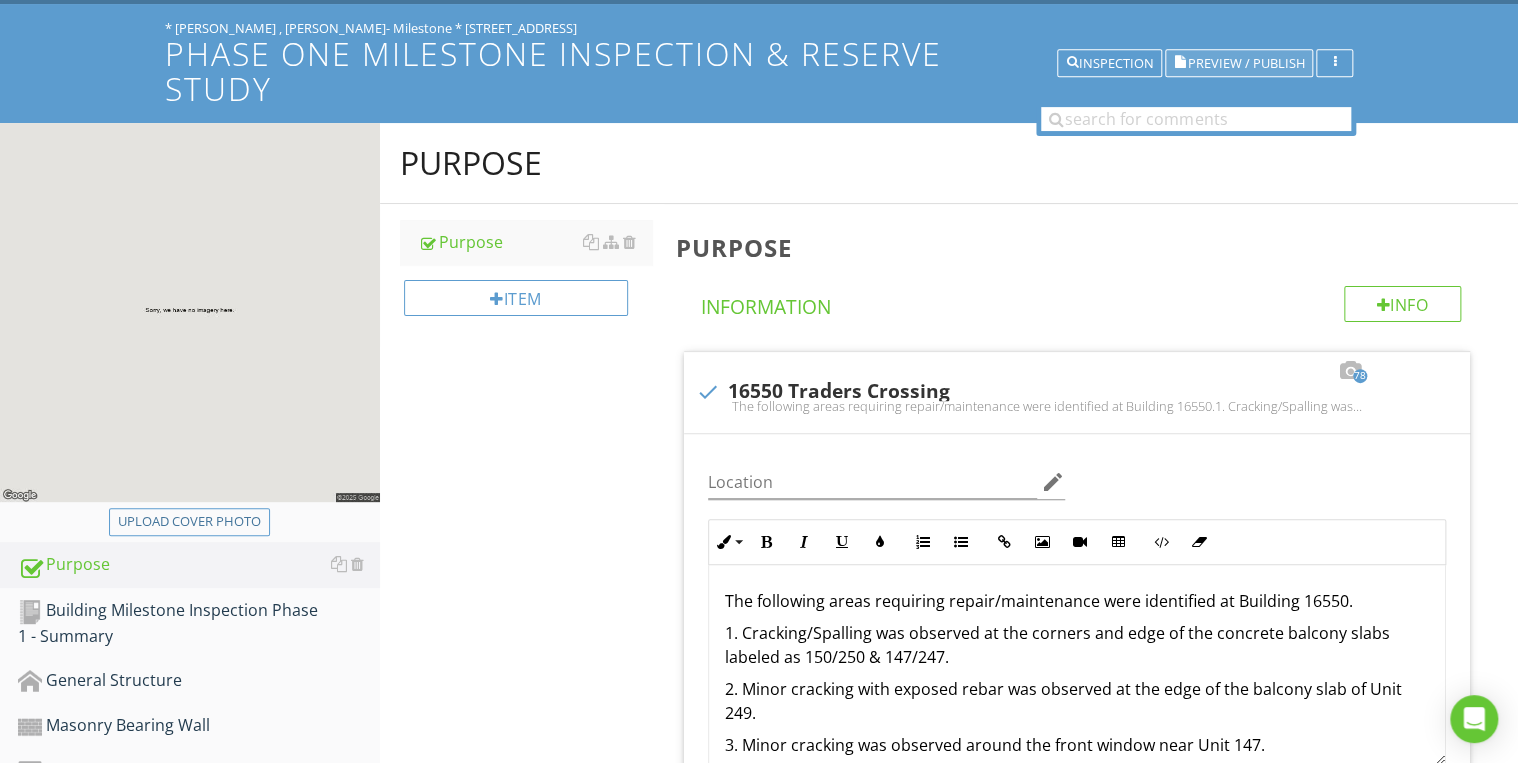 click on "Preview / Publish" at bounding box center [1245, 63] 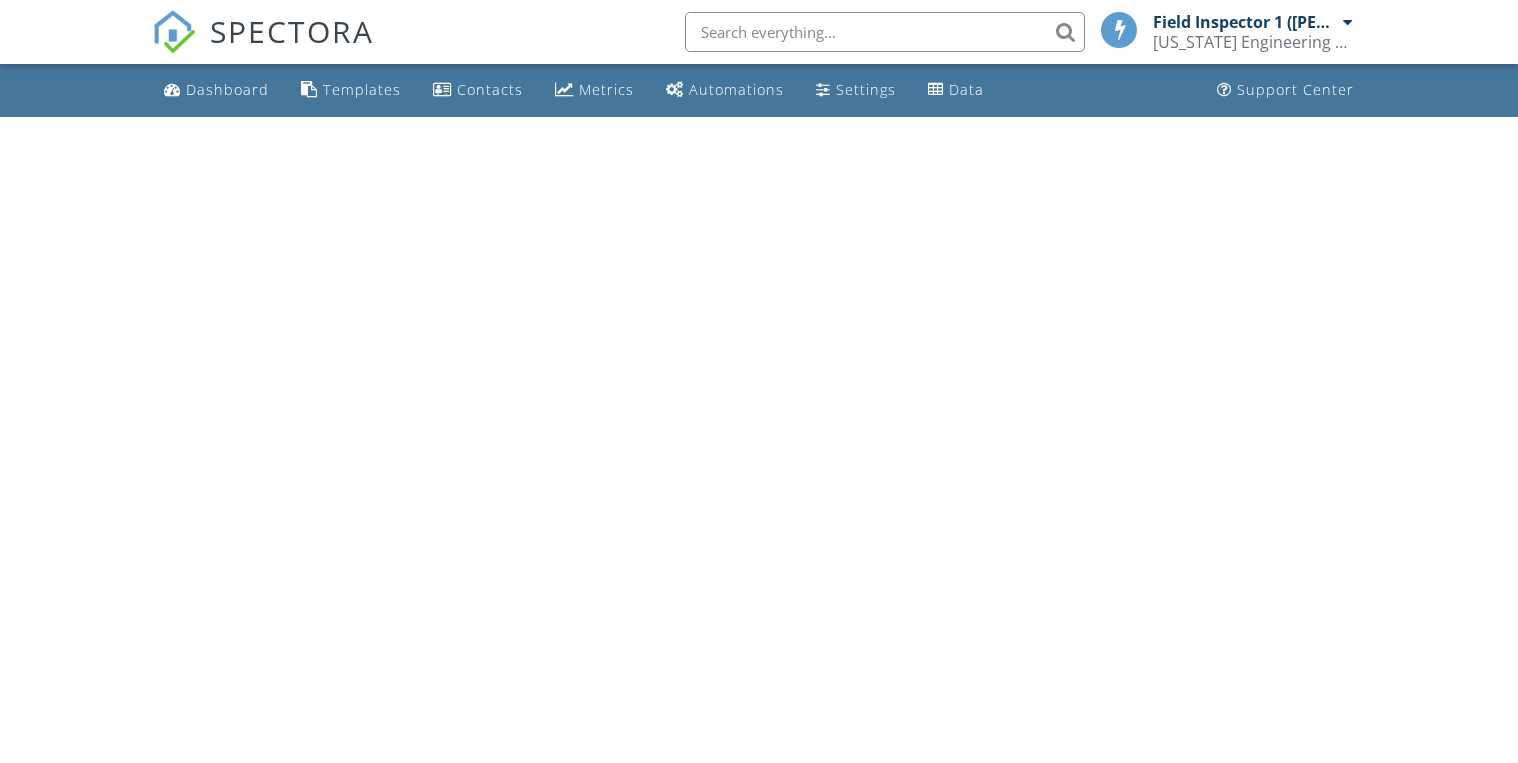 scroll, scrollTop: 0, scrollLeft: 0, axis: both 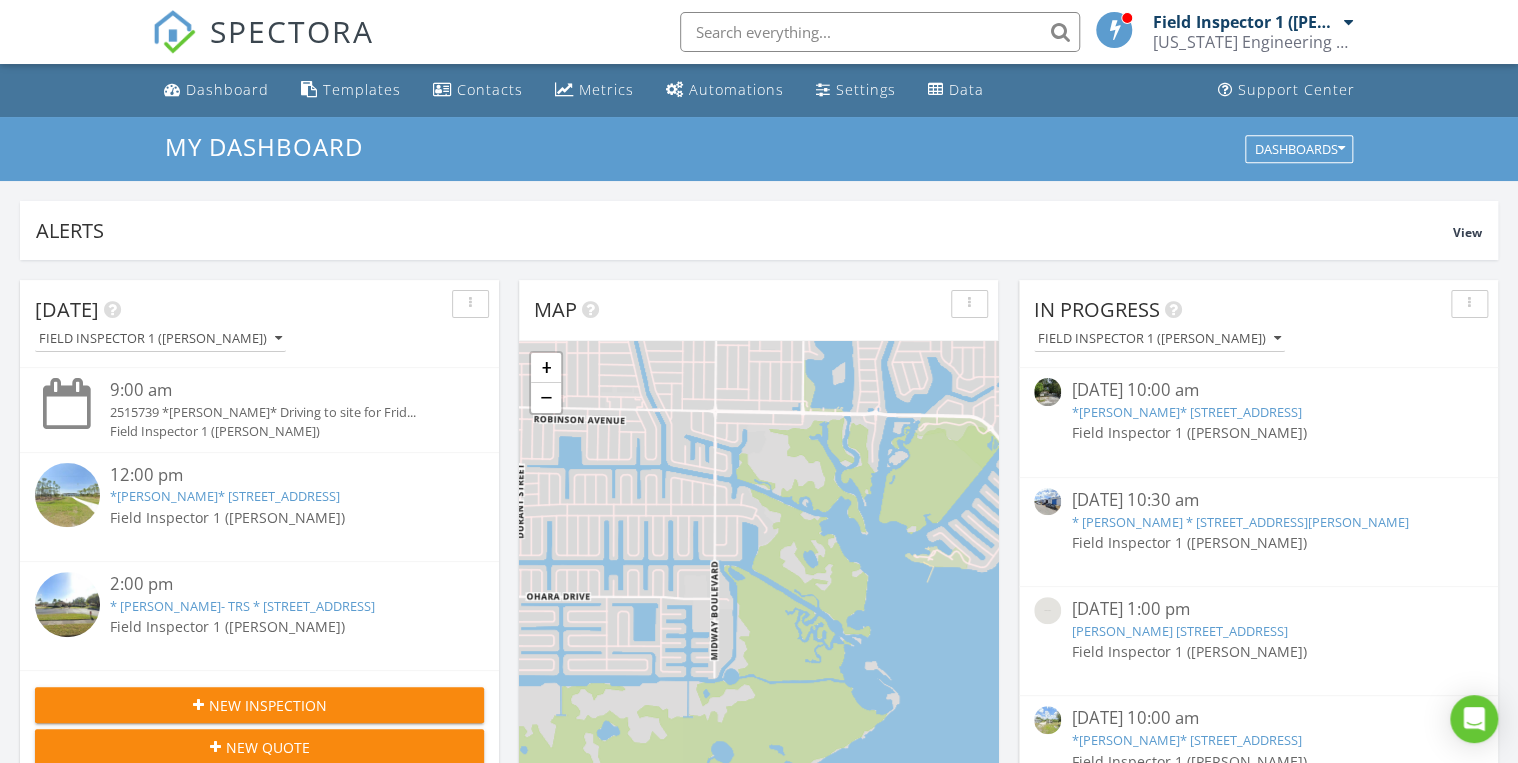 click at bounding box center (880, 32) 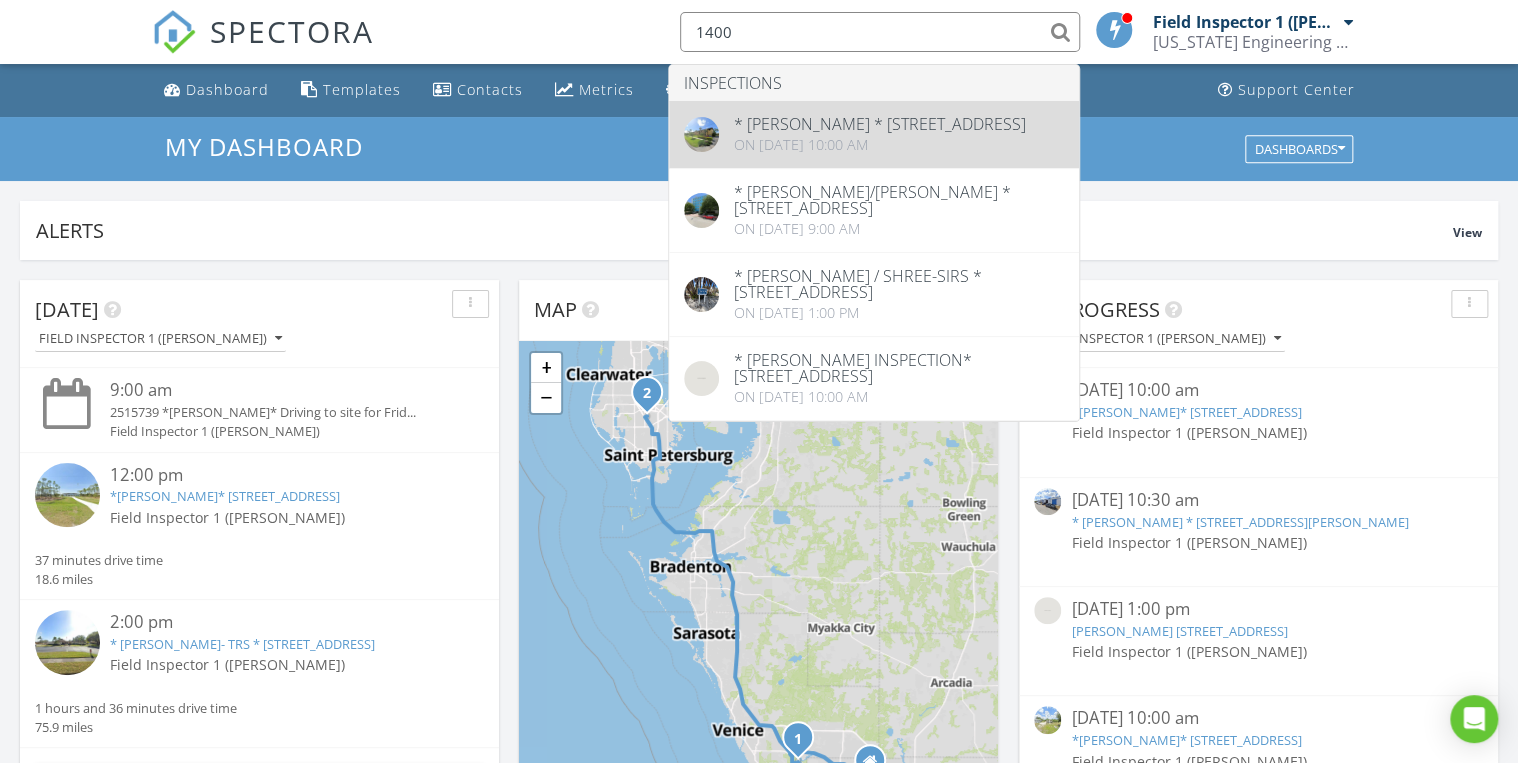 type on "1400" 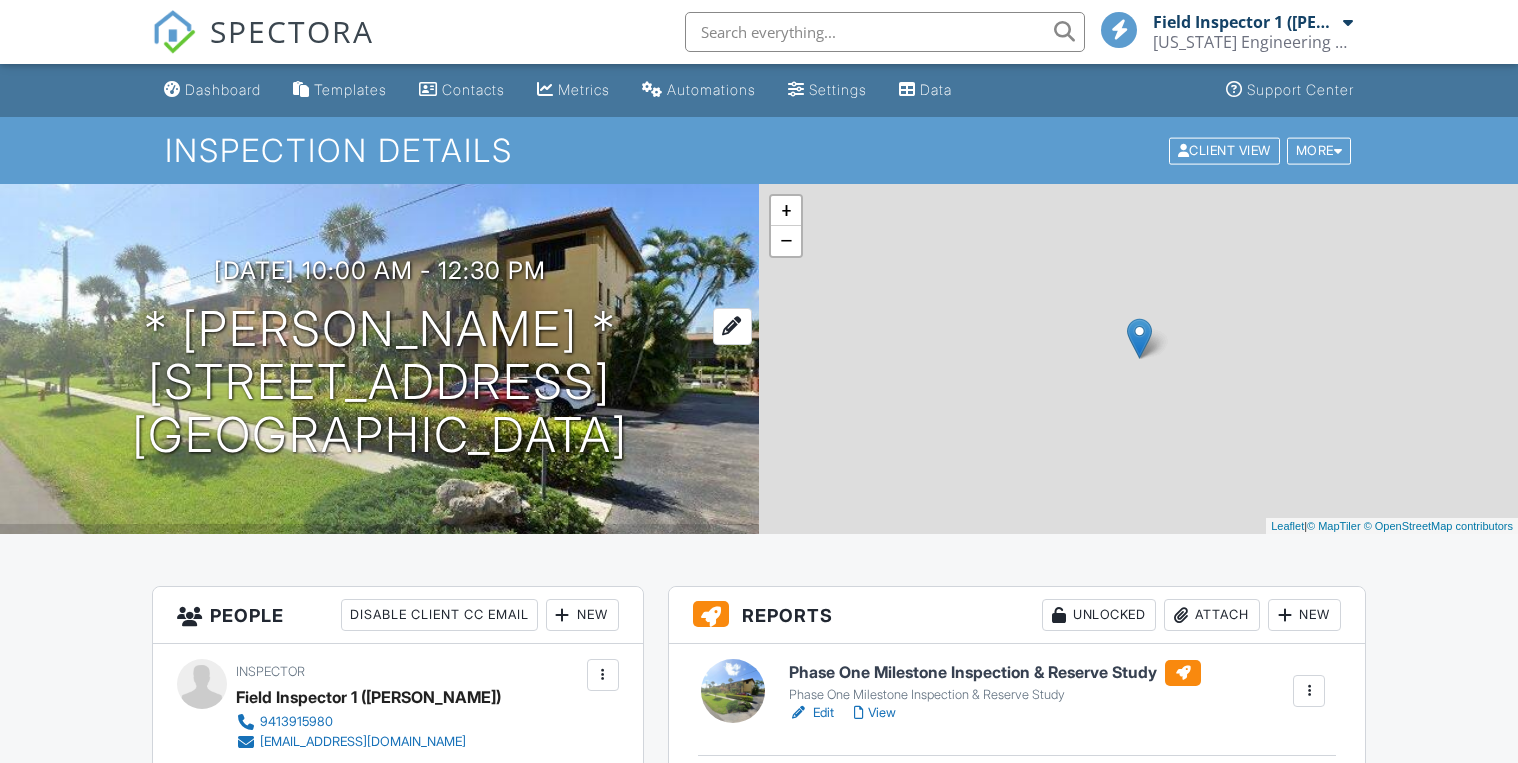 scroll, scrollTop: 0, scrollLeft: 0, axis: both 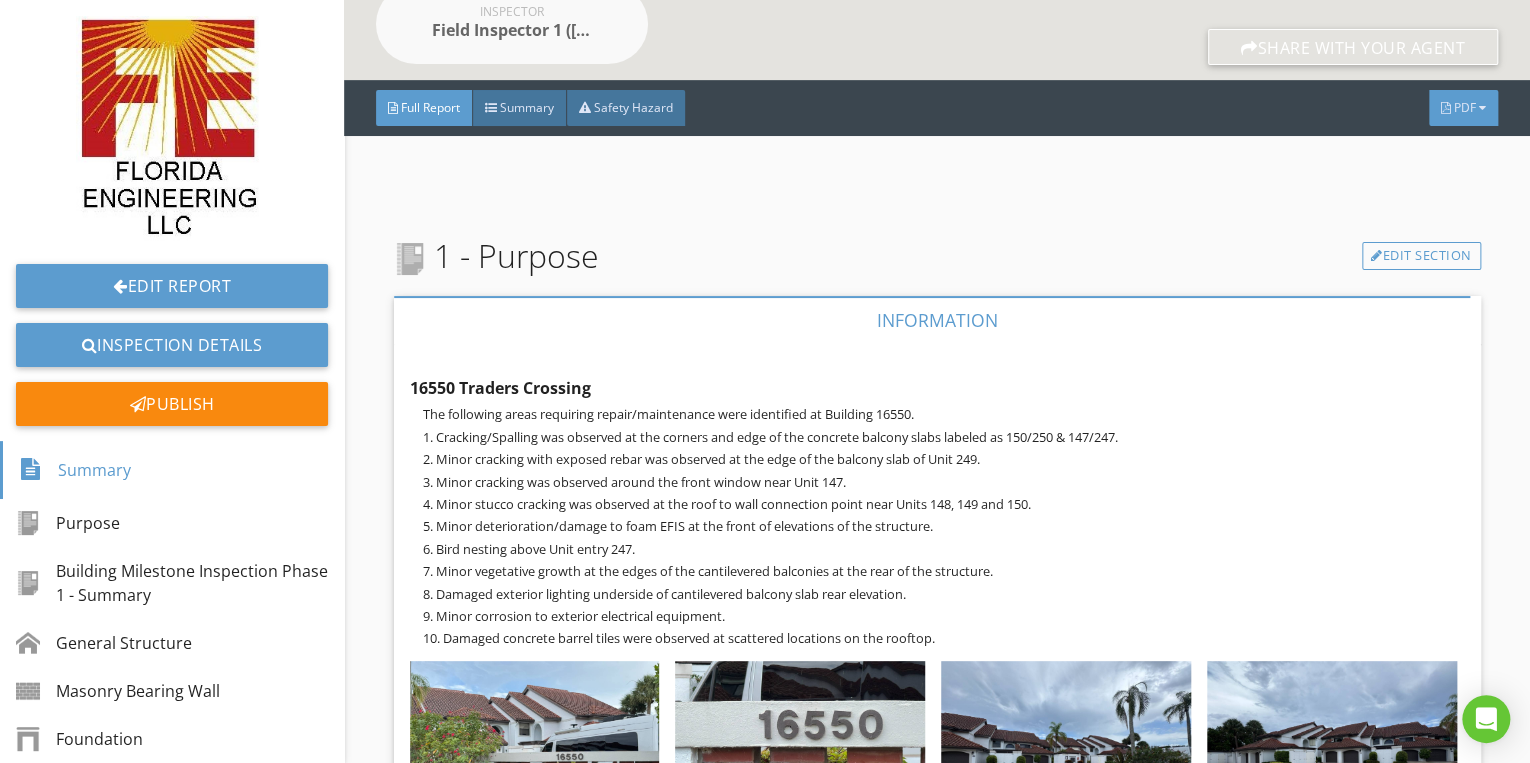 click at bounding box center (1446, 108) 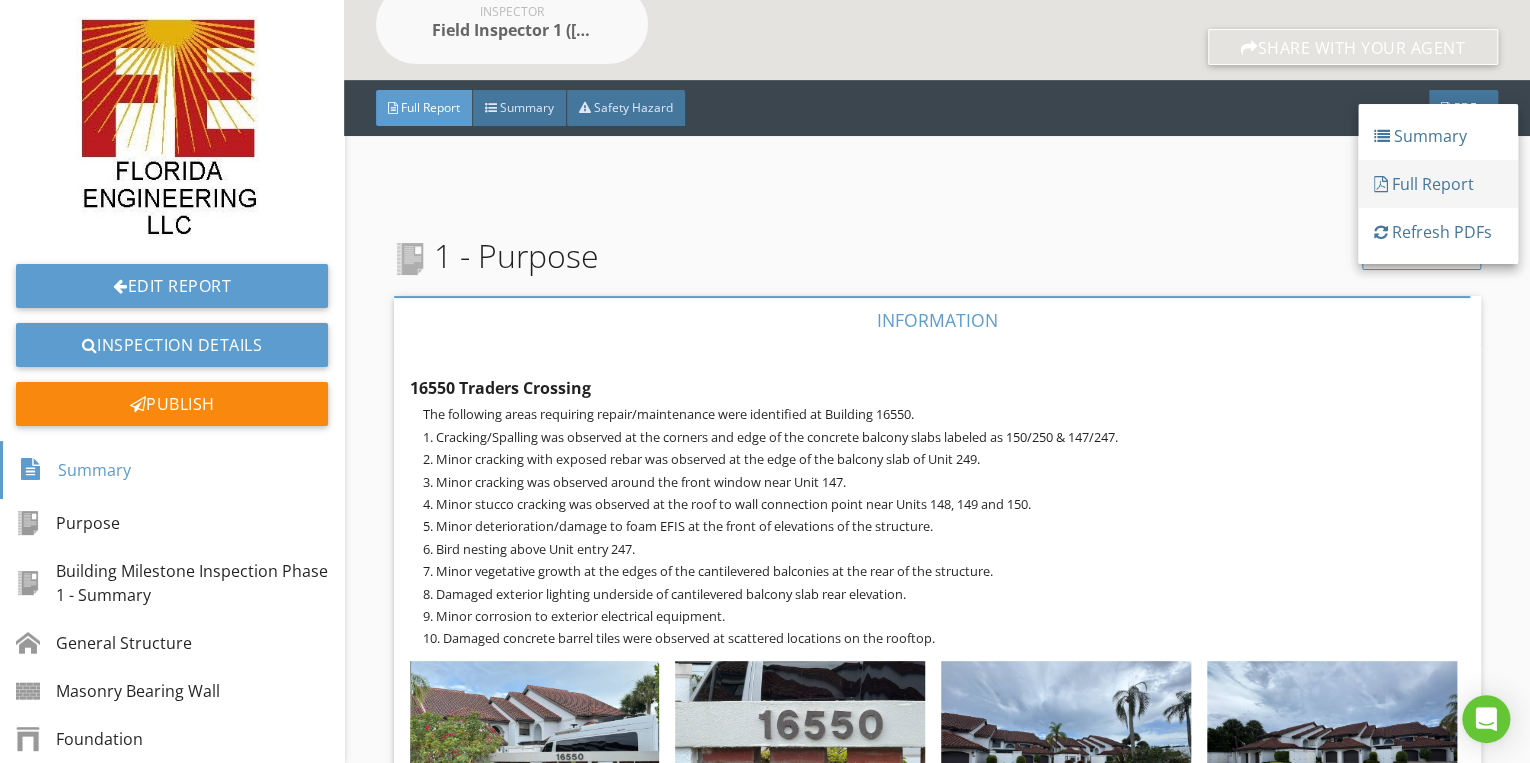 click on "Full Report" at bounding box center [1438, 184] 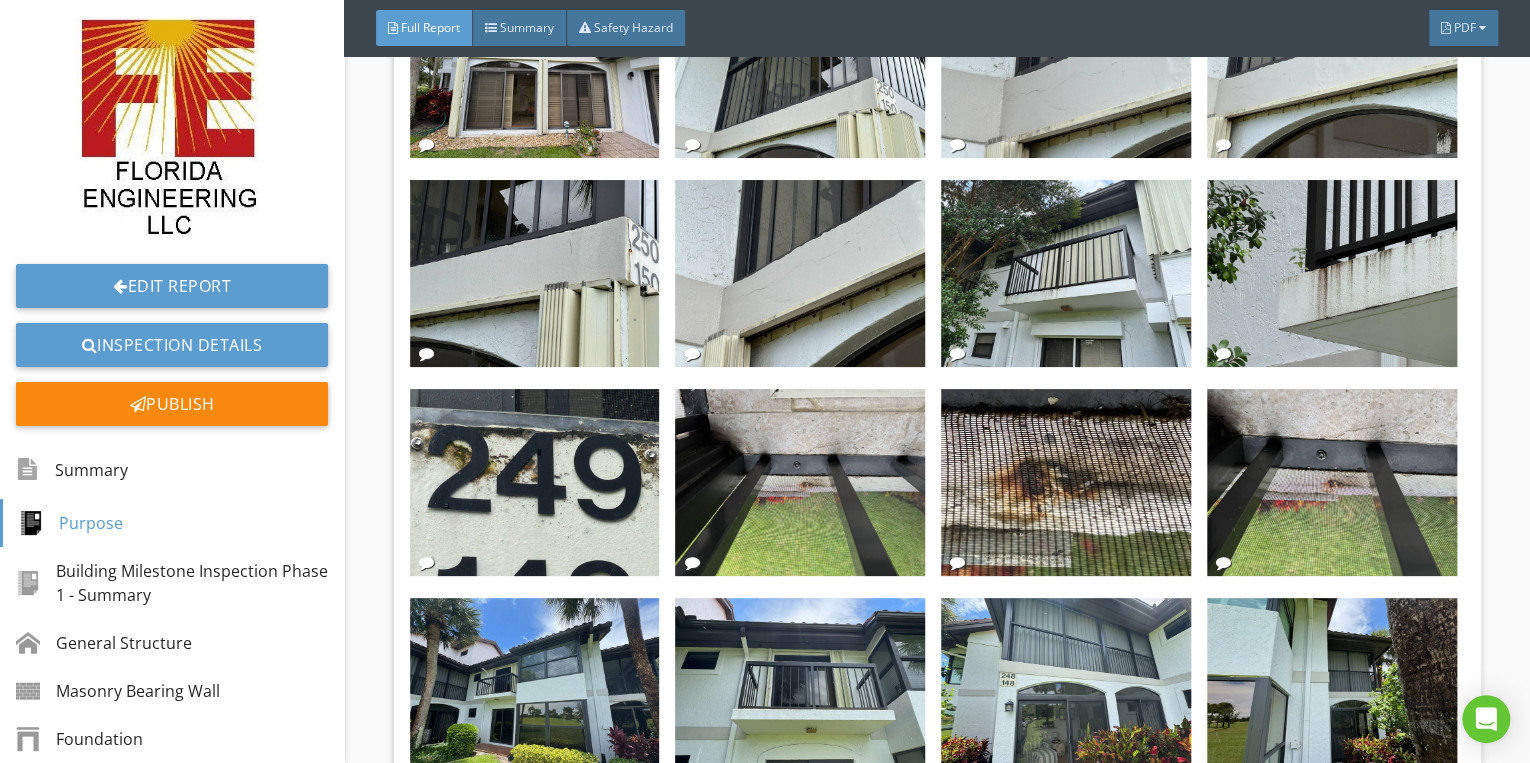 scroll, scrollTop: 2160, scrollLeft: 0, axis: vertical 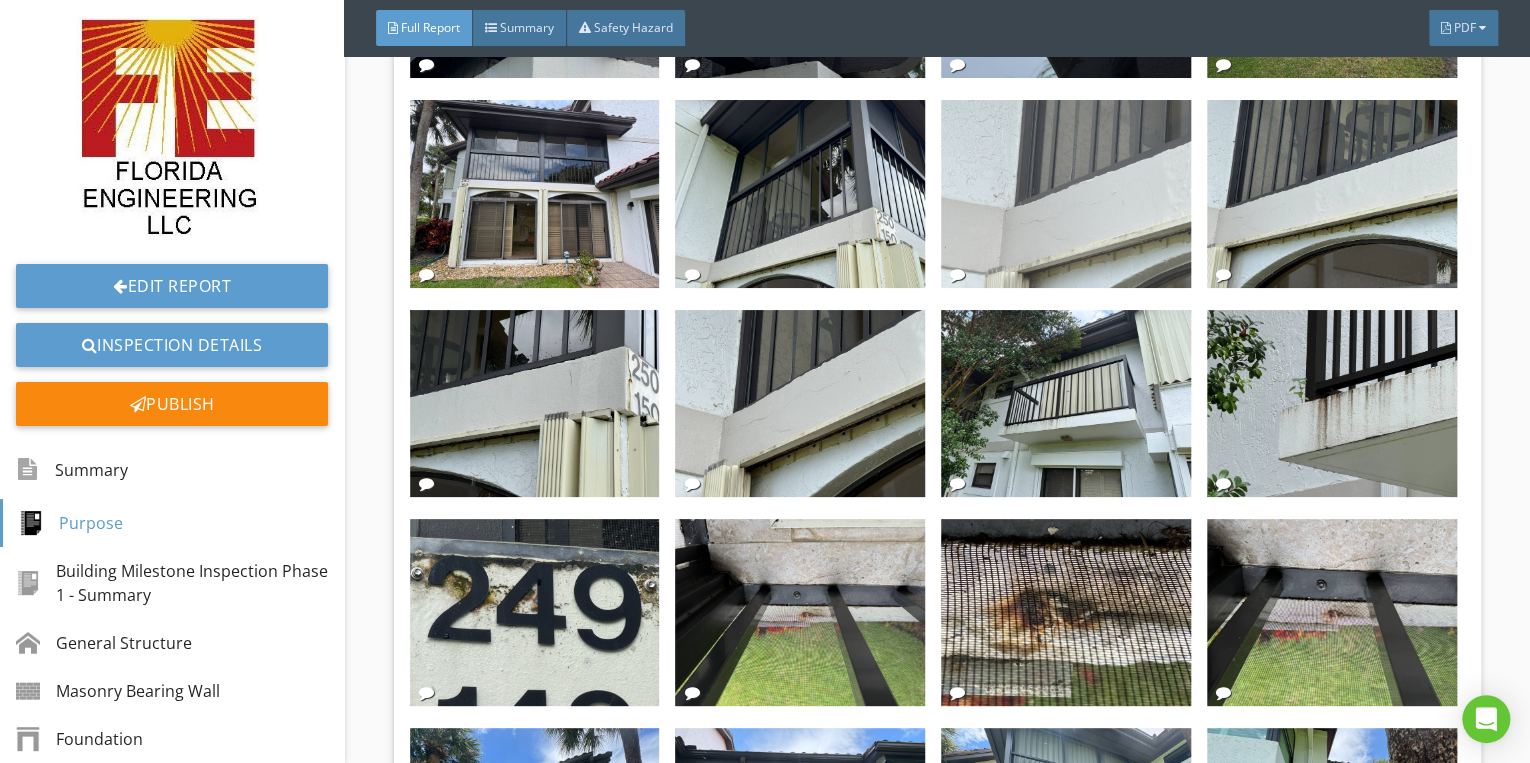 click at bounding box center (1066, 193) 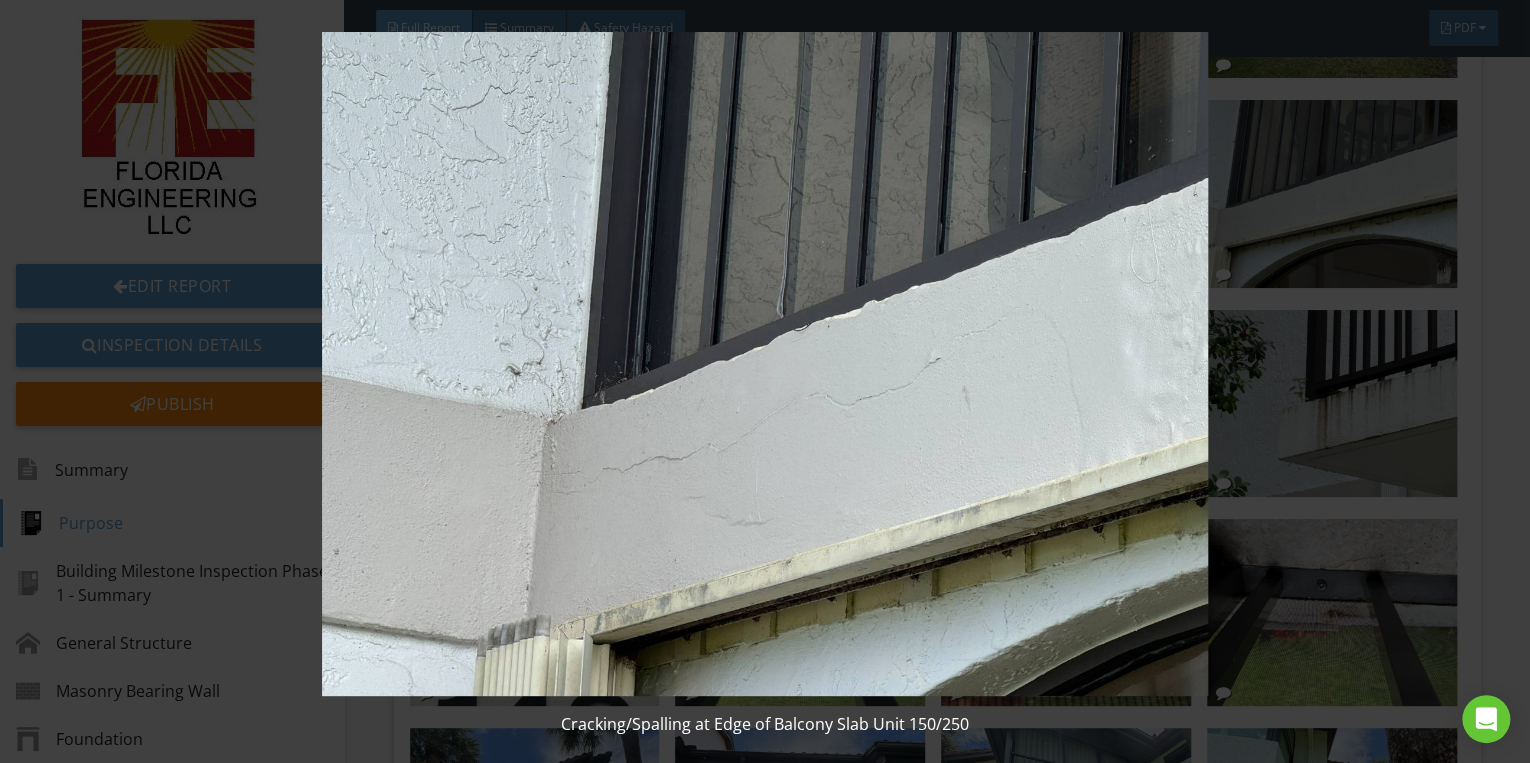 click at bounding box center [765, 364] 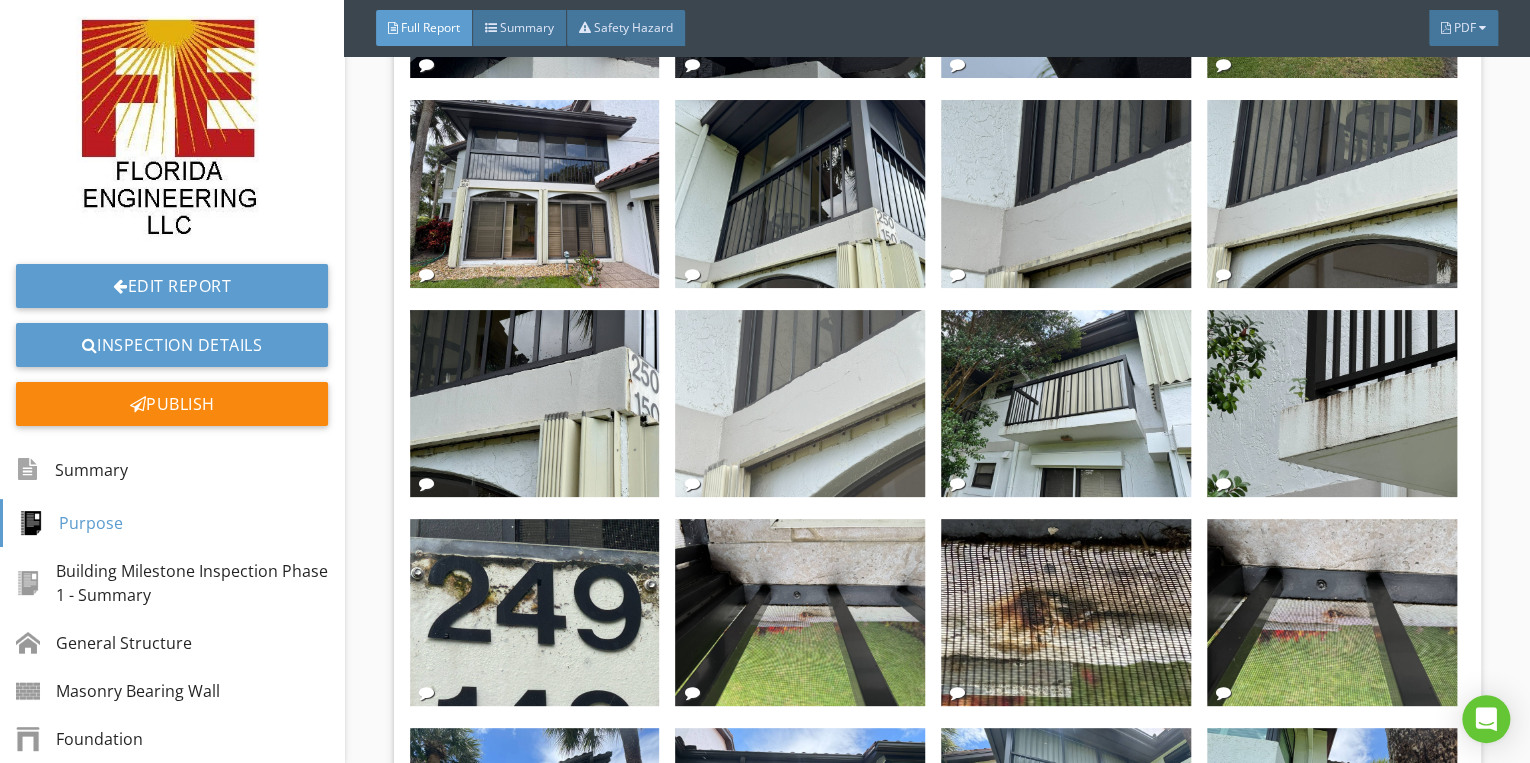 click at bounding box center (800, 403) 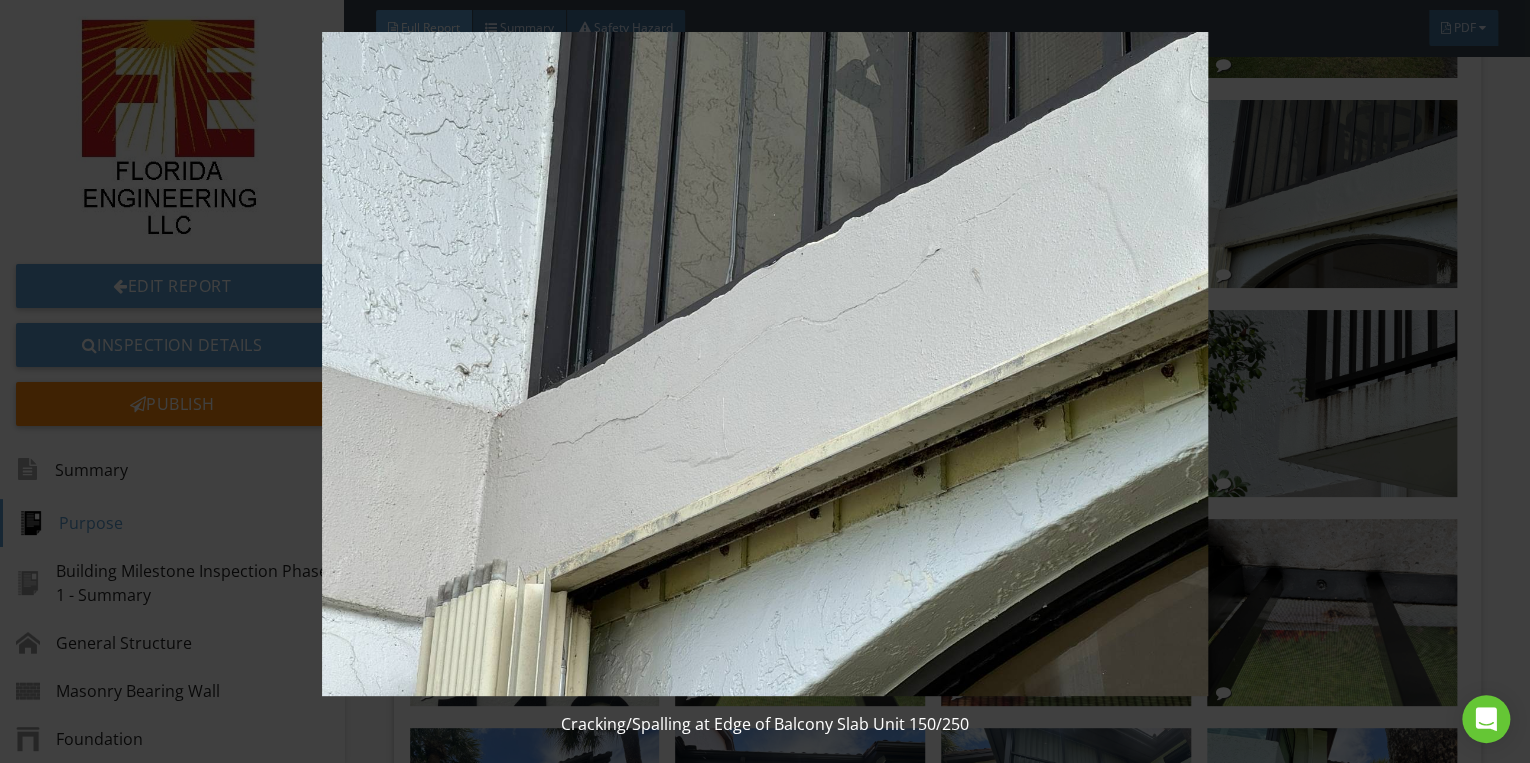 click at bounding box center (765, 364) 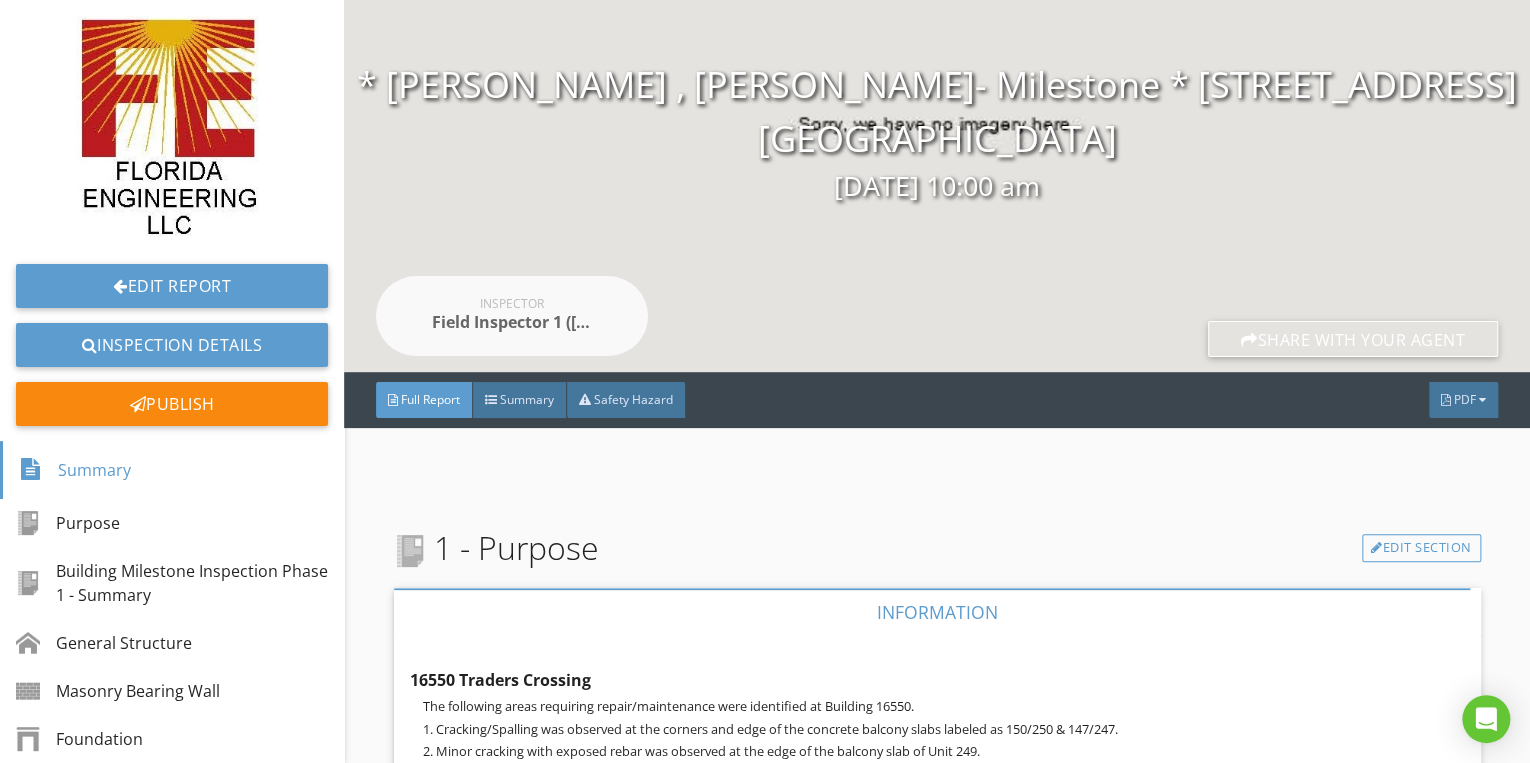 scroll, scrollTop: 400, scrollLeft: 0, axis: vertical 